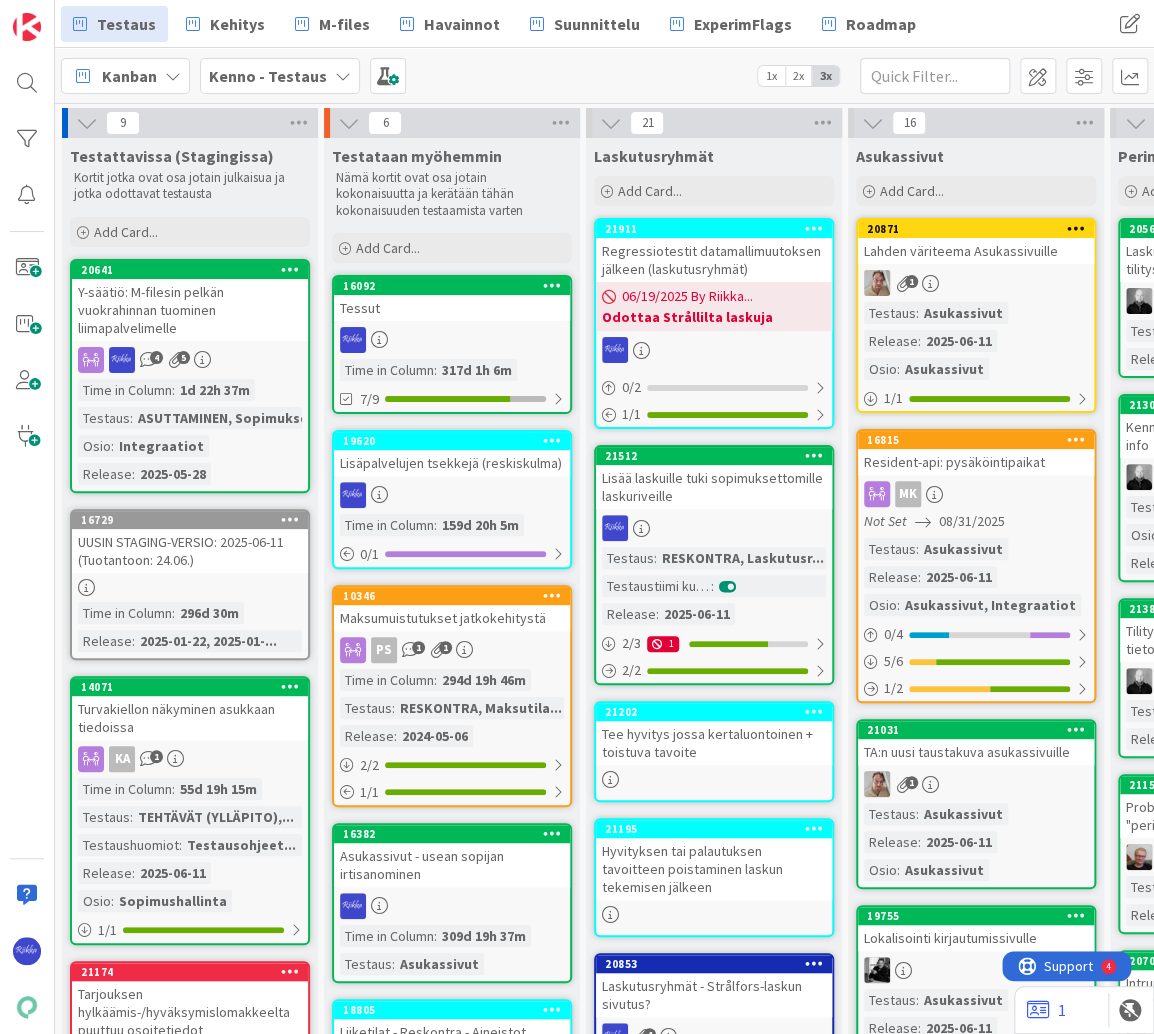 scroll, scrollTop: 0, scrollLeft: 0, axis: both 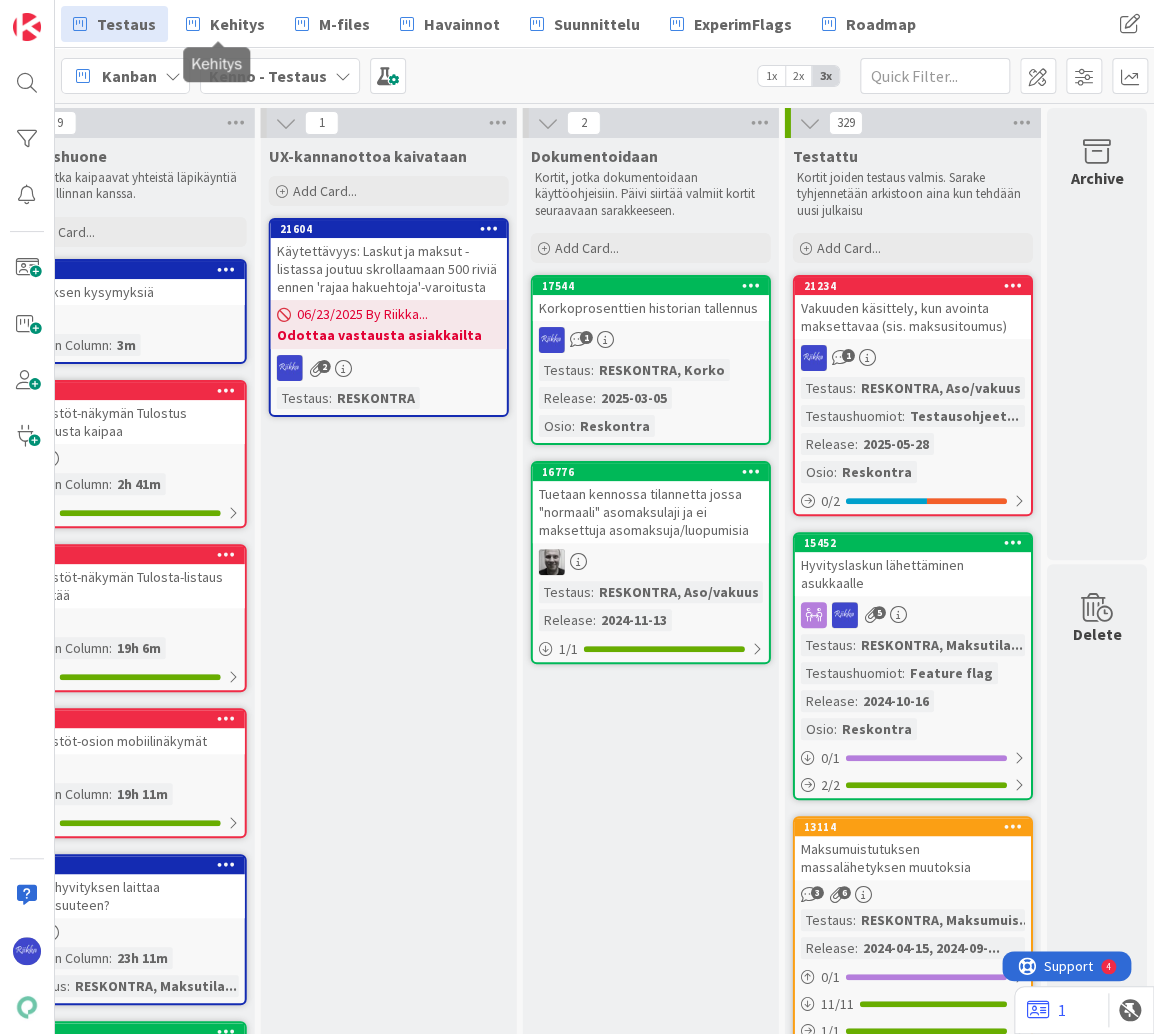 click on "Kehitys" at bounding box center [237, 24] 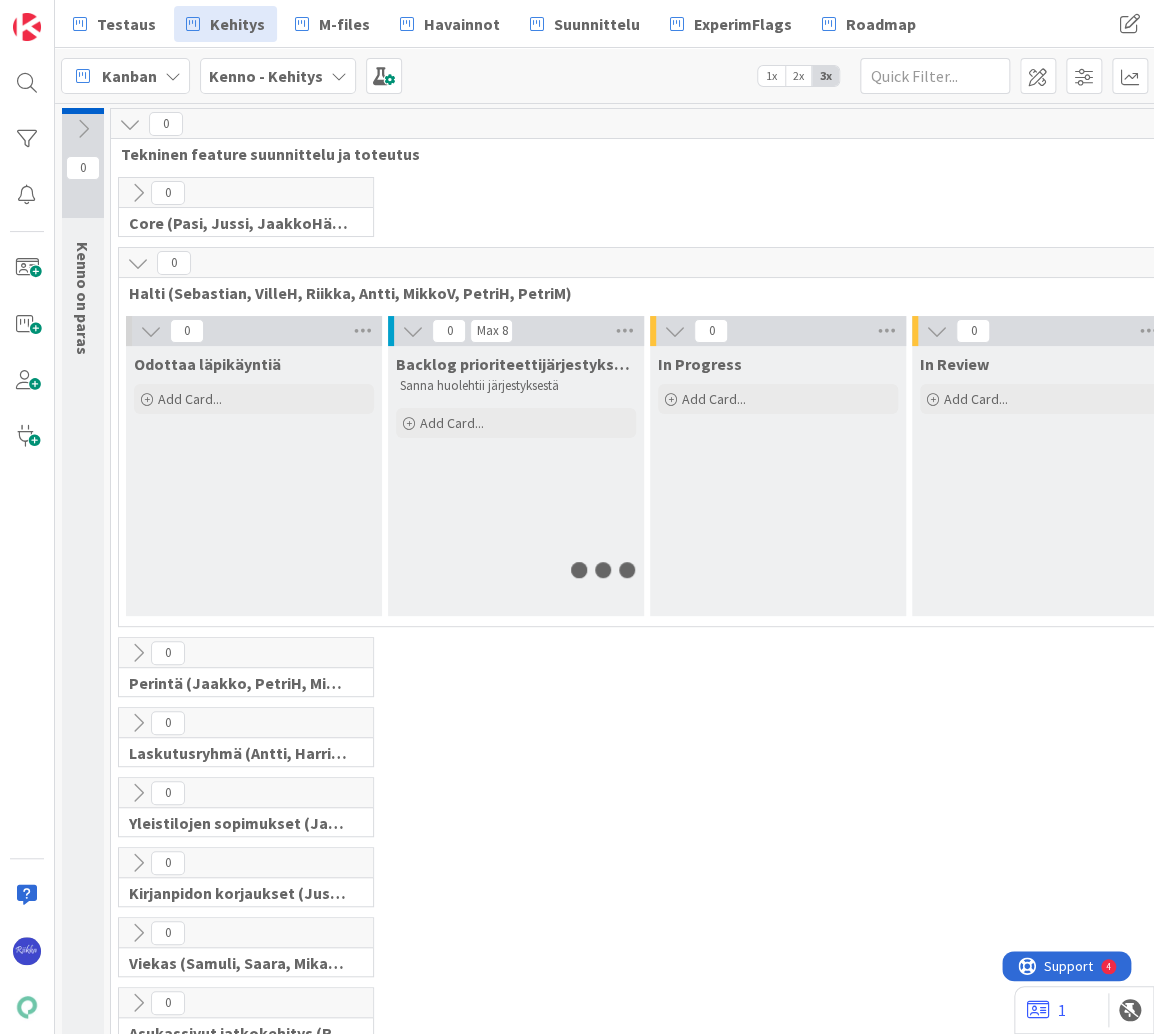 scroll, scrollTop: 0, scrollLeft: 0, axis: both 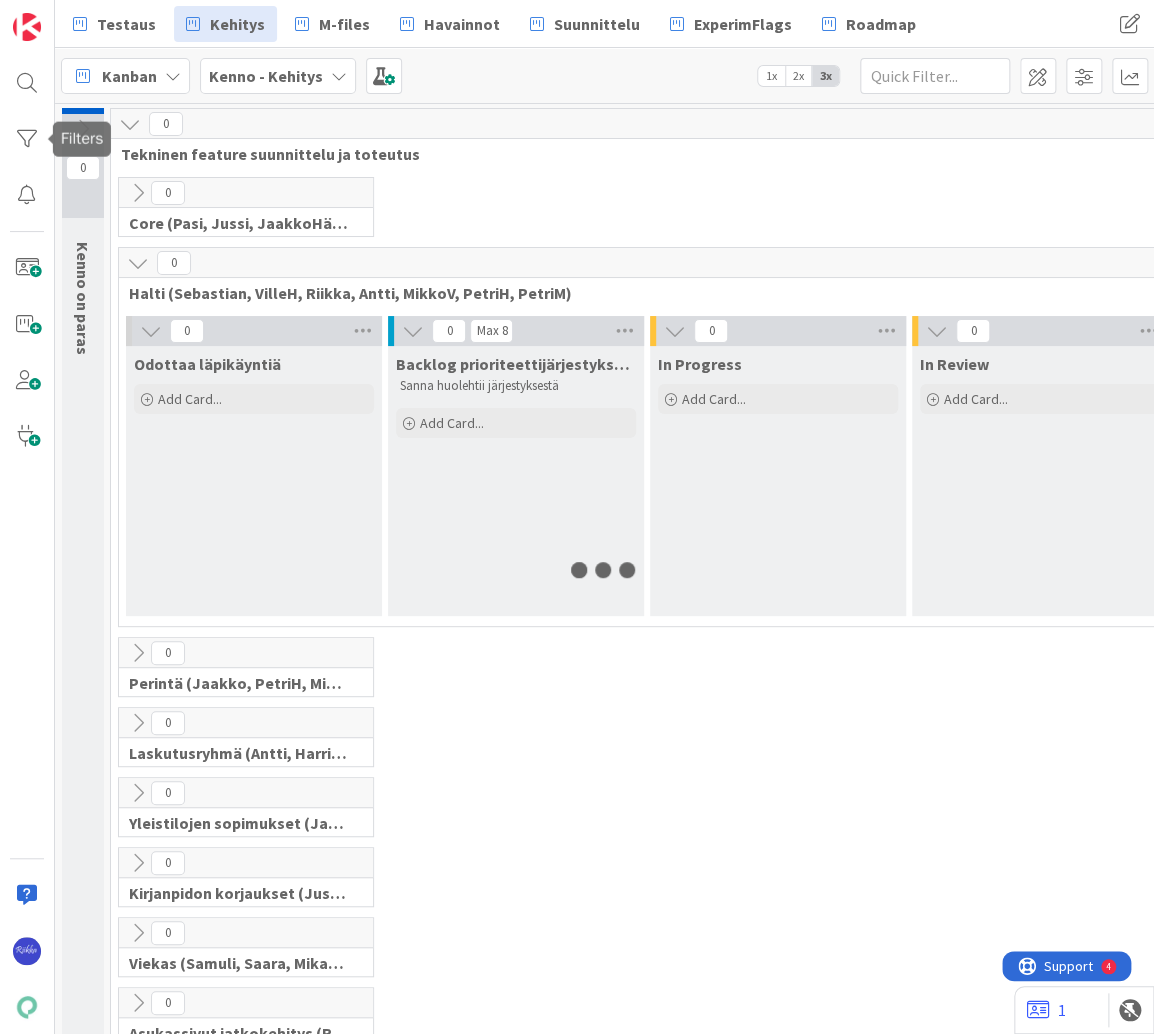 click at bounding box center [27, 139] 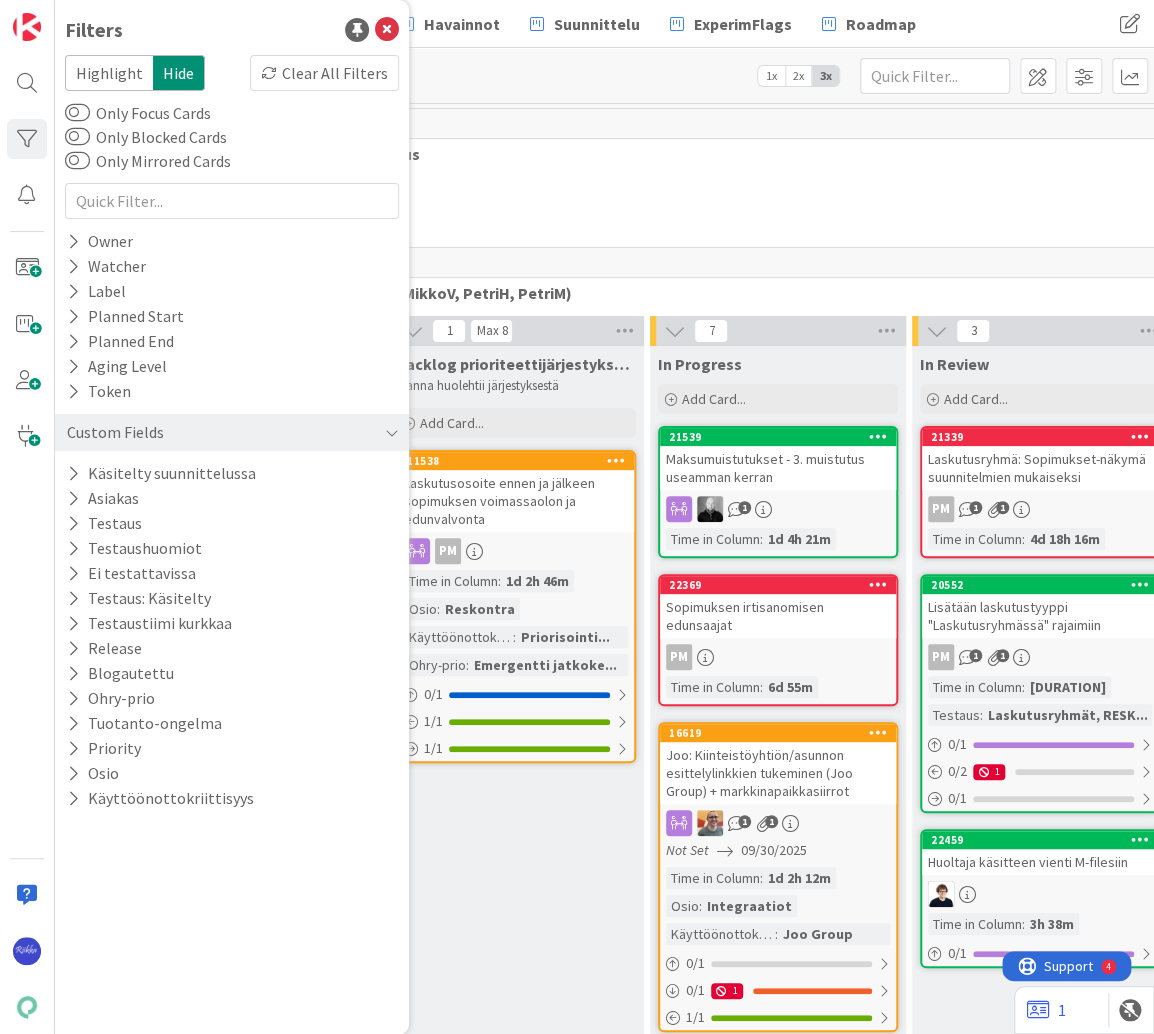 click on "Clear All Filters" at bounding box center (324, 73) 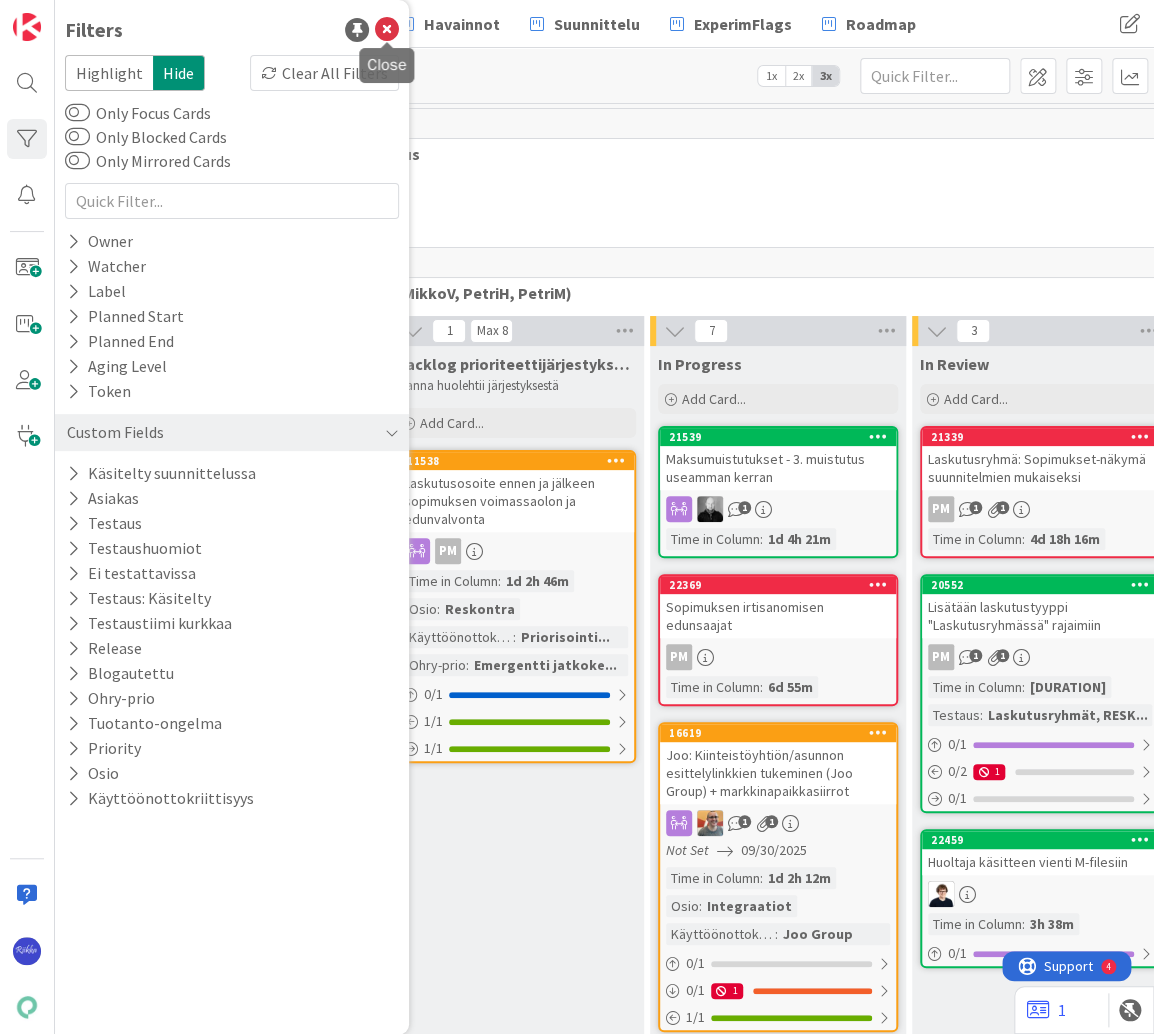 click at bounding box center (387, 30) 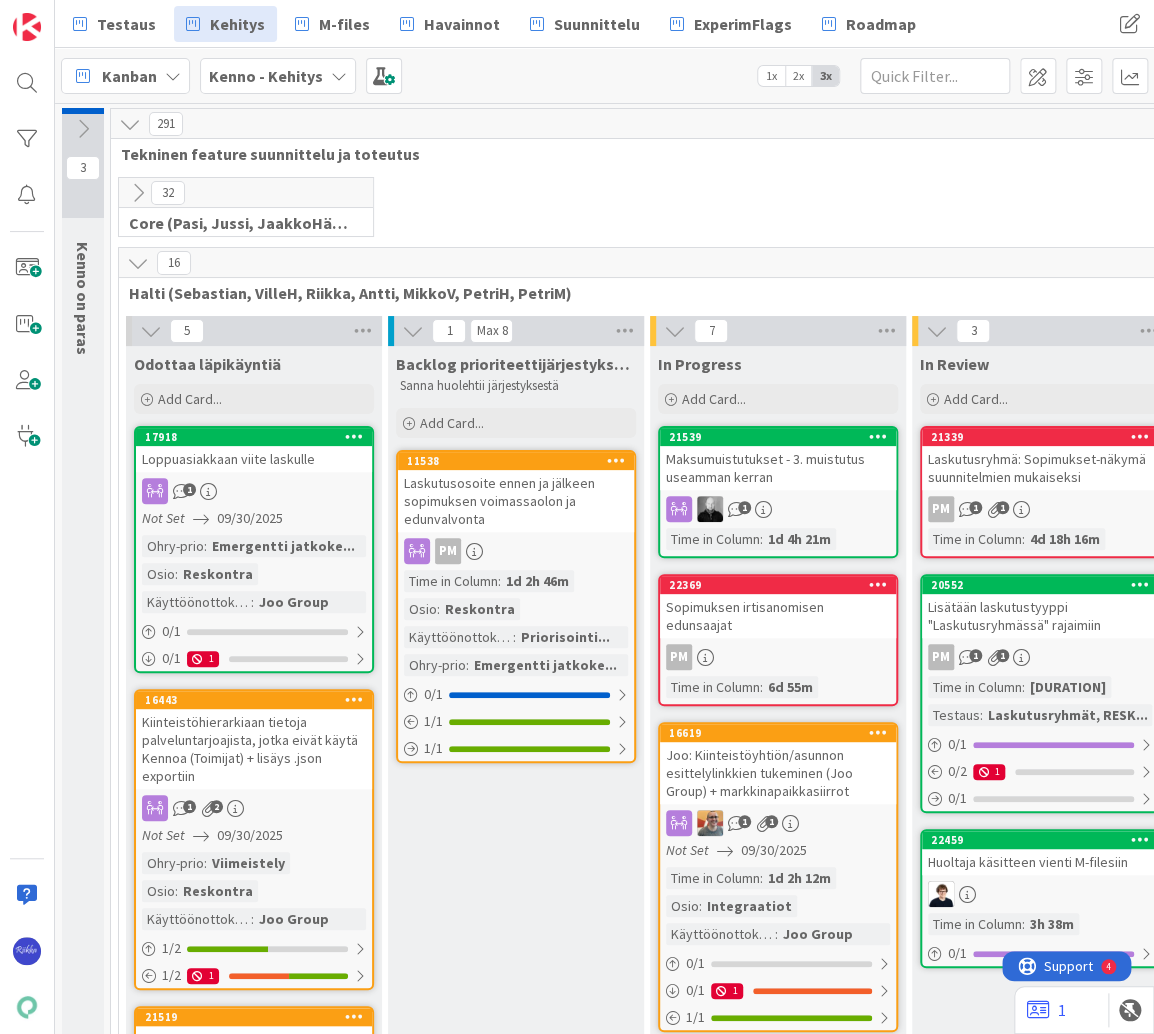 scroll, scrollTop: 0, scrollLeft: 416, axis: horizontal 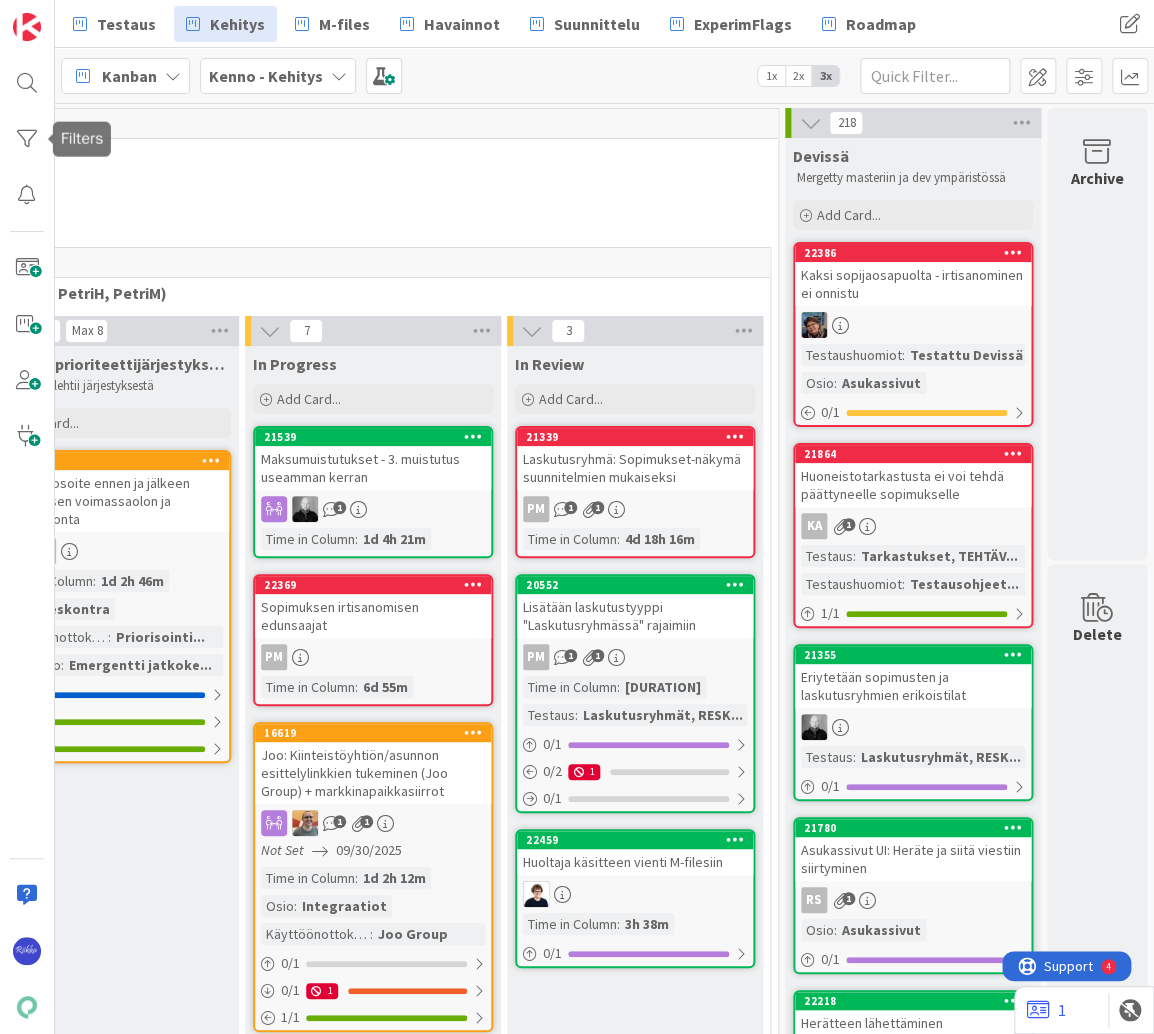 click at bounding box center (27, 139) 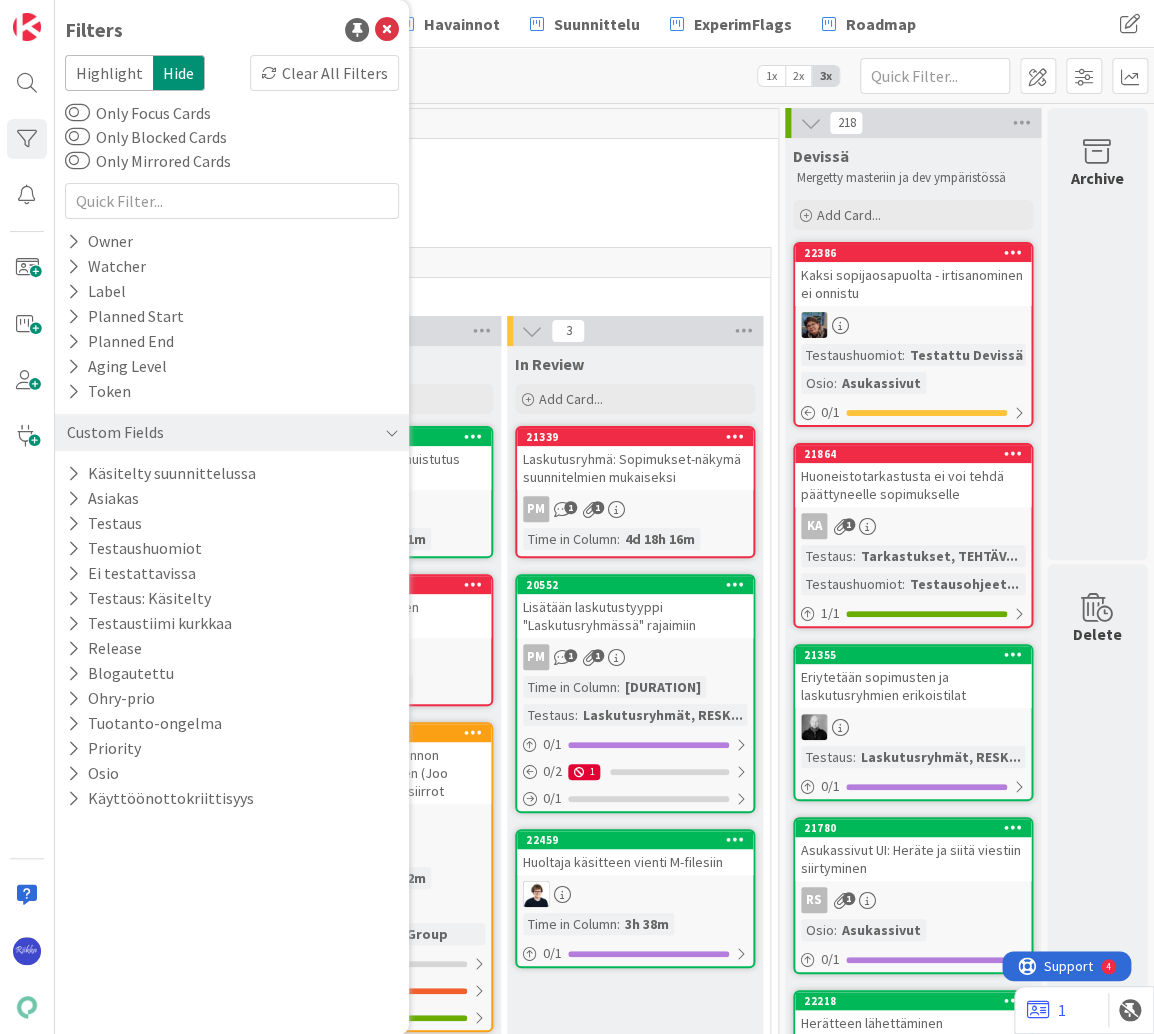 click on "Tekninen feature suunnittelu ja toteutus" at bounding box center [234, 154] 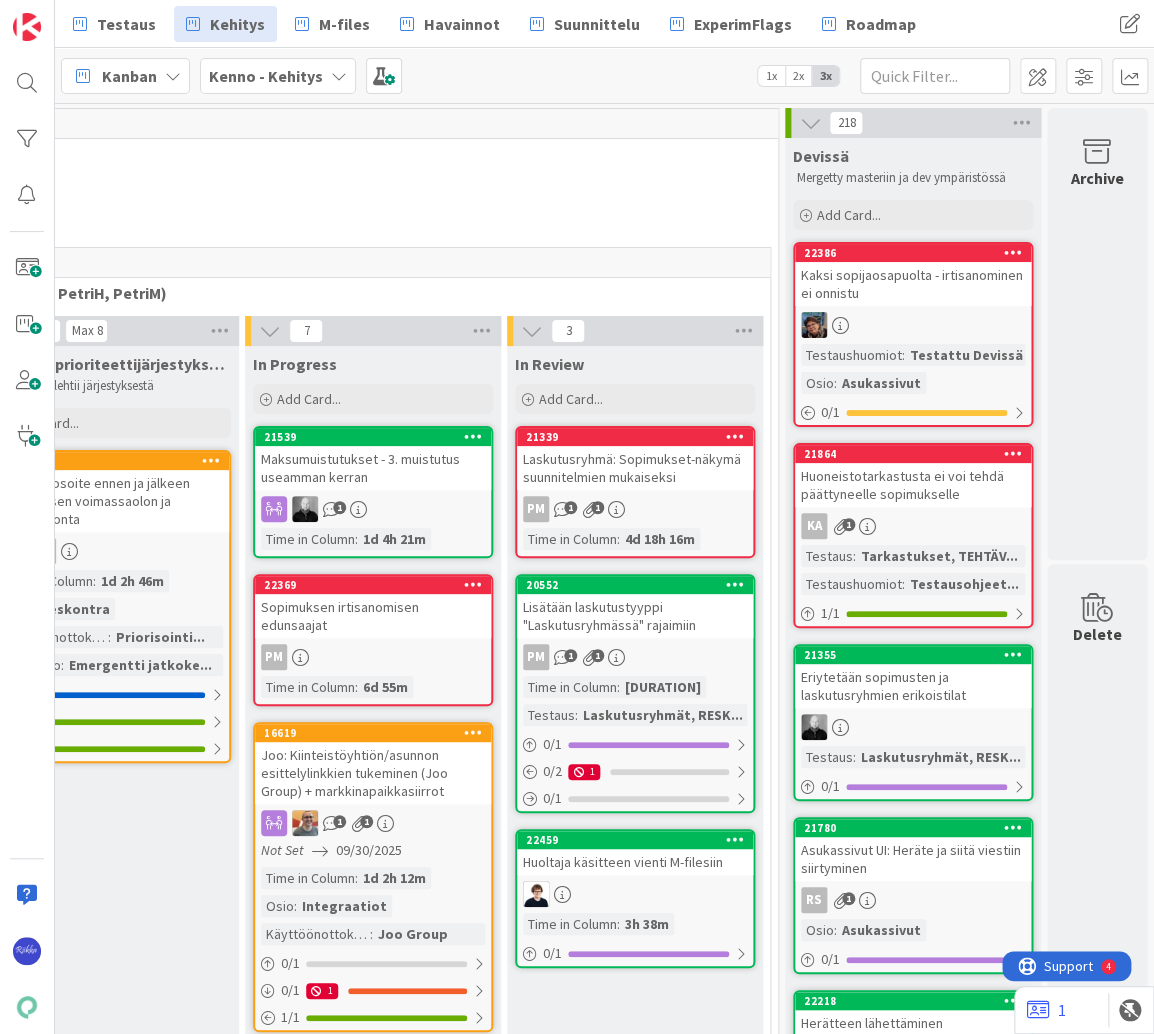 click on "Kanban" at bounding box center (129, 76) 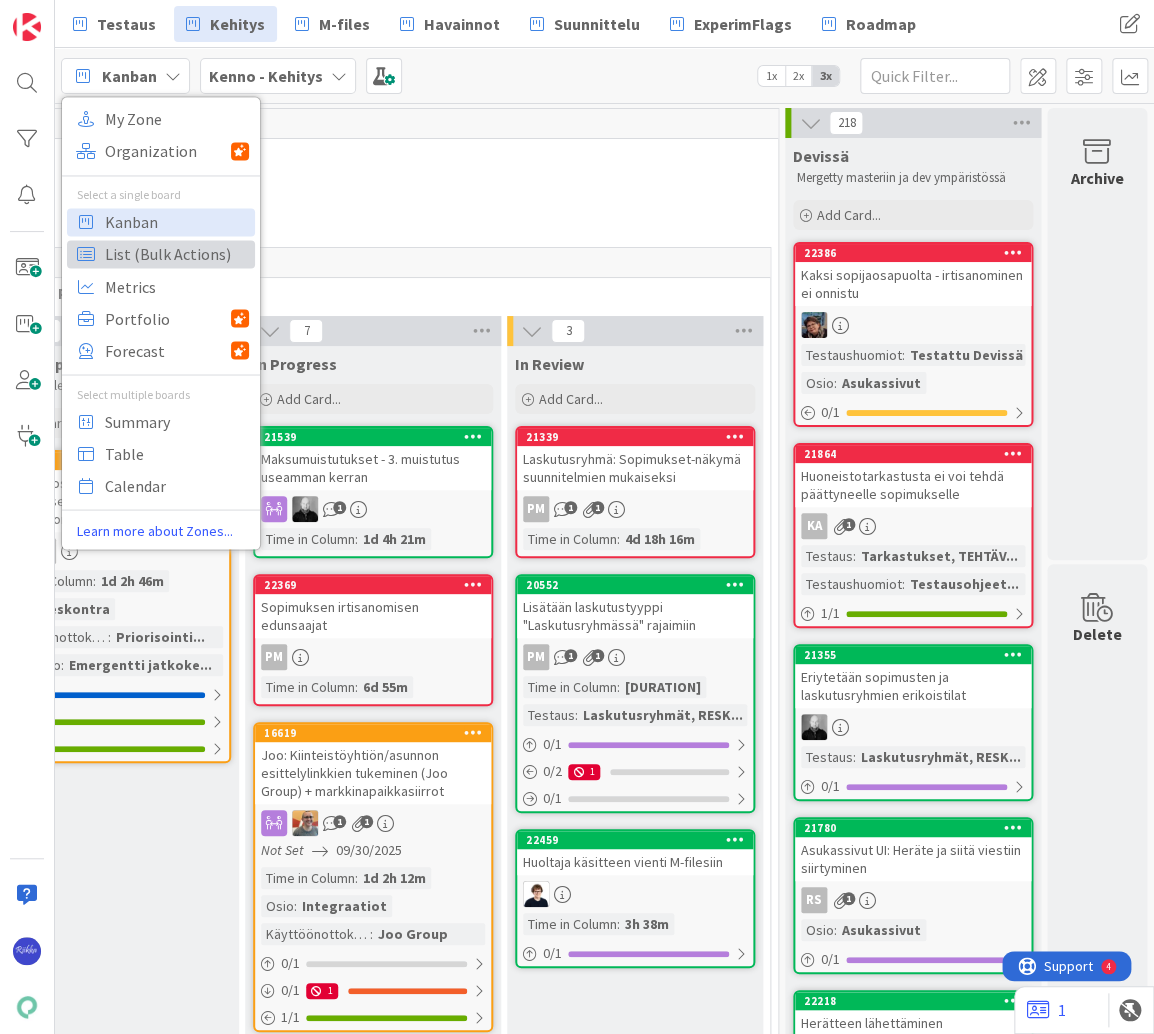 click on "List (Bulk Actions)" at bounding box center [177, 254] 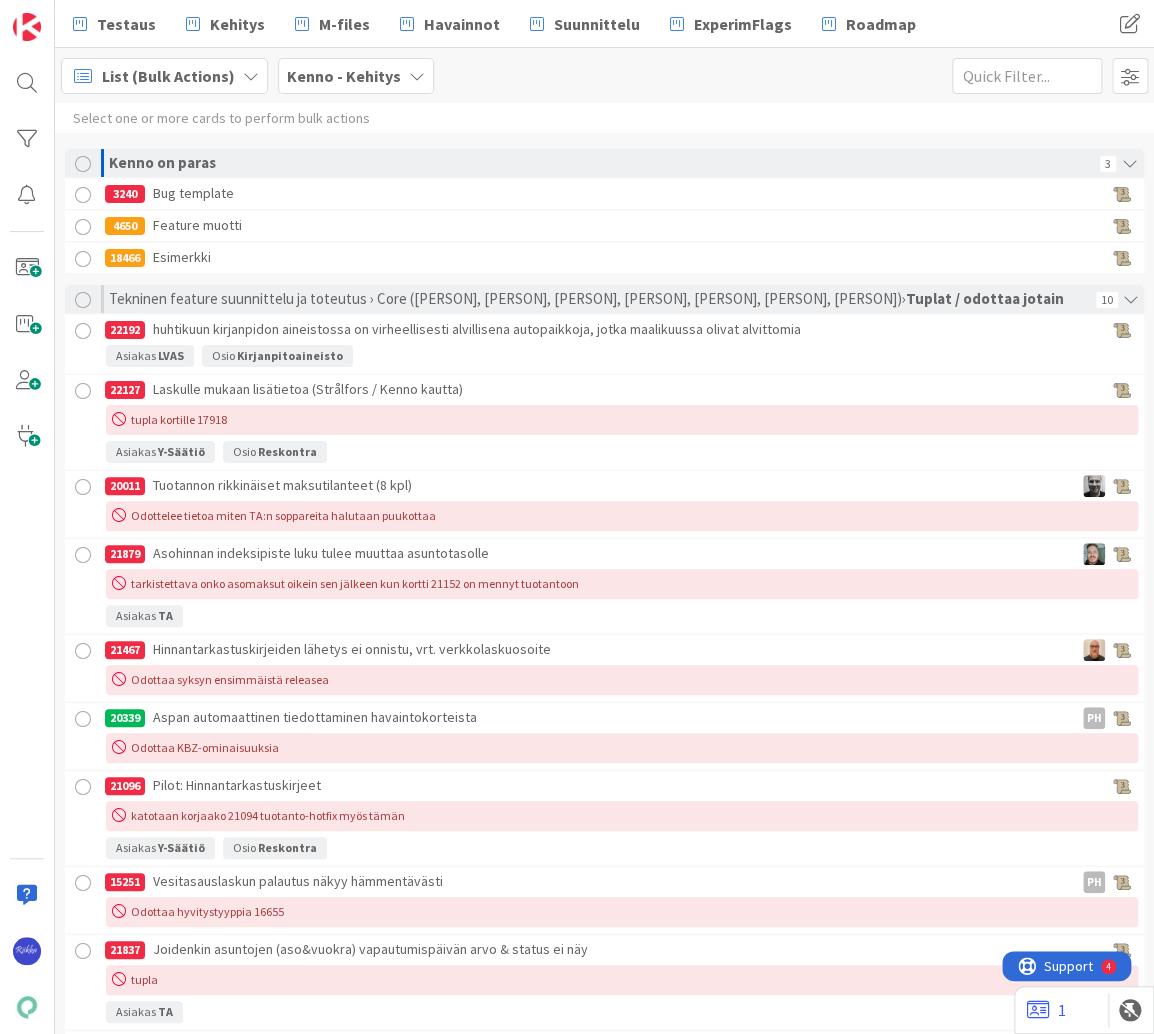 scroll, scrollTop: 0, scrollLeft: 0, axis: both 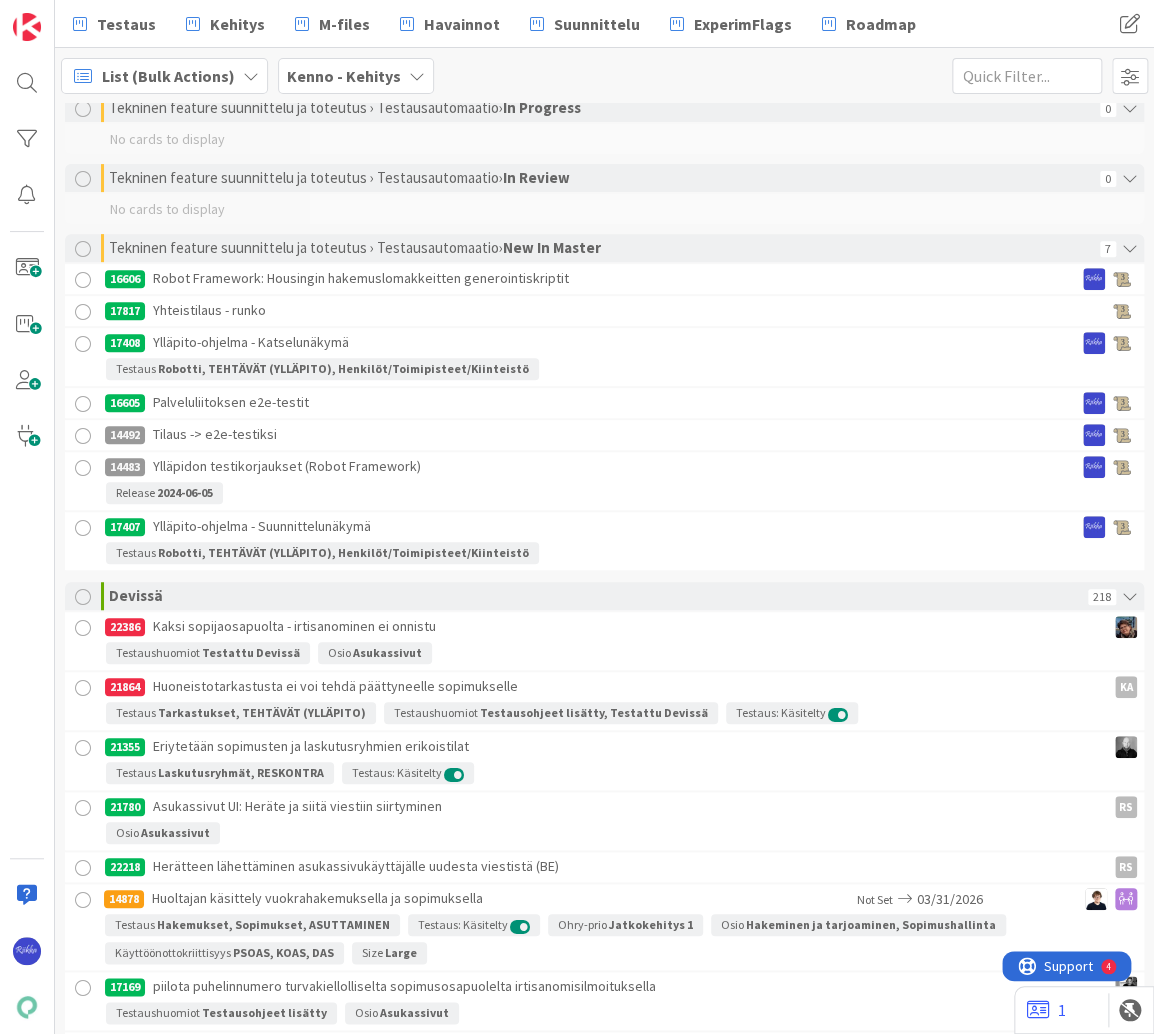 click at bounding box center [83, 597] 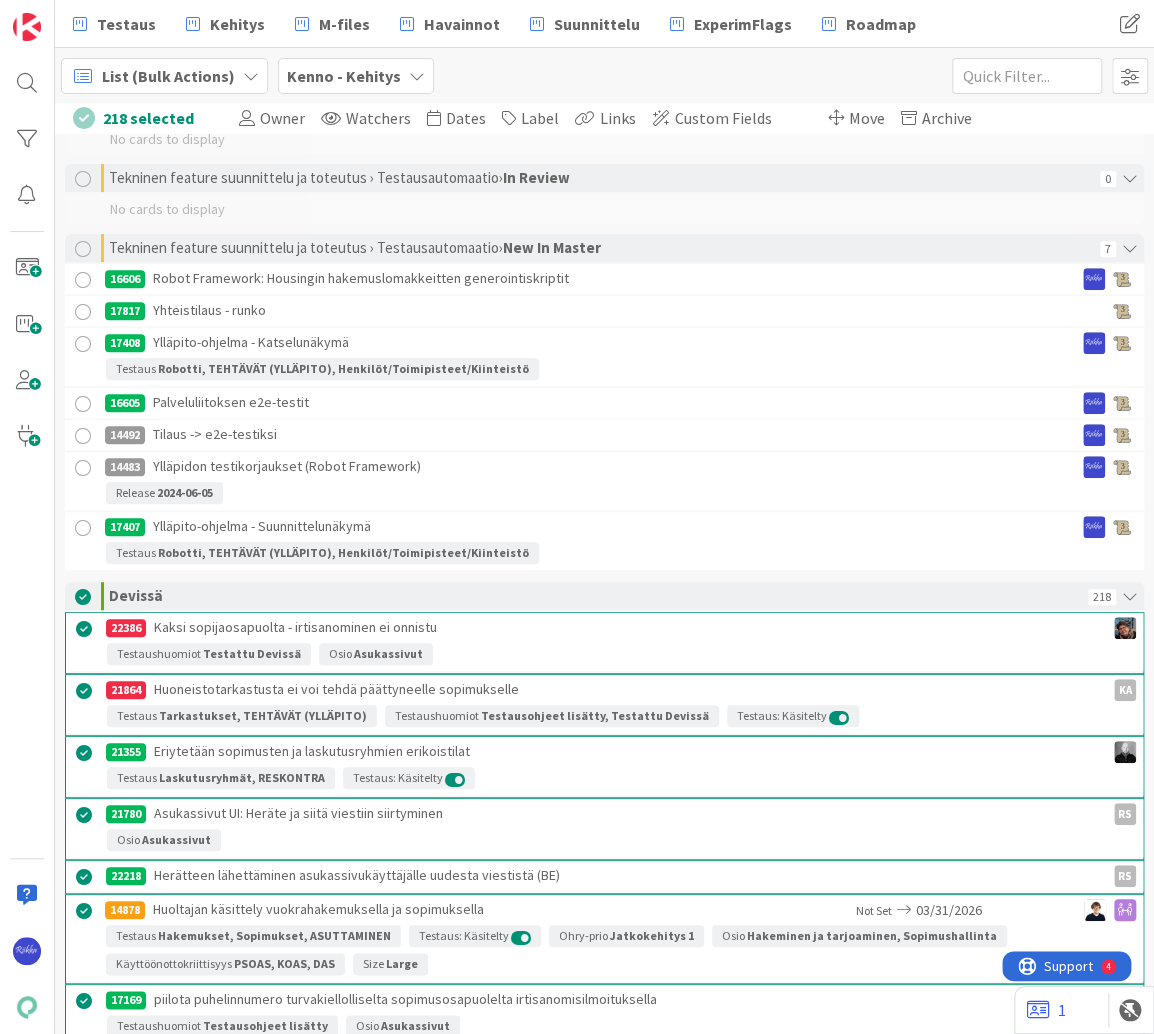click on "Custom Fields" at bounding box center (723, 118) 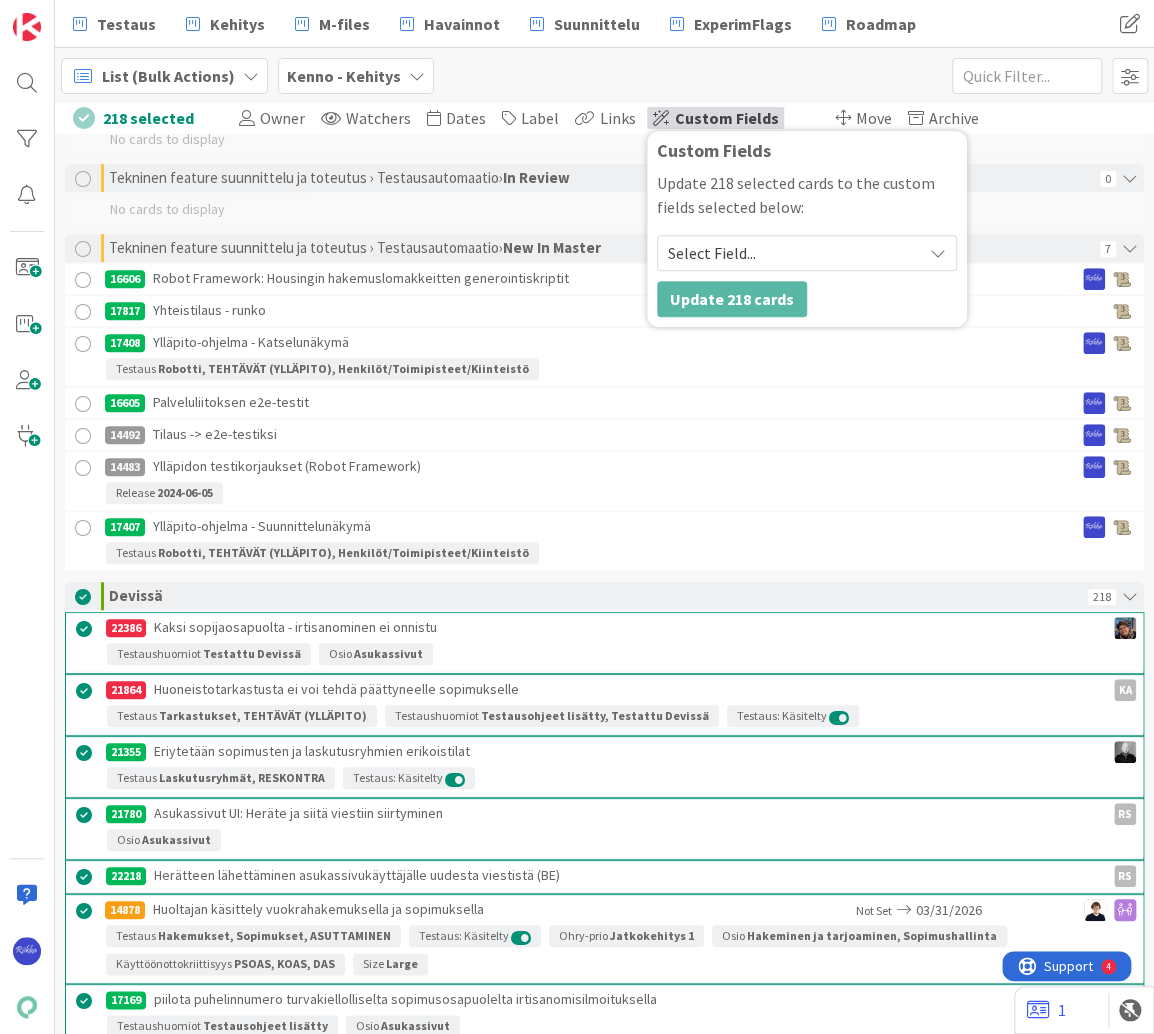 click on "Select Field..." at bounding box center [790, 253] 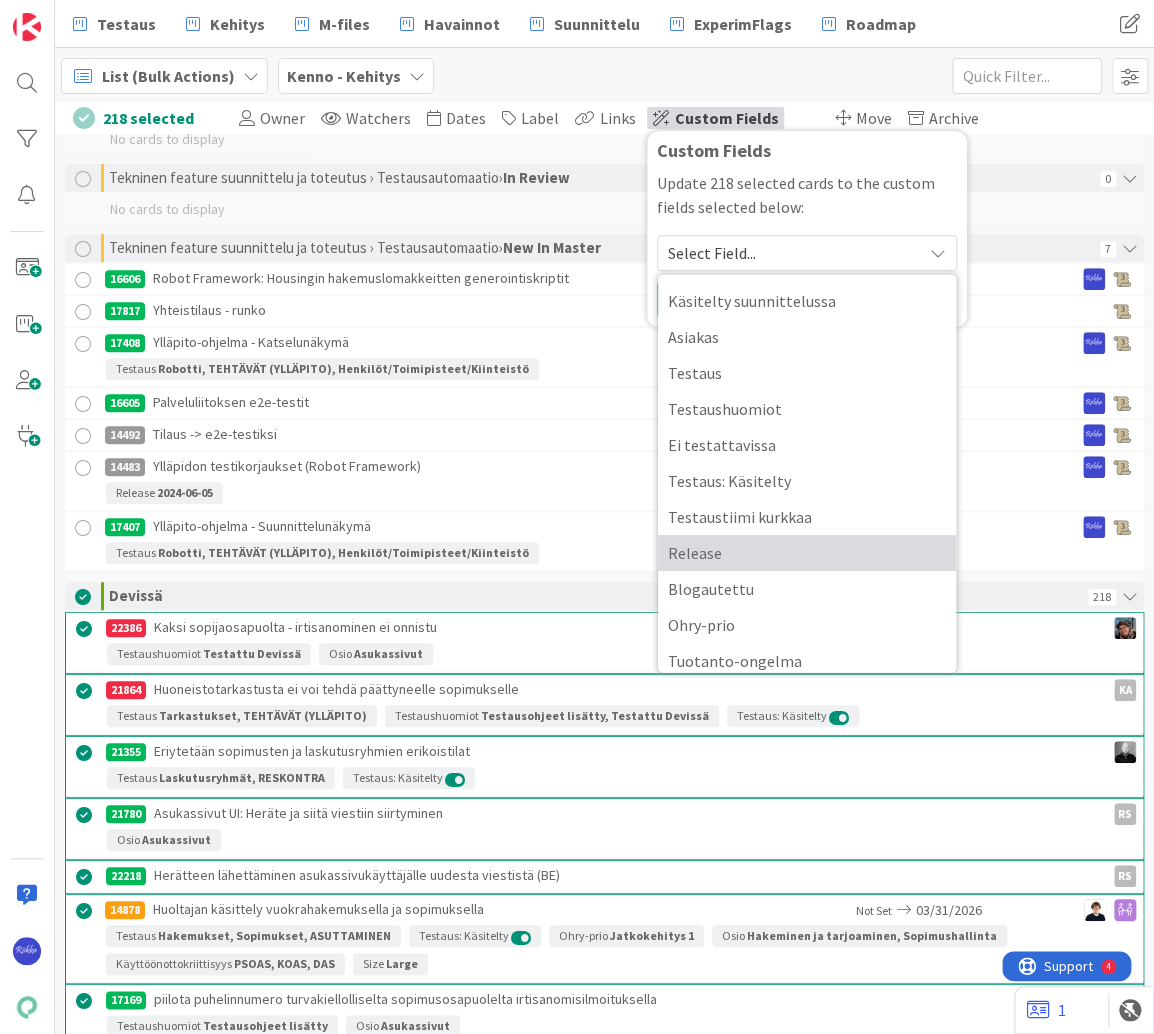 click on "Release" at bounding box center [807, 552] 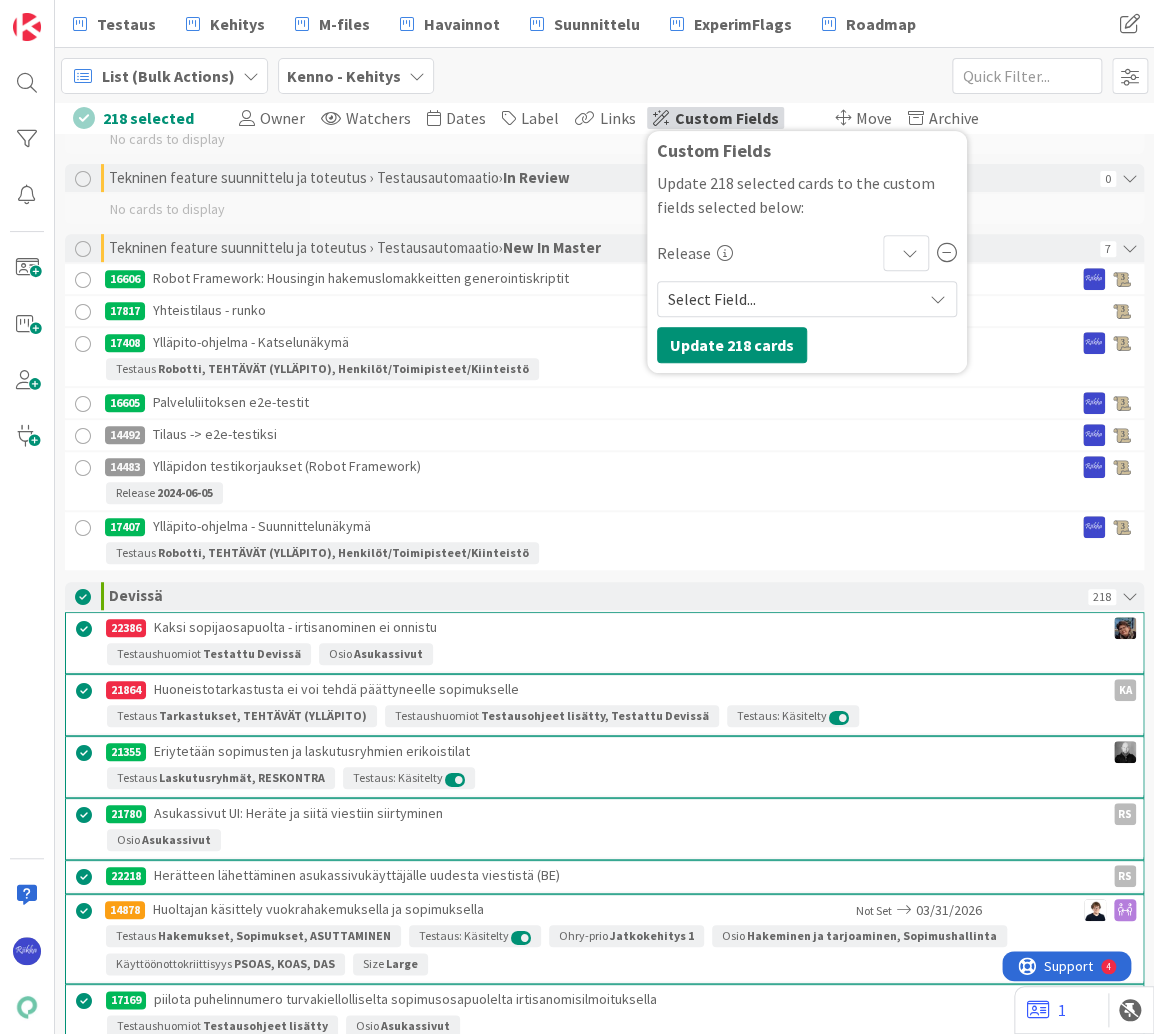 click at bounding box center [906, 253] 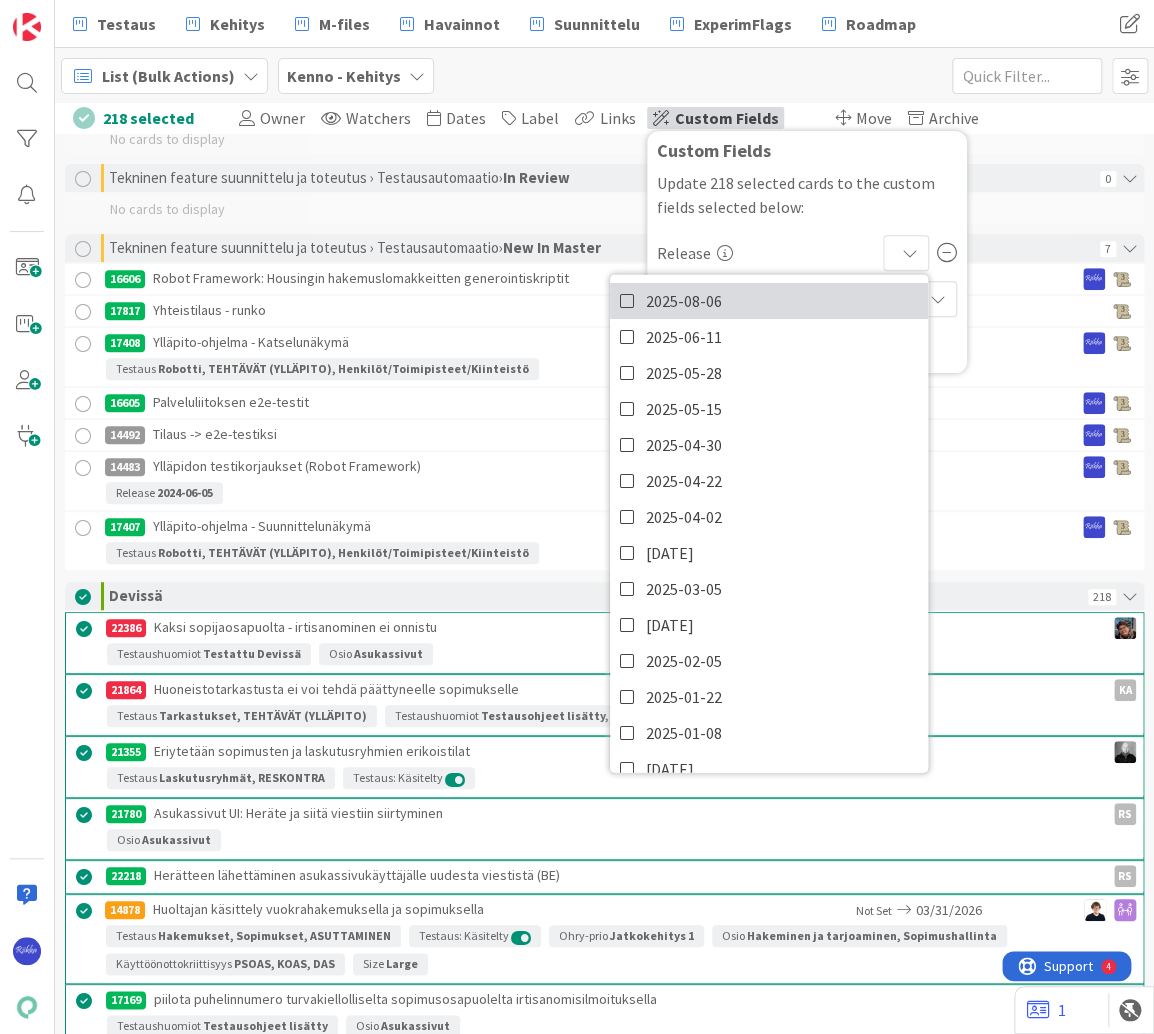 click on "2025-08-06" at bounding box center [684, 300] 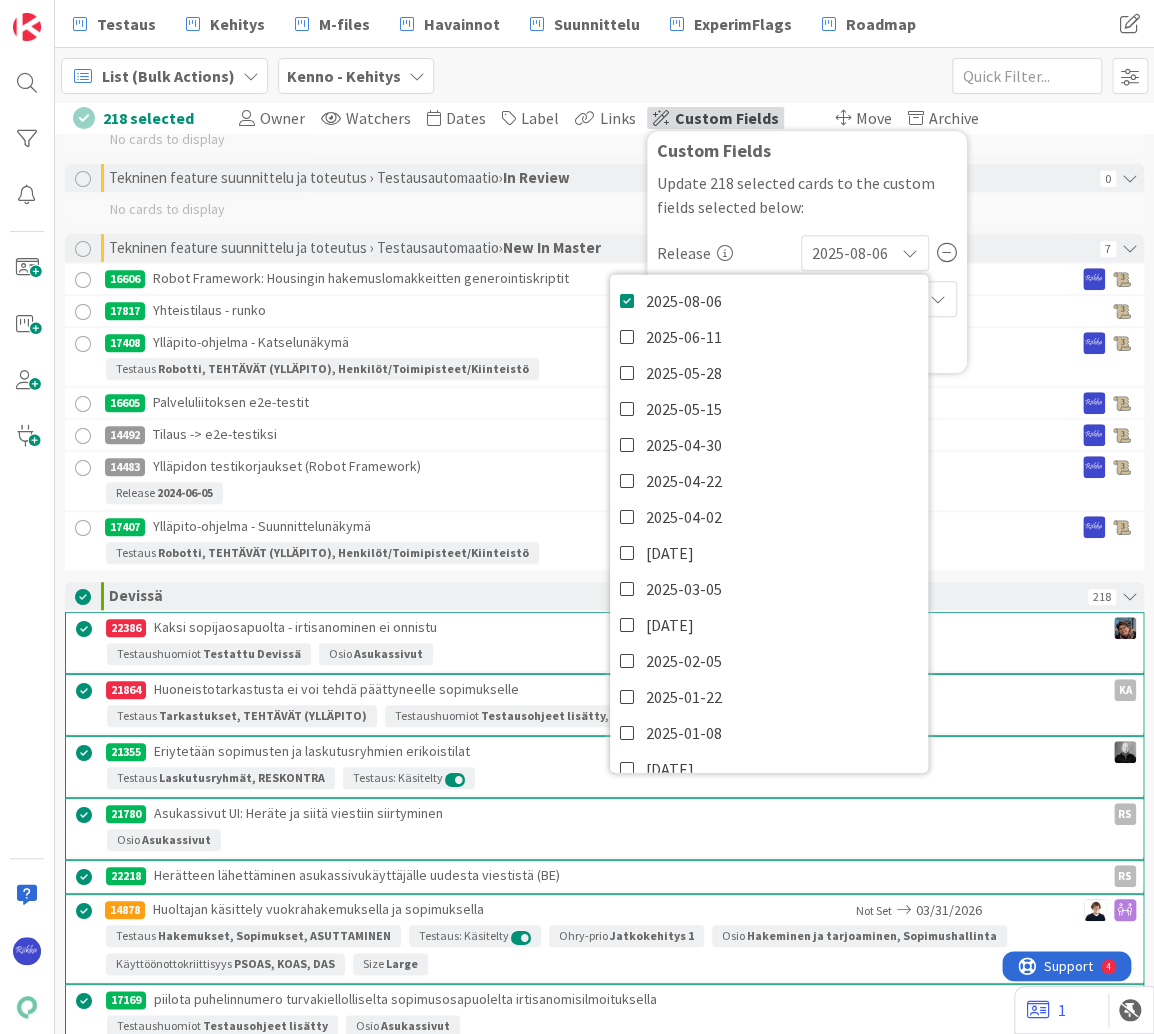 click on "Update 218 selected cards to the custom fields selected below:" at bounding box center [807, 195] 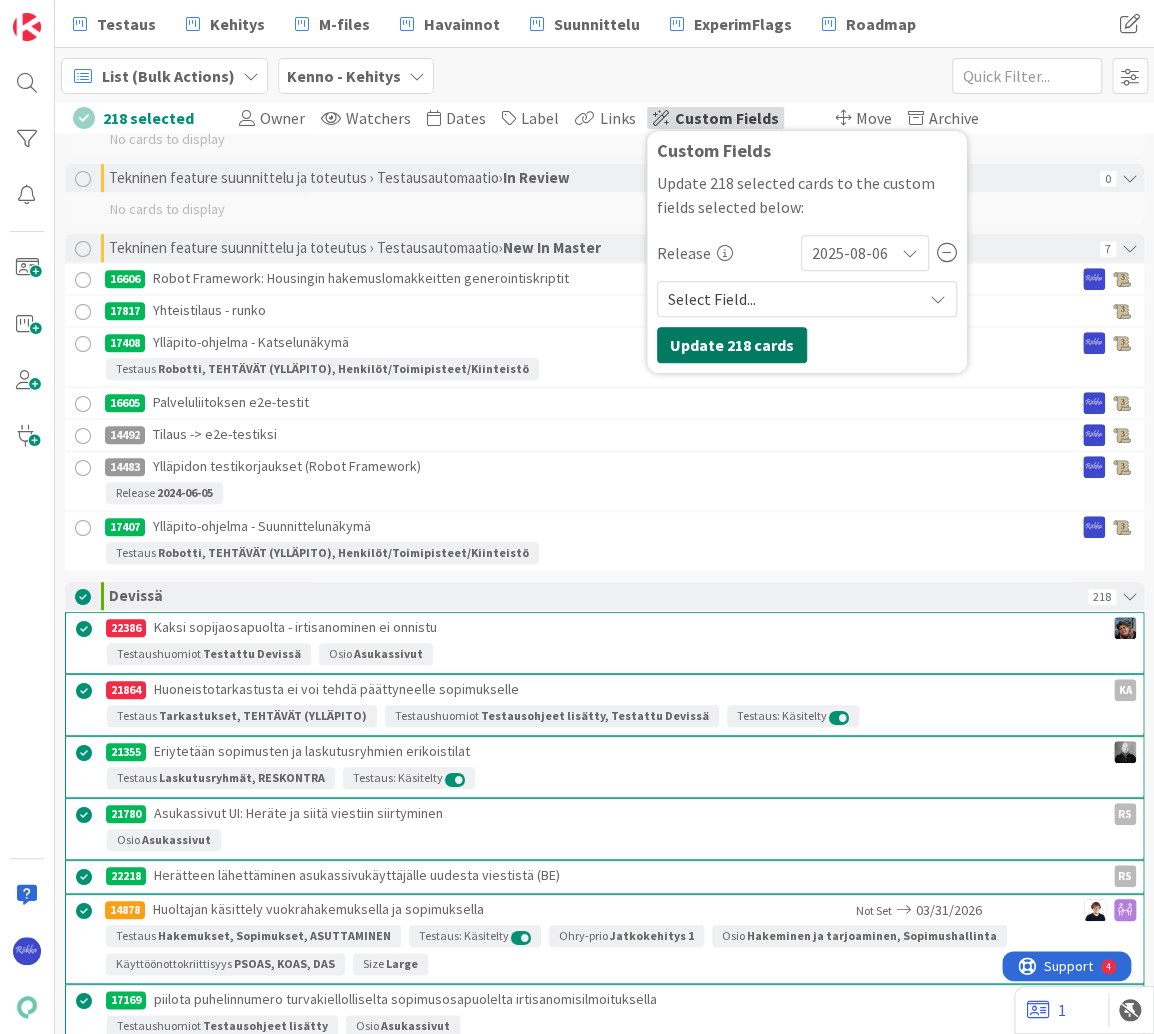 click on "Update 218 cards" at bounding box center (732, 345) 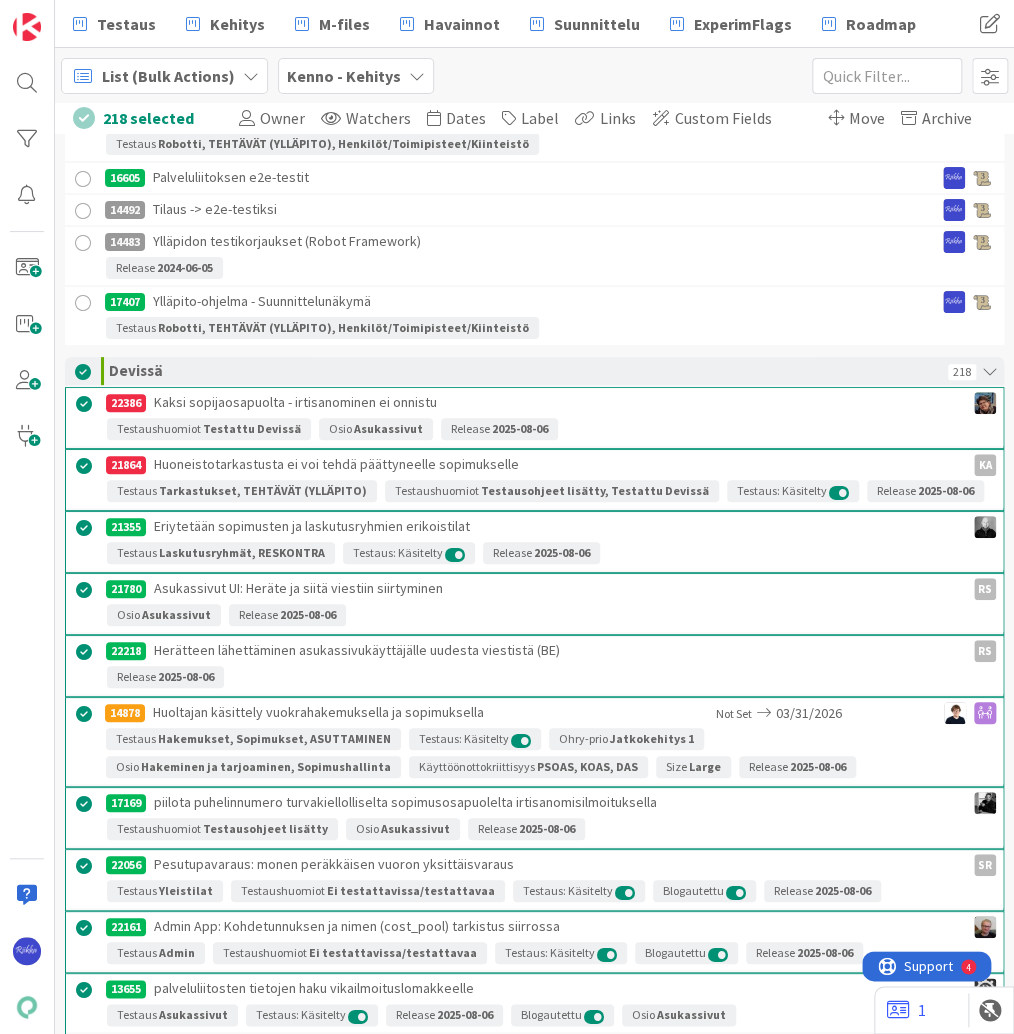 scroll, scrollTop: 17855, scrollLeft: 0, axis: vertical 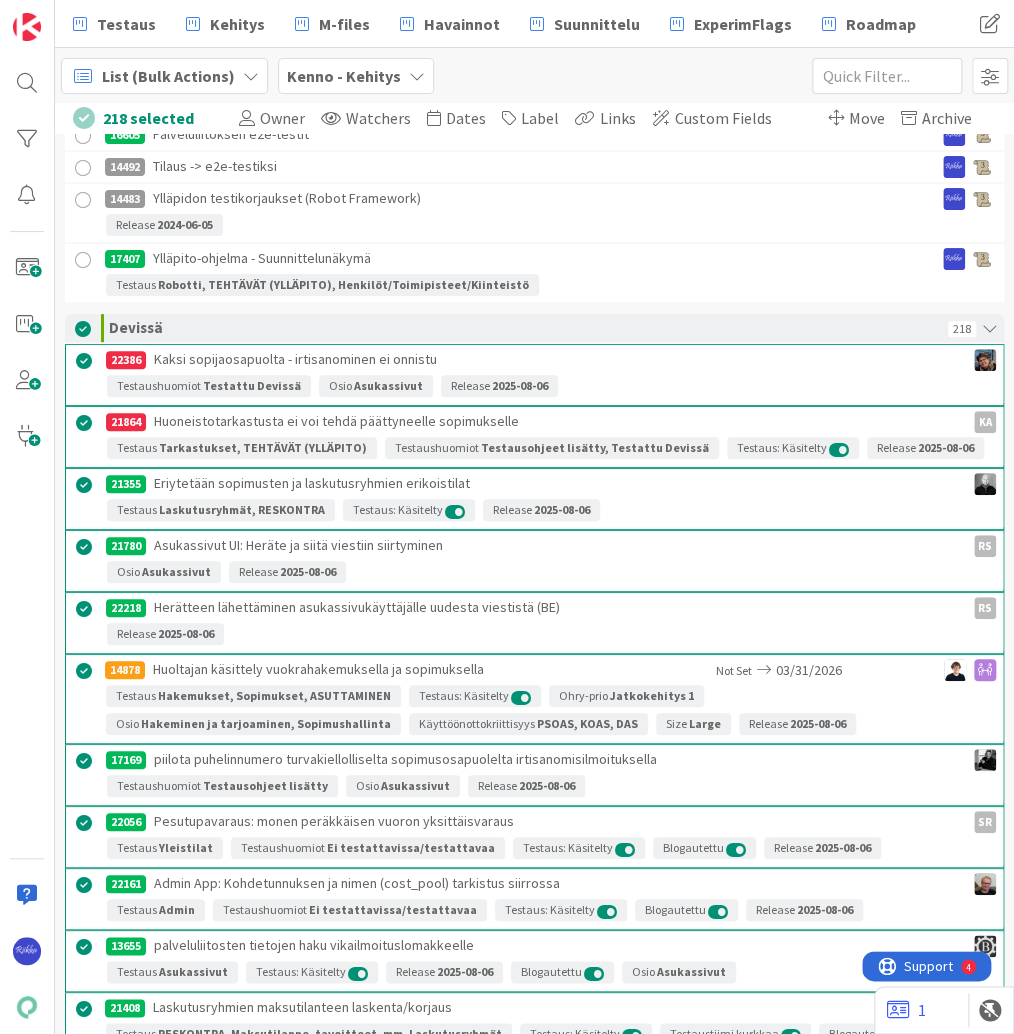 drag, startPoint x: 84, startPoint y: 324, endPoint x: 191, endPoint y: 130, distance: 221.55135 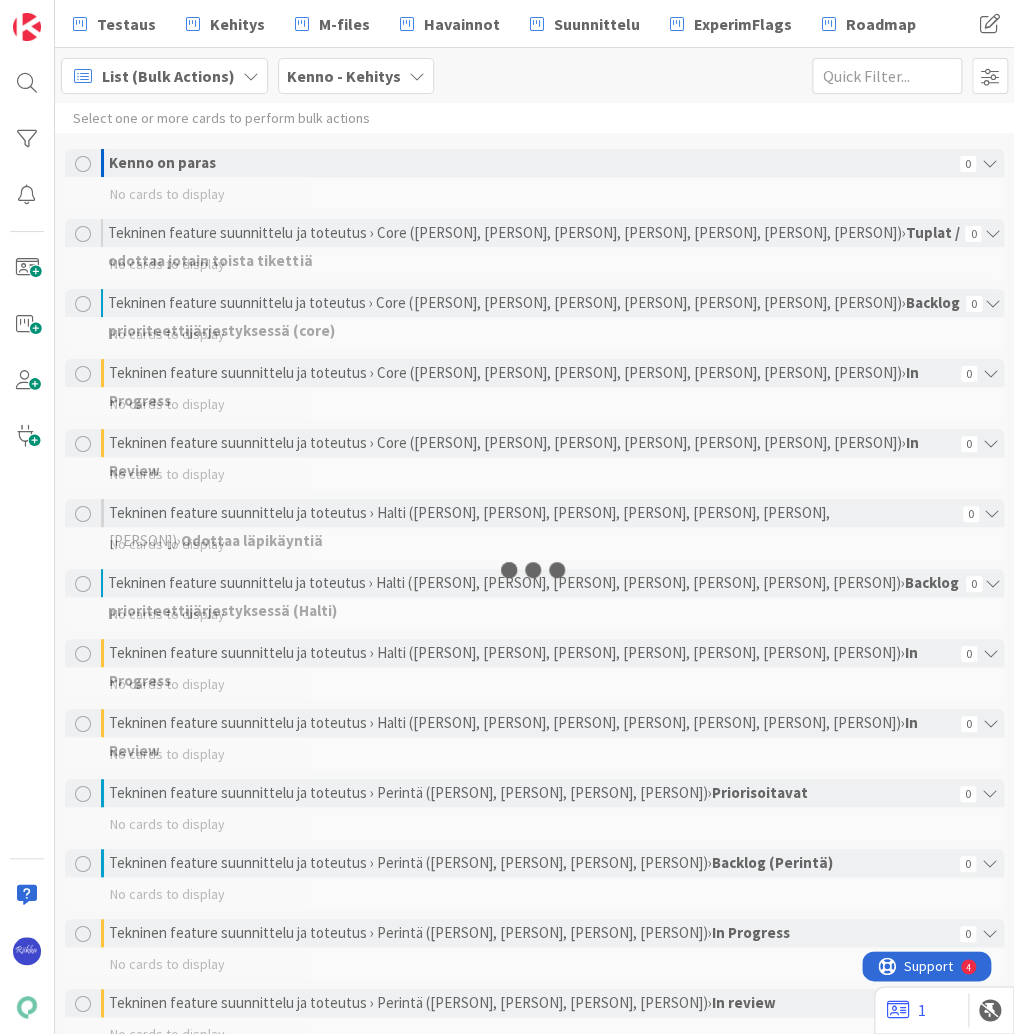 scroll, scrollTop: 0, scrollLeft: 0, axis: both 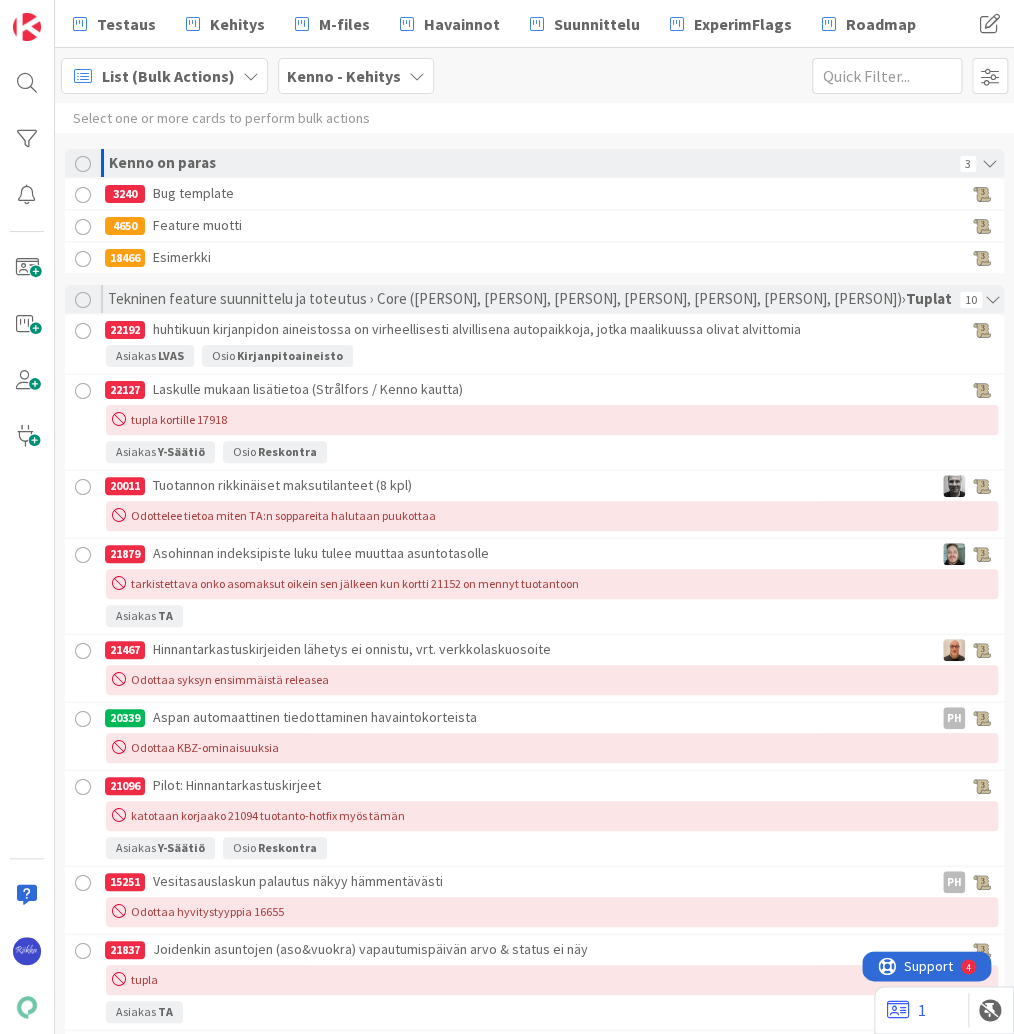 click on "List (Bulk Actions) Kenno - Kehitys 1x 2x 3x" at bounding box center [534, 75] 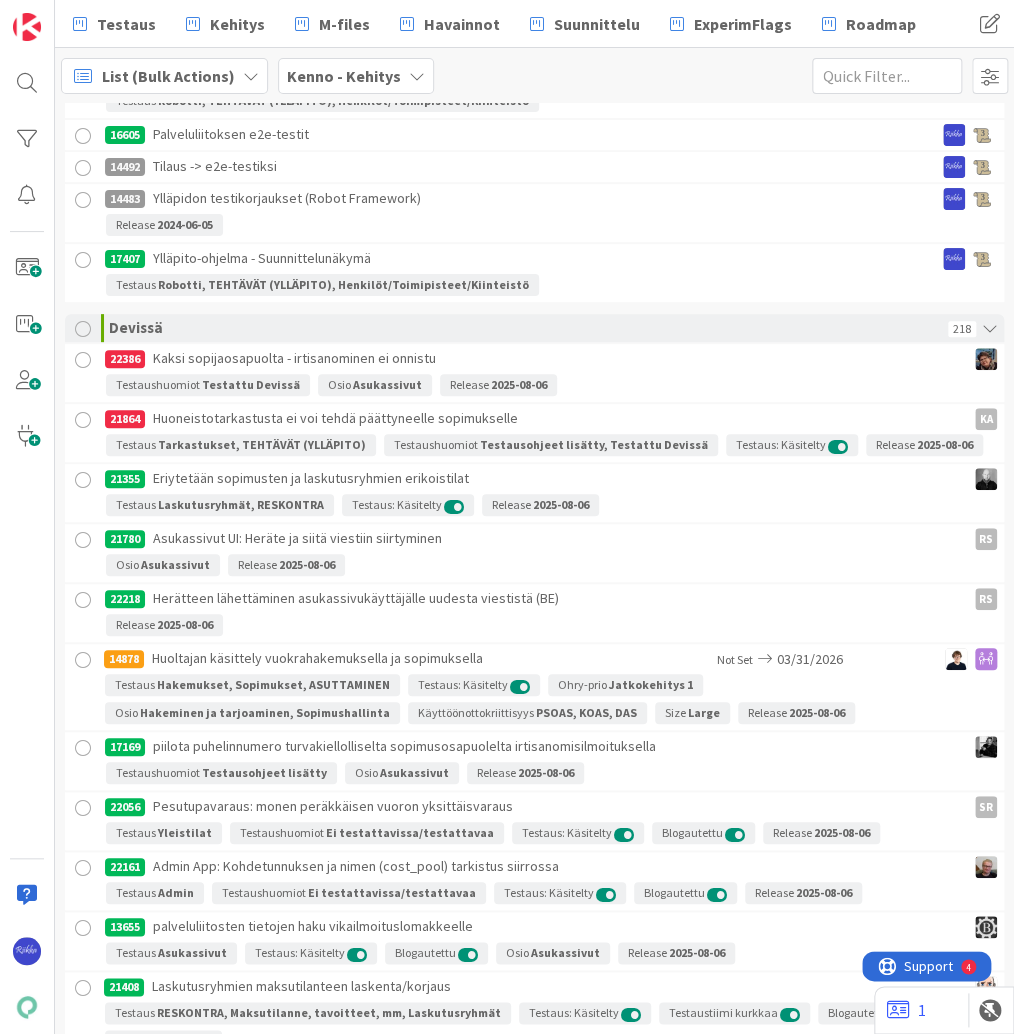 scroll, scrollTop: 17935, scrollLeft: 0, axis: vertical 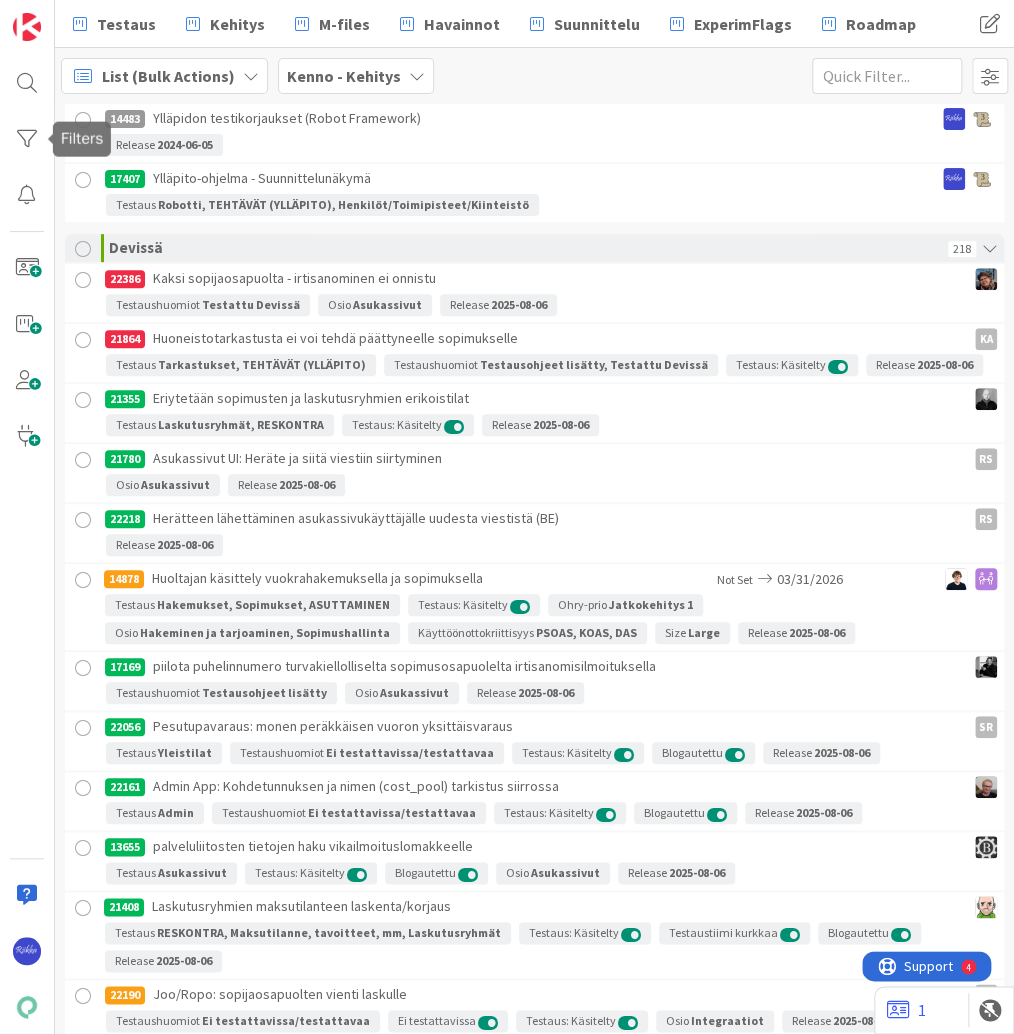 click at bounding box center (27, 139) 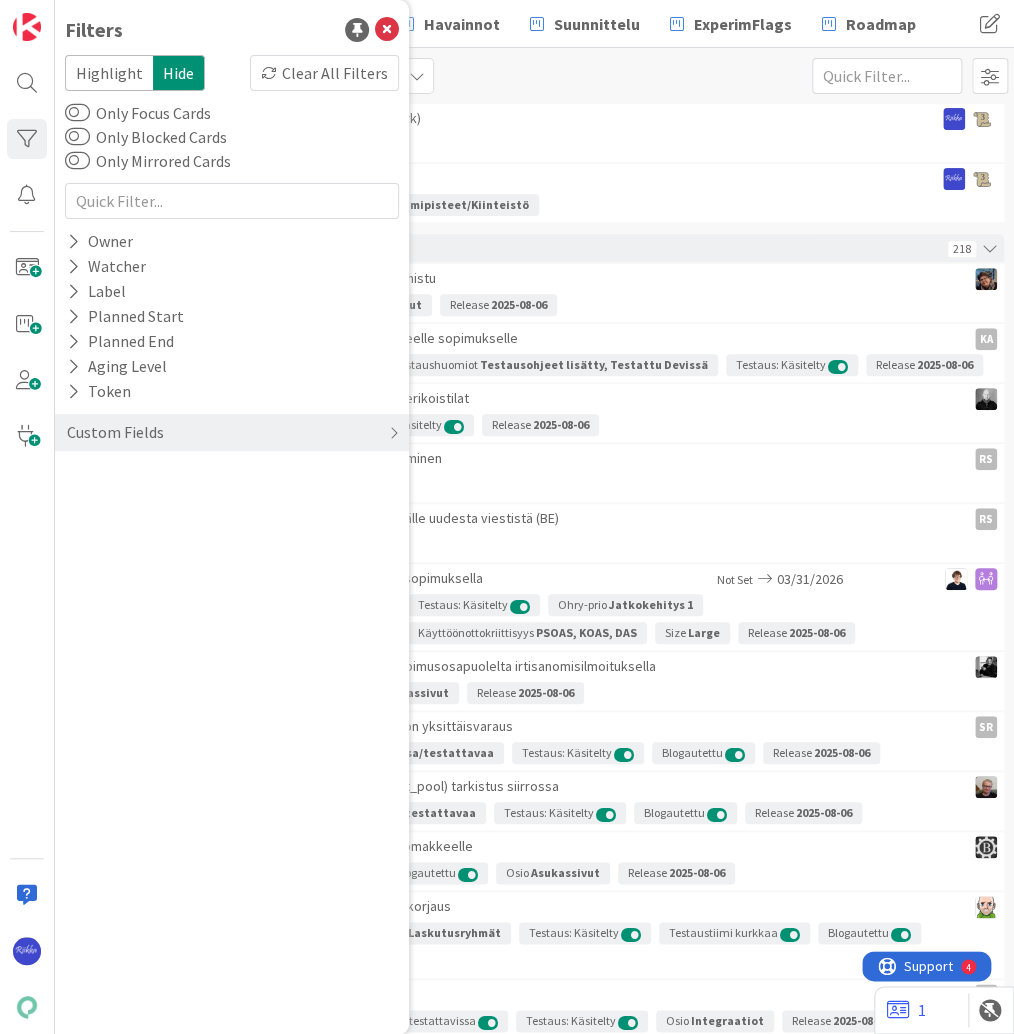 click on "Custom Fields" at bounding box center [115, 432] 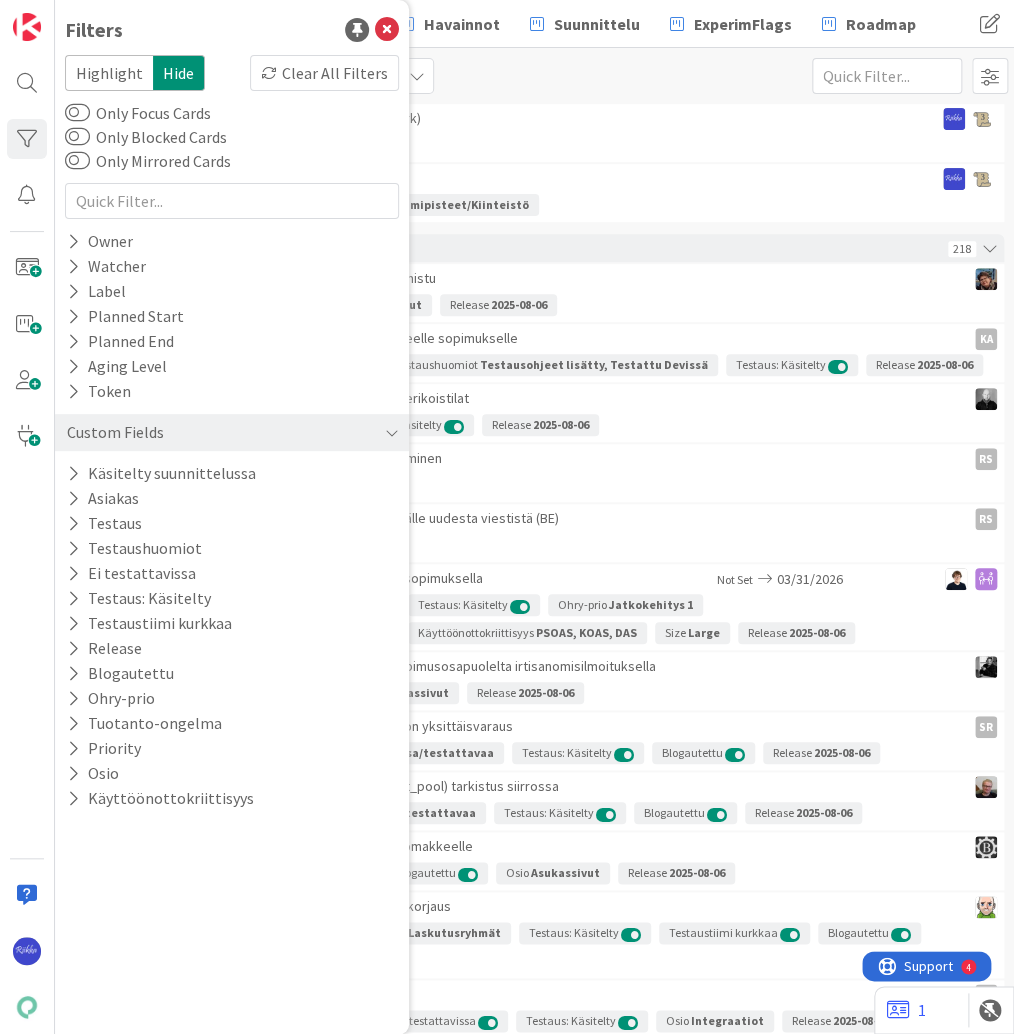 click at bounding box center [73, 573] 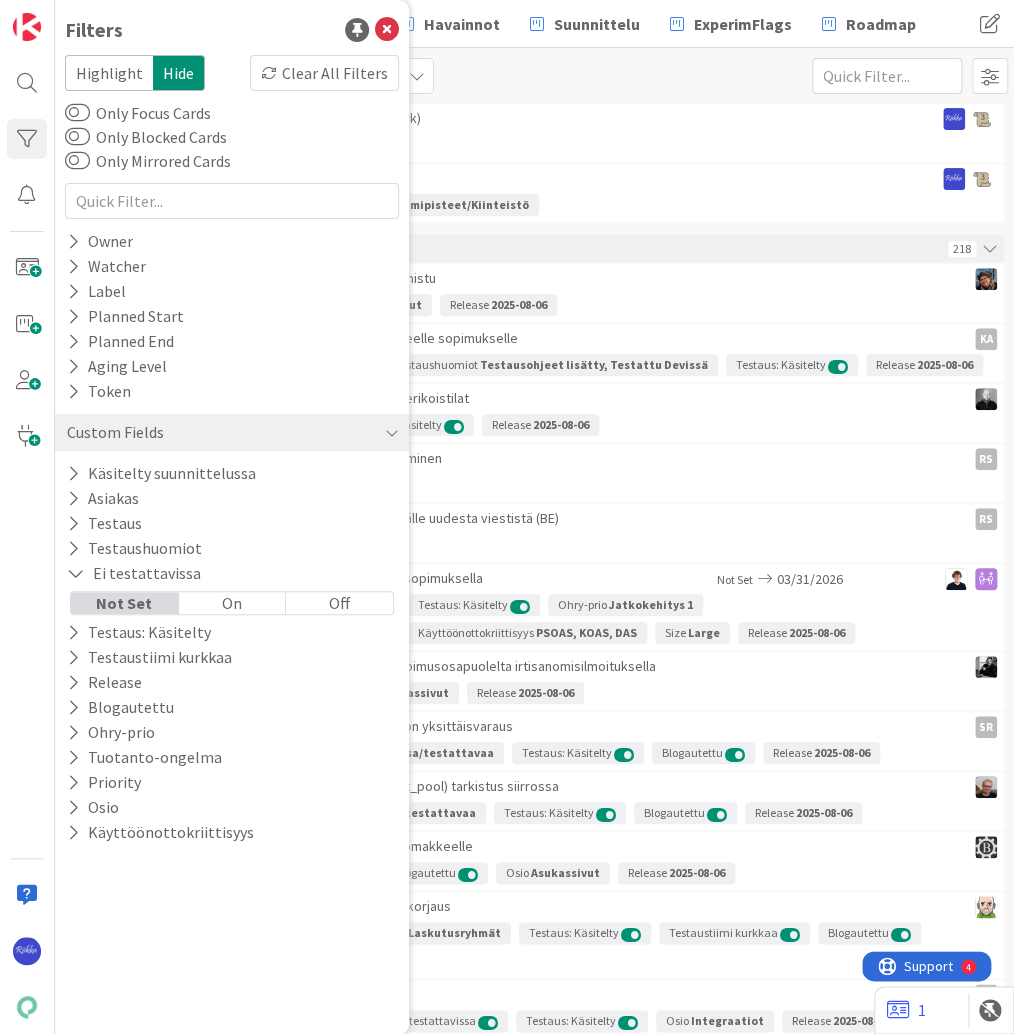 click on "On" at bounding box center (233, 603) 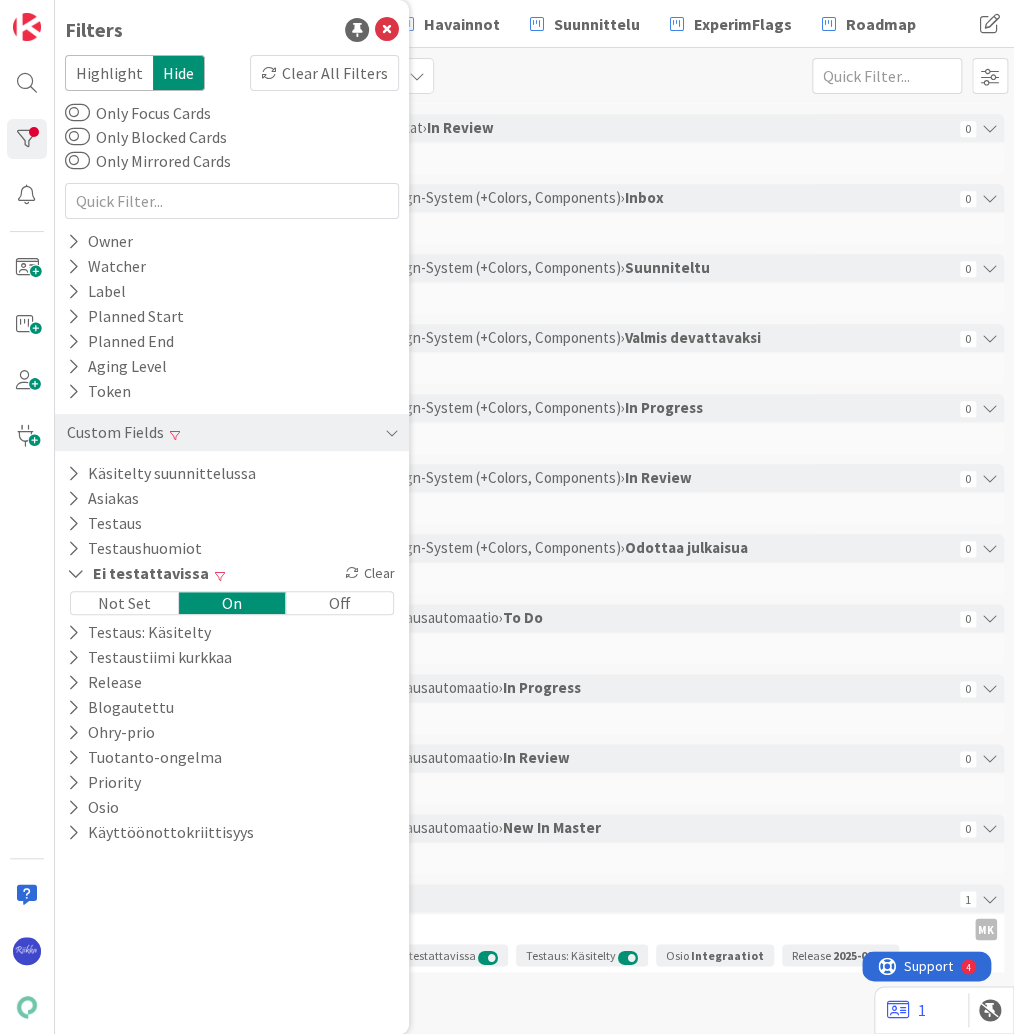 scroll, scrollTop: 3045, scrollLeft: 0, axis: vertical 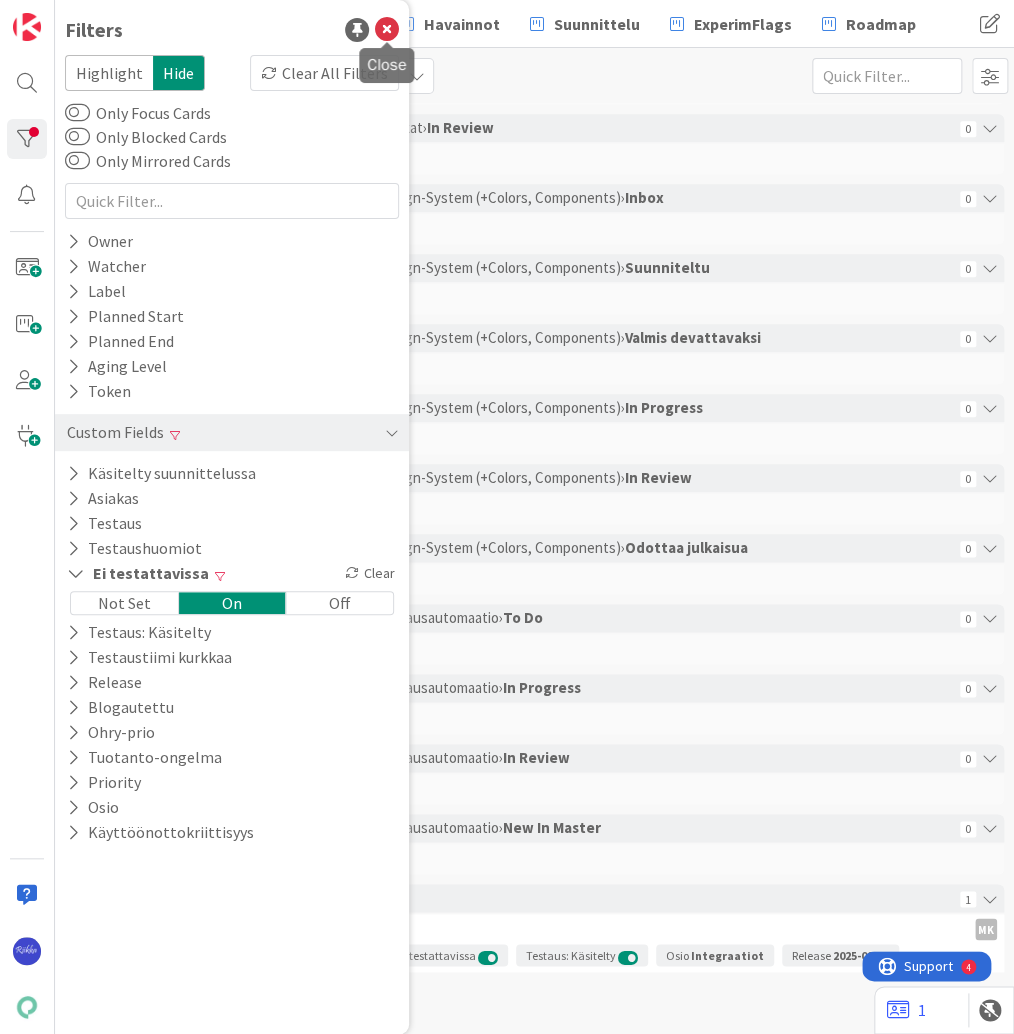 click at bounding box center (387, 30) 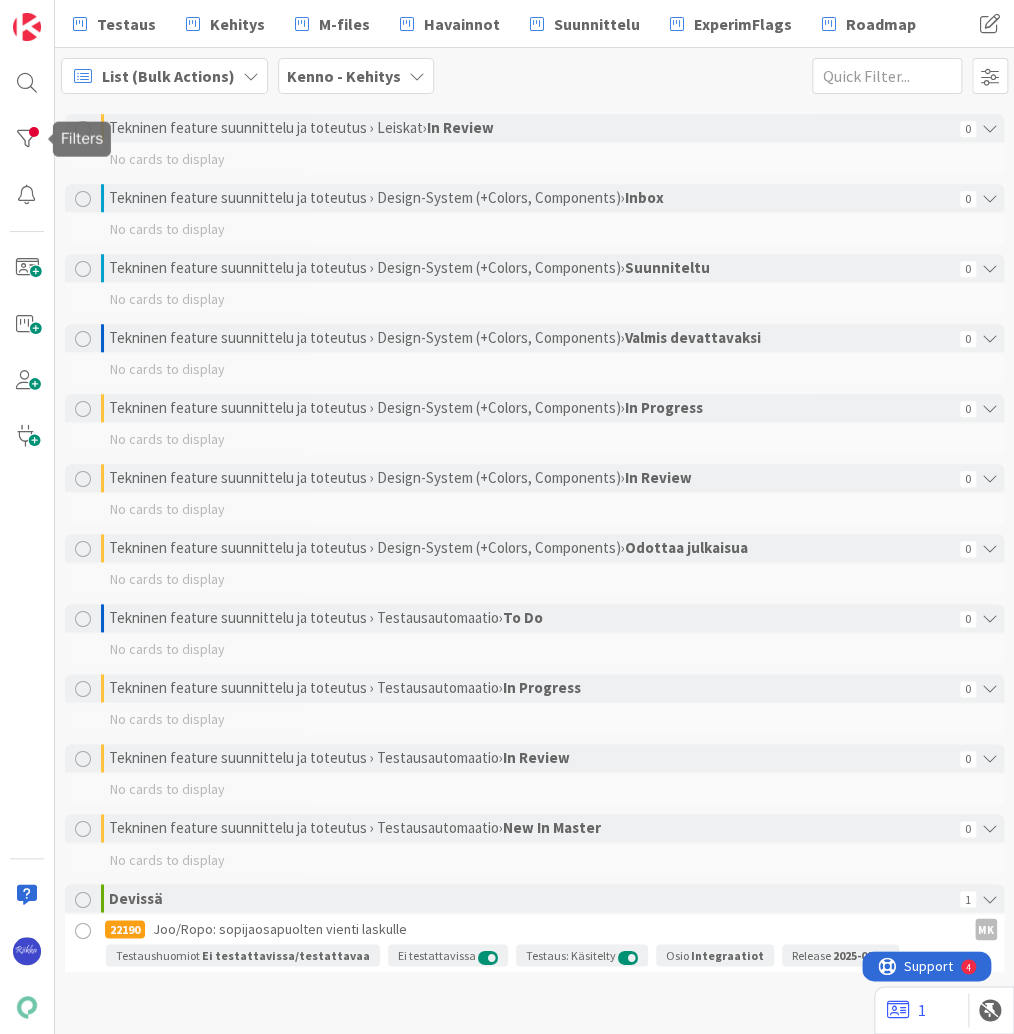 click at bounding box center (27, 139) 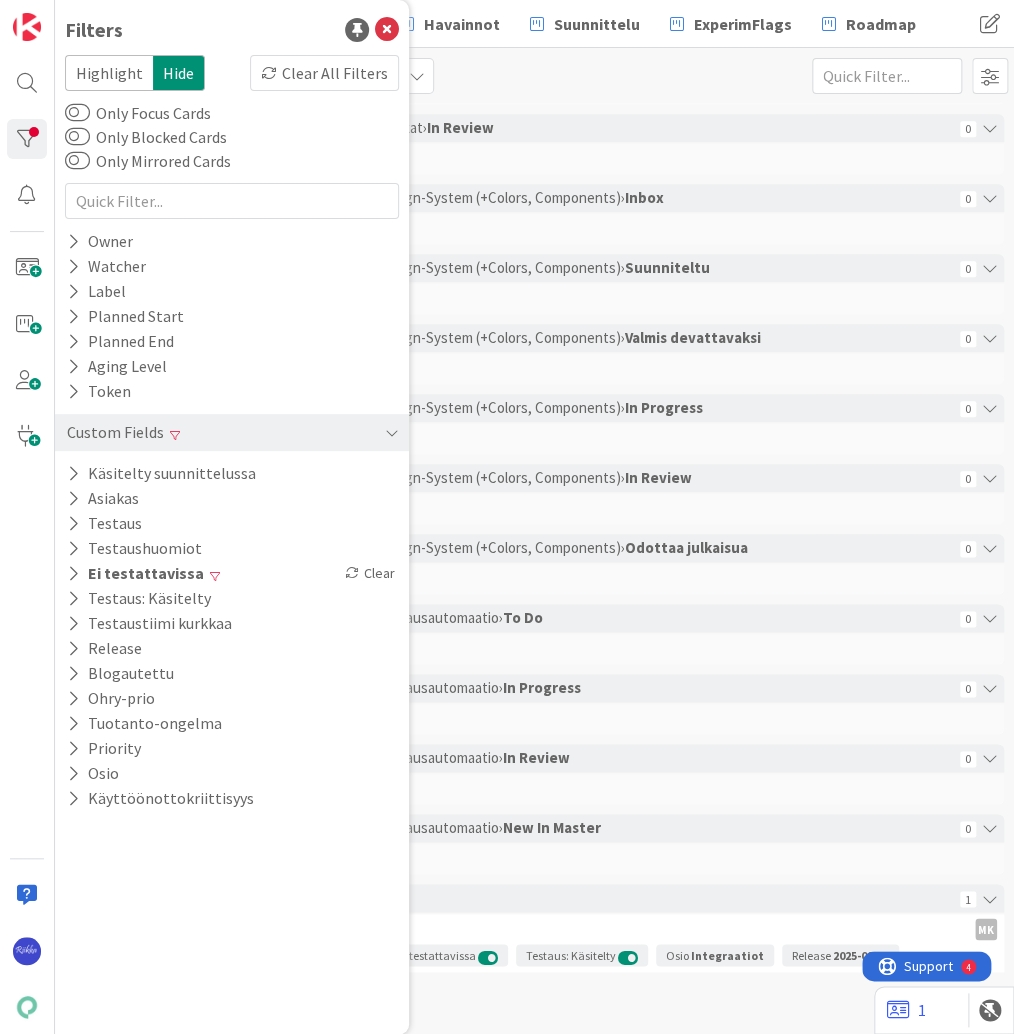 click at bounding box center [73, 573] 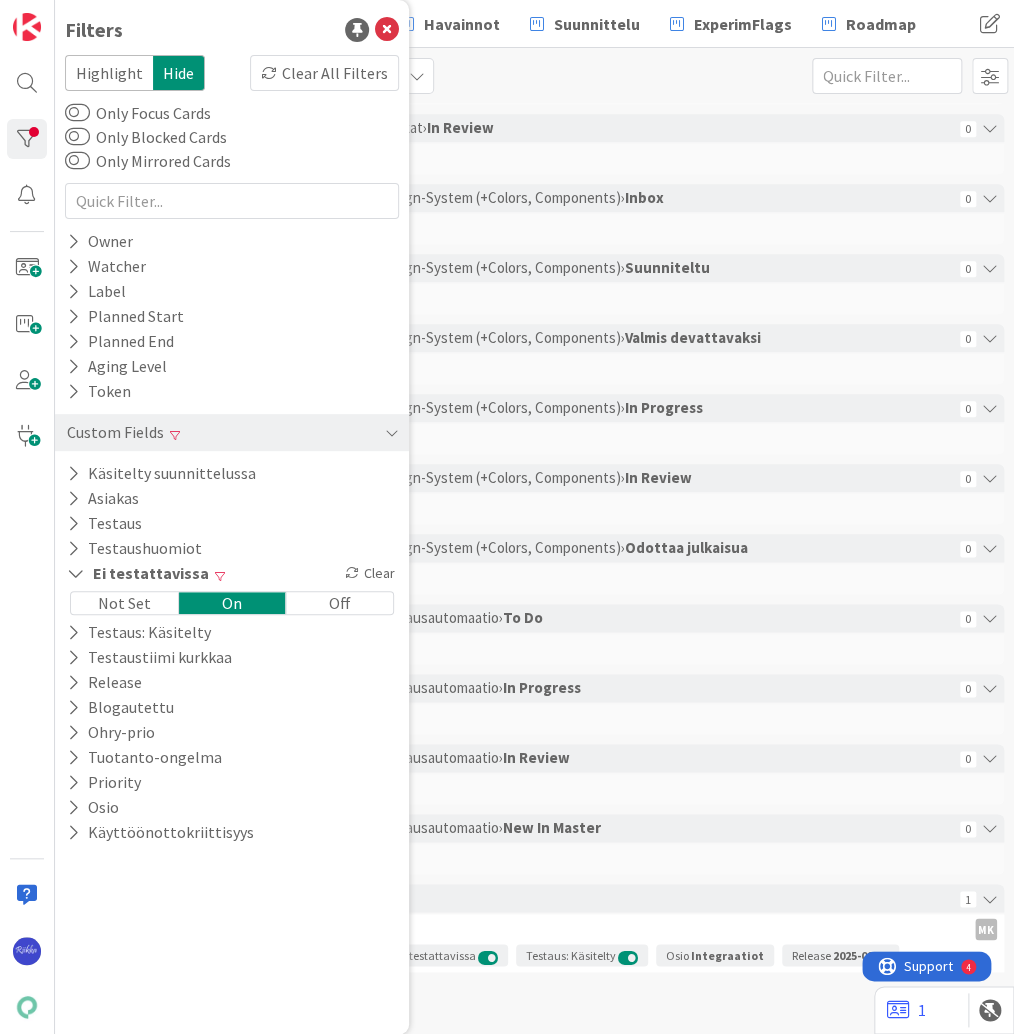 click on "Clear" at bounding box center [370, 573] 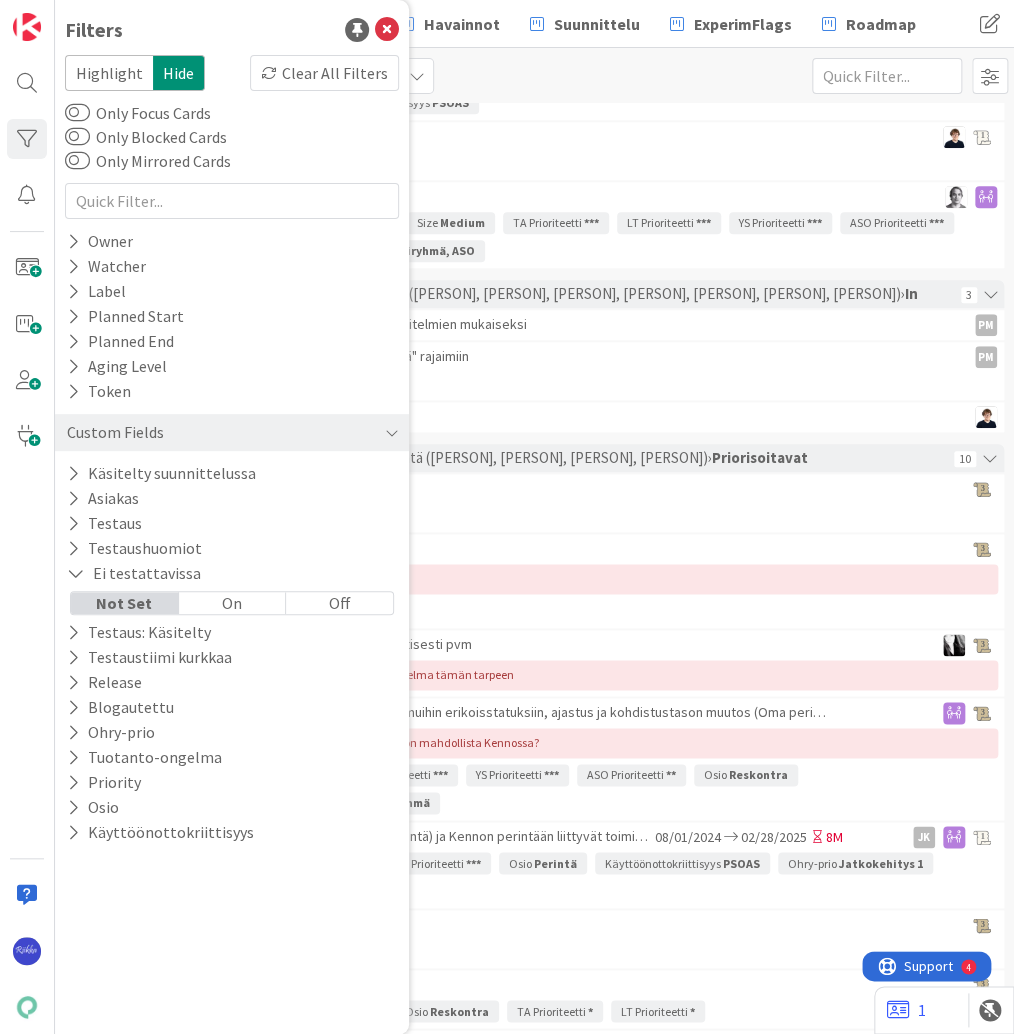 scroll, scrollTop: 17935, scrollLeft: 0, axis: vertical 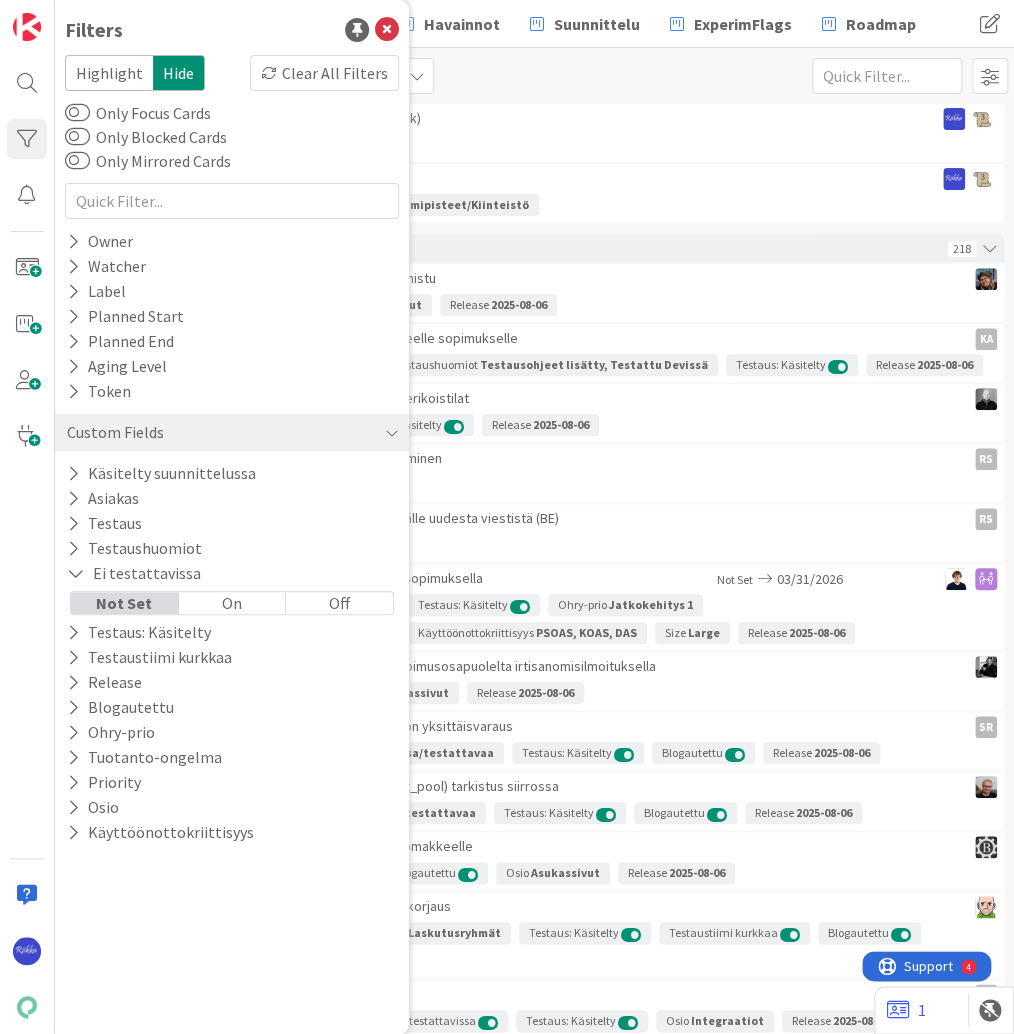 click at bounding box center [73, 548] 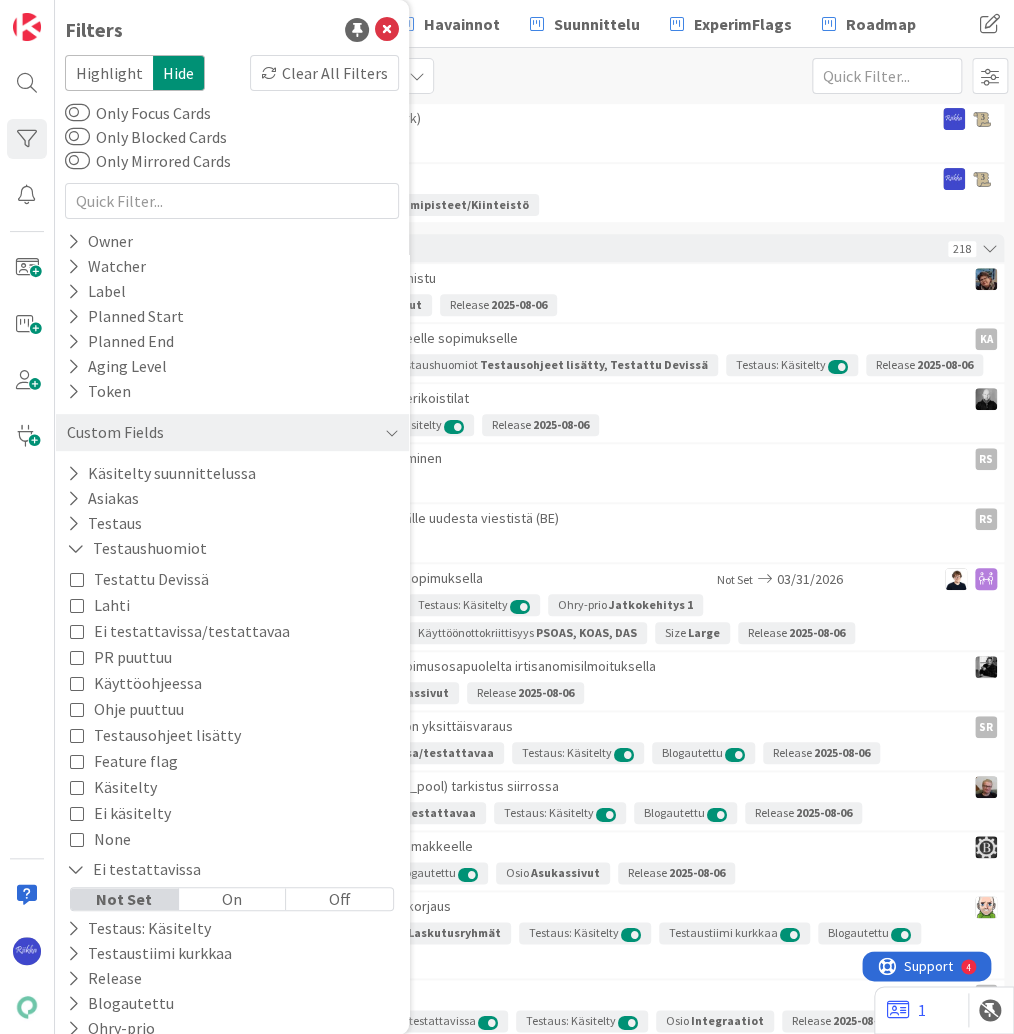 click at bounding box center (77, 631) 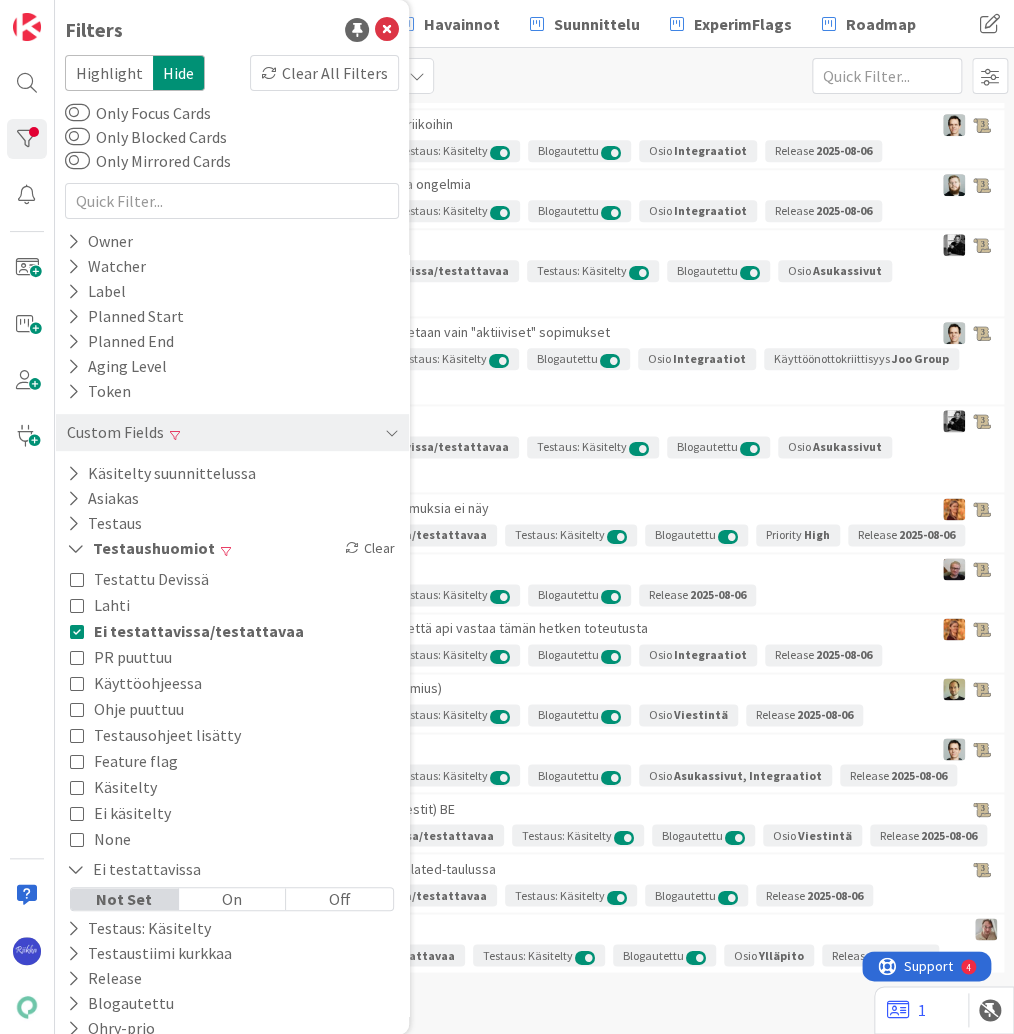 scroll, scrollTop: 3695, scrollLeft: 0, axis: vertical 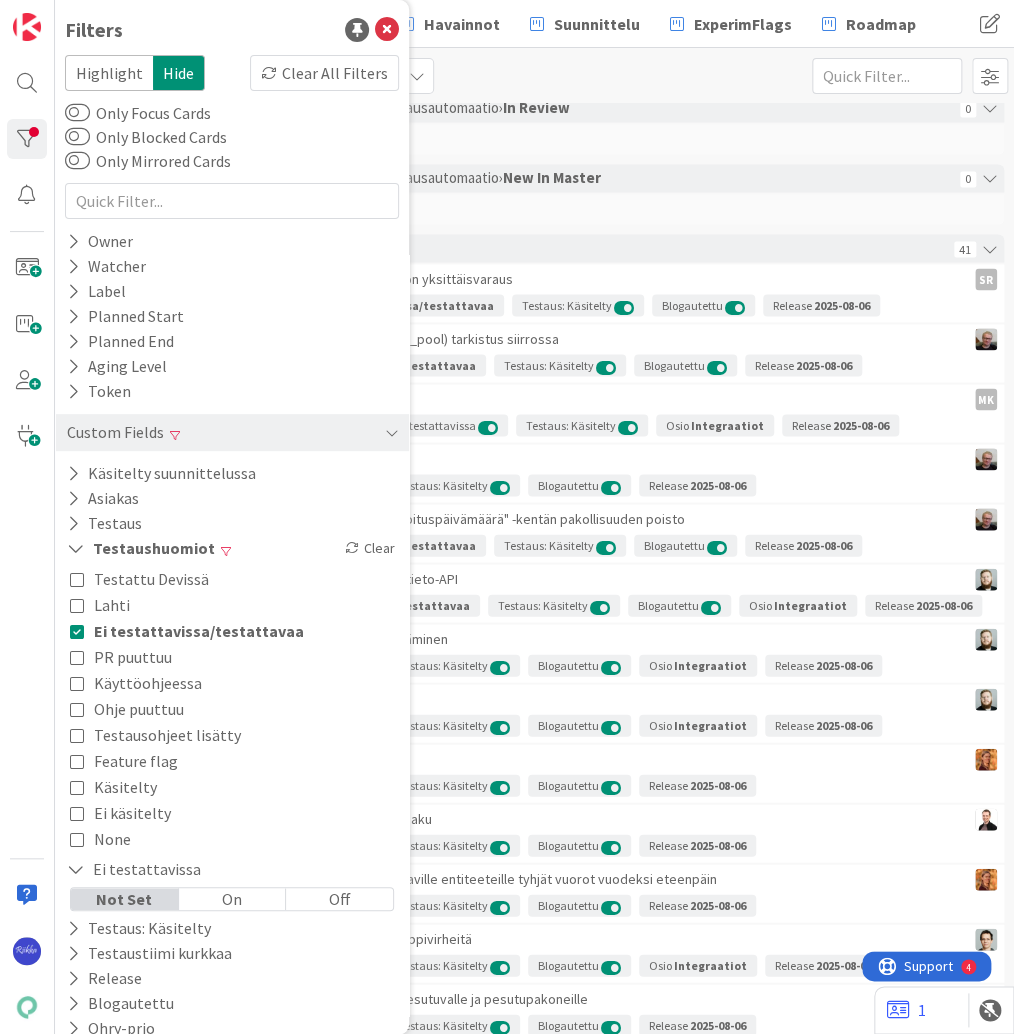 click on "List (Bulk Actions) Kenno - Kehitys 1x 2x 3x" at bounding box center (534, 75) 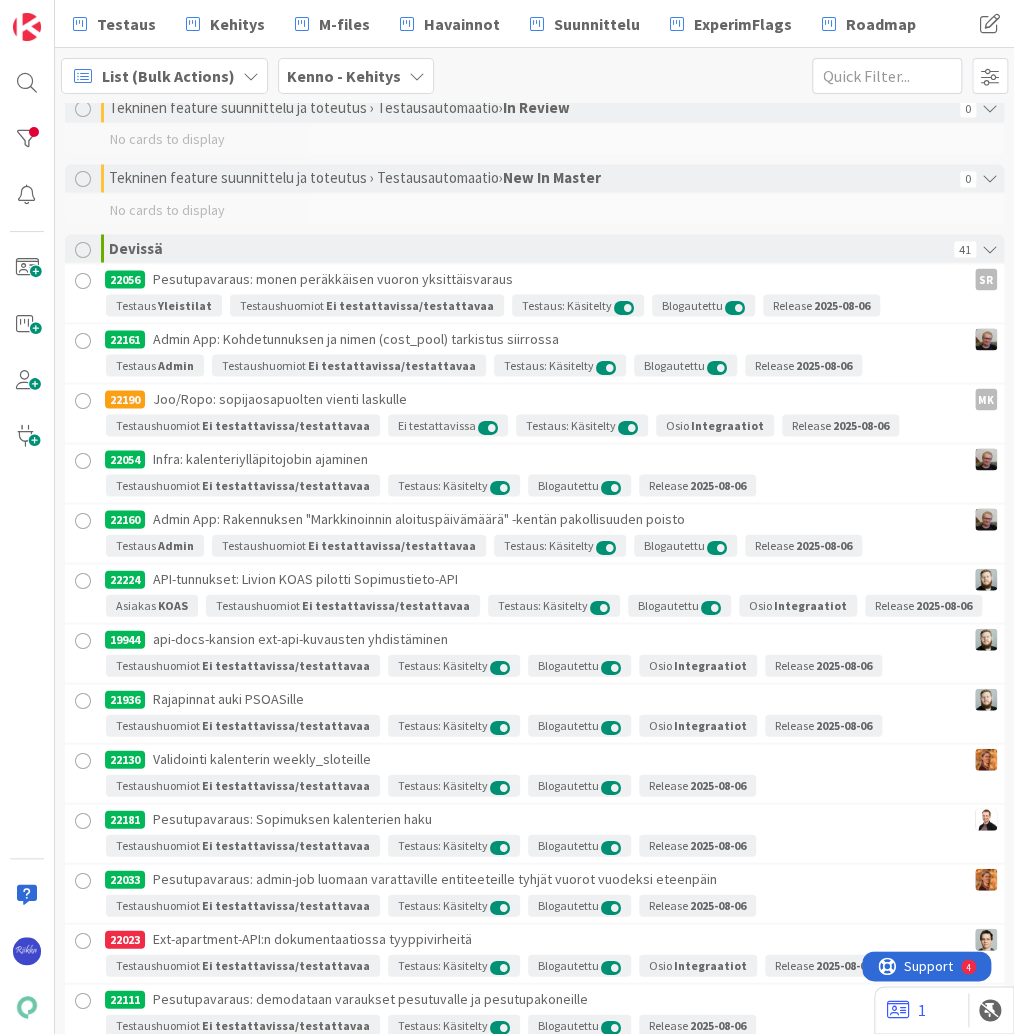 click at bounding box center (83, 249) 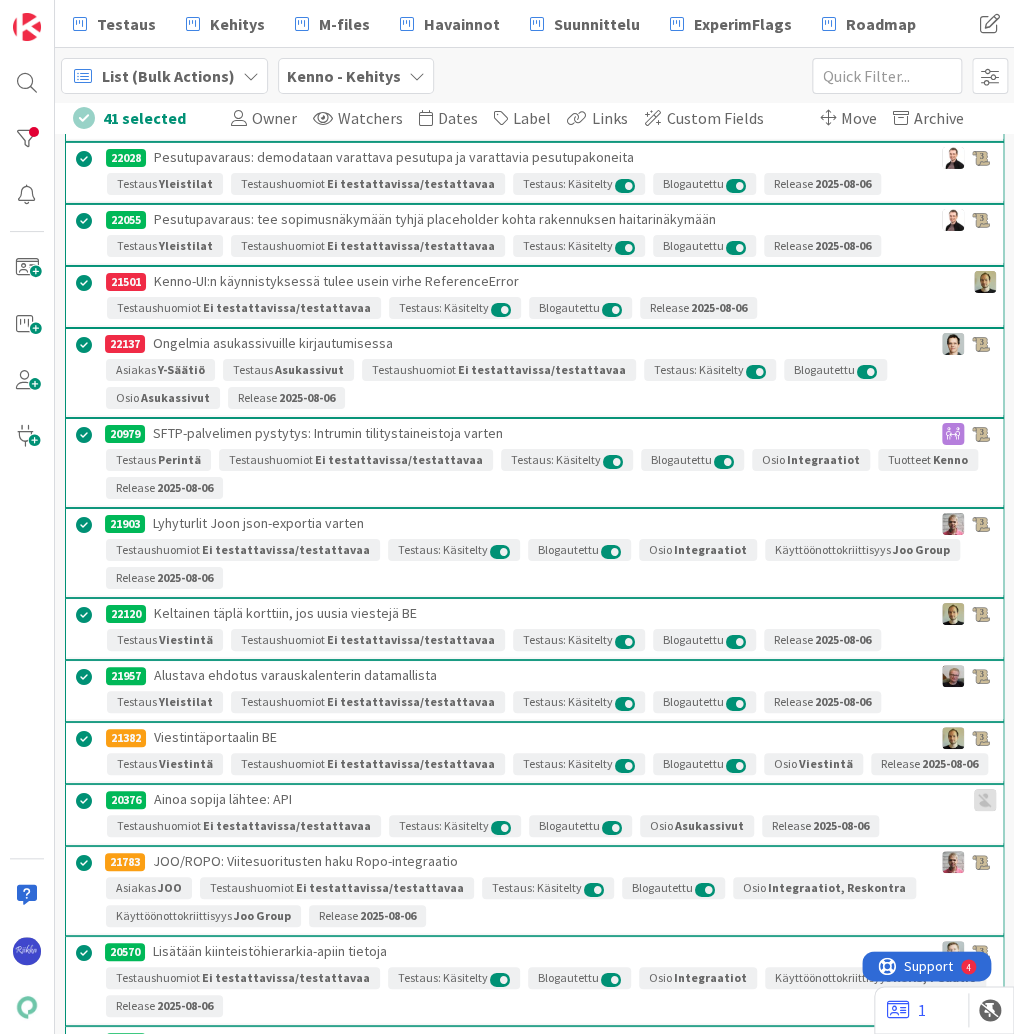 scroll, scrollTop: 4667, scrollLeft: 0, axis: vertical 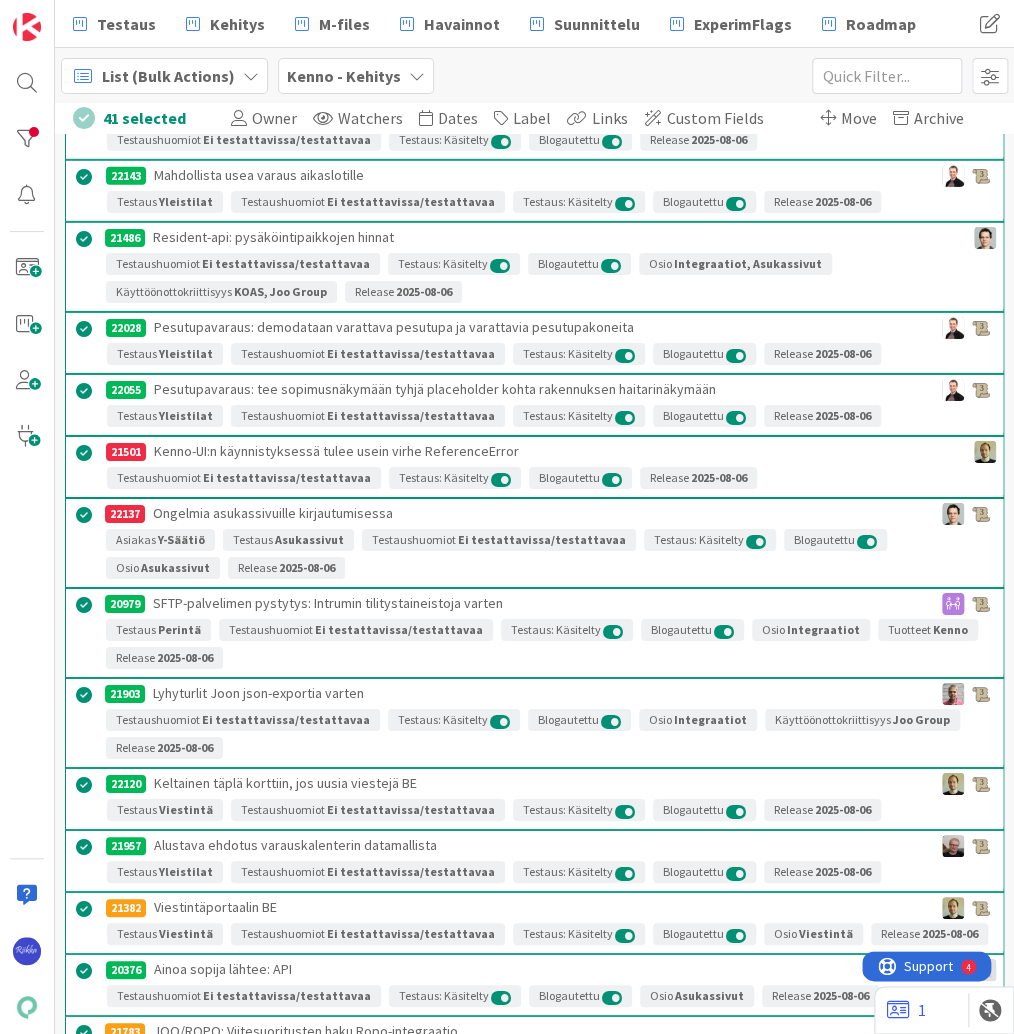 click on "Move" at bounding box center (859, 118) 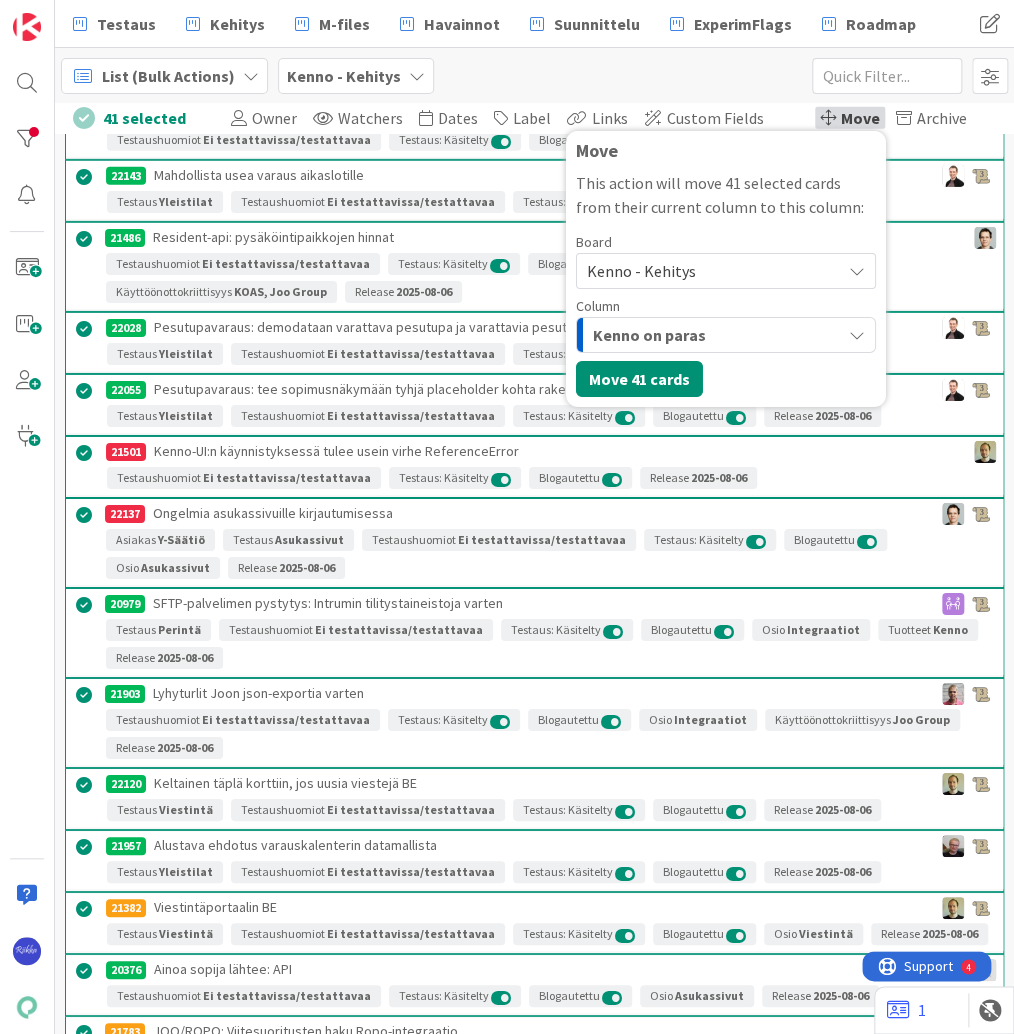 click on "Kenno - Kehitys" at bounding box center (709, 271) 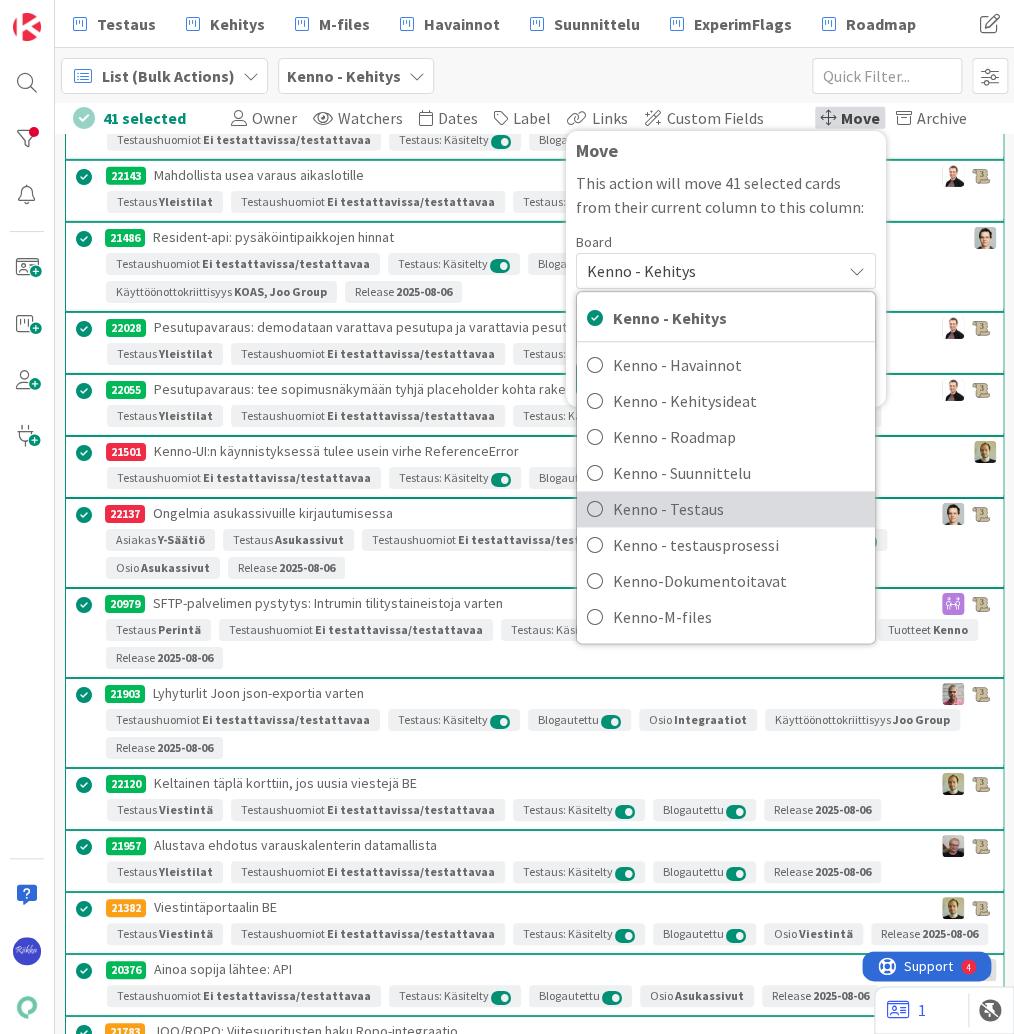 click on "Kenno - Testaus" at bounding box center [739, 509] 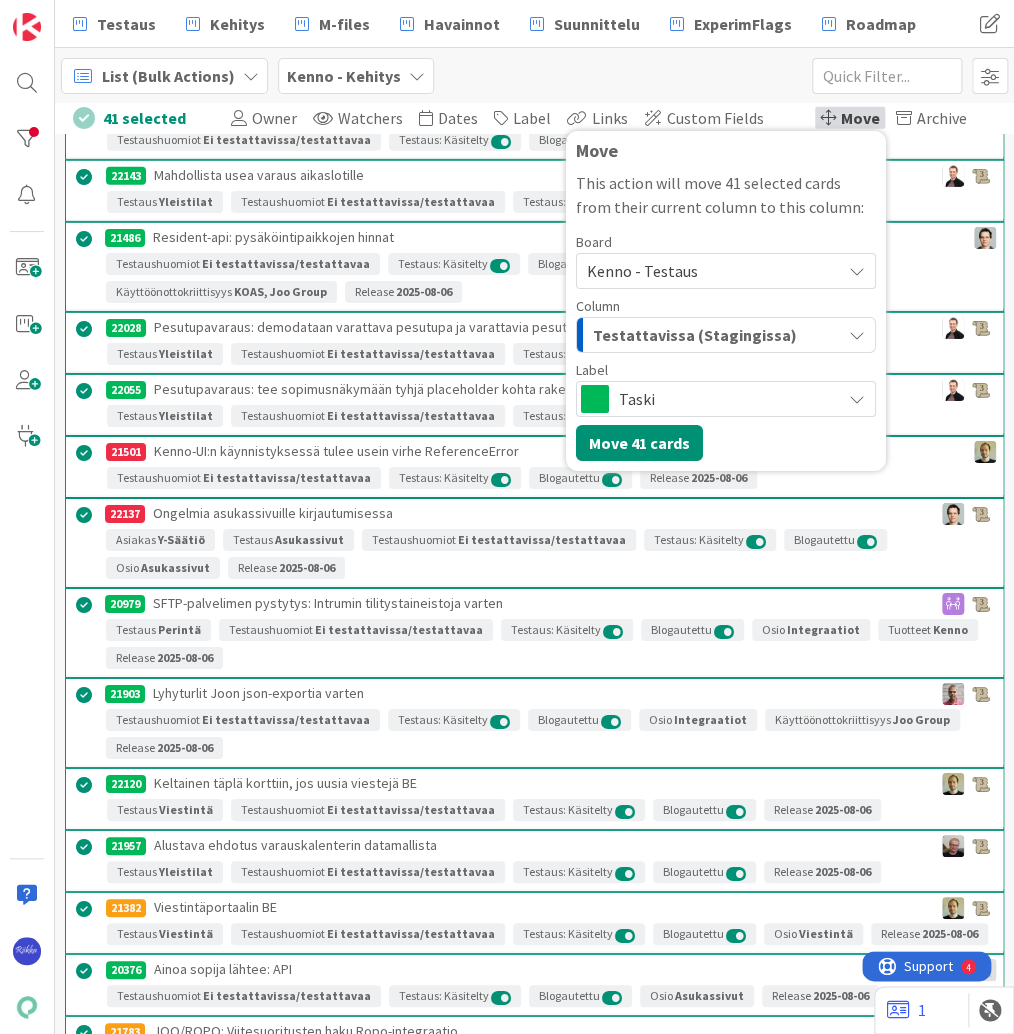 click on "Testattavissa (Stagingissa)" at bounding box center [714, 335] 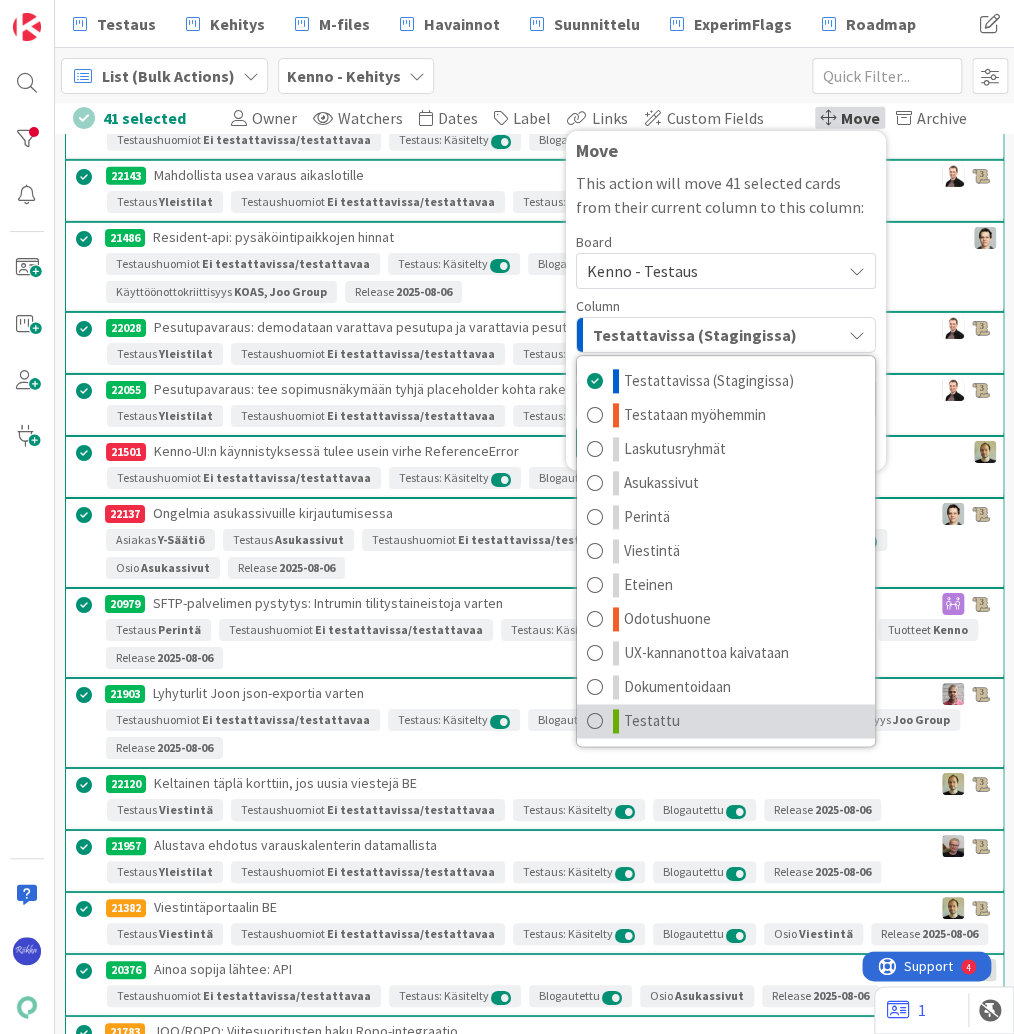 click on "Testattu" at bounding box center (726, 721) 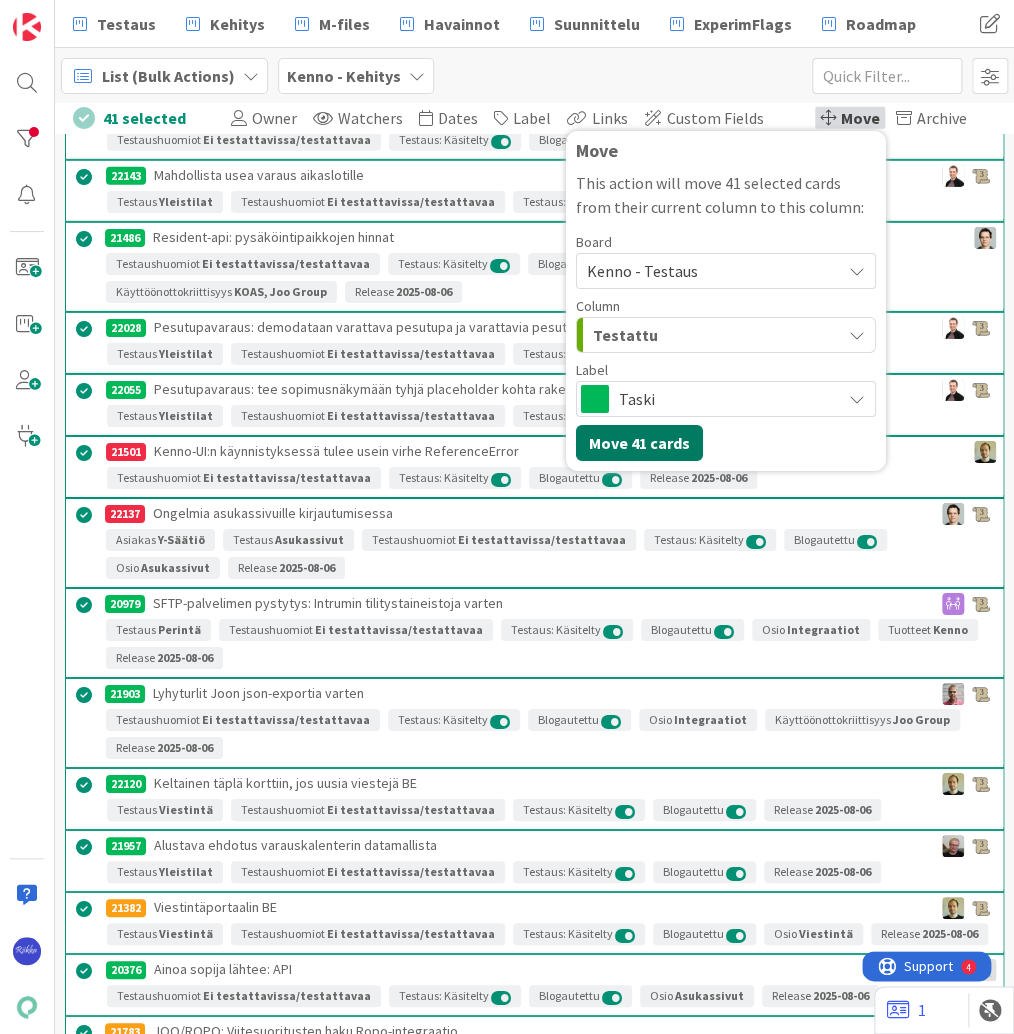click on "Move 41 cards" at bounding box center [639, 443] 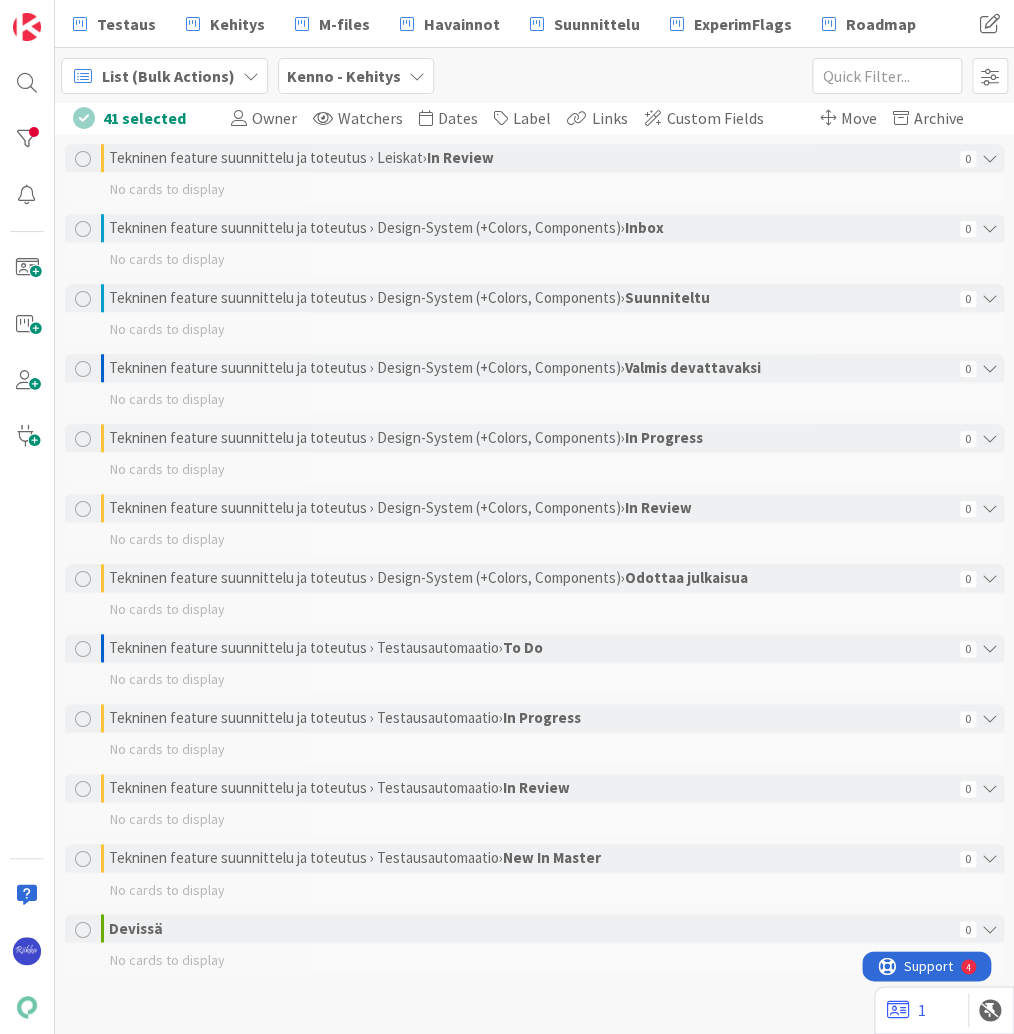 scroll, scrollTop: 3016, scrollLeft: 0, axis: vertical 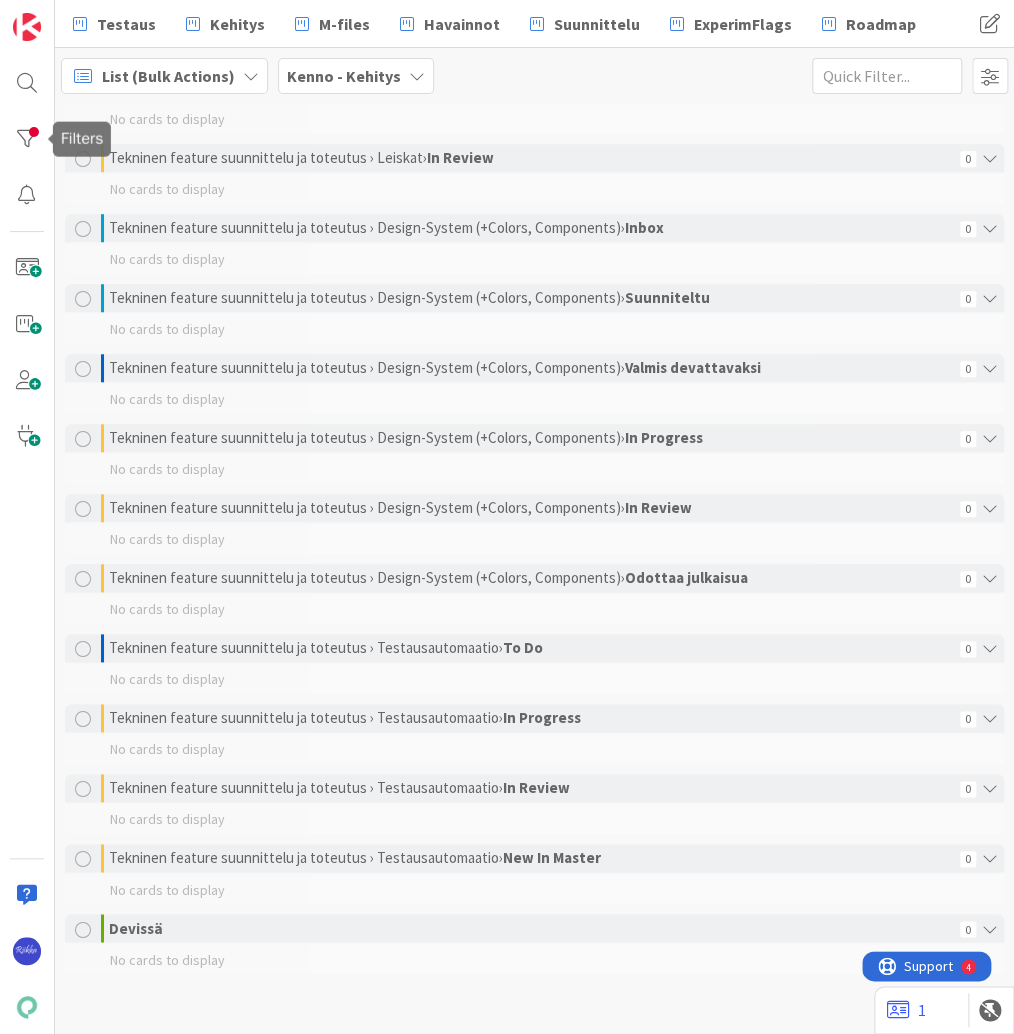 click at bounding box center (27, 139) 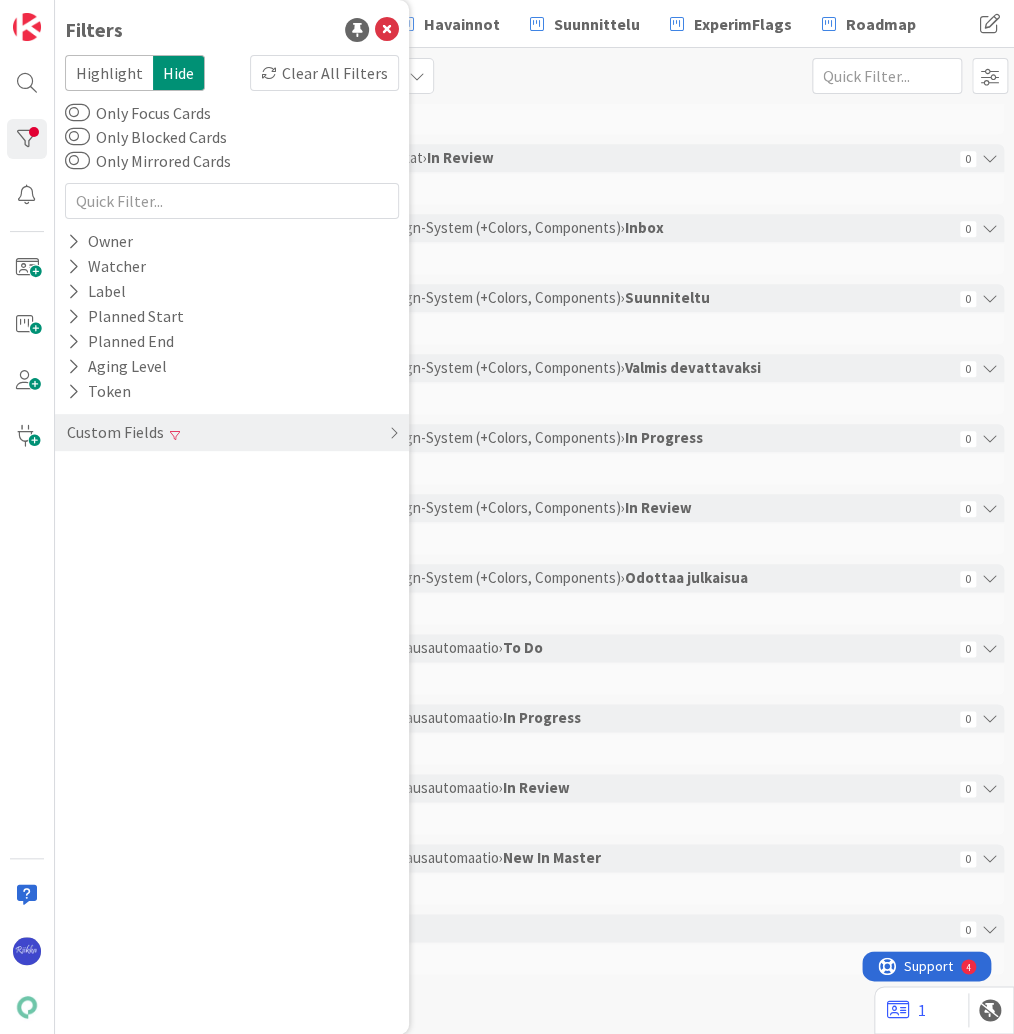 click on "Clear All Filters" at bounding box center [324, 73] 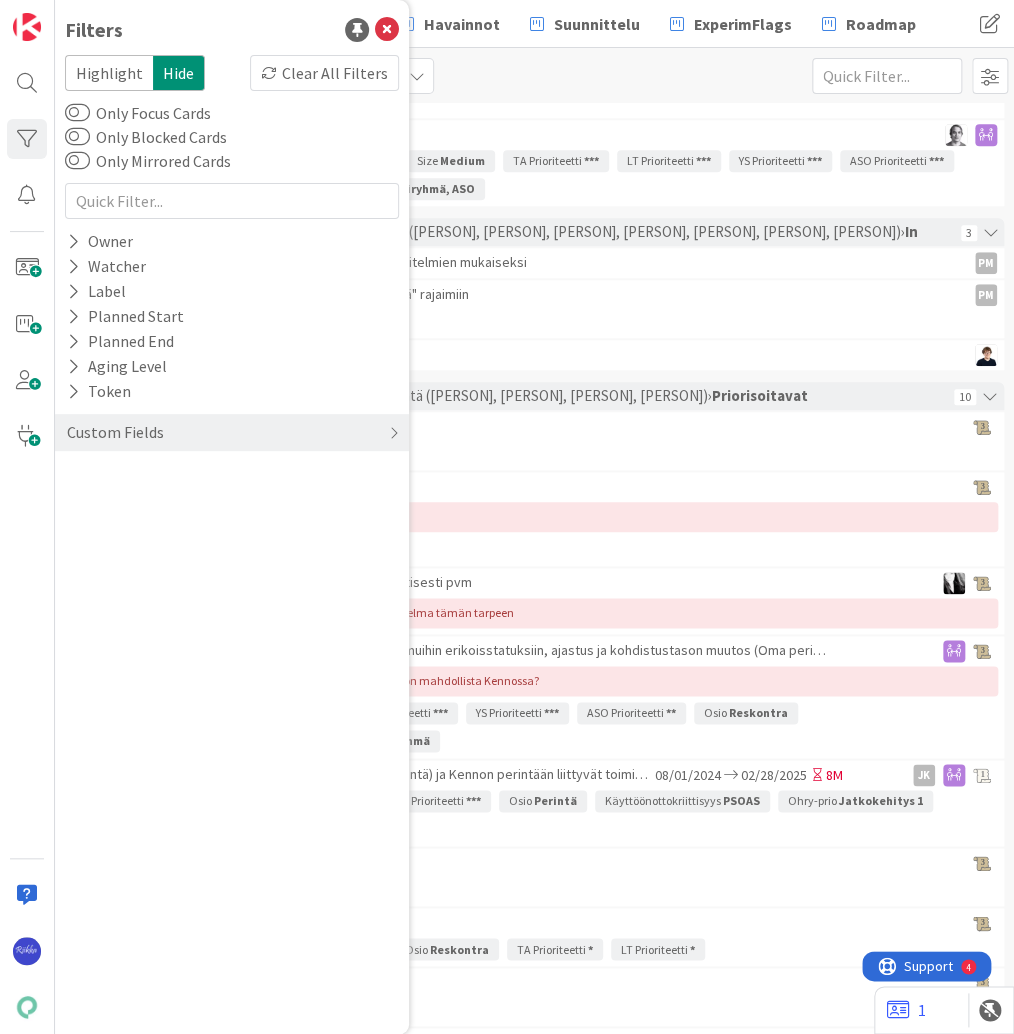 scroll, scrollTop: 17255, scrollLeft: 0, axis: vertical 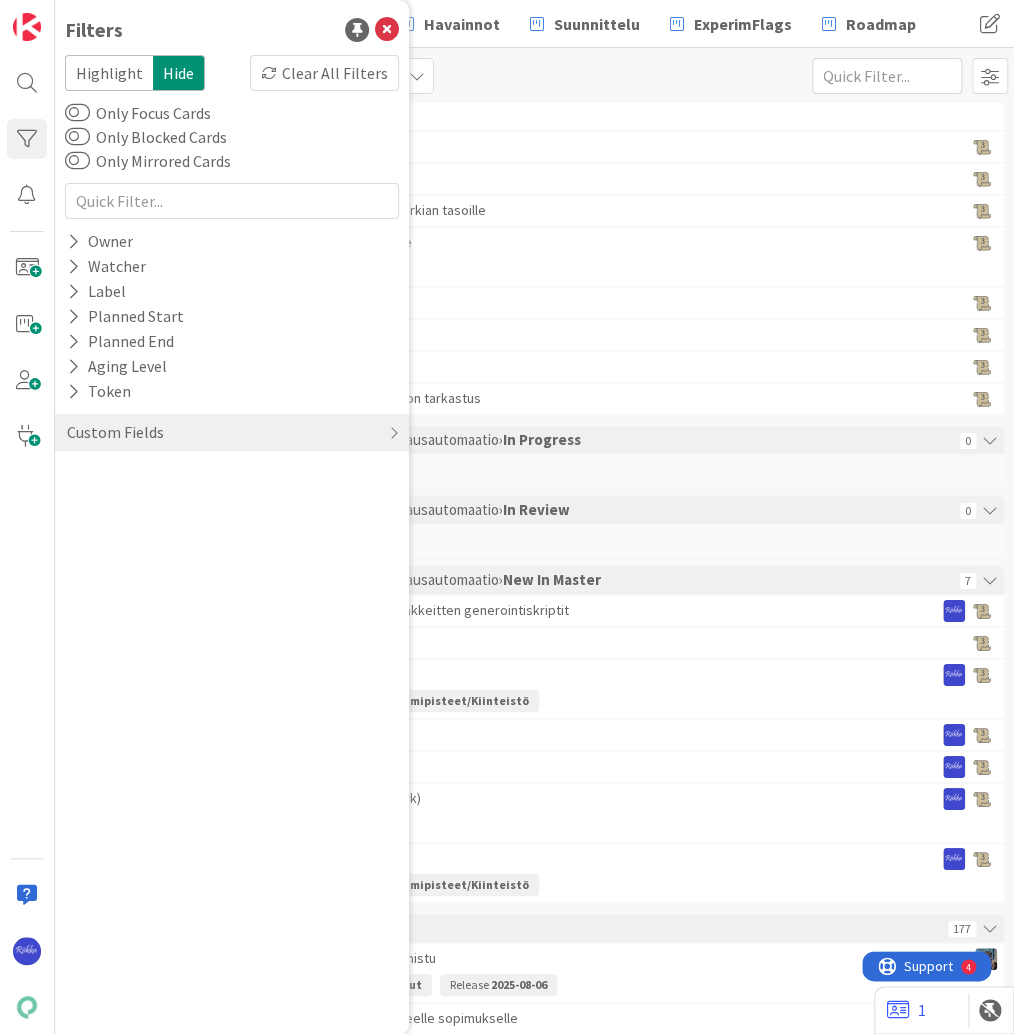 click on "Custom Fields" at bounding box center [115, 432] 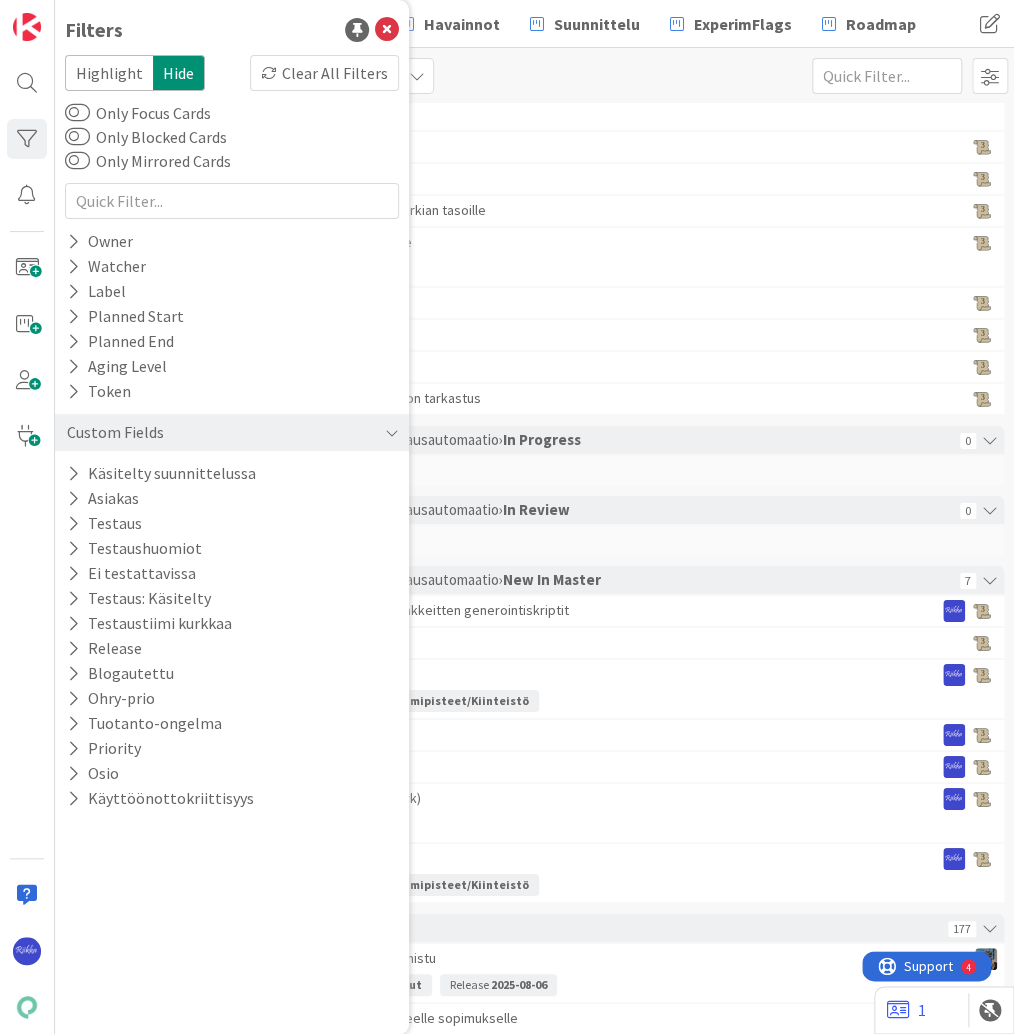 click at bounding box center (73, 648) 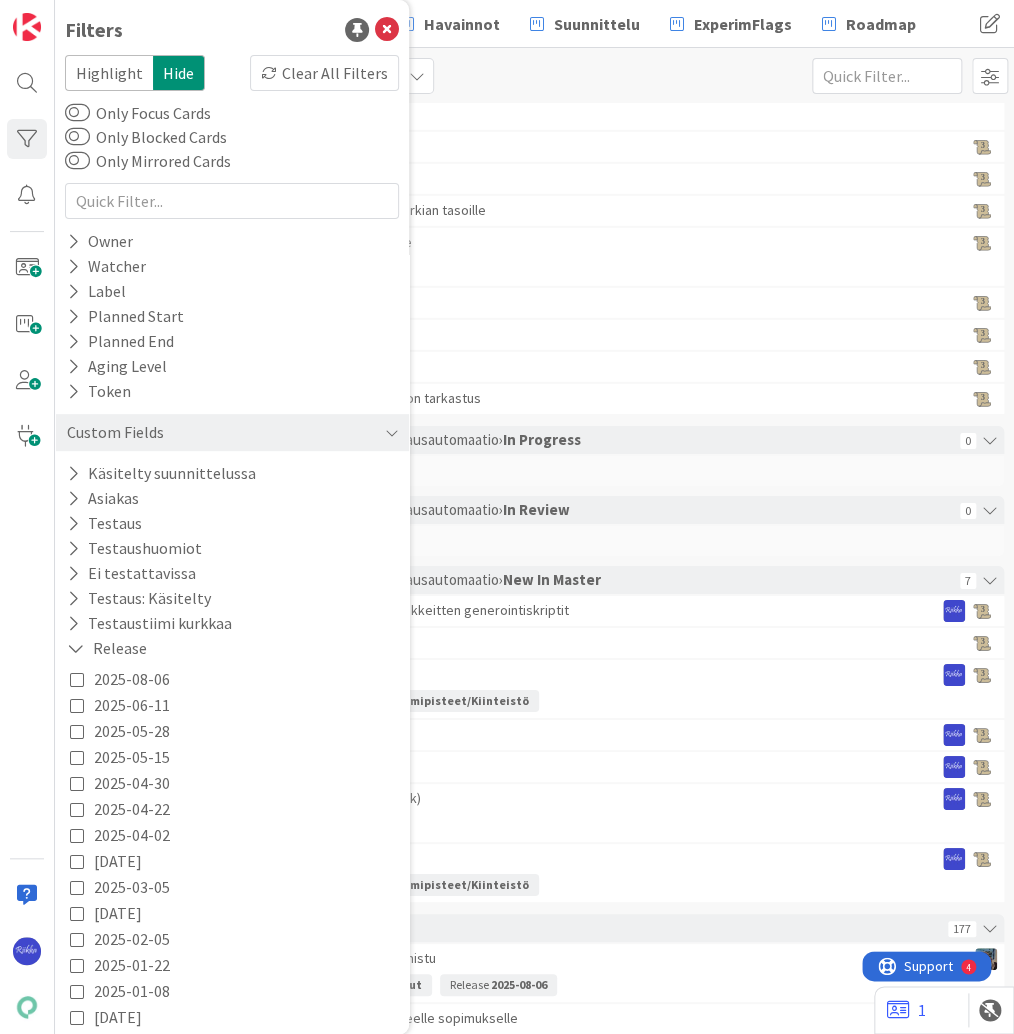 click at bounding box center (77, 679) 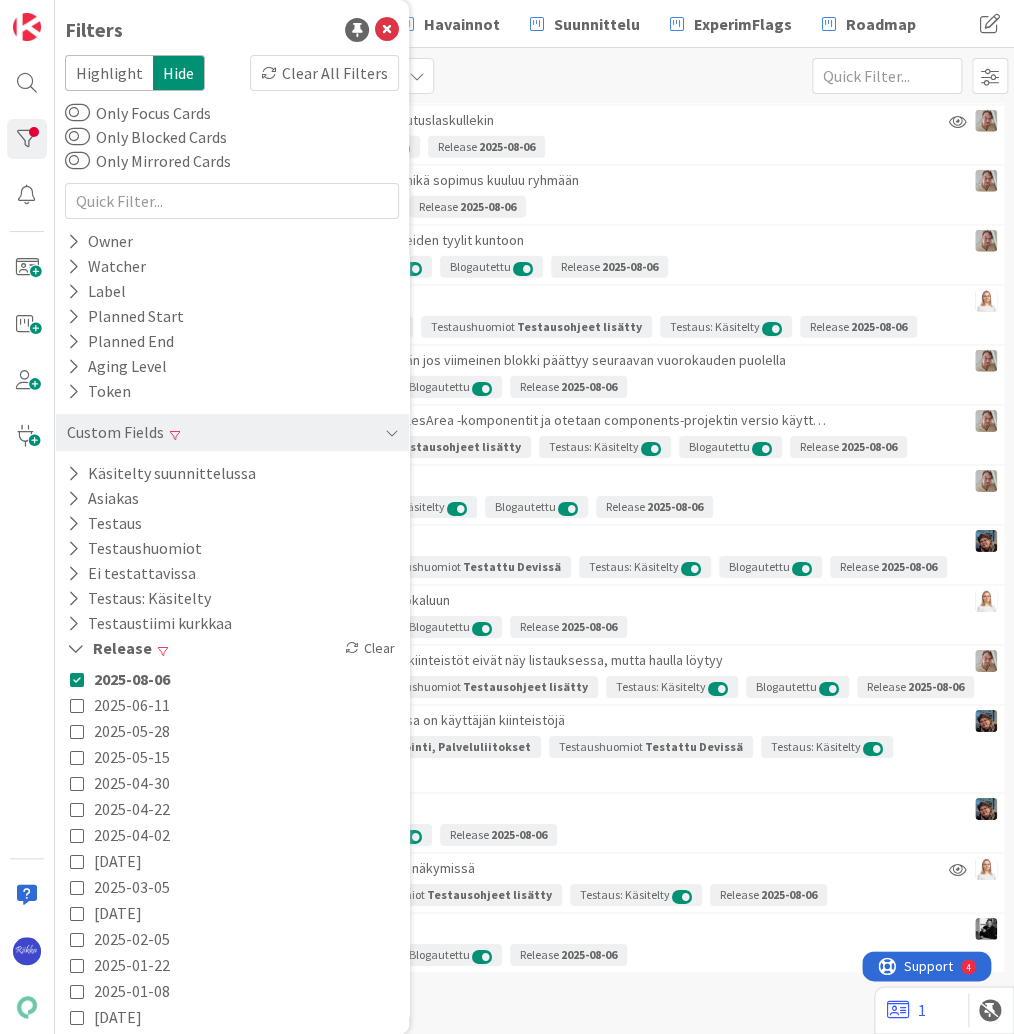 scroll, scrollTop: 3015, scrollLeft: 0, axis: vertical 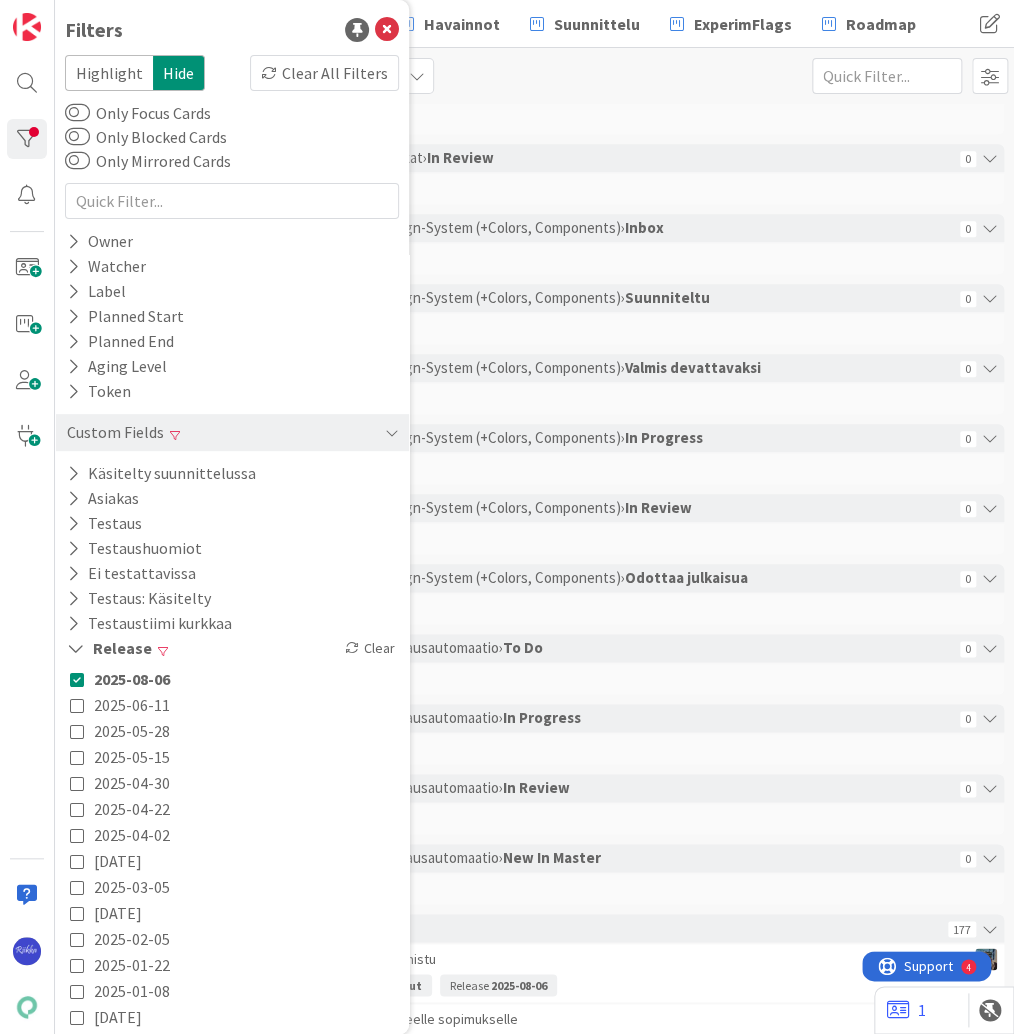 click on "No cards to display" at bounding box center (534, 119) 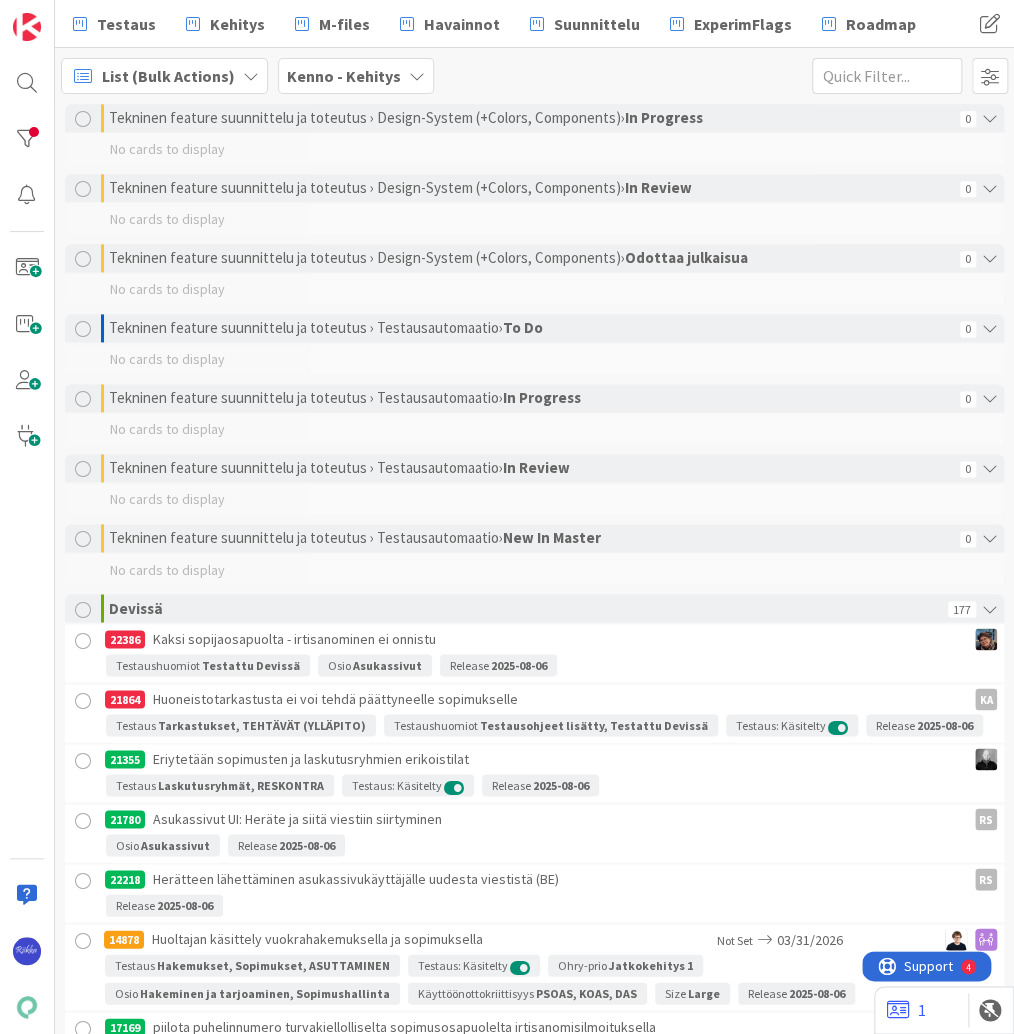 scroll, scrollTop: 3735, scrollLeft: 0, axis: vertical 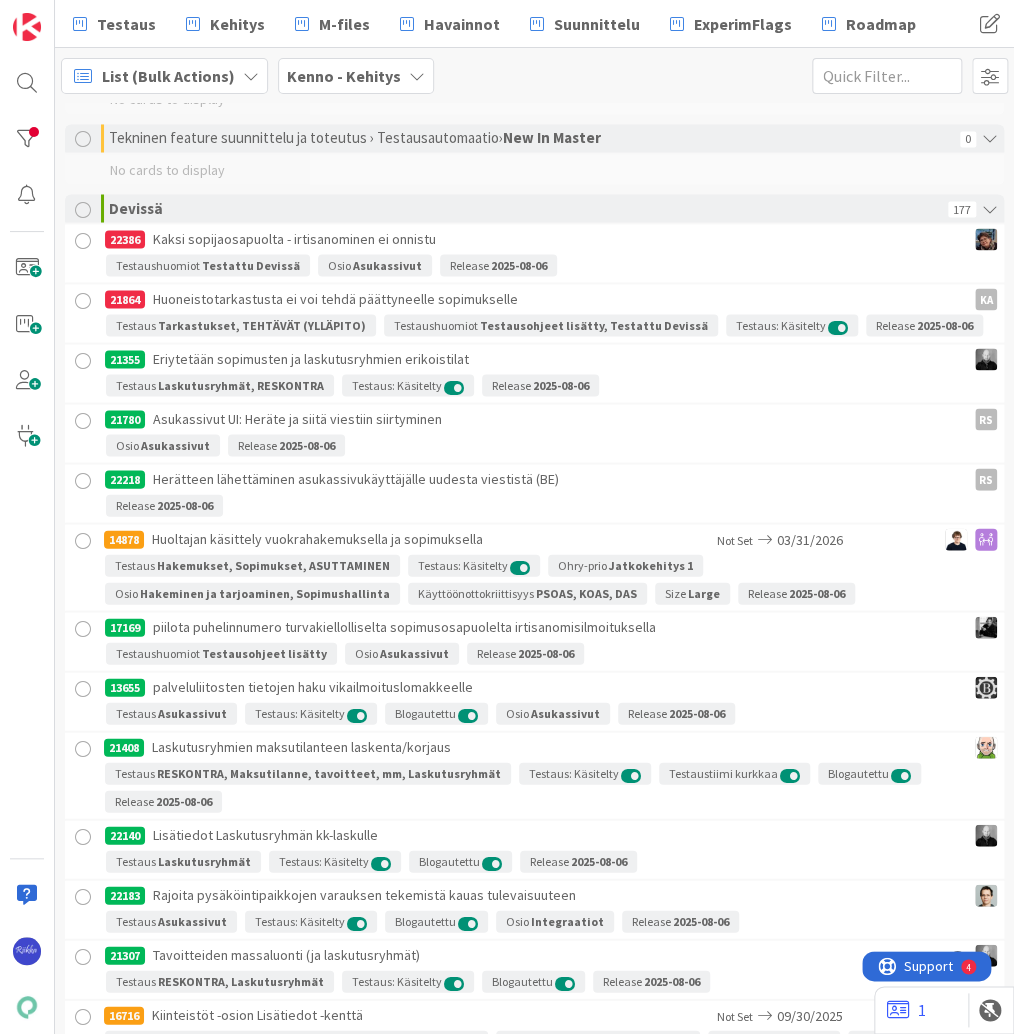 click at bounding box center (83, 240) 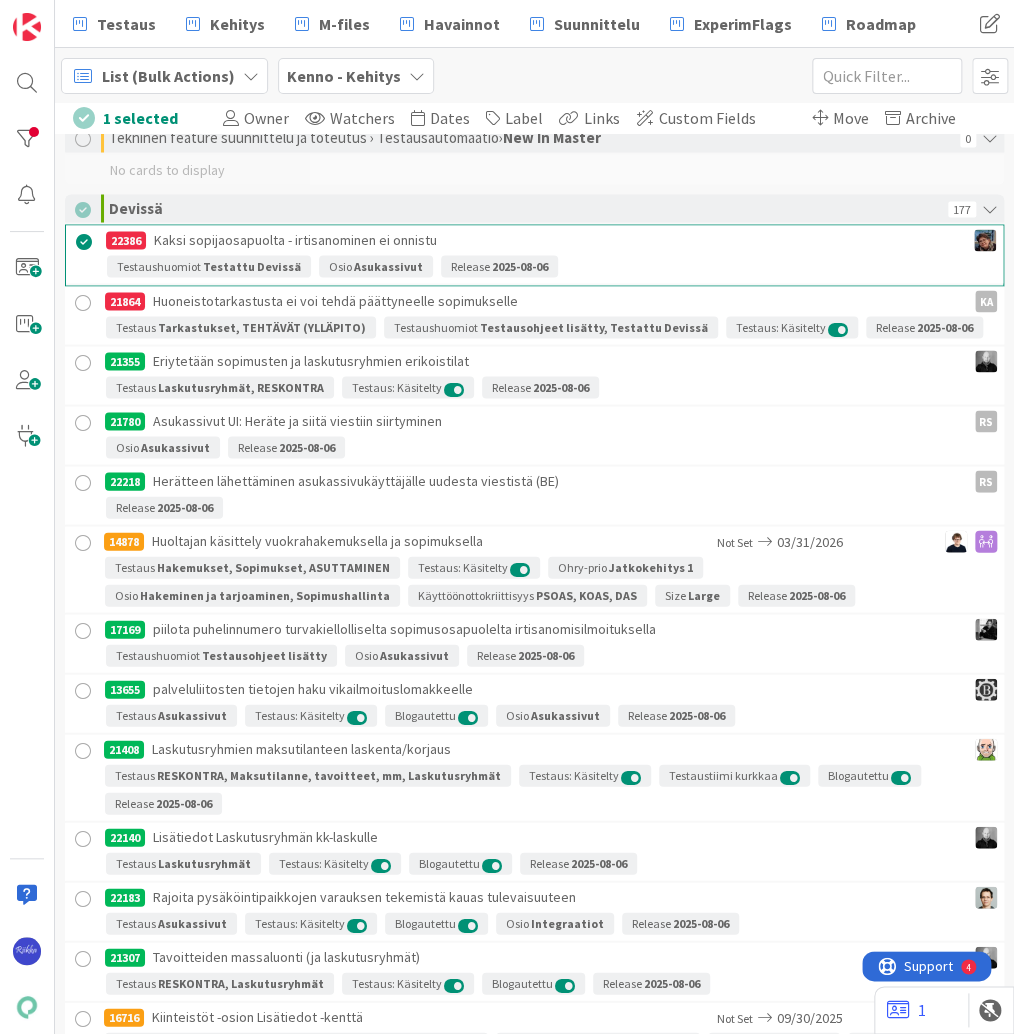 click at bounding box center [83, 302] 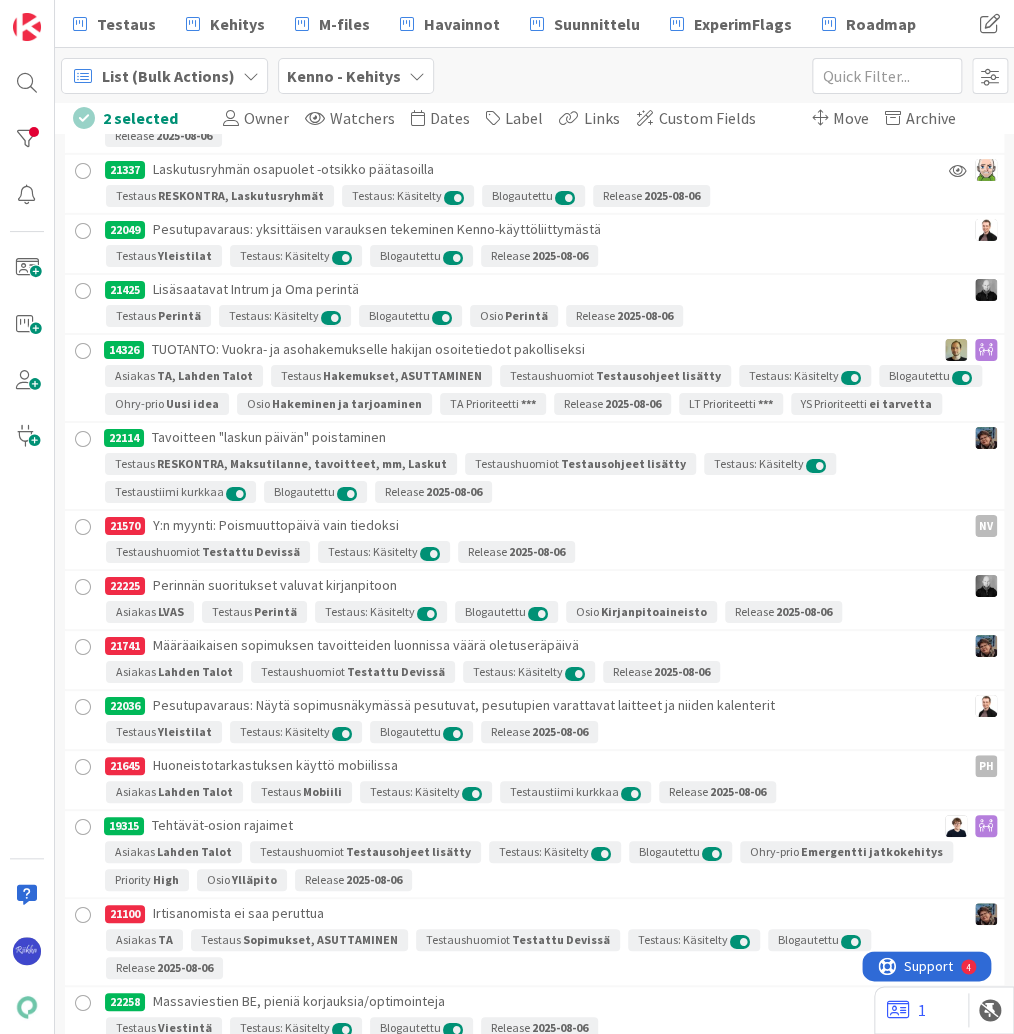 scroll, scrollTop: 4775, scrollLeft: 0, axis: vertical 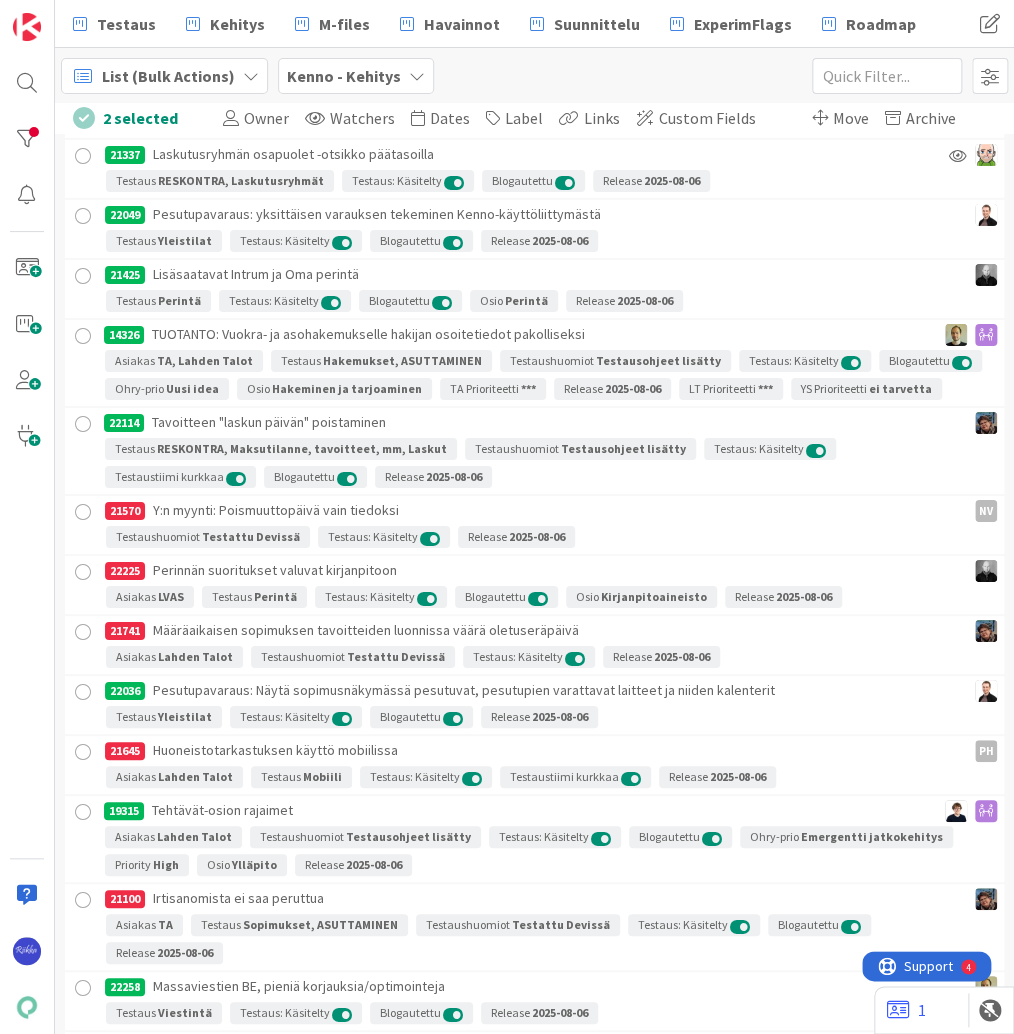 click at bounding box center (83, 512) 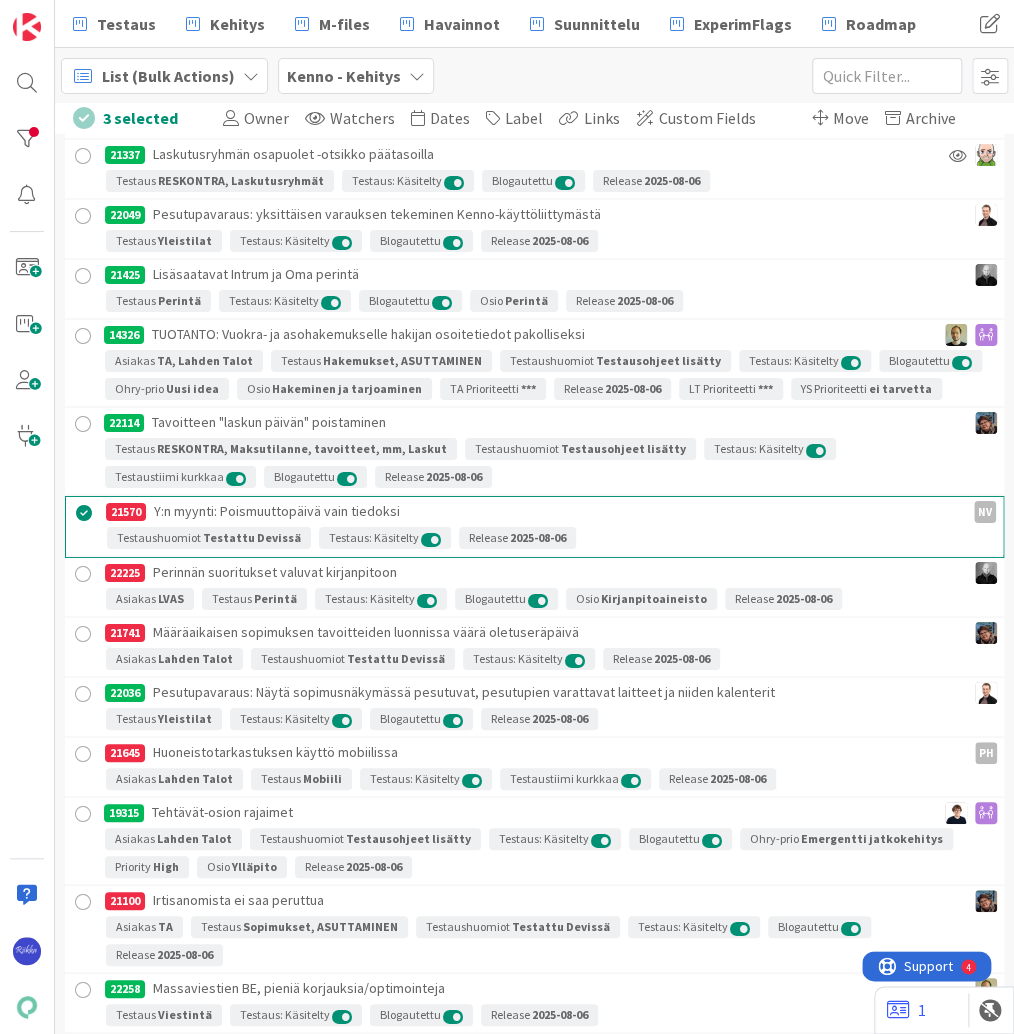 click at bounding box center [83, 574] 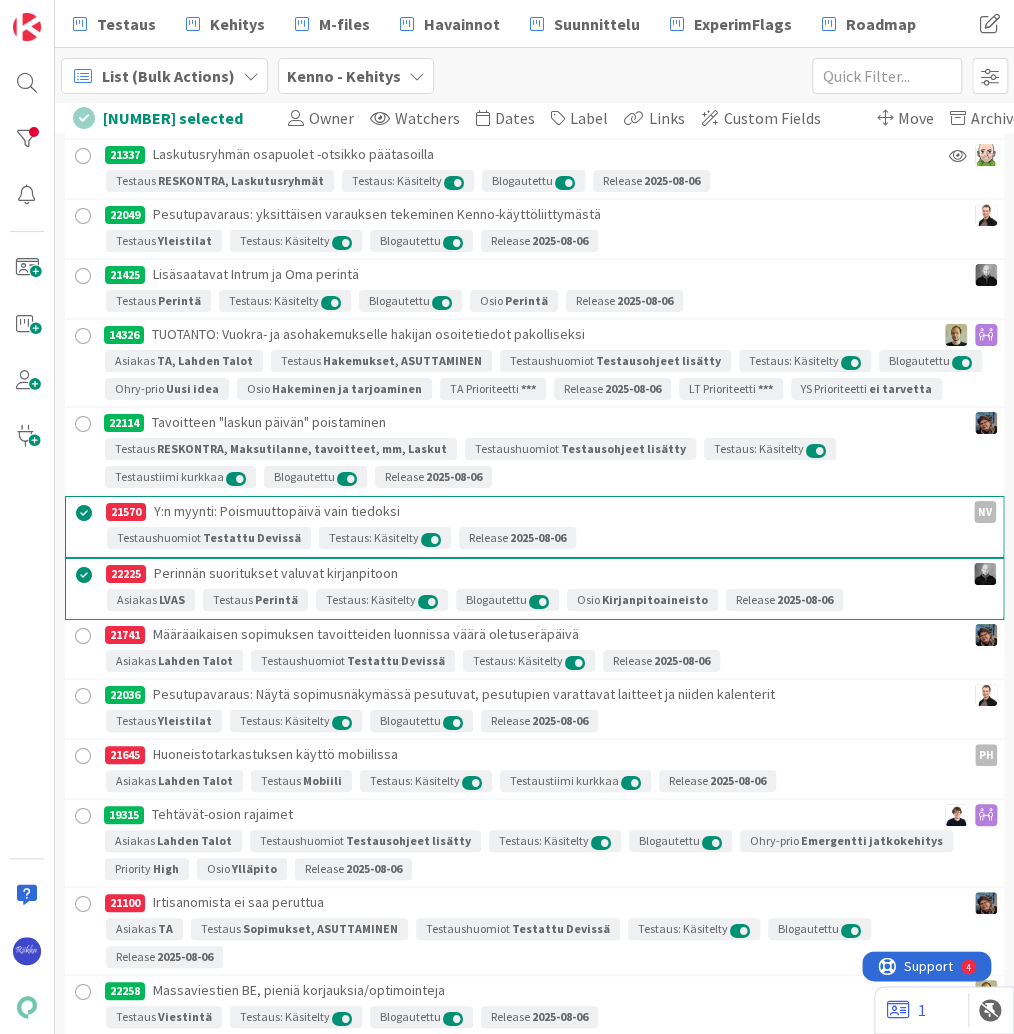 click at bounding box center (83, 636) 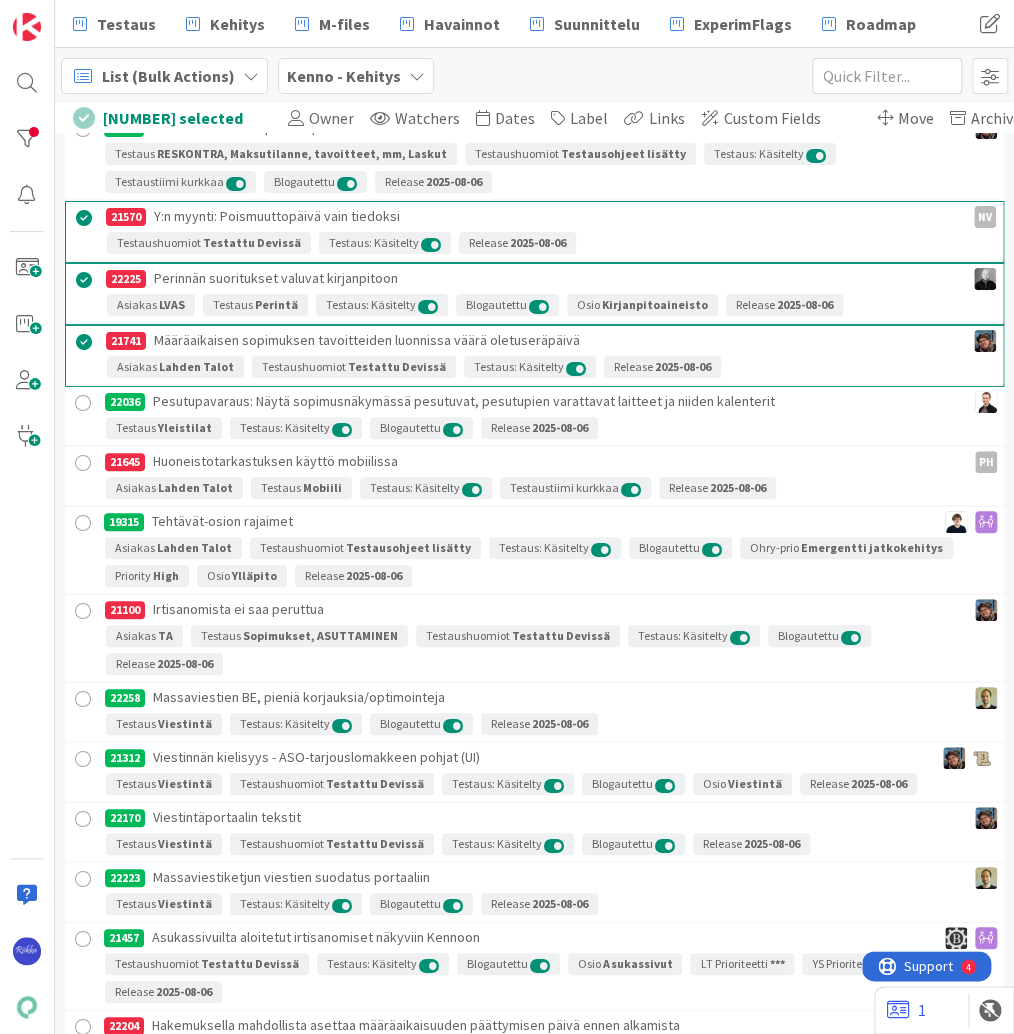 scroll, scrollTop: 5095, scrollLeft: 0, axis: vertical 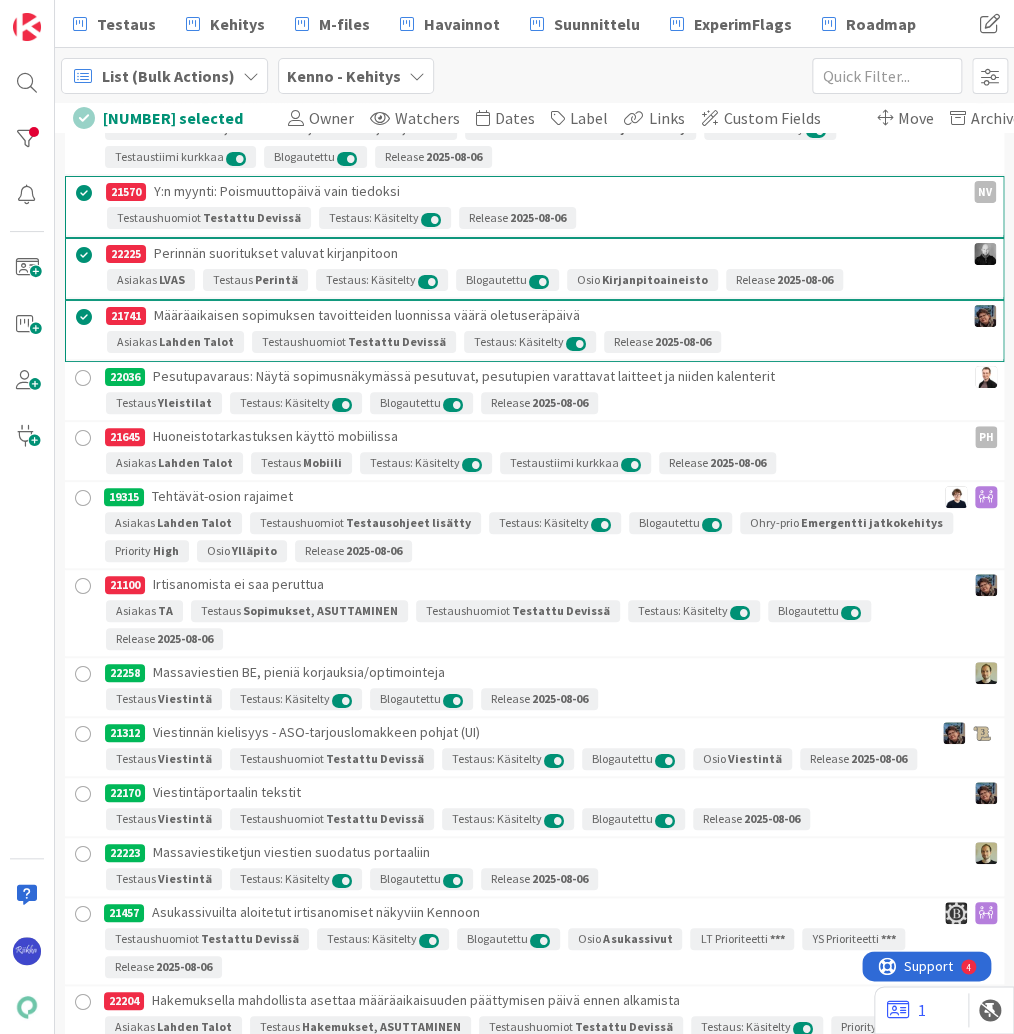 click at bounding box center [83, 438] 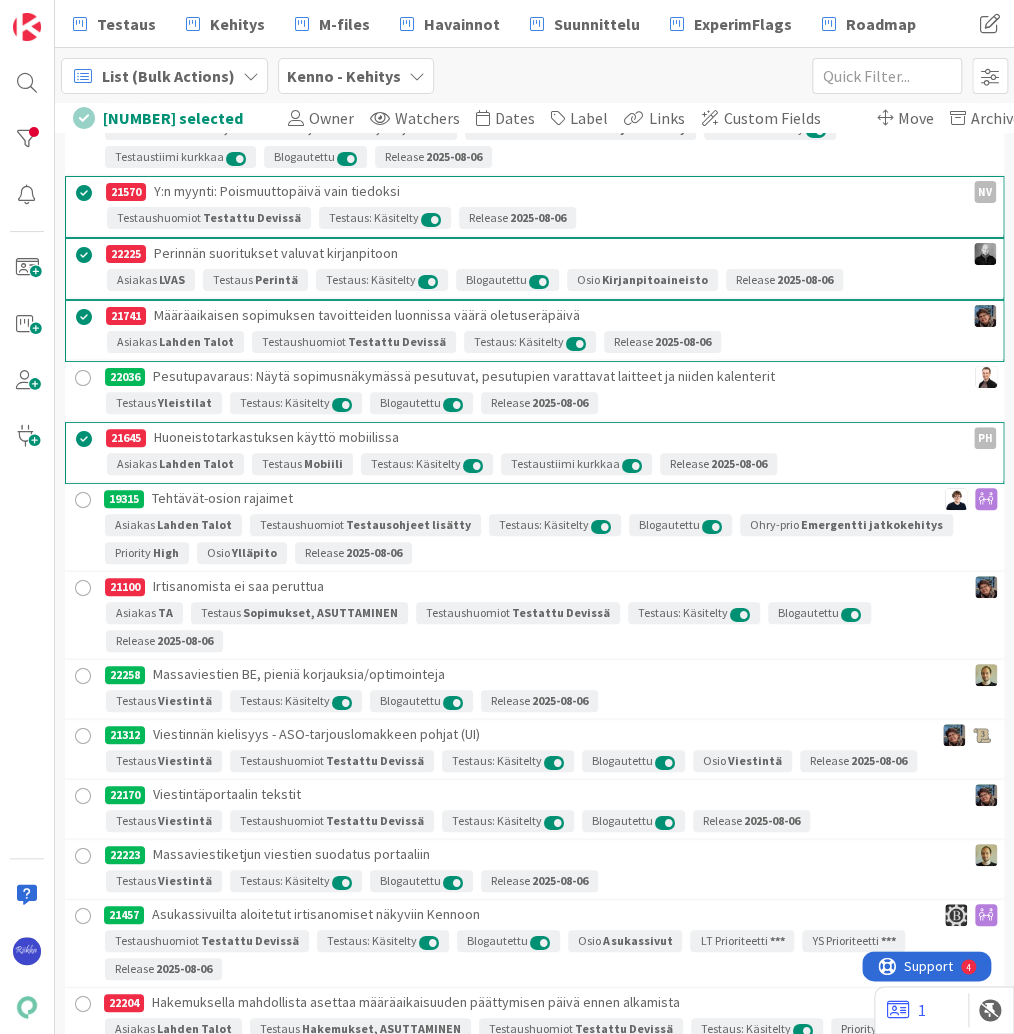click at bounding box center (83, 588) 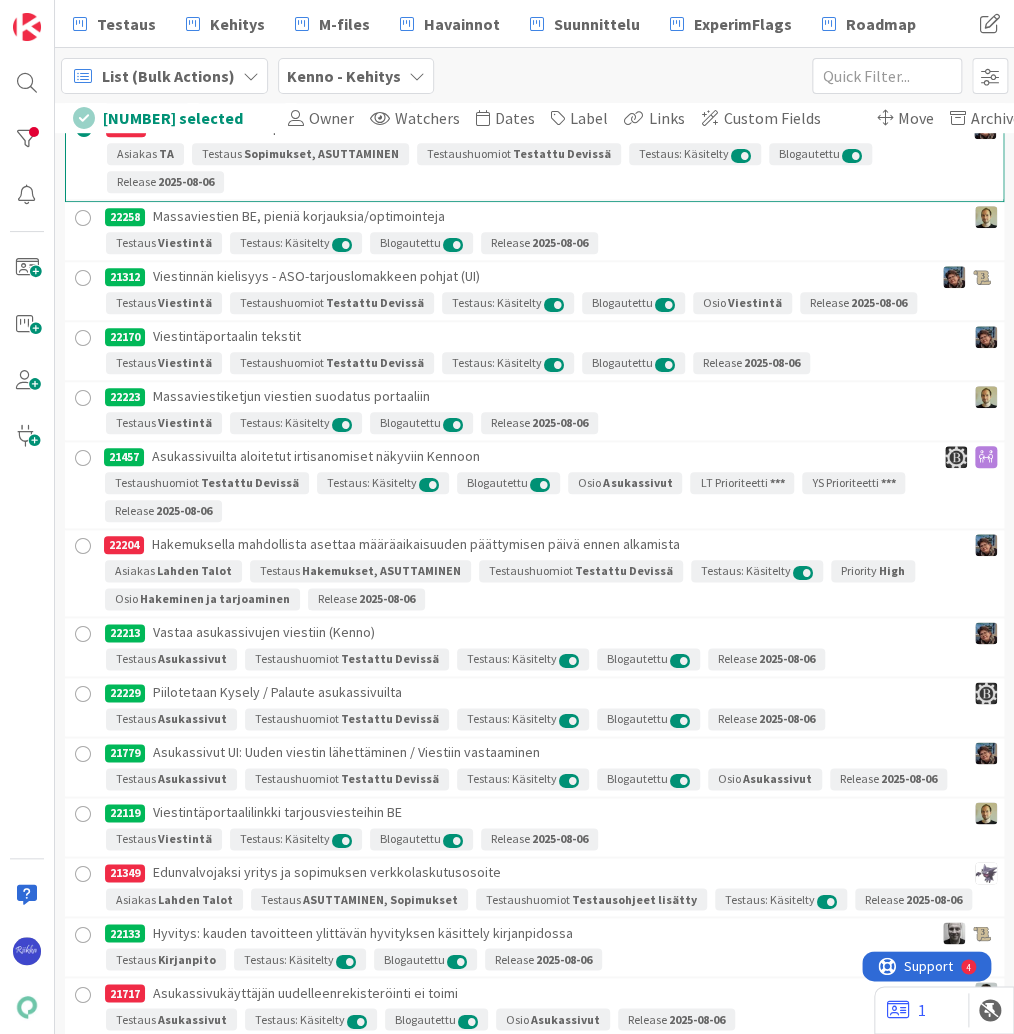 scroll, scrollTop: 5575, scrollLeft: 0, axis: vertical 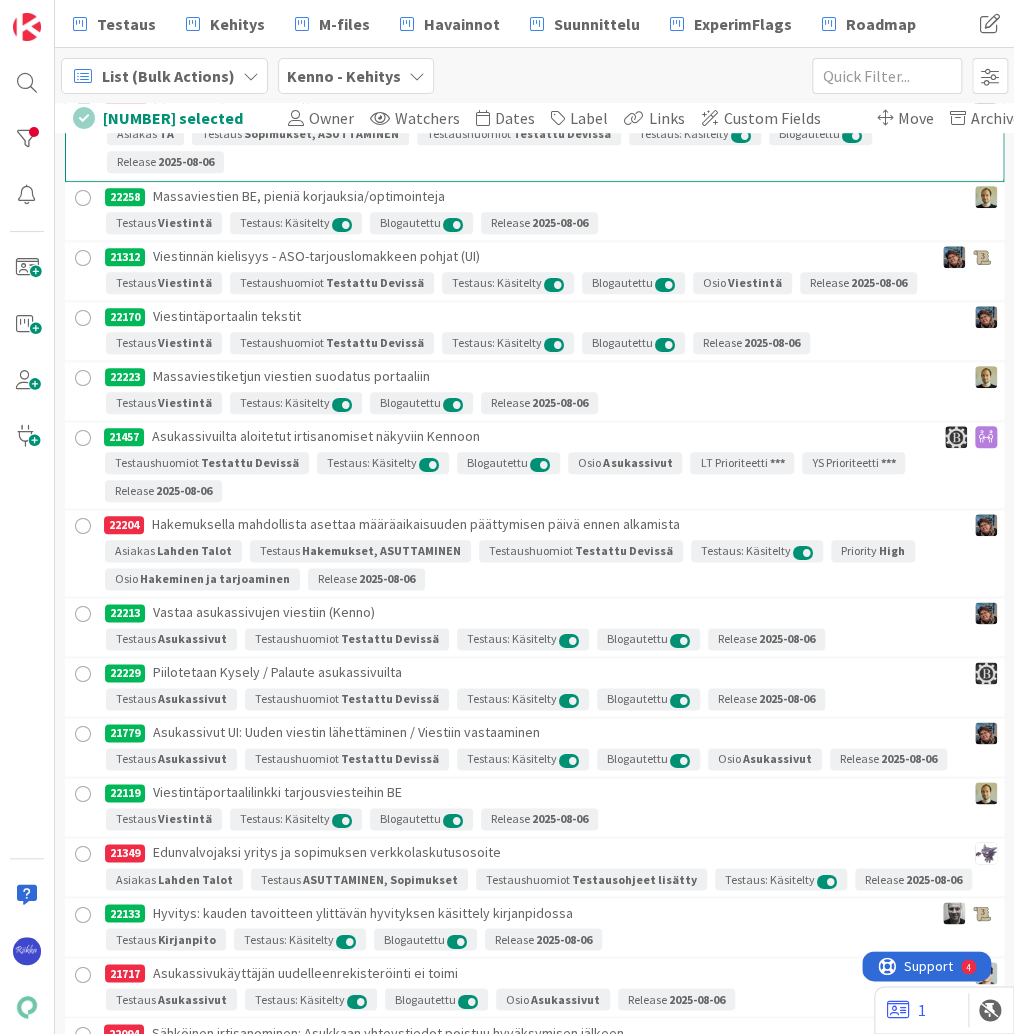 click at bounding box center (83, 526) 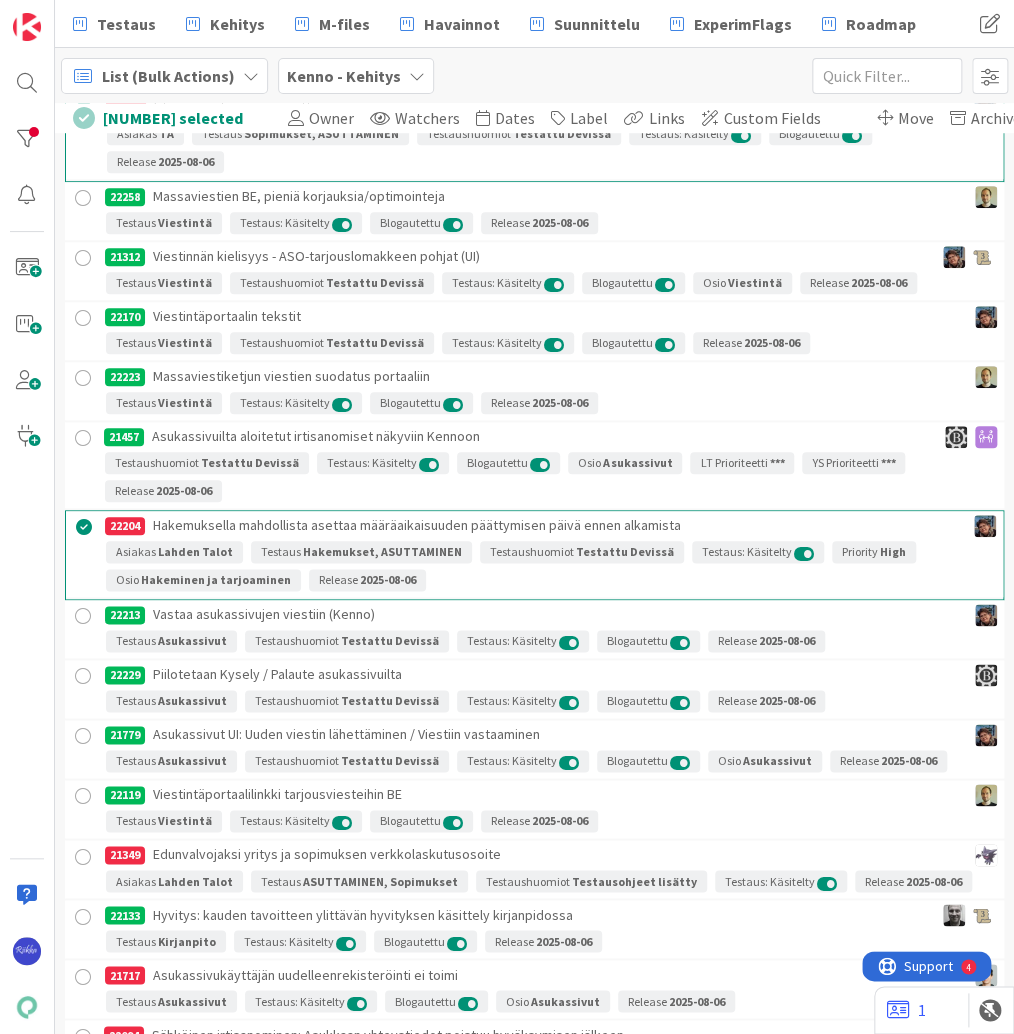 click at bounding box center (83, 856) 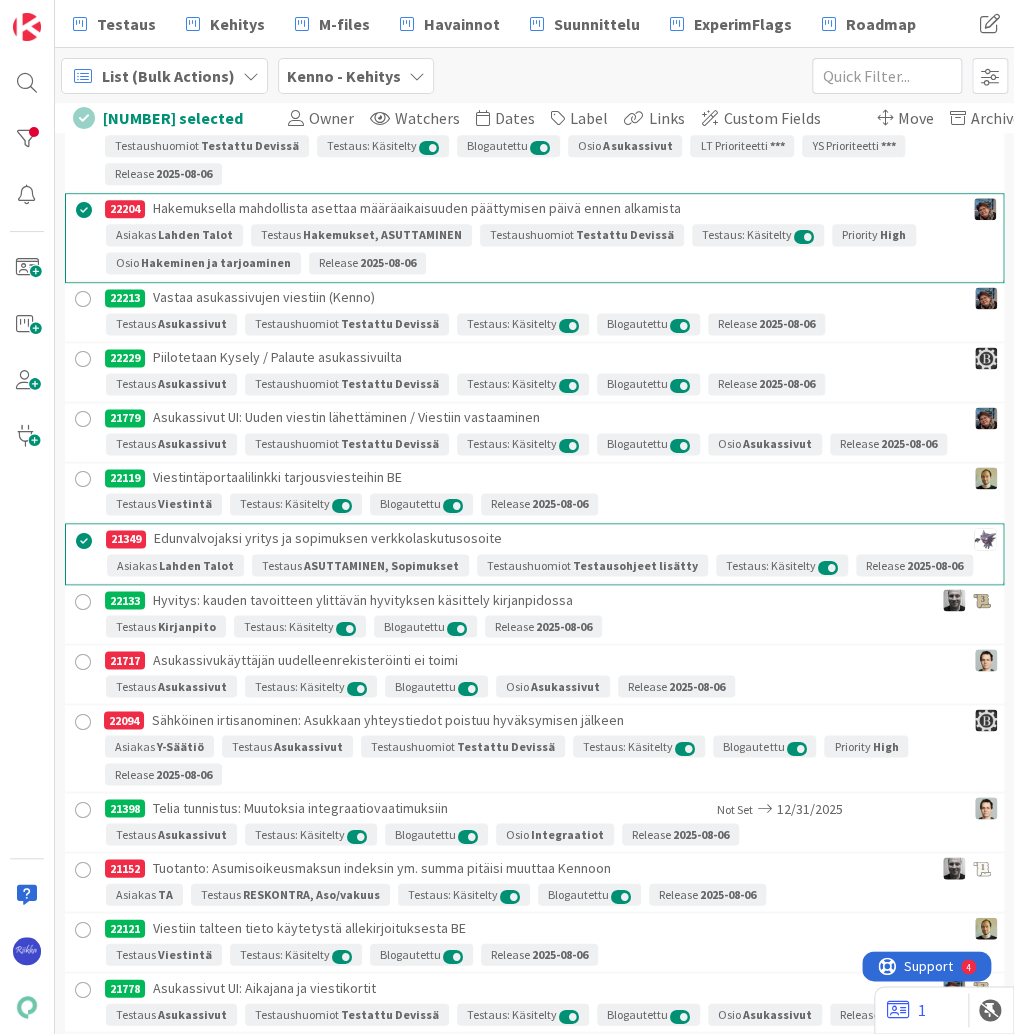 scroll, scrollTop: 6055, scrollLeft: 0, axis: vertical 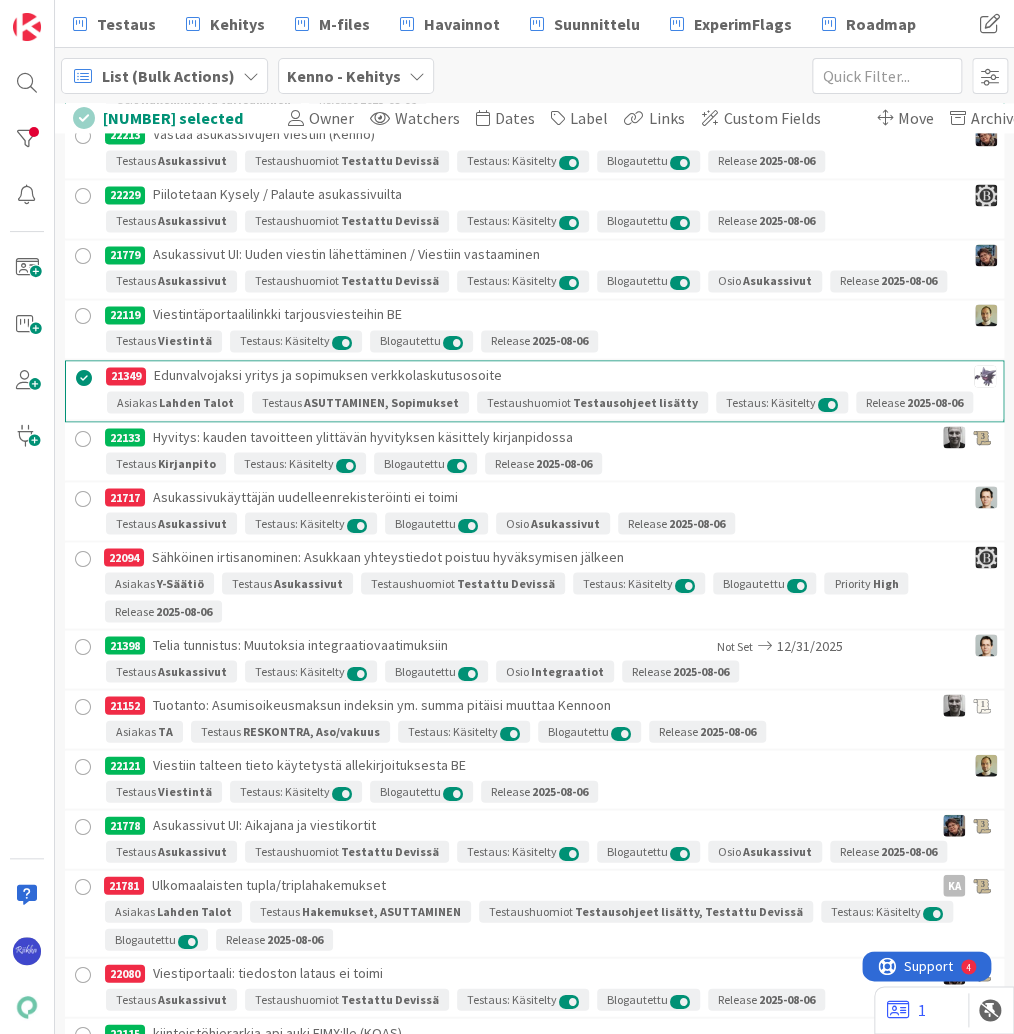 click at bounding box center (83, 498) 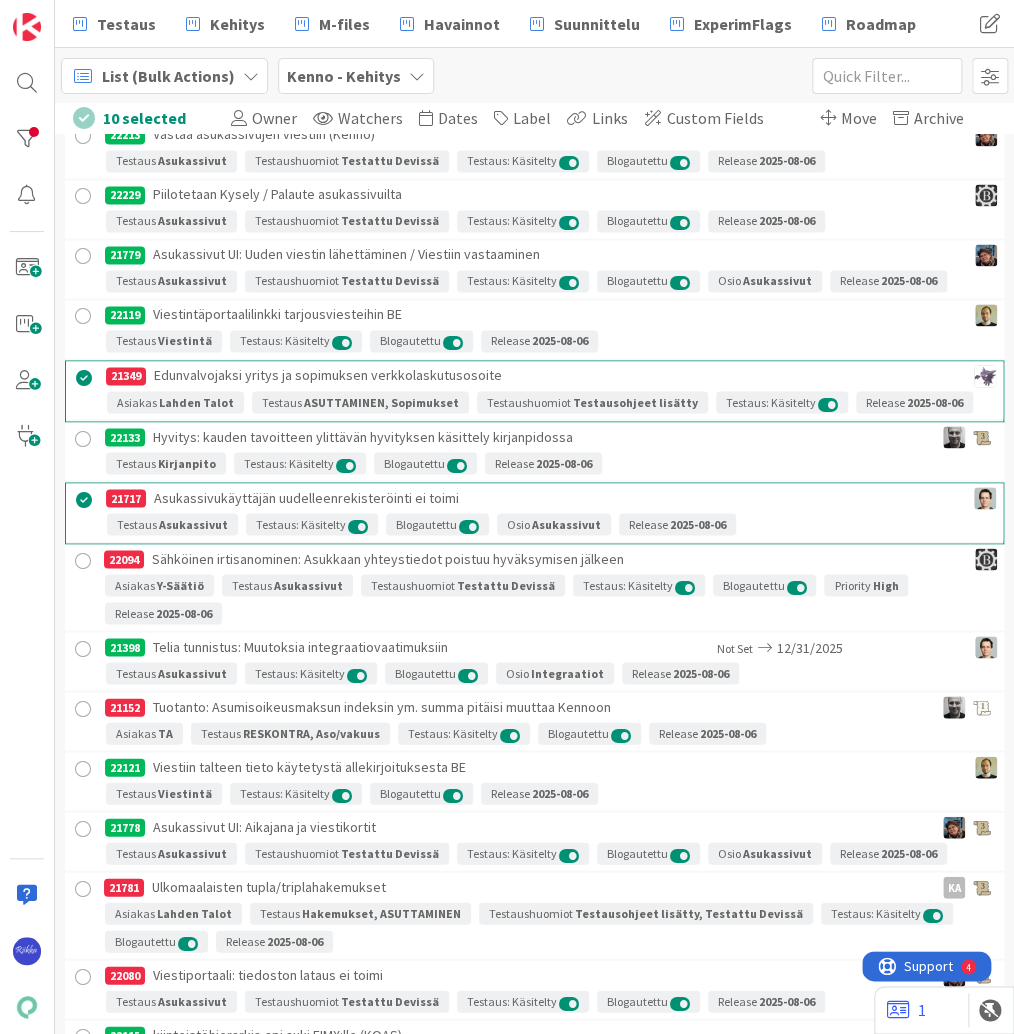 click at bounding box center (83, 560) 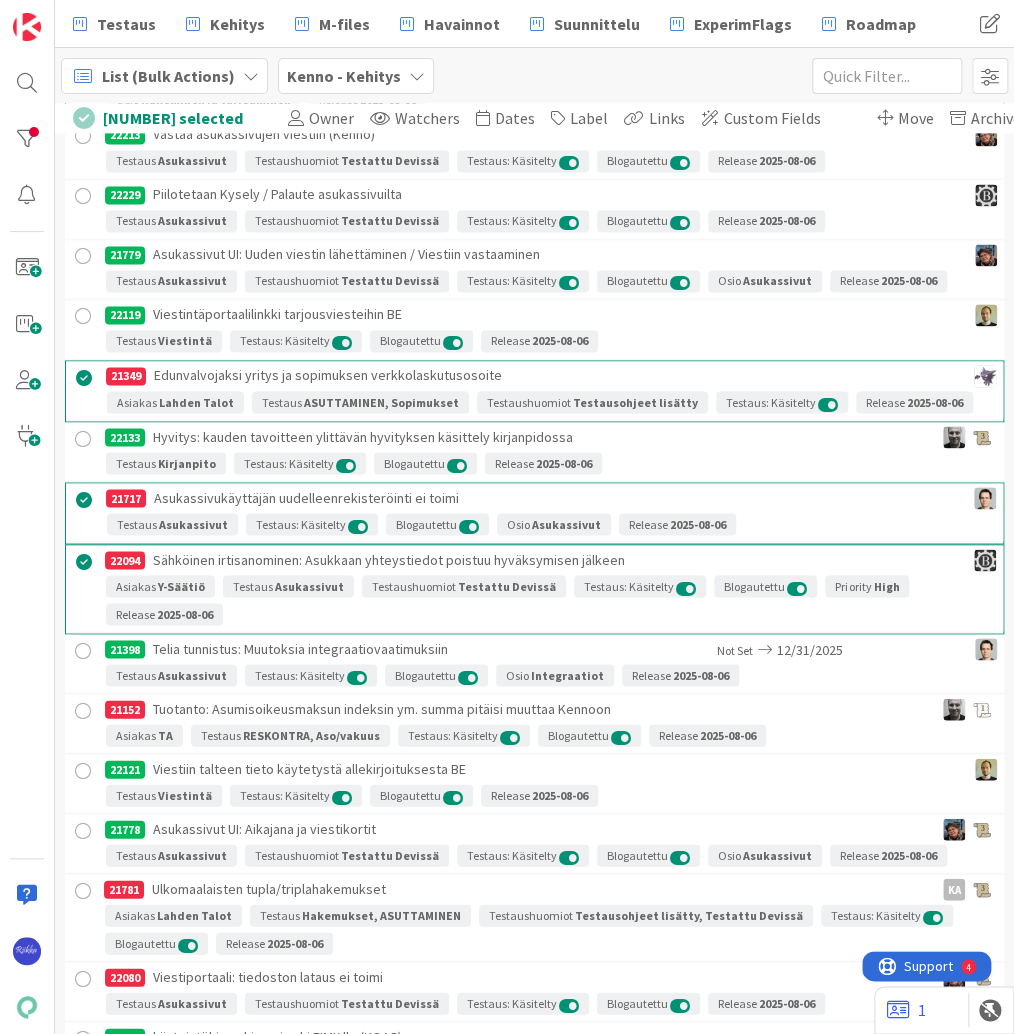 click at bounding box center (83, 710) 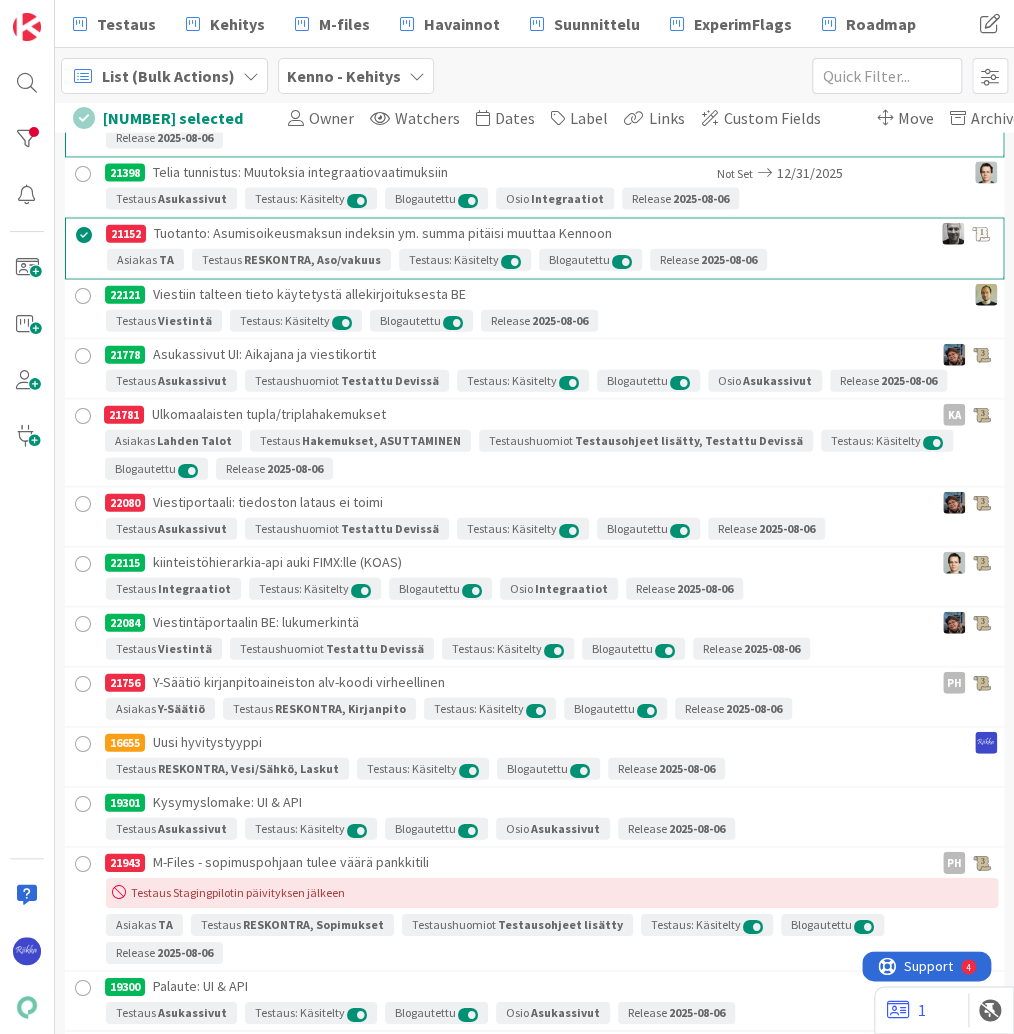 scroll, scrollTop: 6535, scrollLeft: 0, axis: vertical 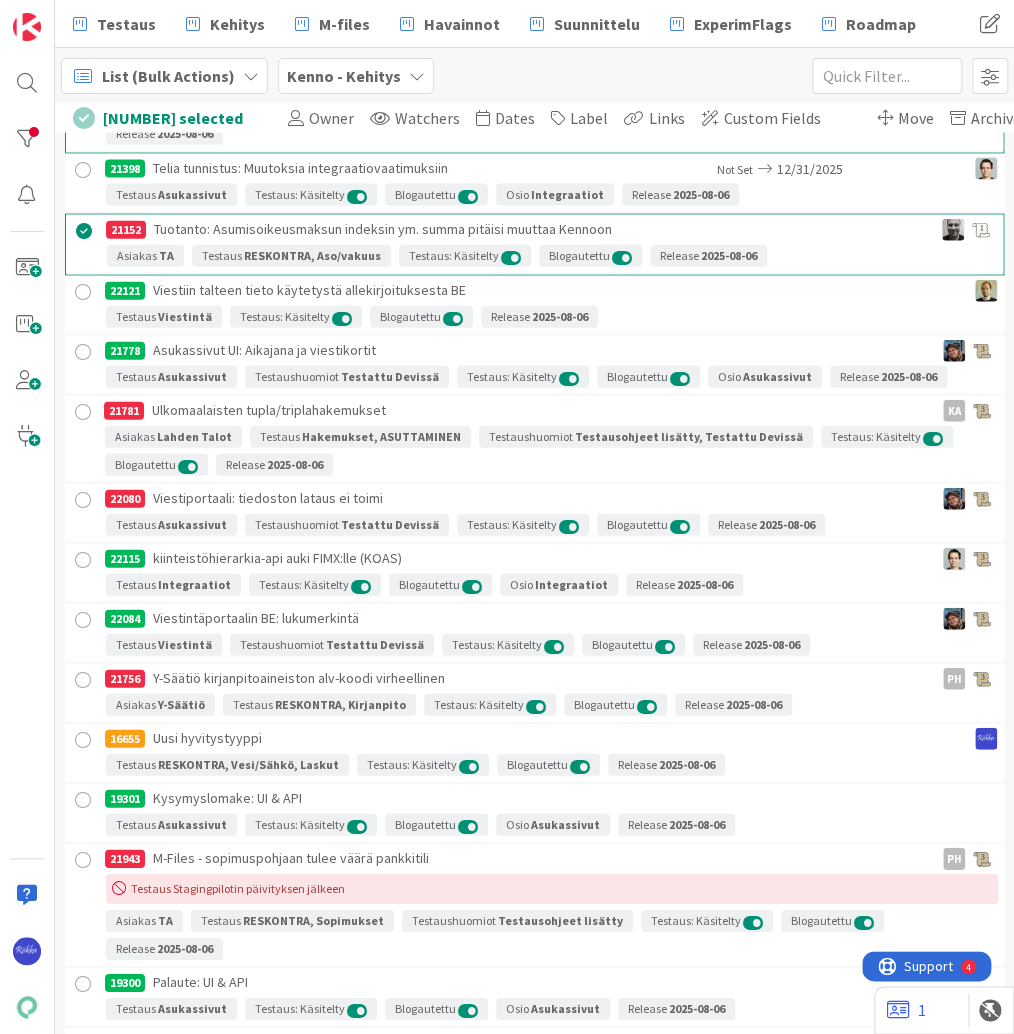 click at bounding box center (83, 412) 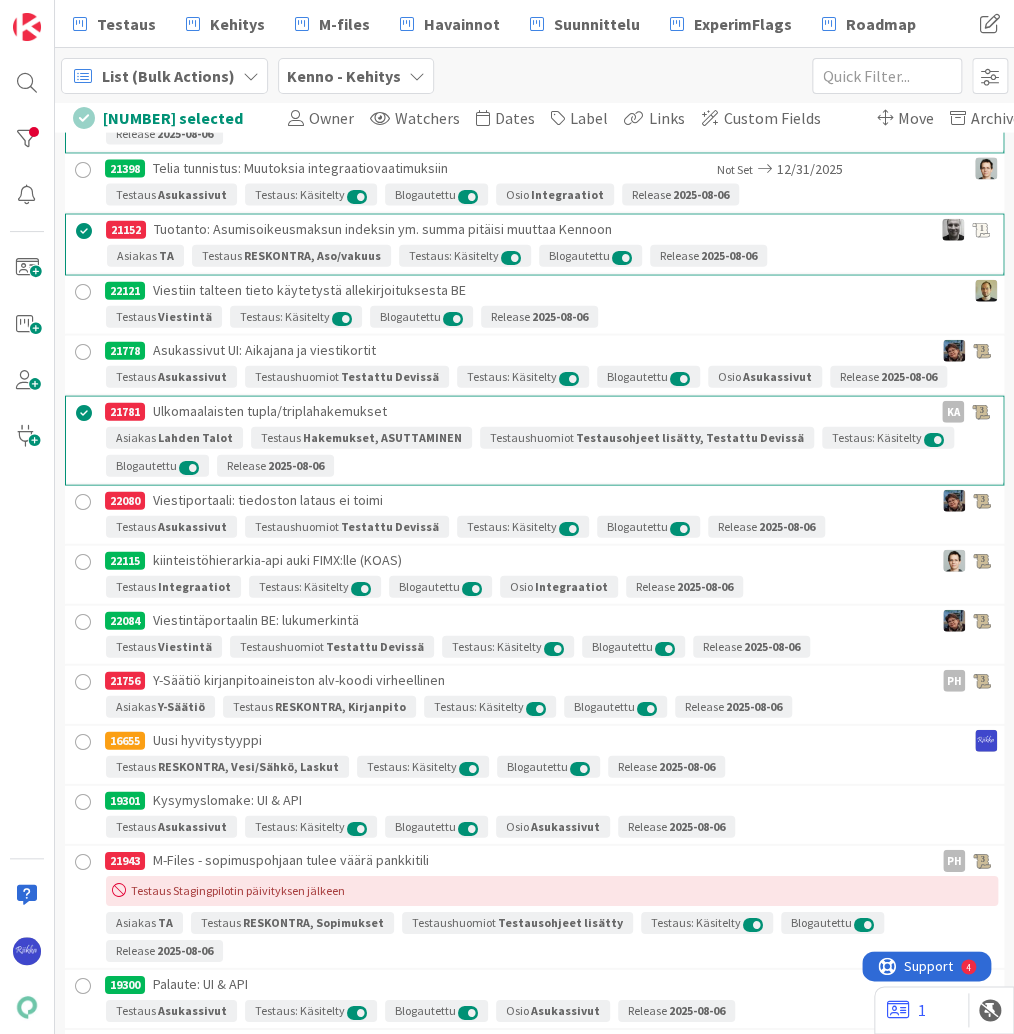 click at bounding box center [83, 502] 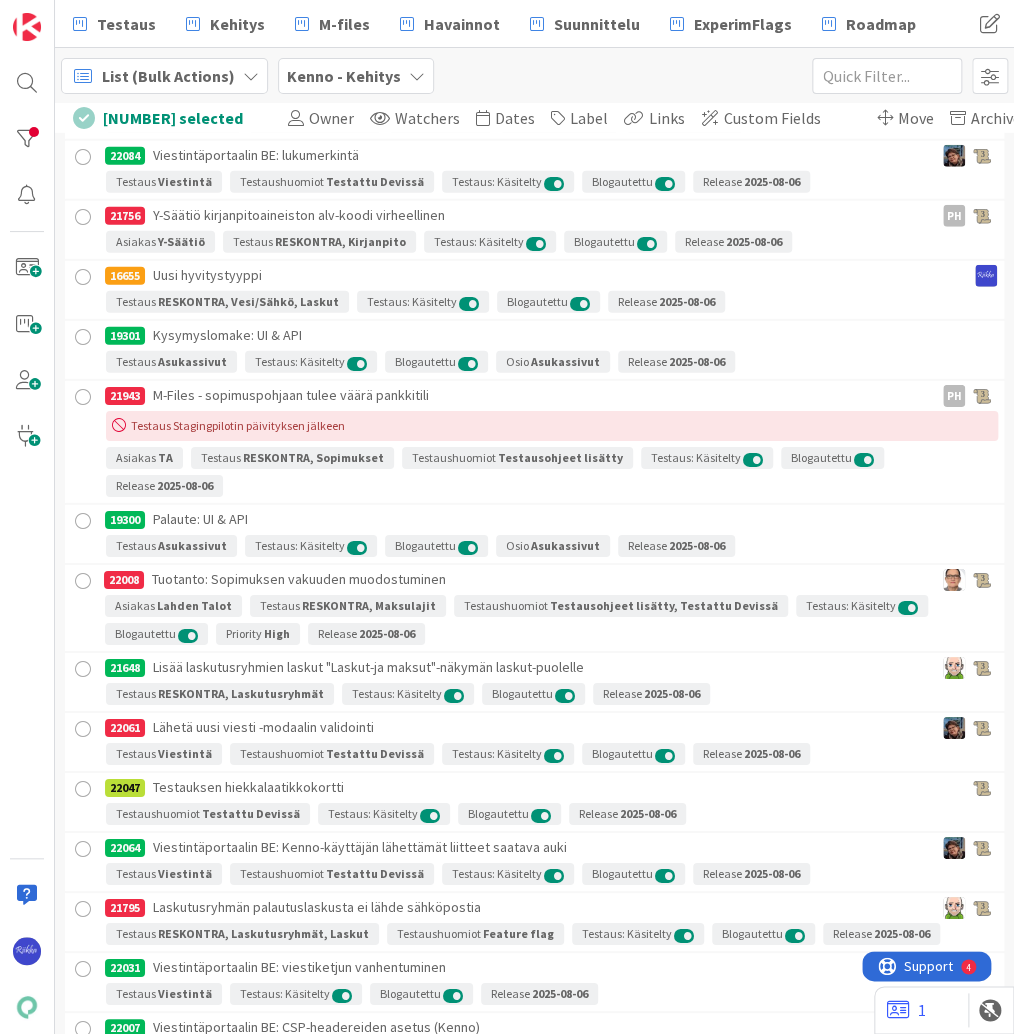 scroll, scrollTop: 7015, scrollLeft: 0, axis: vertical 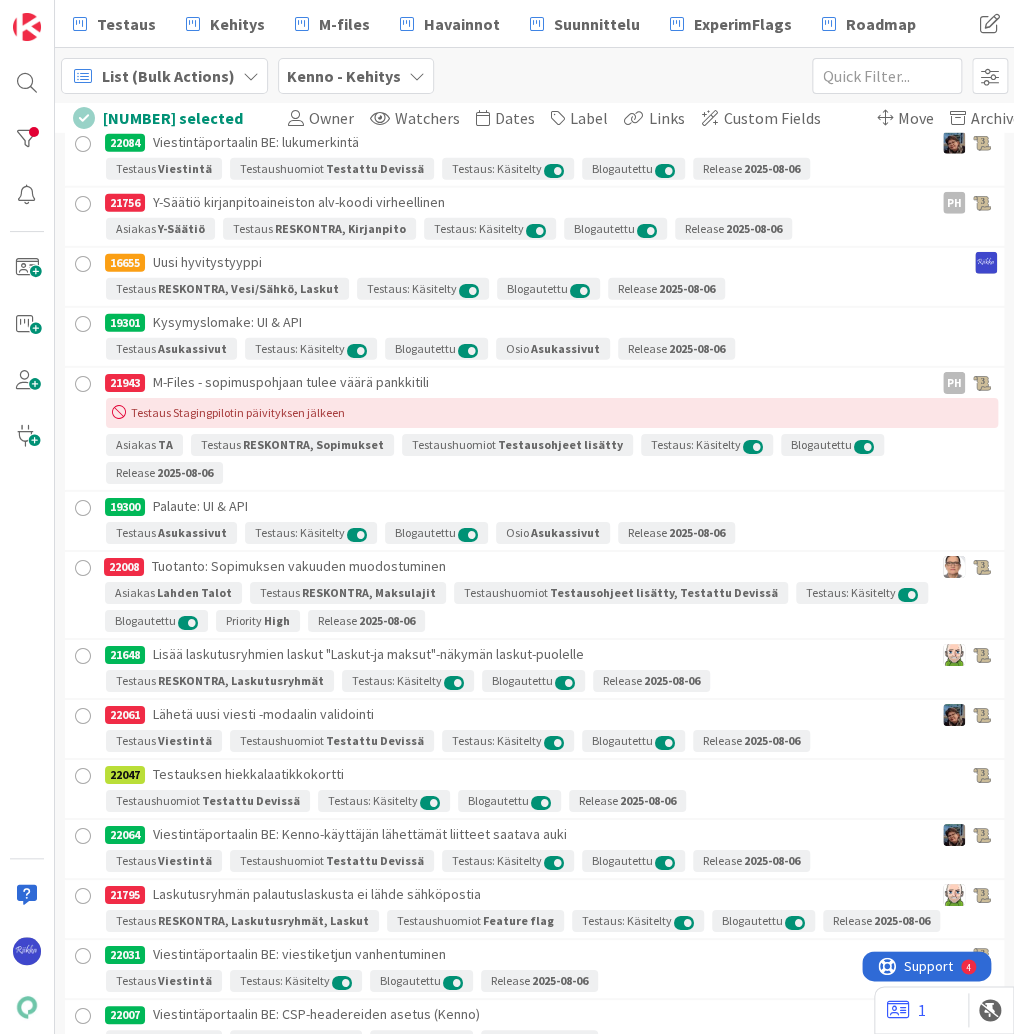 click at bounding box center [83, 384] 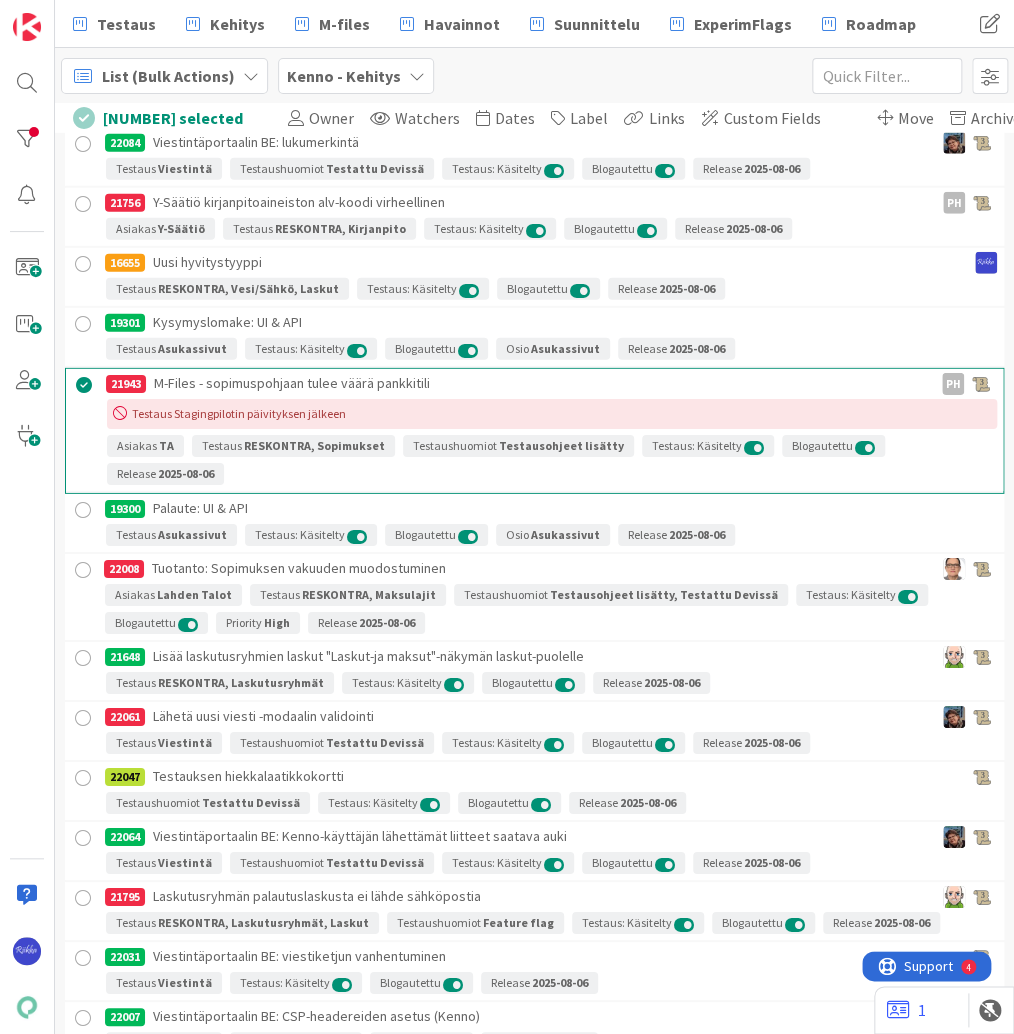 click at bounding box center [83, 570] 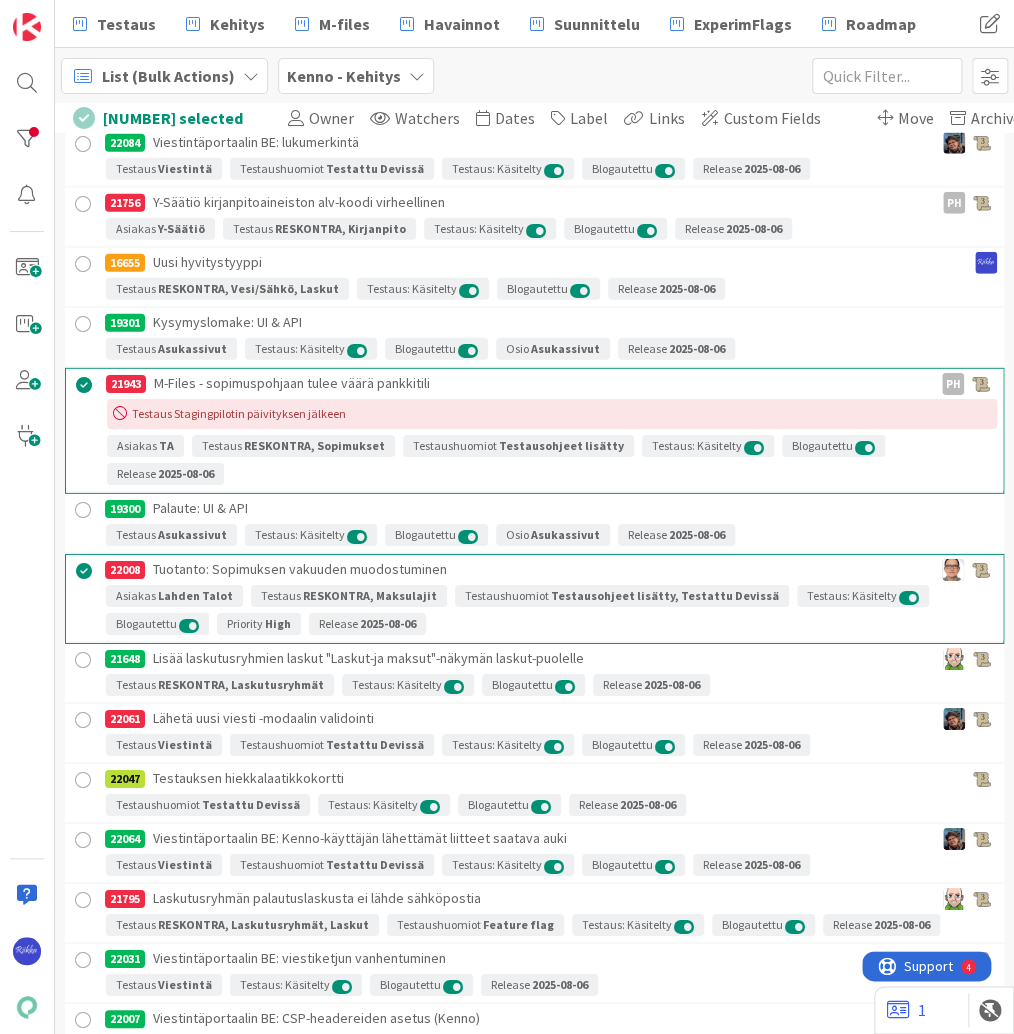 click at bounding box center [83, 720] 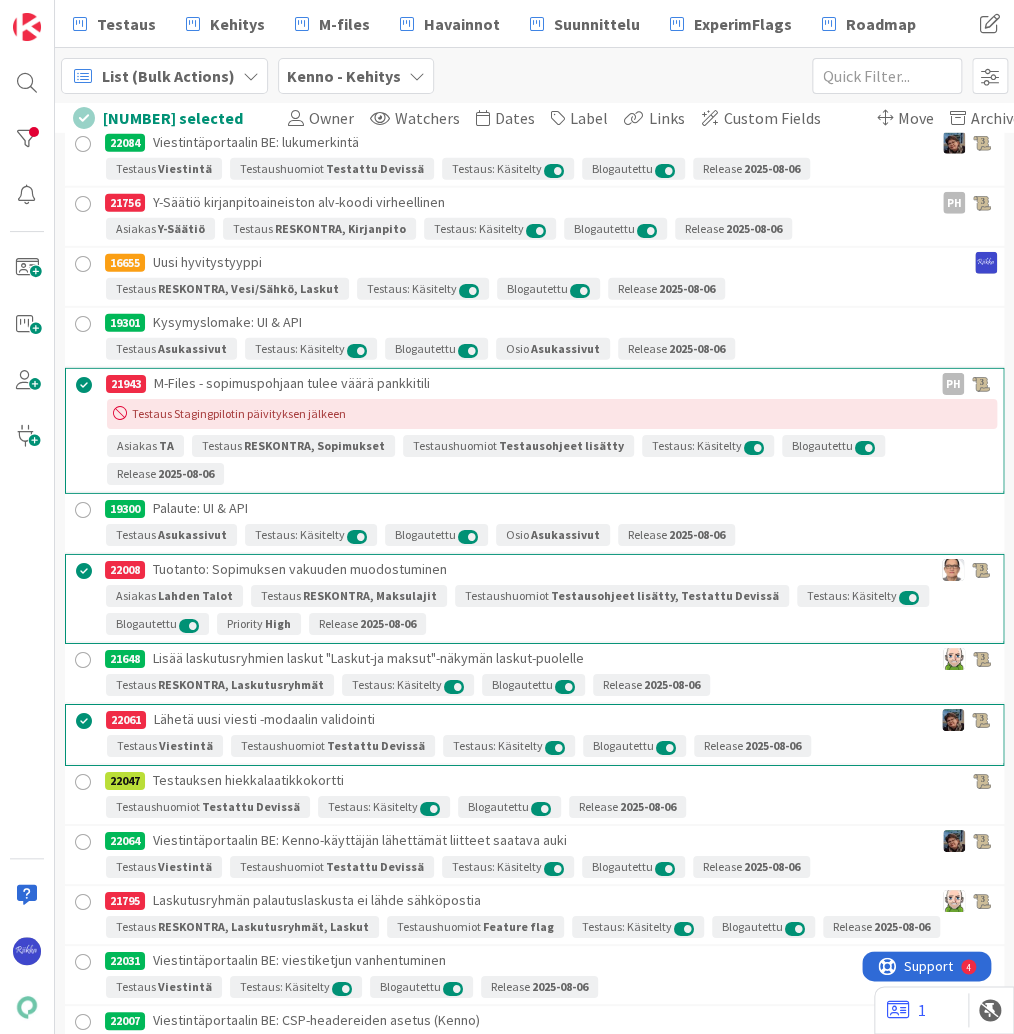 scroll, scrollTop: 7415, scrollLeft: 0, axis: vertical 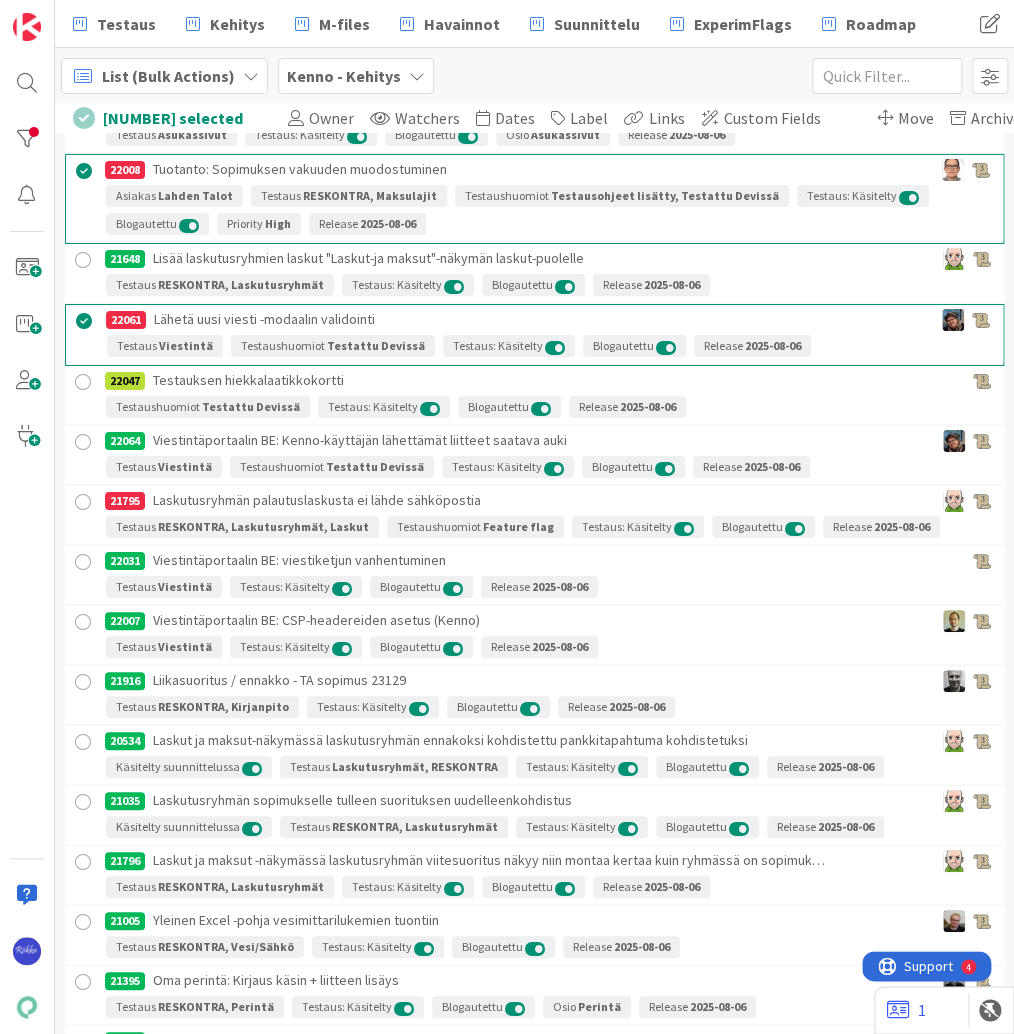click at bounding box center (83, 502) 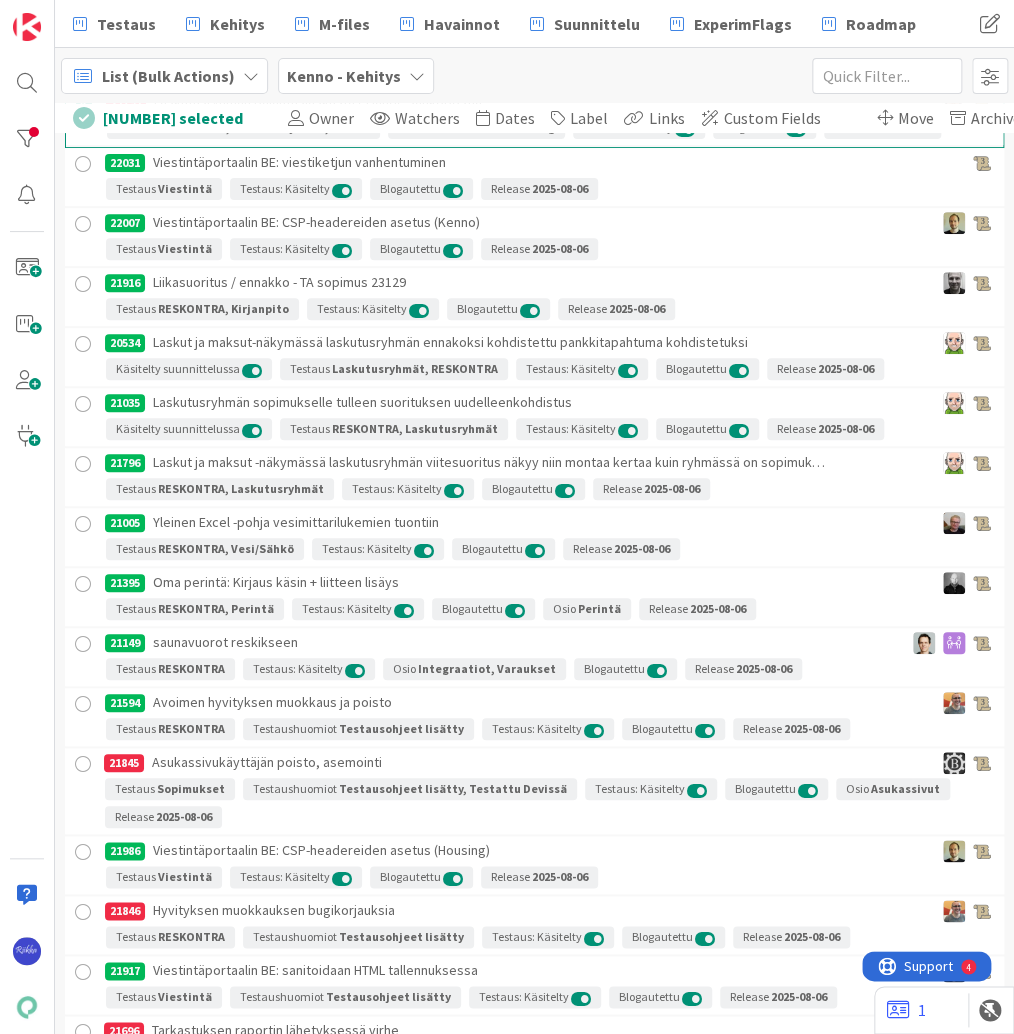 scroll, scrollTop: 8215, scrollLeft: 0, axis: vertical 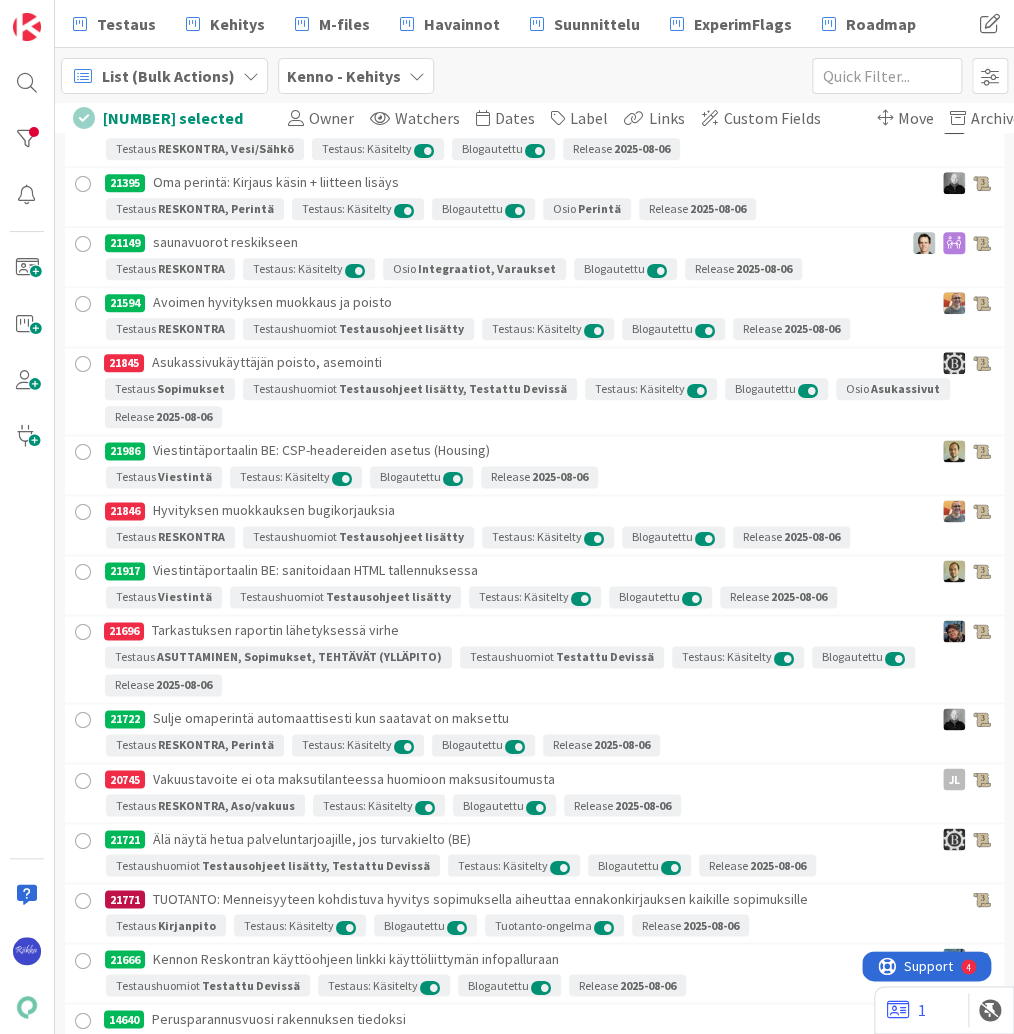 click at bounding box center [83, 364] 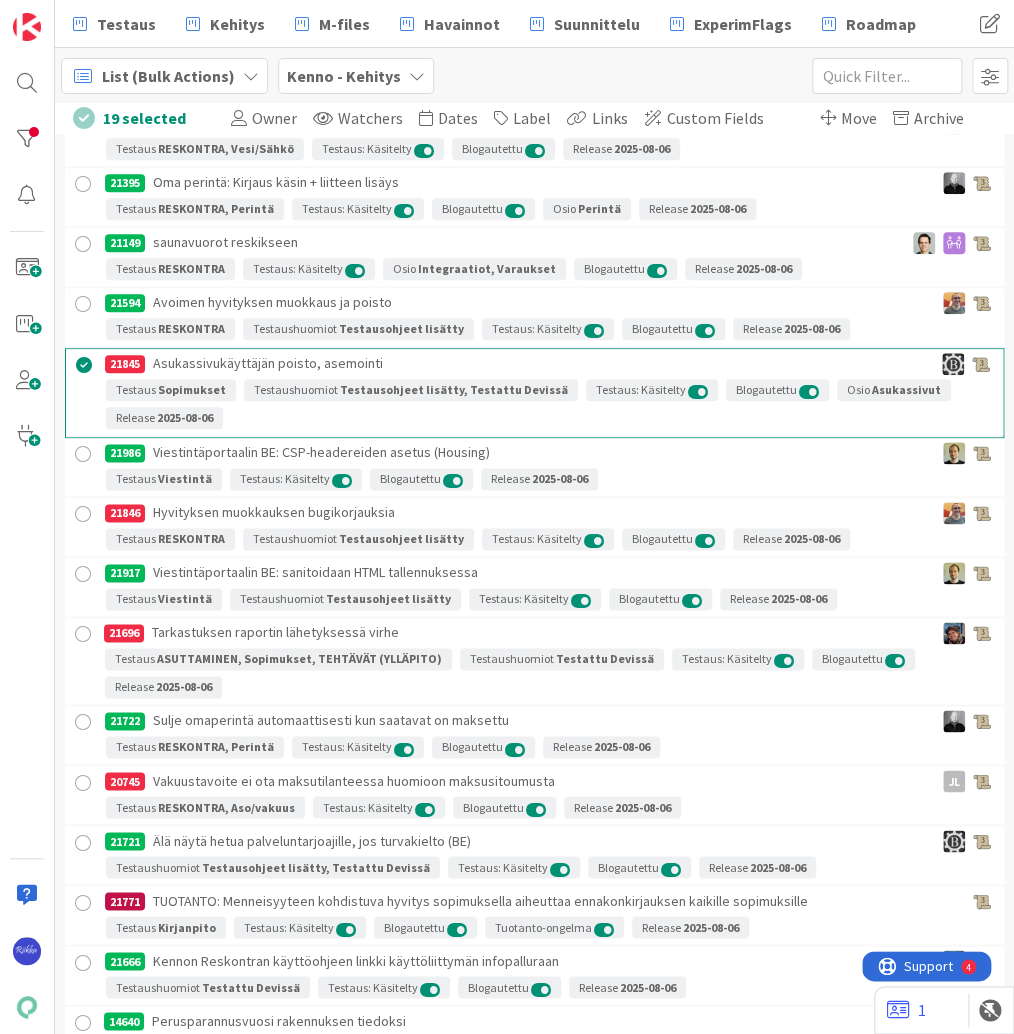 click at bounding box center [83, 514] 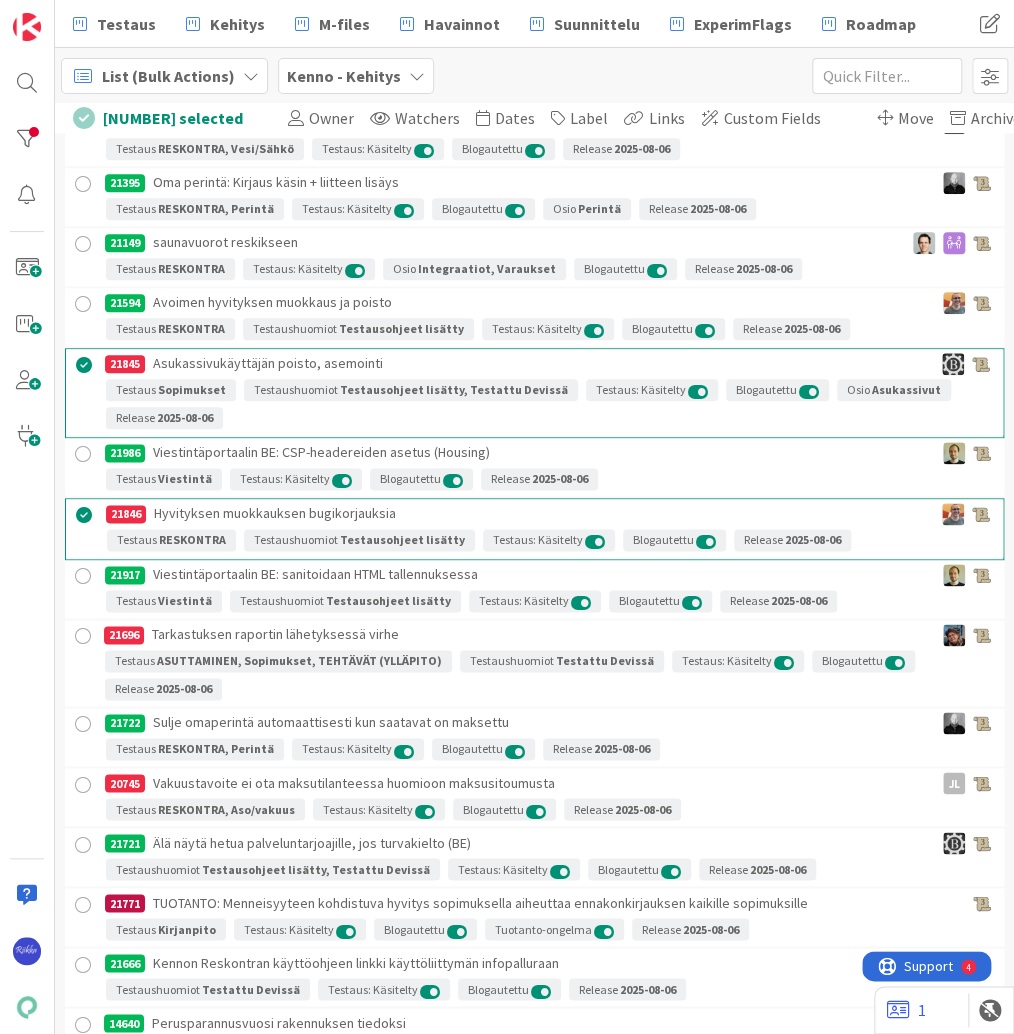click at bounding box center [83, 636] 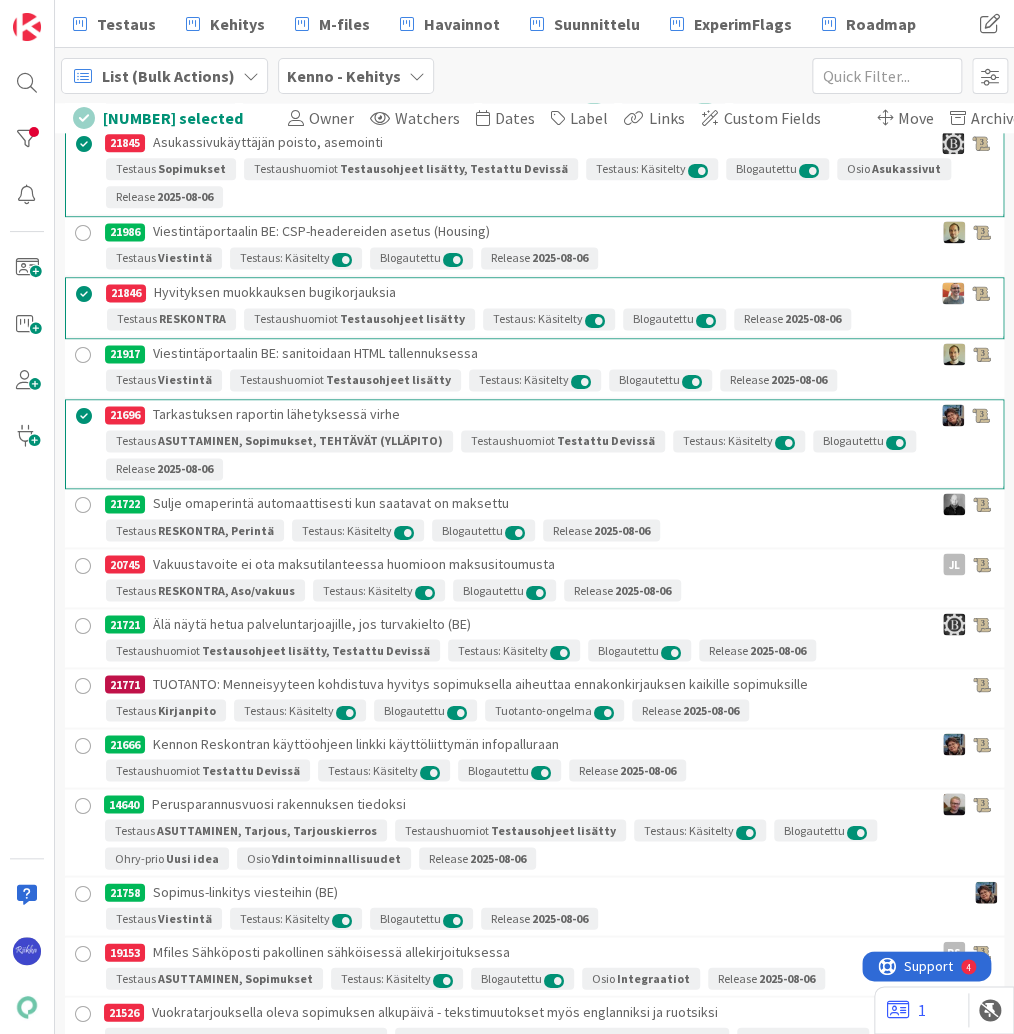 scroll, scrollTop: 8455, scrollLeft: 0, axis: vertical 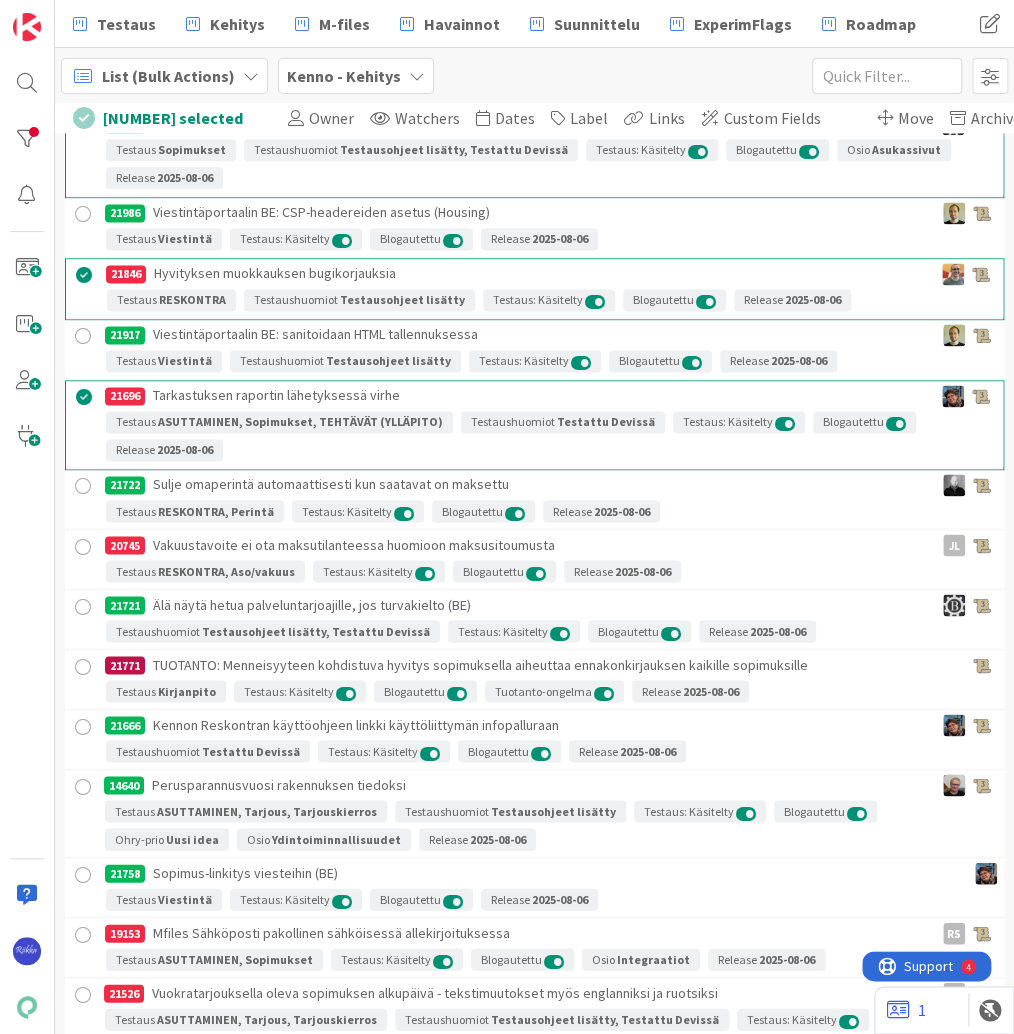 click at bounding box center [83, 546] 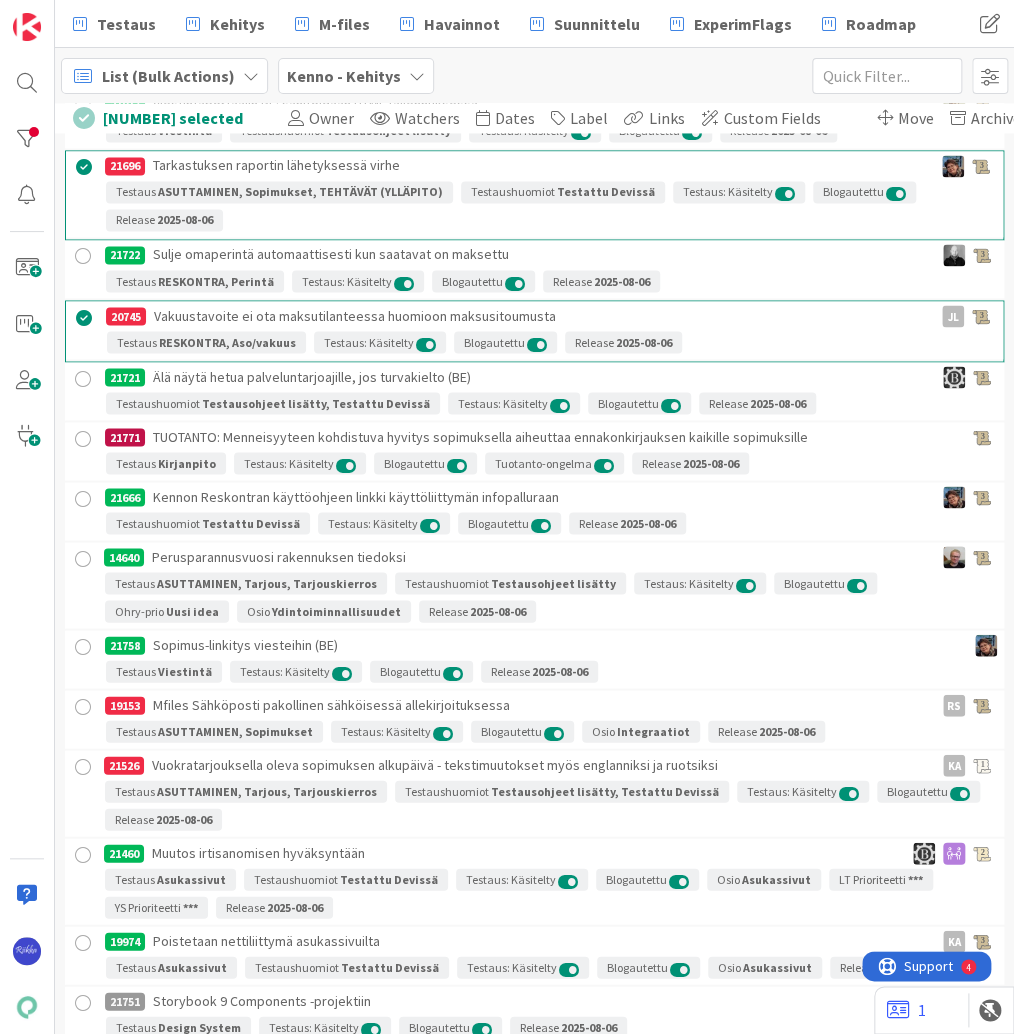 scroll, scrollTop: 8695, scrollLeft: 0, axis: vertical 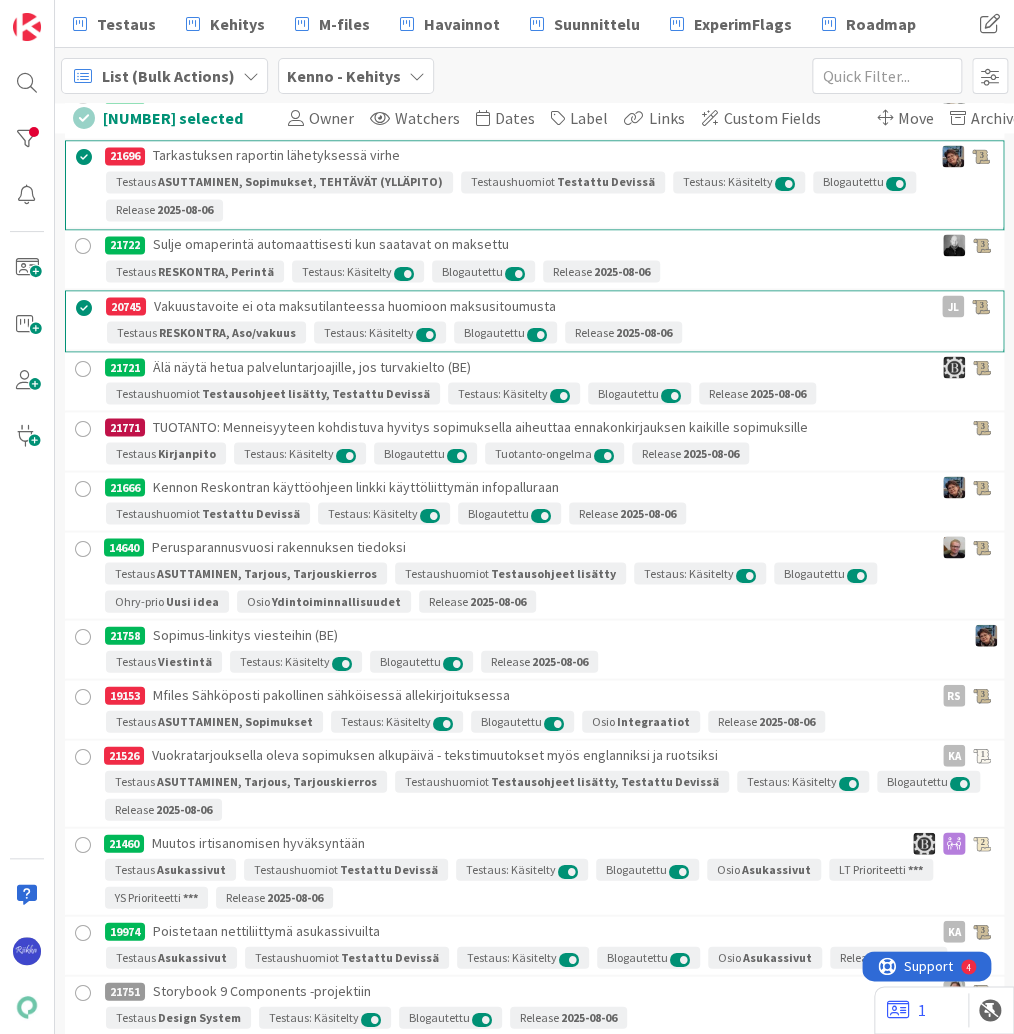 click at bounding box center [83, 428] 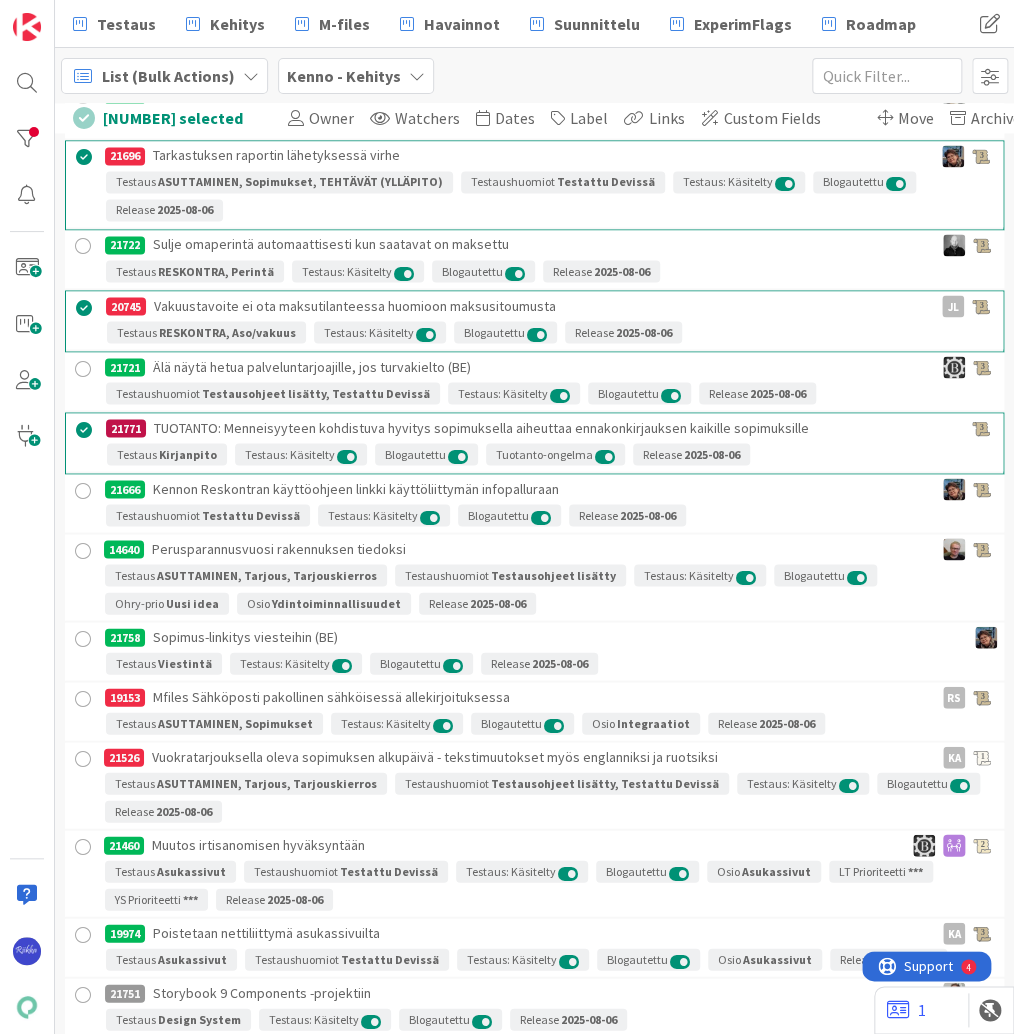 click at bounding box center (83, 698) 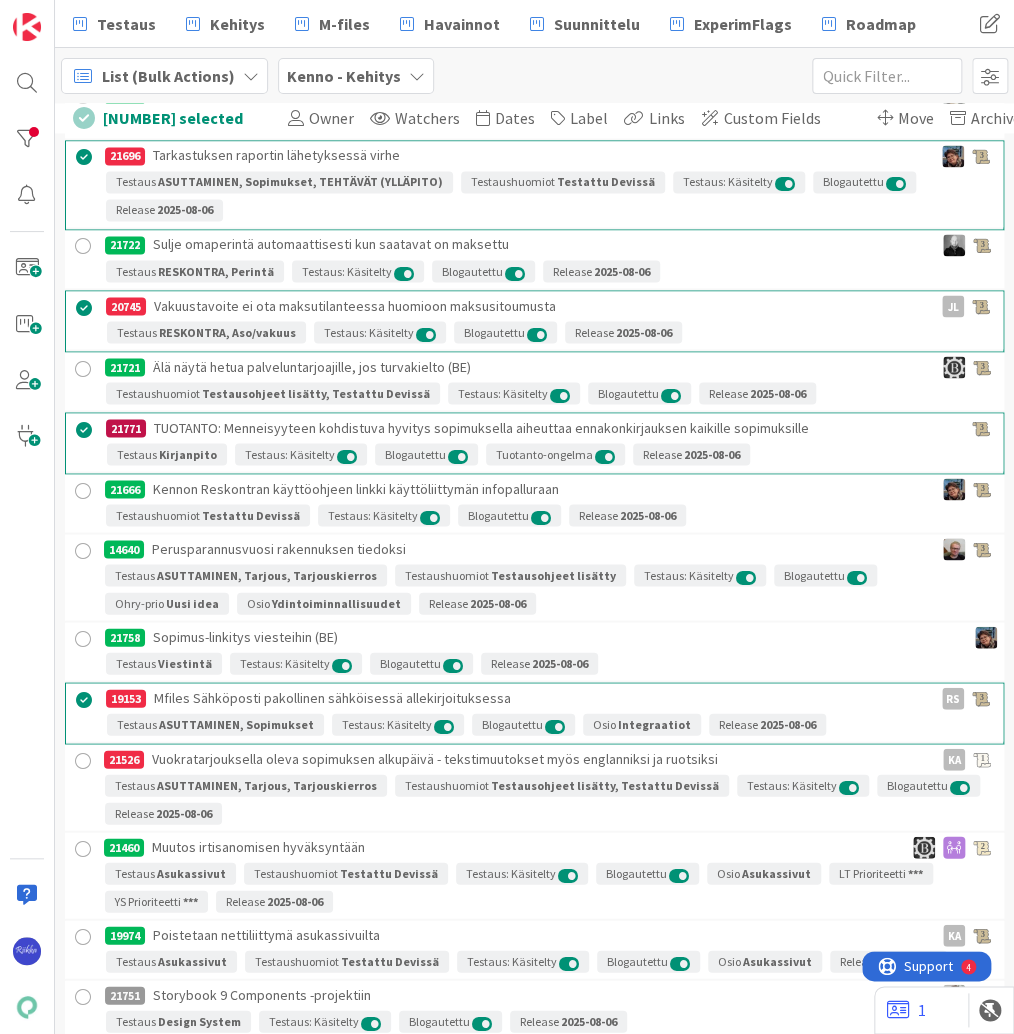 click at bounding box center (83, 760) 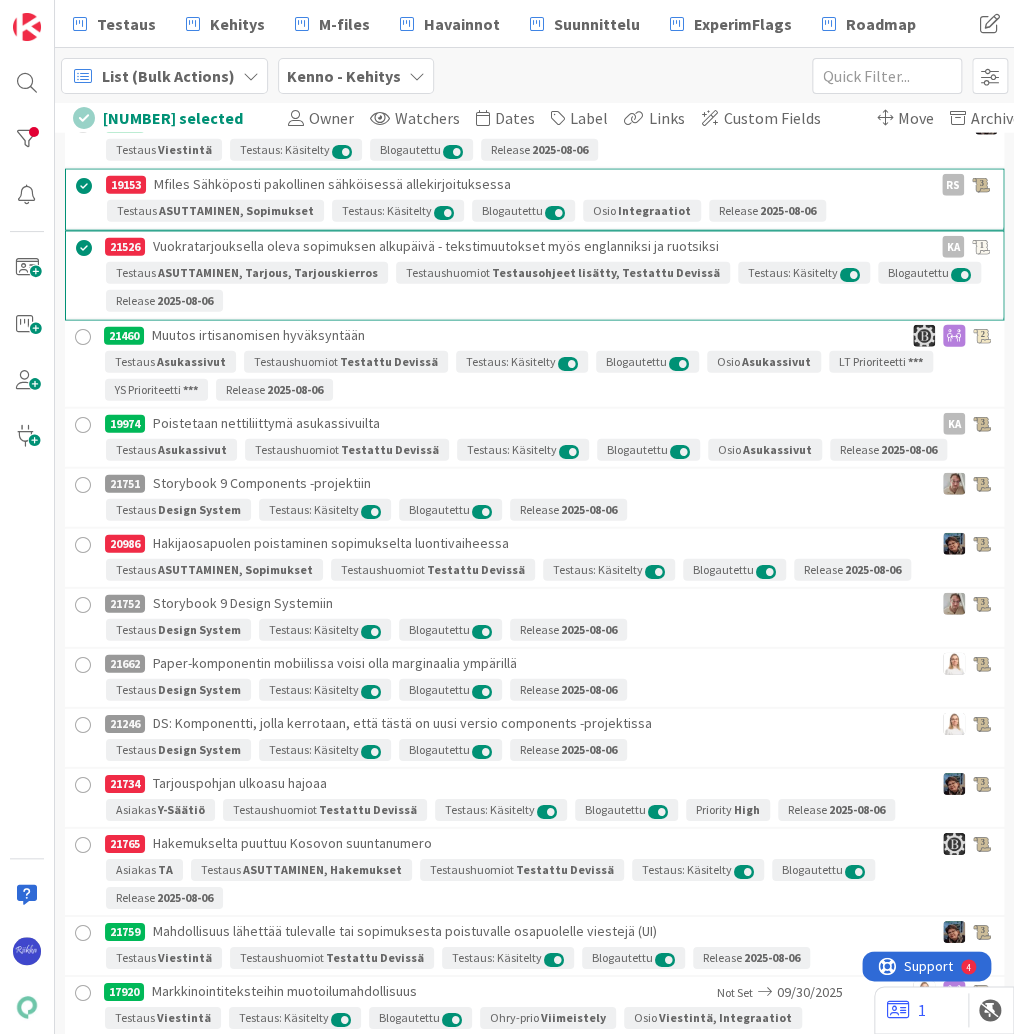 scroll, scrollTop: 9255, scrollLeft: 0, axis: vertical 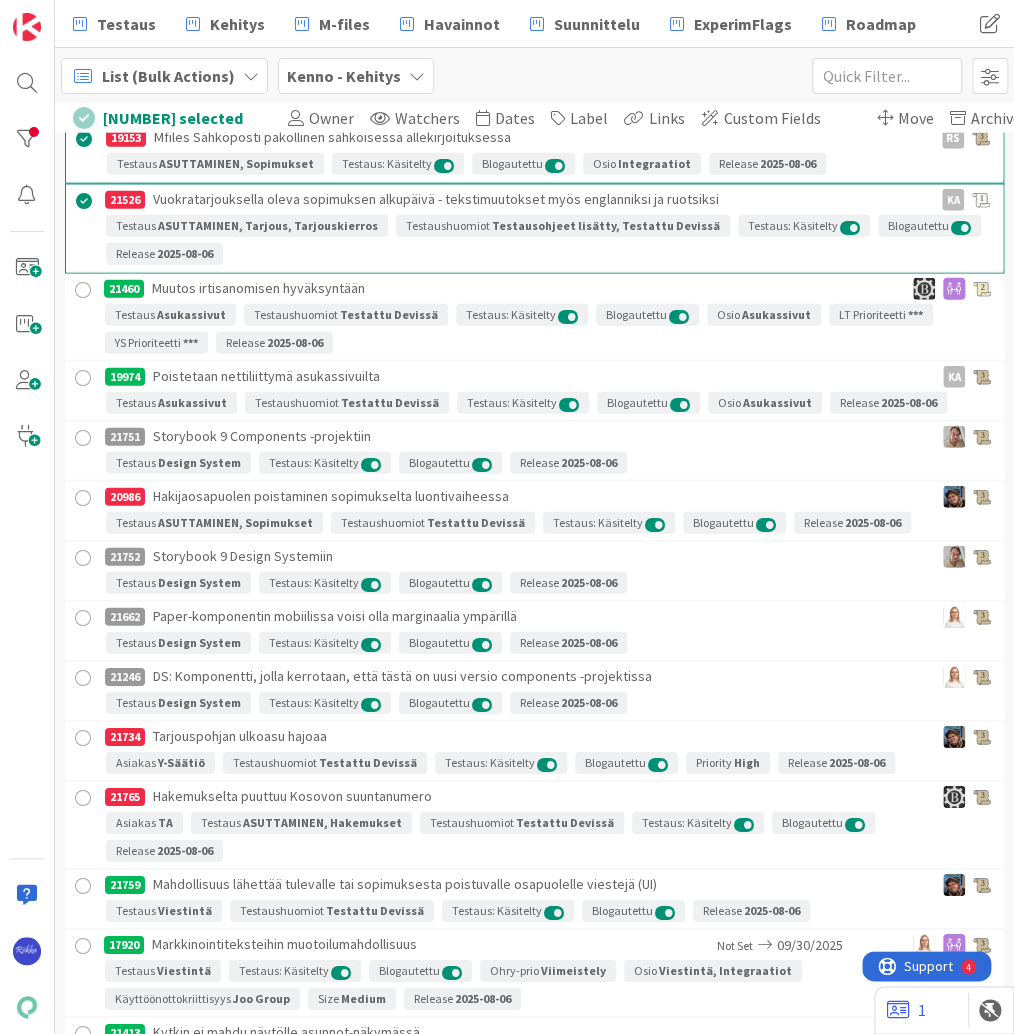 click at bounding box center (83, 498) 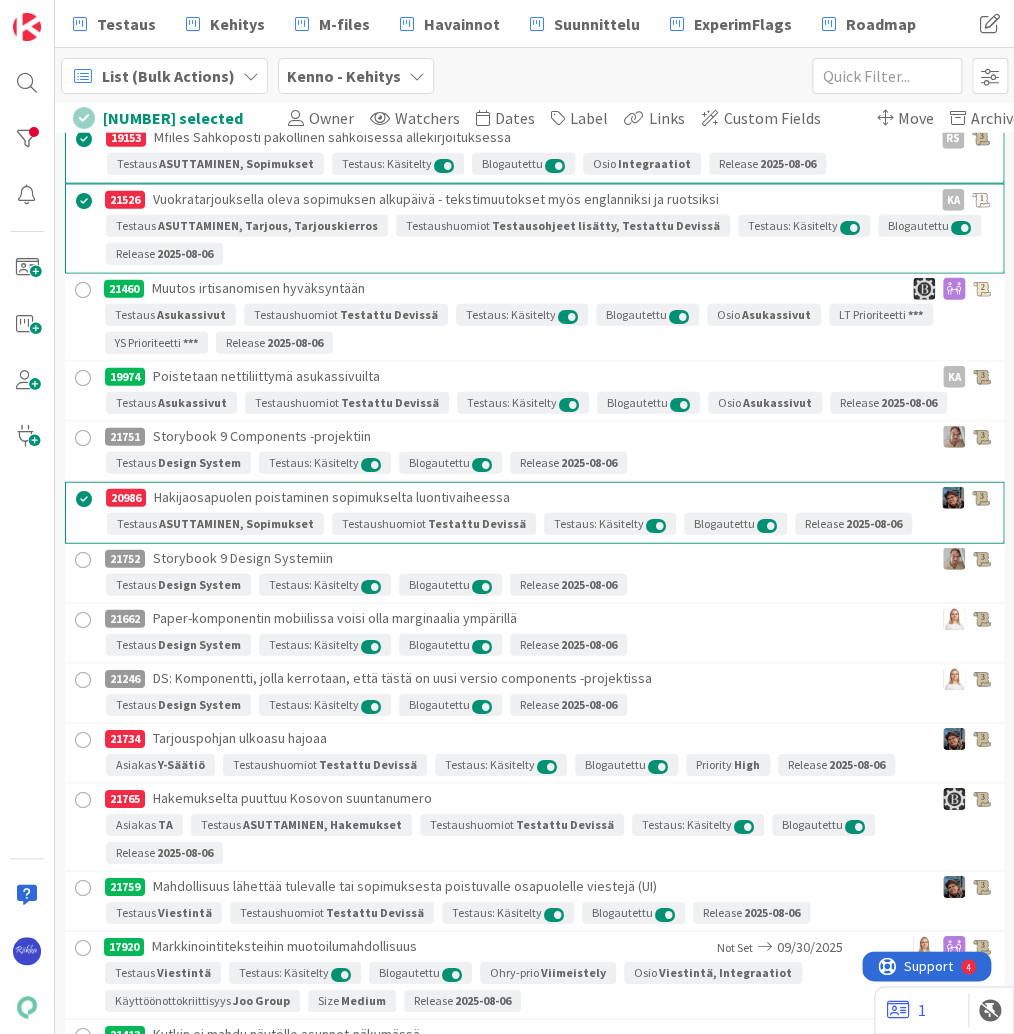 click at bounding box center [83, 740] 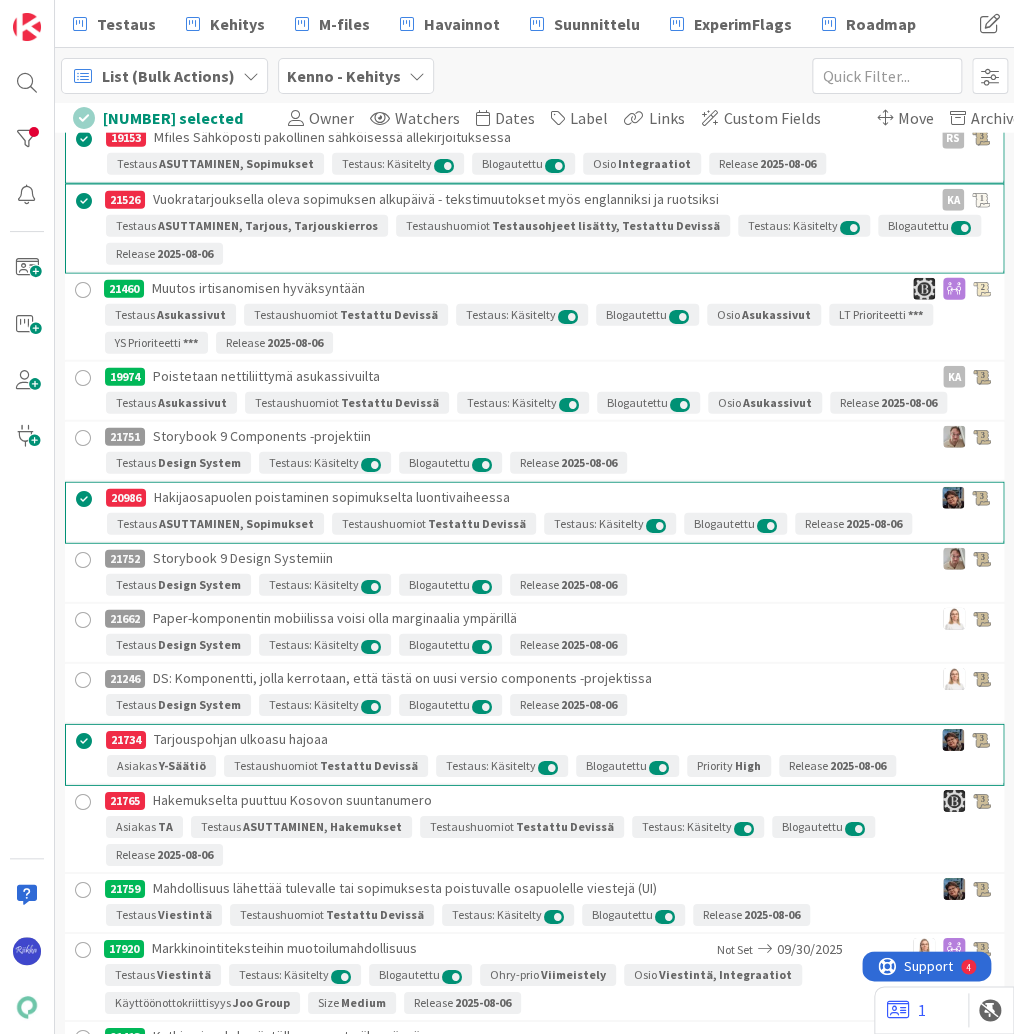 click at bounding box center (83, 802) 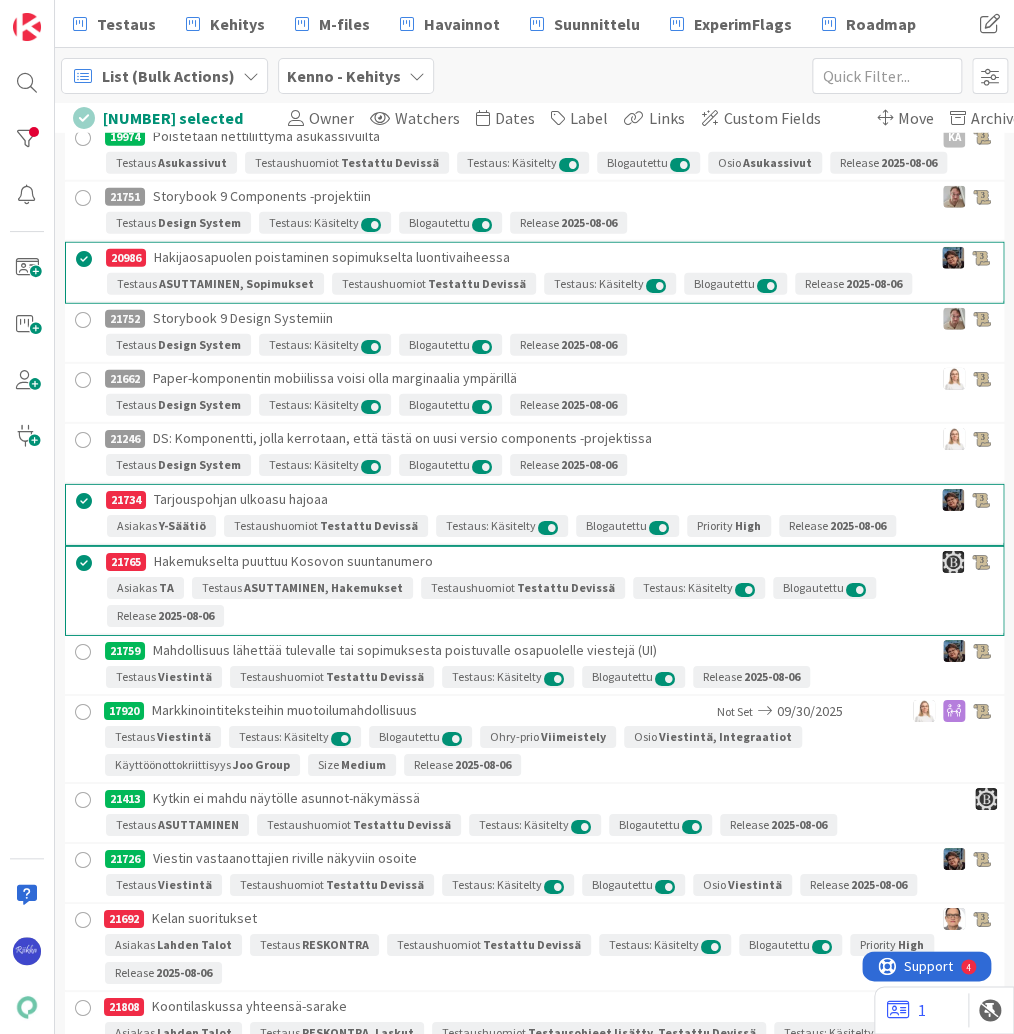 scroll, scrollTop: 9735, scrollLeft: 0, axis: vertical 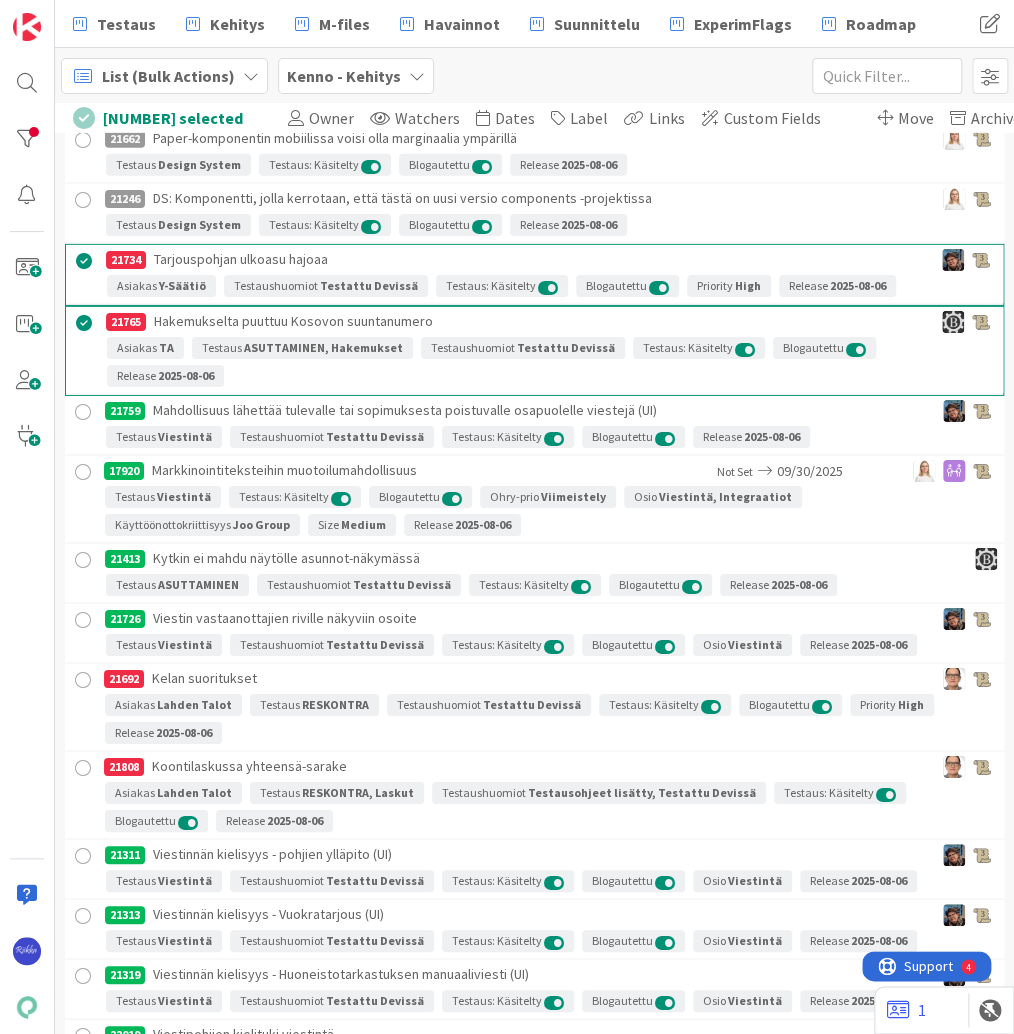 click at bounding box center (83, 680) 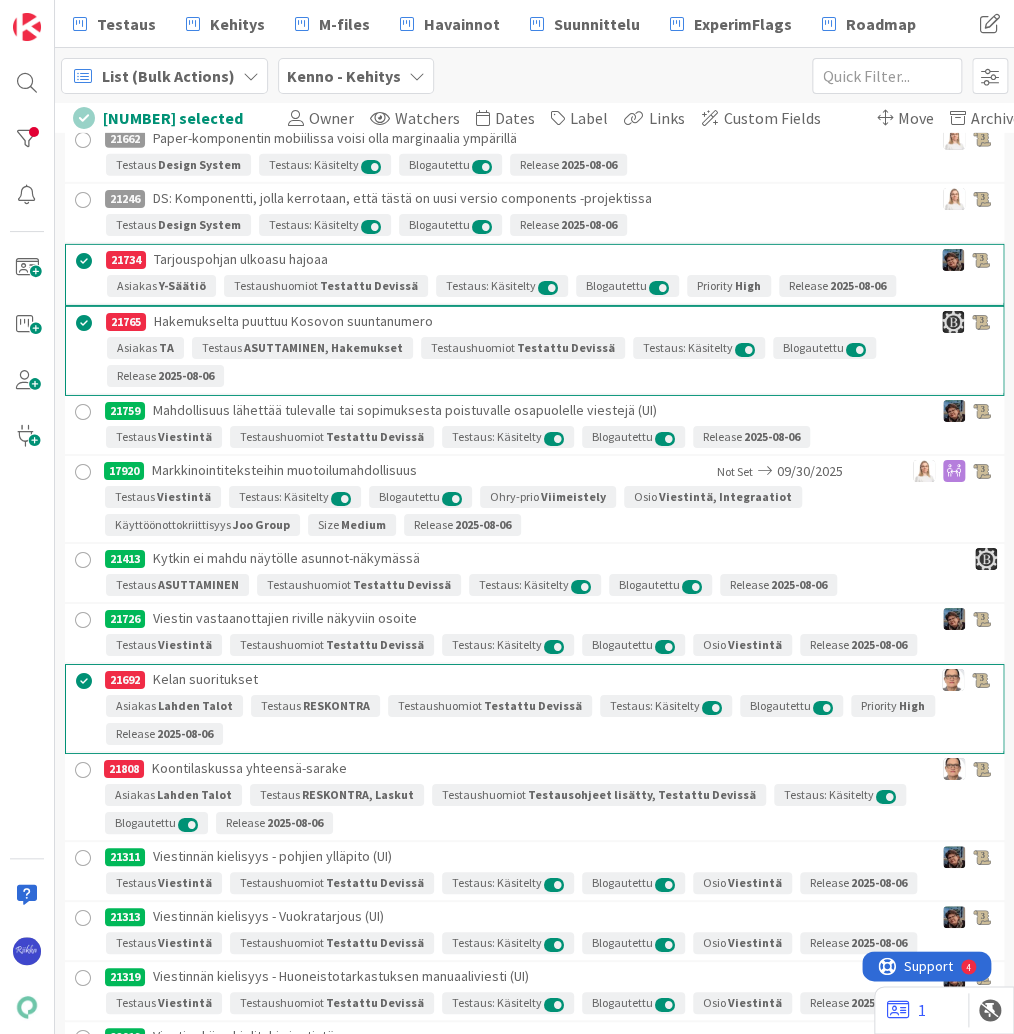 click at bounding box center [83, 770] 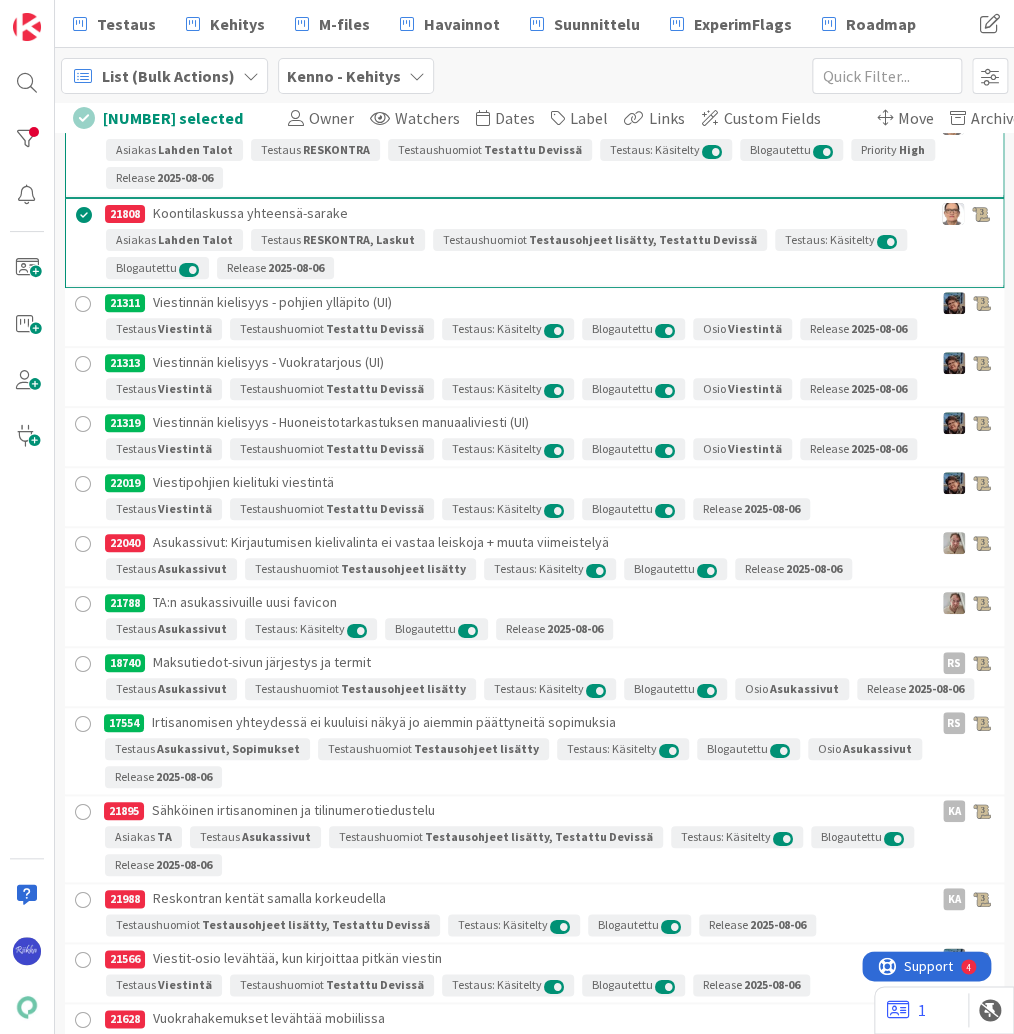 scroll, scrollTop: 10455, scrollLeft: 0, axis: vertical 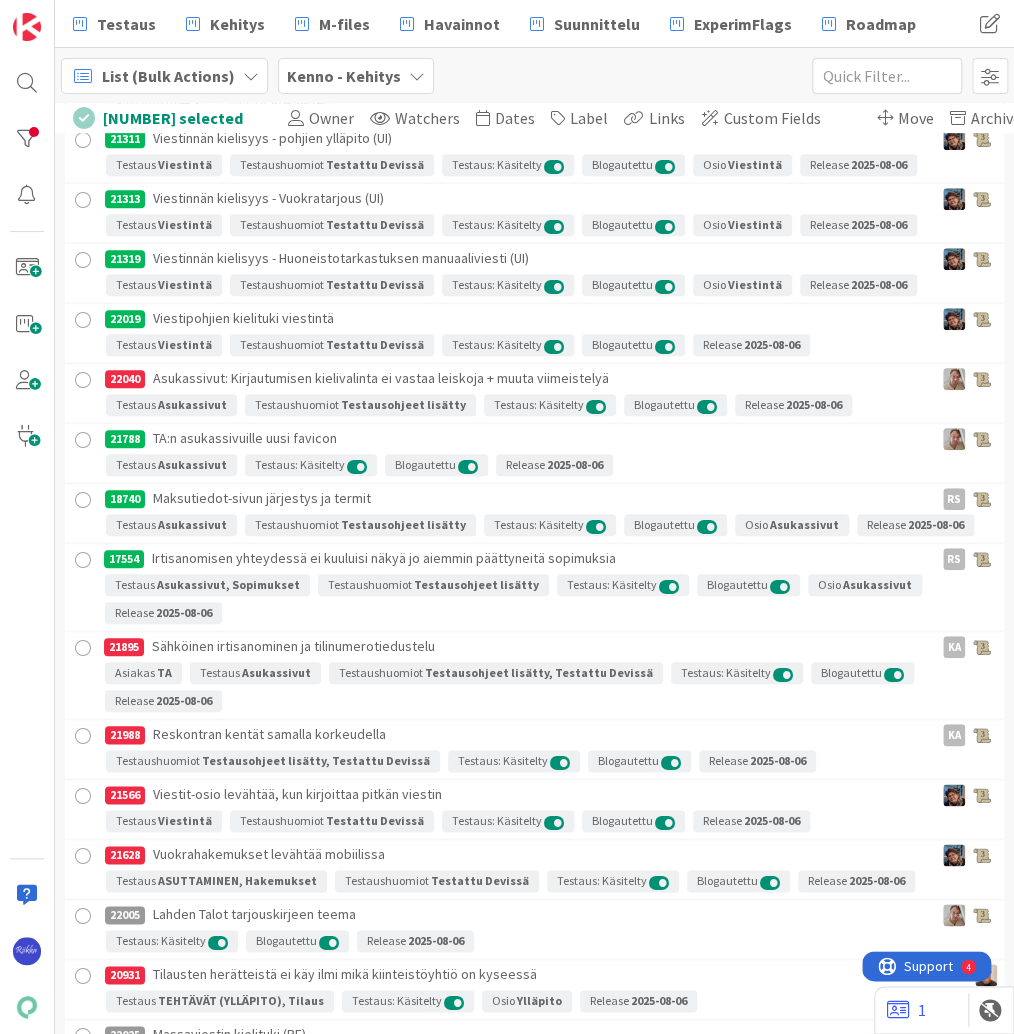click at bounding box center (83, 380) 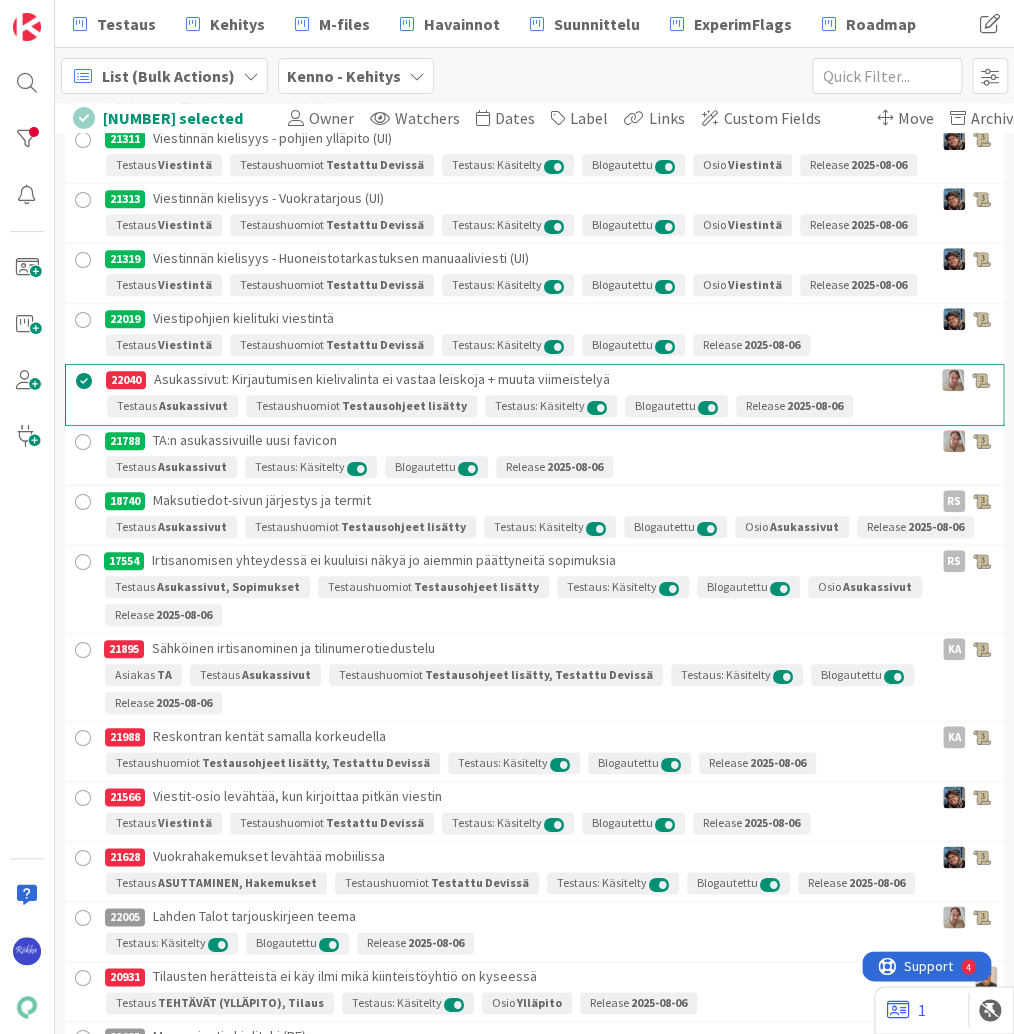 click at bounding box center [83, 650] 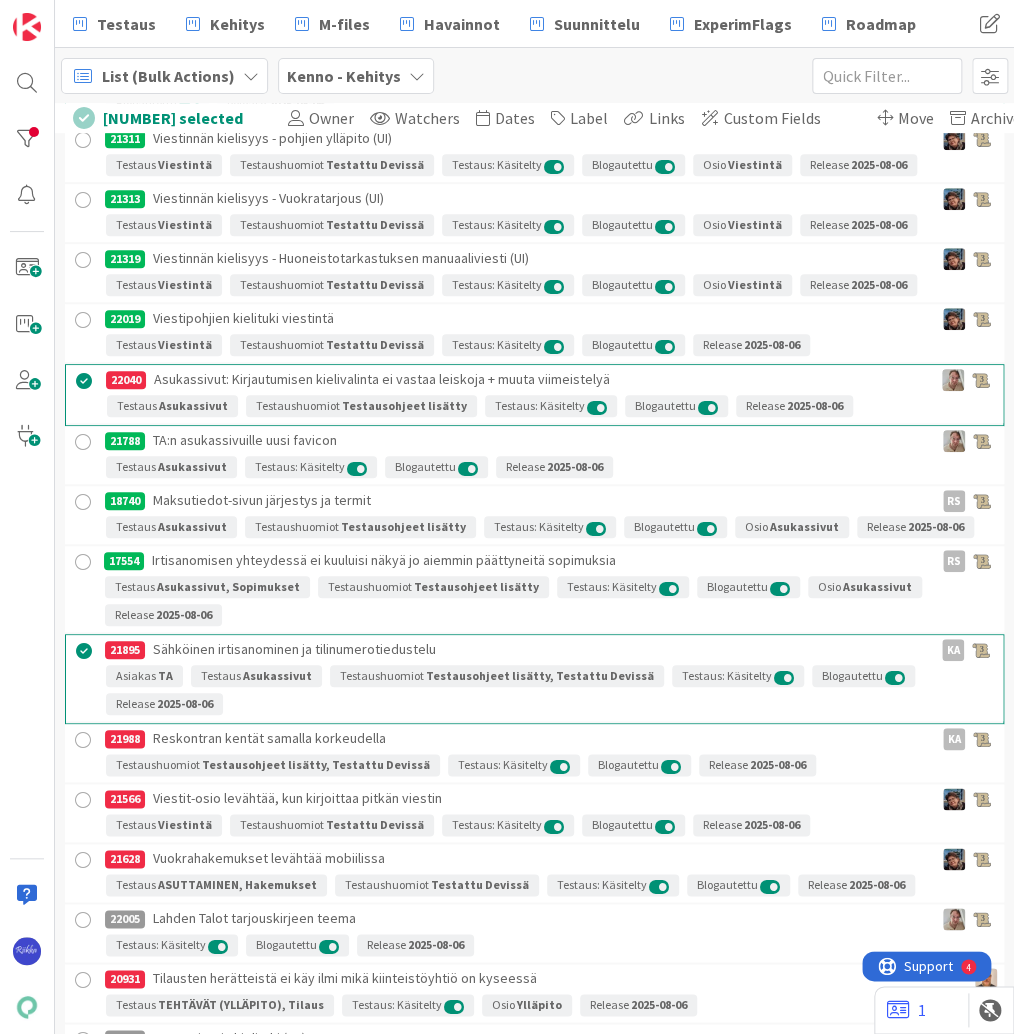 click at bounding box center [83, 740] 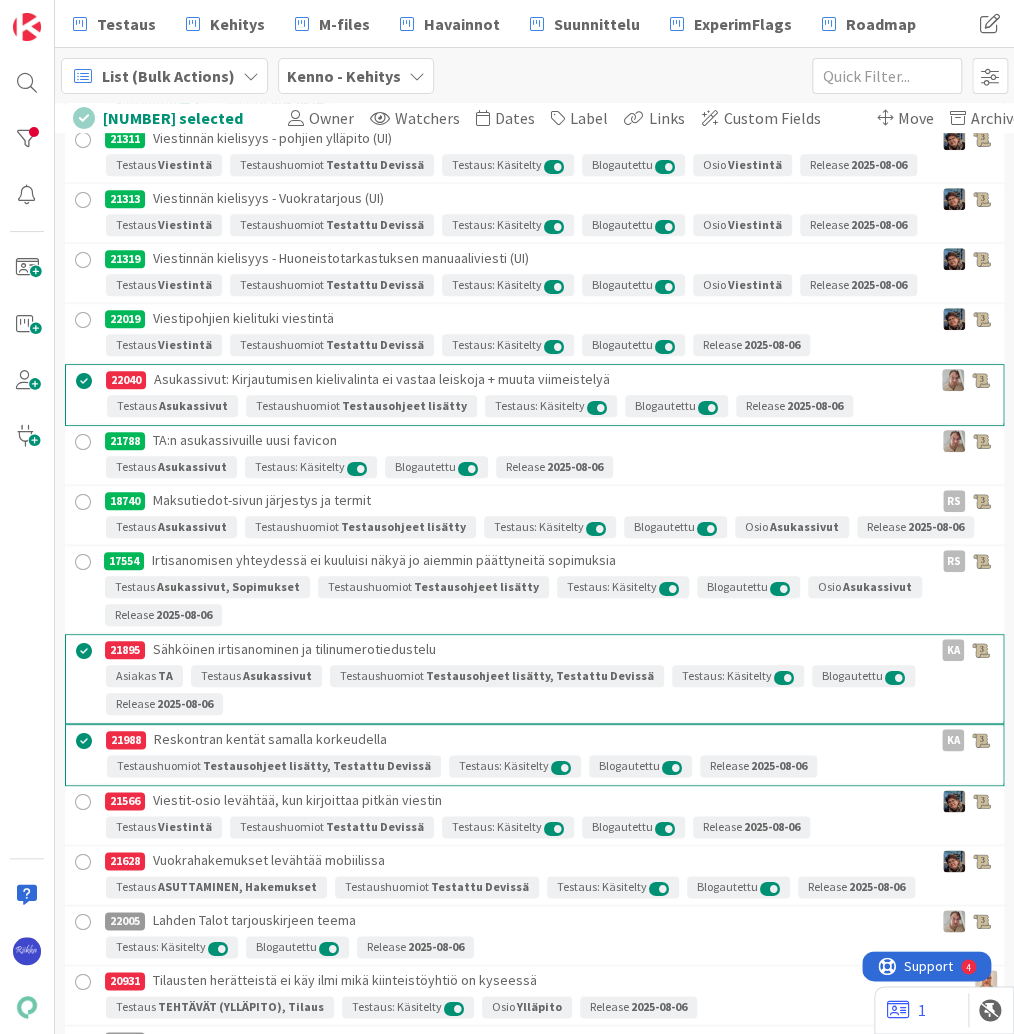 click at bounding box center [83, 802] 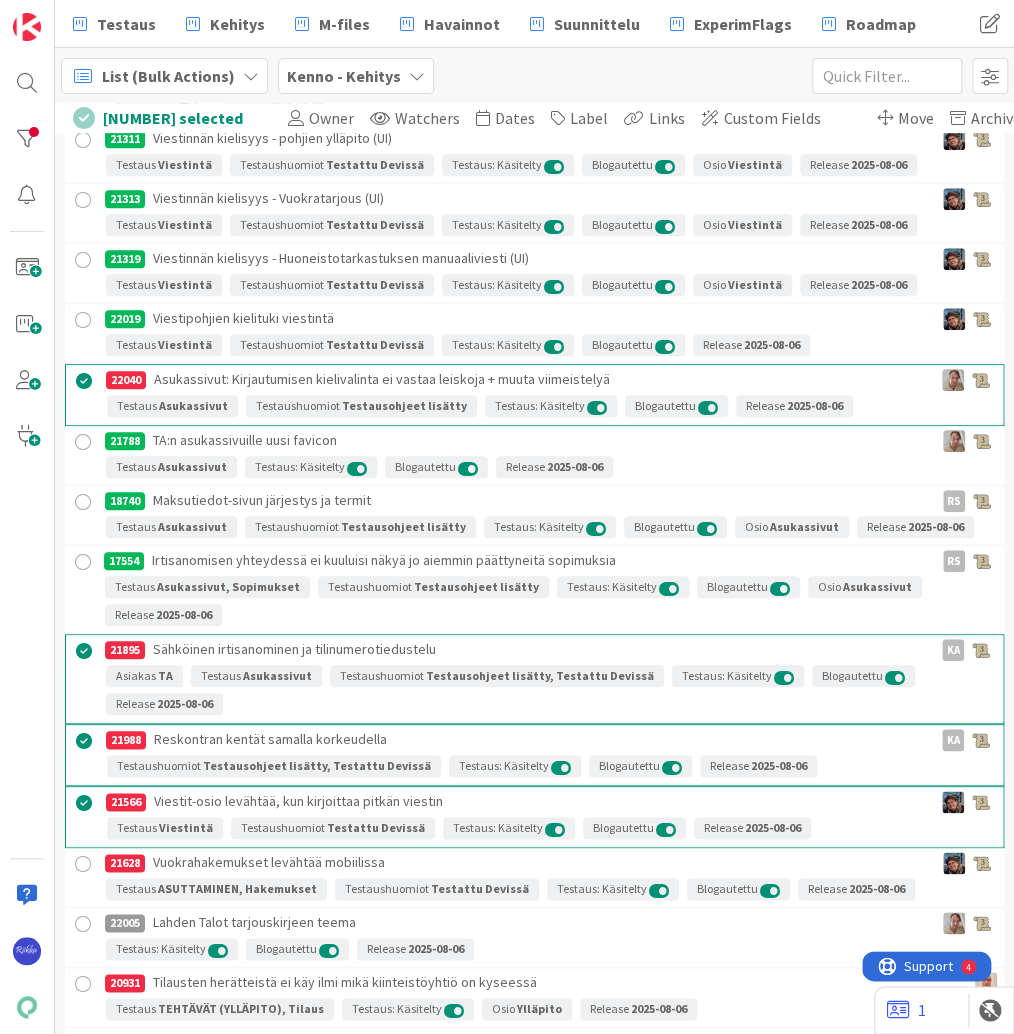 click at bounding box center [83, 864] 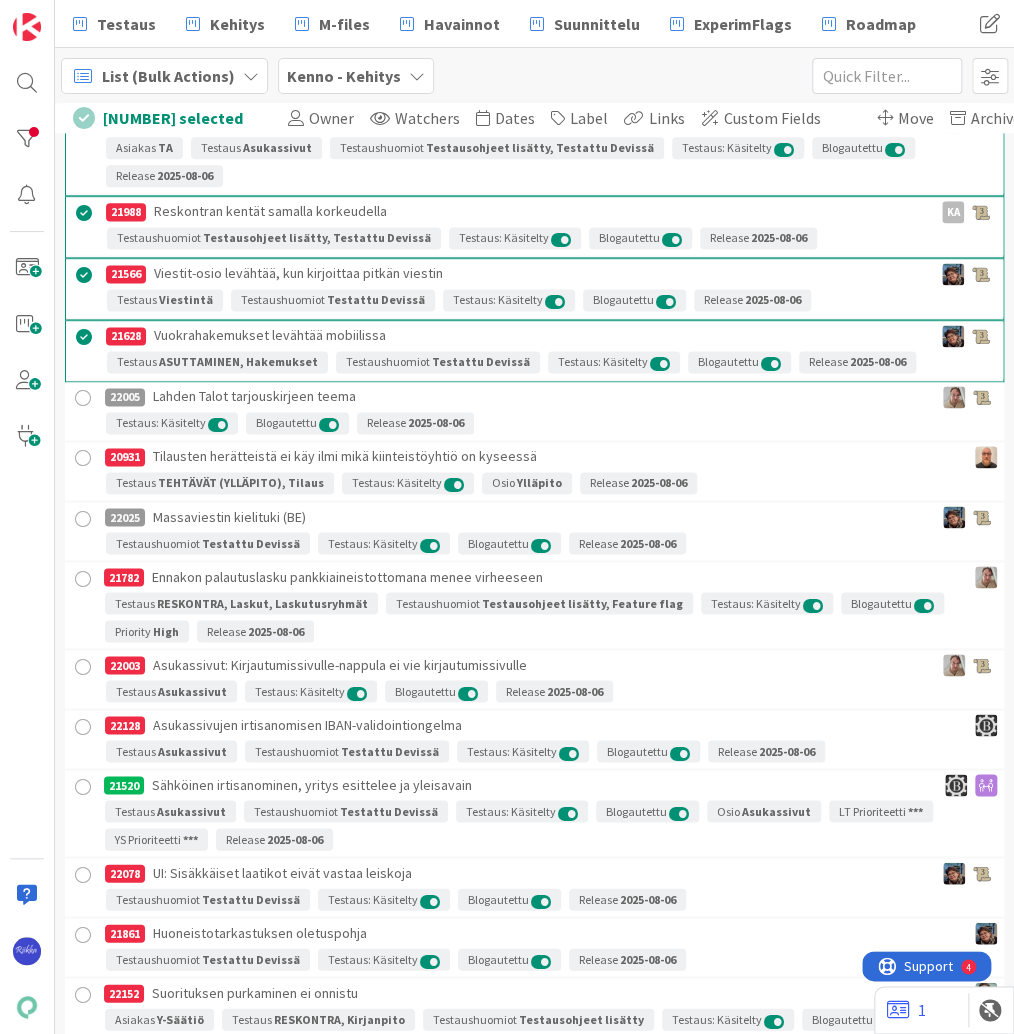 scroll, scrollTop: 11015, scrollLeft: 0, axis: vertical 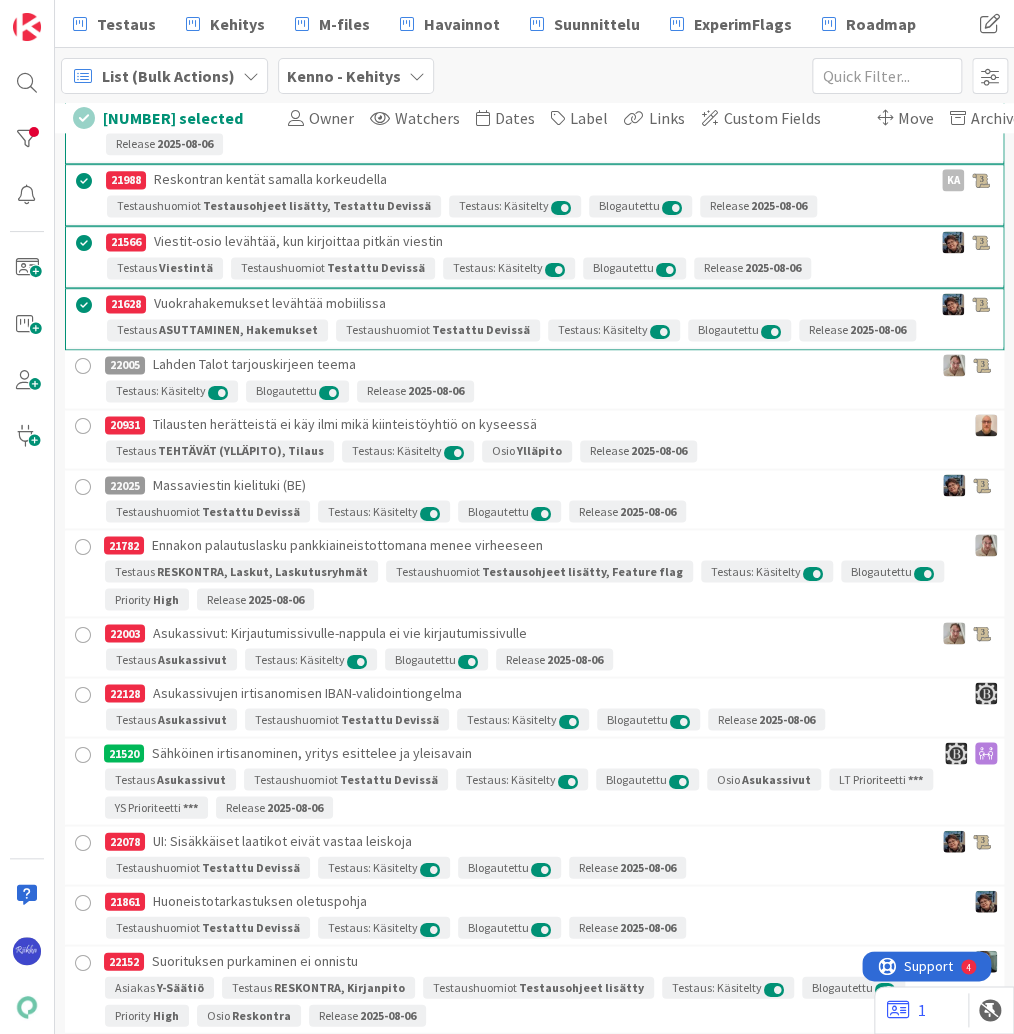 click at bounding box center [83, 426] 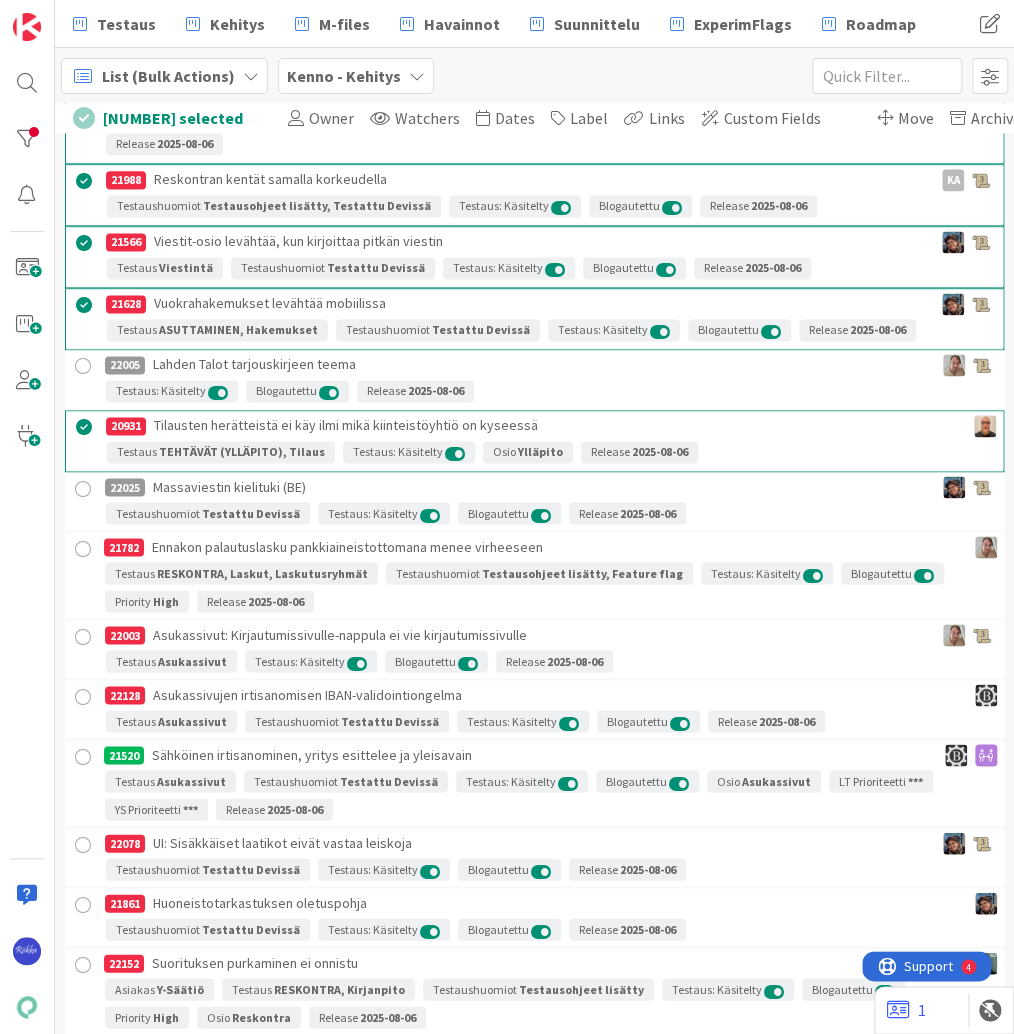 click at bounding box center [83, 548] 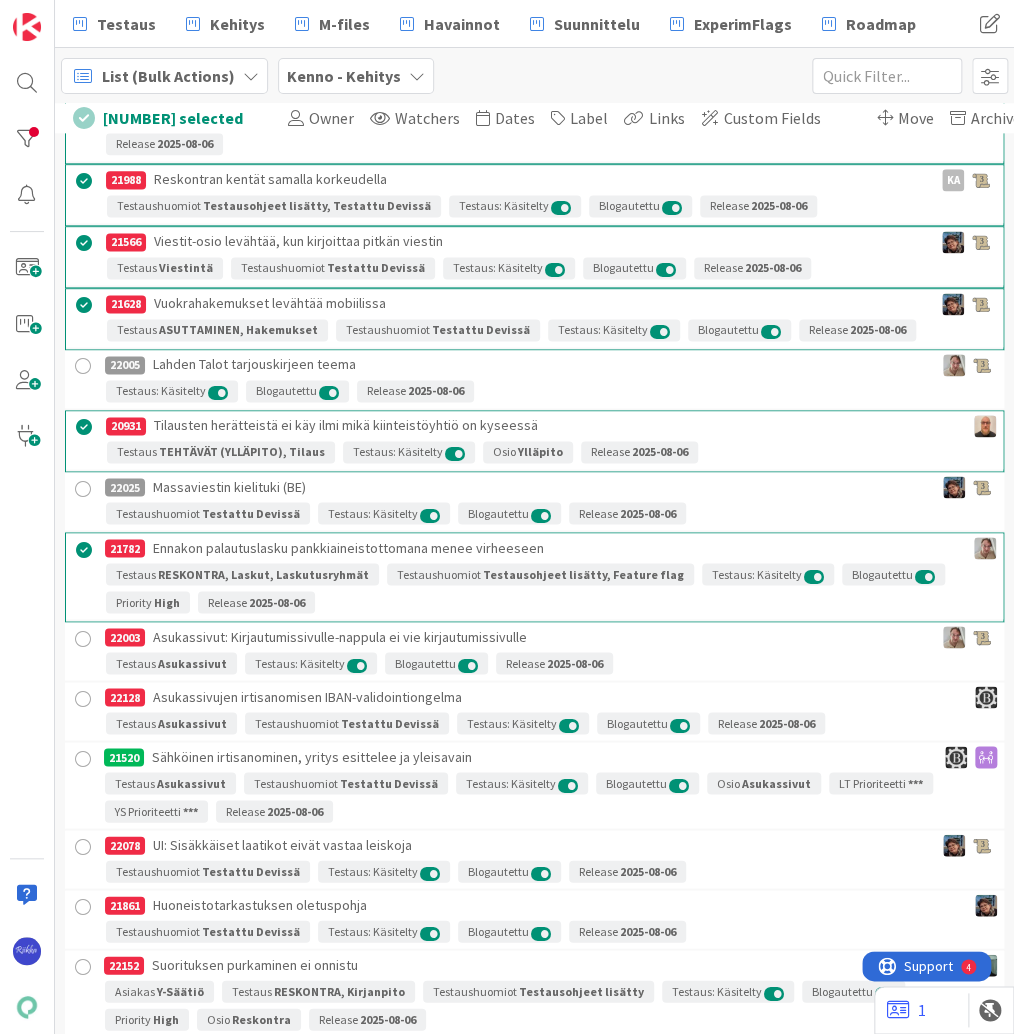 click at bounding box center (83, 638) 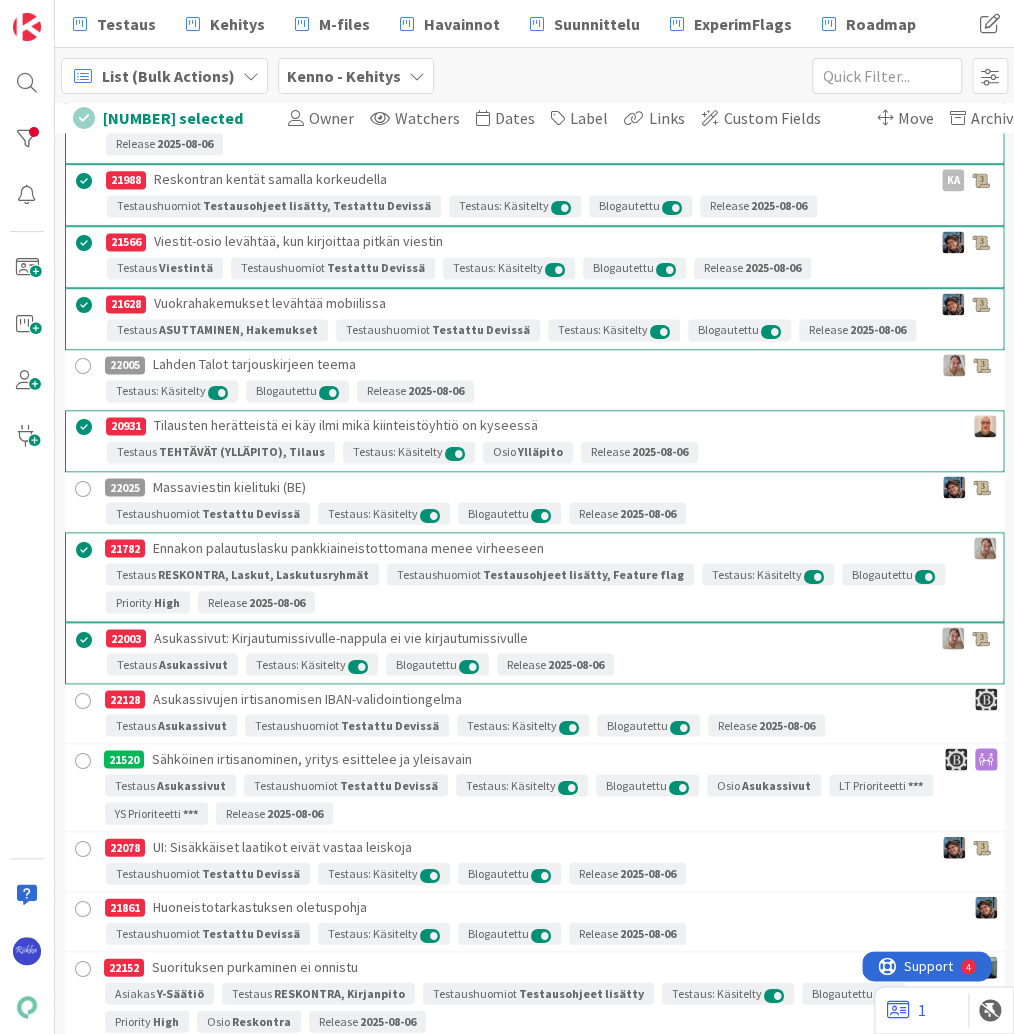 click at bounding box center [83, 700] 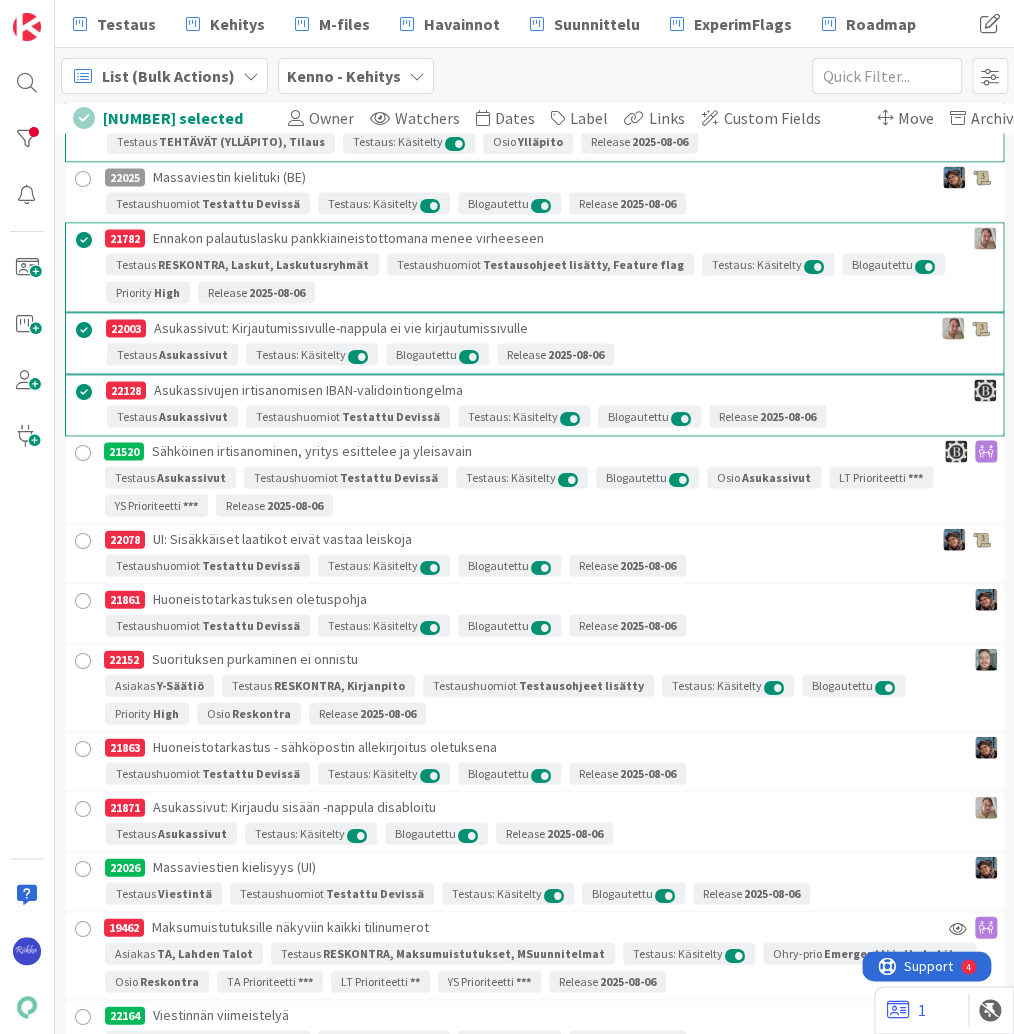 scroll, scrollTop: 11335, scrollLeft: 0, axis: vertical 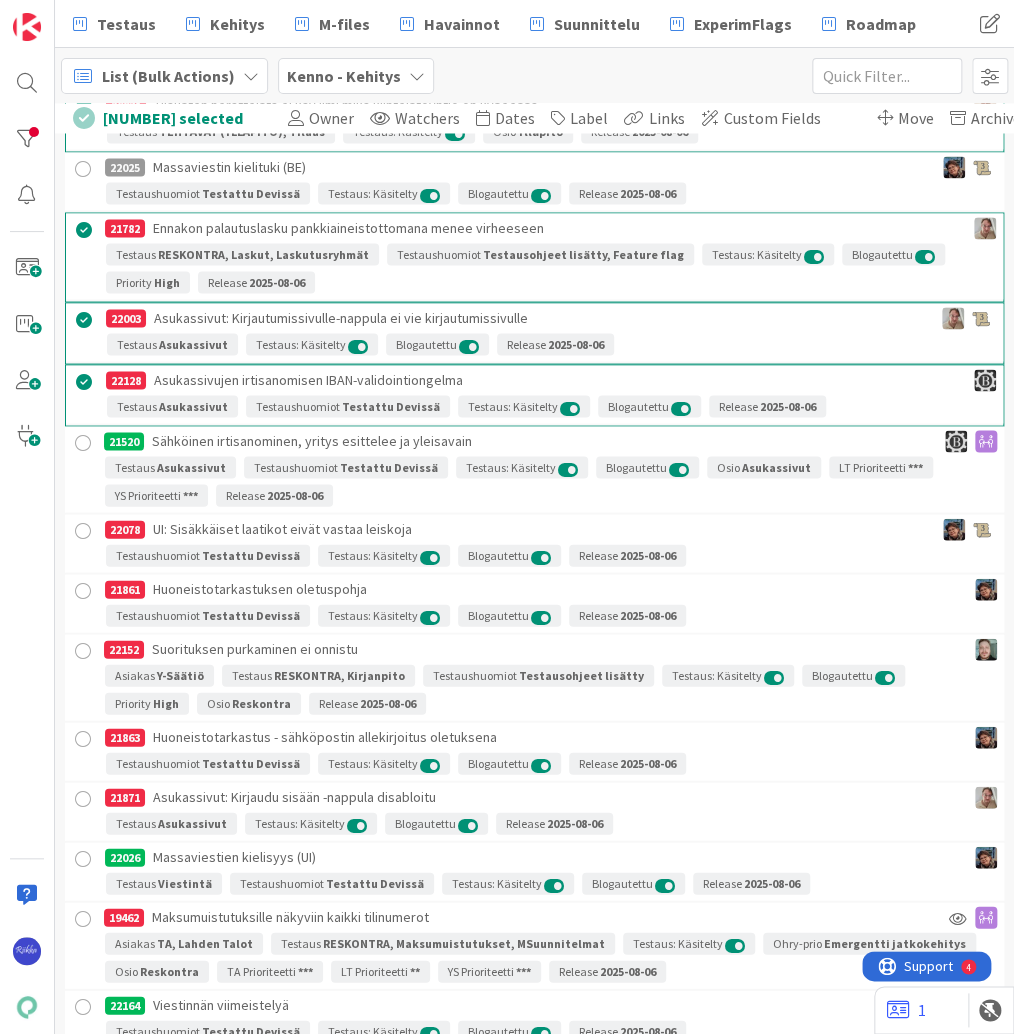 drag, startPoint x: 77, startPoint y: 428, endPoint x: 95, endPoint y: 443, distance: 23.43075 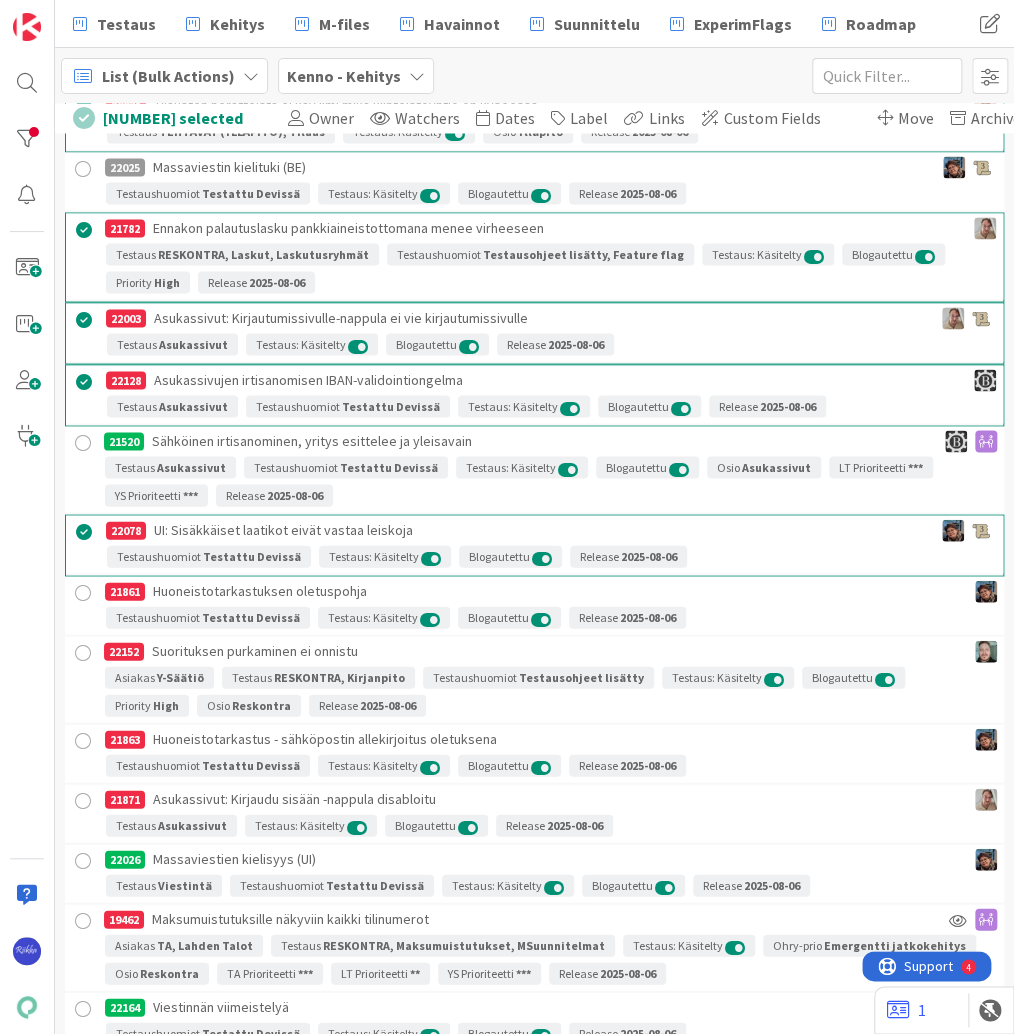 click at bounding box center [83, 592] 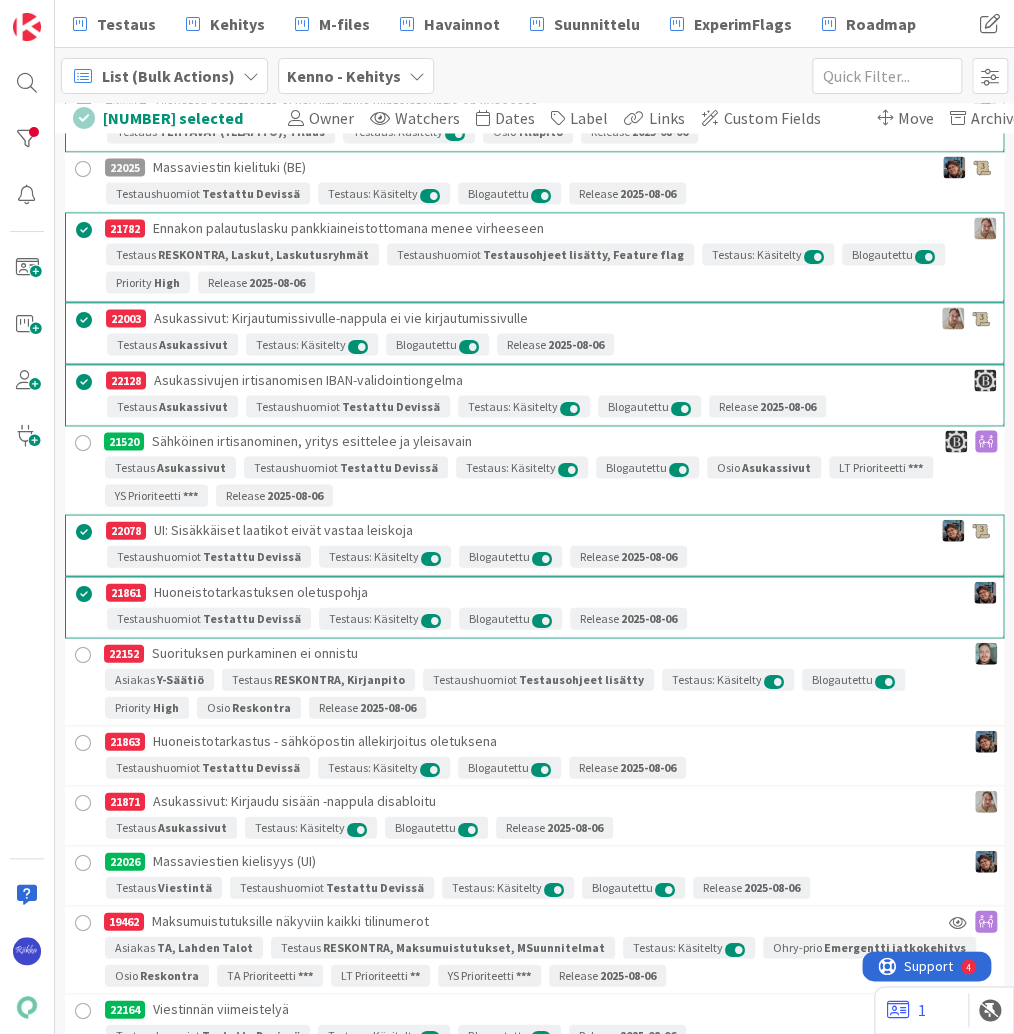 click at bounding box center (83, 654) 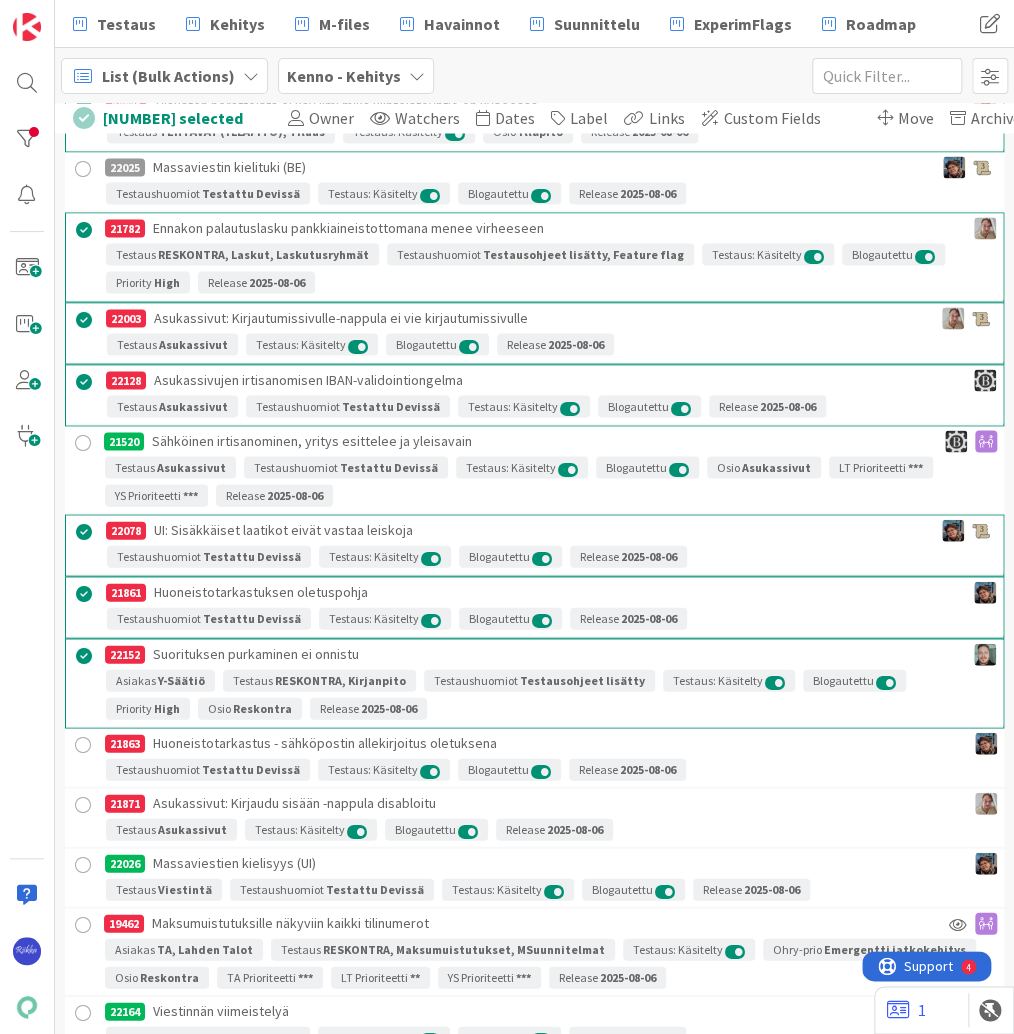 click at bounding box center [83, 744] 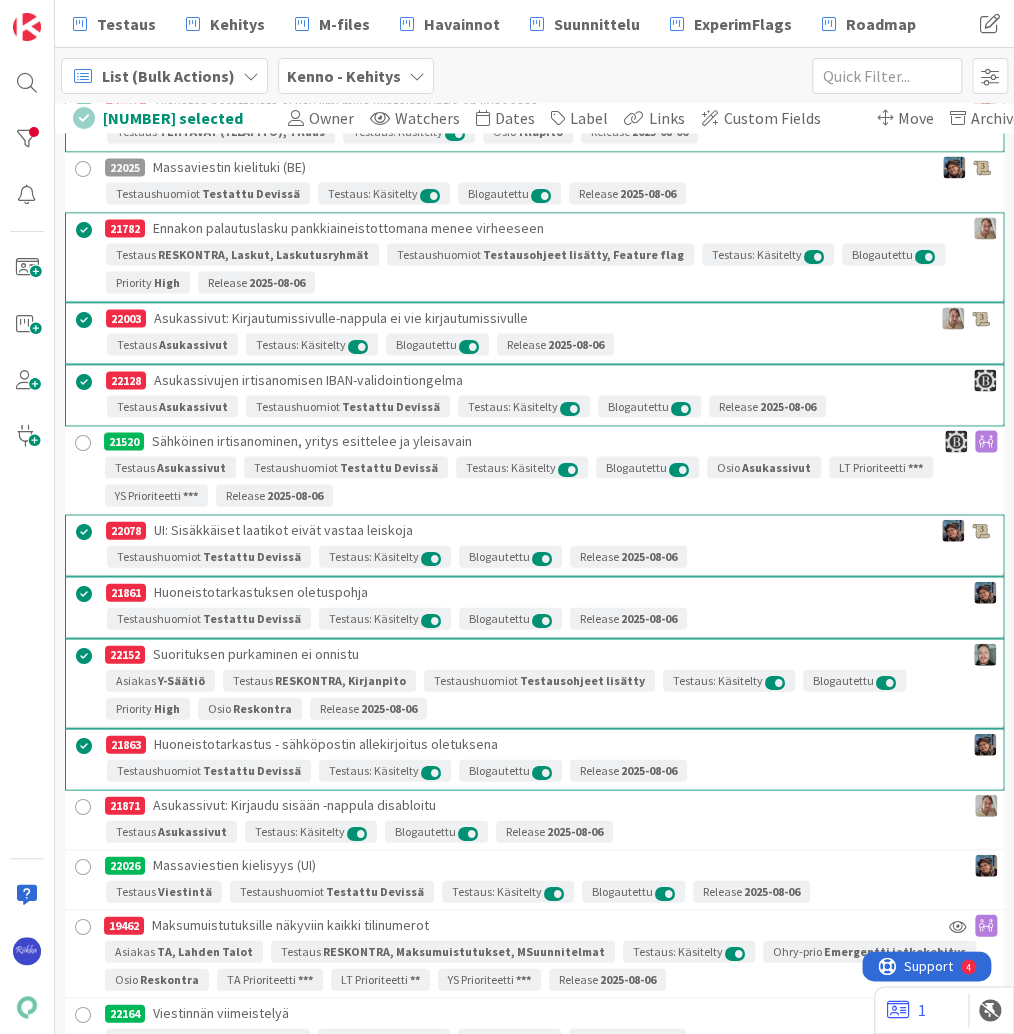 click at bounding box center (83, 806) 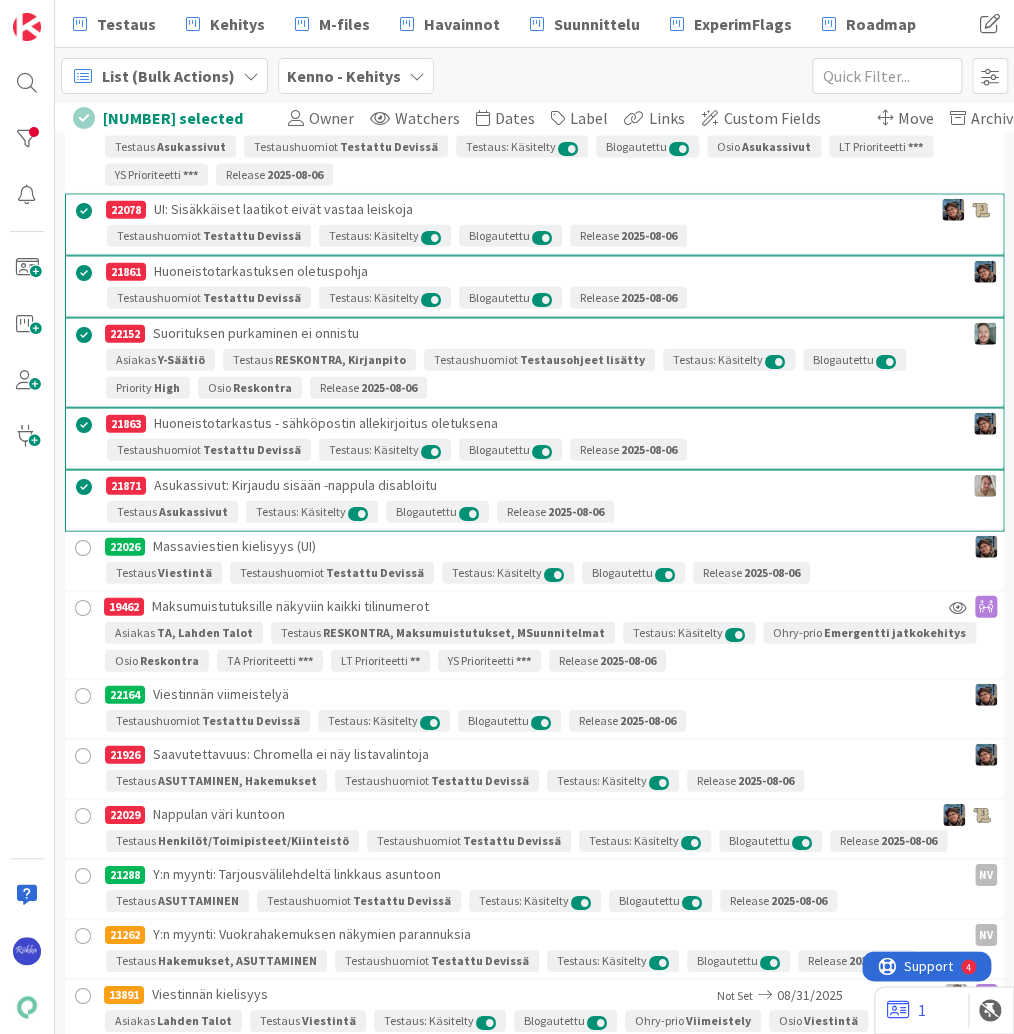 scroll, scrollTop: 11895, scrollLeft: 0, axis: vertical 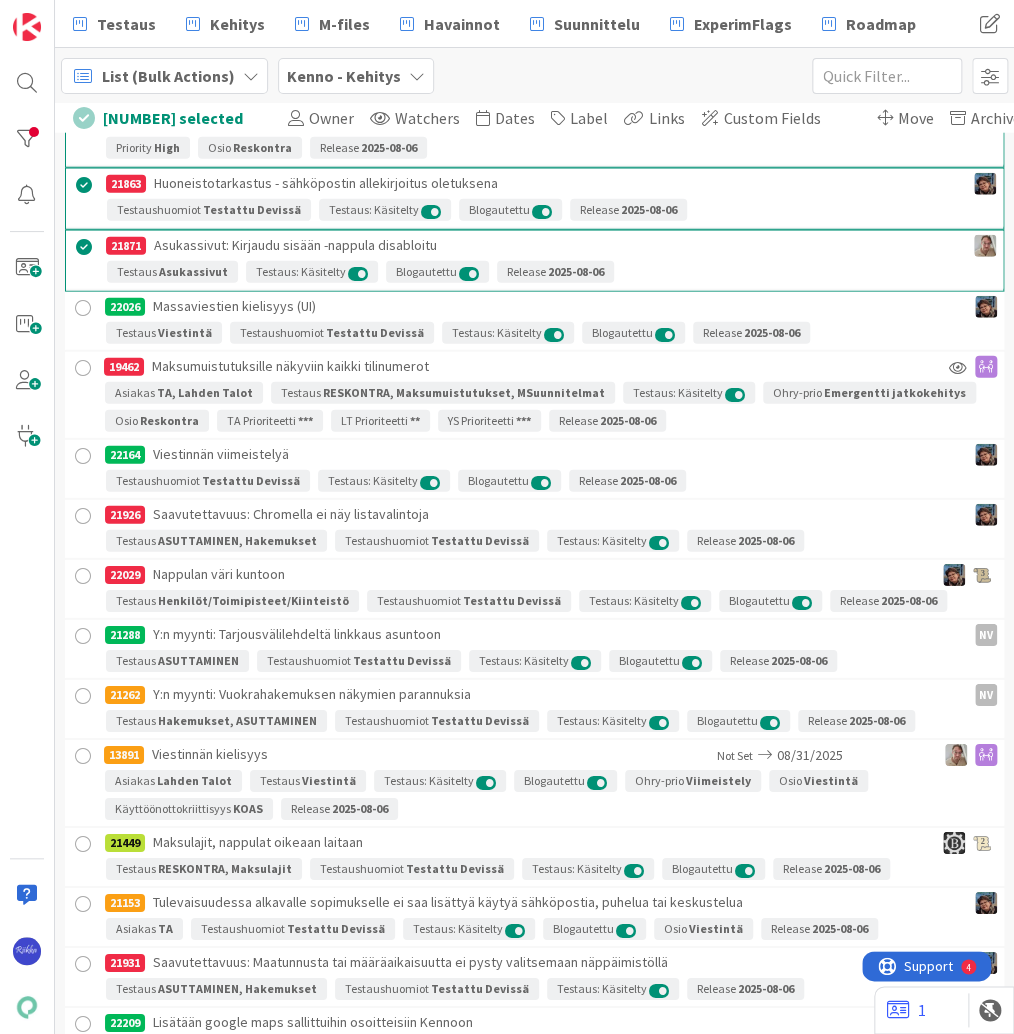 click at bounding box center (83, 368) 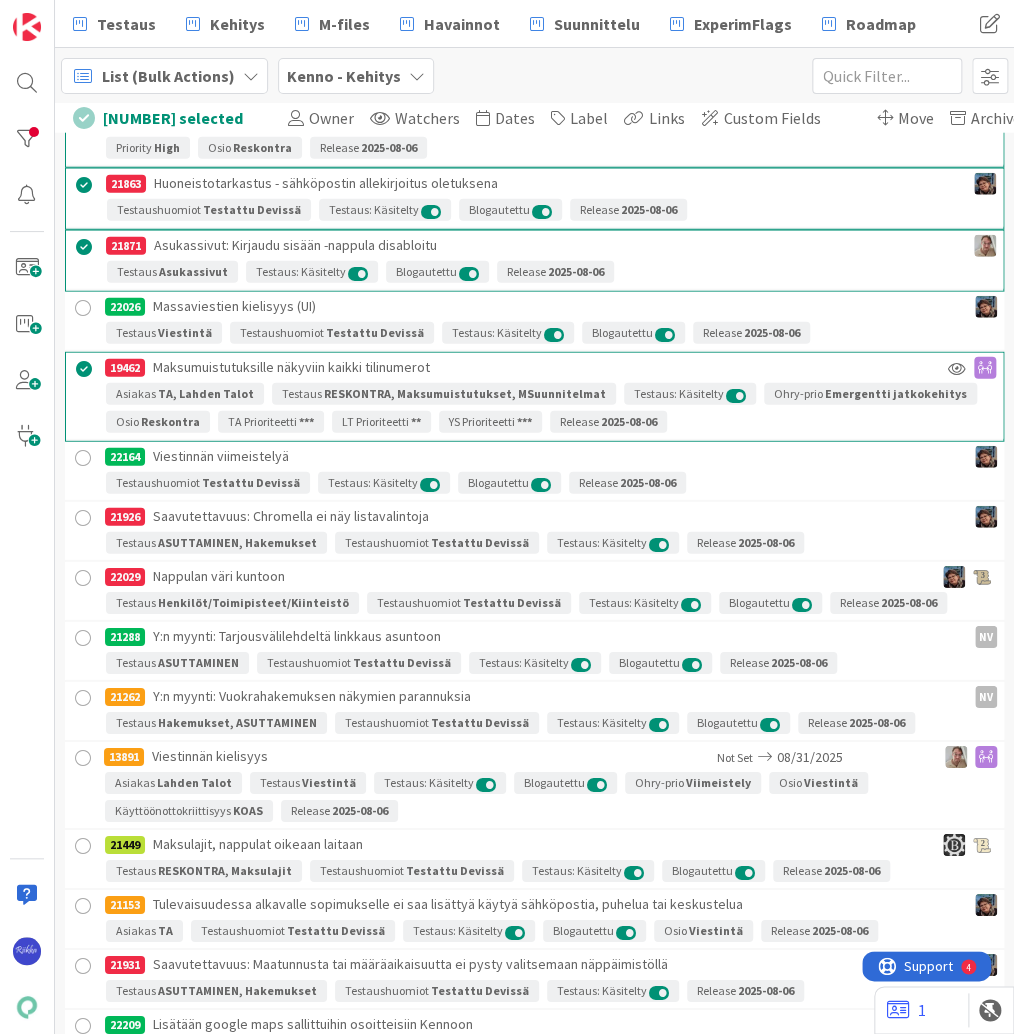 click at bounding box center [83, 518] 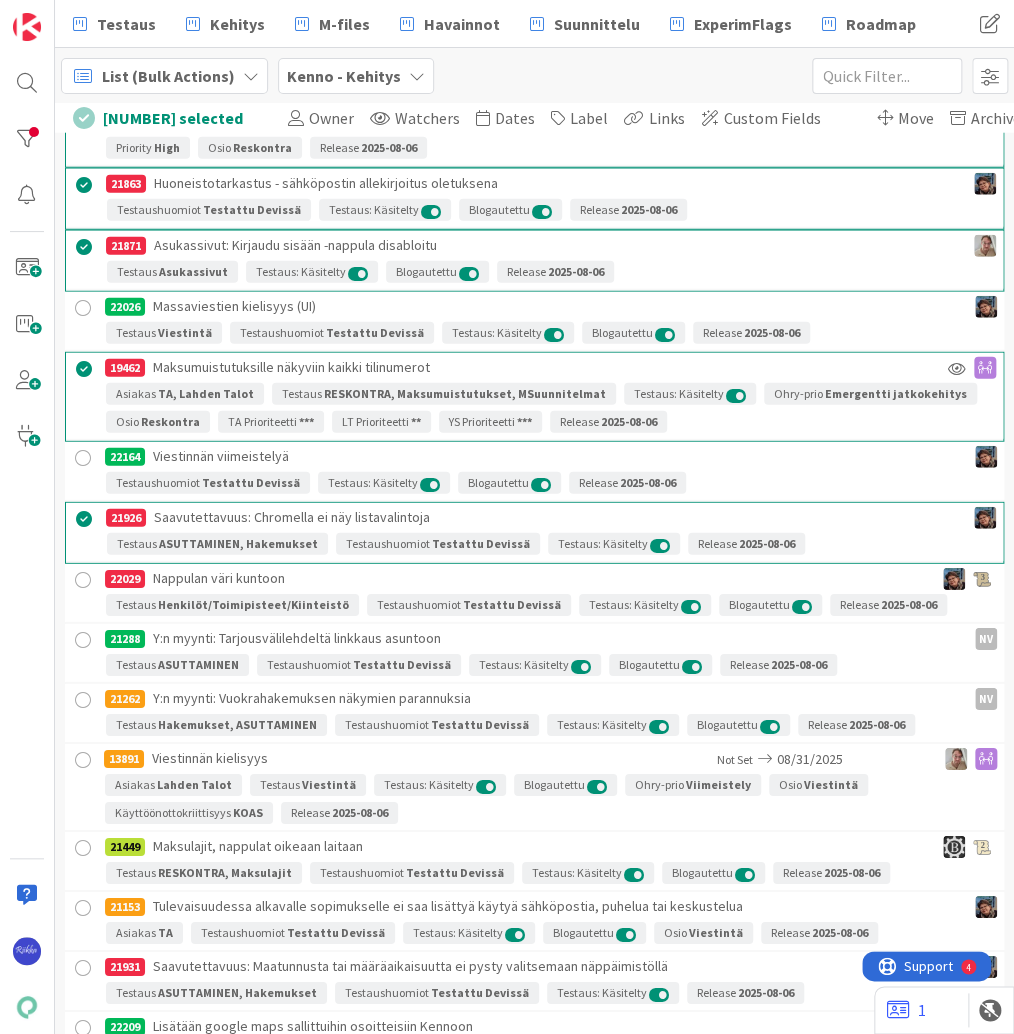 click at bounding box center (83, 580) 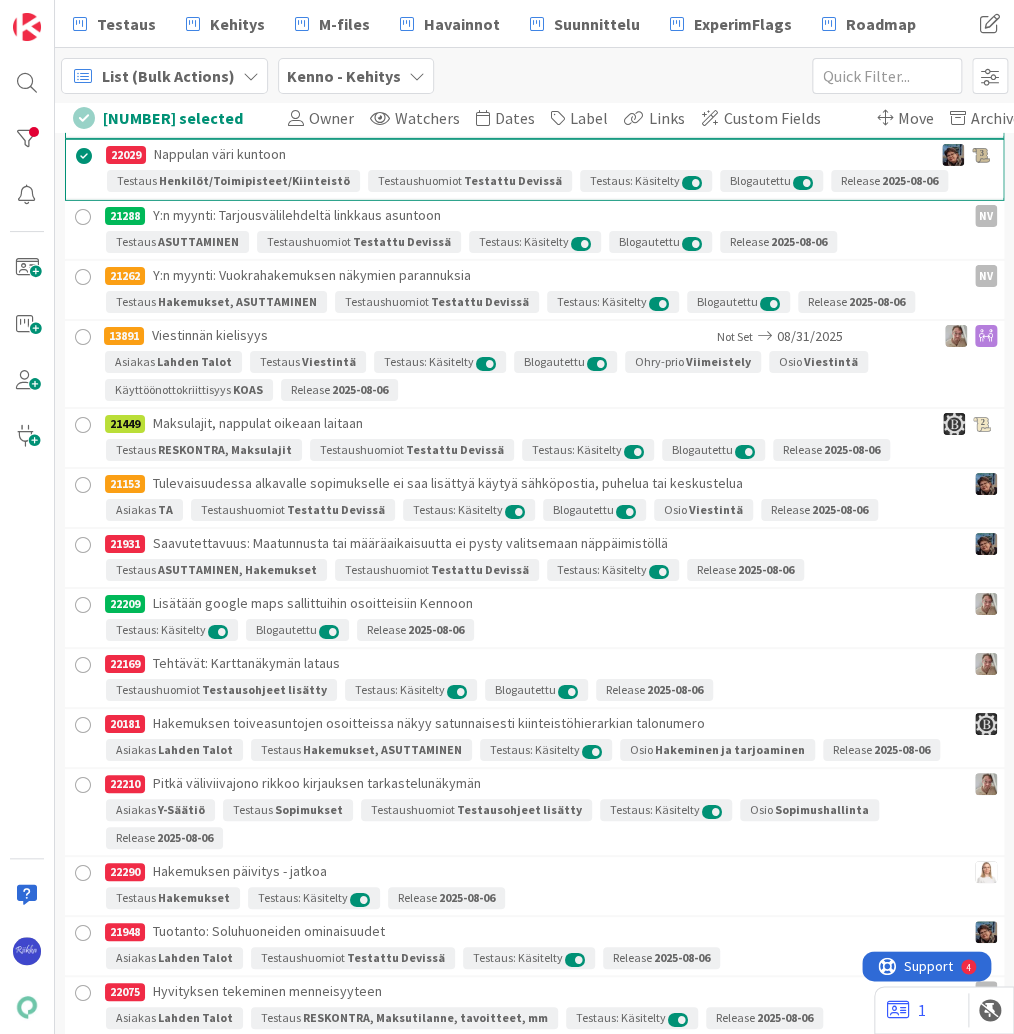 scroll, scrollTop: 12455, scrollLeft: 0, axis: vertical 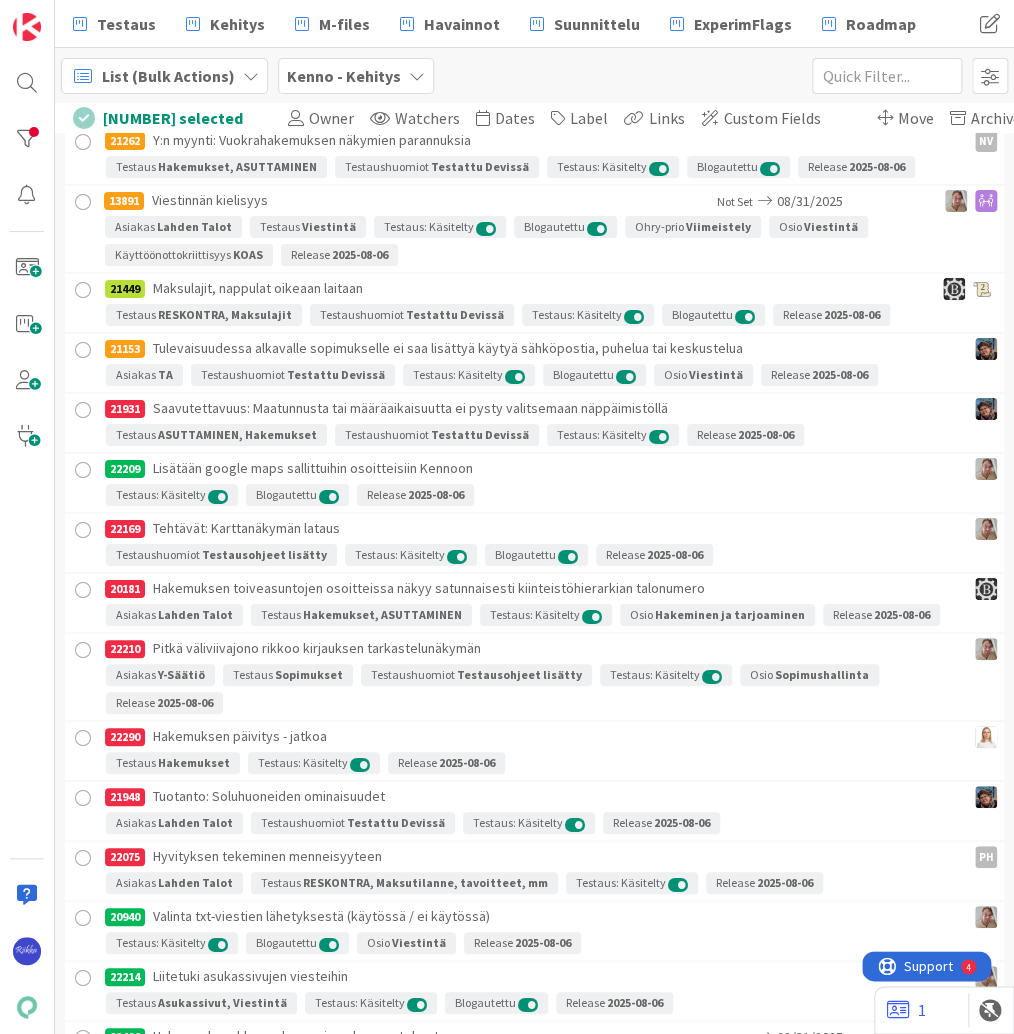 click at bounding box center [83, 410] 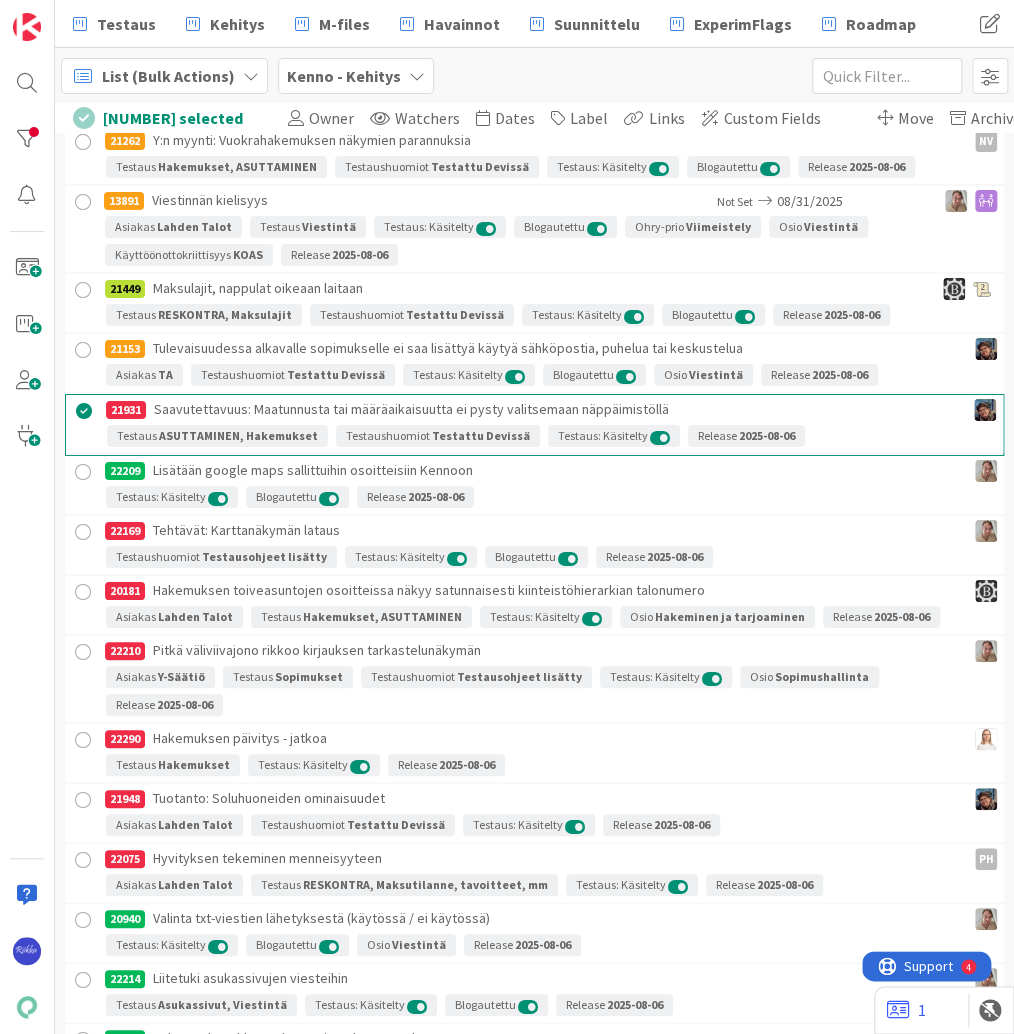 click at bounding box center [83, 532] 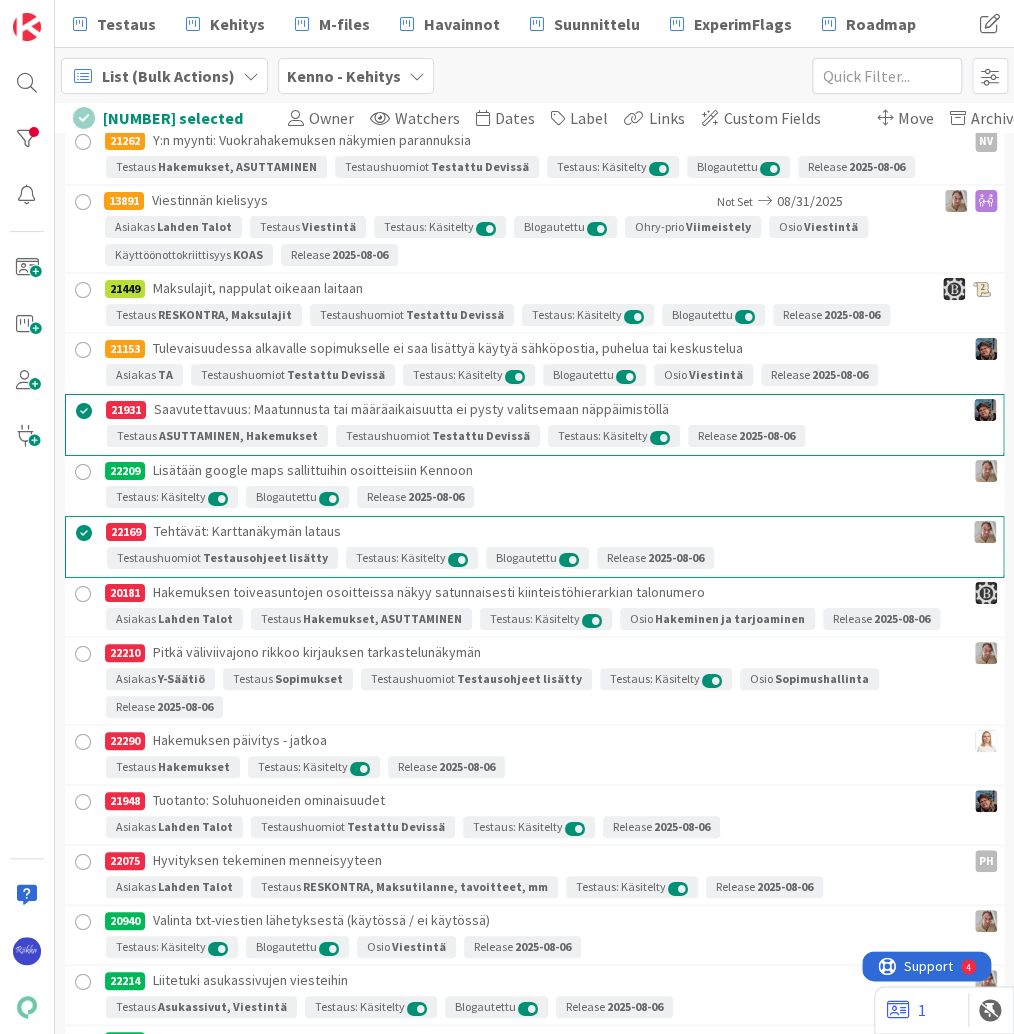 click at bounding box center [83, 594] 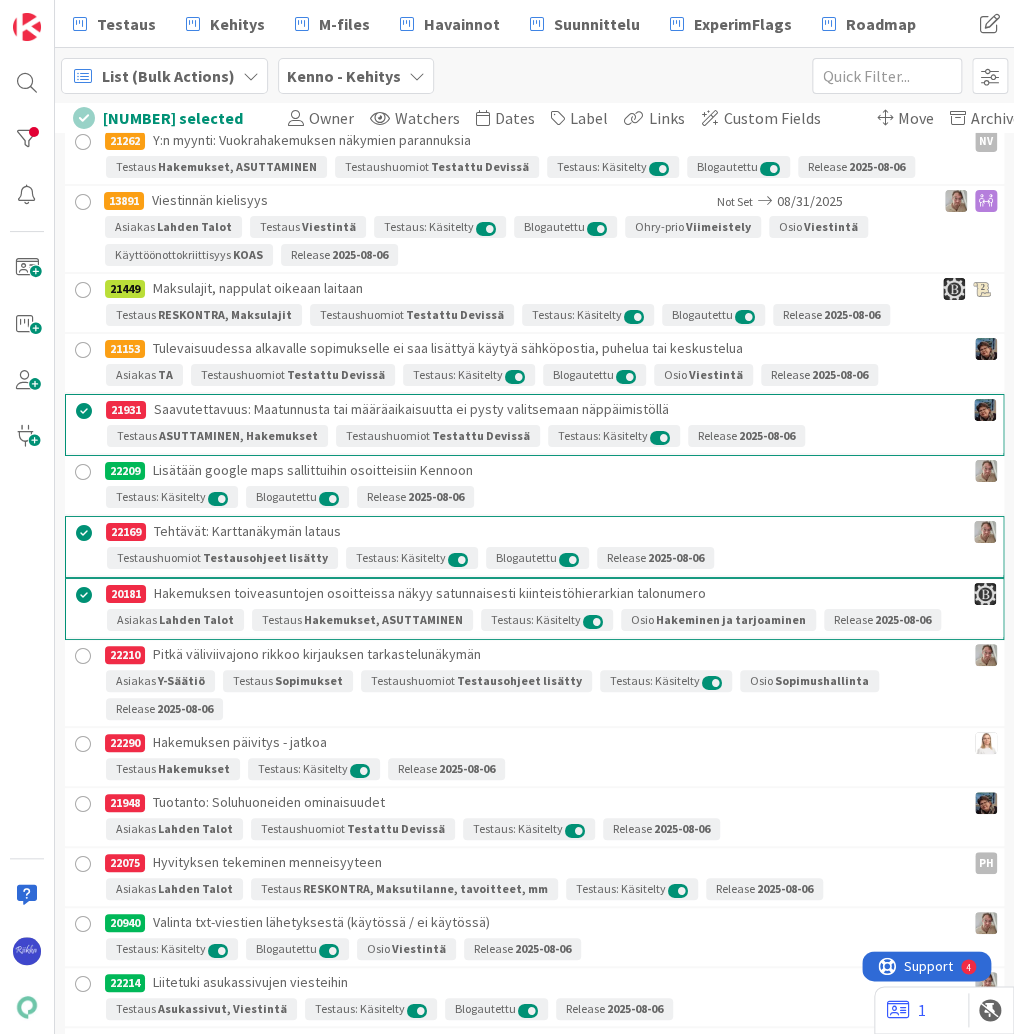 click at bounding box center [83, 656] 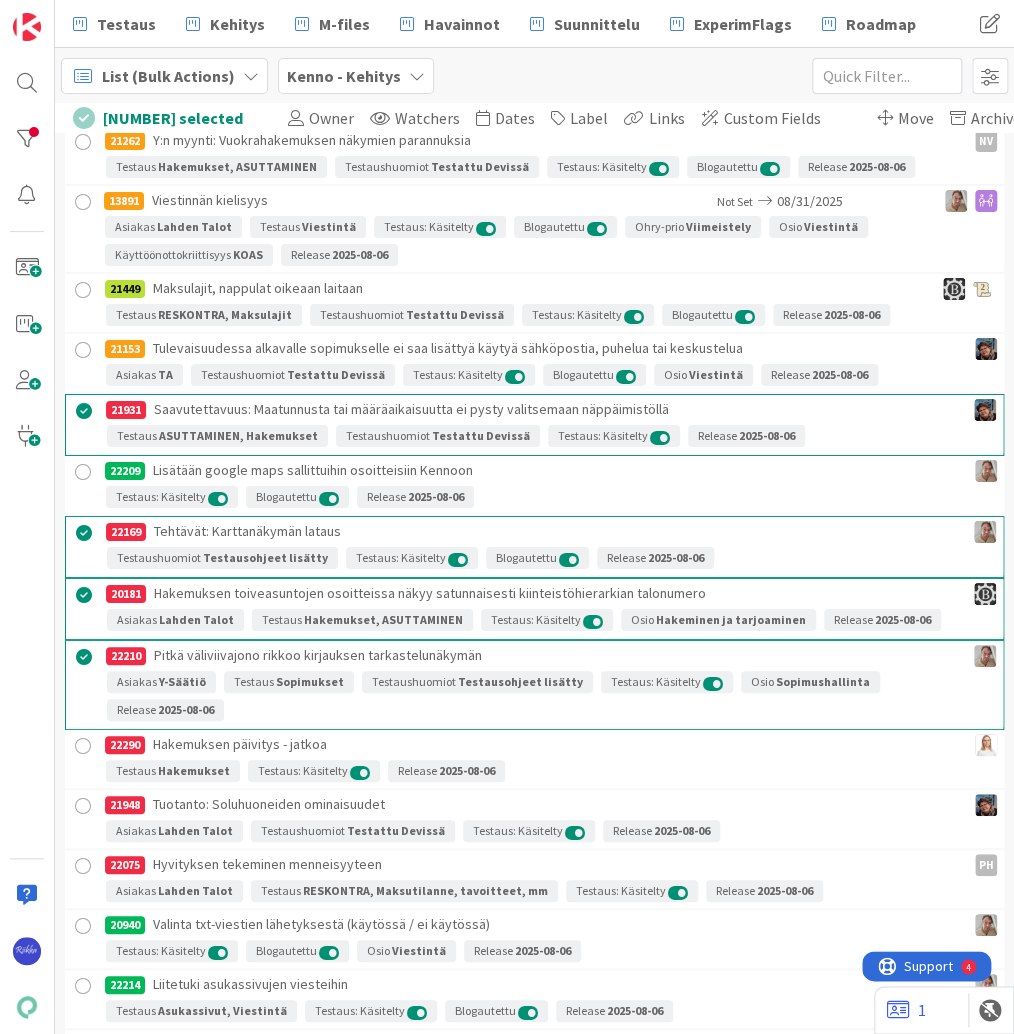 click at bounding box center (83, 746) 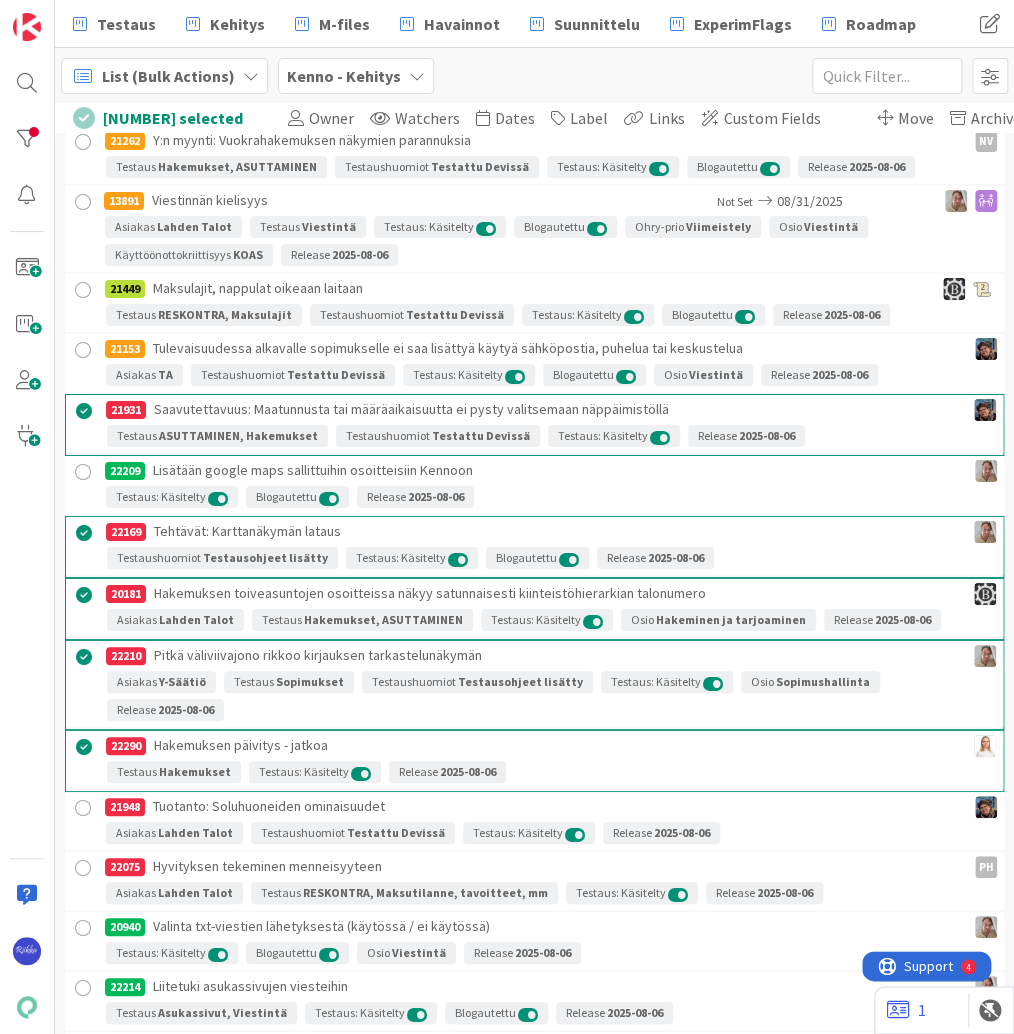 click at bounding box center [83, 808] 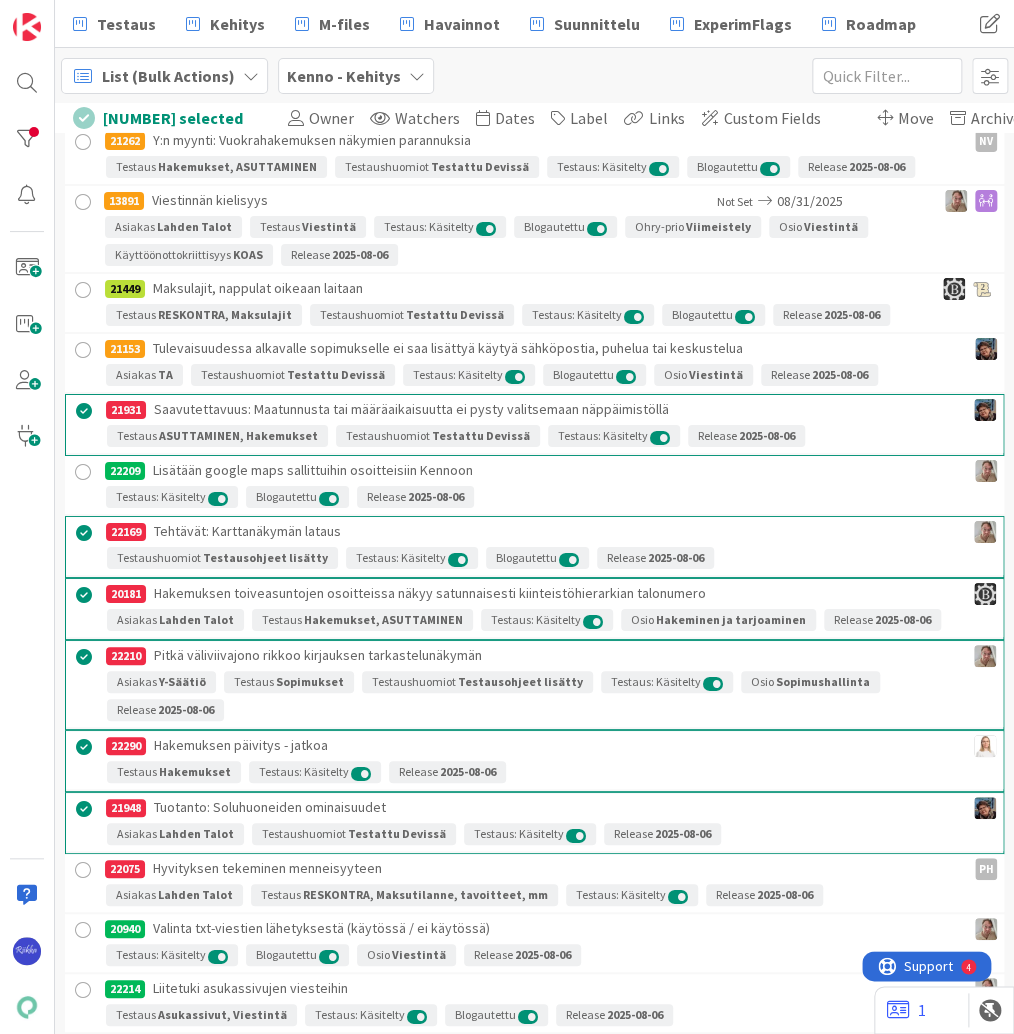 click at bounding box center (83, 870) 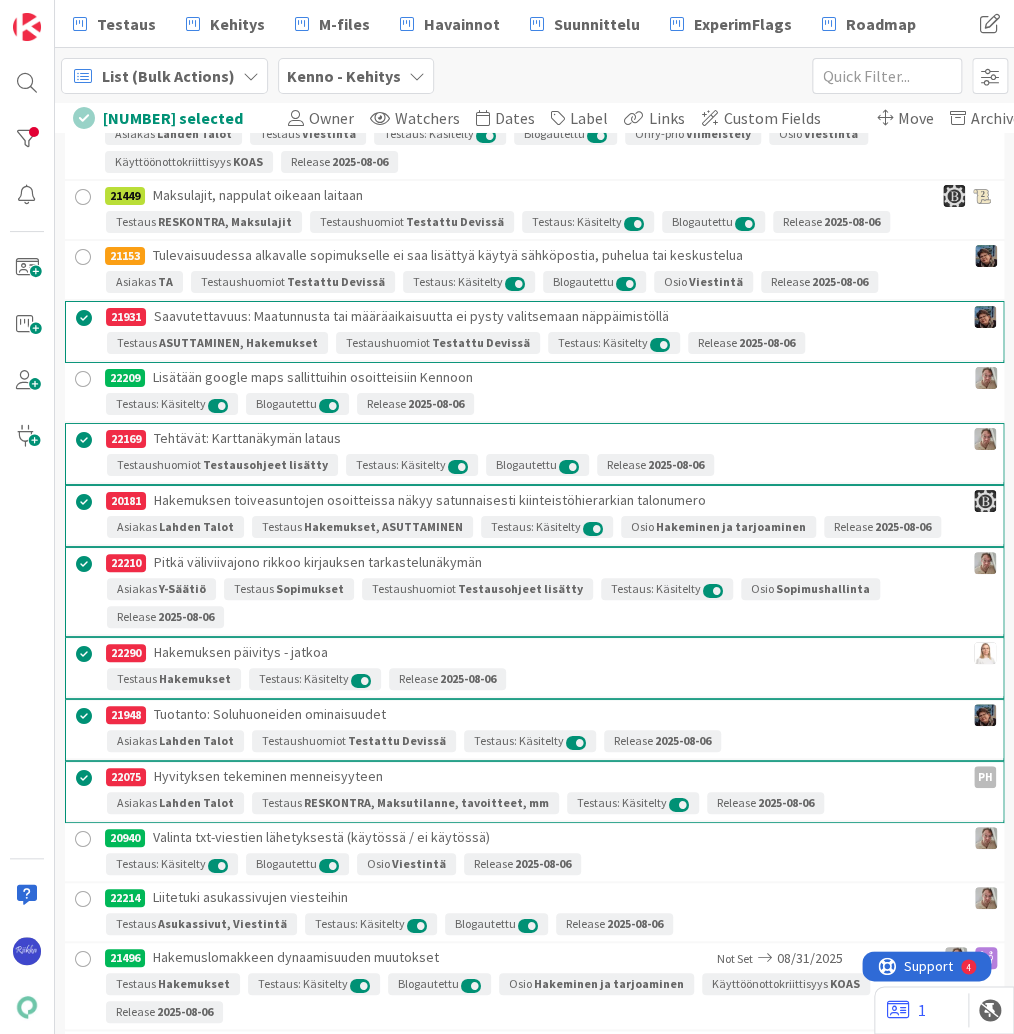scroll, scrollTop: 12775, scrollLeft: 0, axis: vertical 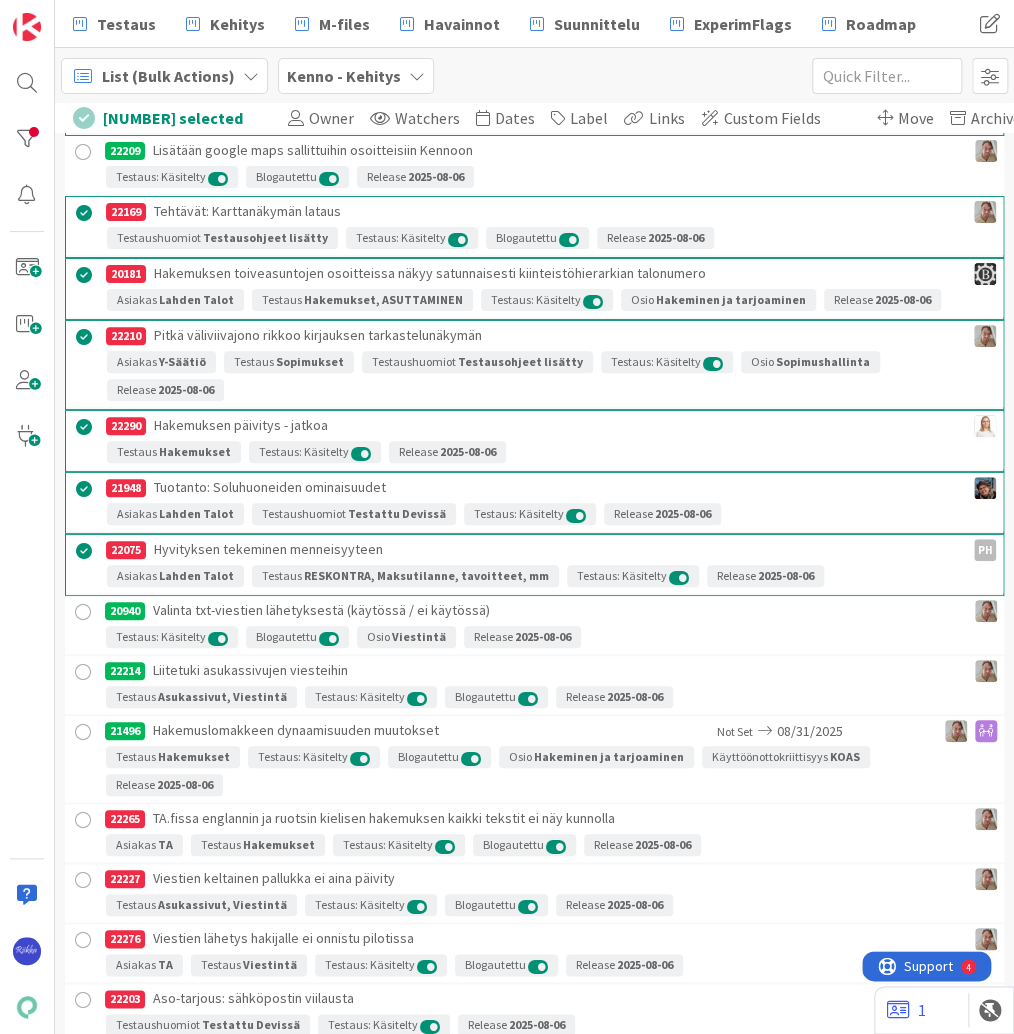 click at bounding box center (83, 820) 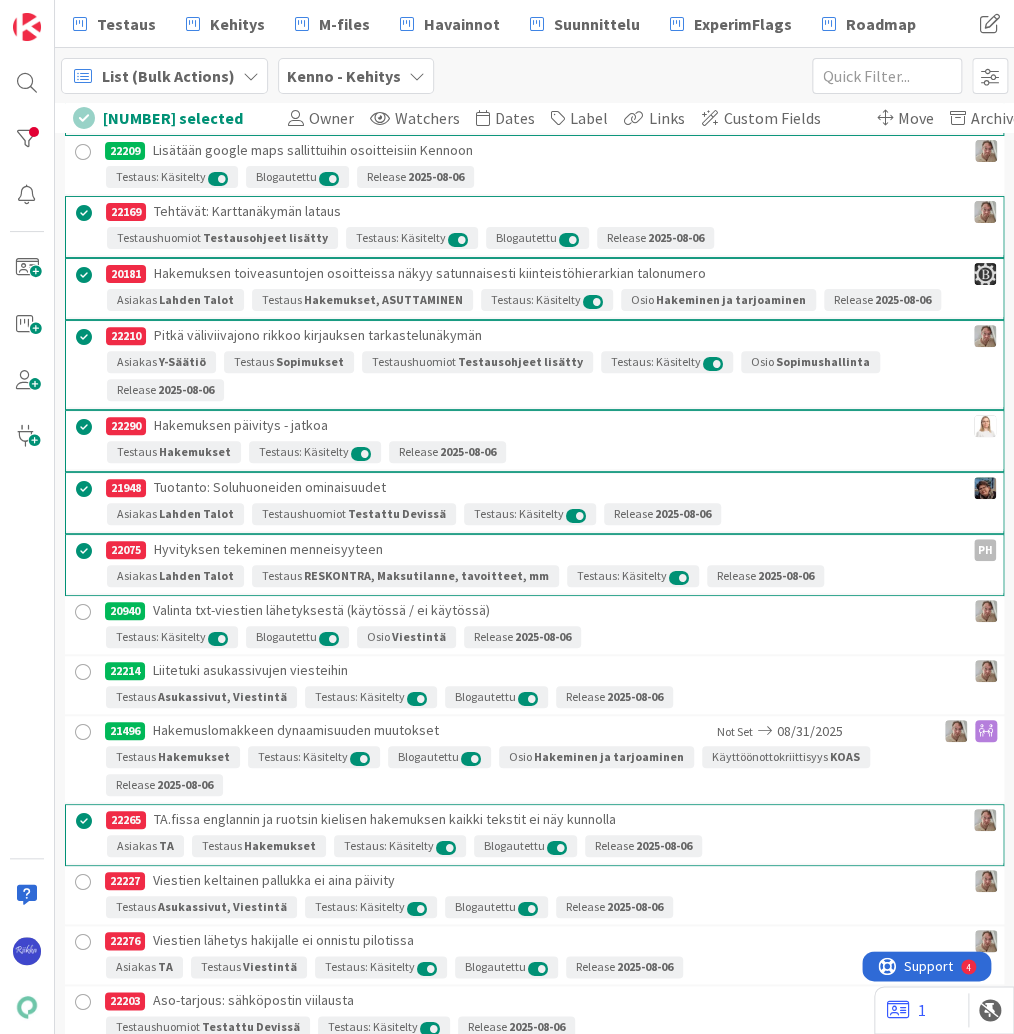 click at bounding box center [83, 882] 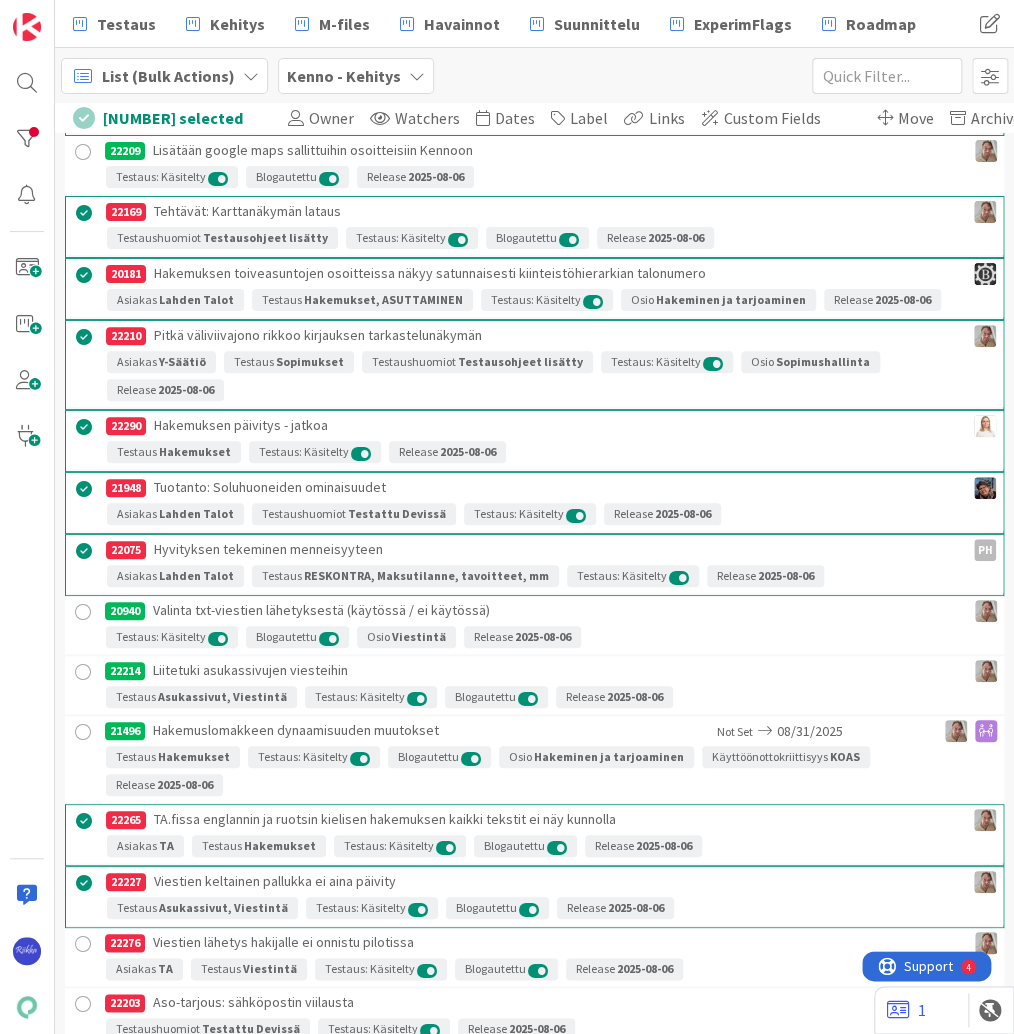 click at bounding box center (83, 944) 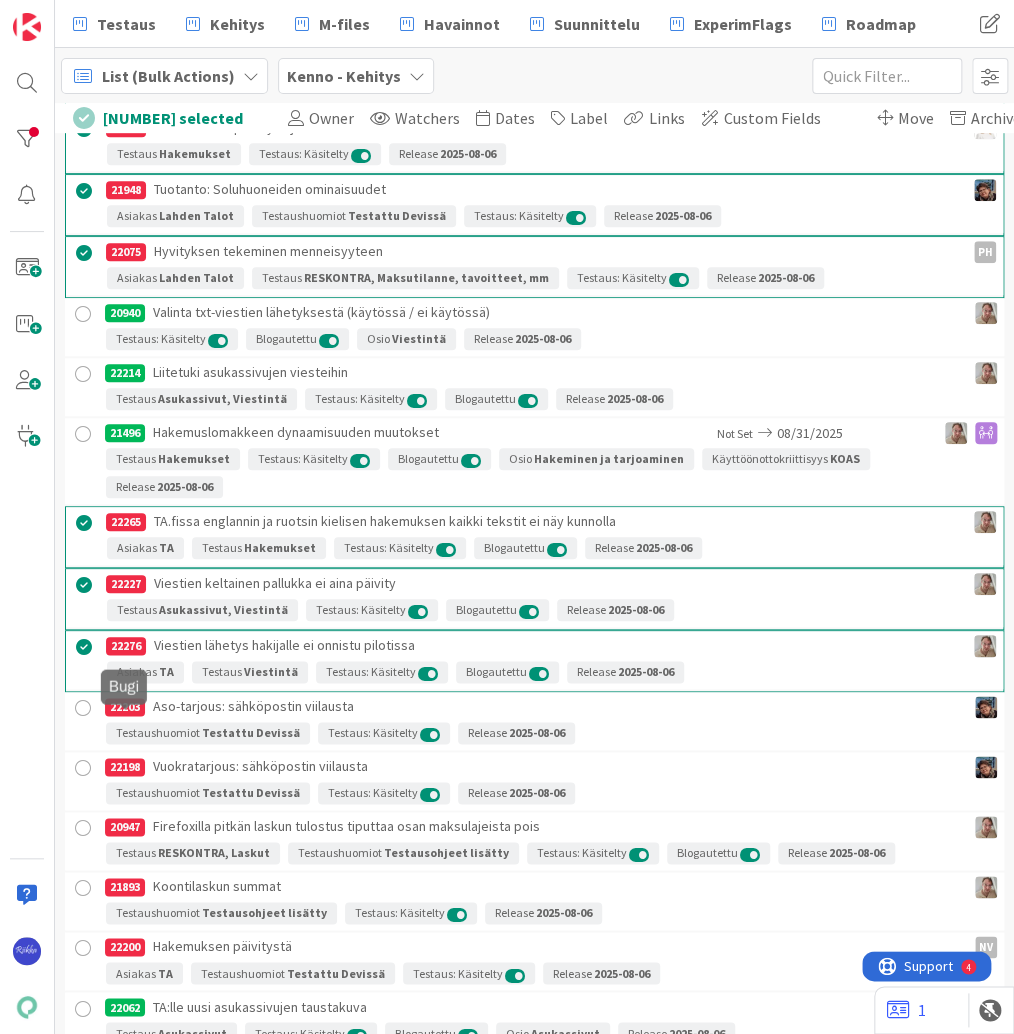 scroll, scrollTop: 13255, scrollLeft: 0, axis: vertical 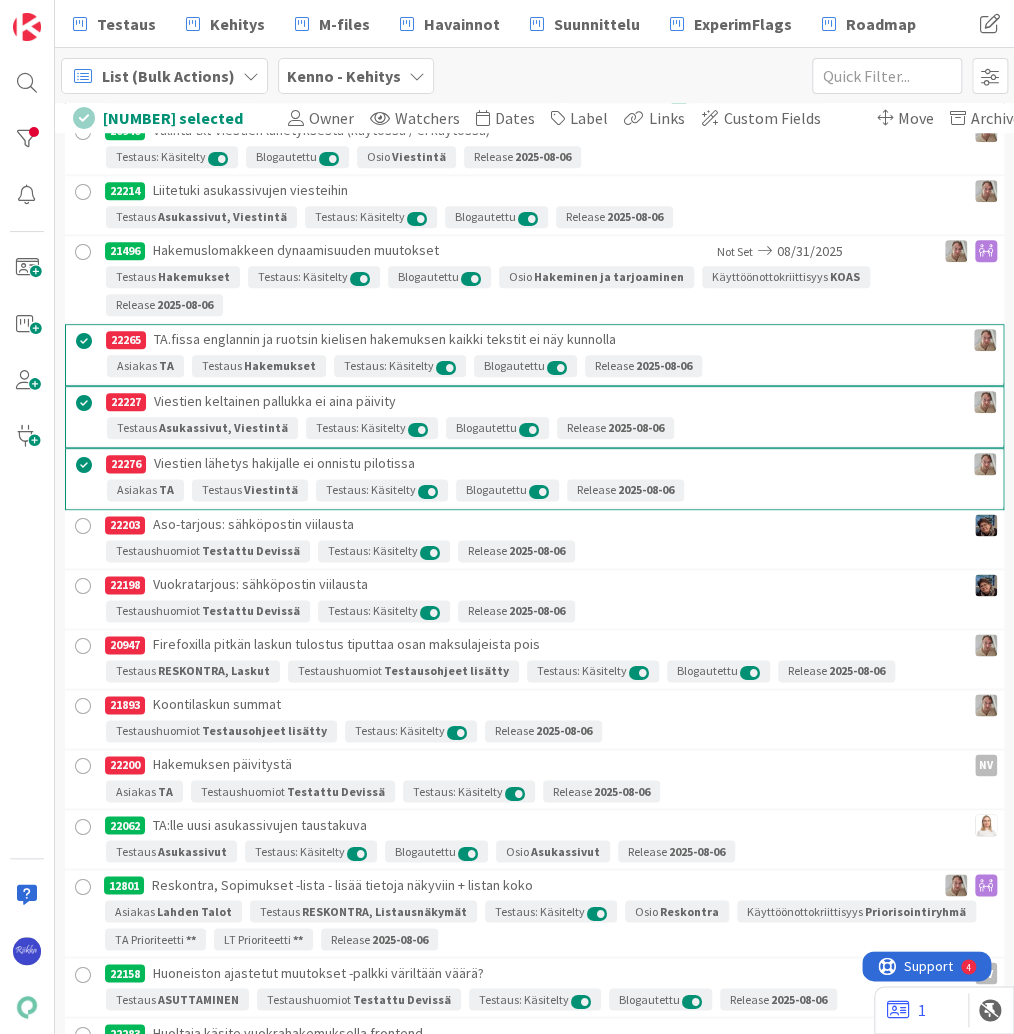 click at bounding box center (83, 526) 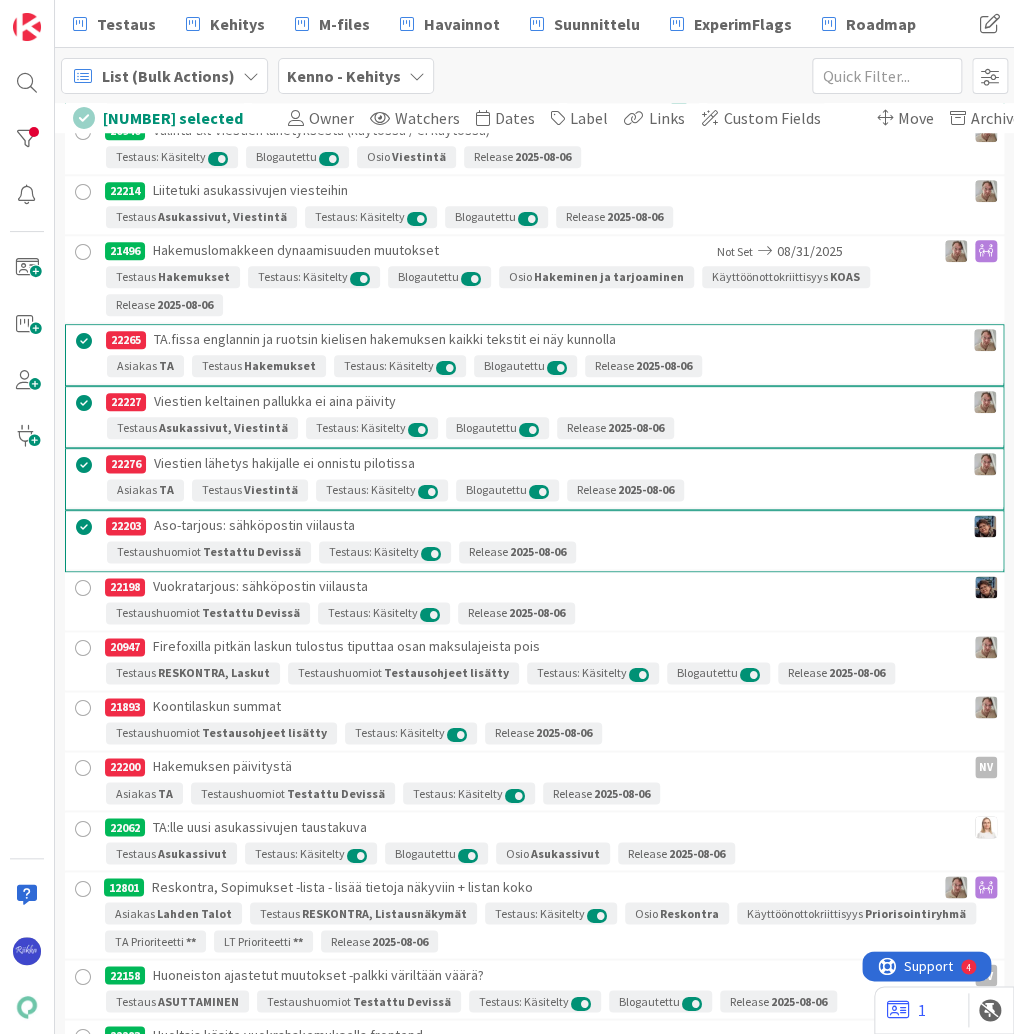 click at bounding box center [83, 588] 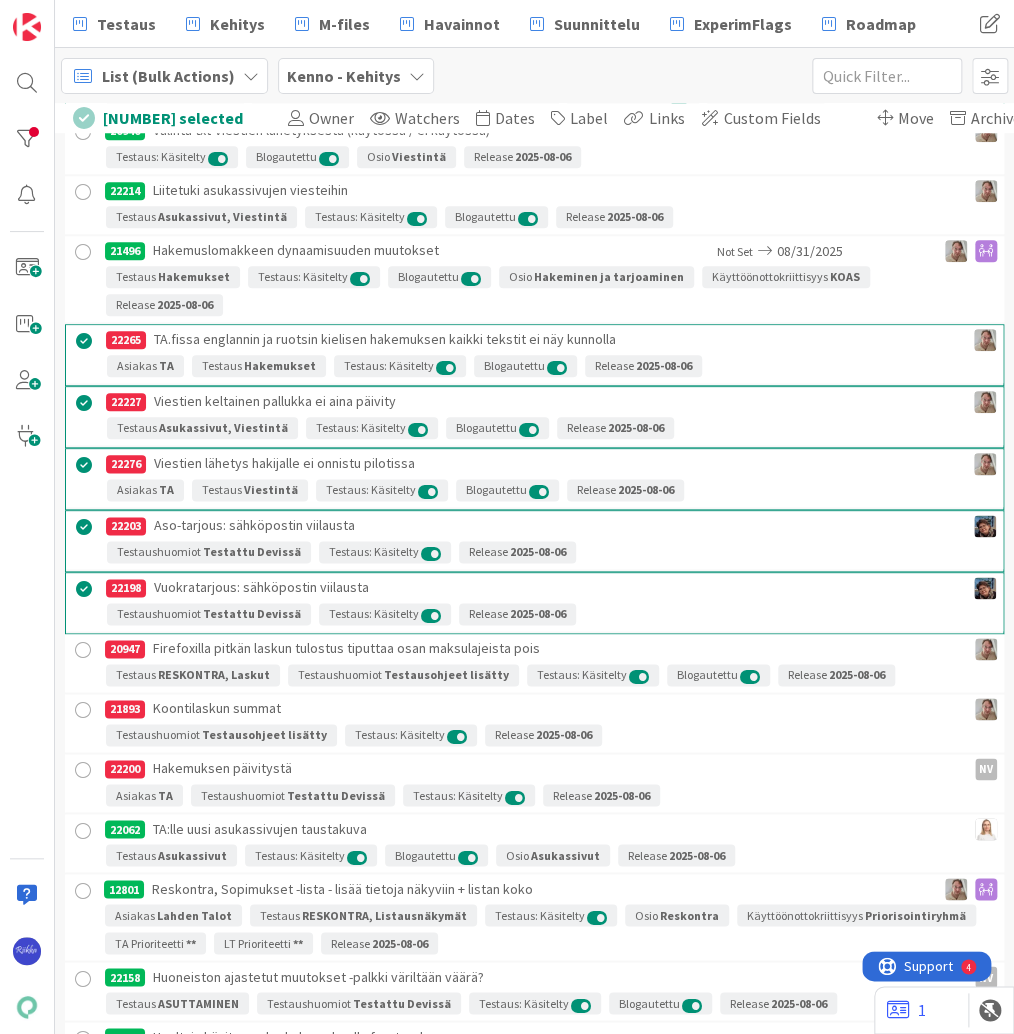click at bounding box center [83, 650] 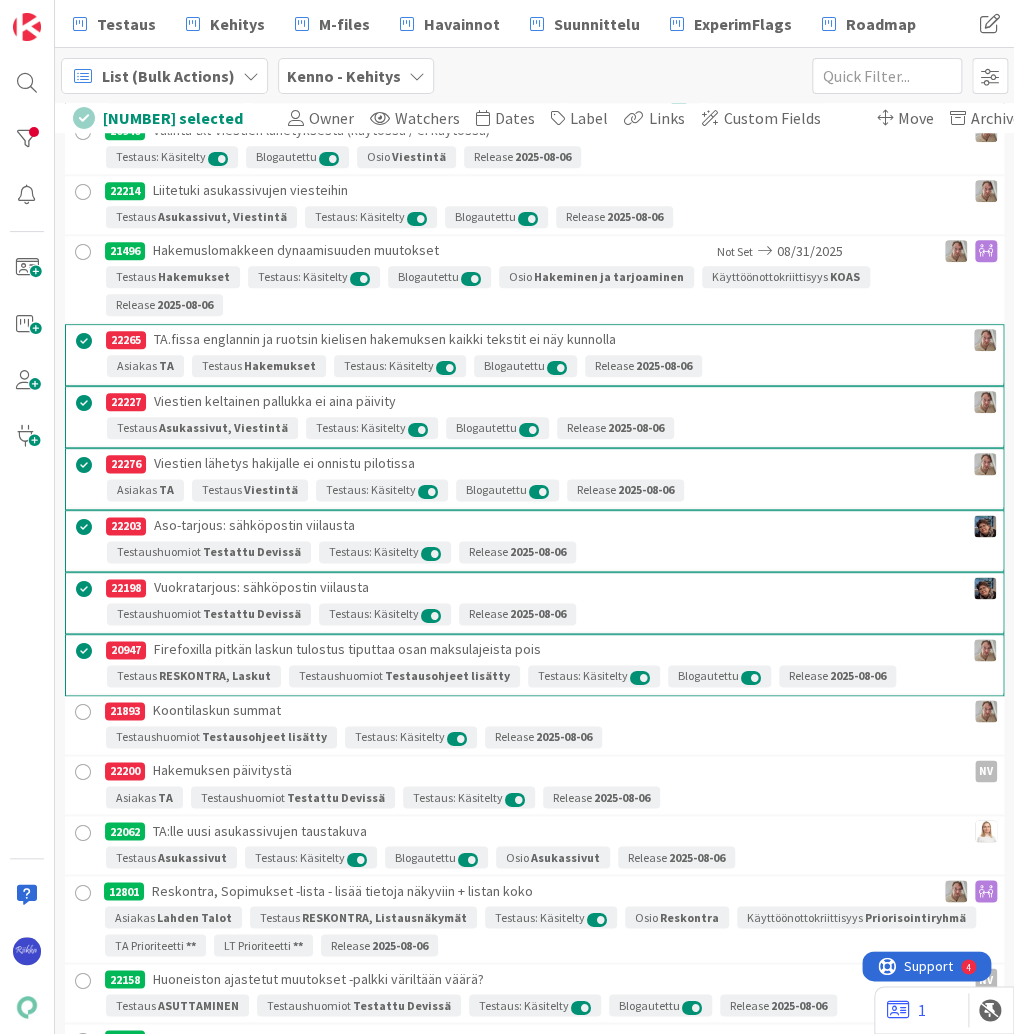 click at bounding box center [83, 712] 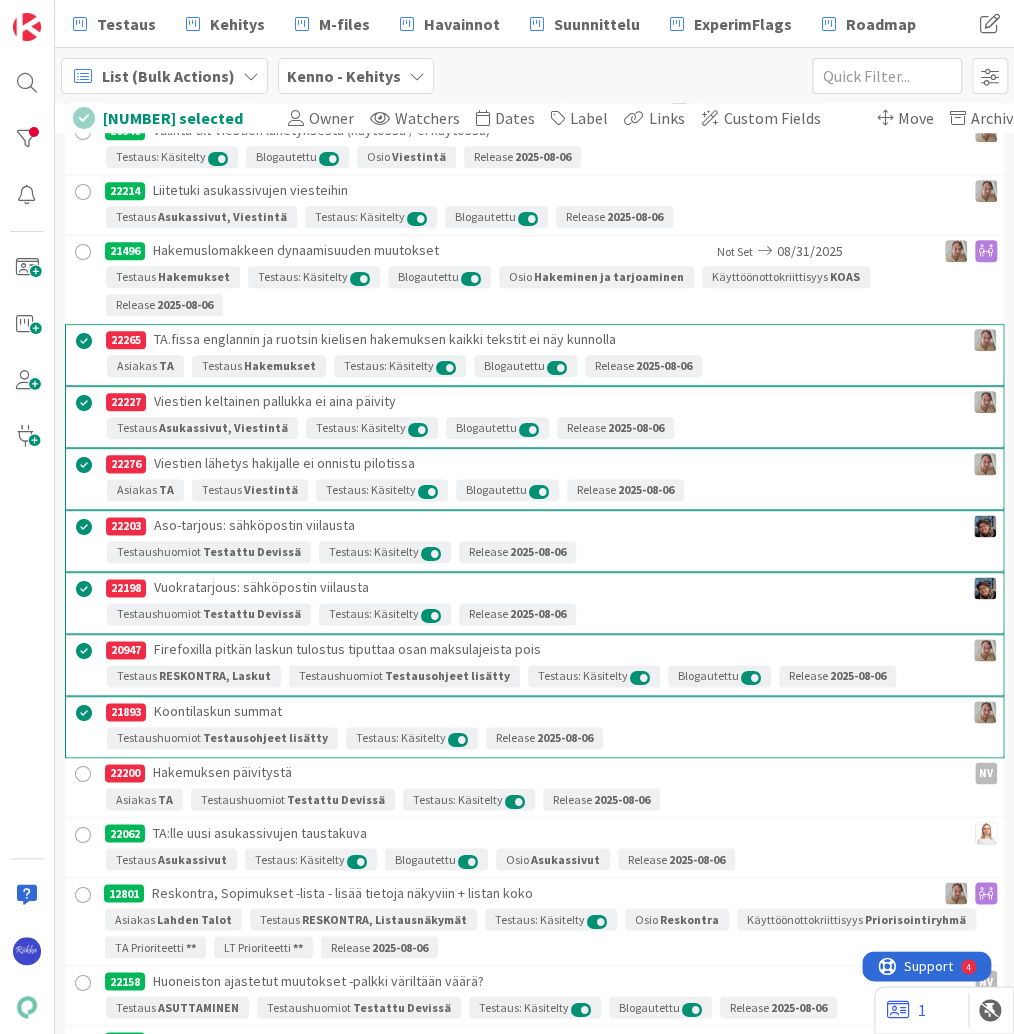 click at bounding box center (83, 774) 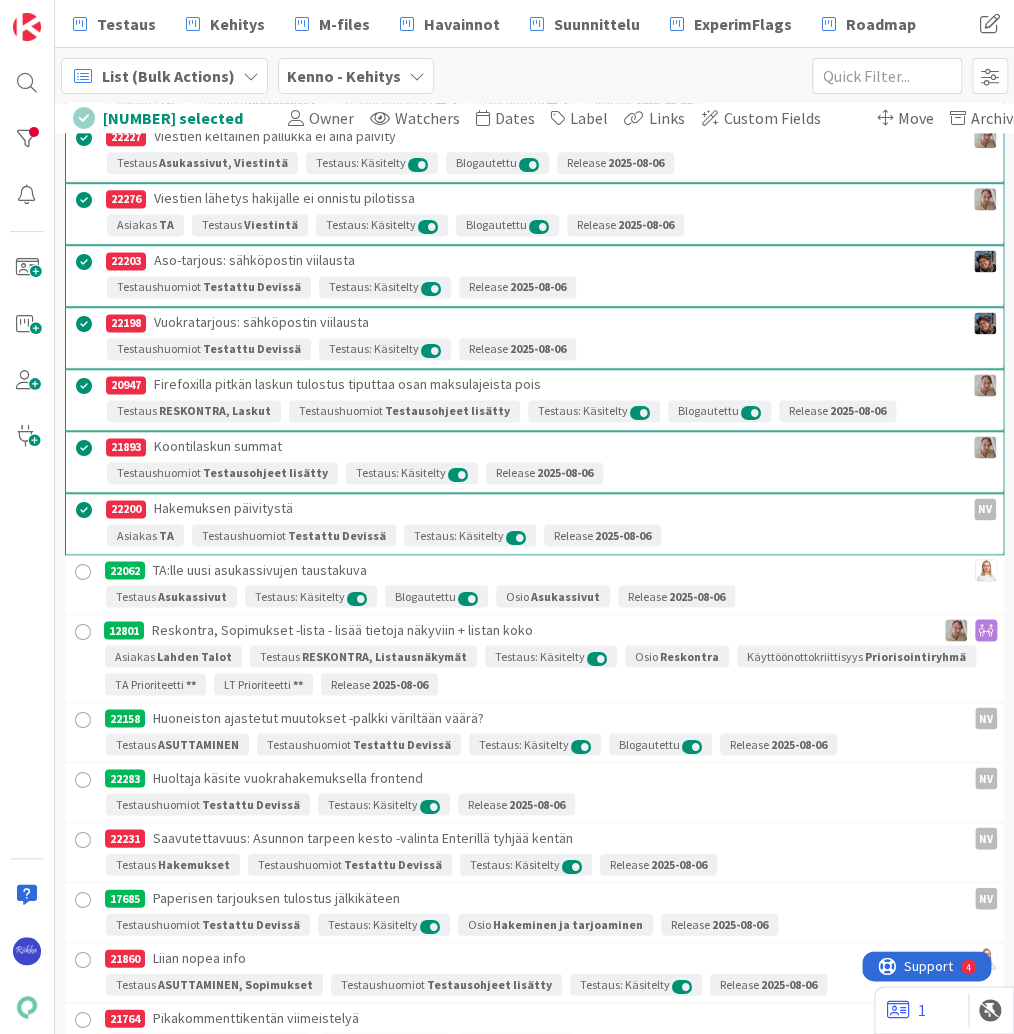 scroll, scrollTop: 13735, scrollLeft: 0, axis: vertical 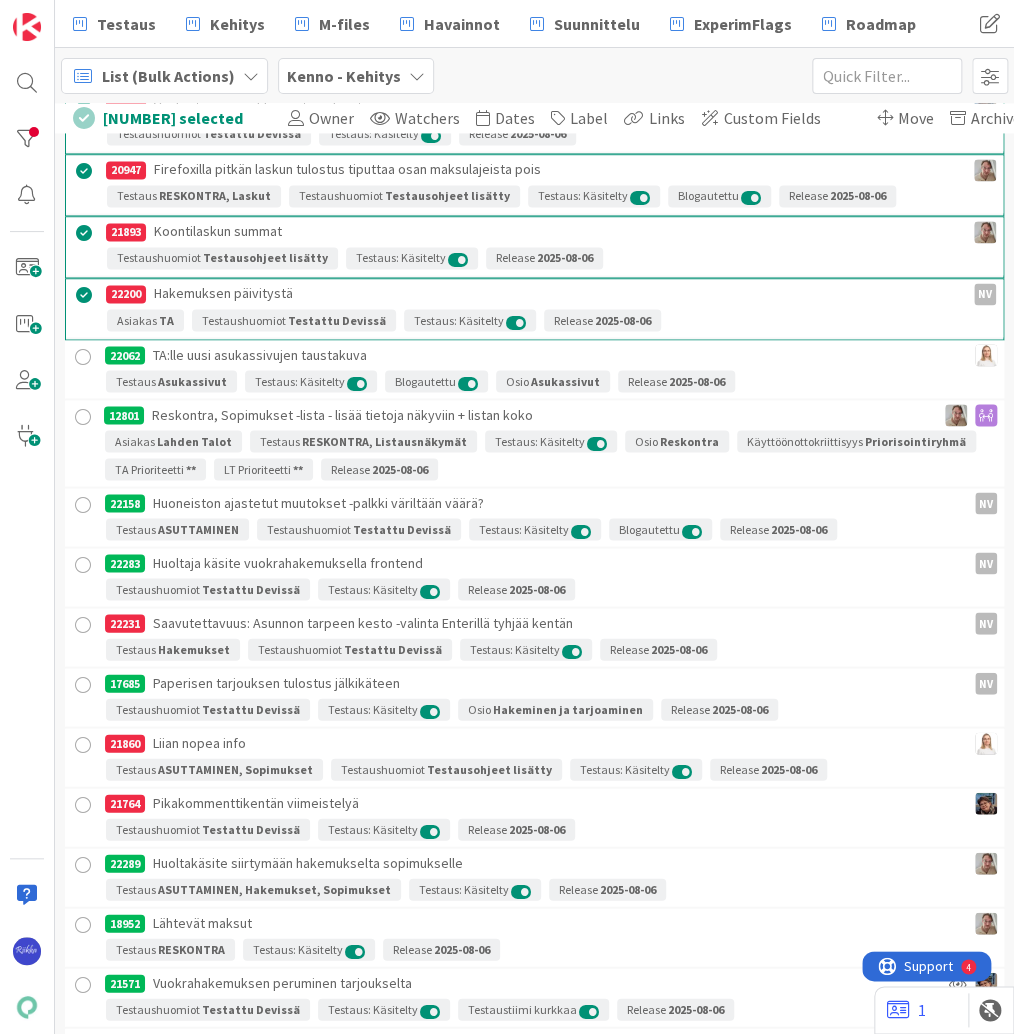 click at bounding box center (83, 624) 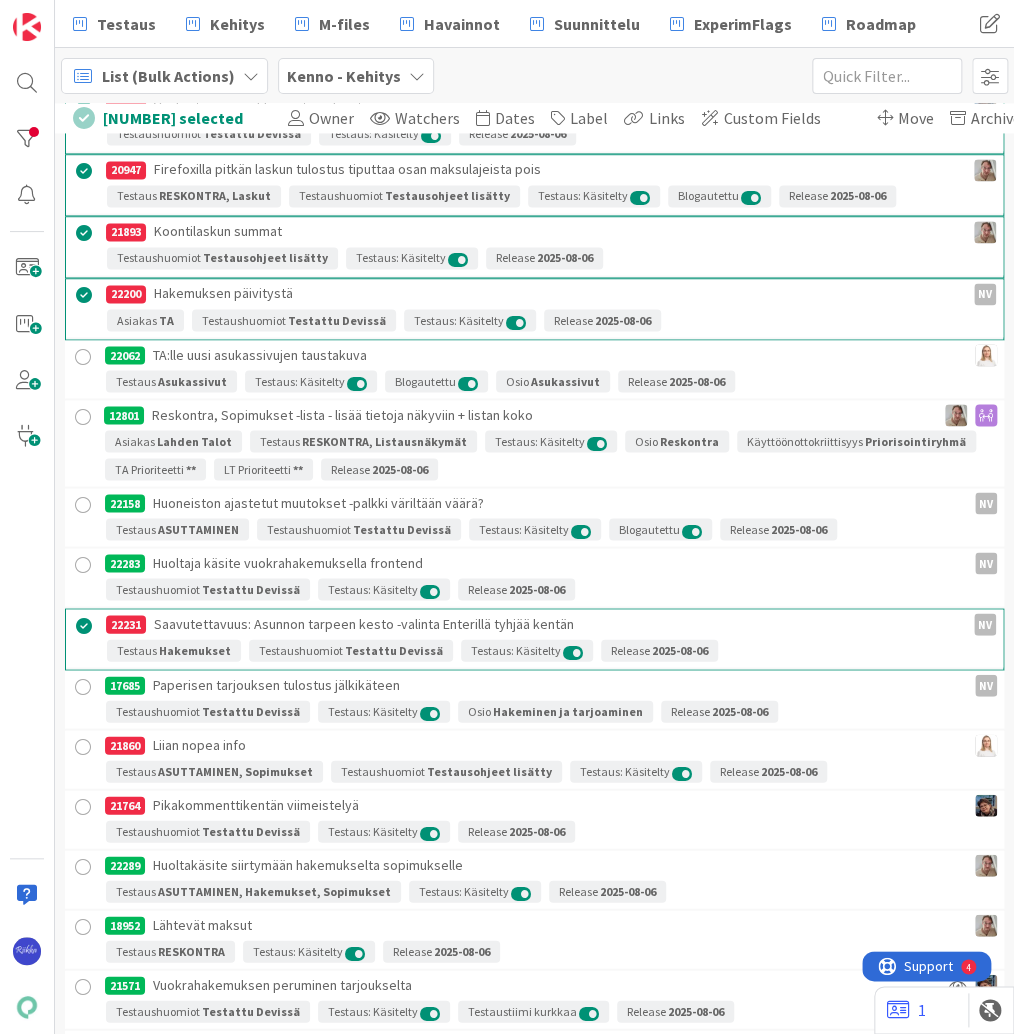 click at bounding box center (83, 746) 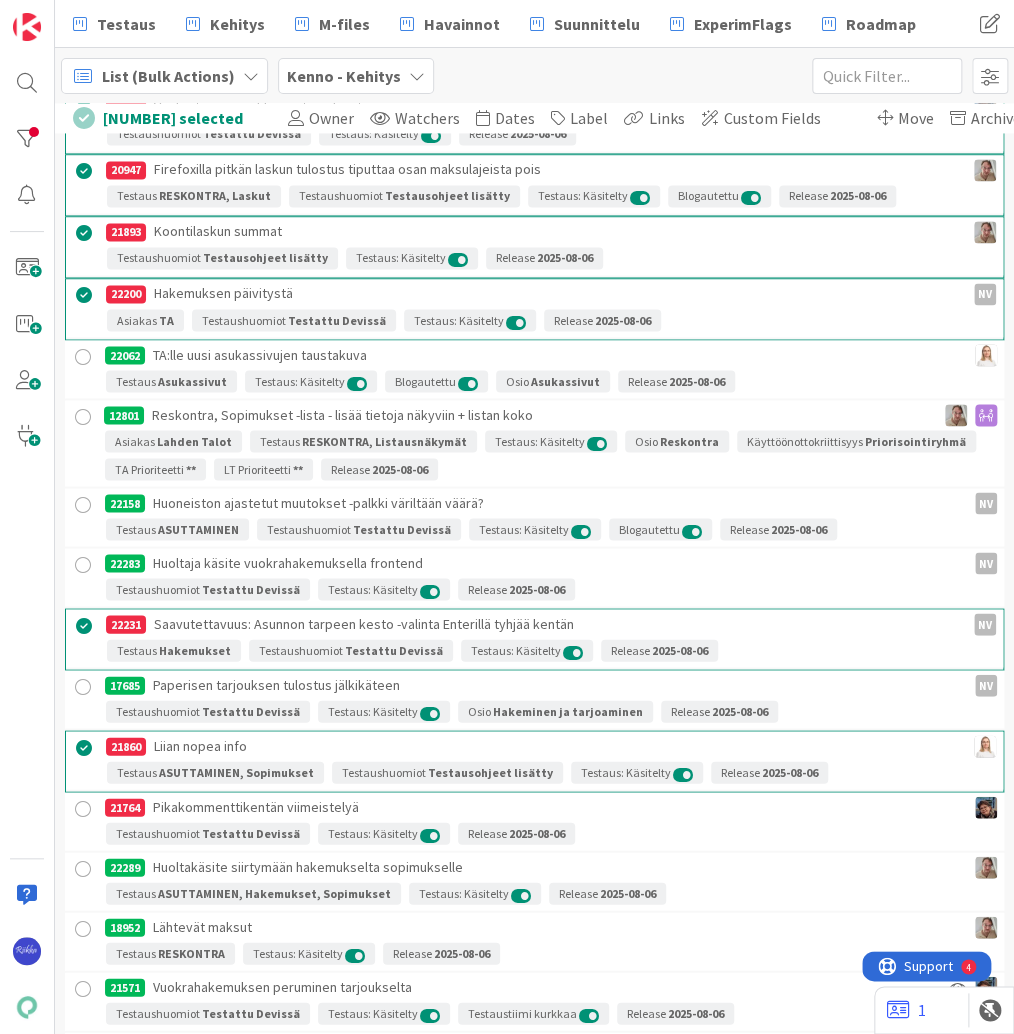 click at bounding box center (83, 808) 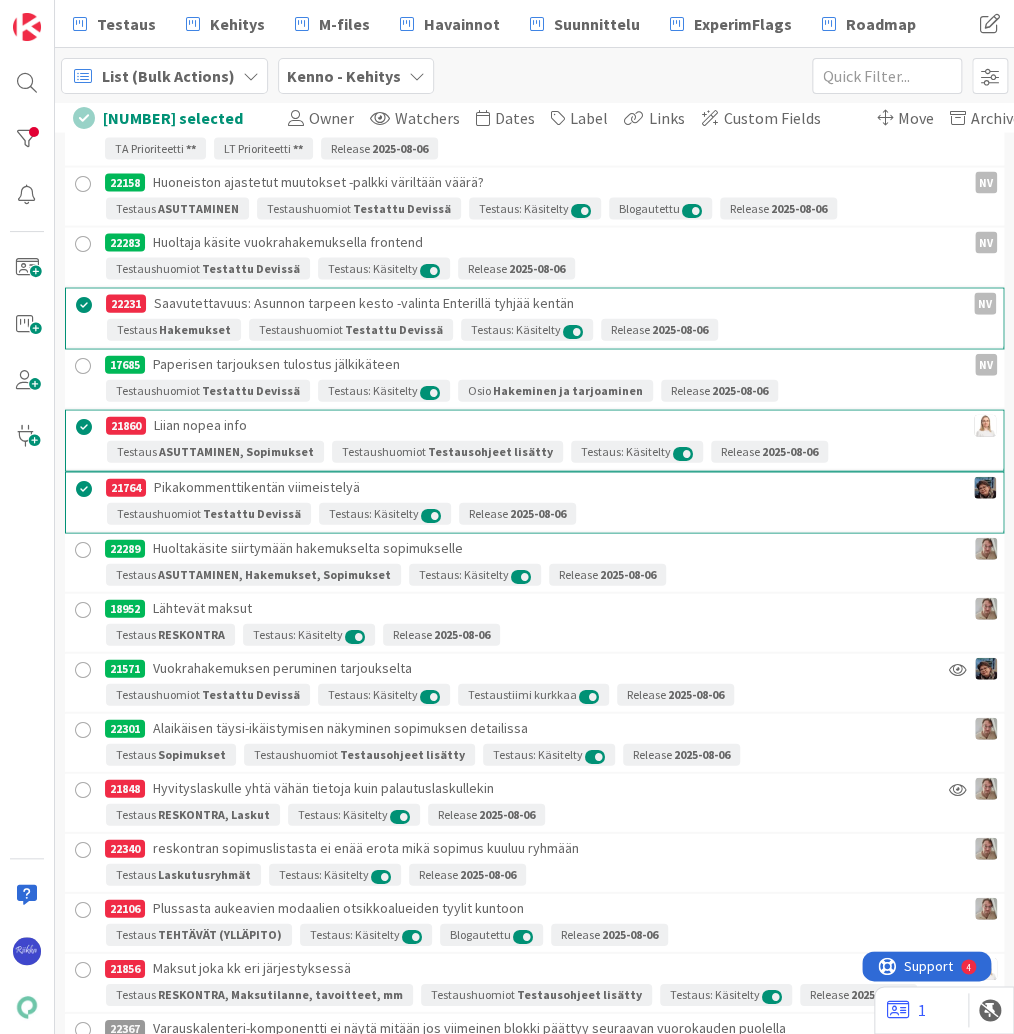 scroll, scrollTop: 14295, scrollLeft: 0, axis: vertical 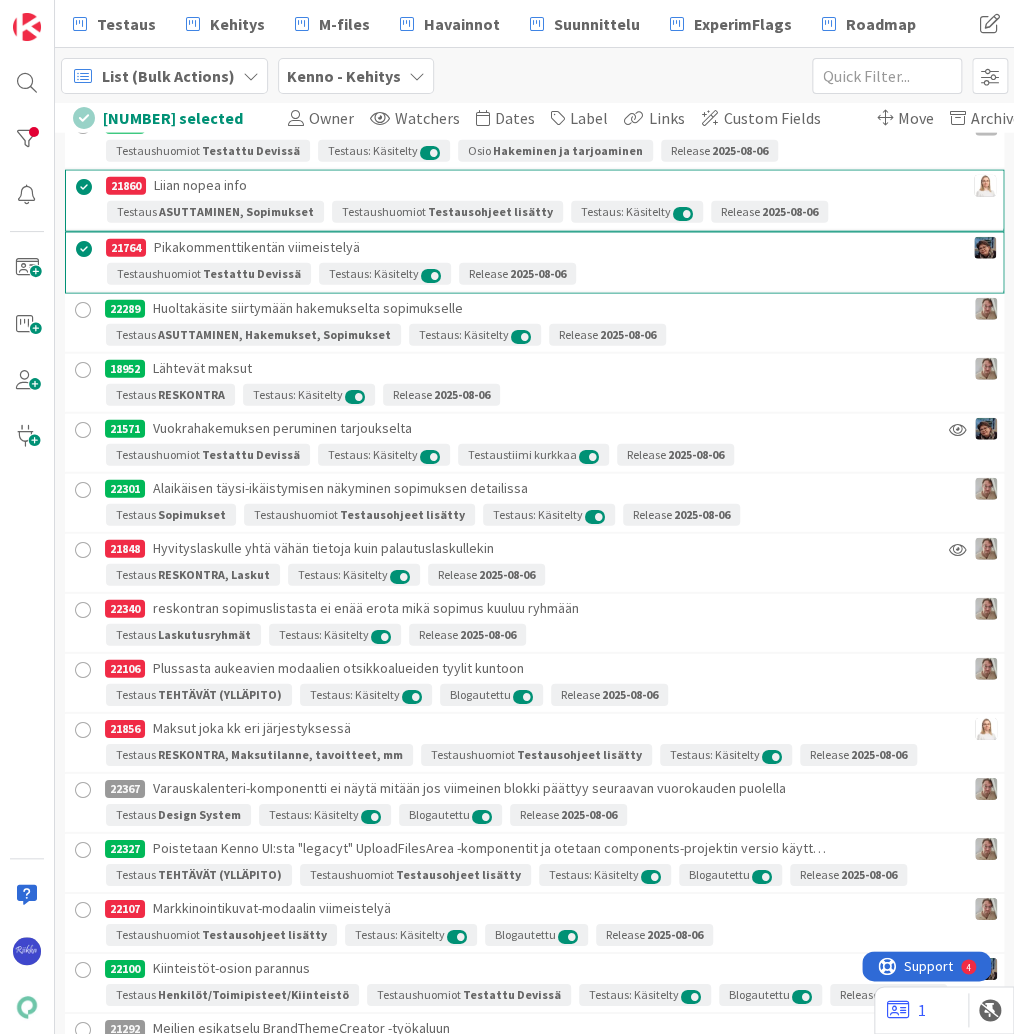 drag, startPoint x: 84, startPoint y: 384, endPoint x: 100, endPoint y: 432, distance: 50.596443 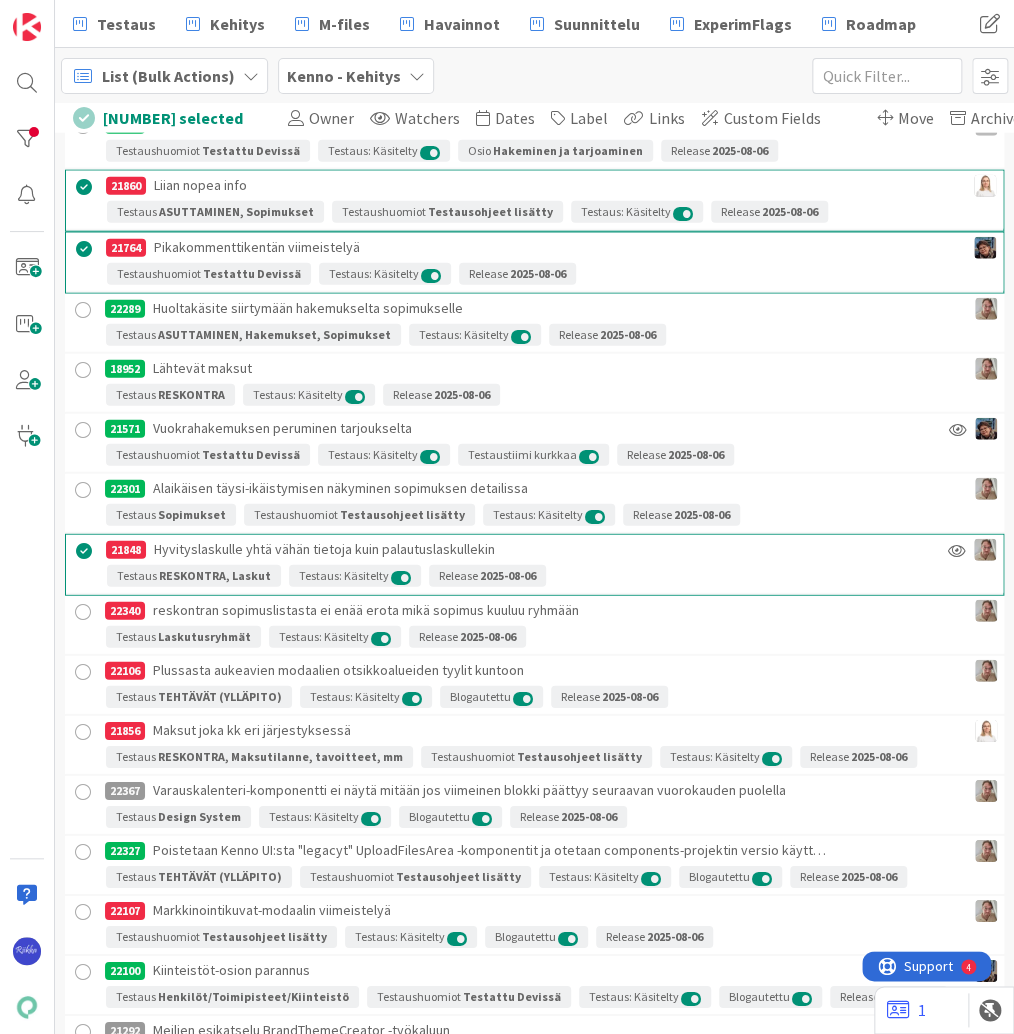 click at bounding box center (83, 612) 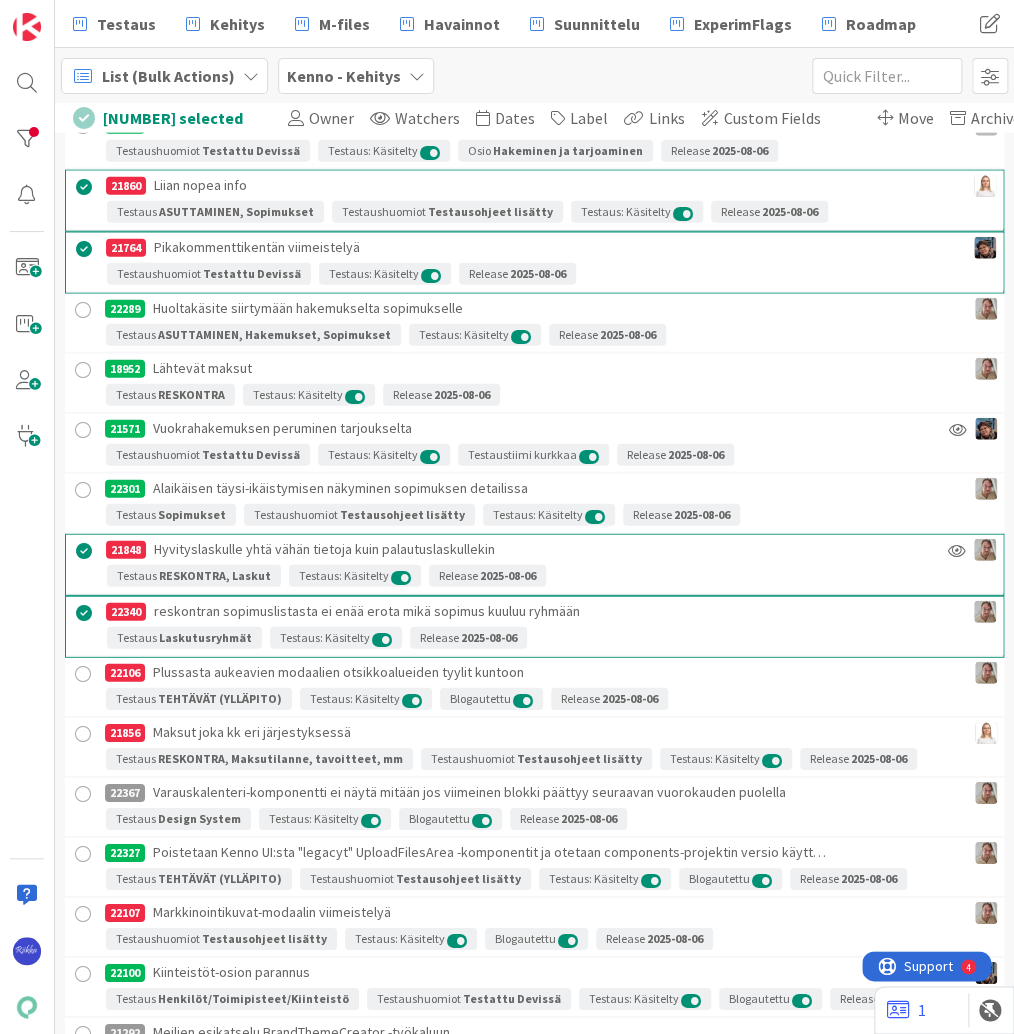 click at bounding box center [83, 674] 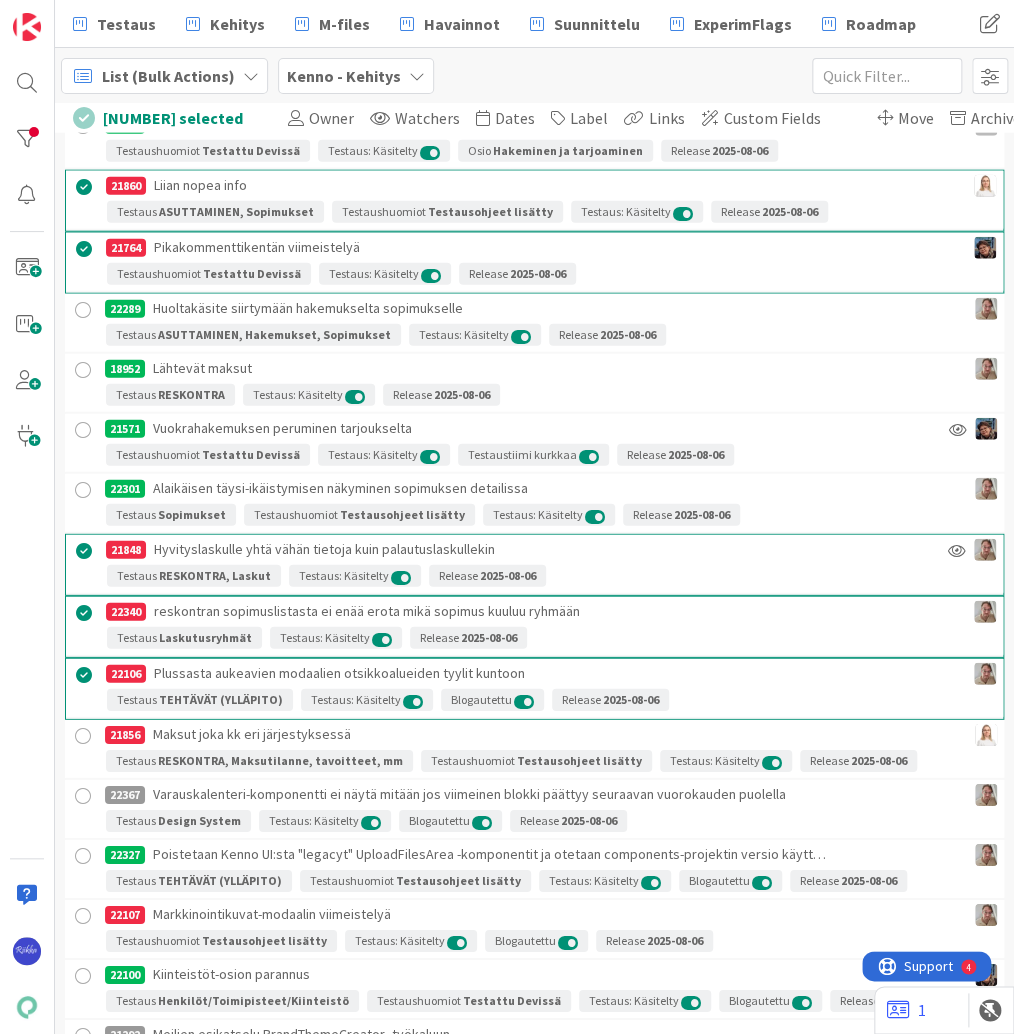 click at bounding box center [83, 736] 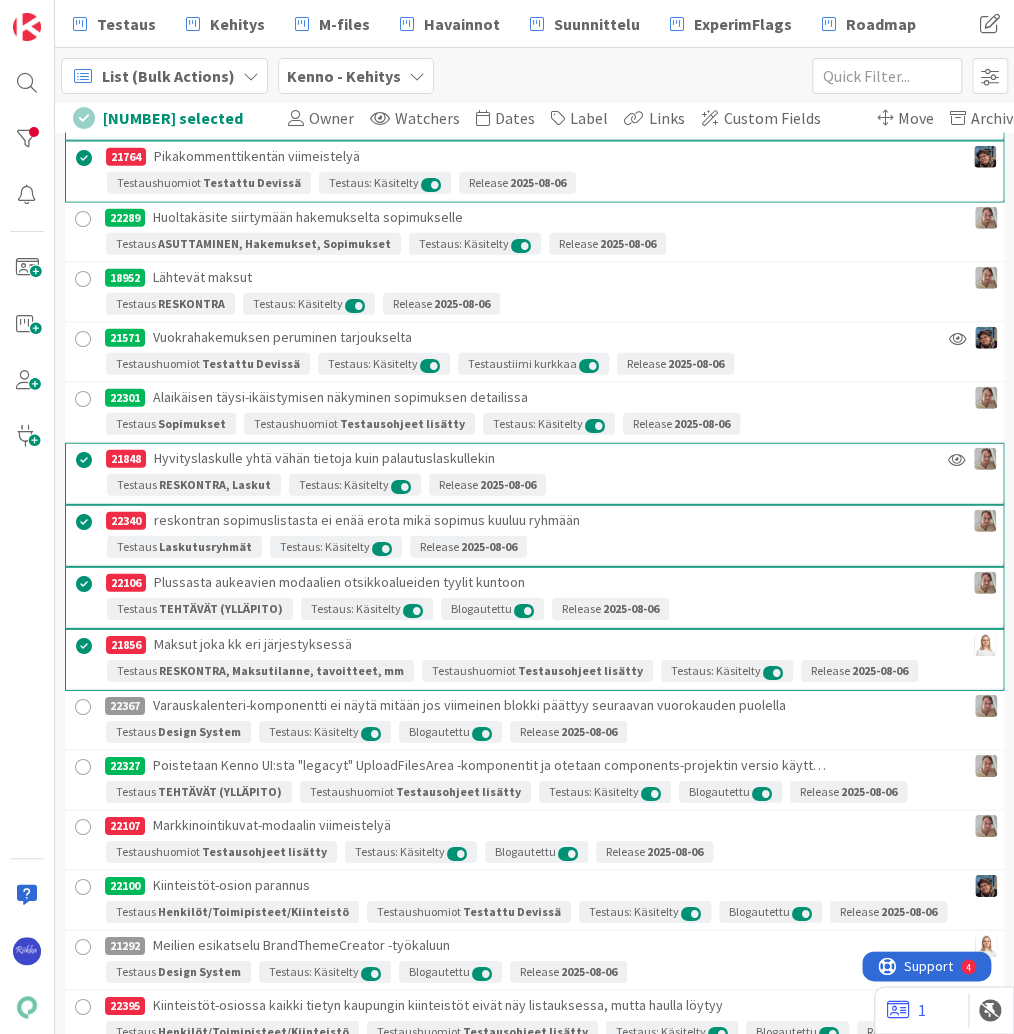 scroll, scrollTop: 14536, scrollLeft: 0, axis: vertical 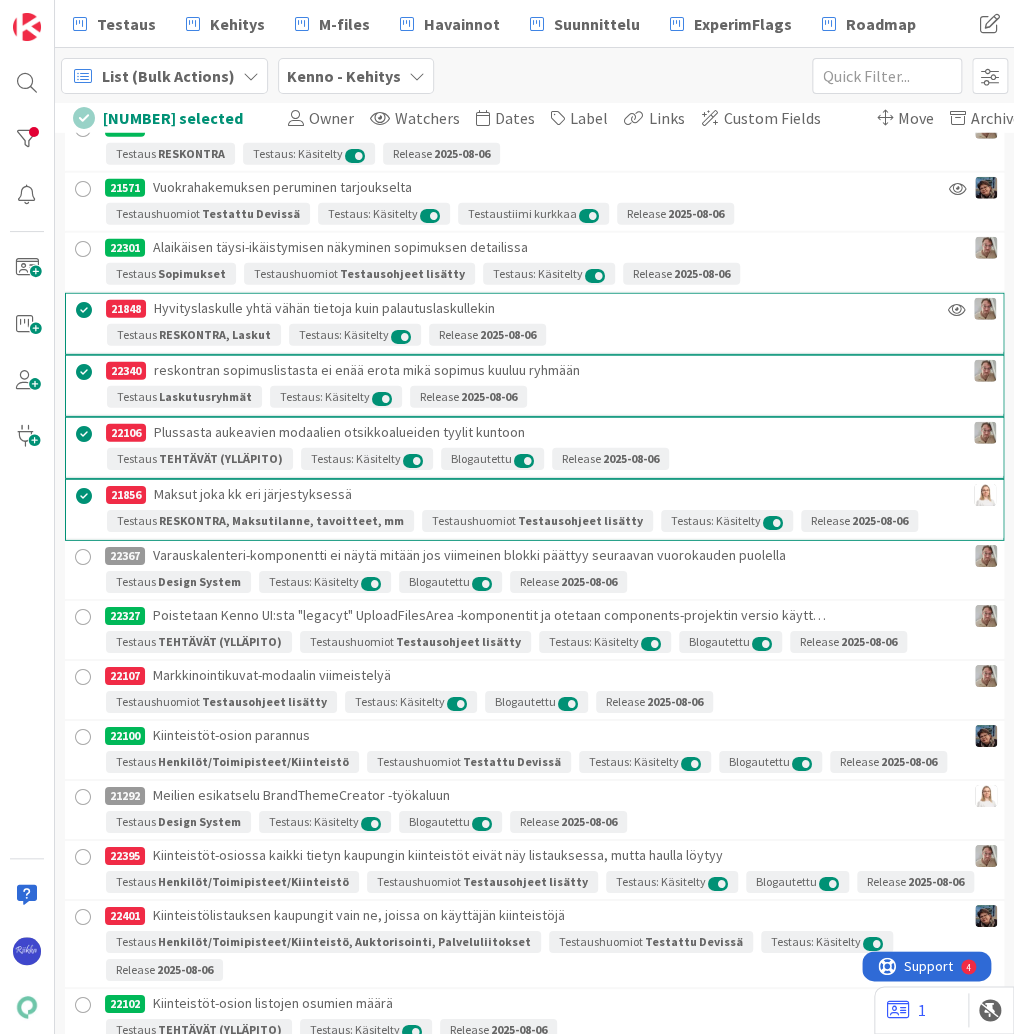 click at bounding box center (83, 677) 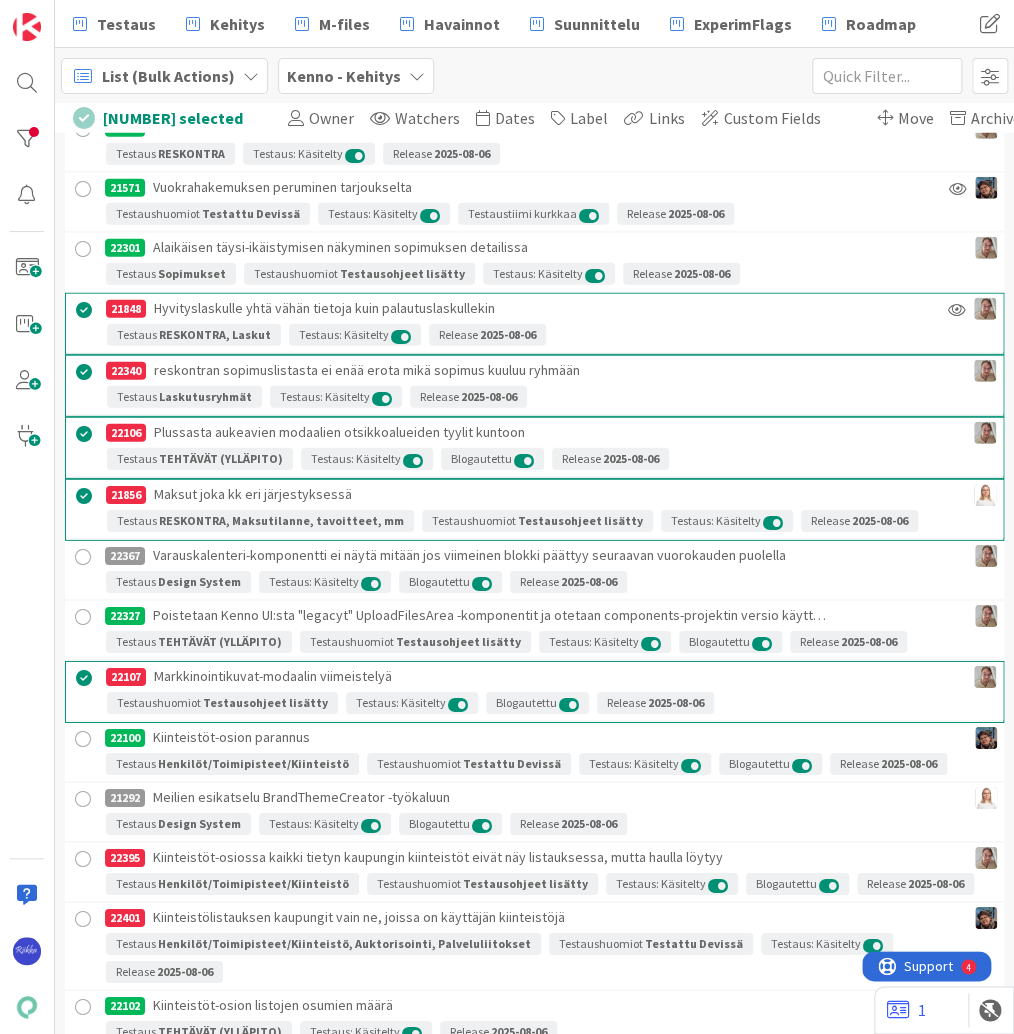 click at bounding box center [83, 859] 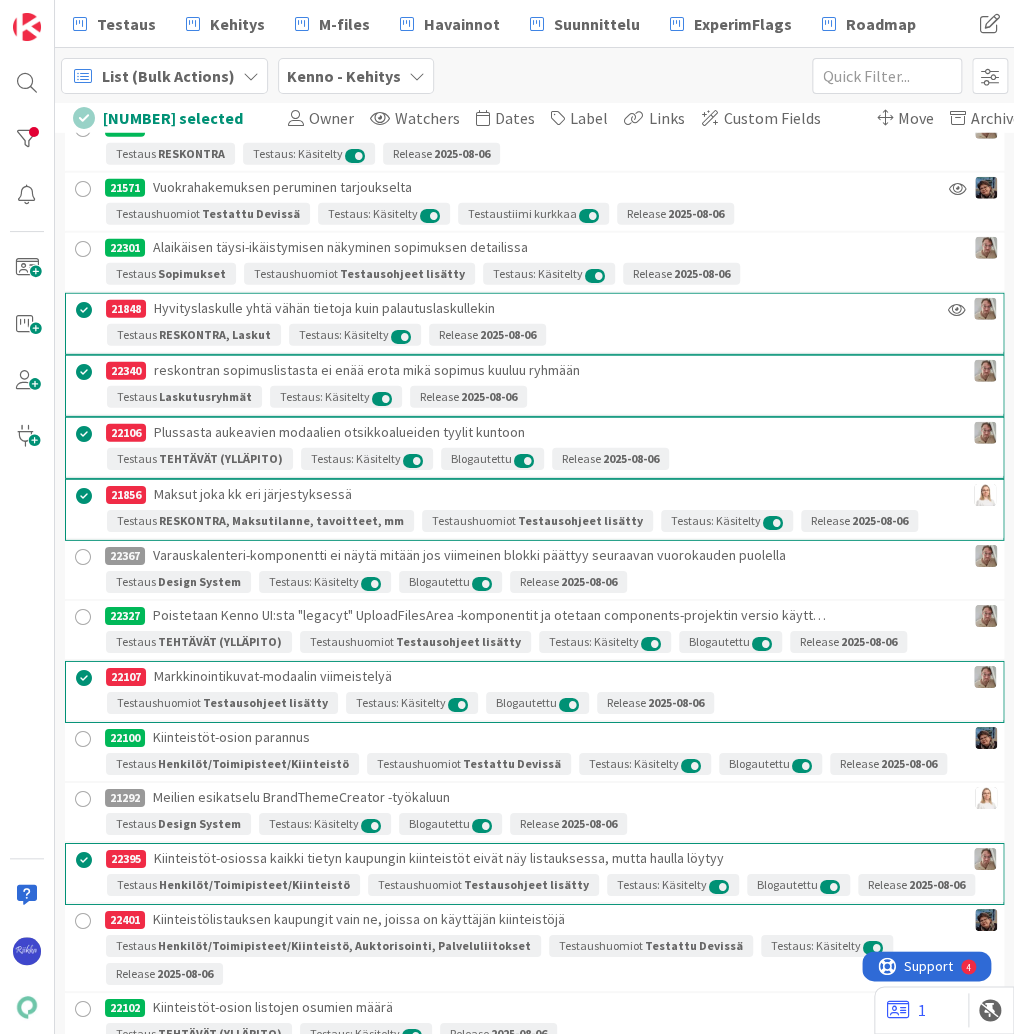 click at bounding box center (83, 921) 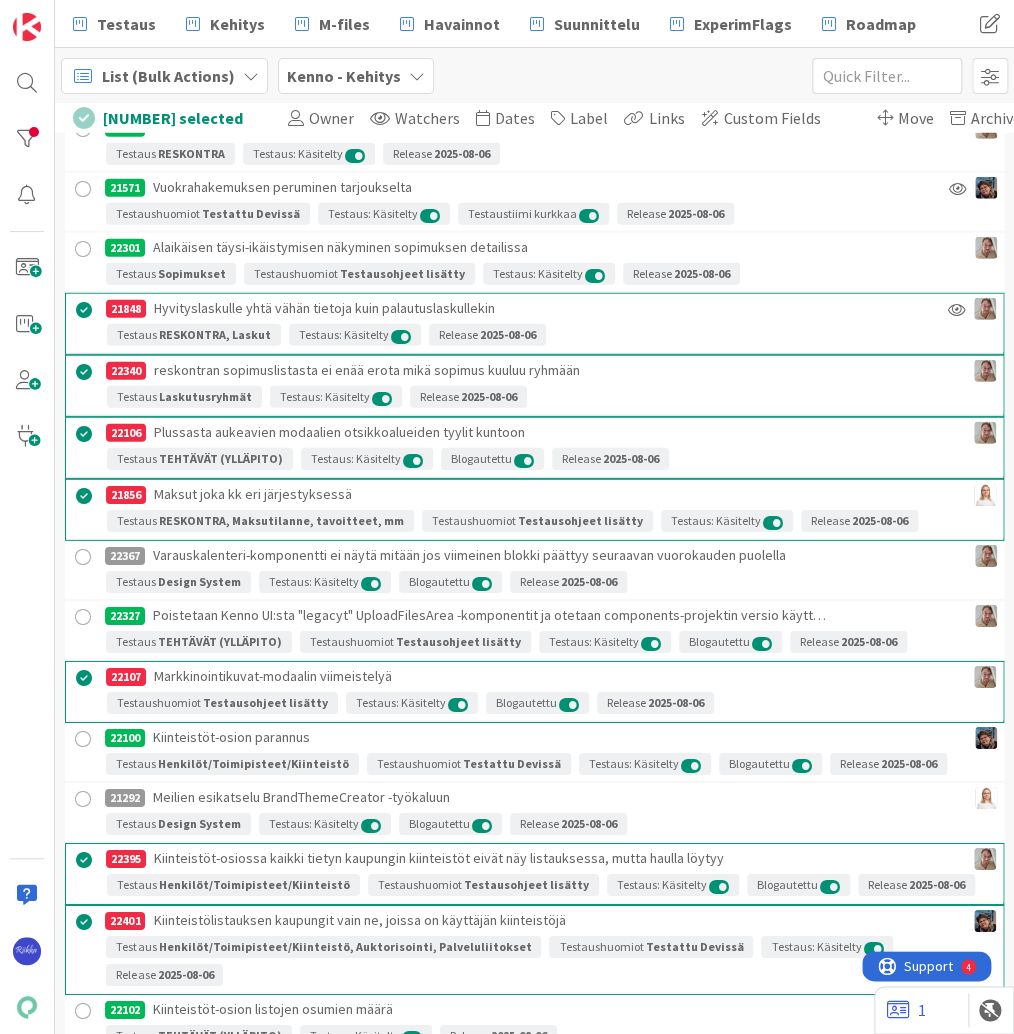 click at bounding box center [83, 1071] 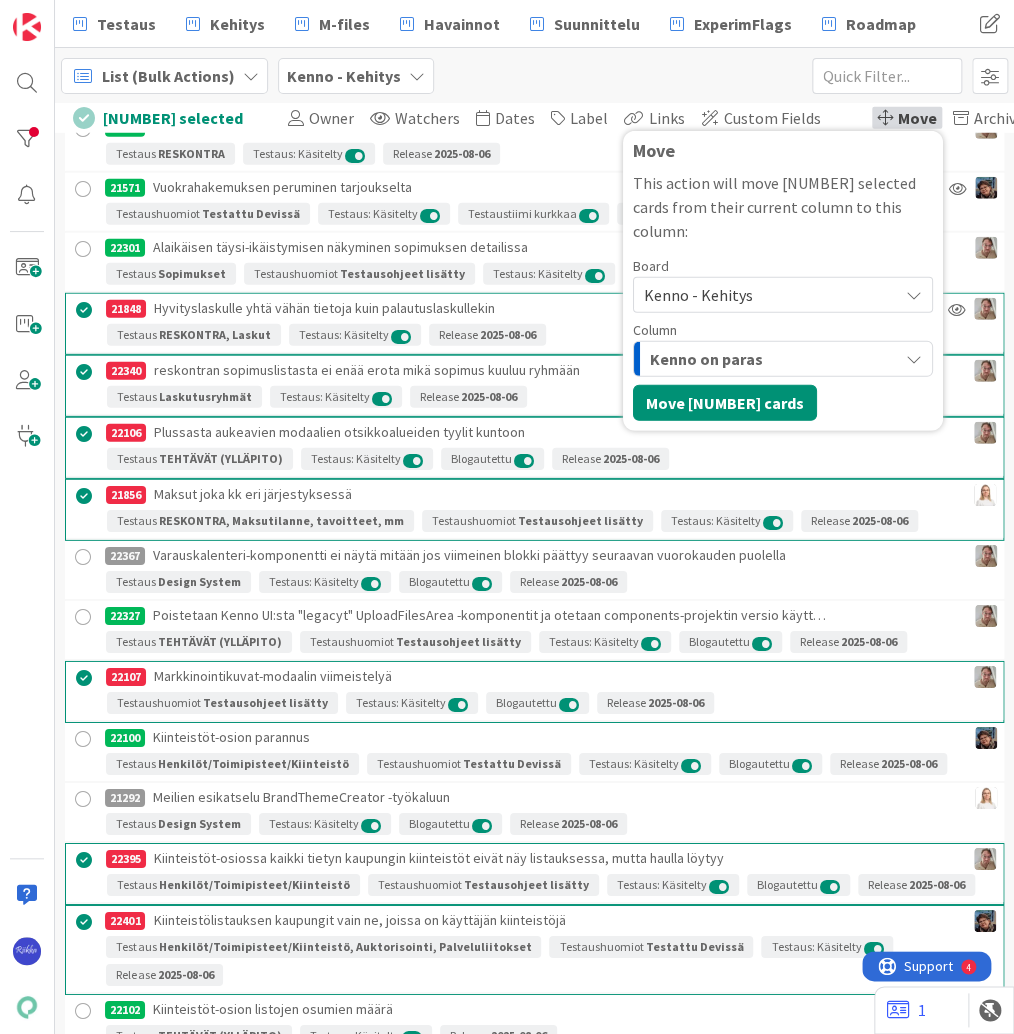 click on "Kenno - Kehitys" at bounding box center (766, 295) 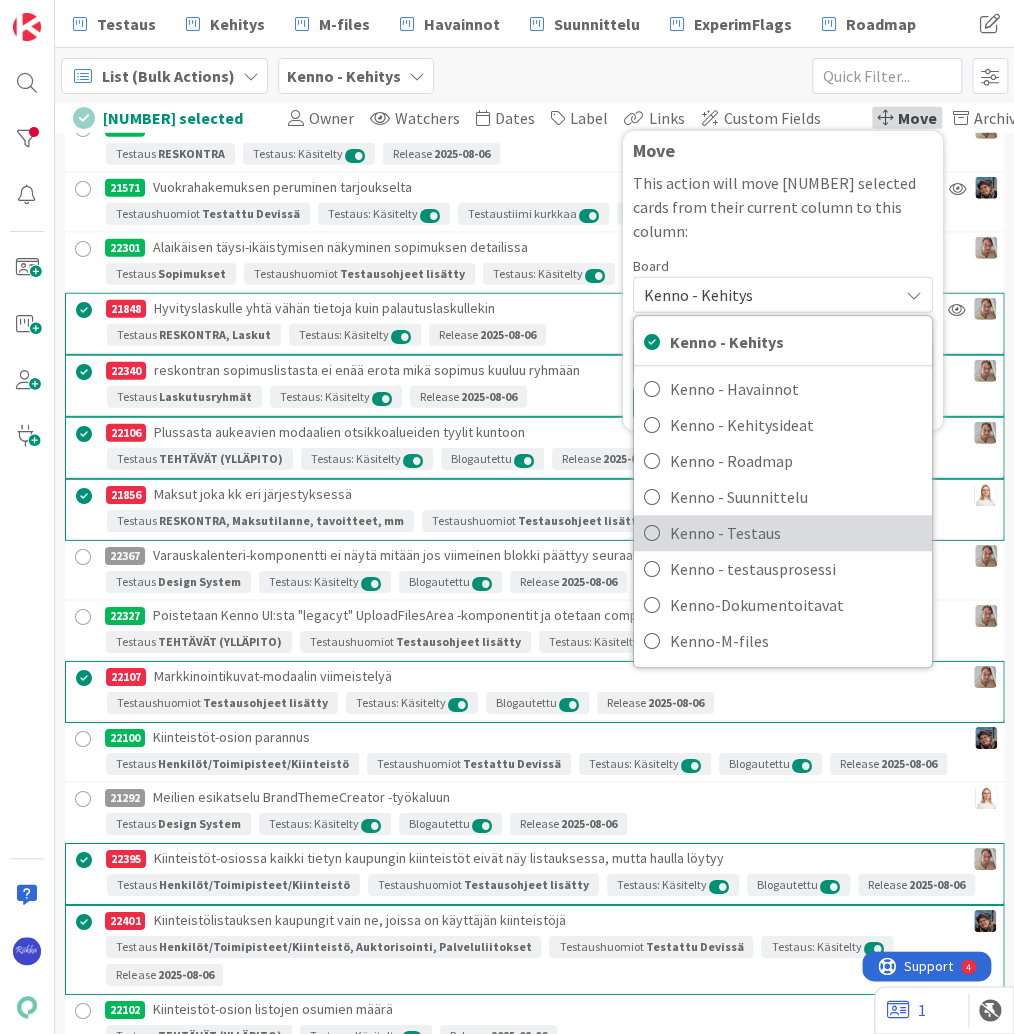 click on "Kenno - Testaus" at bounding box center (796, 533) 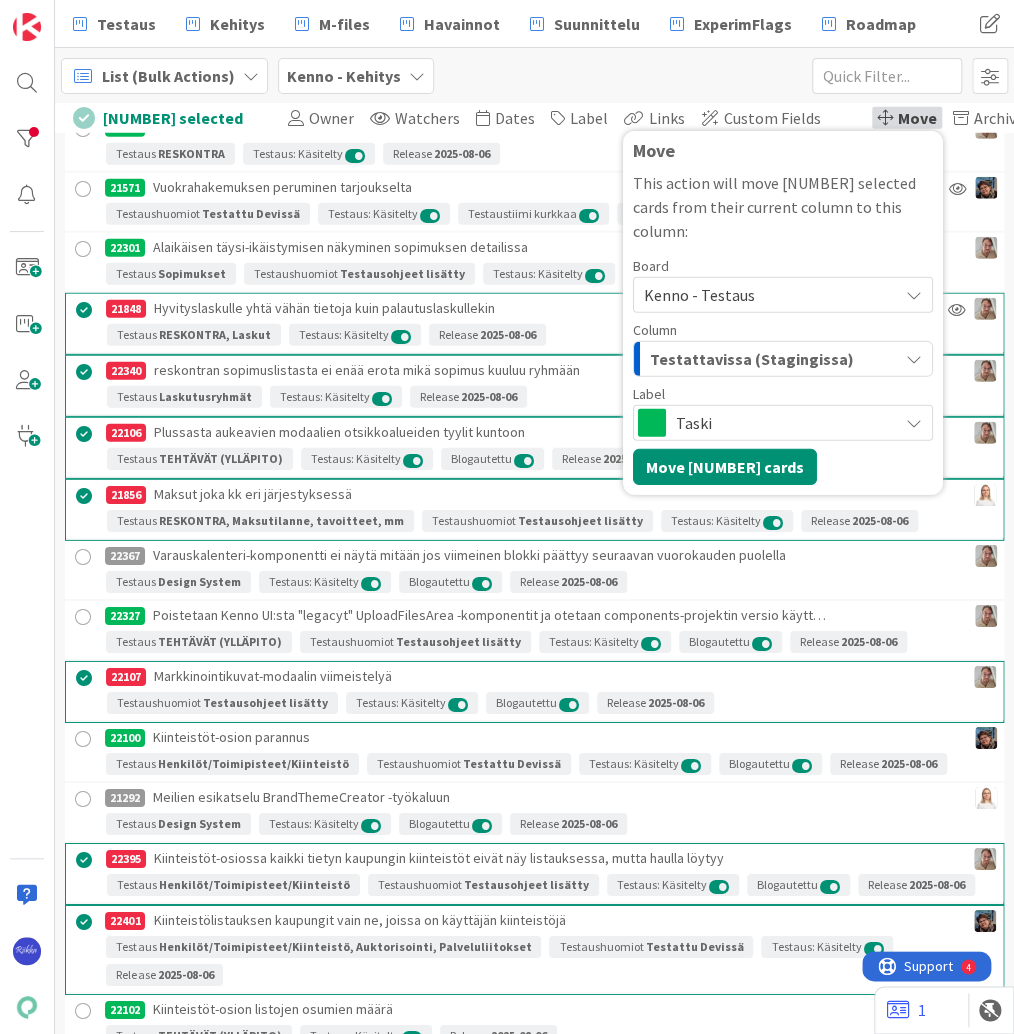 click on "Taski" at bounding box center (782, 423) 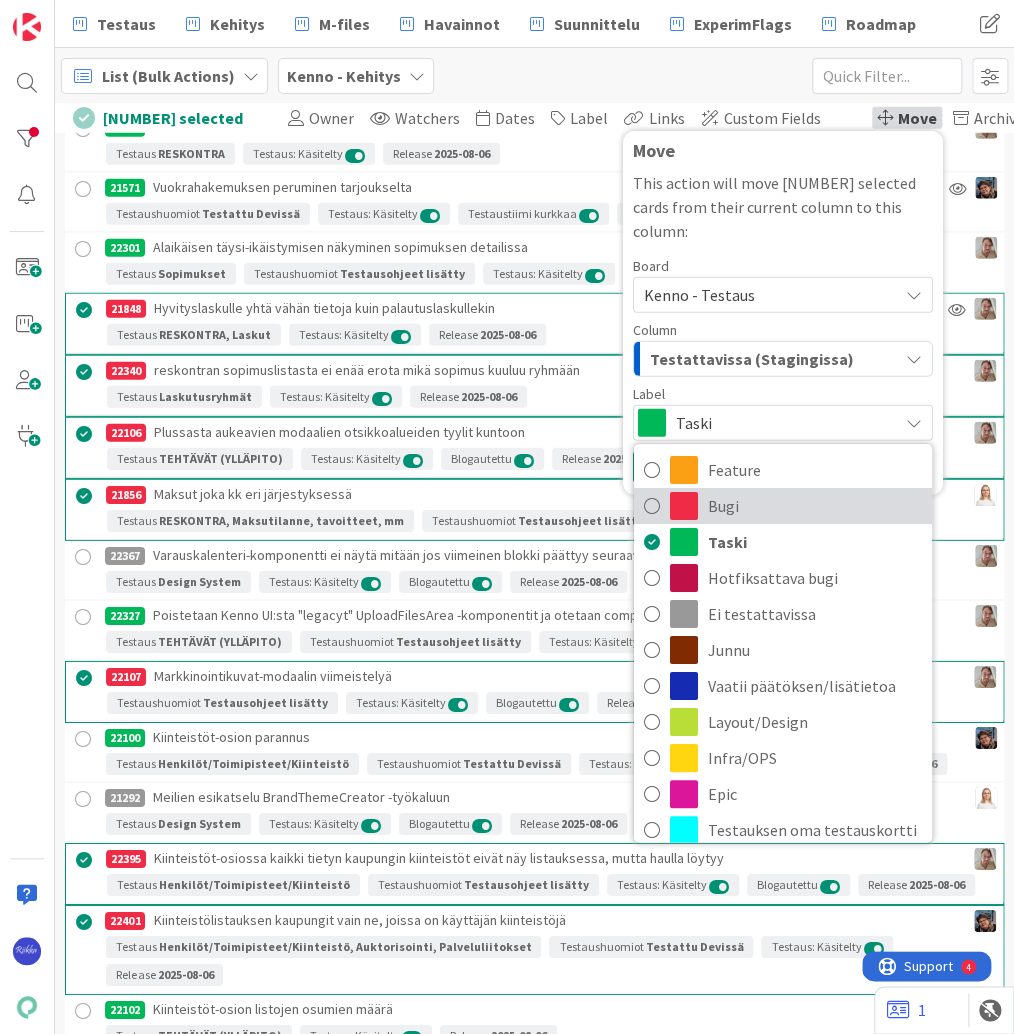 click on "Bugi" at bounding box center [815, 506] 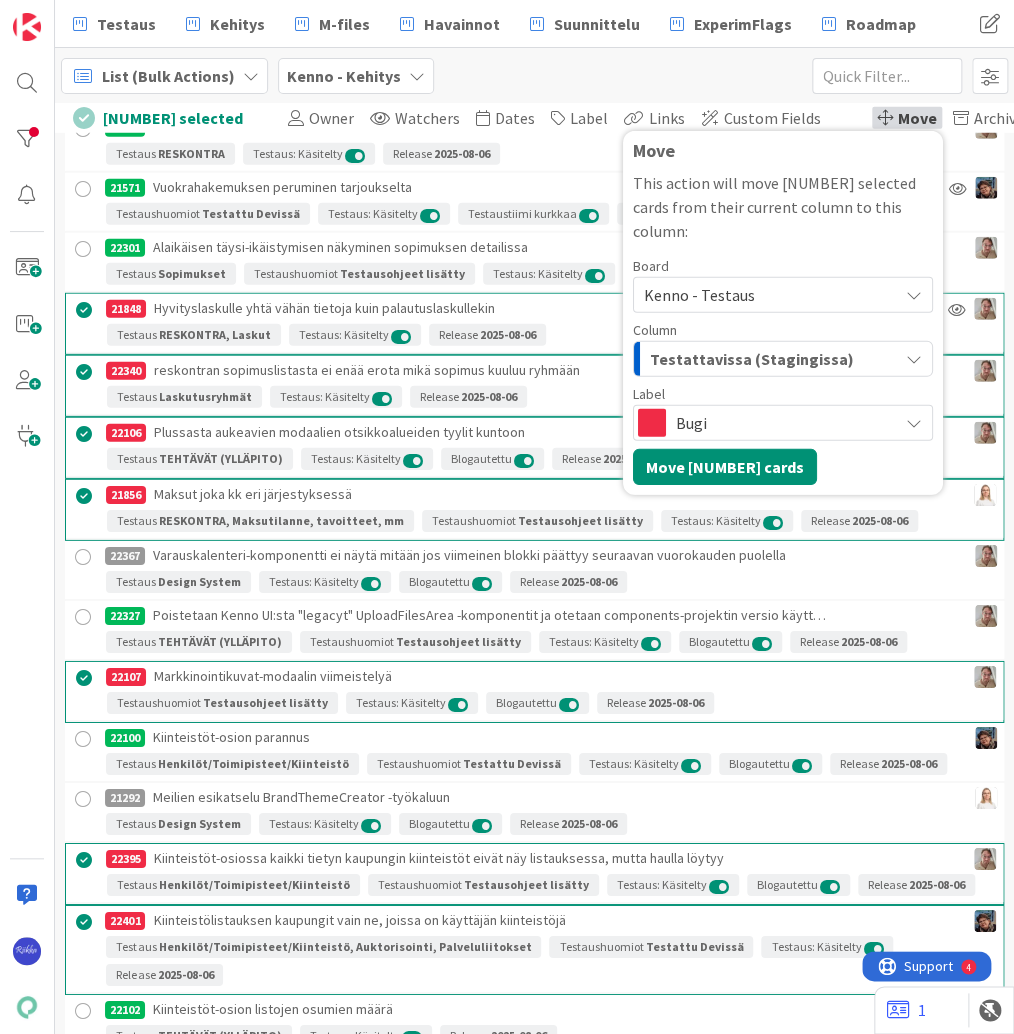click on "Testattavissa (Stagingissa)" at bounding box center (752, 359) 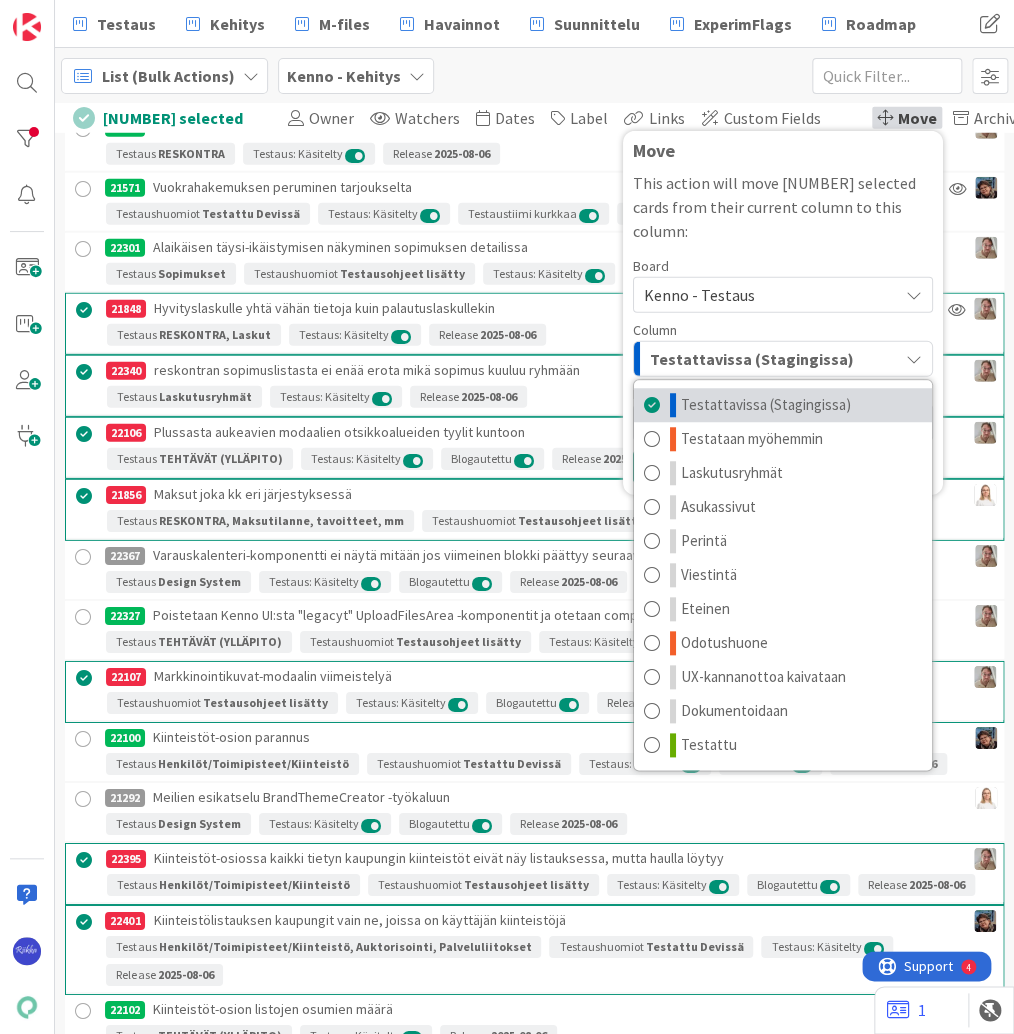 click on "Testattavissa (Stagingissa)" at bounding box center (766, 405) 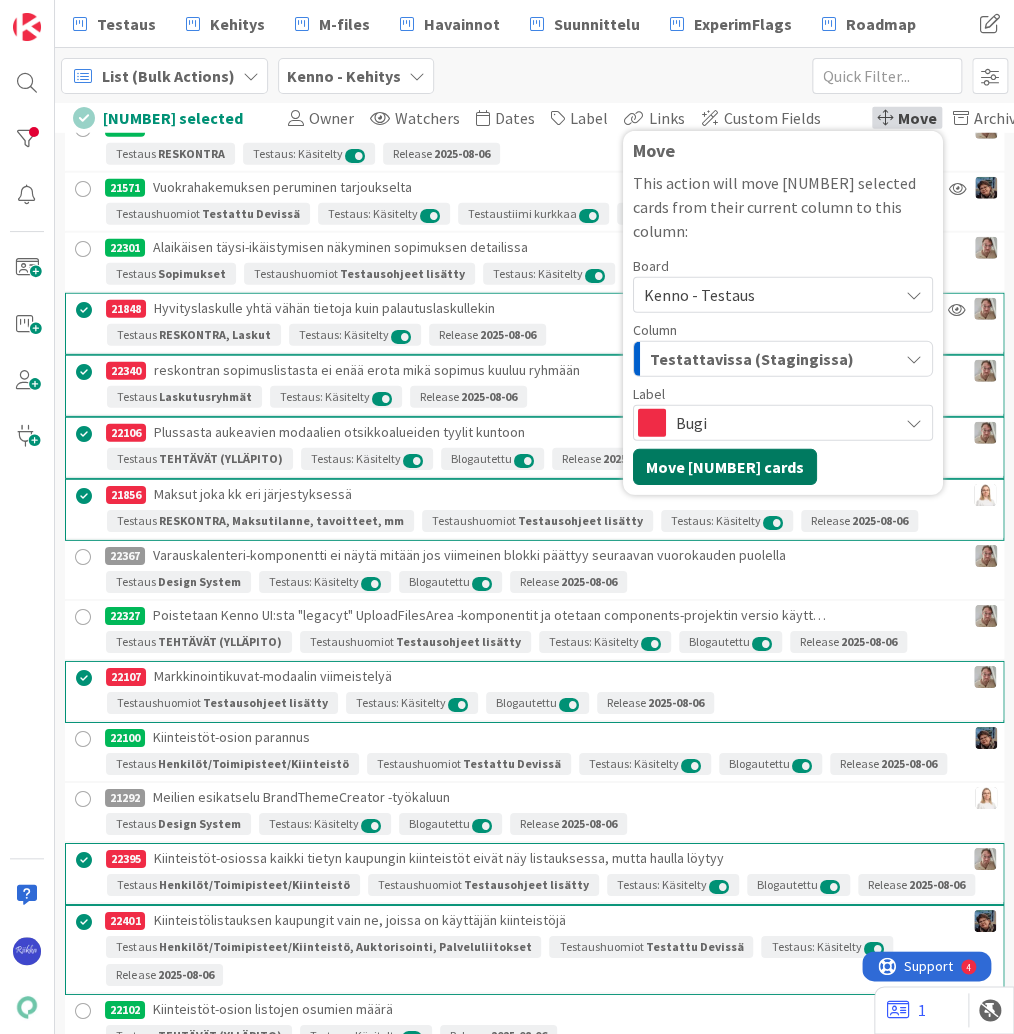 click on "Move 73 cards" at bounding box center (725, 467) 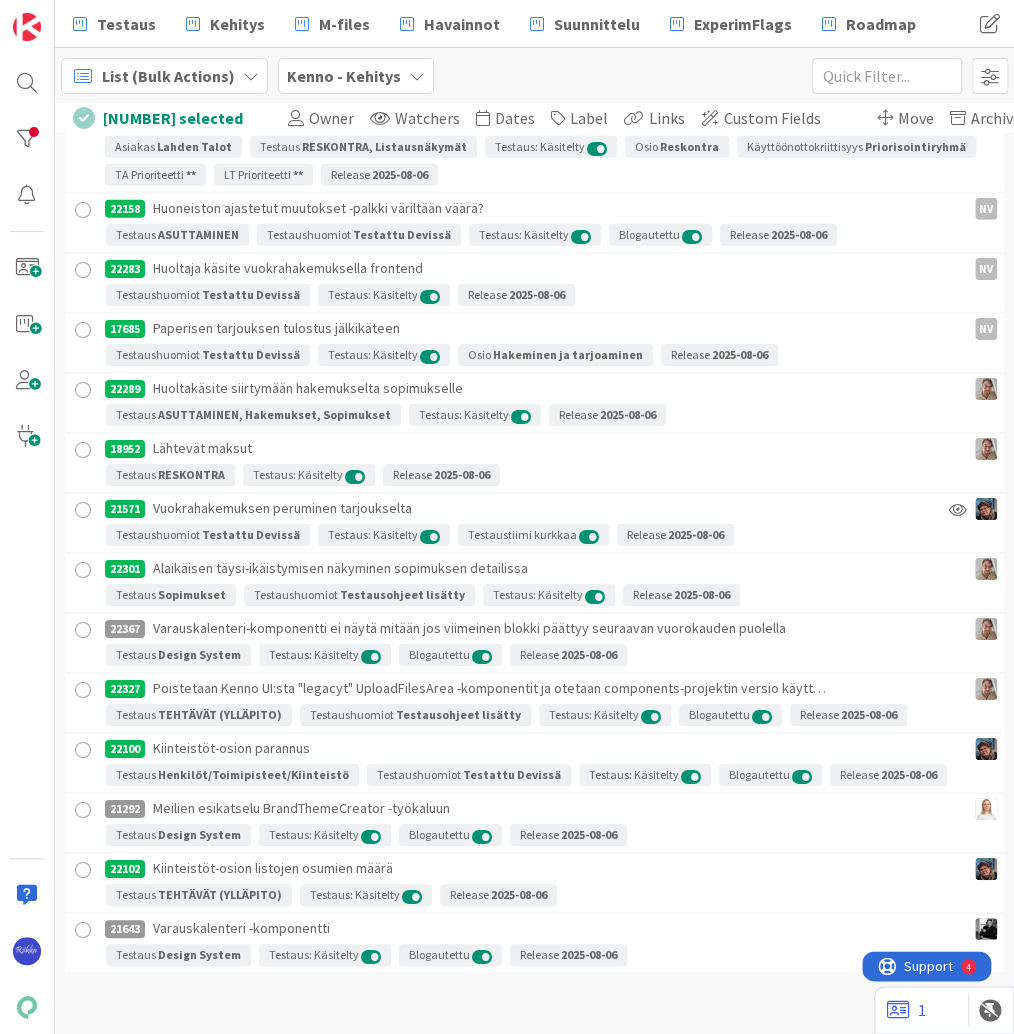 scroll, scrollTop: 9645, scrollLeft: 0, axis: vertical 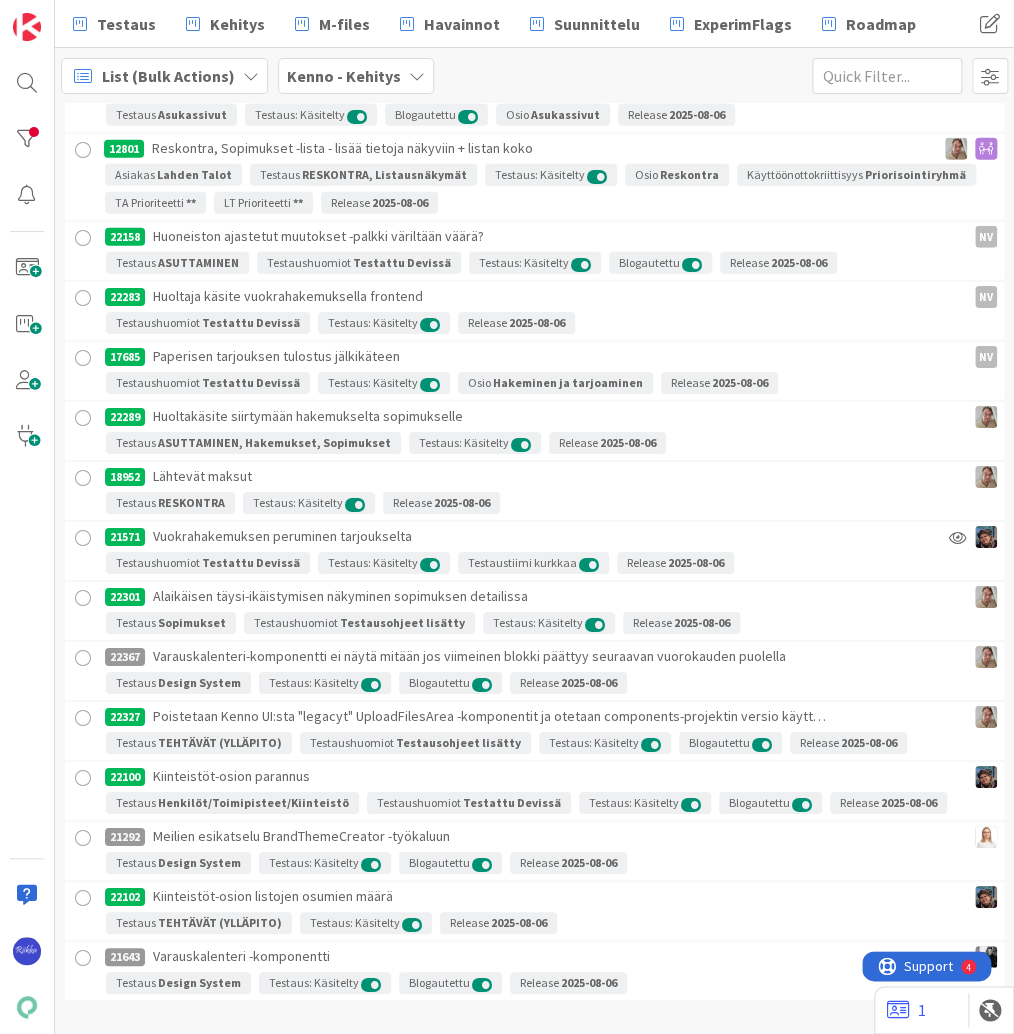 click at bounding box center [83, 658] 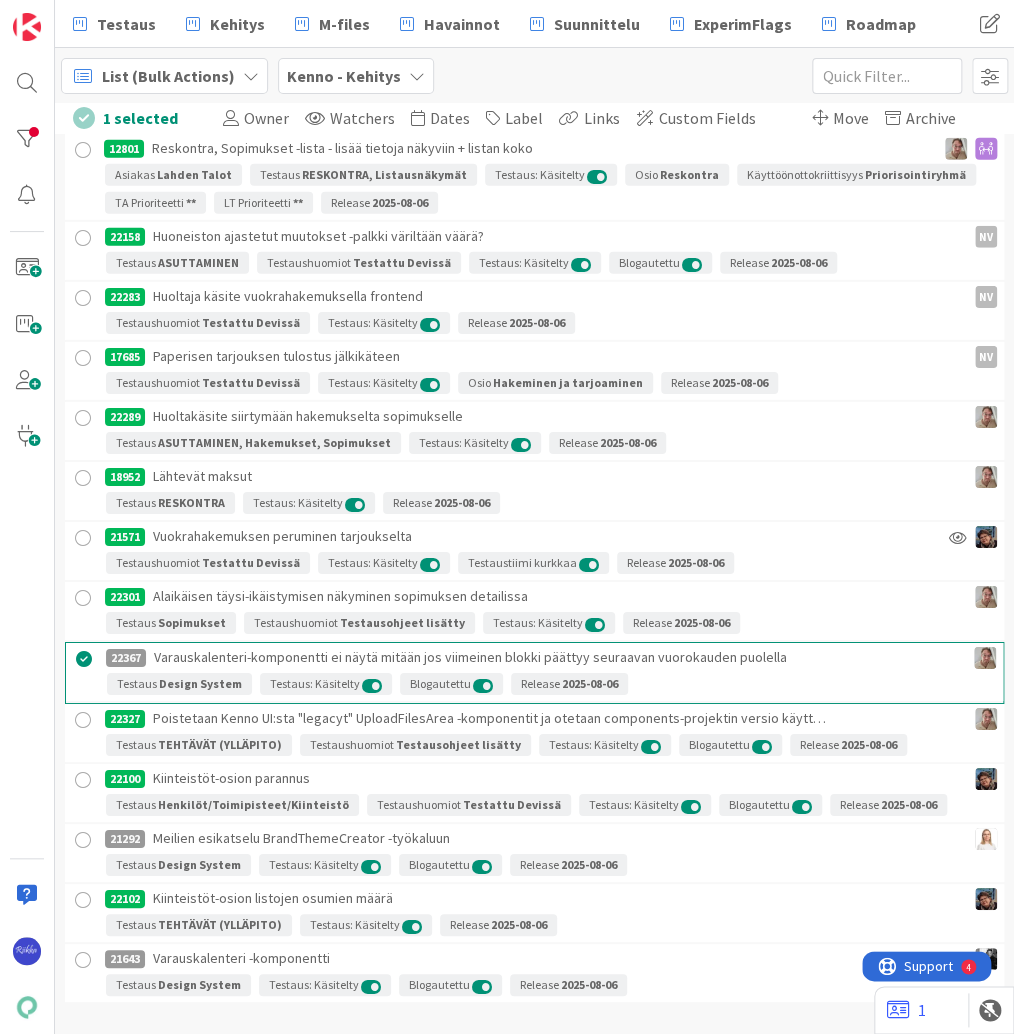 click at bounding box center (83, 840) 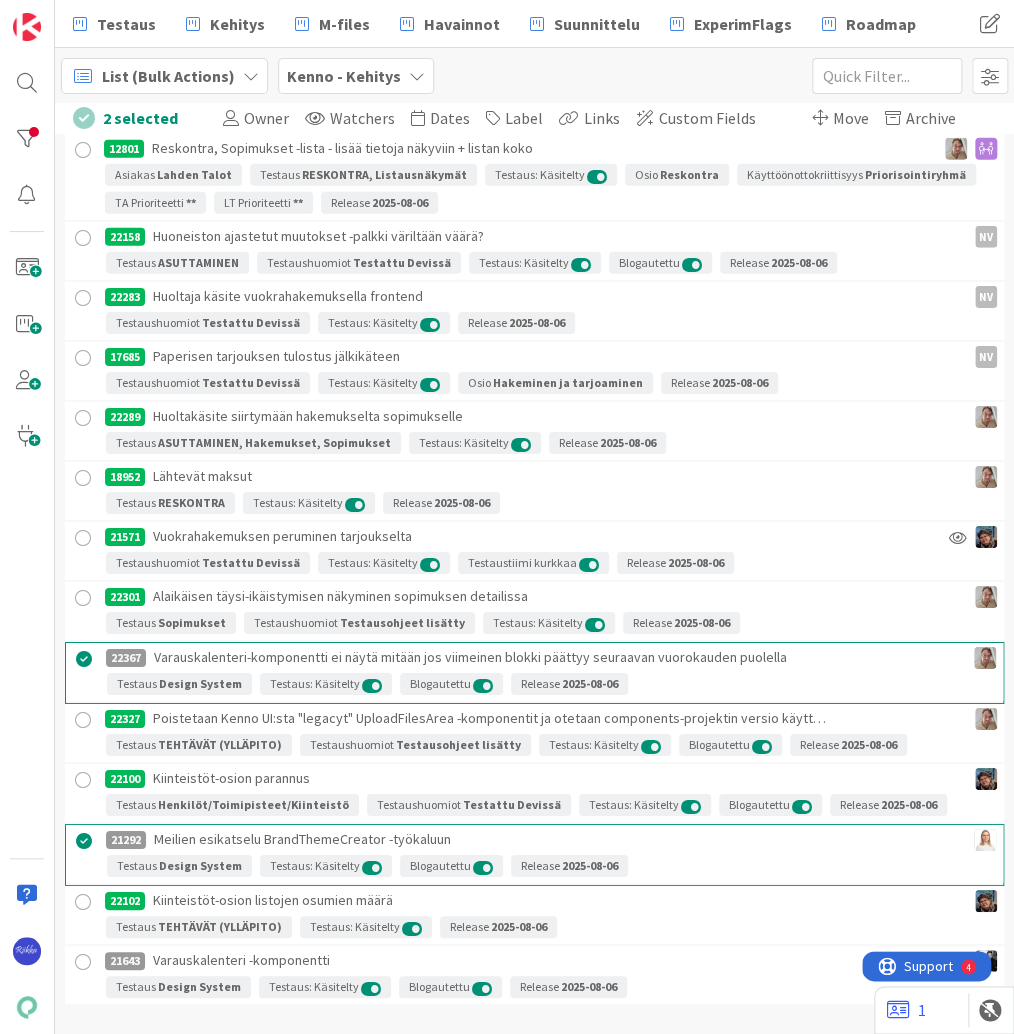 click at bounding box center (83, 962) 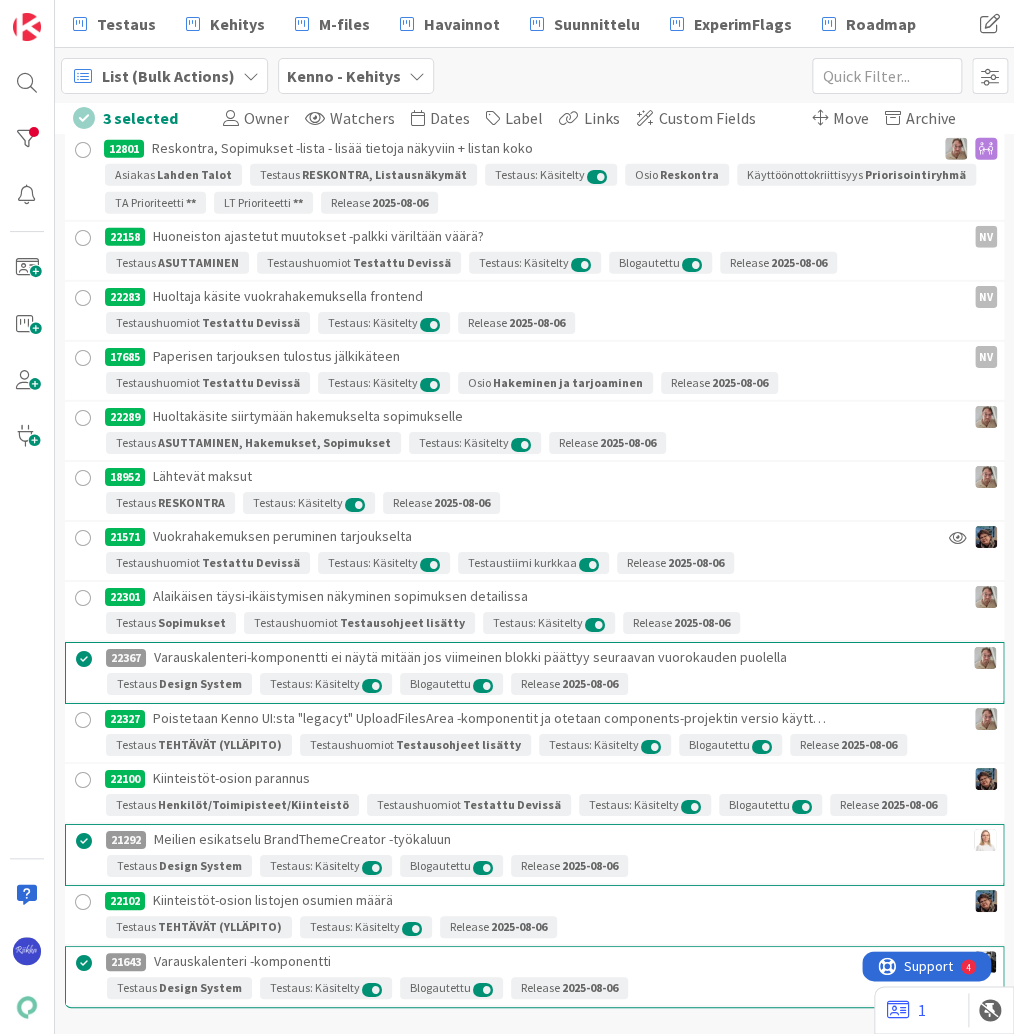 click on "Move" at bounding box center (851, 118) 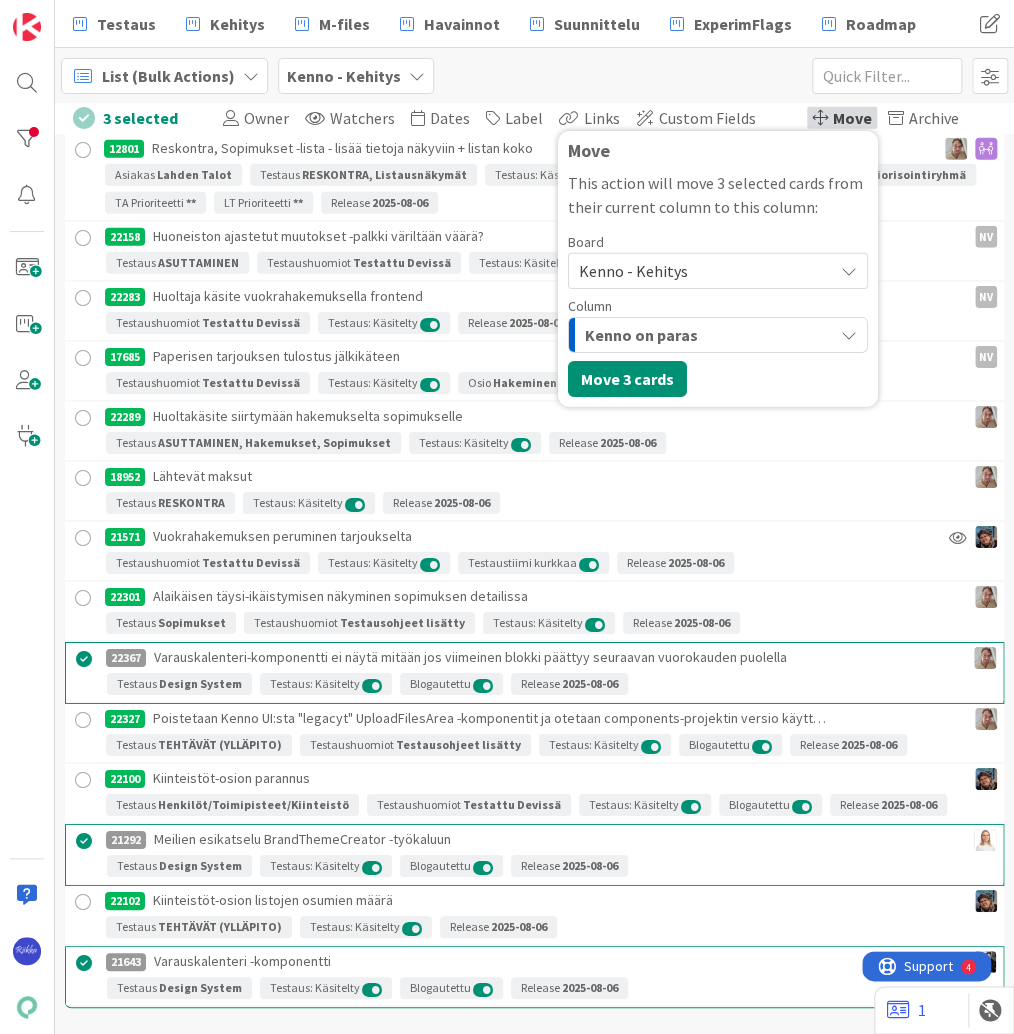 click on "Kenno - Kehitys" at bounding box center [701, 271] 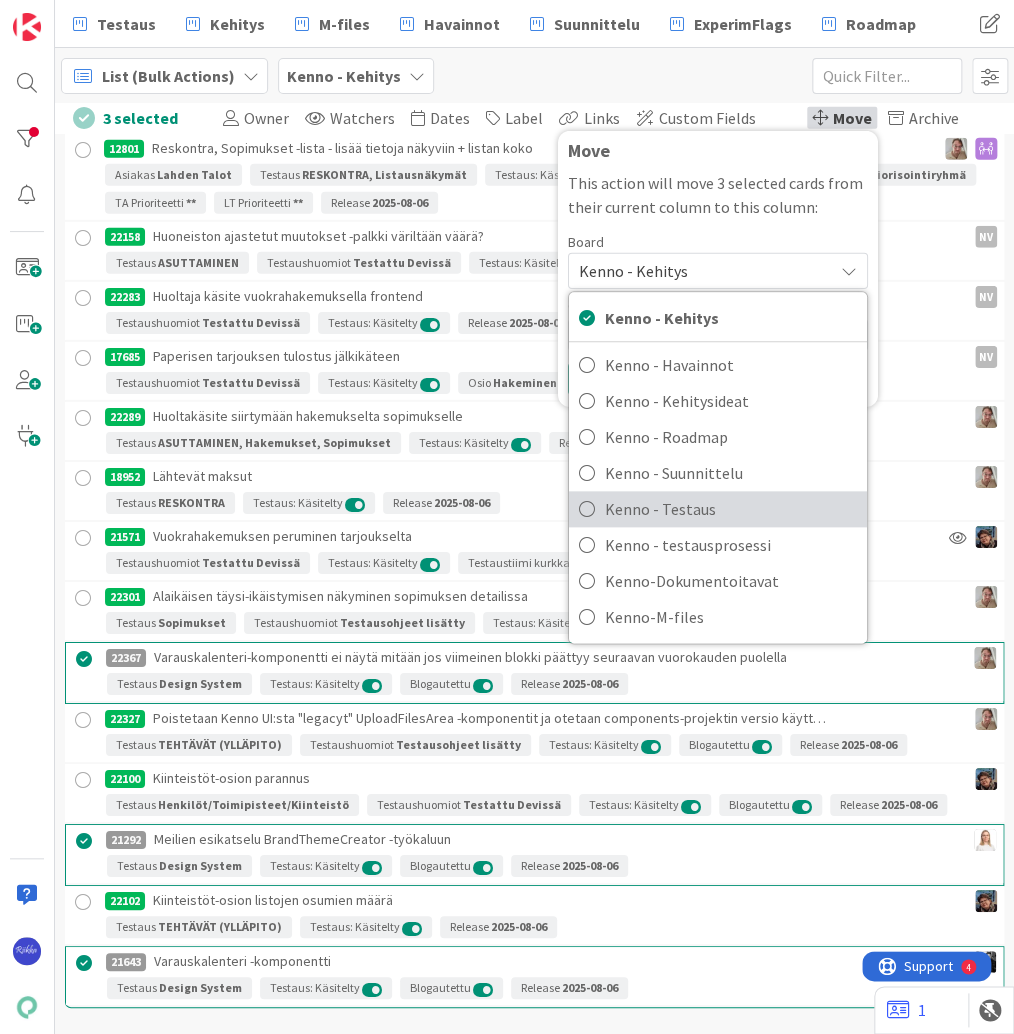 click on "Kenno - Testaus" at bounding box center [731, 509] 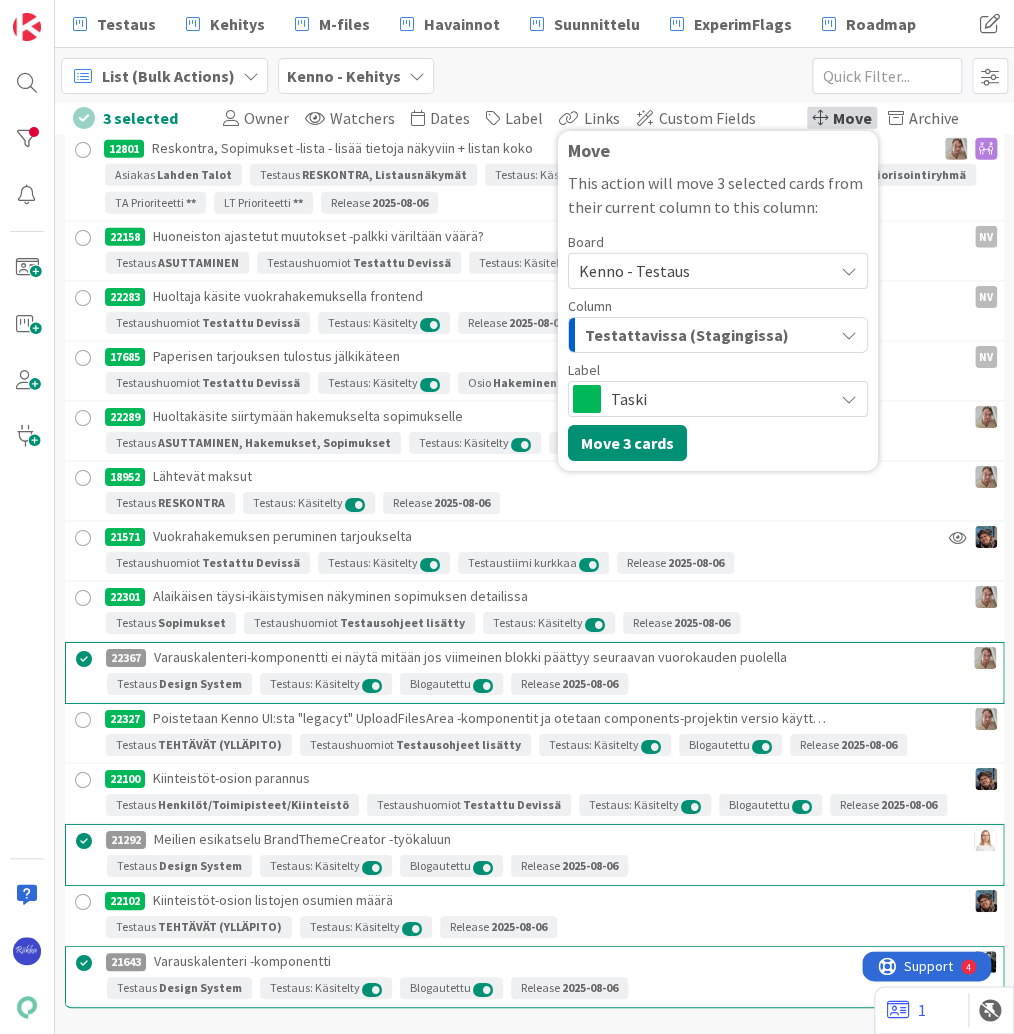 click on "Taski" at bounding box center [717, 399] 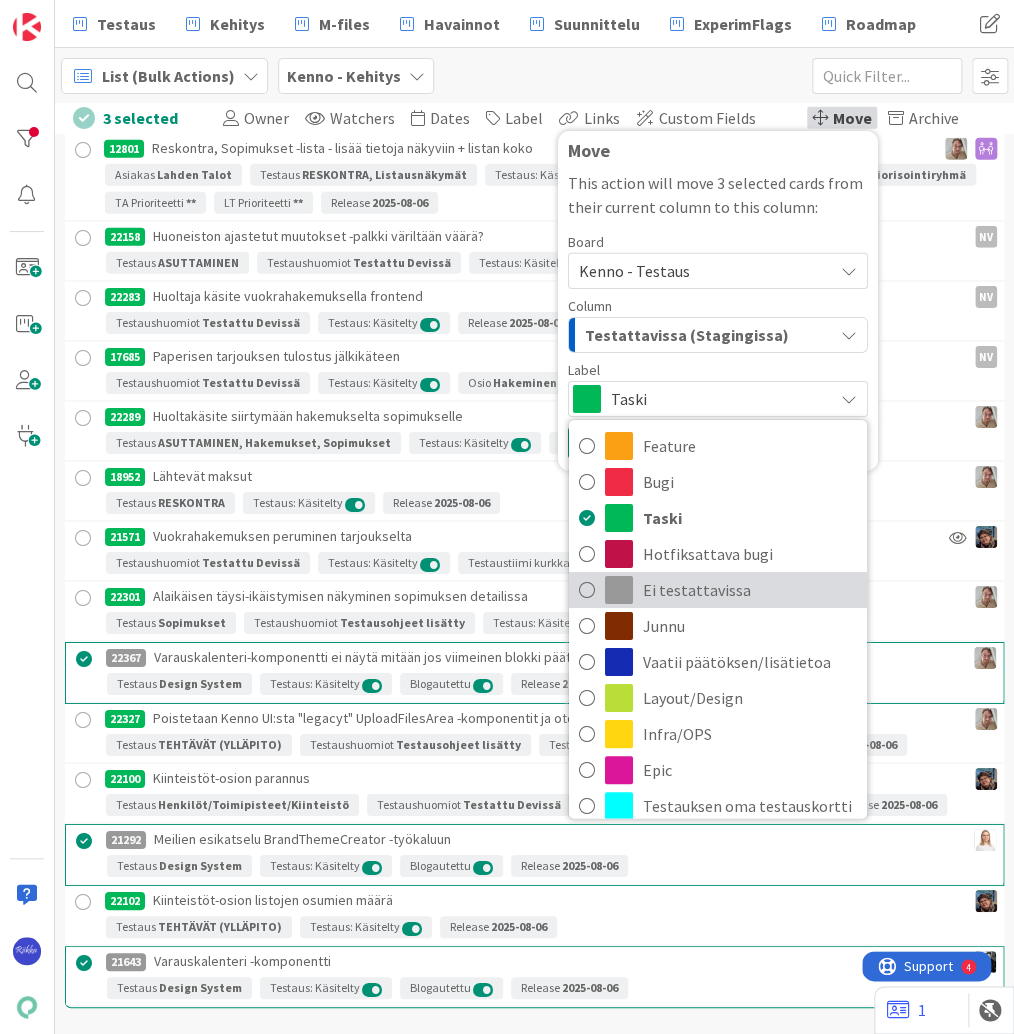 click on "Ei testattavissa" at bounding box center [750, 590] 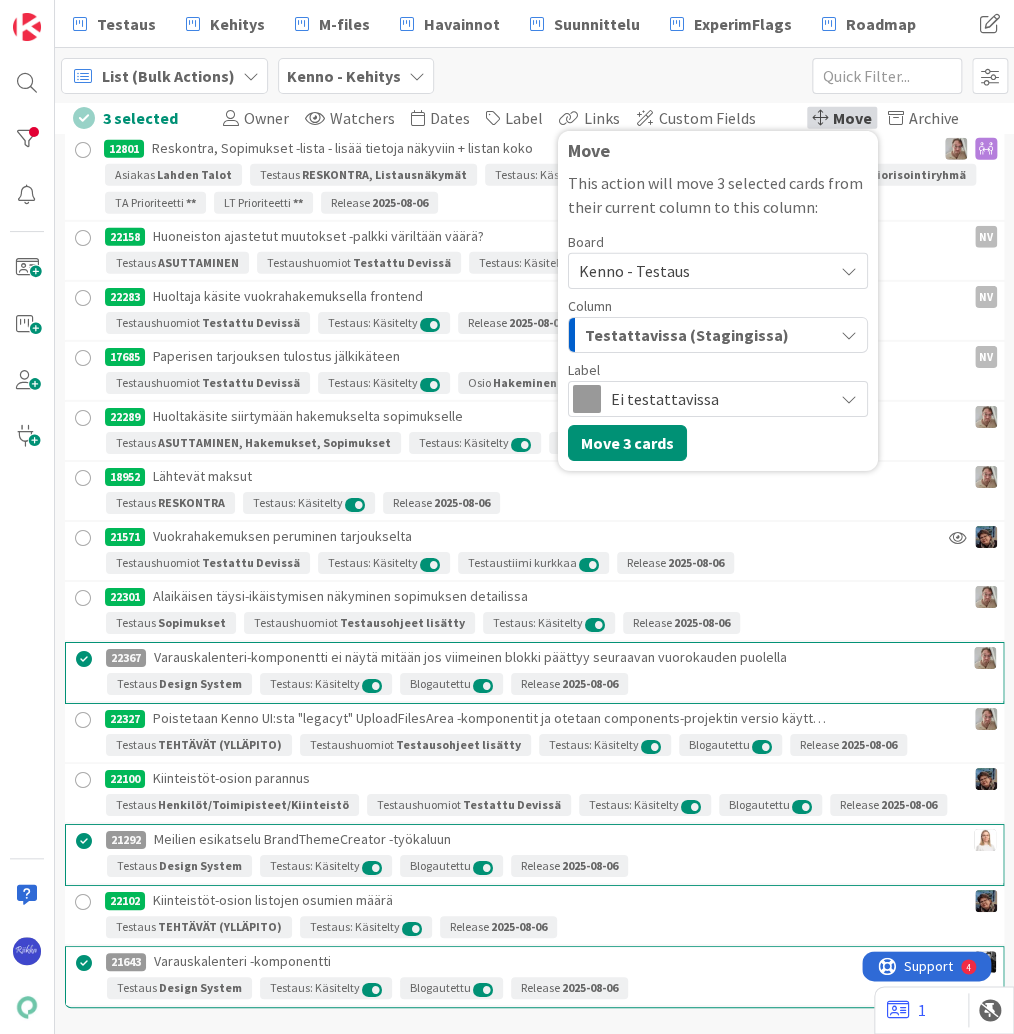 click on "Testattavissa (Stagingissa)" at bounding box center [687, 335] 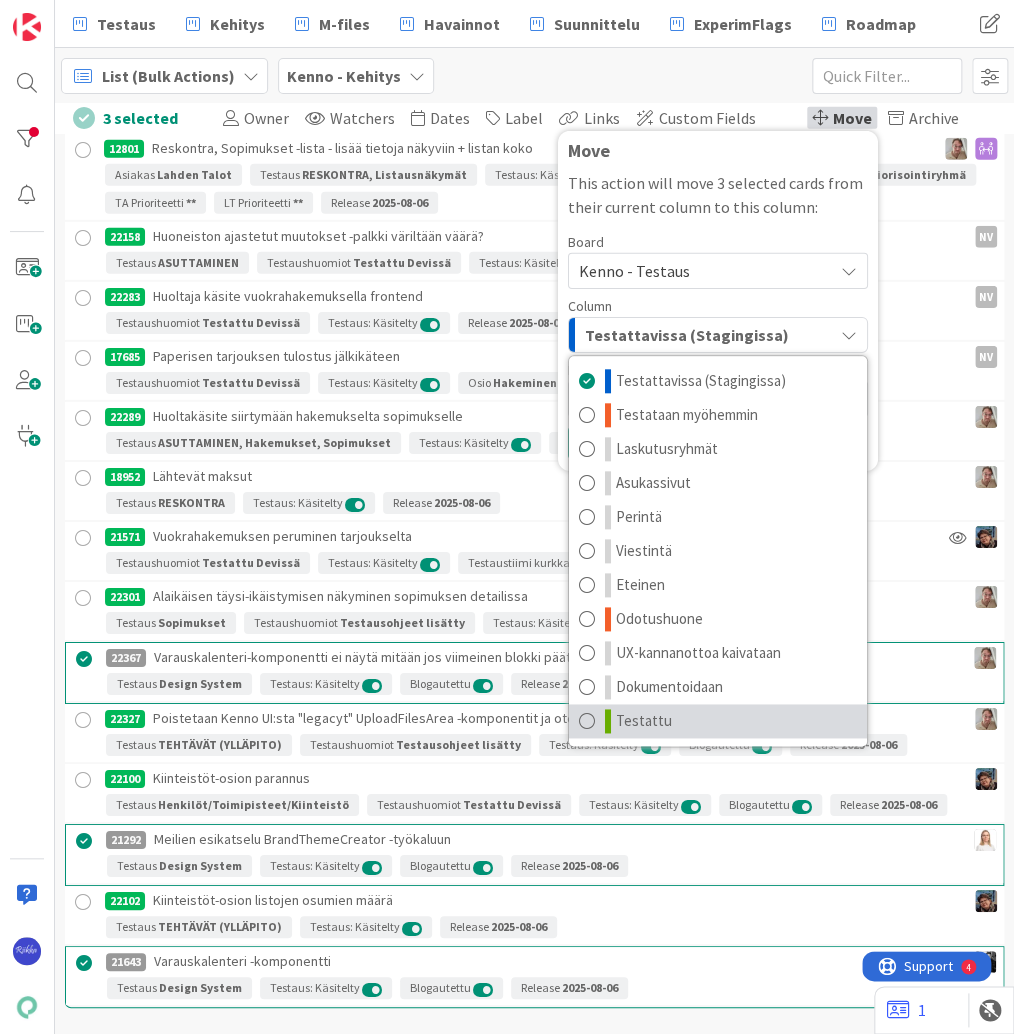 click on "Testattu" at bounding box center (718, 721) 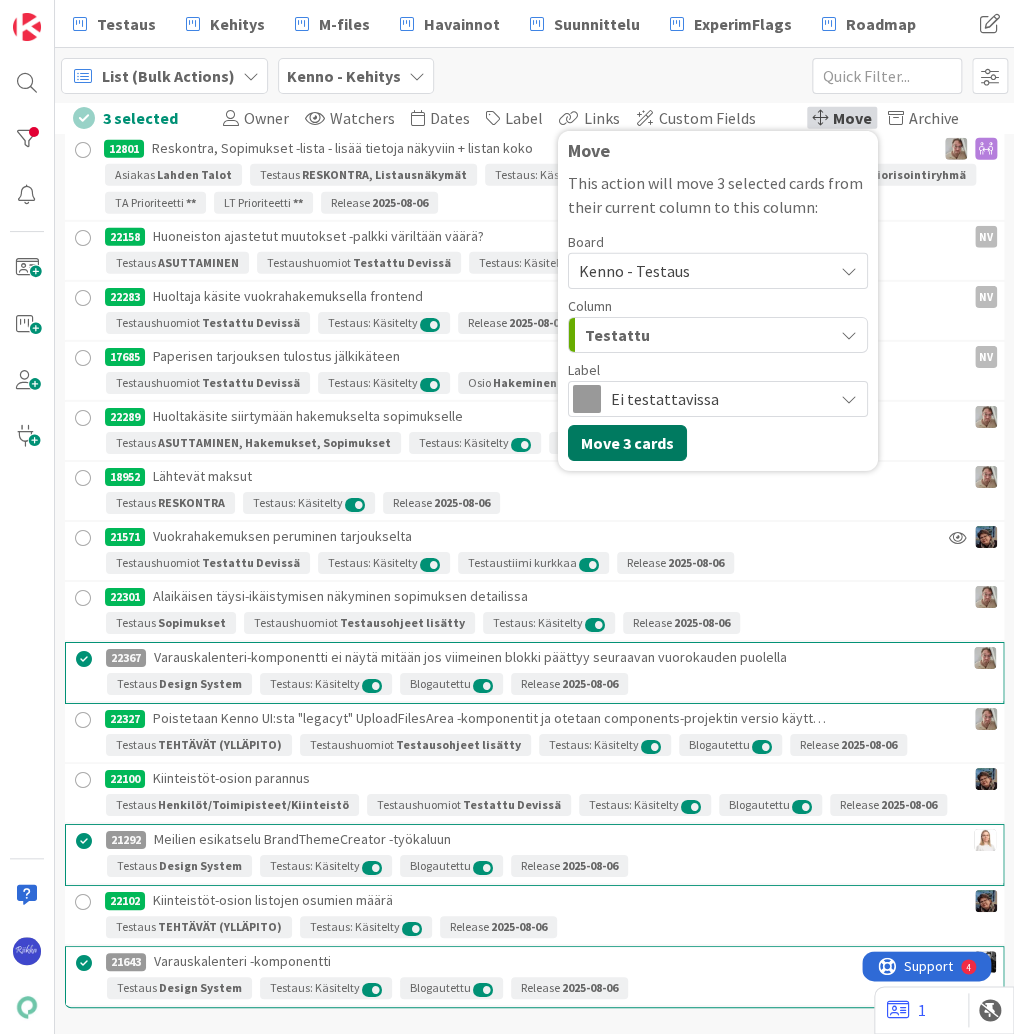 click on "Move 3 cards" at bounding box center [627, 443] 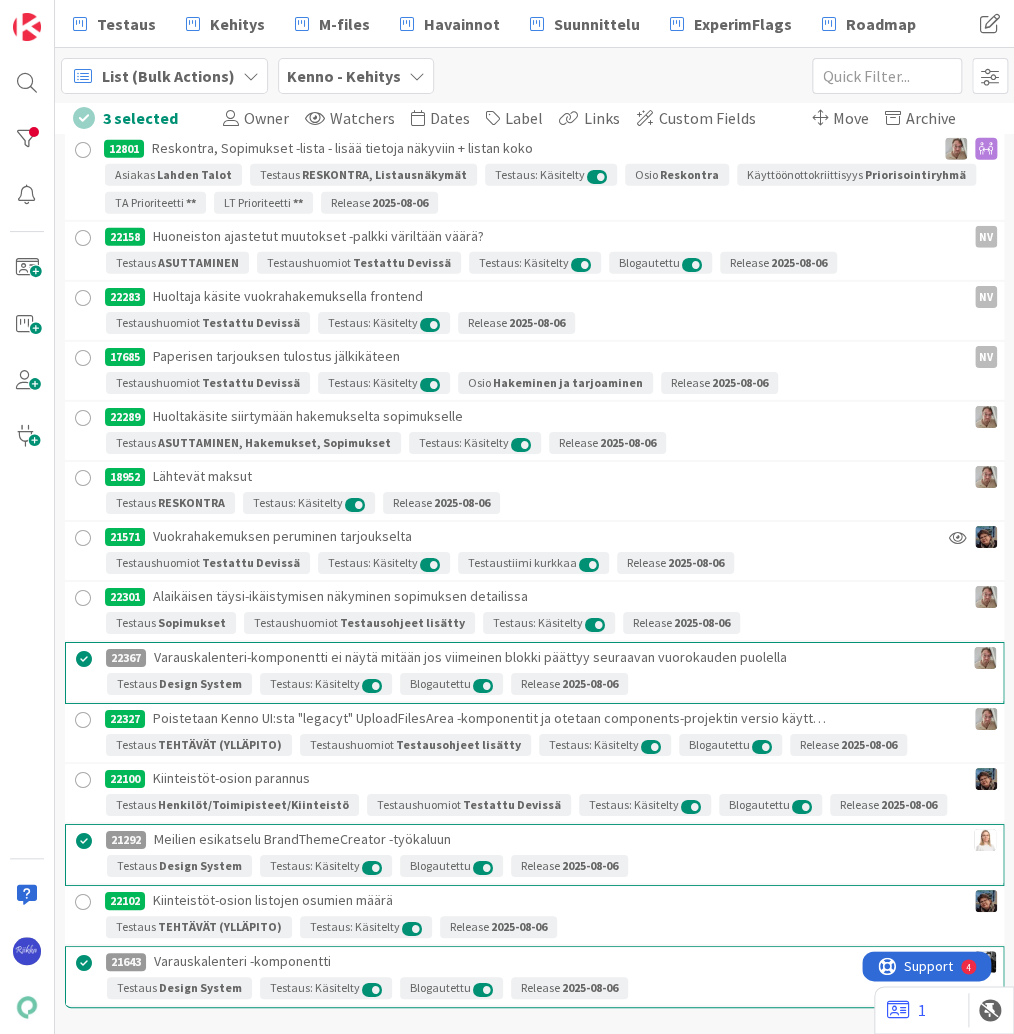 scroll, scrollTop: 9465, scrollLeft: 0, axis: vertical 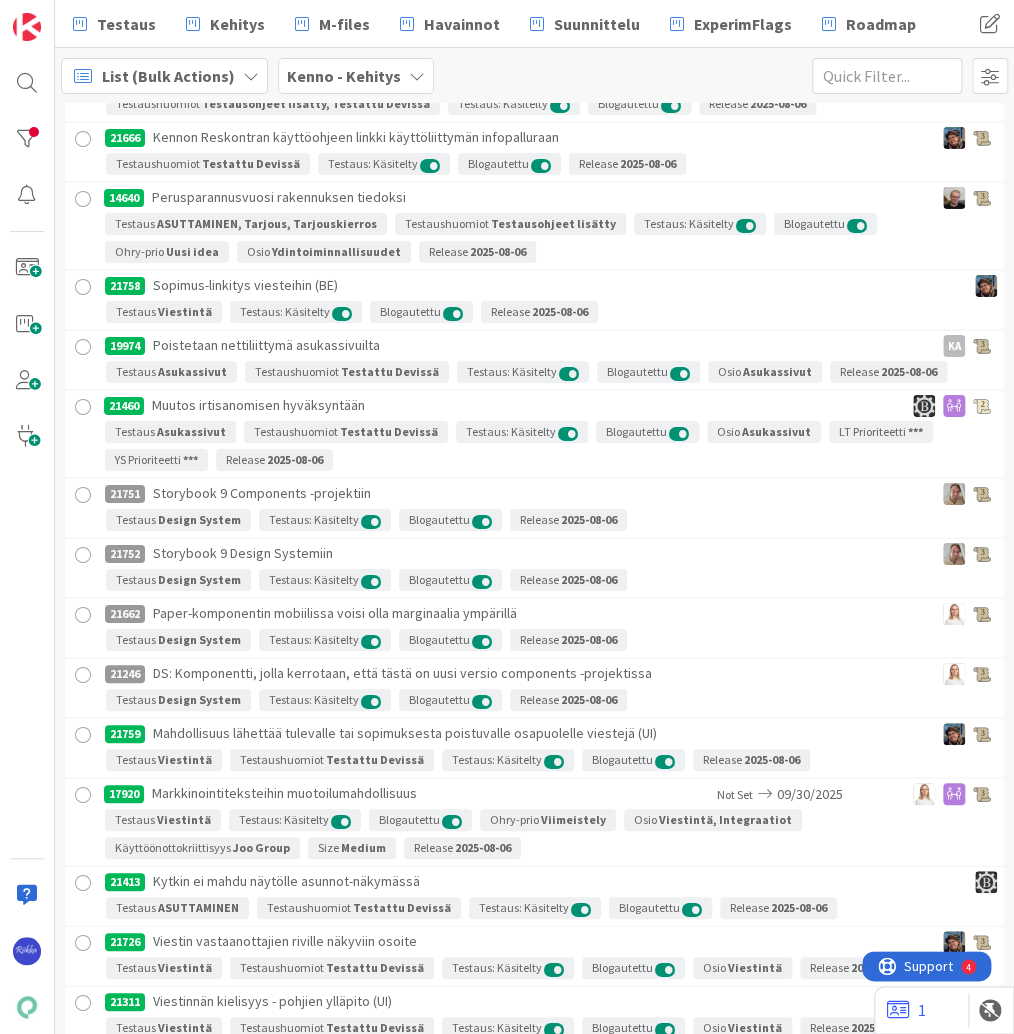 click at bounding box center (83, 495) 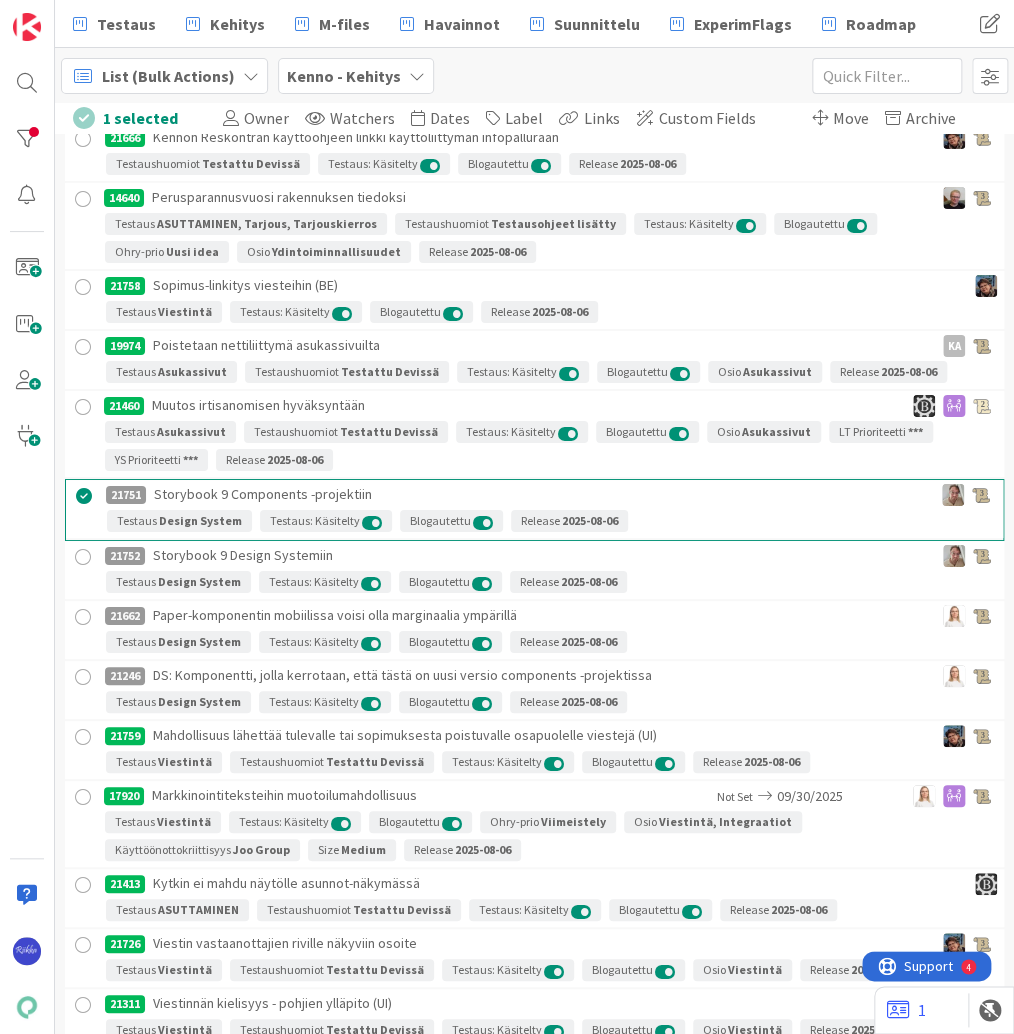 click at bounding box center (83, 557) 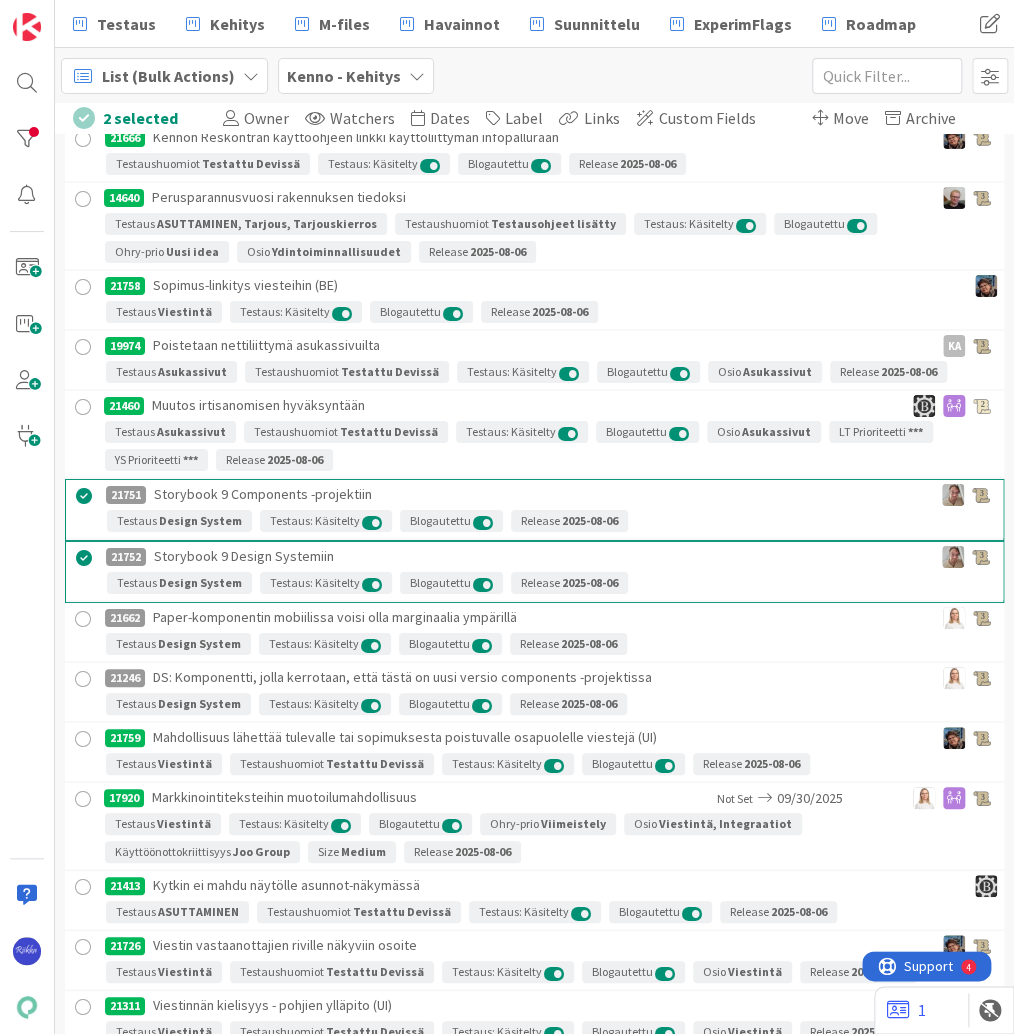 click at bounding box center (83, 619) 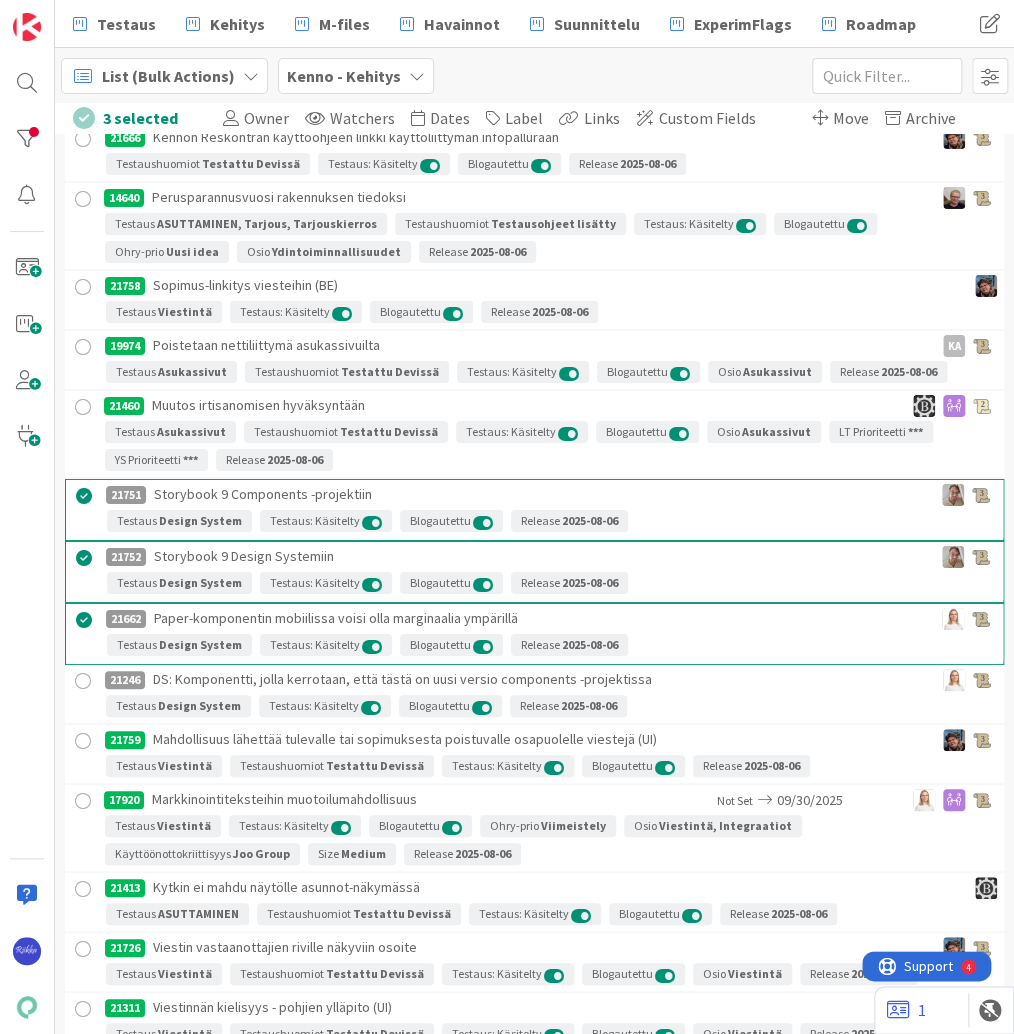 click at bounding box center [83, 681] 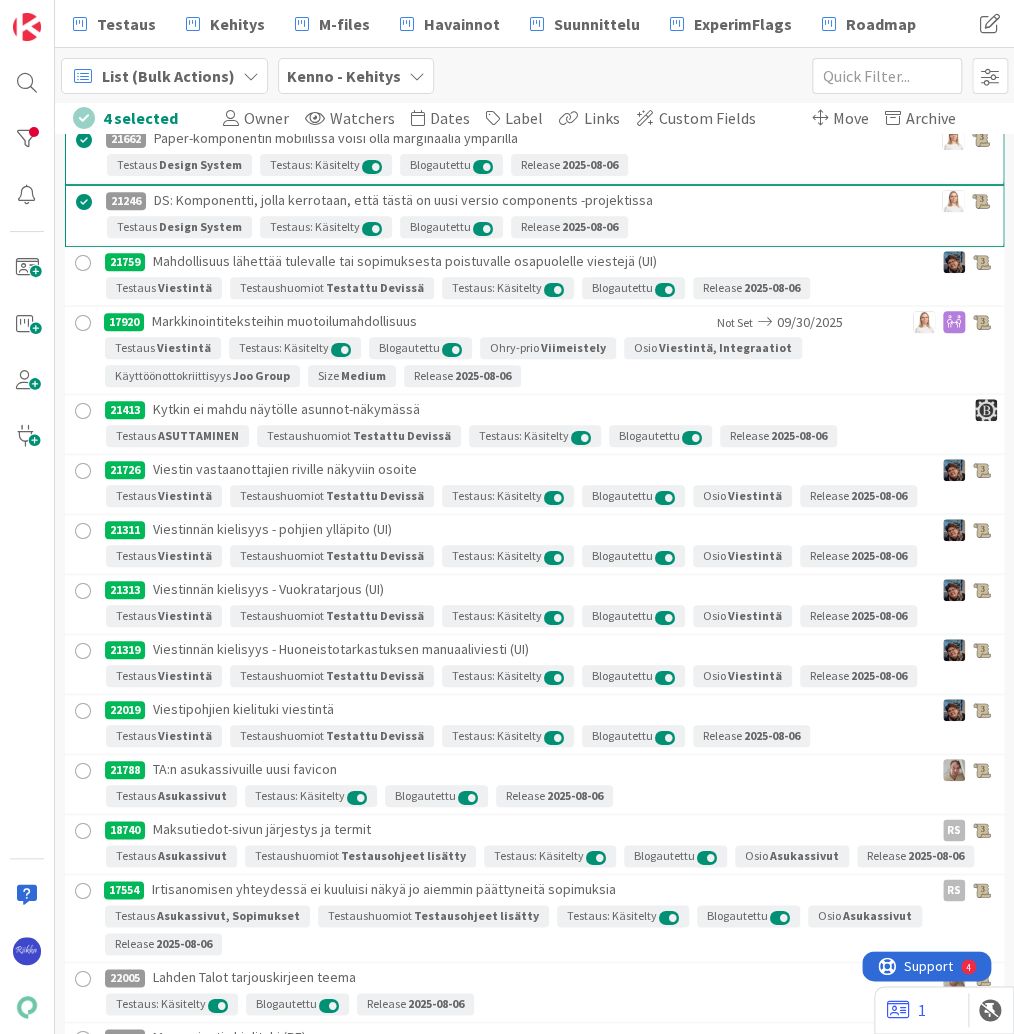 scroll, scrollTop: 8320, scrollLeft: 0, axis: vertical 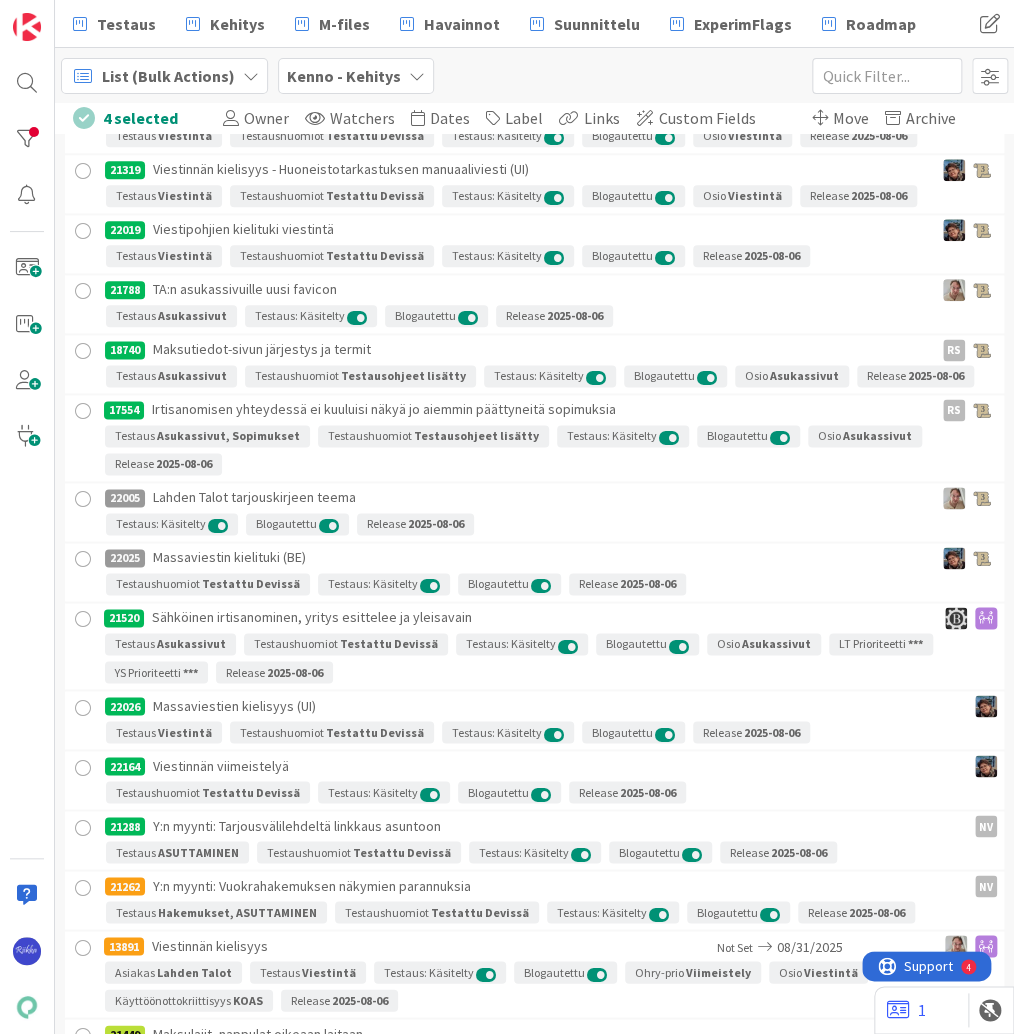 click at bounding box center [83, 499] 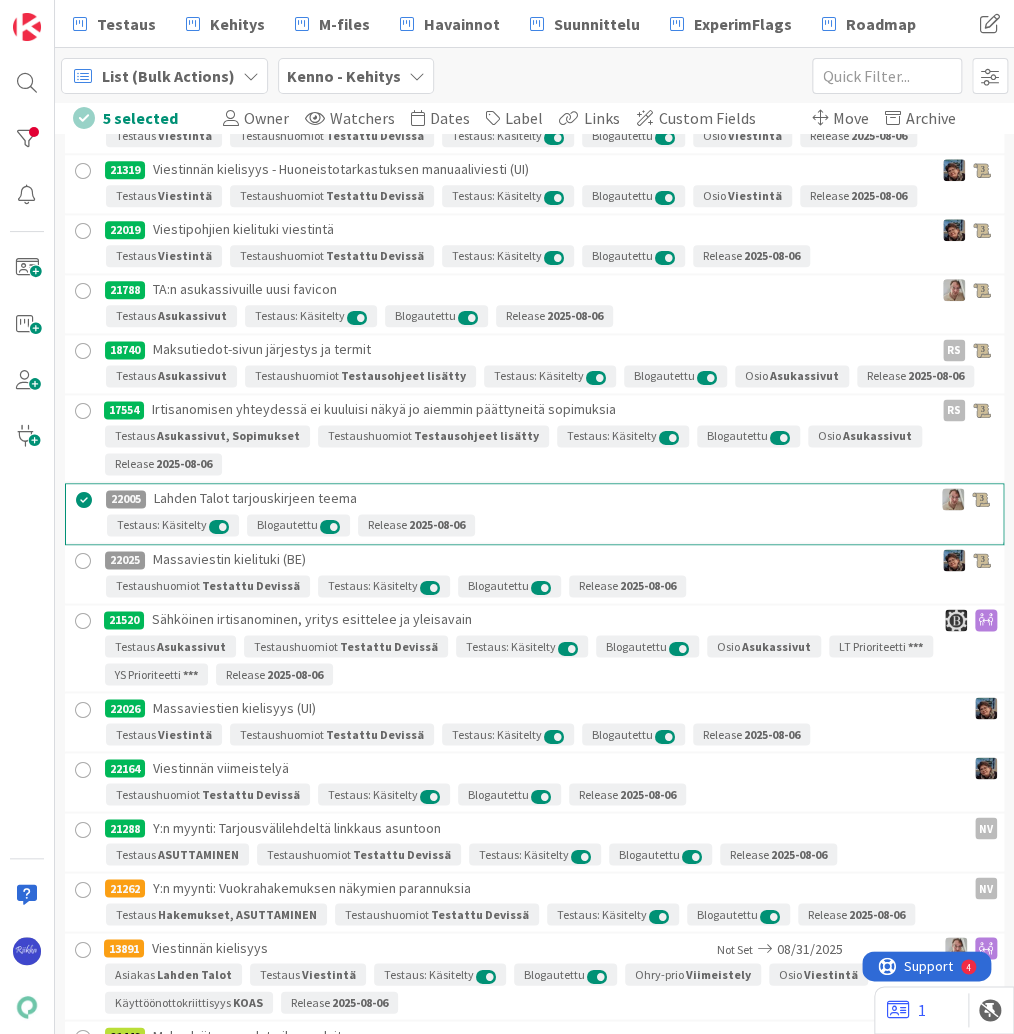 click at bounding box center (83, 561) 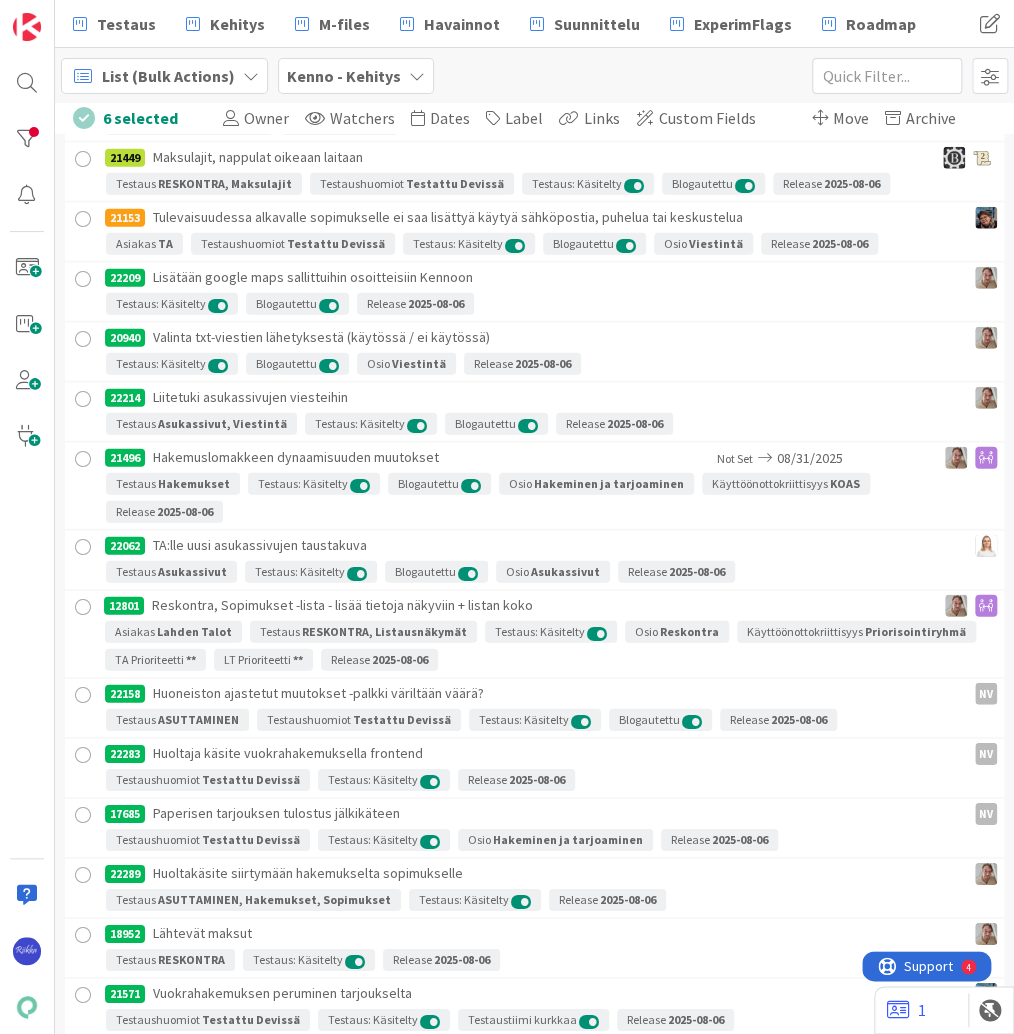 scroll, scrollTop: 9475, scrollLeft: 0, axis: vertical 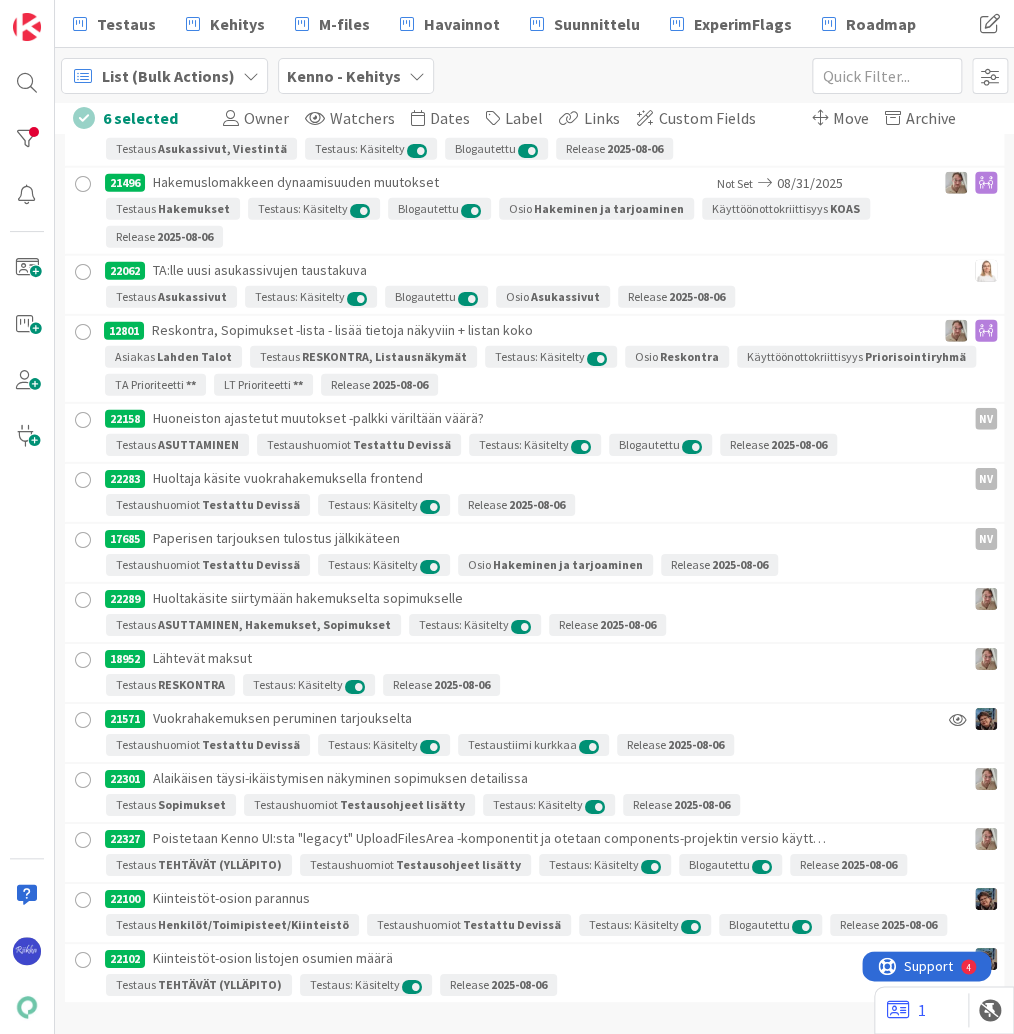 click on "Move" at bounding box center (840, 118) 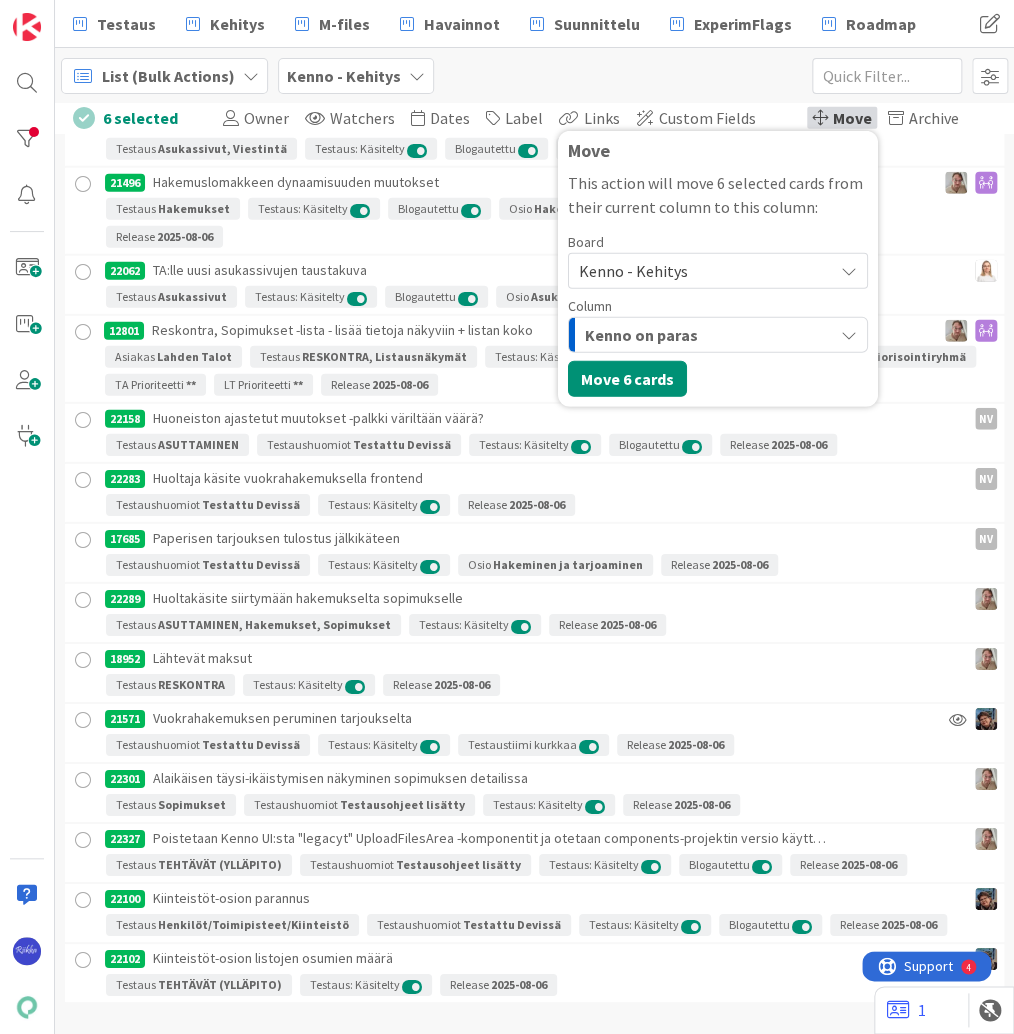 click on "Kenno - Kehitys" at bounding box center (701, 271) 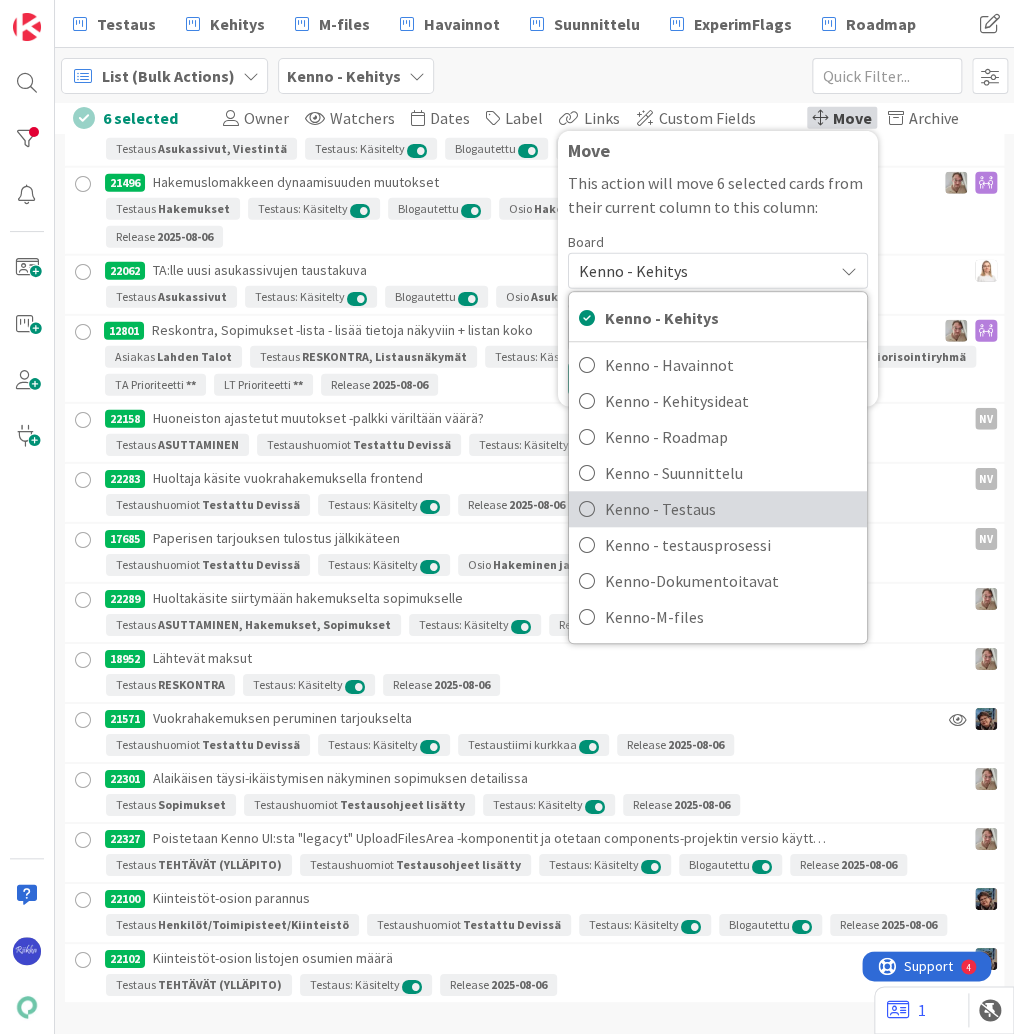click on "Kenno - Testaus" at bounding box center [731, 509] 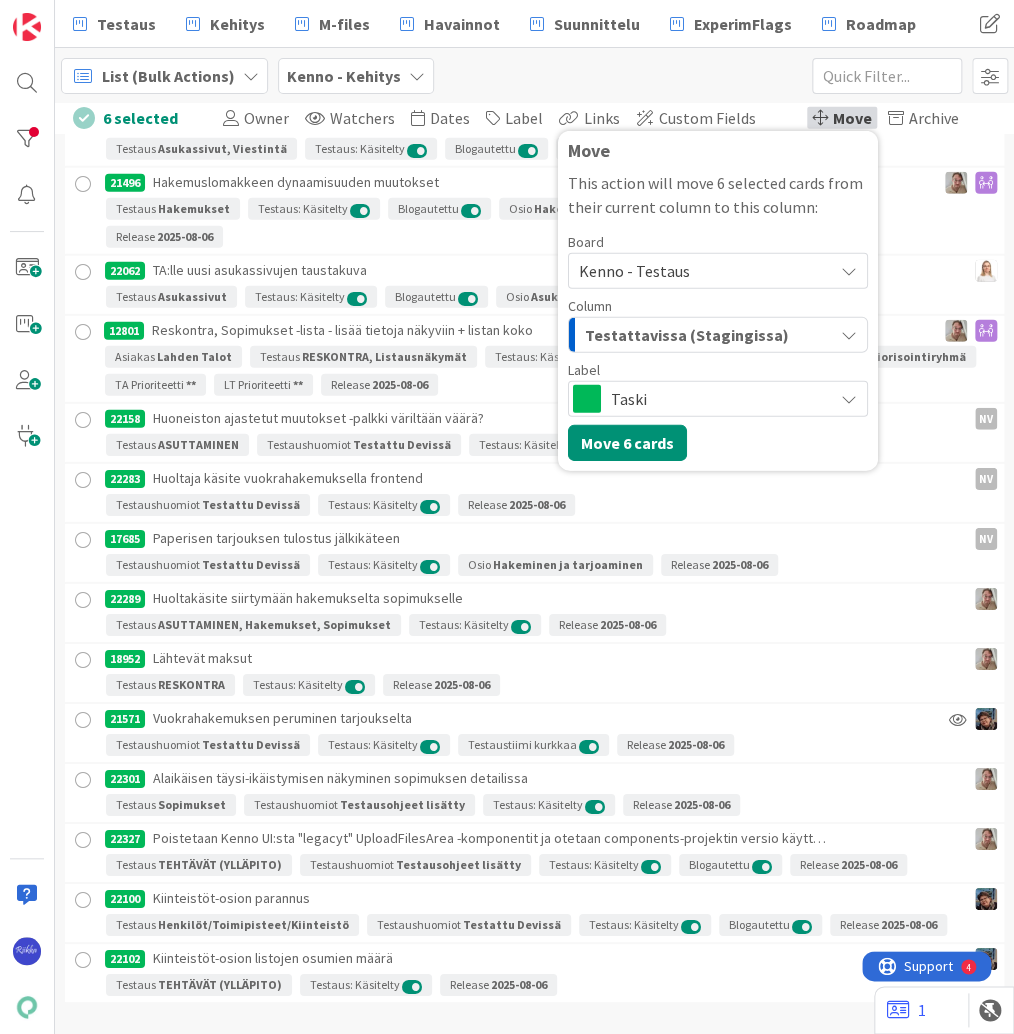 click on "Testattavissa (Stagingissa)" at bounding box center (687, 335) 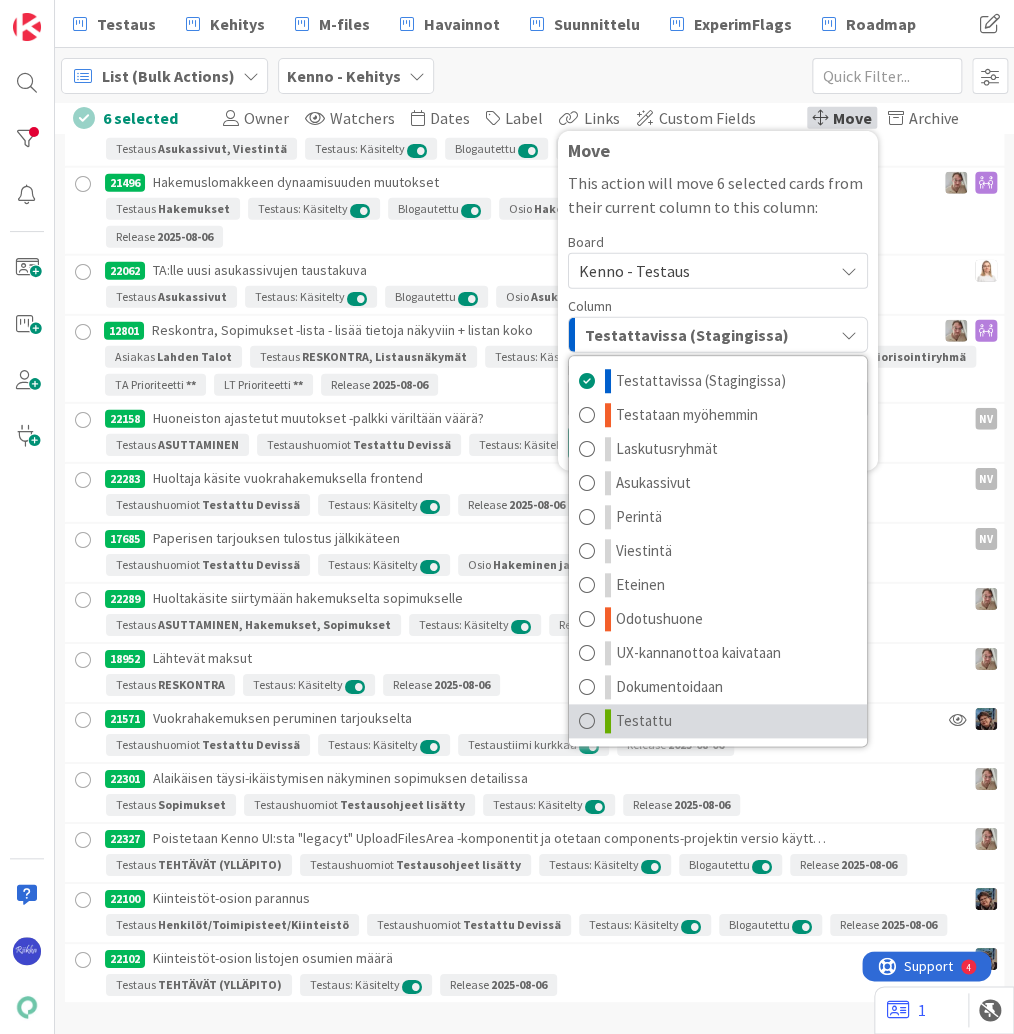 click on "Testattu" at bounding box center [718, 721] 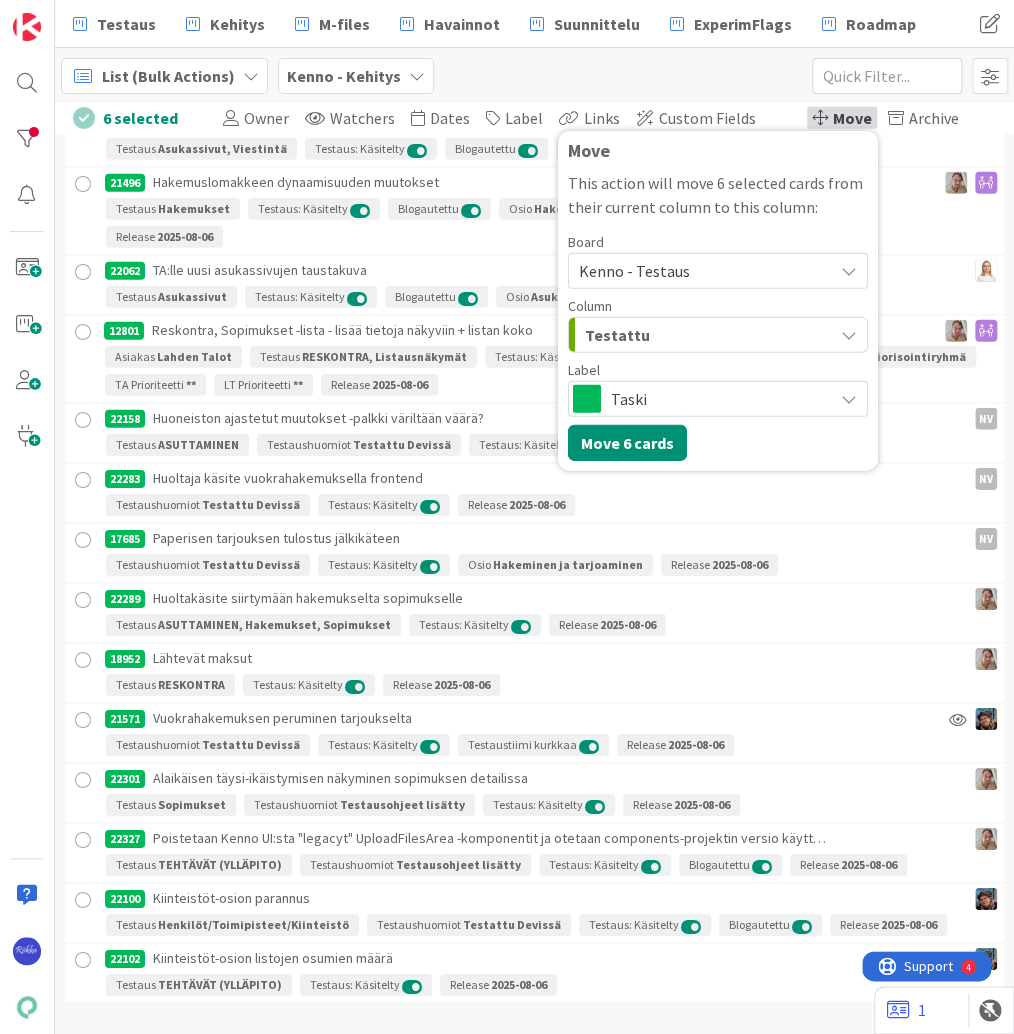 click on "Taski" at bounding box center (717, 399) 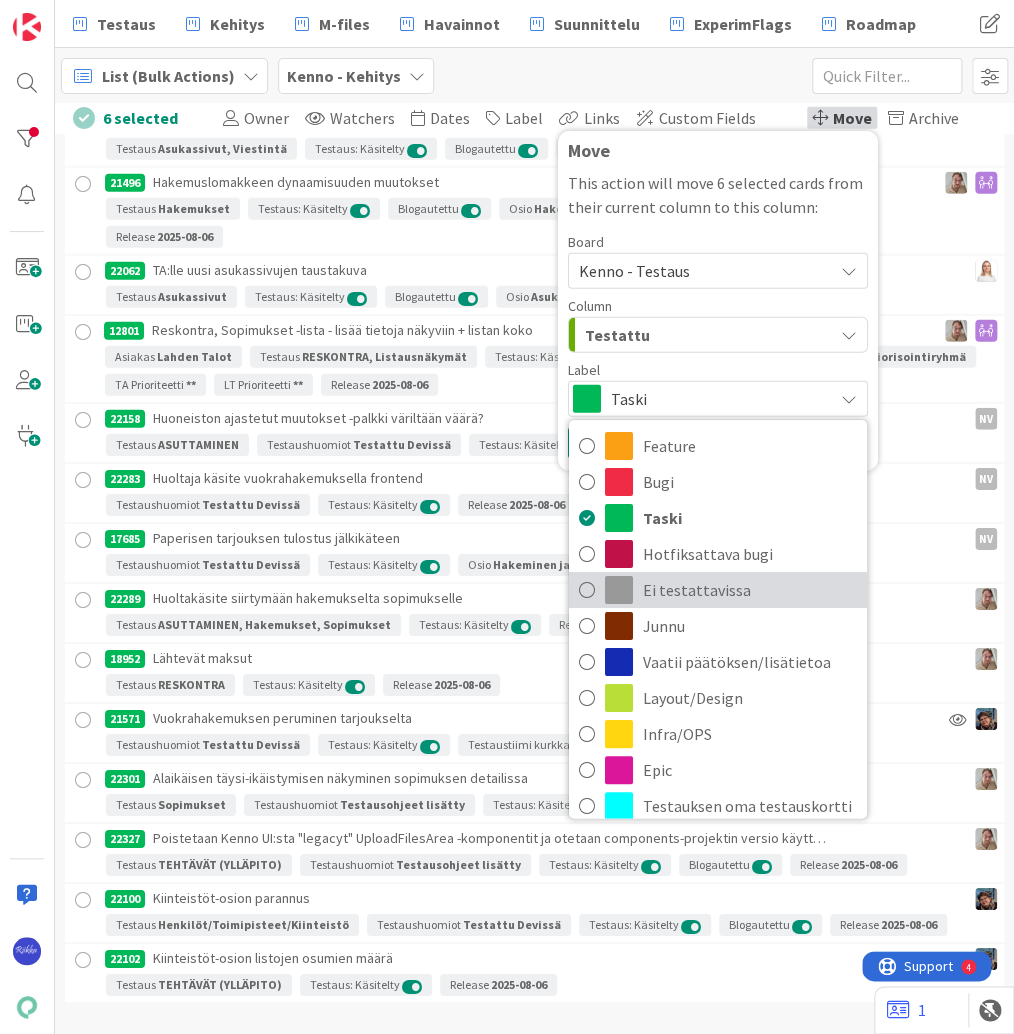 click on "Ei testattavissa" at bounding box center (750, 590) 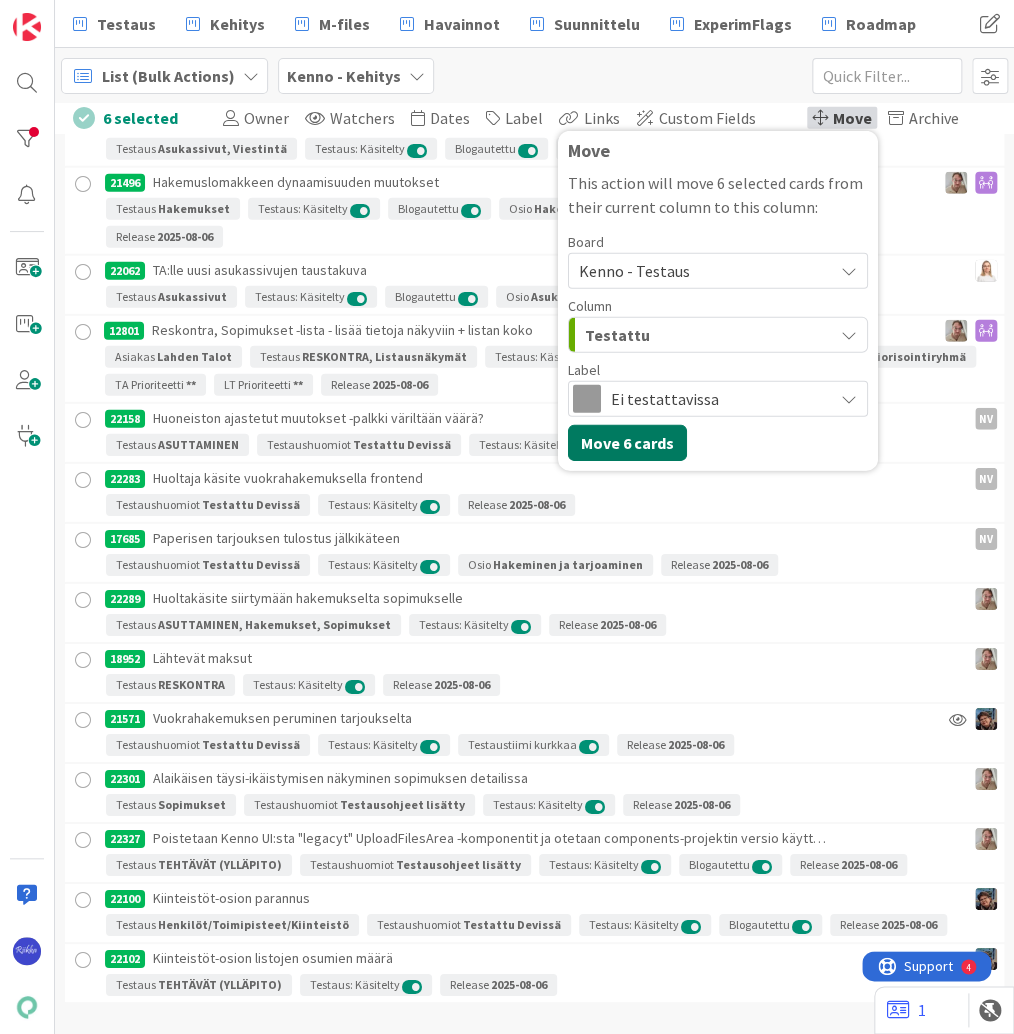 click on "Move 6 cards" at bounding box center [627, 443] 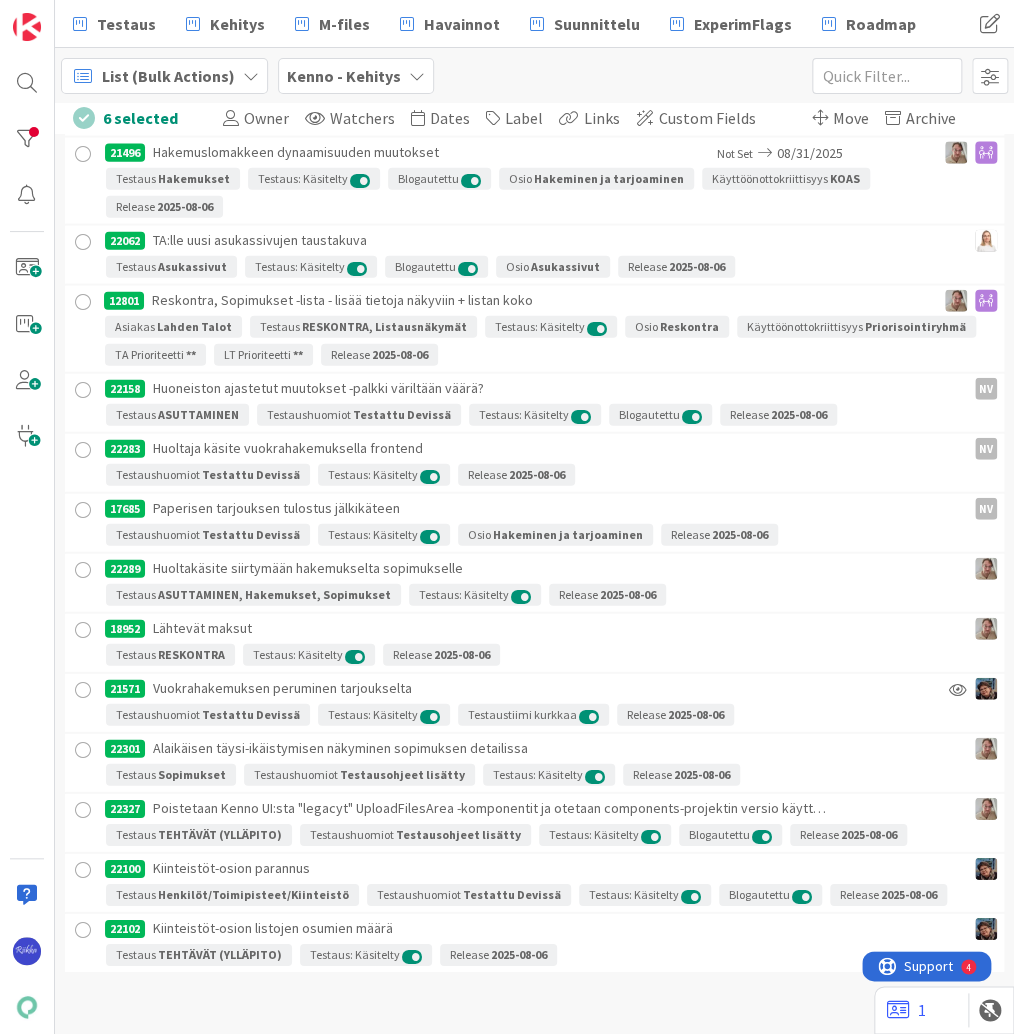 scroll, scrollTop: 9105, scrollLeft: 0, axis: vertical 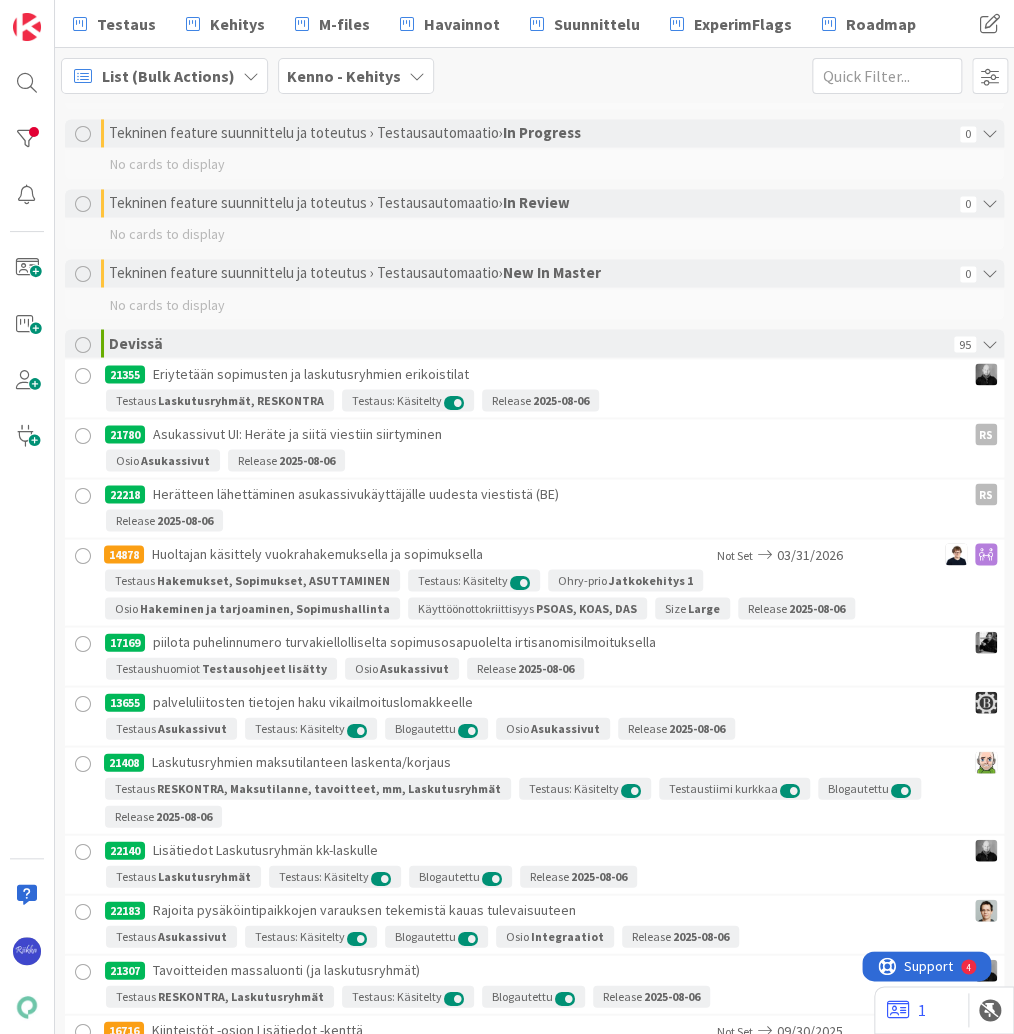 click at bounding box center (83, 375) 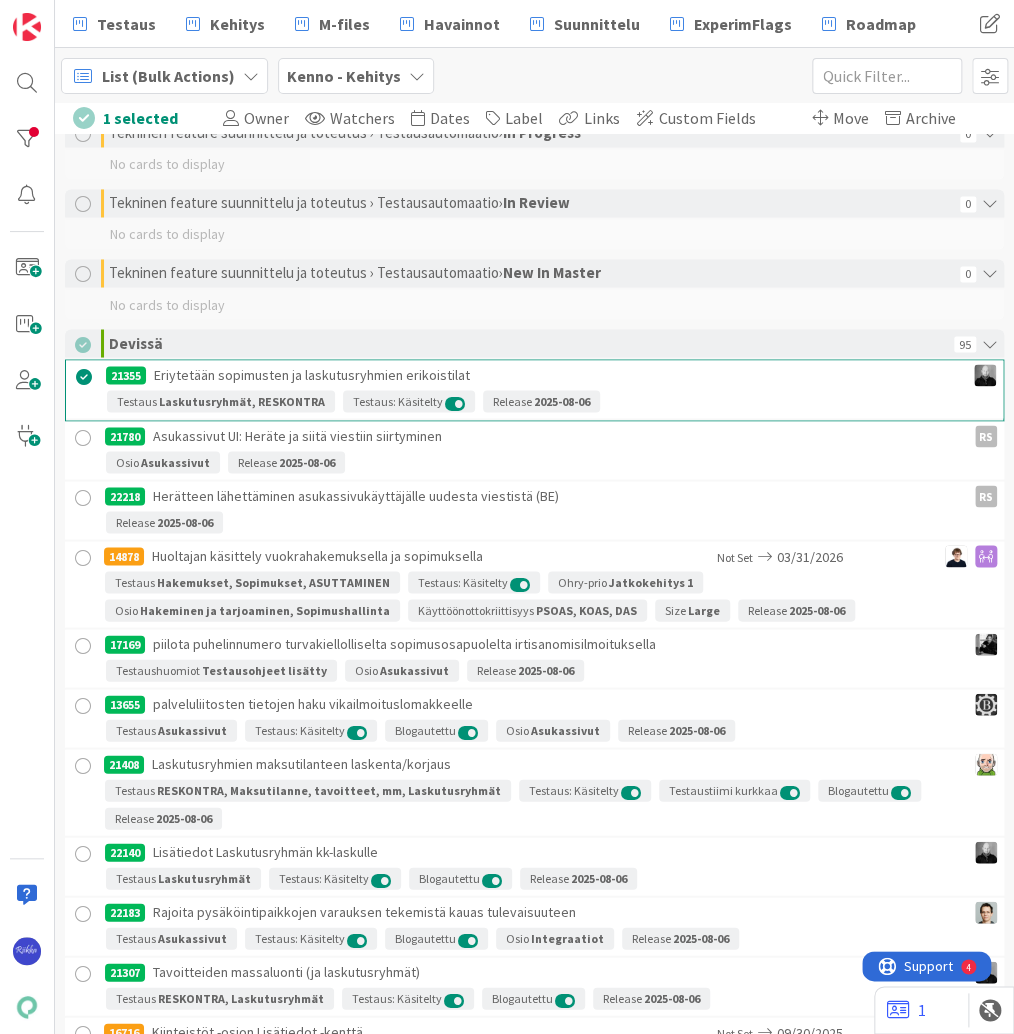 click at bounding box center (83, 437) 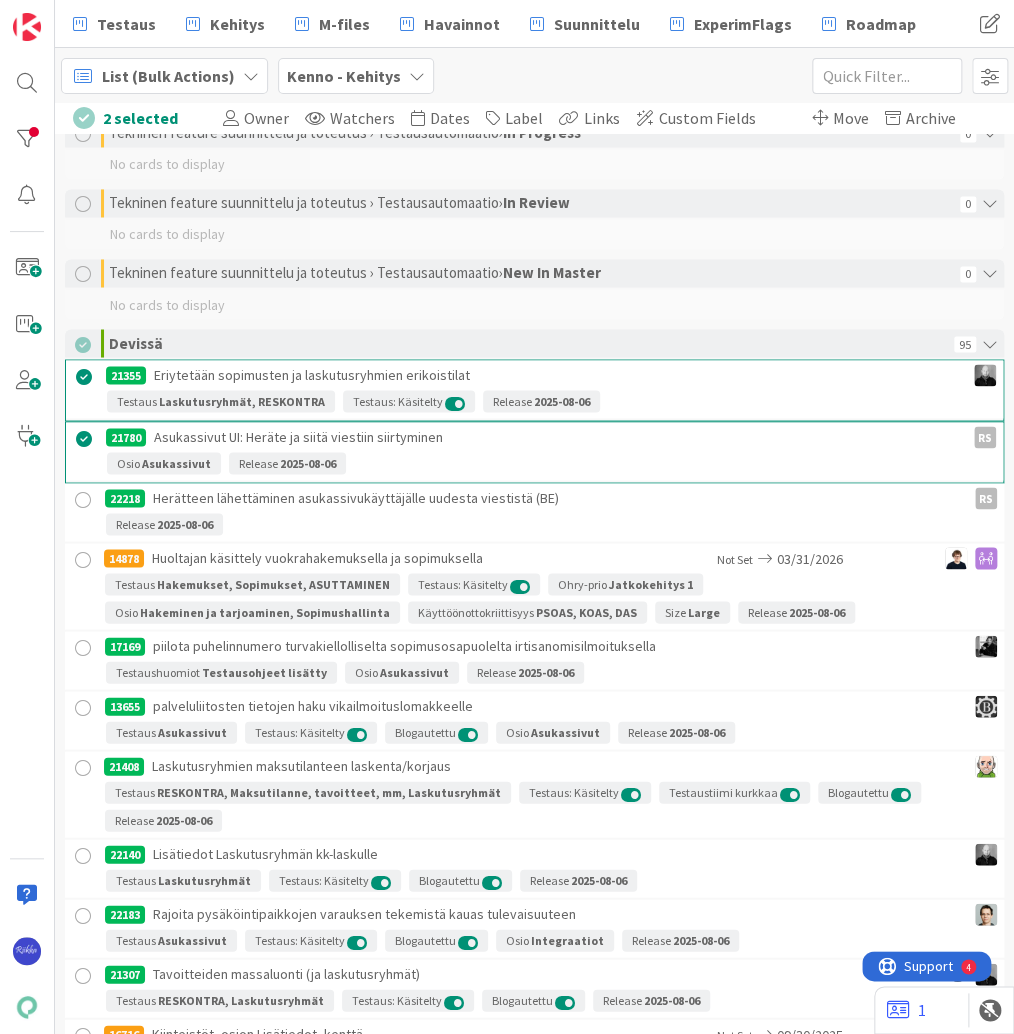 click at bounding box center (83, 499) 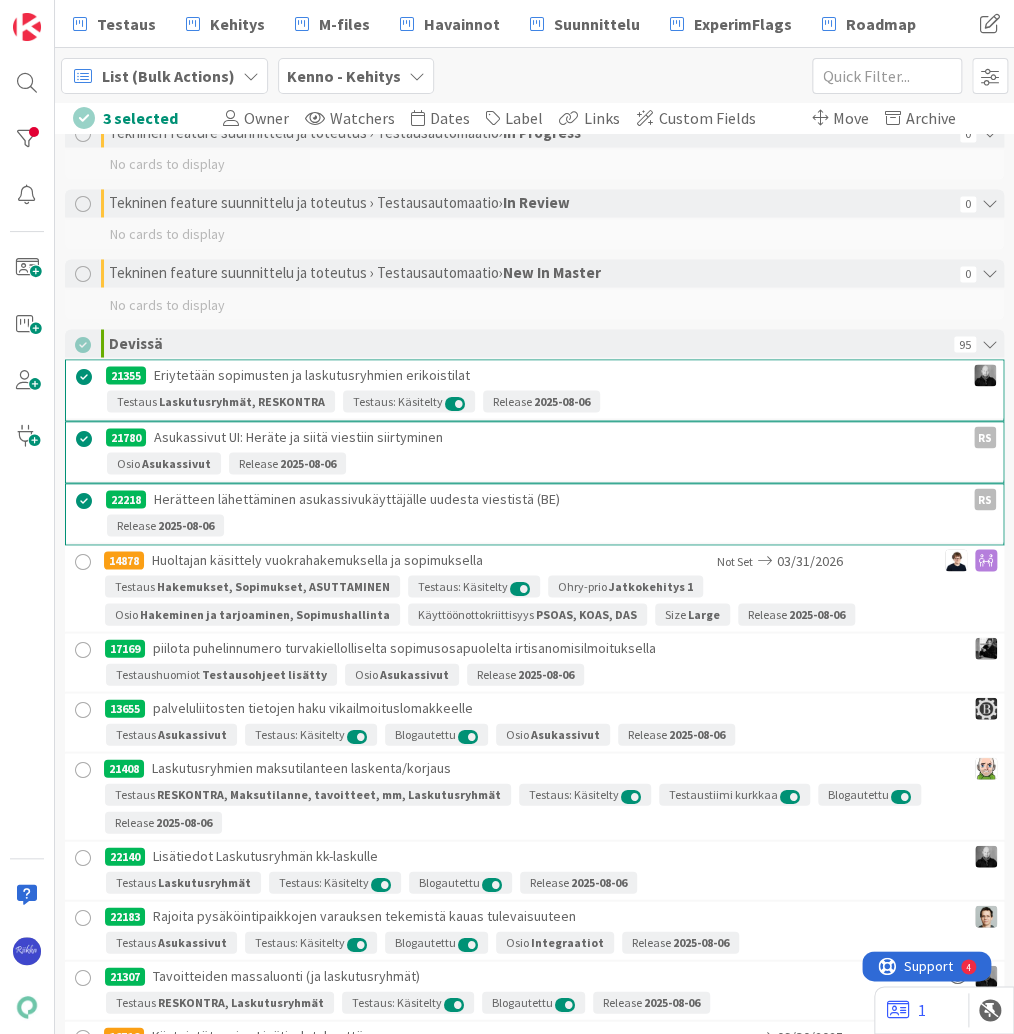 click at bounding box center (83, 649) 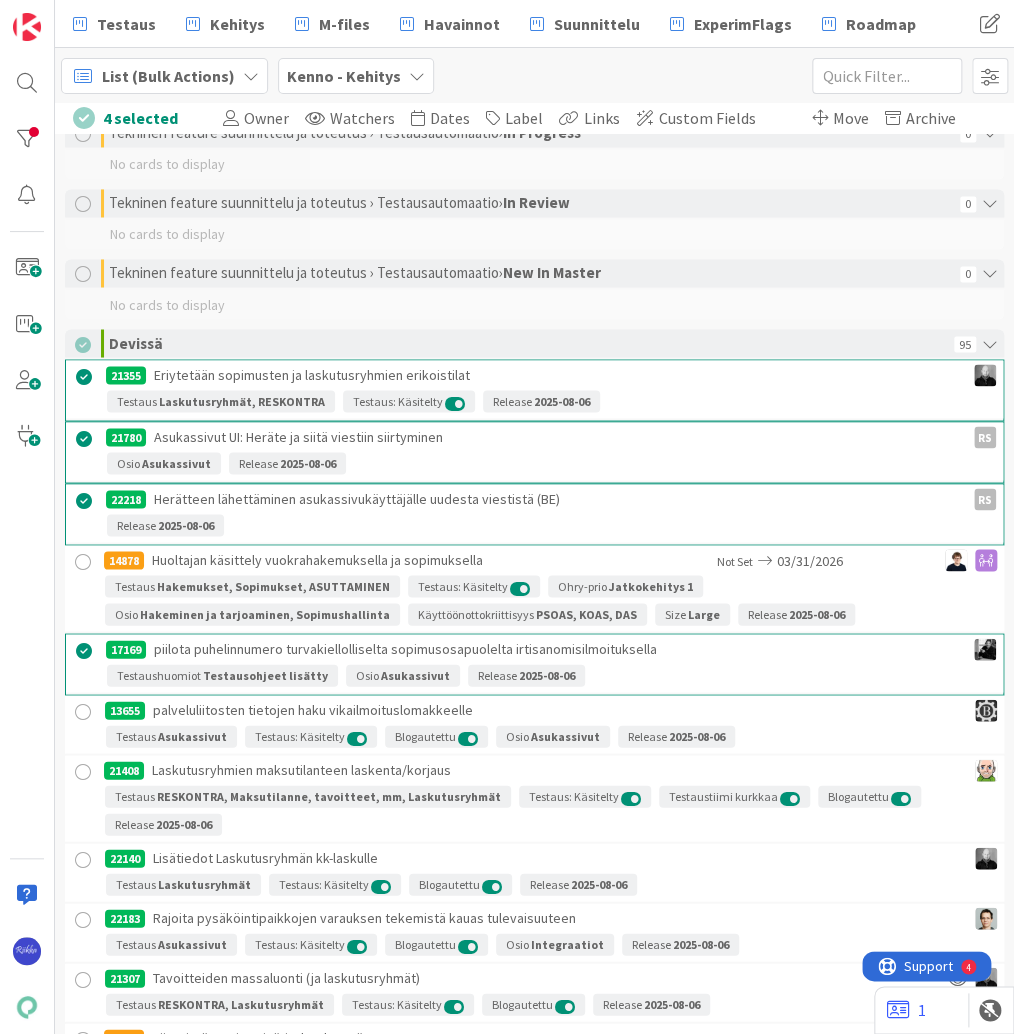 click at bounding box center [83, 711] 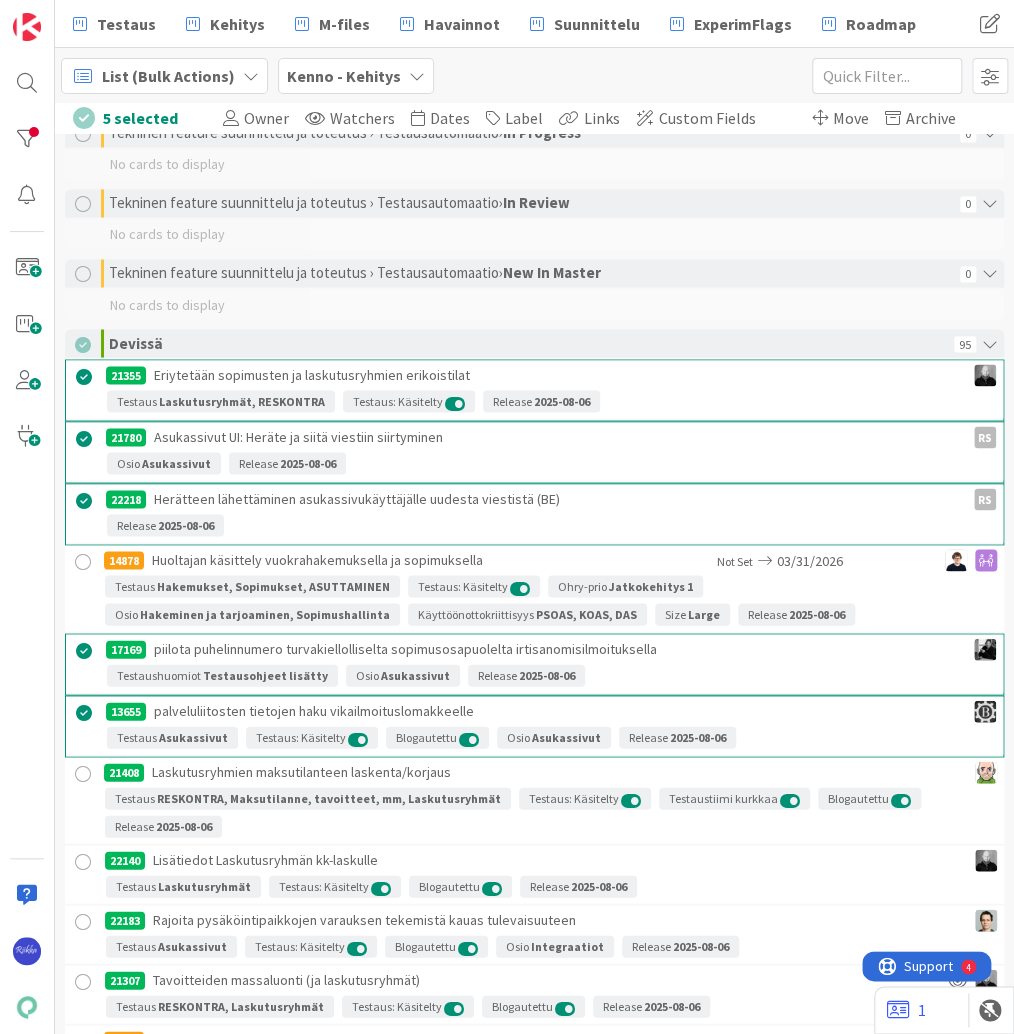 click at bounding box center (83, 773) 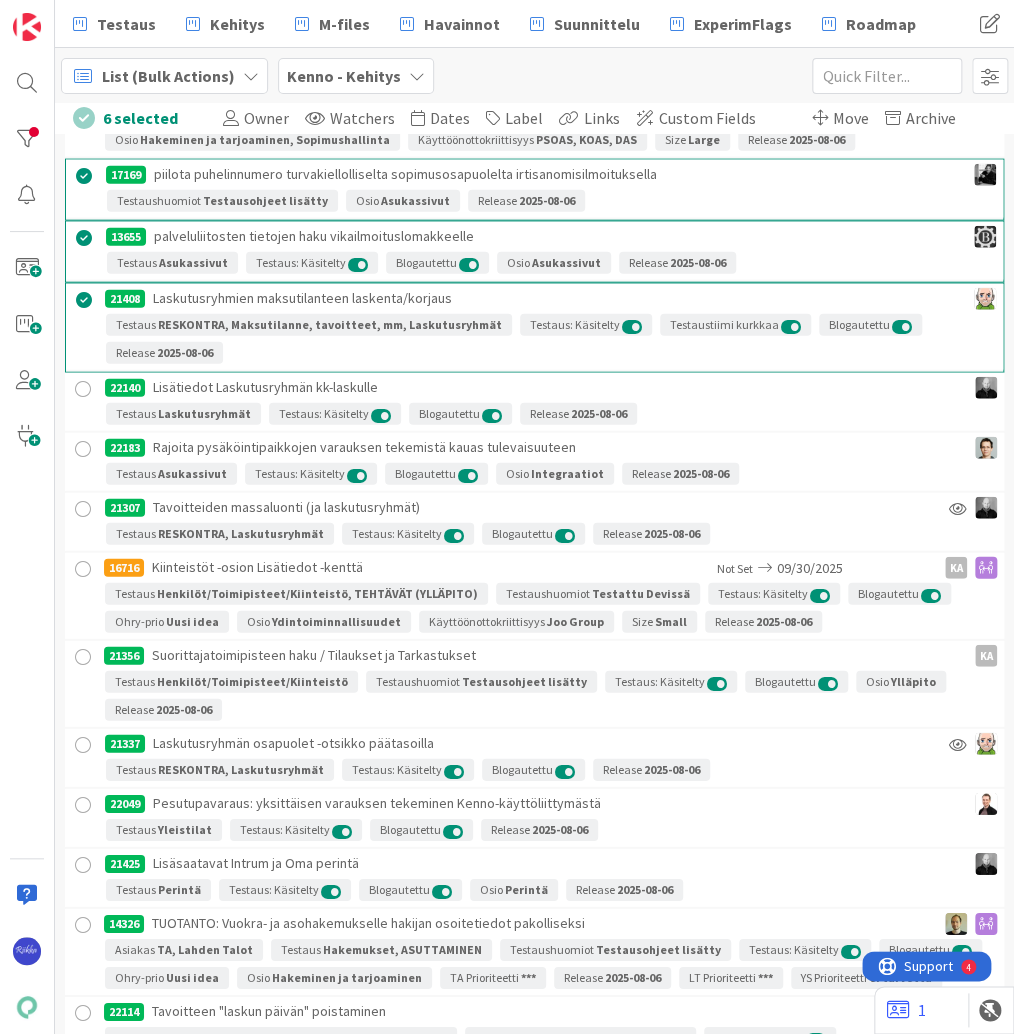 scroll, scrollTop: 4080, scrollLeft: 0, axis: vertical 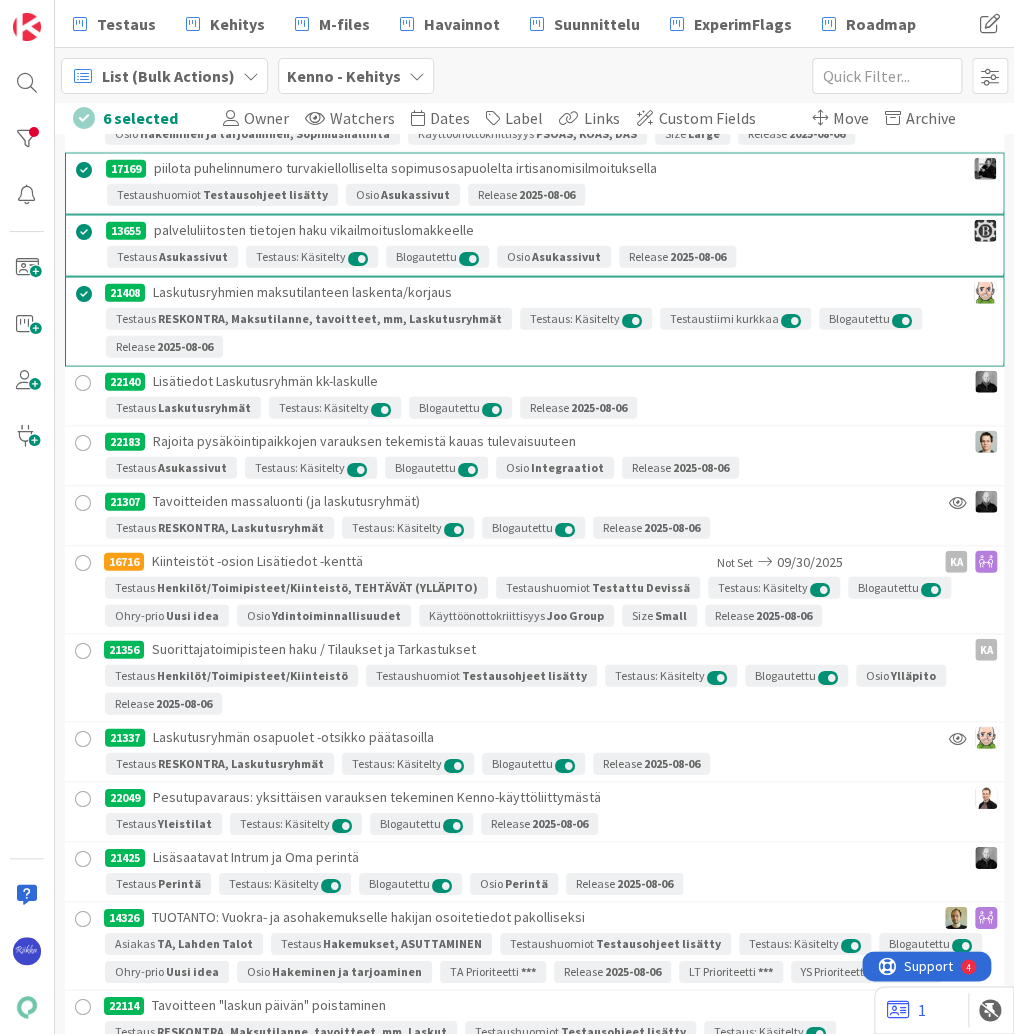 click at bounding box center [83, 383] 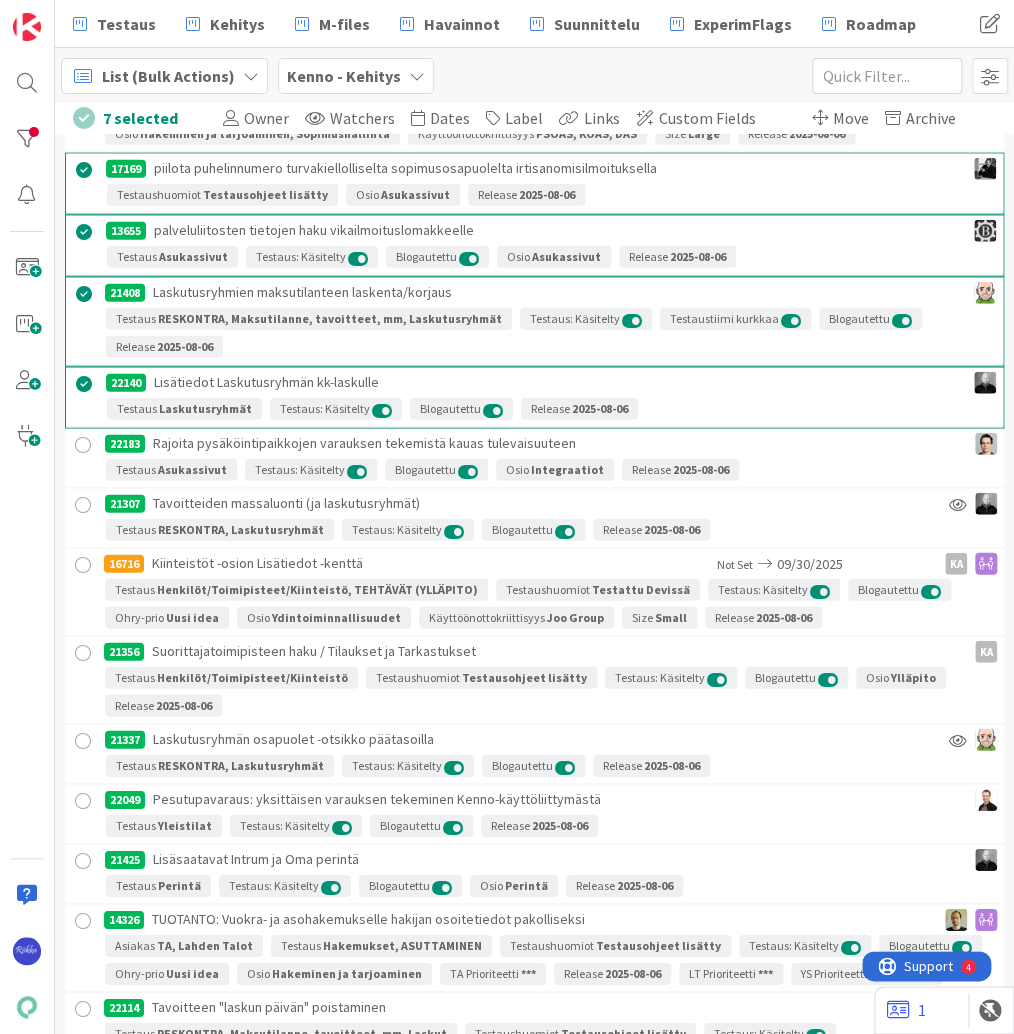 click at bounding box center [83, 445] 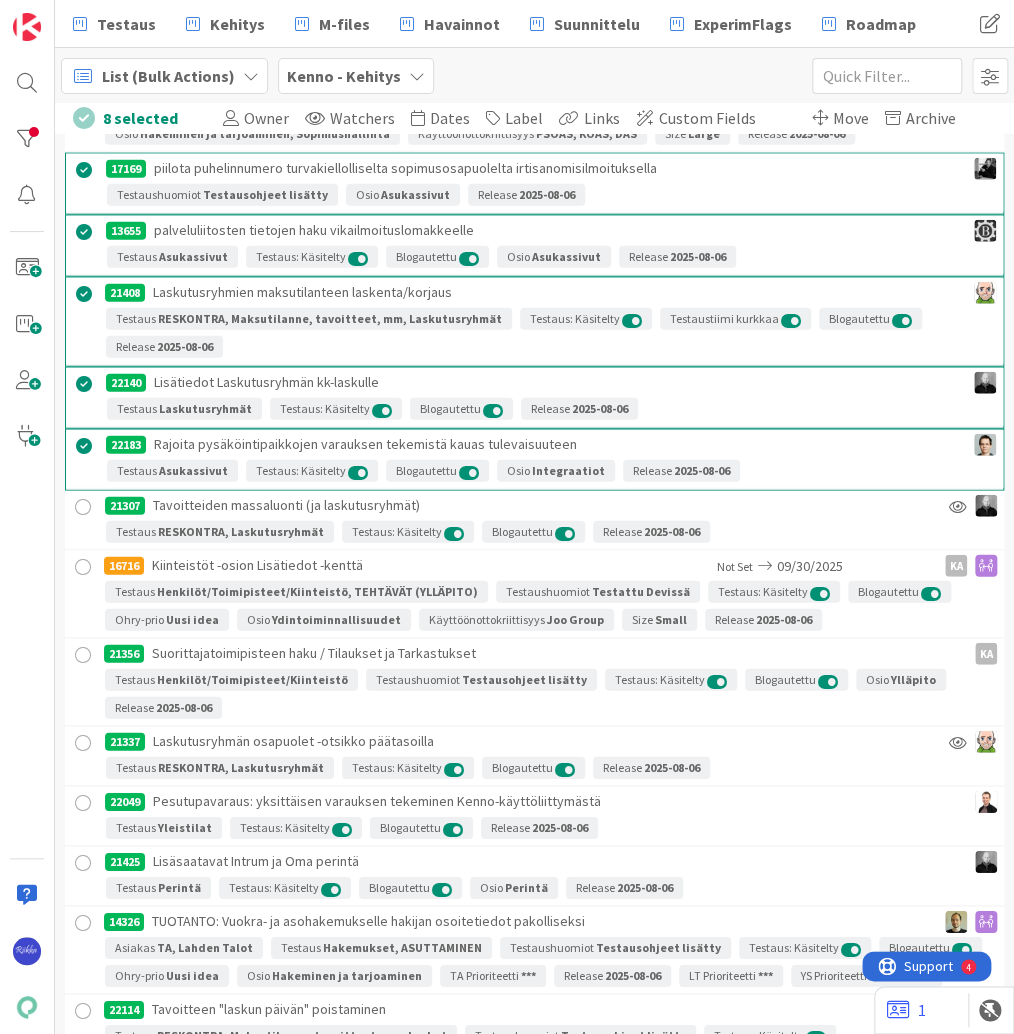 click at bounding box center (83, 507) 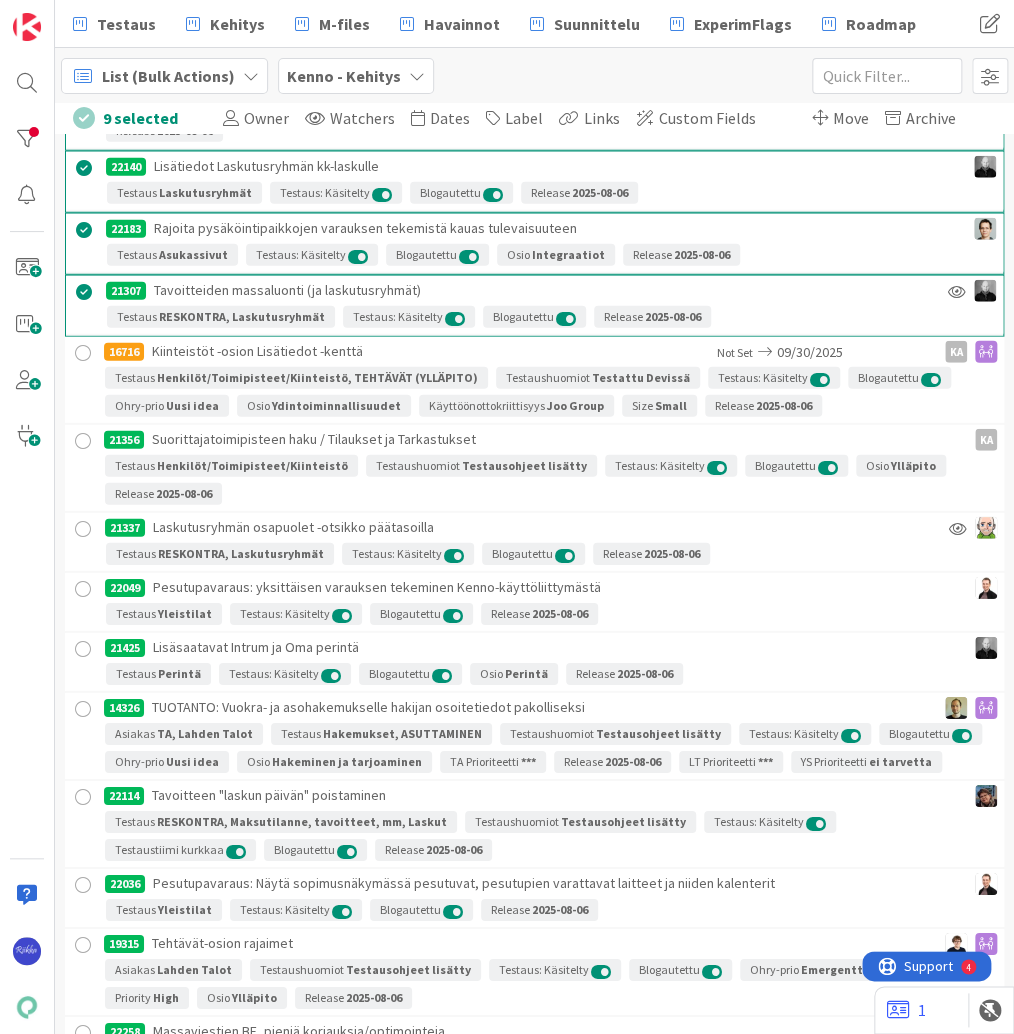 scroll, scrollTop: 4320, scrollLeft: 0, axis: vertical 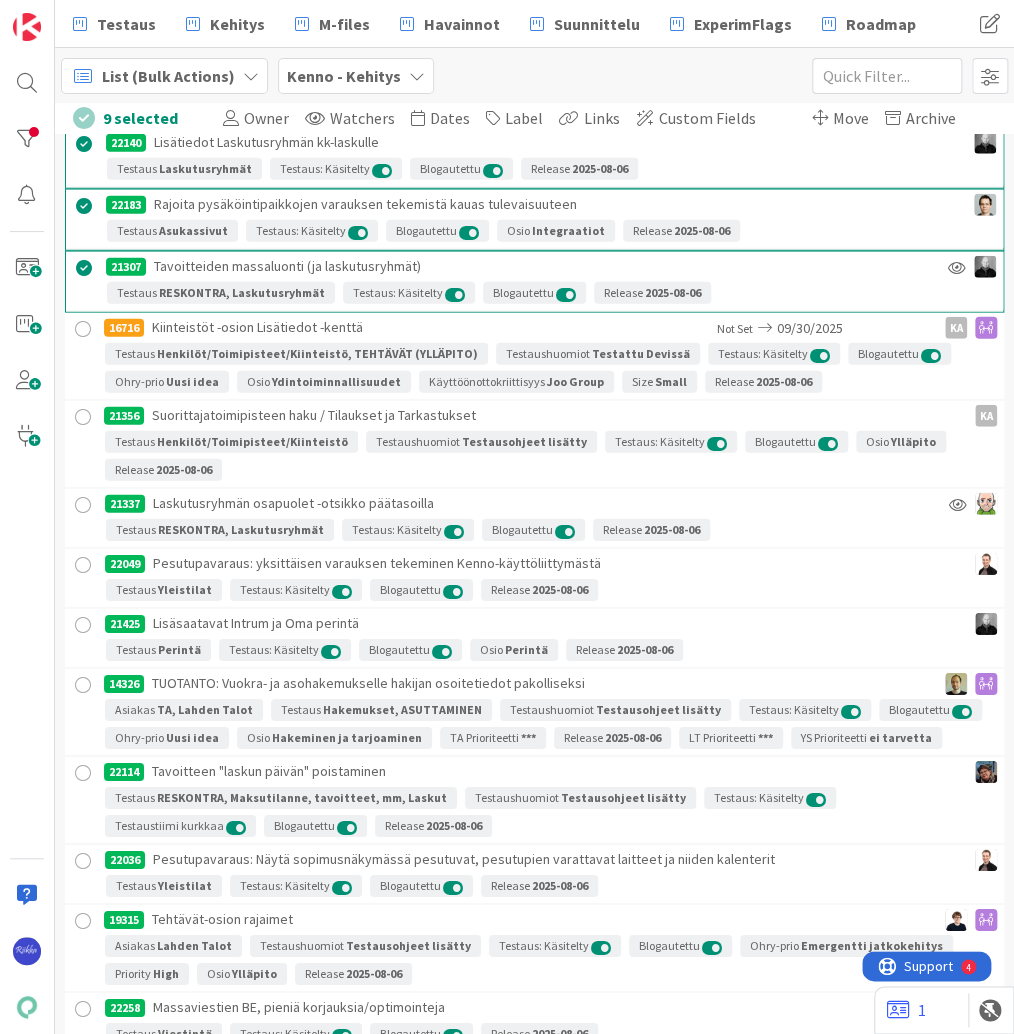 click at bounding box center (83, 417) 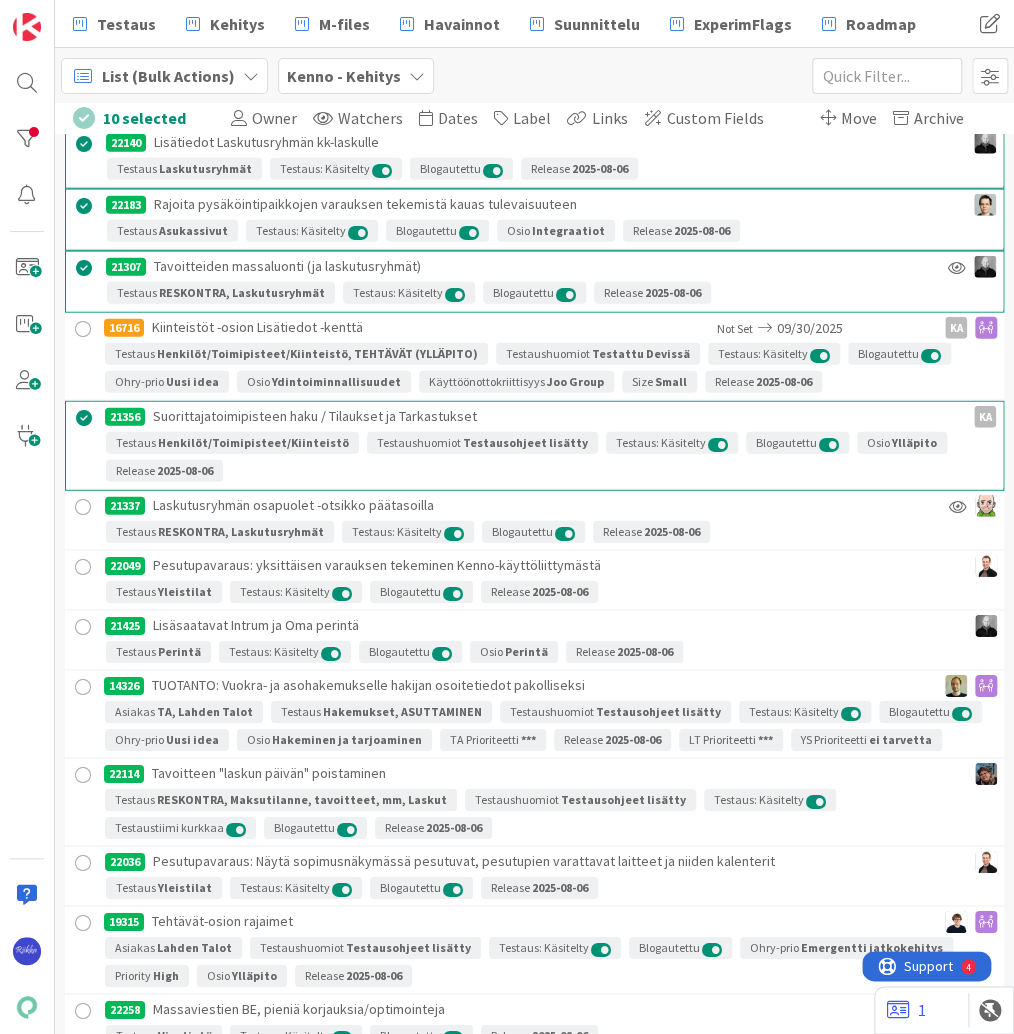 click at bounding box center (83, 507) 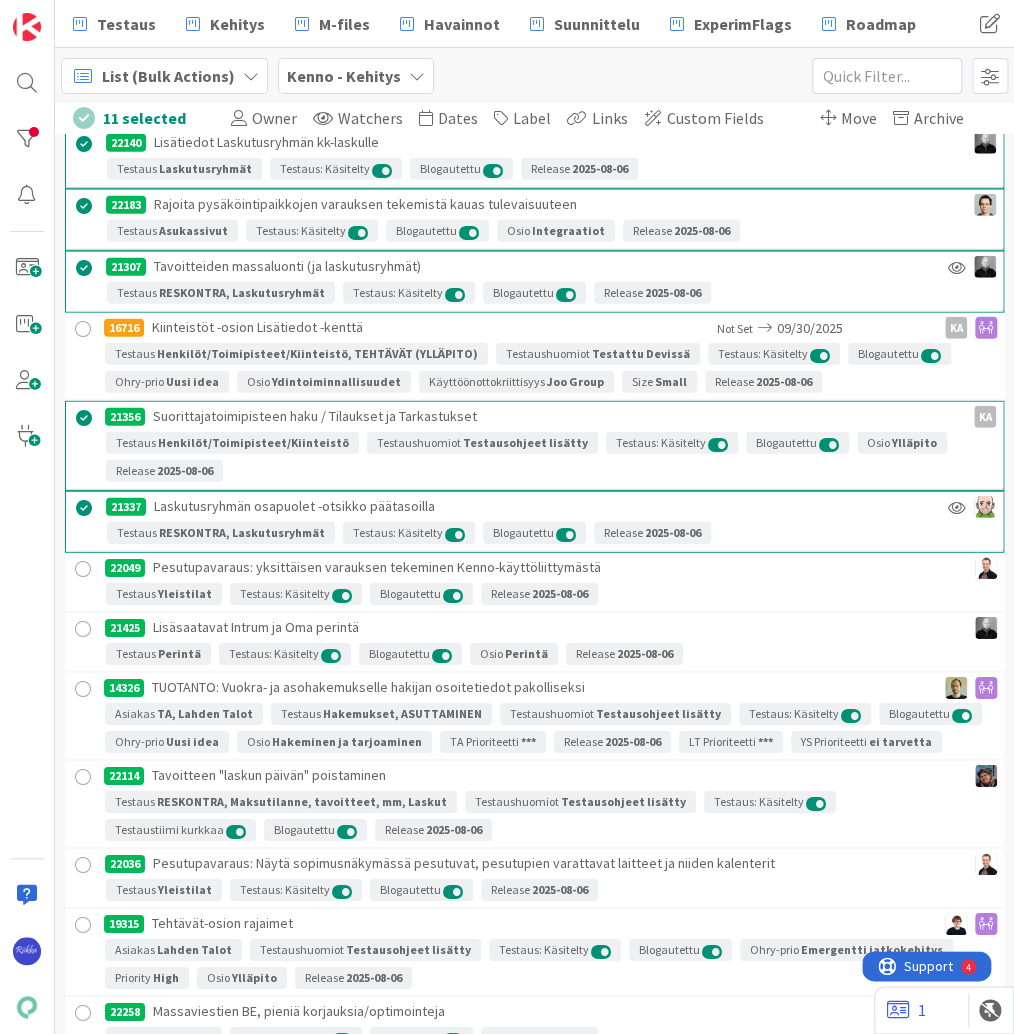 click at bounding box center [83, 569] 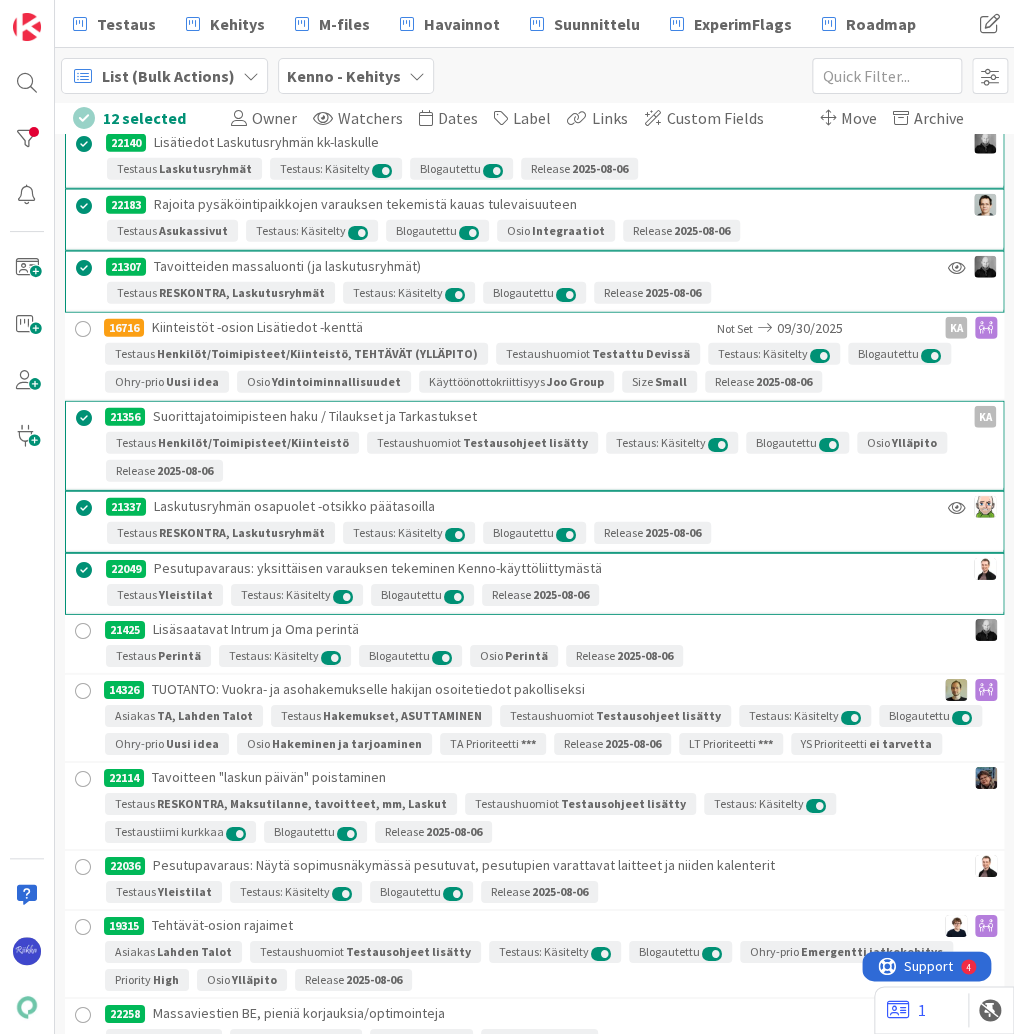click at bounding box center [83, 631] 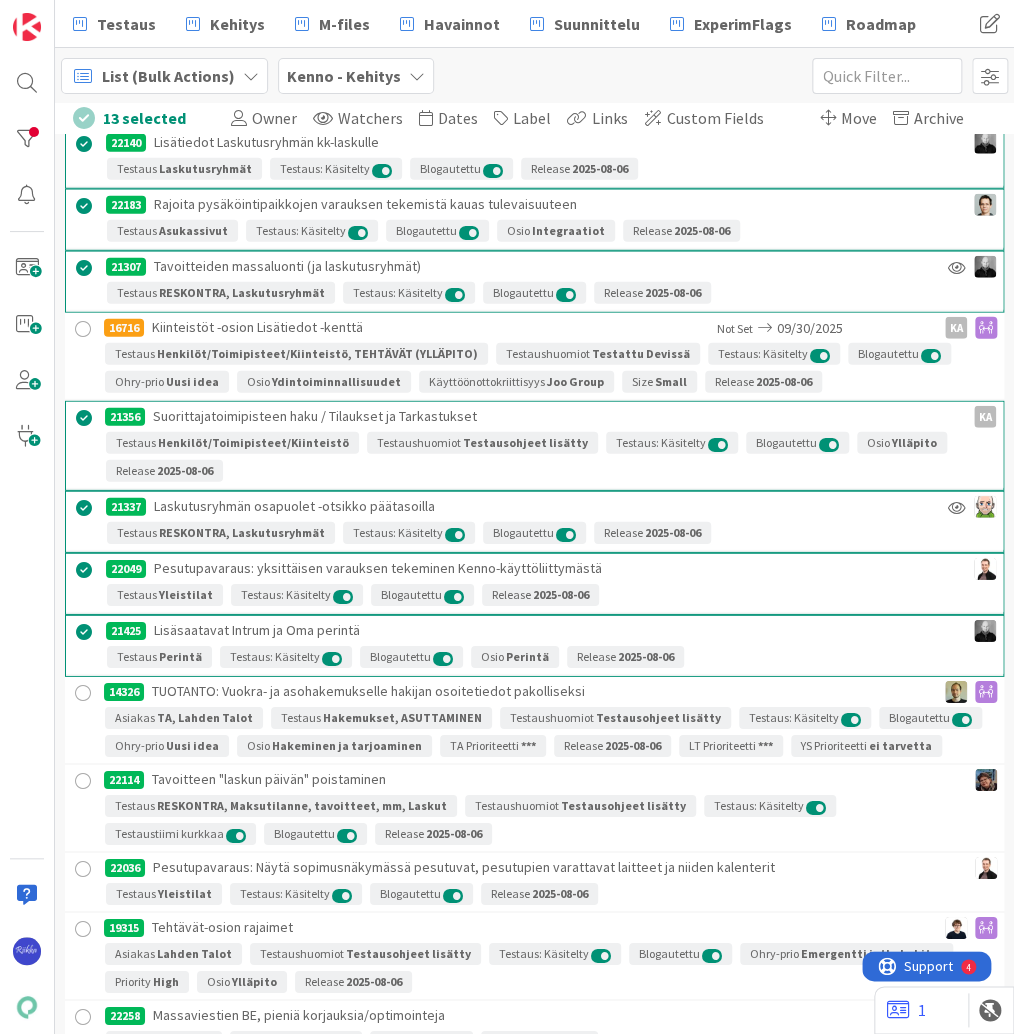 click at bounding box center (83, 693) 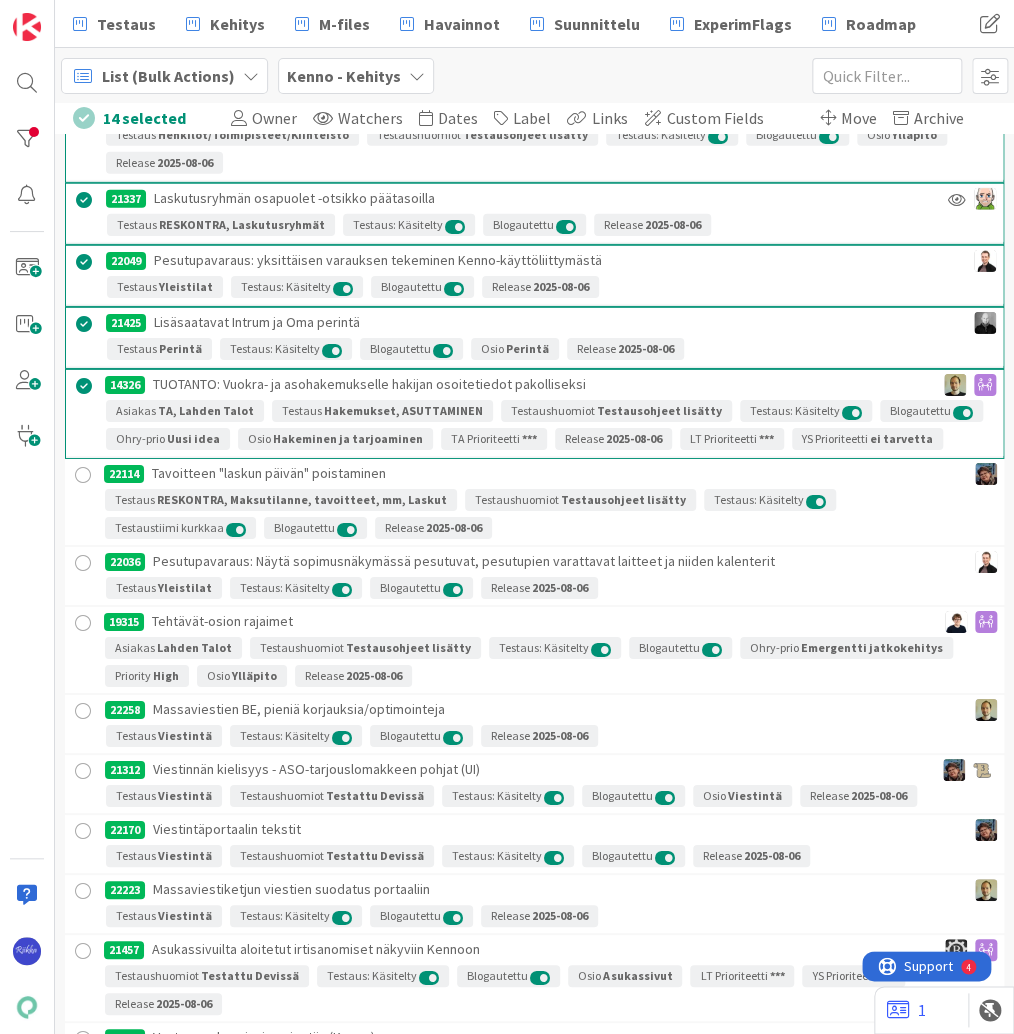 scroll, scrollTop: 4640, scrollLeft: 0, axis: vertical 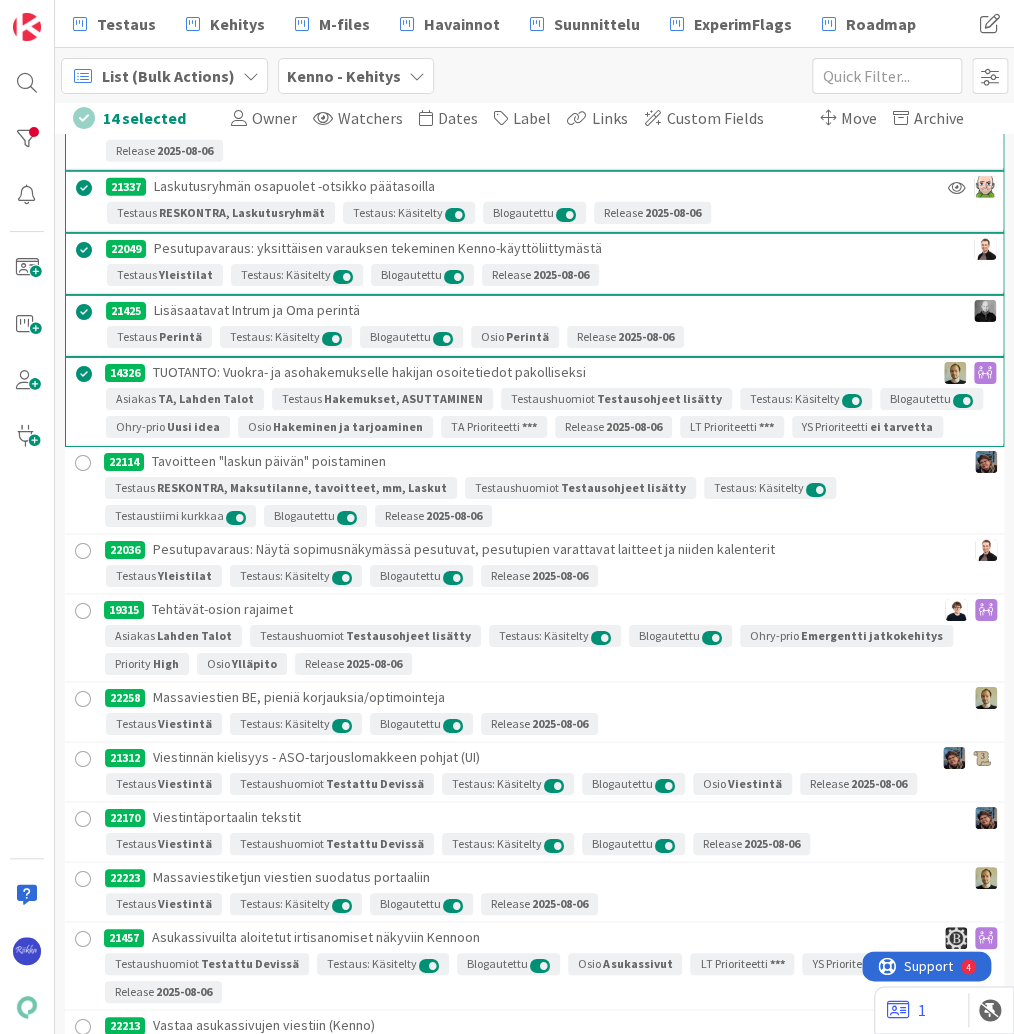 click at bounding box center [83, 463] 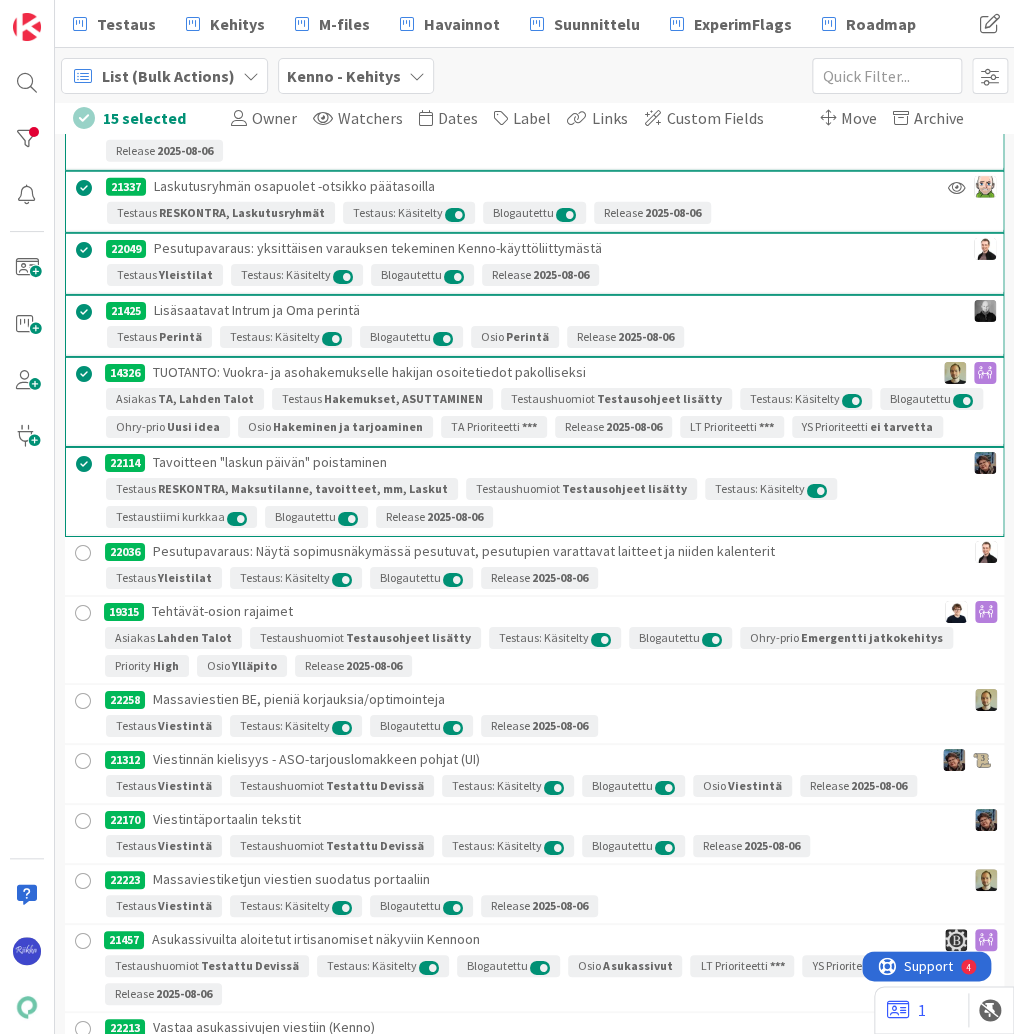 click at bounding box center (83, 553) 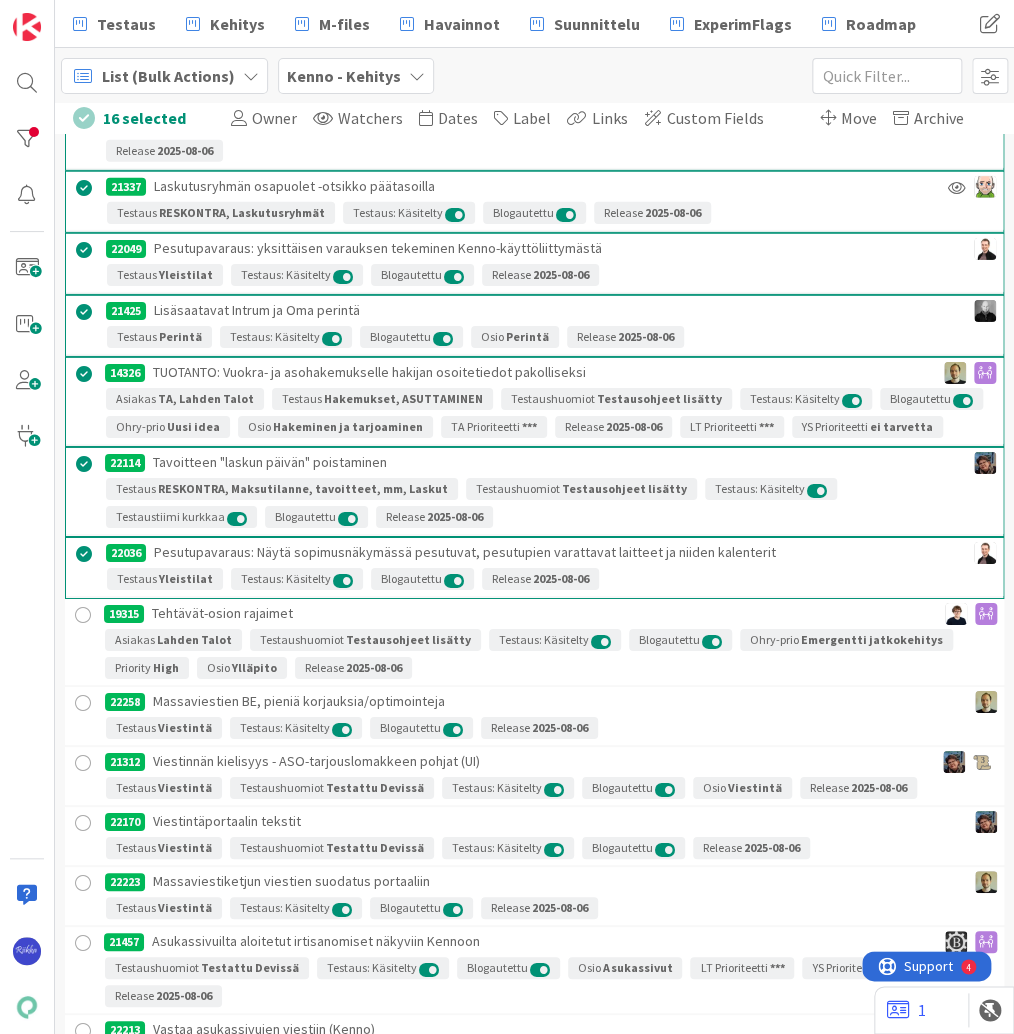 click at bounding box center [83, 615] 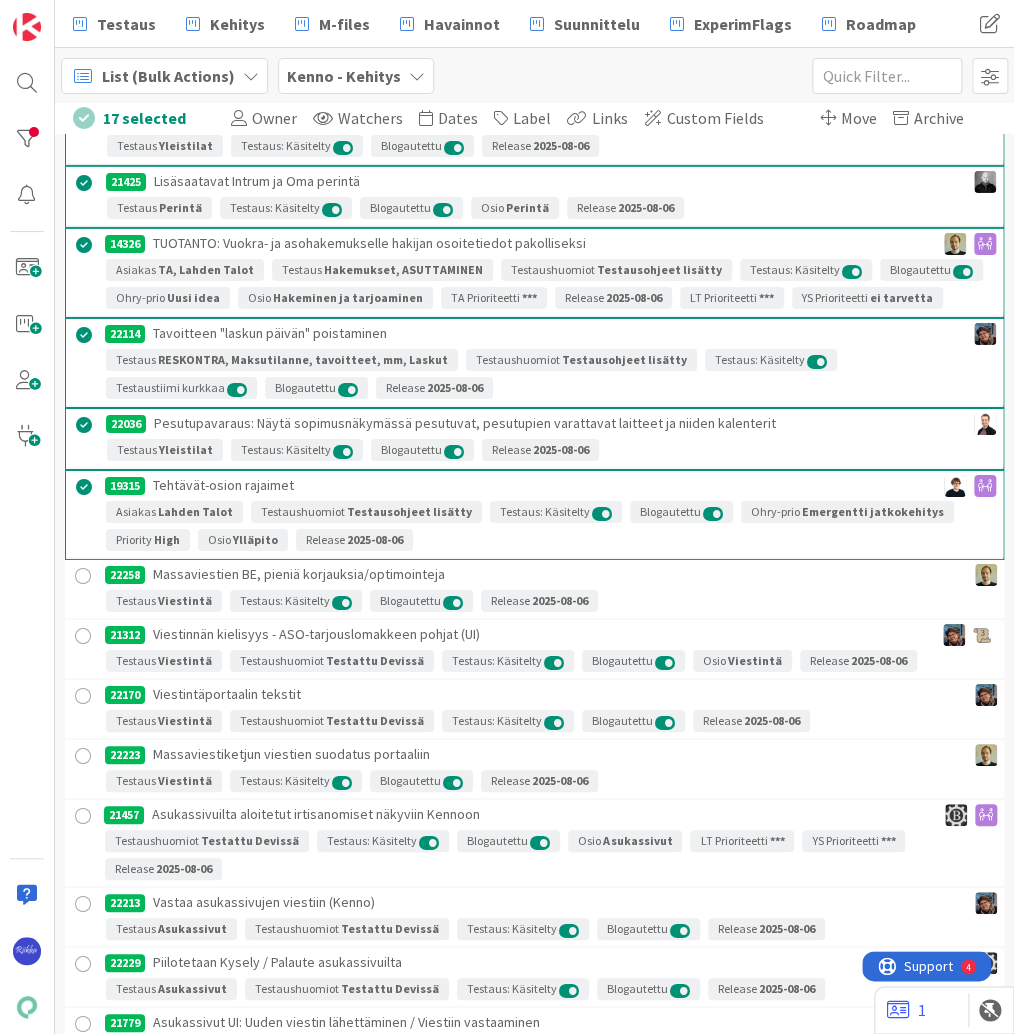 scroll, scrollTop: 4960, scrollLeft: 0, axis: vertical 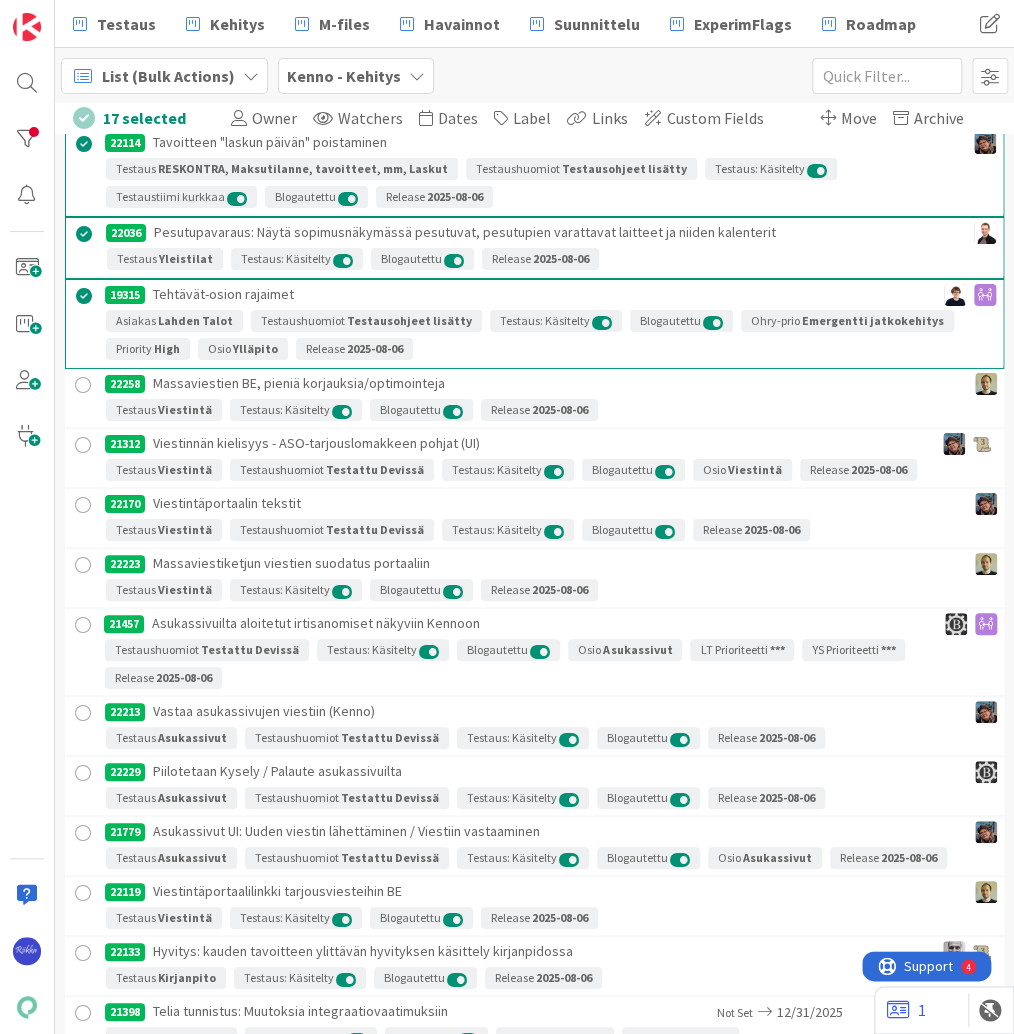 click at bounding box center (83, 385) 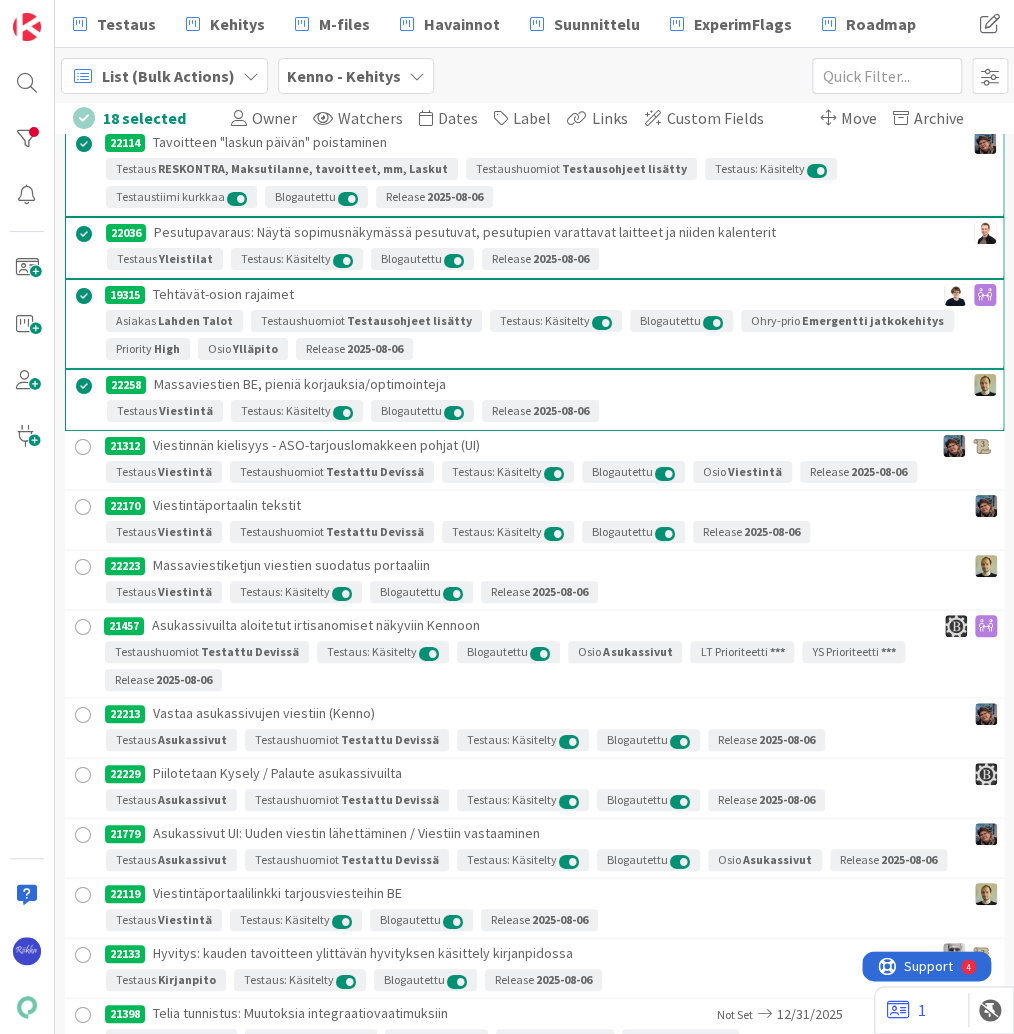click at bounding box center (83, 447) 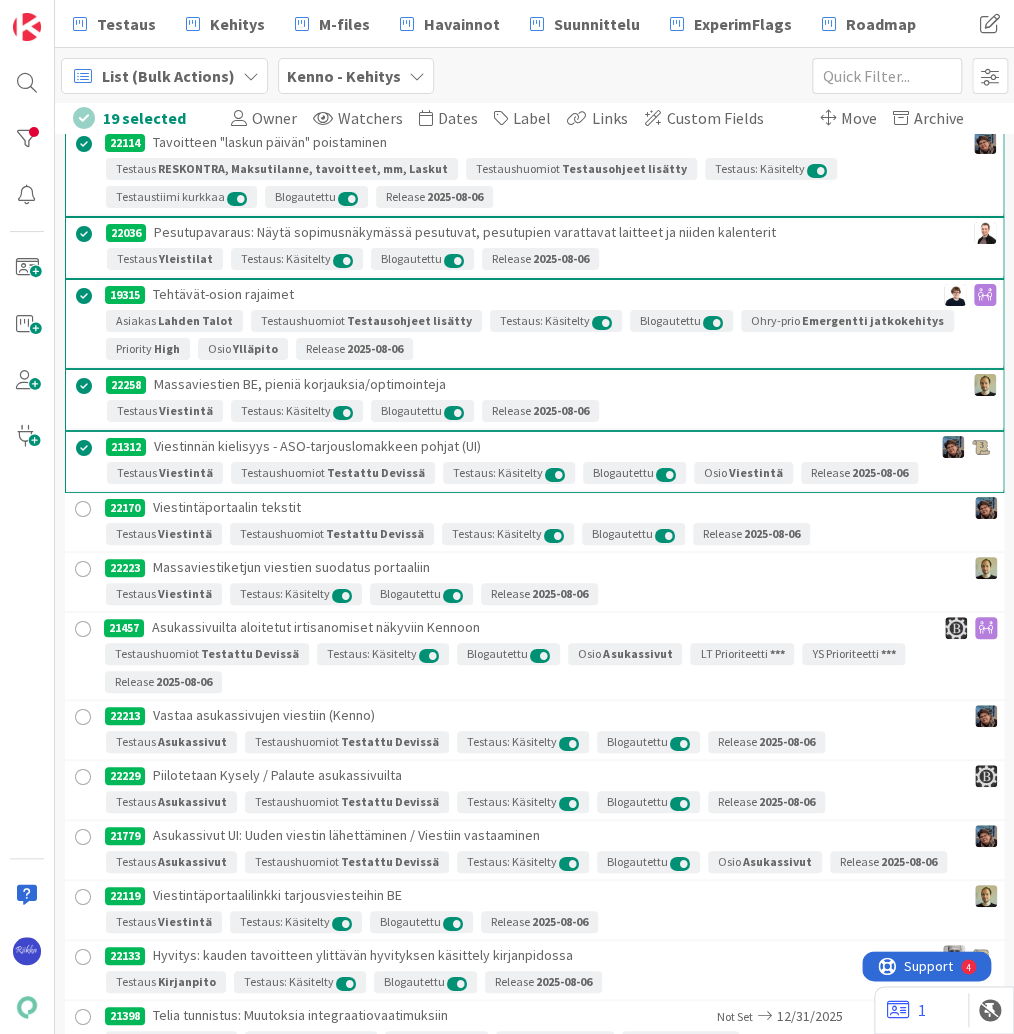 click at bounding box center [83, 509] 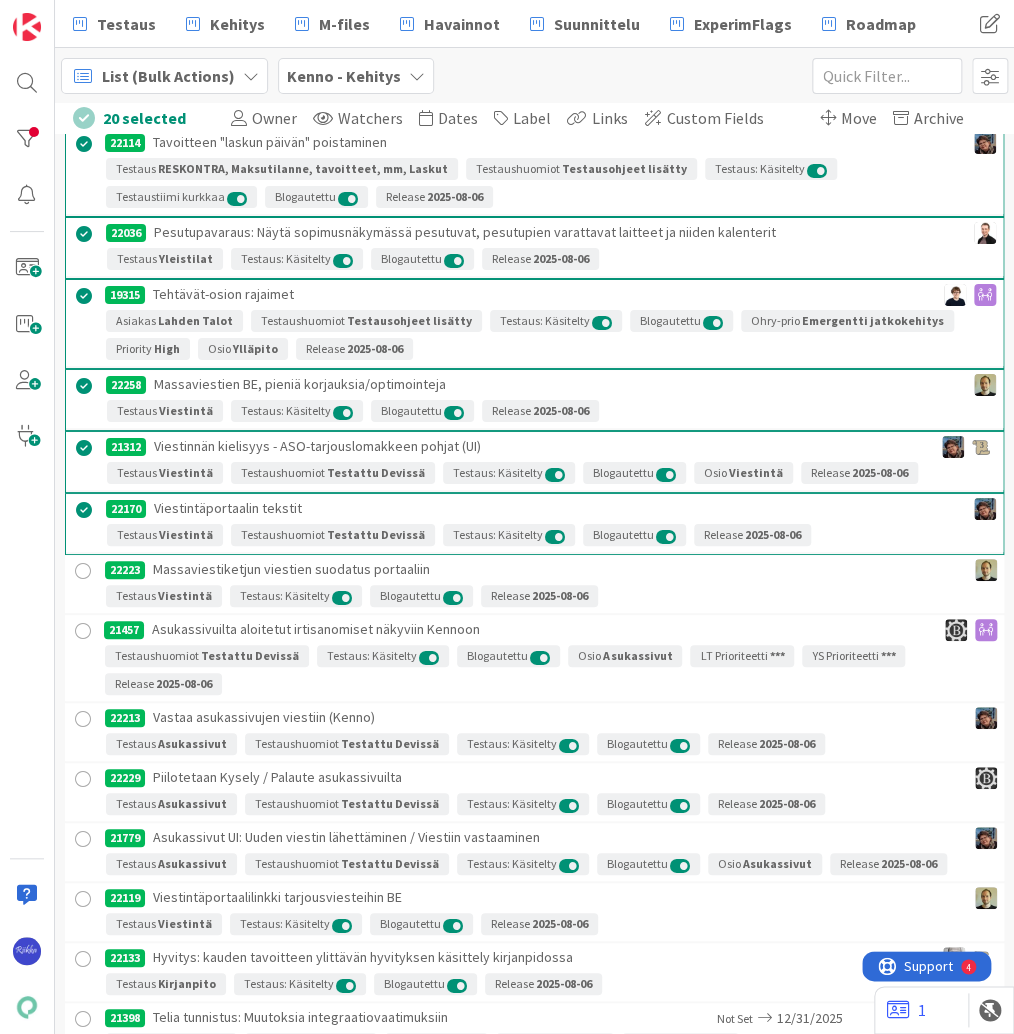 click at bounding box center (83, 571) 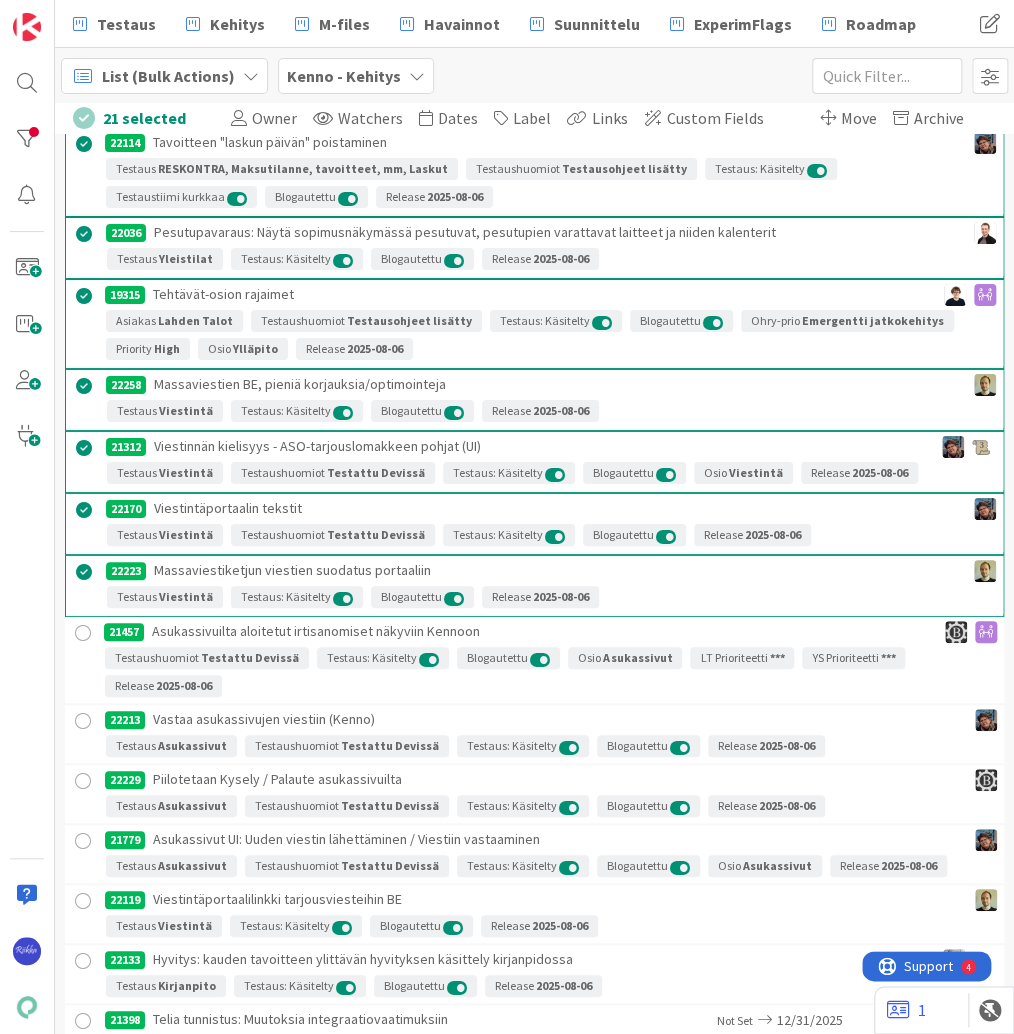 click at bounding box center (83, 633) 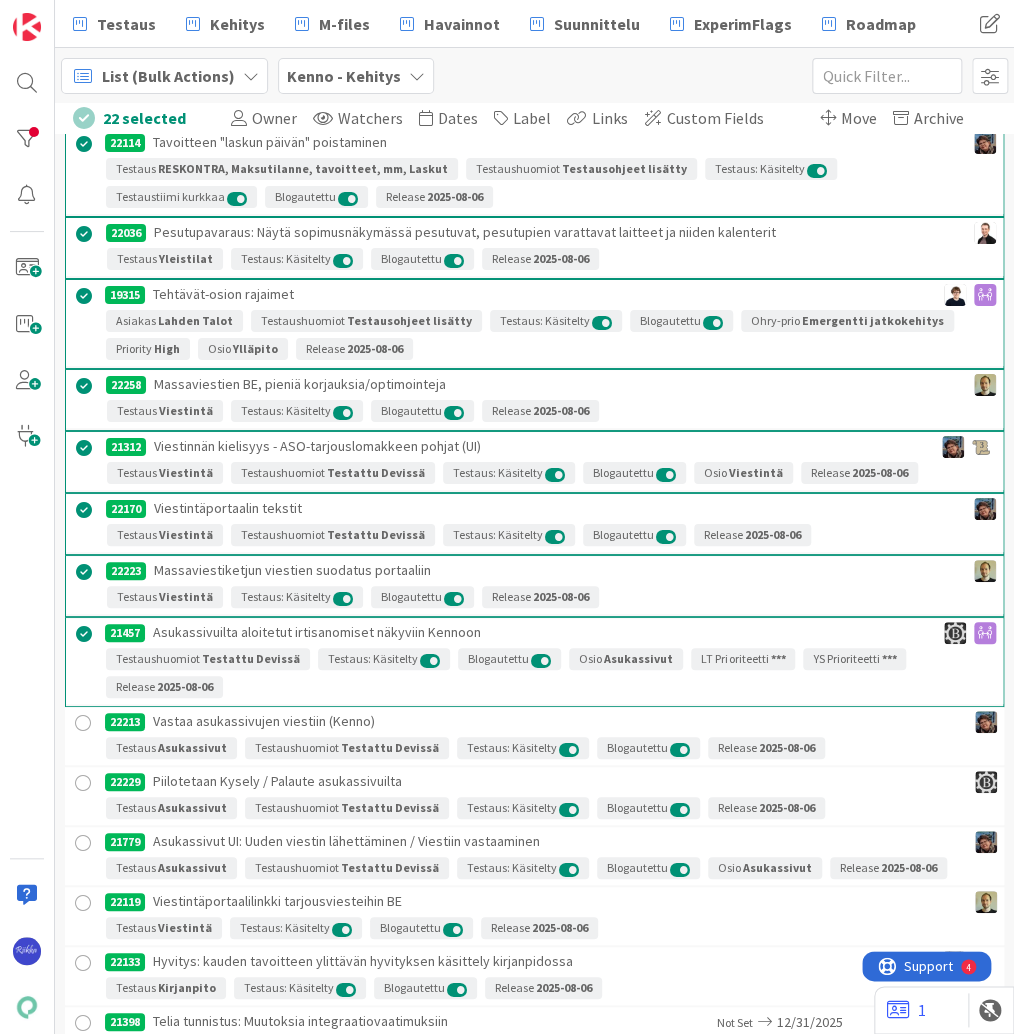 scroll, scrollTop: 5200, scrollLeft: 0, axis: vertical 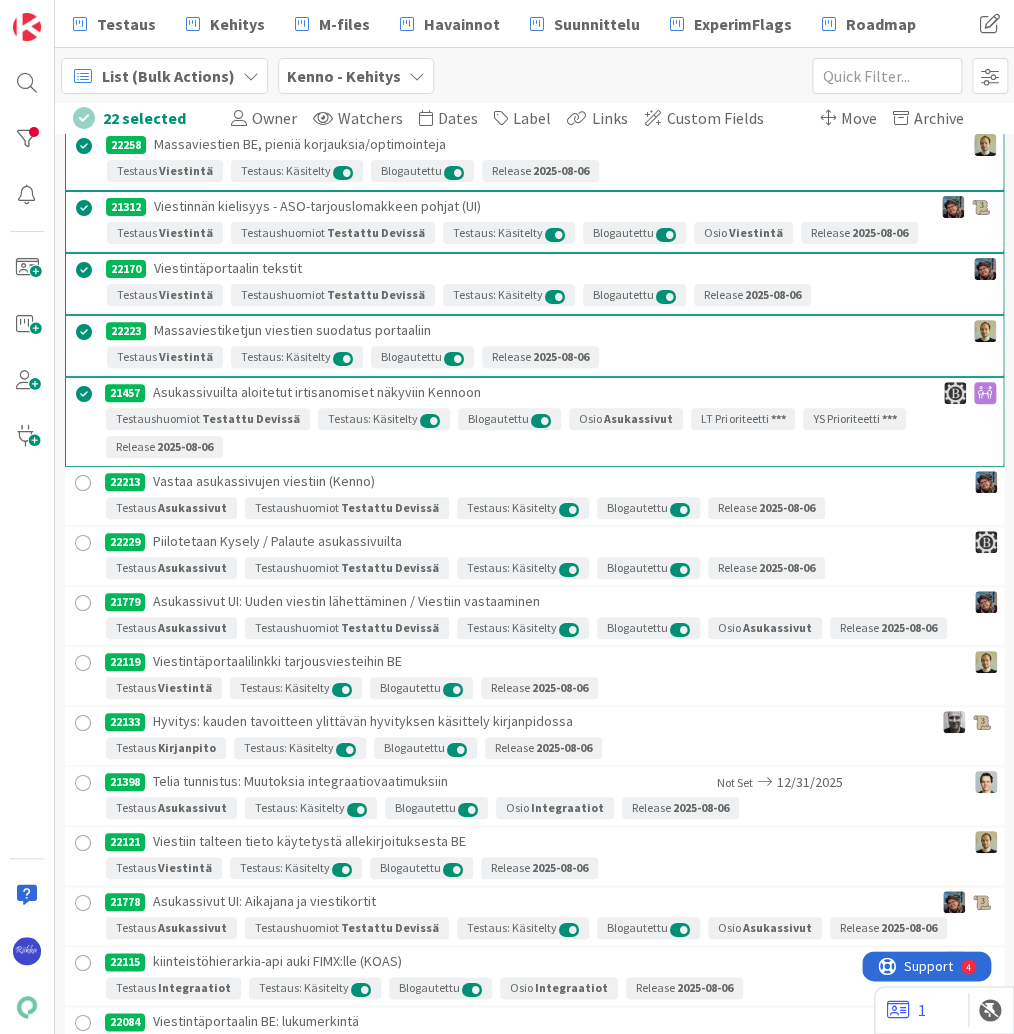 click at bounding box center [83, 483] 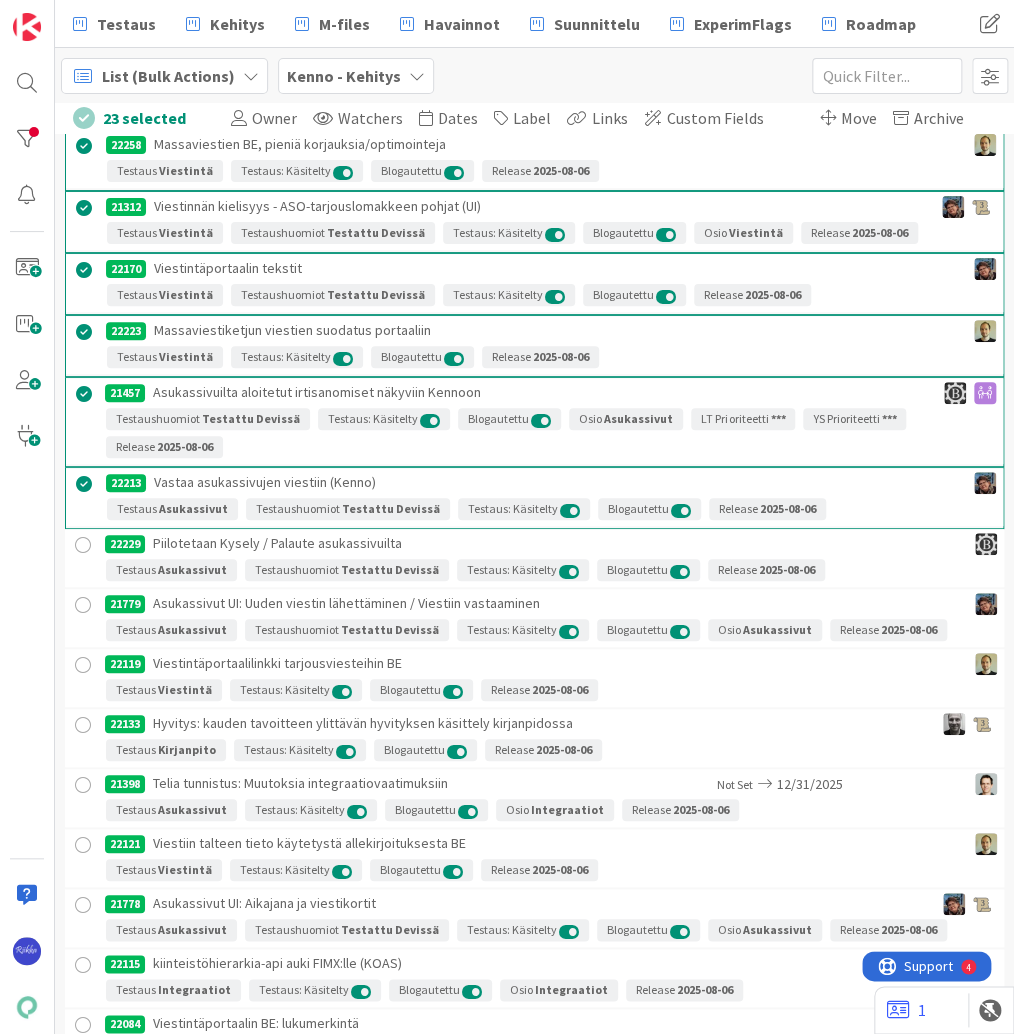 click at bounding box center (83, 545) 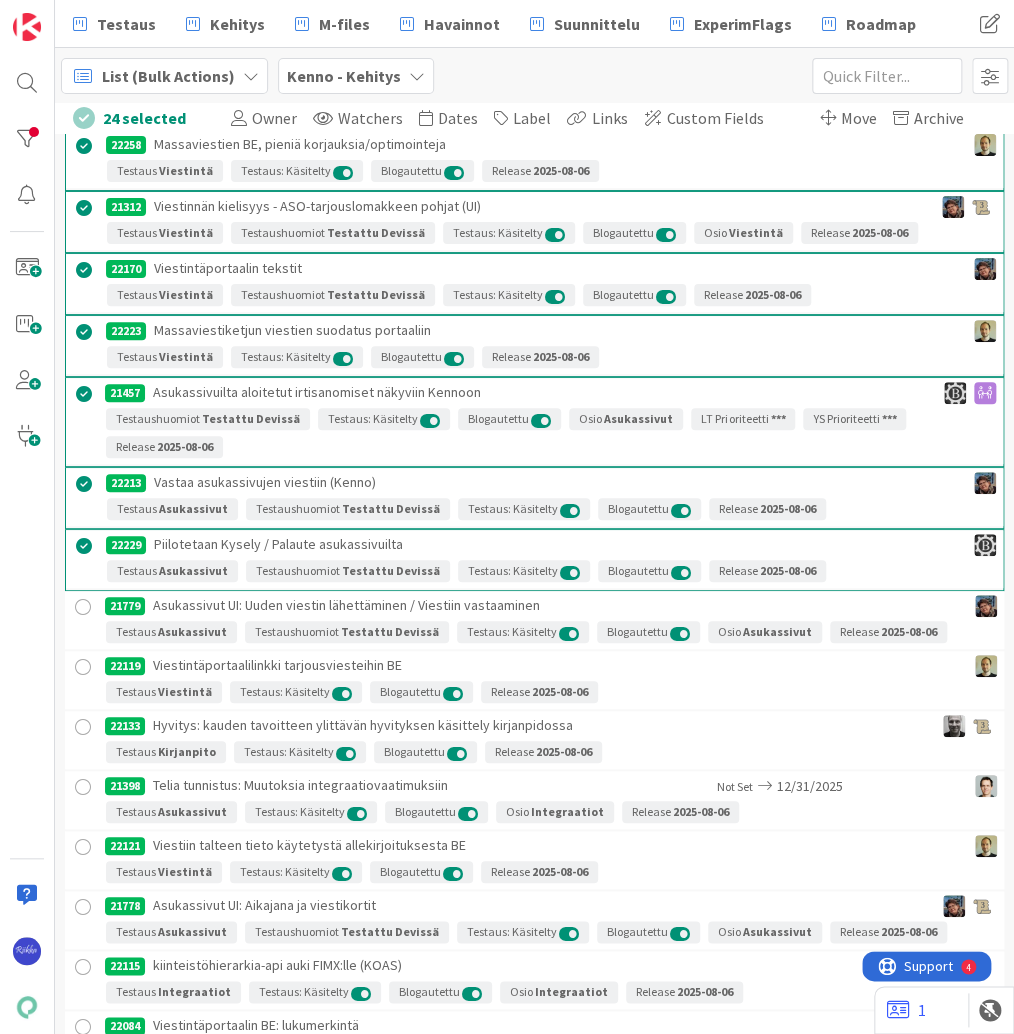 click at bounding box center [83, 607] 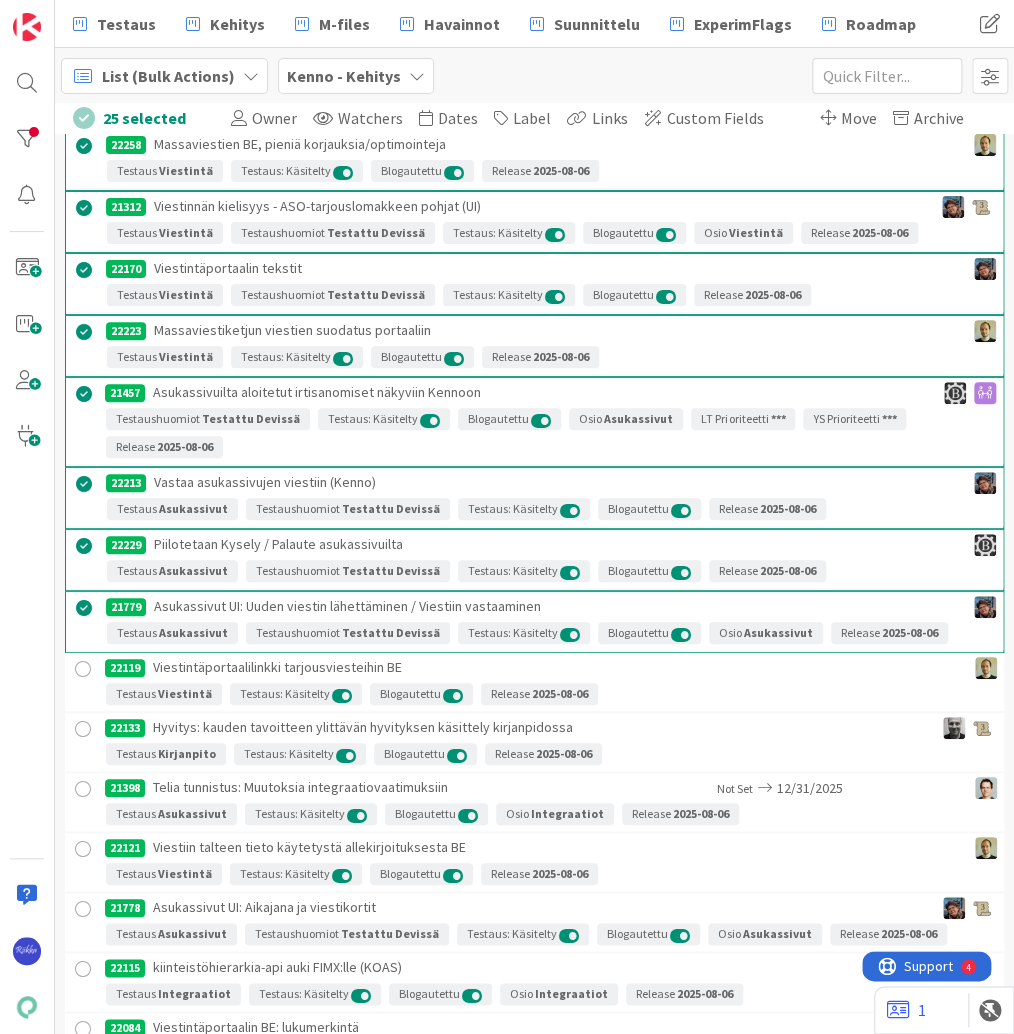 click at bounding box center [83, 669] 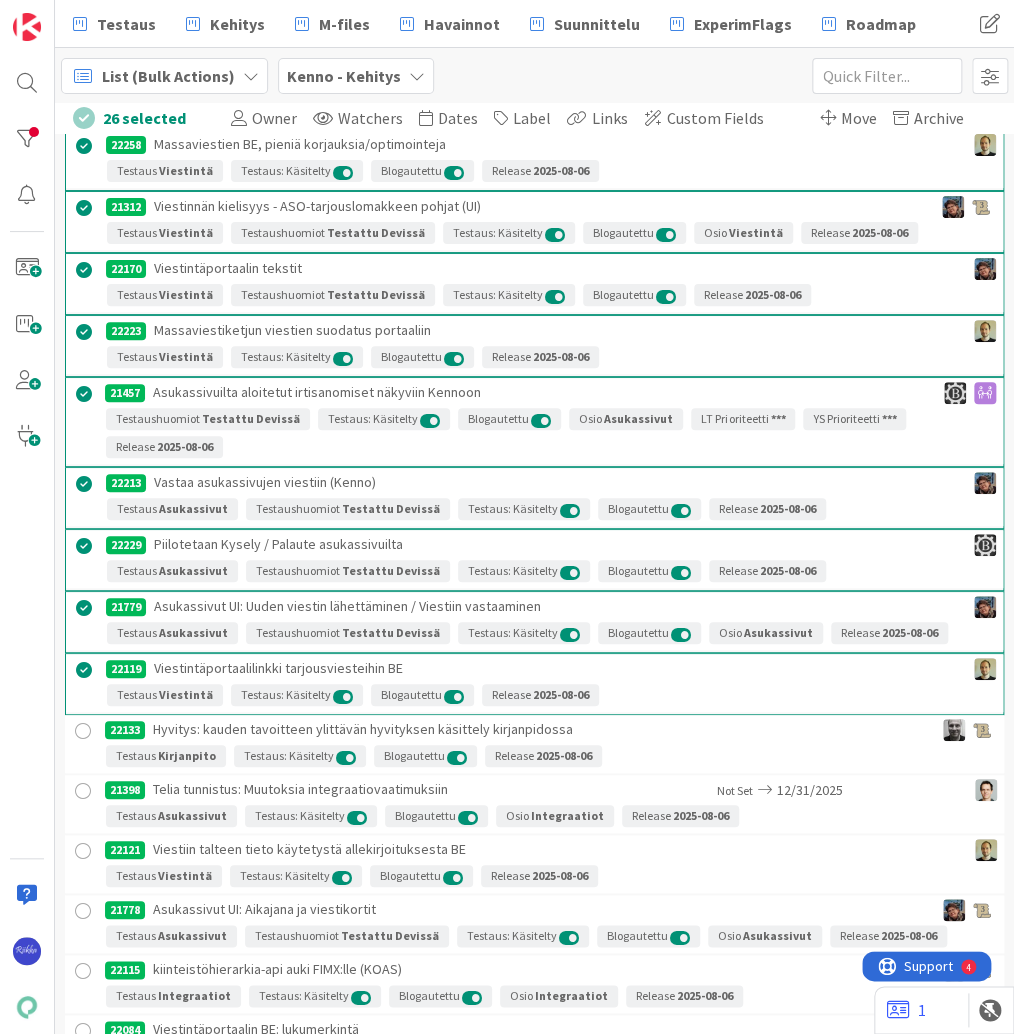 drag, startPoint x: 86, startPoint y: 717, endPoint x: 332, endPoint y: 528, distance: 310.2209 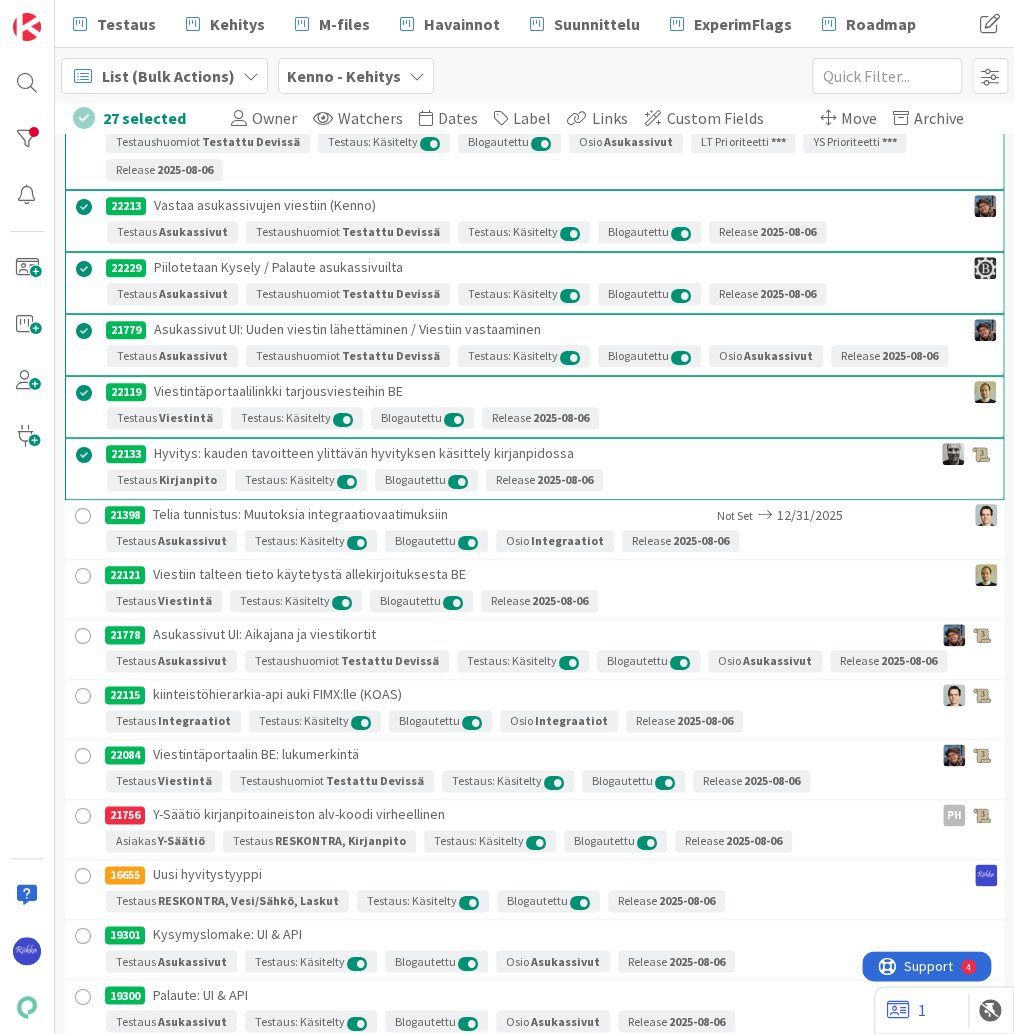 scroll, scrollTop: 5520, scrollLeft: 0, axis: vertical 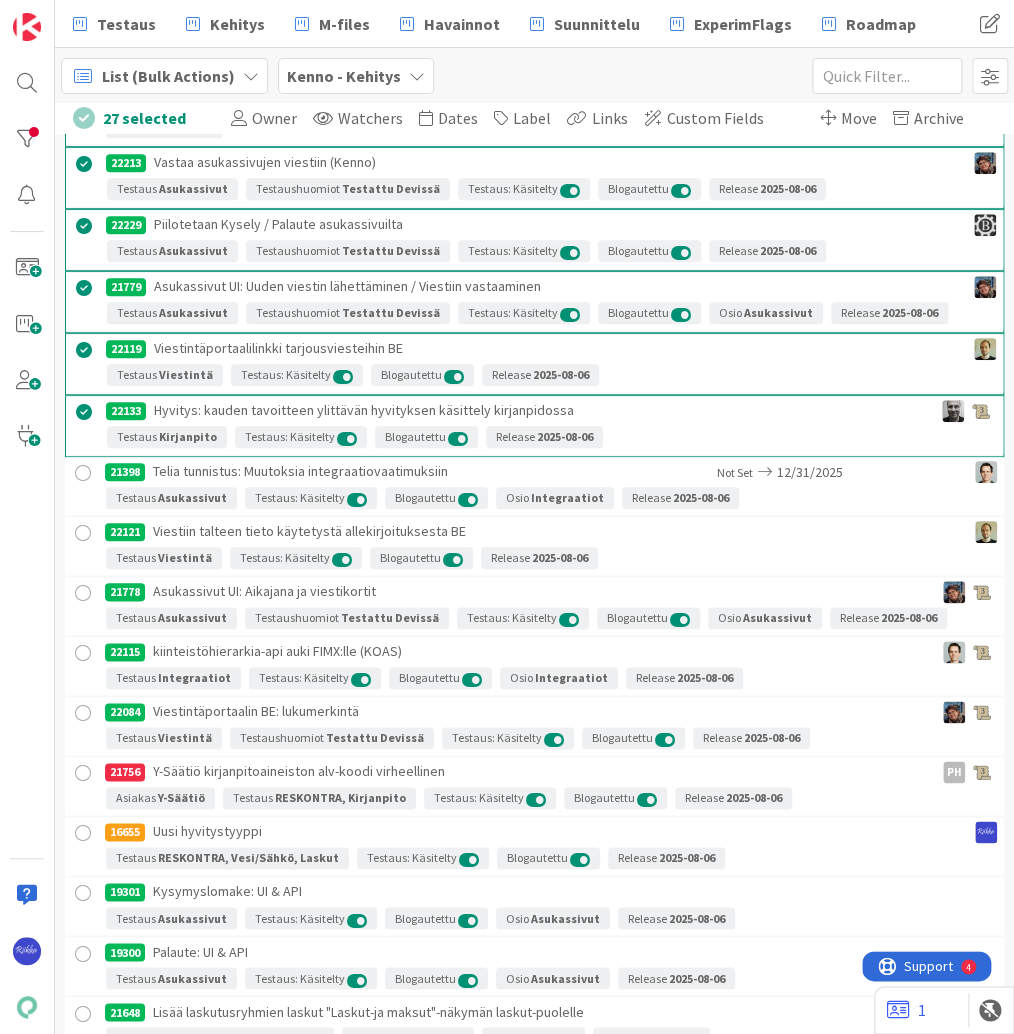 click at bounding box center (83, 473) 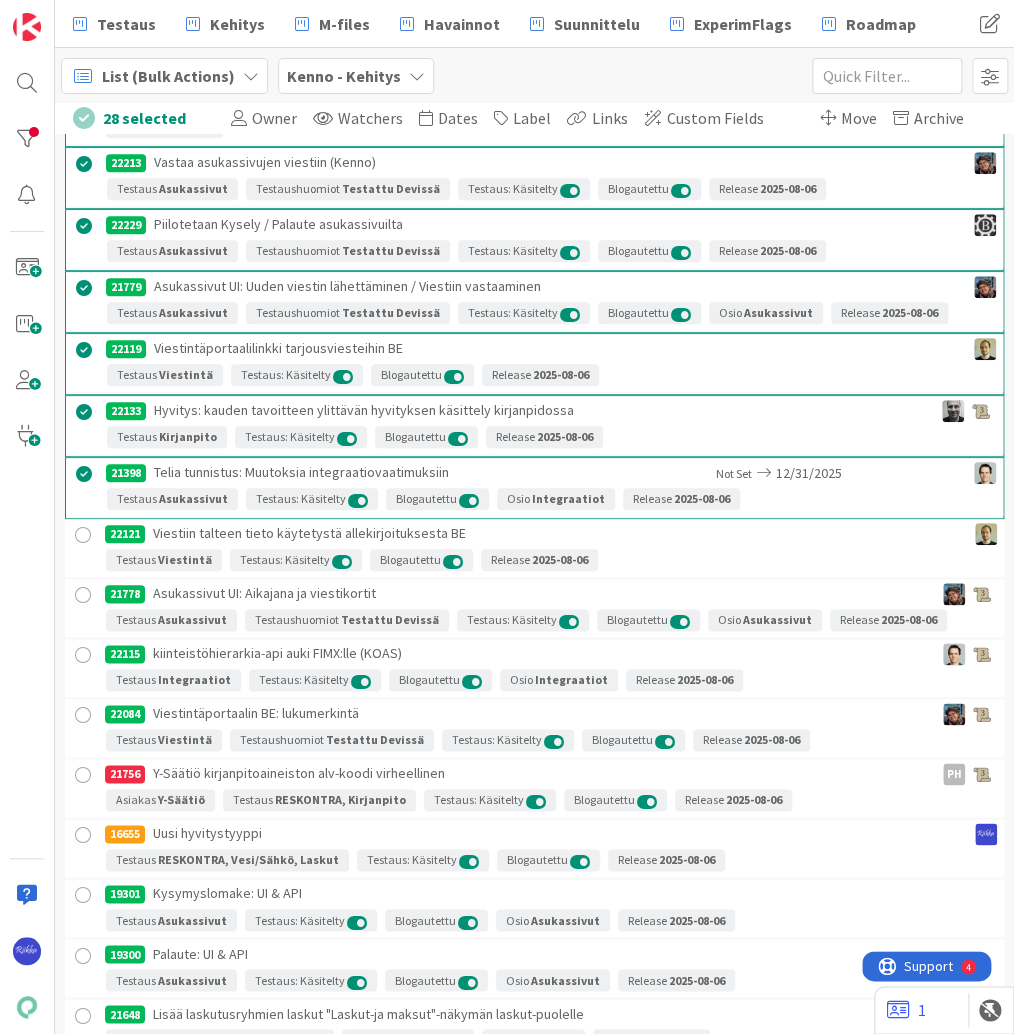 click at bounding box center [83, 535] 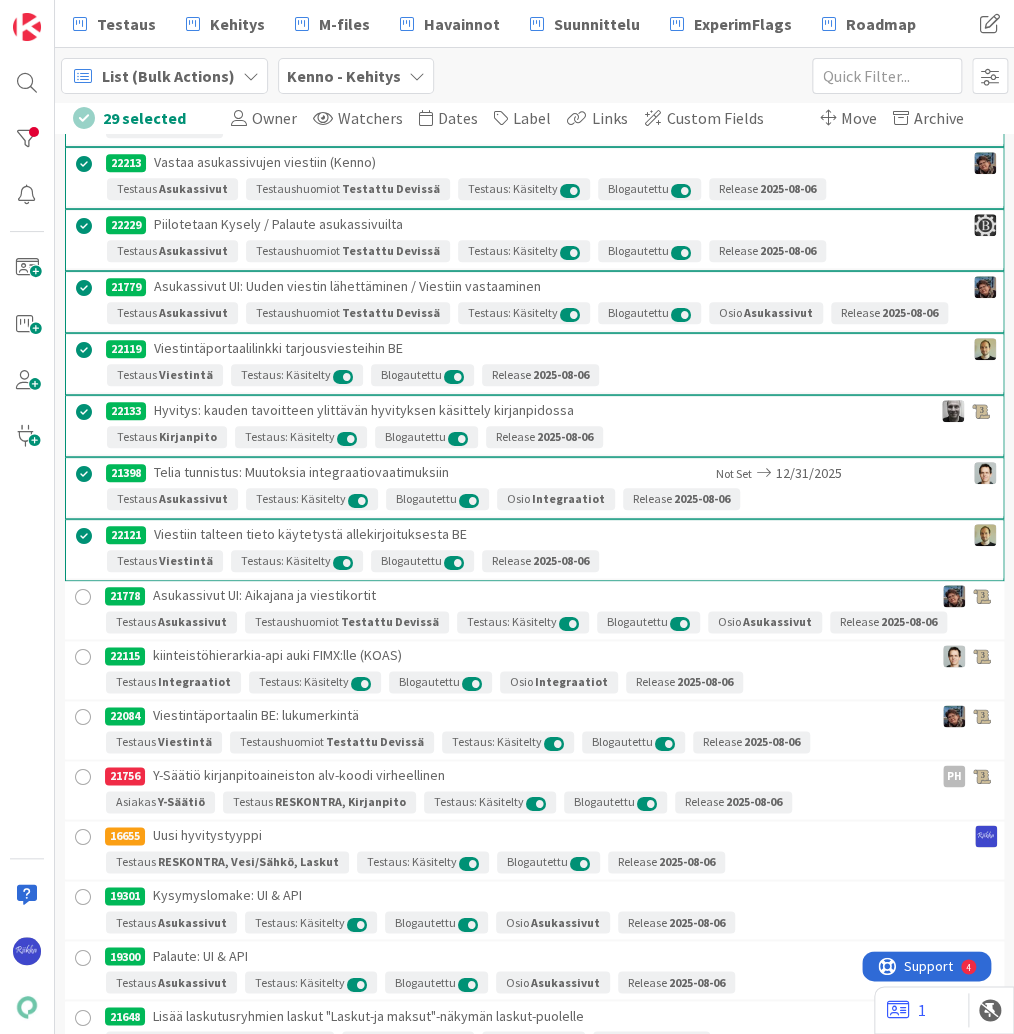 click at bounding box center [83, 597] 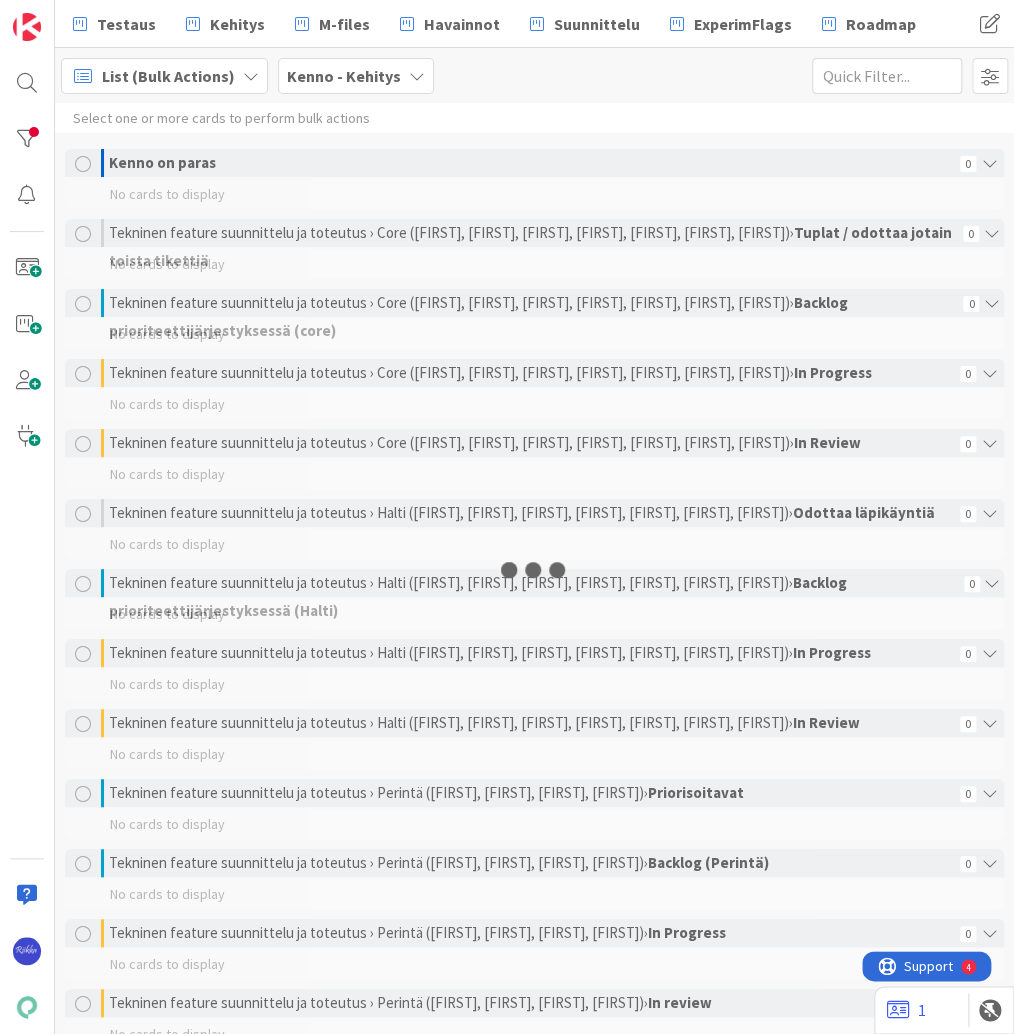 scroll, scrollTop: 0, scrollLeft: 0, axis: both 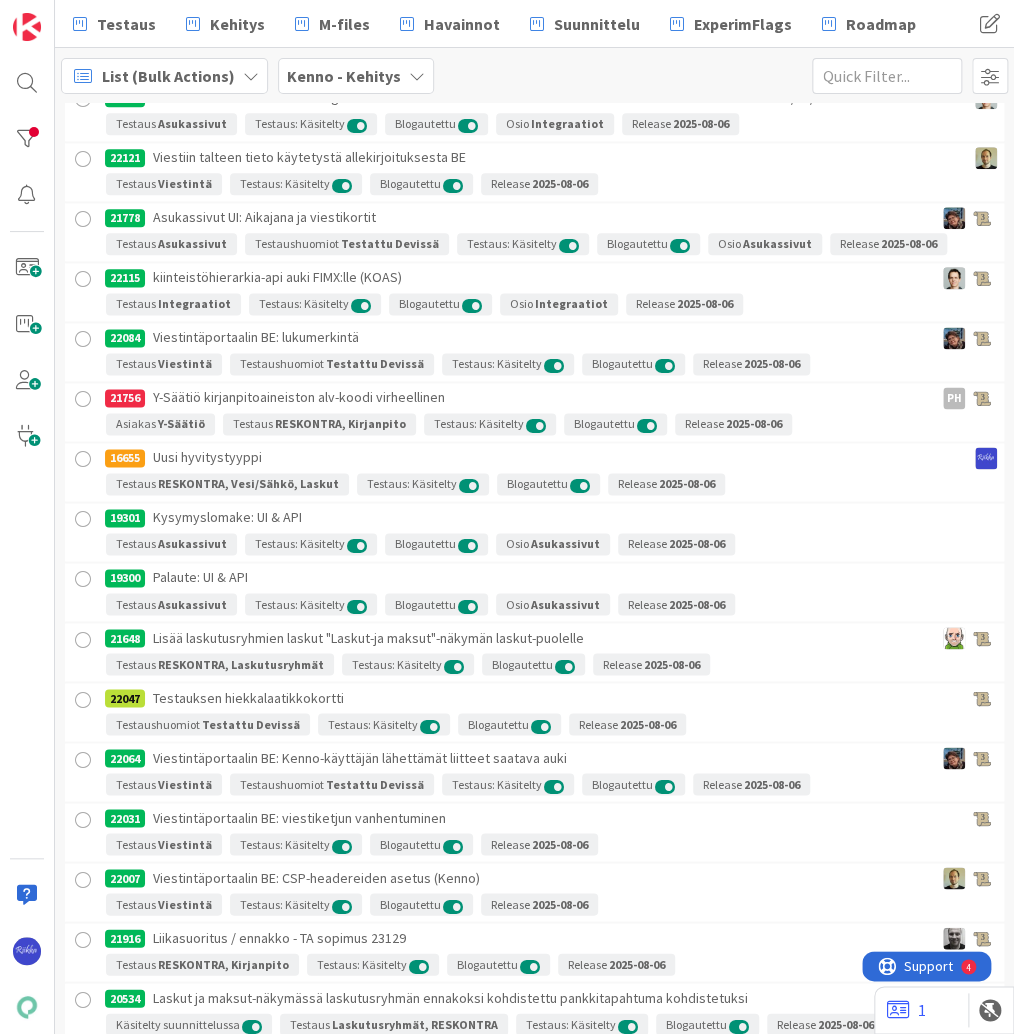 click at bounding box center (83, 399) 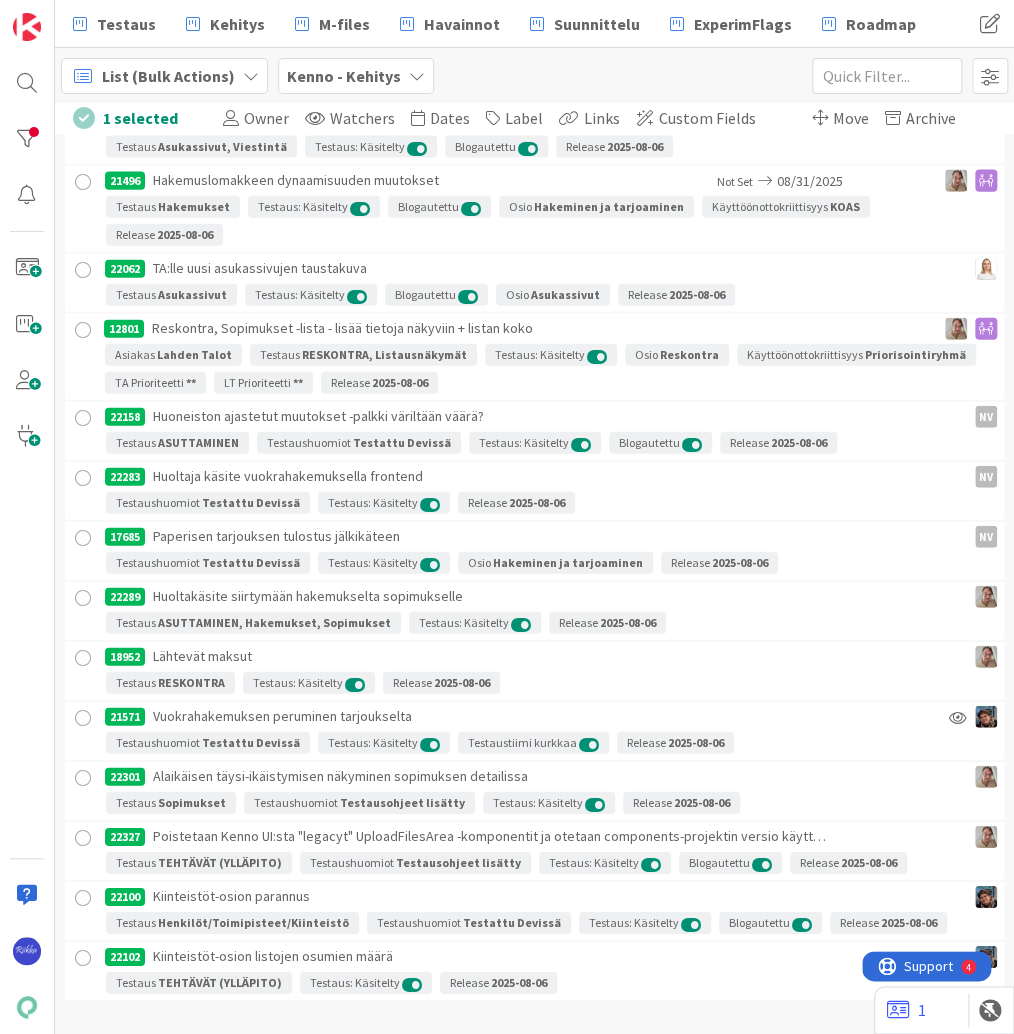 scroll, scrollTop: 8547, scrollLeft: 0, axis: vertical 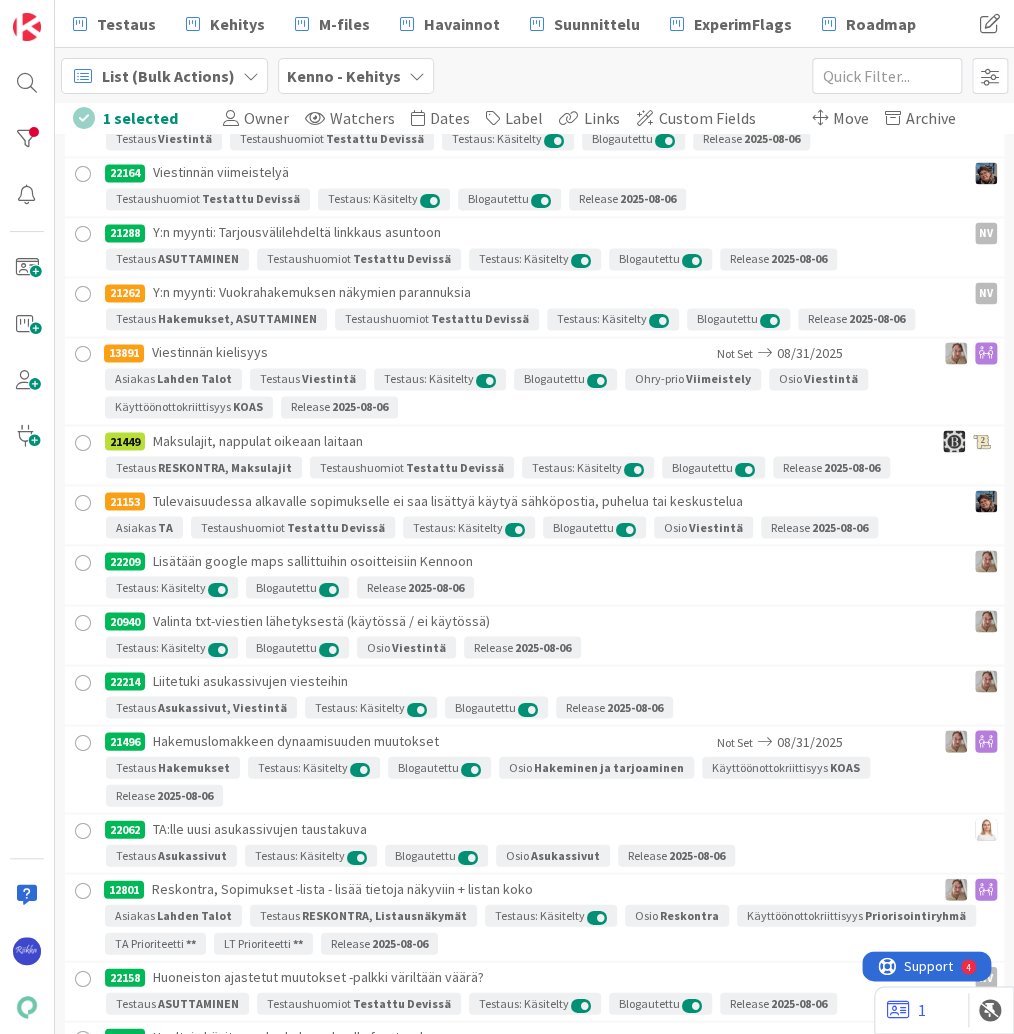 click on "Move" at bounding box center [851, 118] 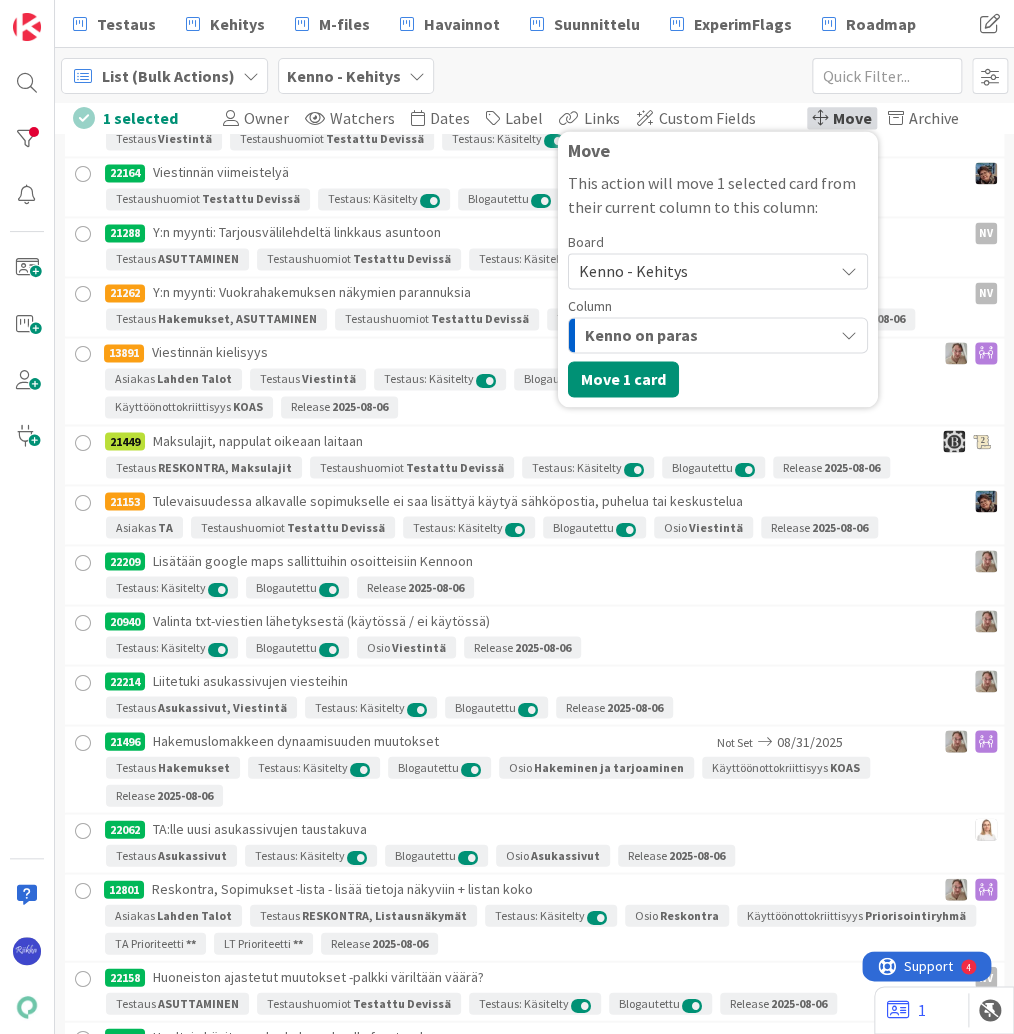 click on "Kenno - Kehitys" at bounding box center (701, 271) 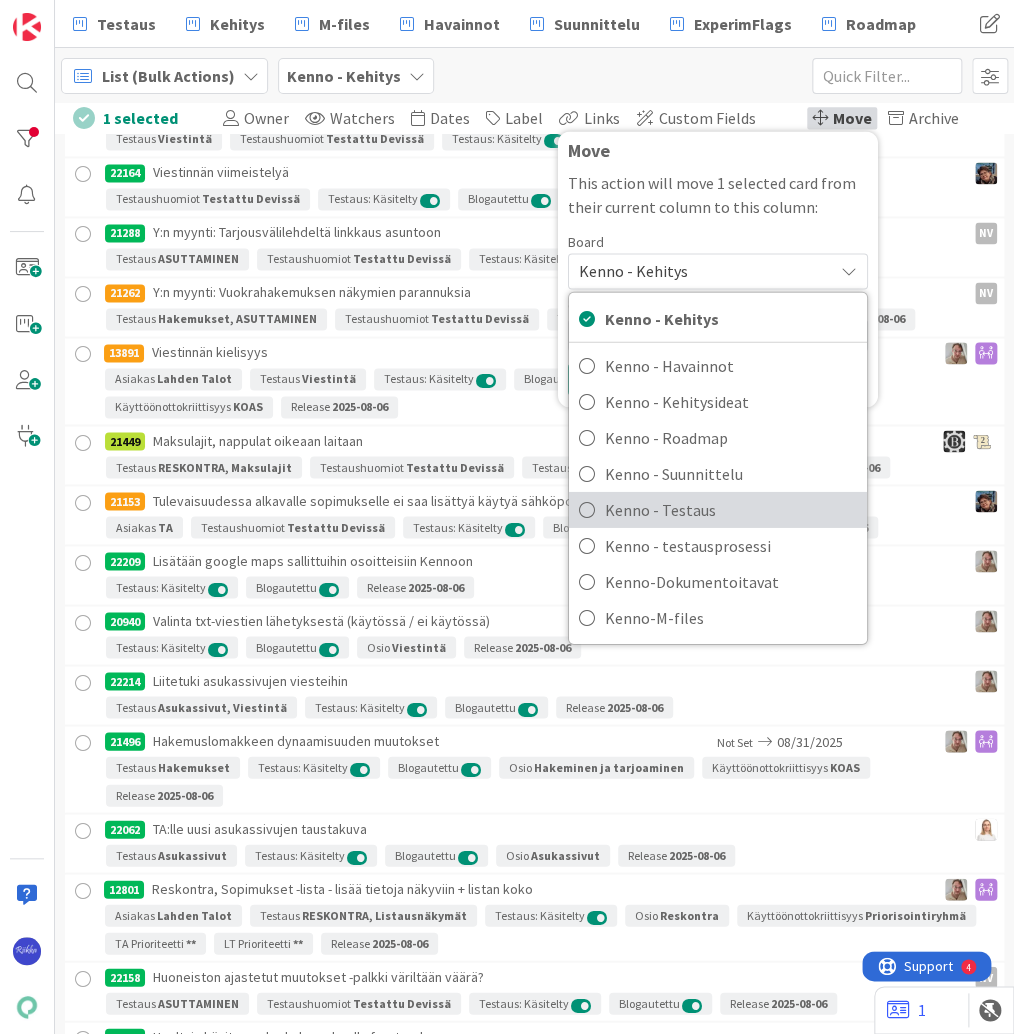 click on "Kenno - Testaus" at bounding box center (731, 509) 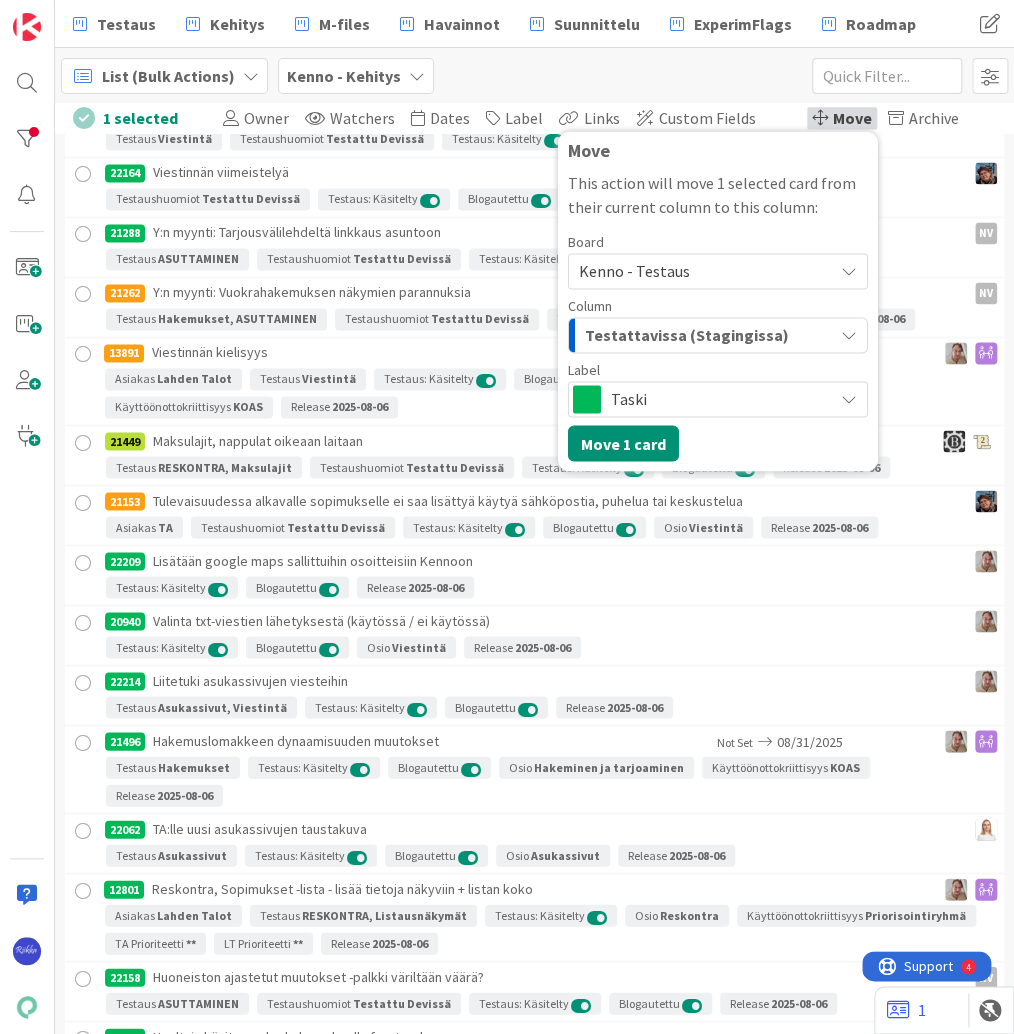click on "Taski" at bounding box center [717, 399] 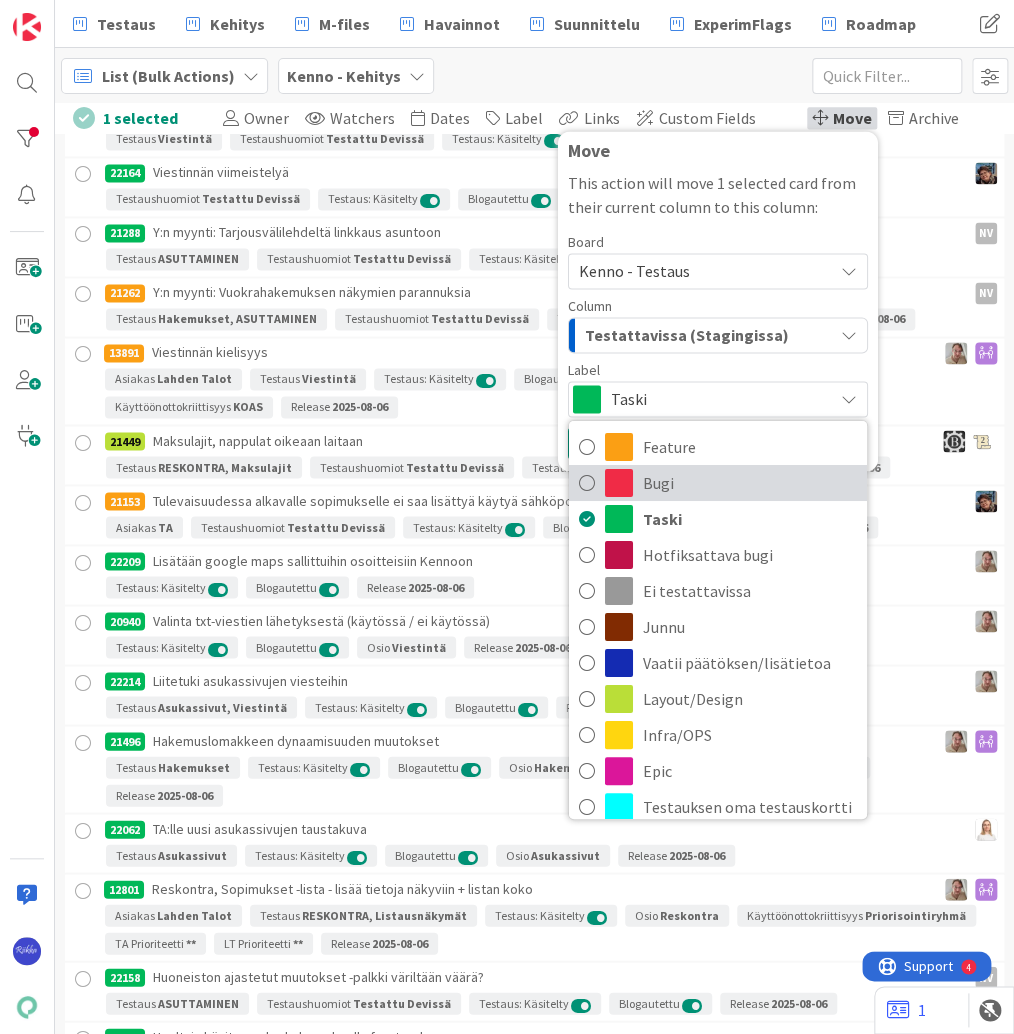 click on "Bugi" at bounding box center (750, 482) 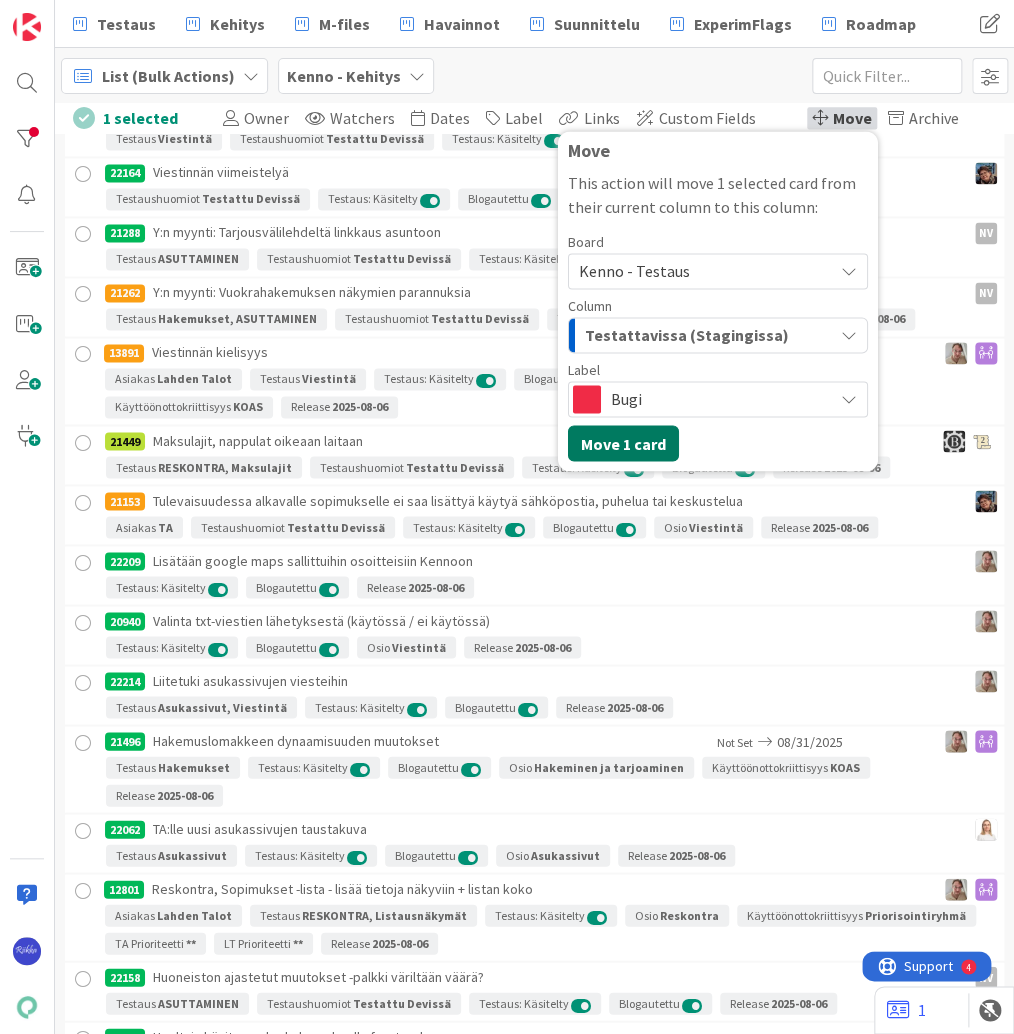 click on "Move 1 card" at bounding box center [623, 443] 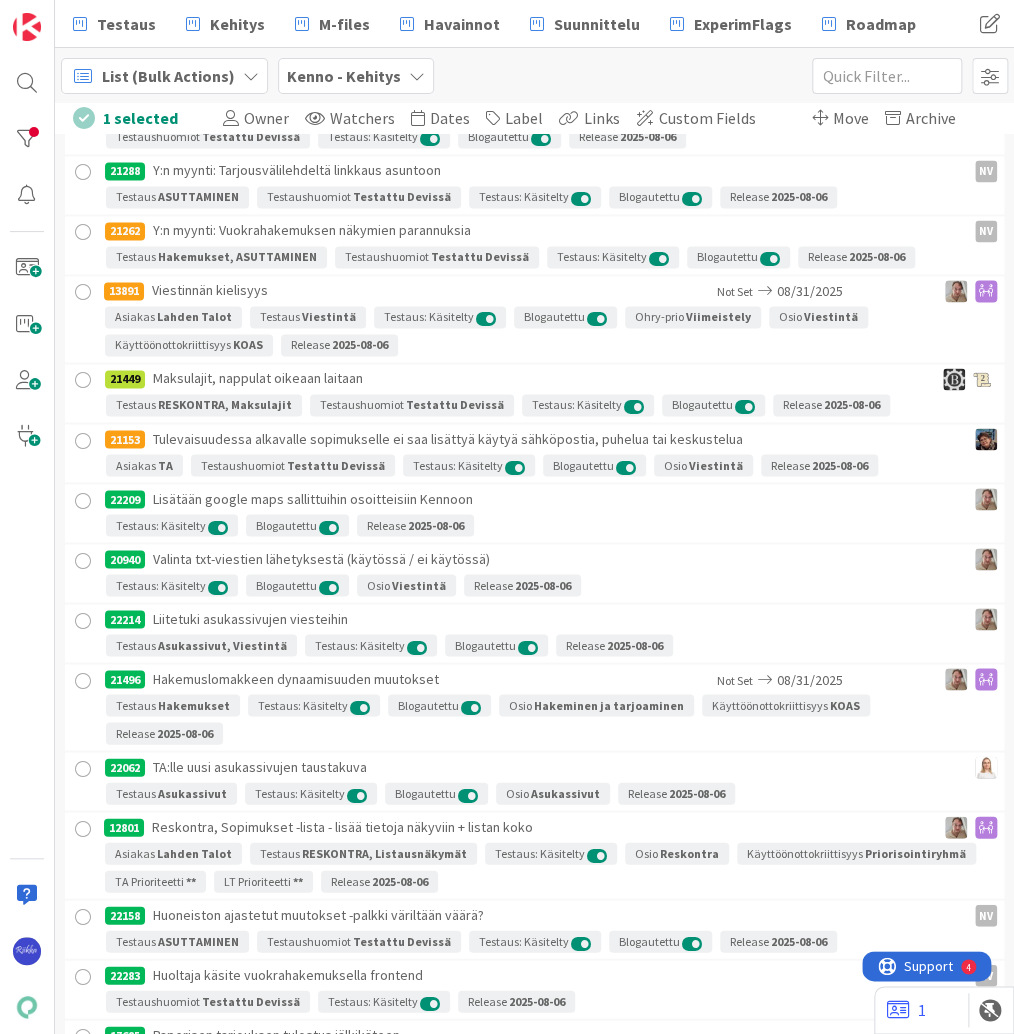 scroll, scrollTop: 8485, scrollLeft: 0, axis: vertical 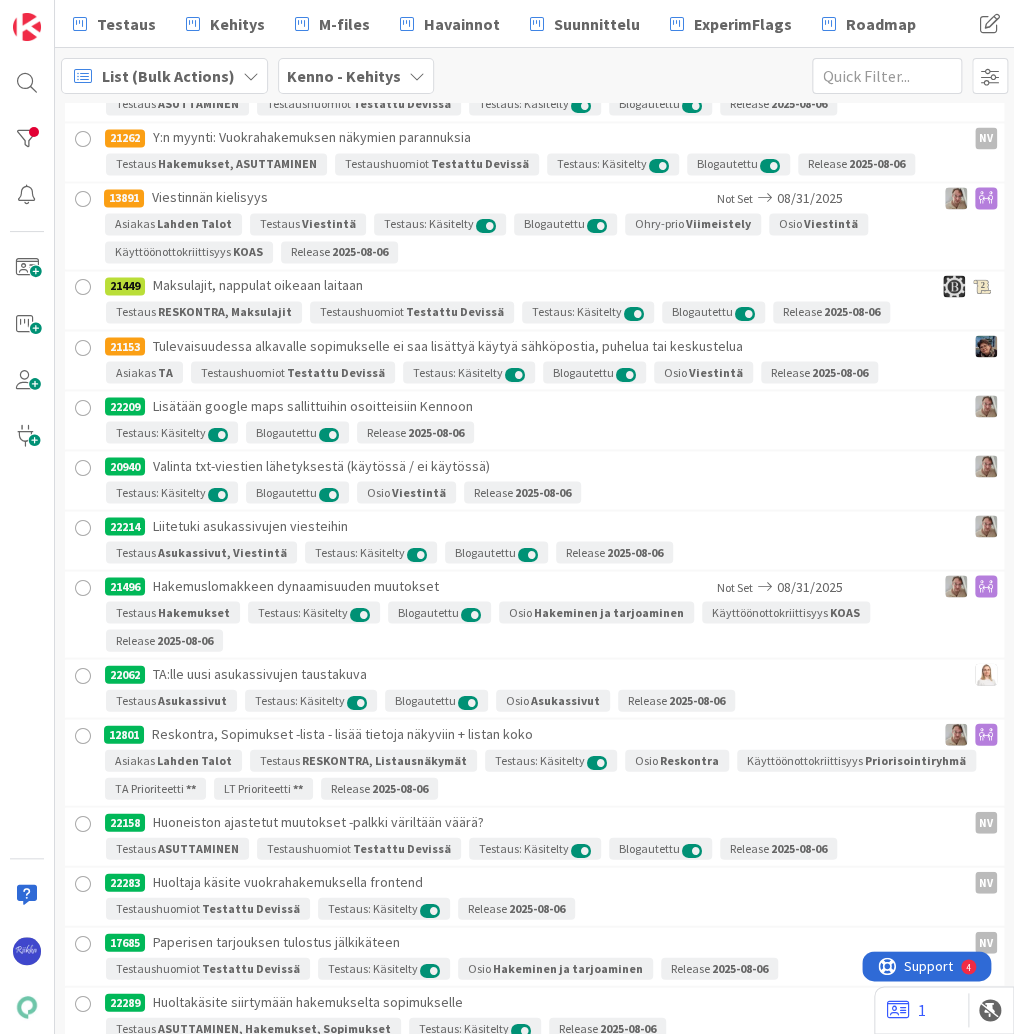 click at bounding box center (83, 287) 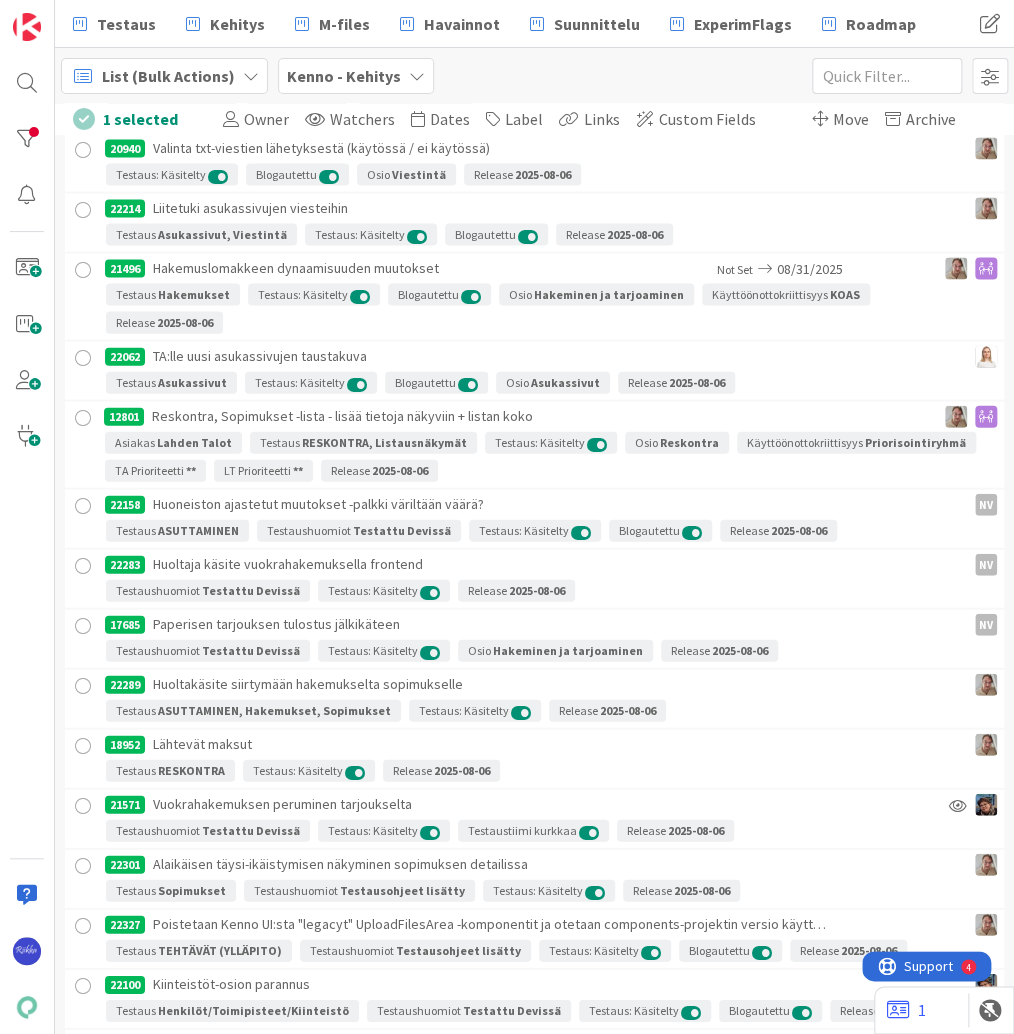 scroll, scrollTop: 9047, scrollLeft: 0, axis: vertical 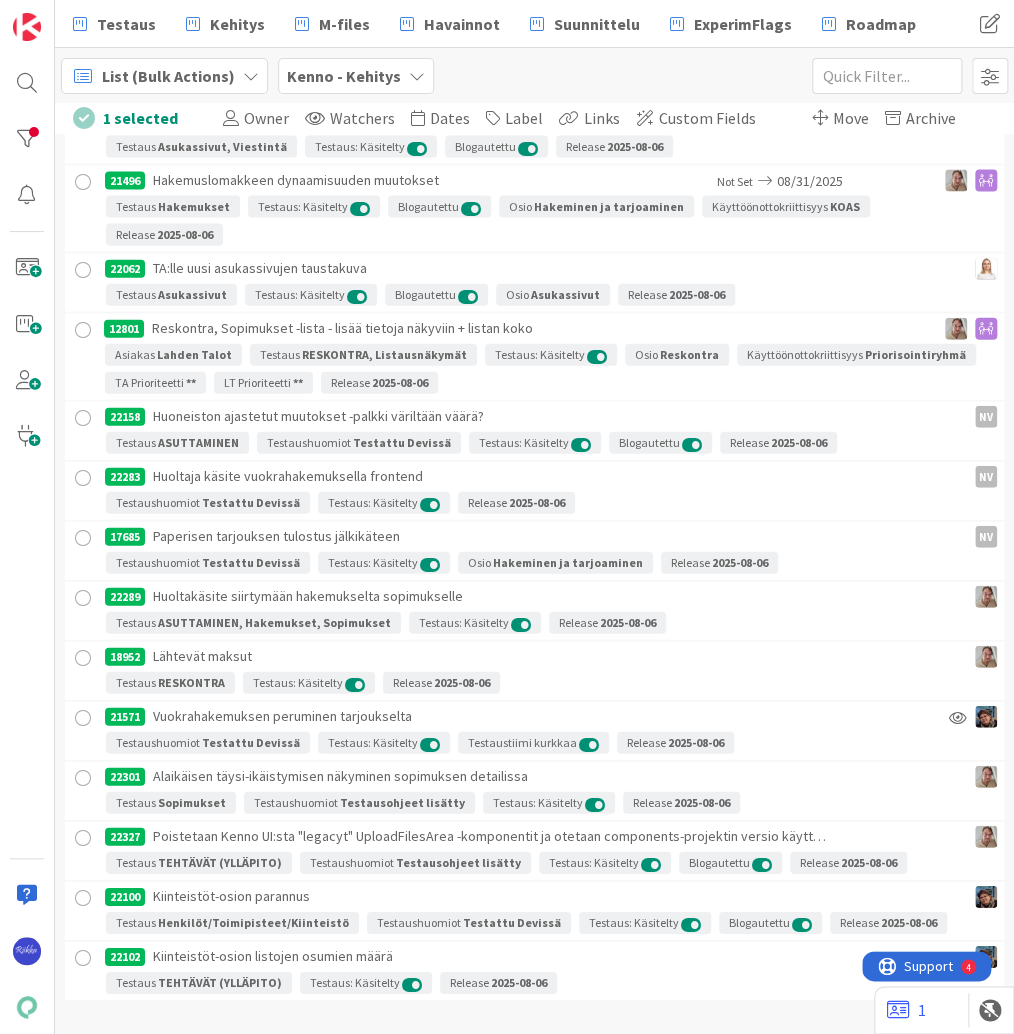 click on "Move" at bounding box center [851, 118] 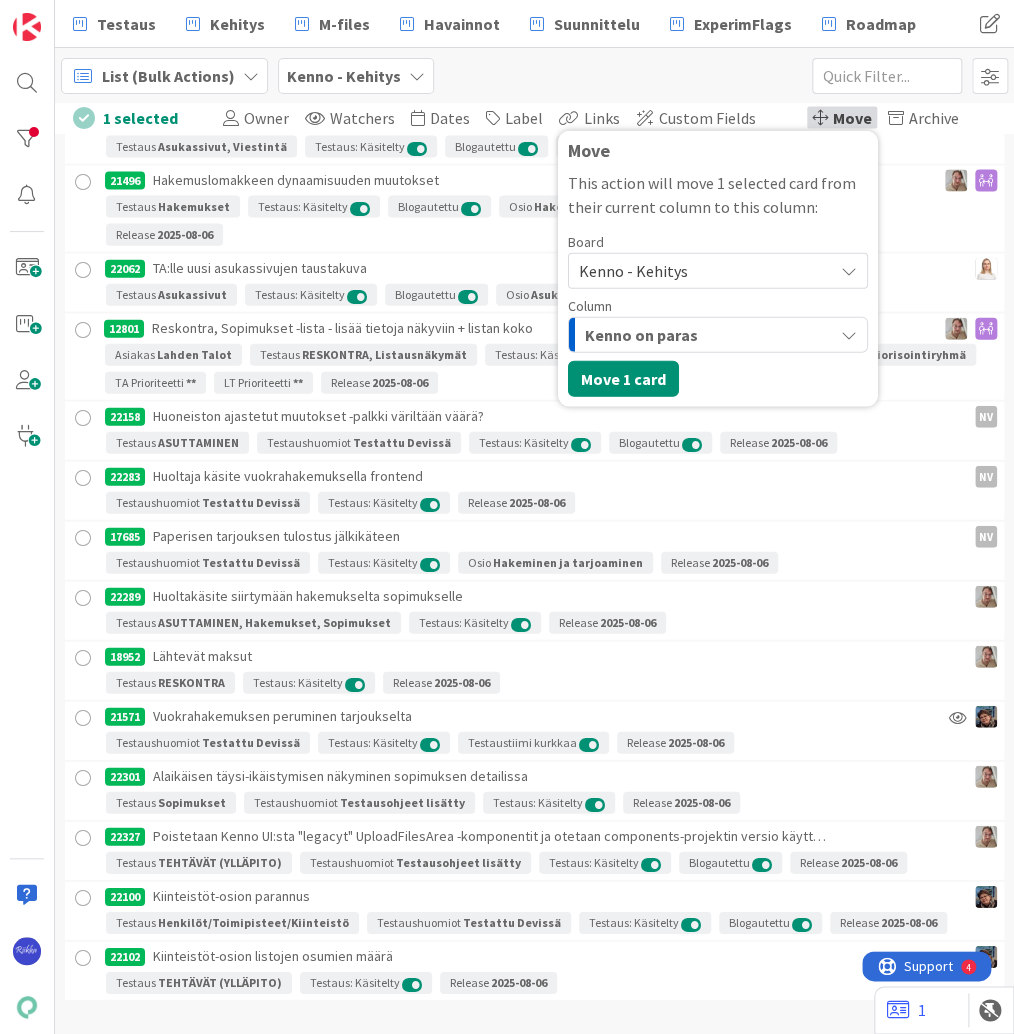 click on "Kenno - Kehitys" at bounding box center (701, 271) 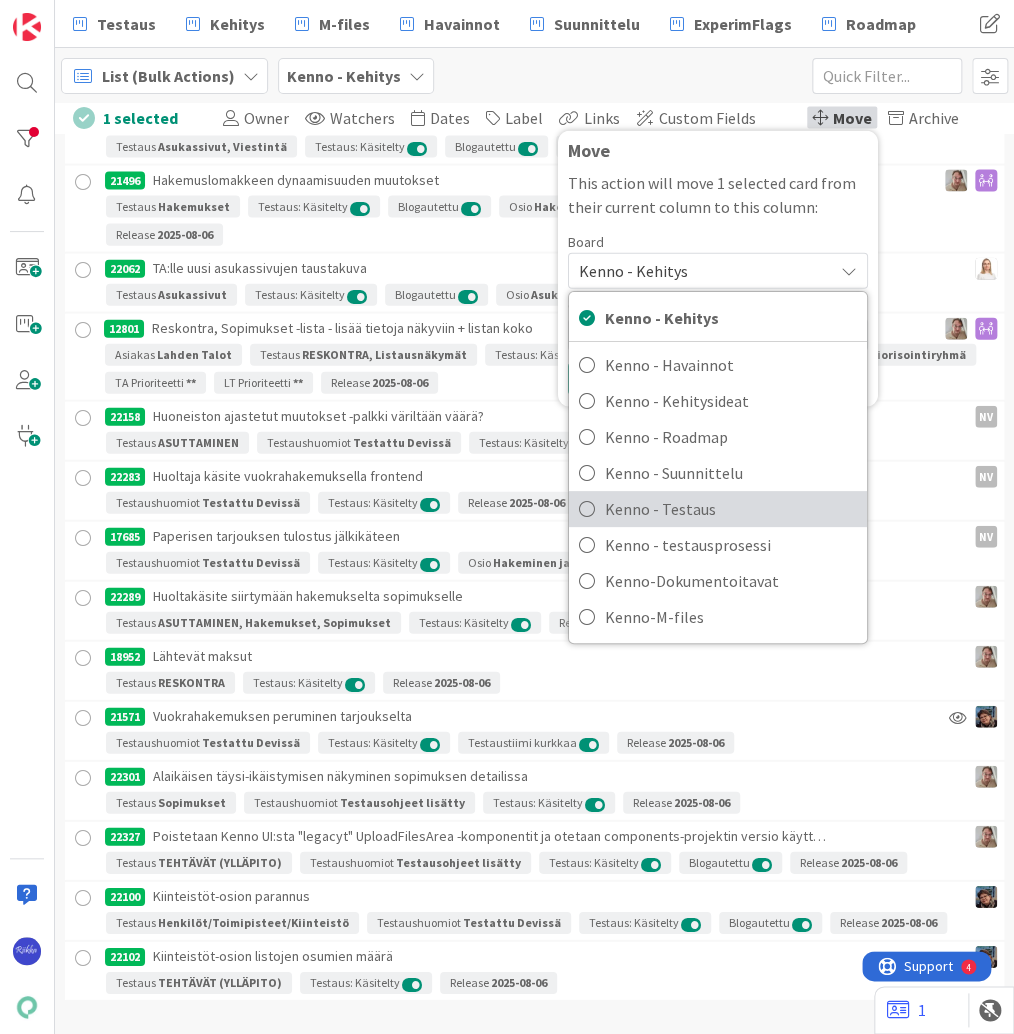 click on "Kenno - Testaus" at bounding box center [731, 509] 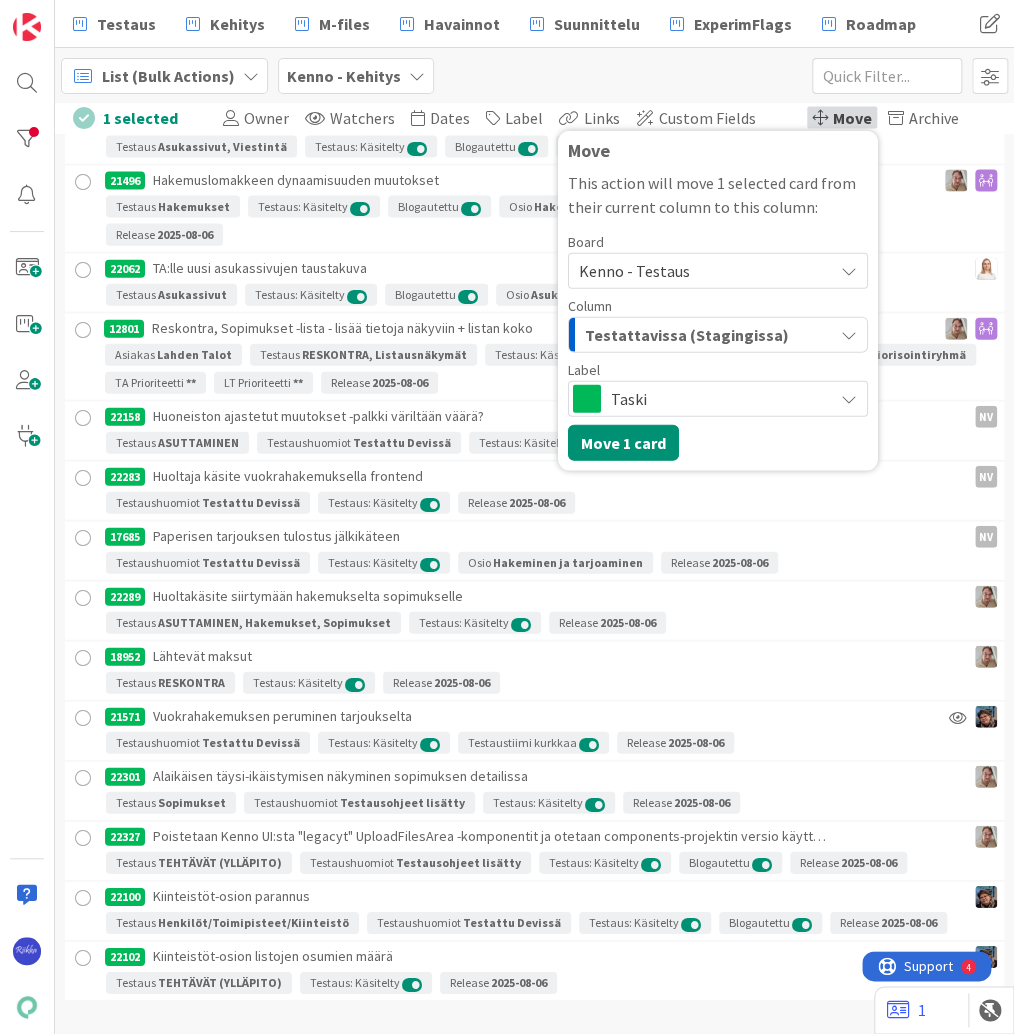 click on "Taski" at bounding box center (717, 399) 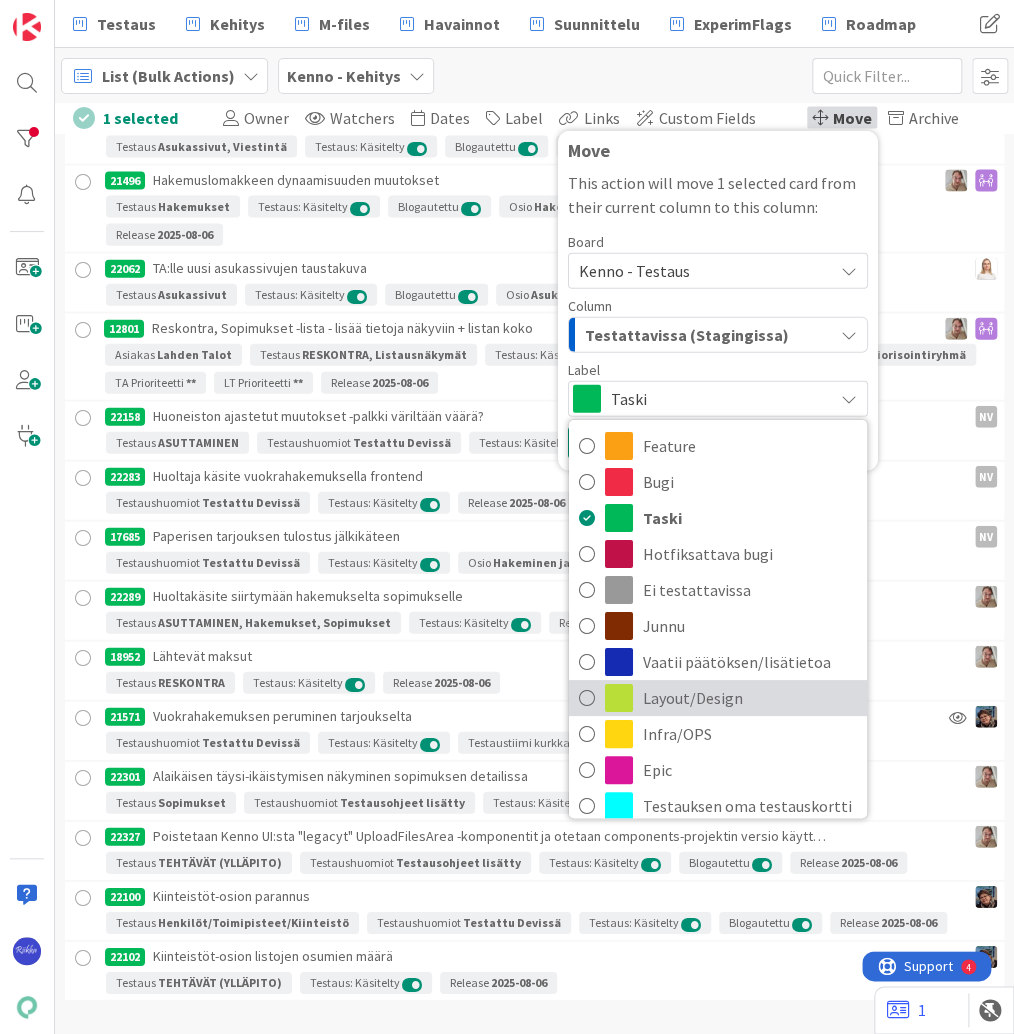 click on "Layout/Design" at bounding box center [750, 698] 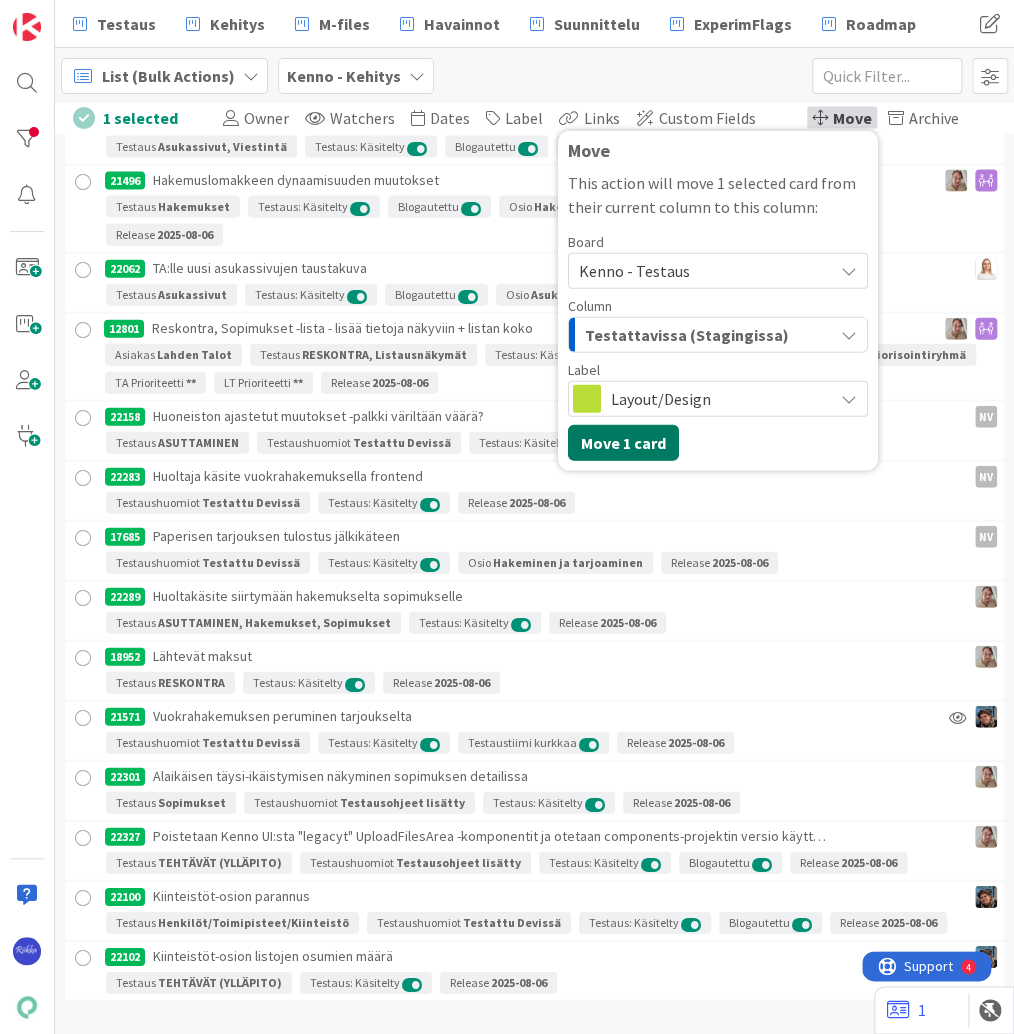 click on "Move 1 card" at bounding box center (623, 443) 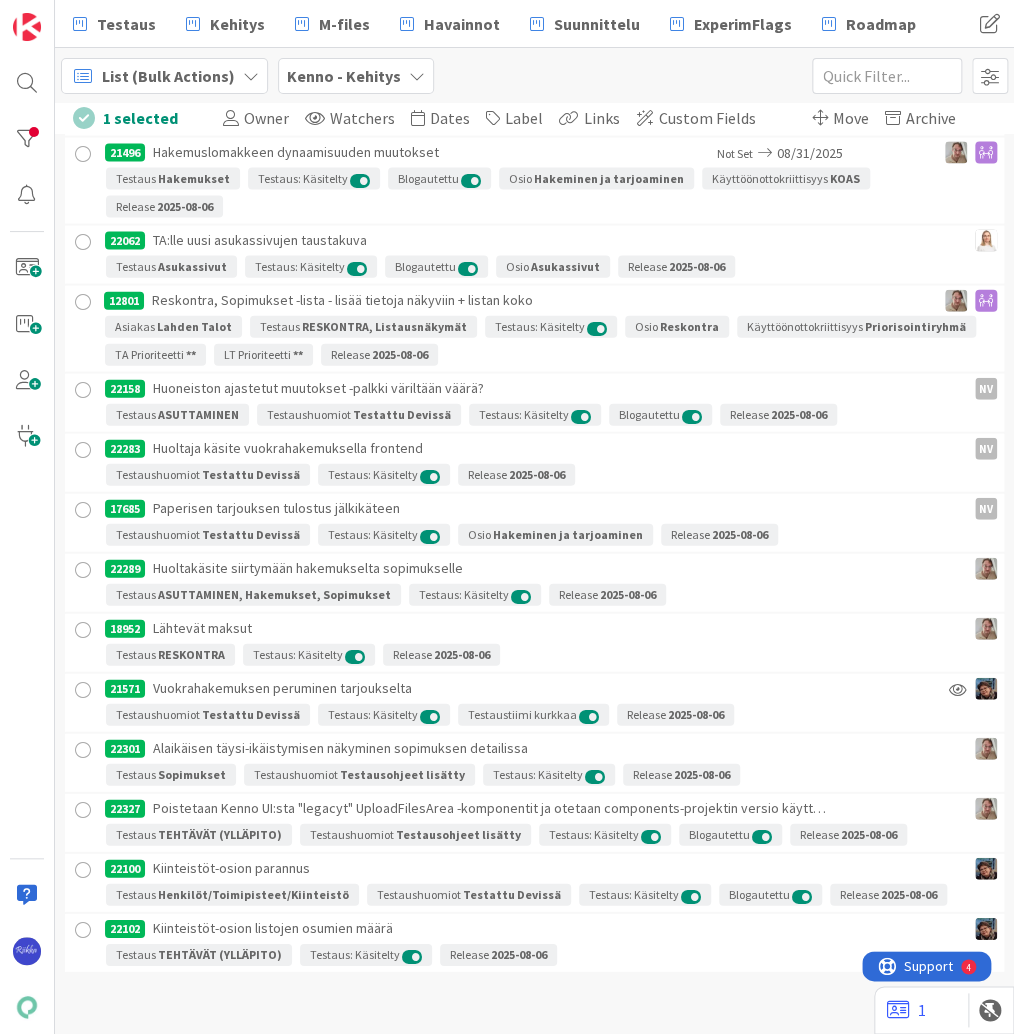 scroll, scrollTop: 8985, scrollLeft: 0, axis: vertical 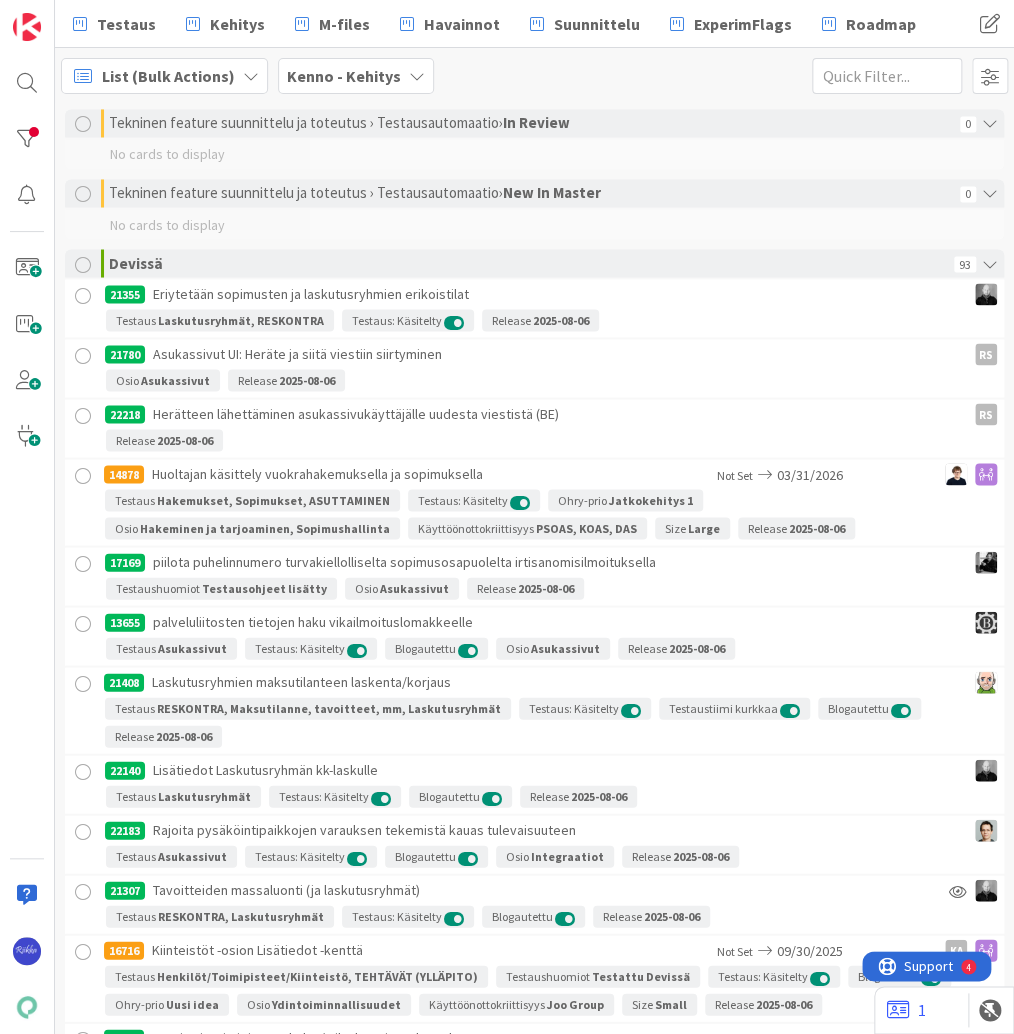 click at bounding box center [83, 295] 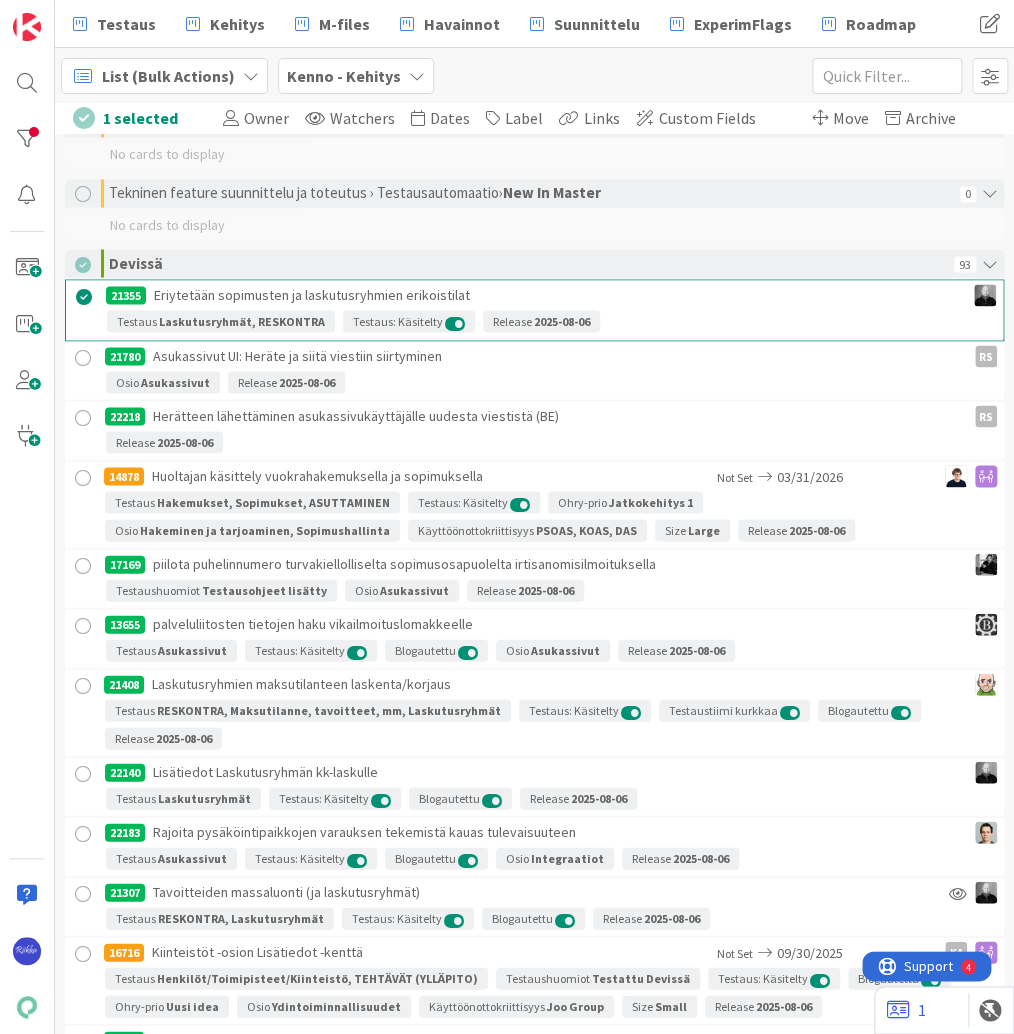click at bounding box center [83, 357] 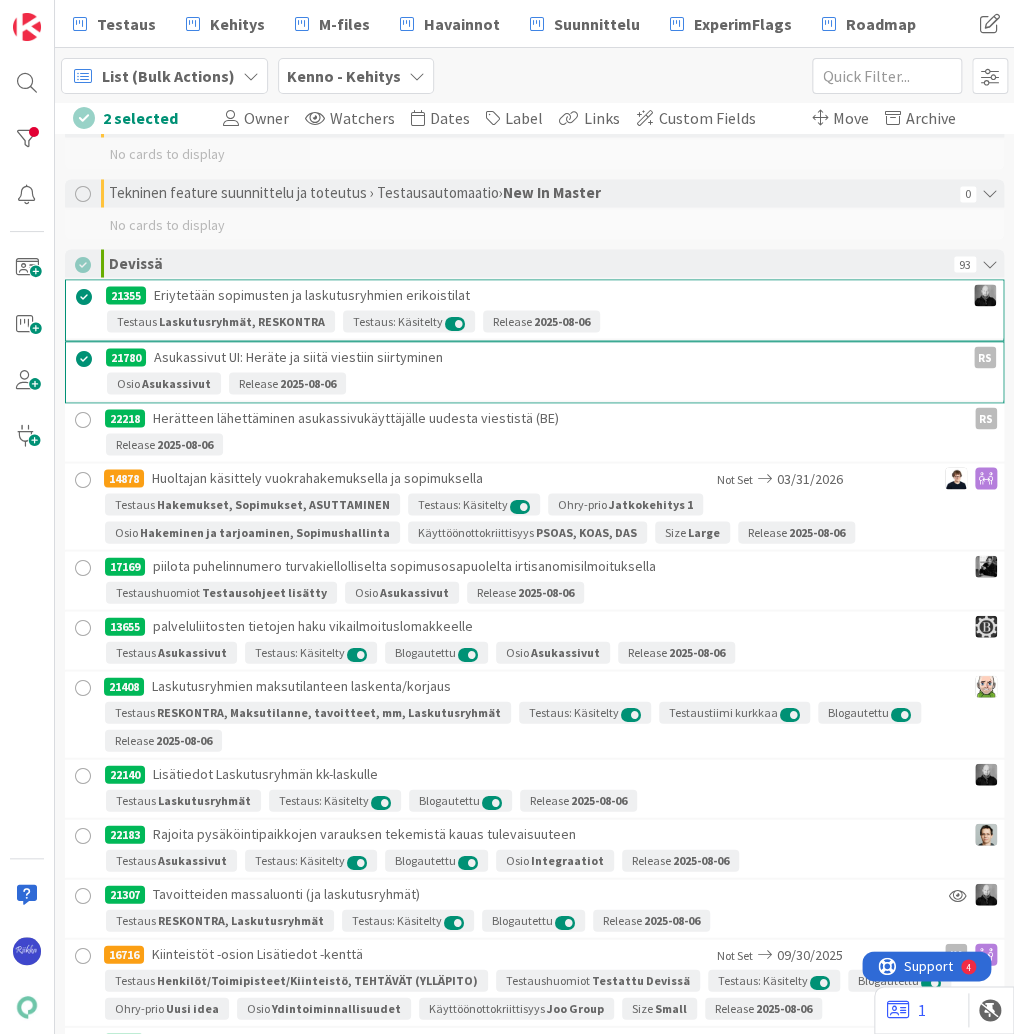 click at bounding box center (83, 419) 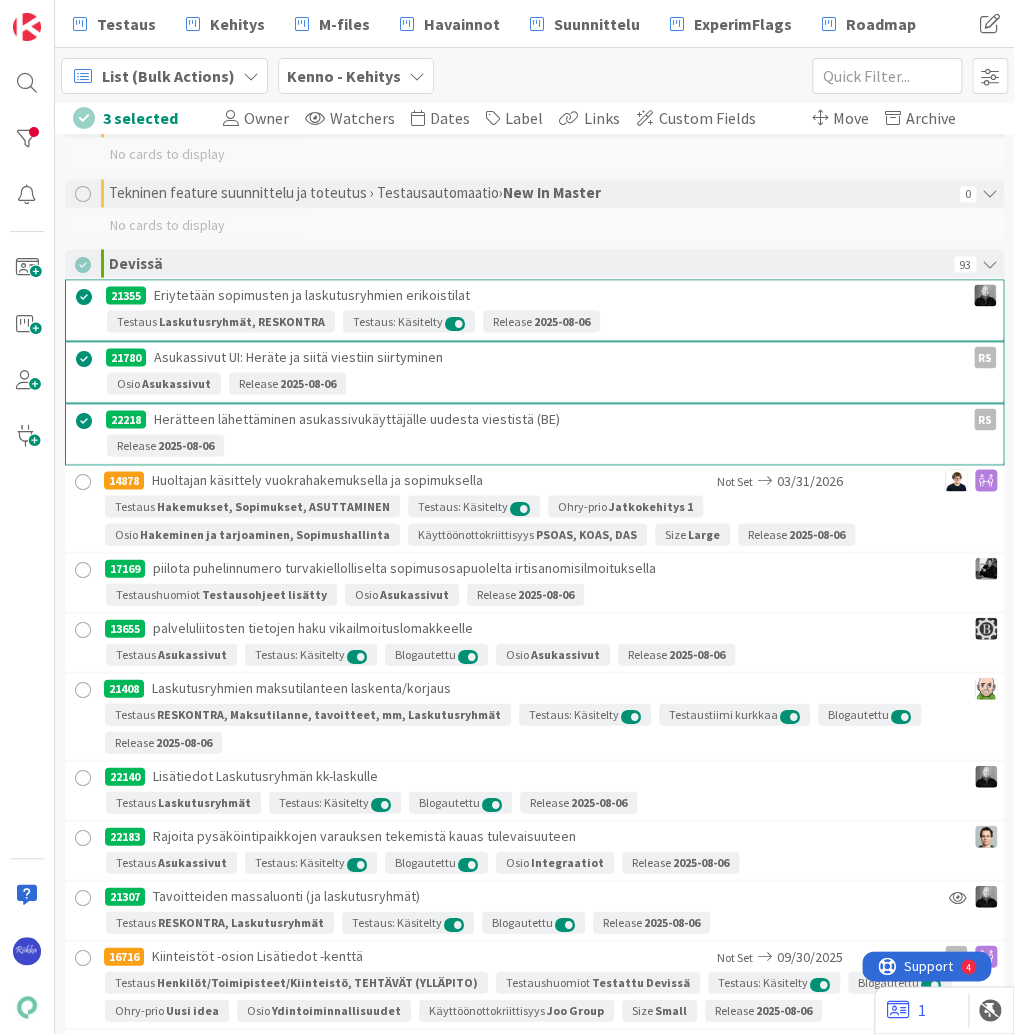 click at bounding box center (83, 569) 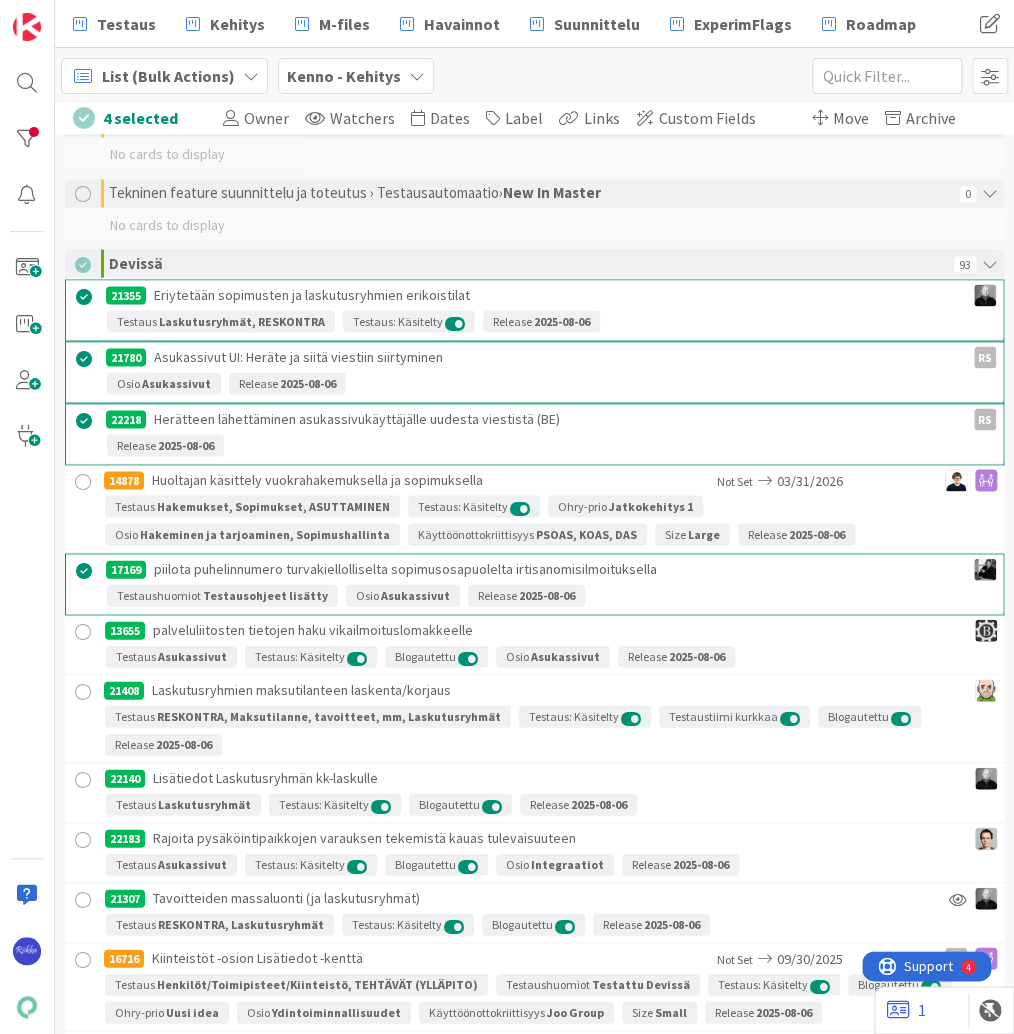 click at bounding box center (83, 631) 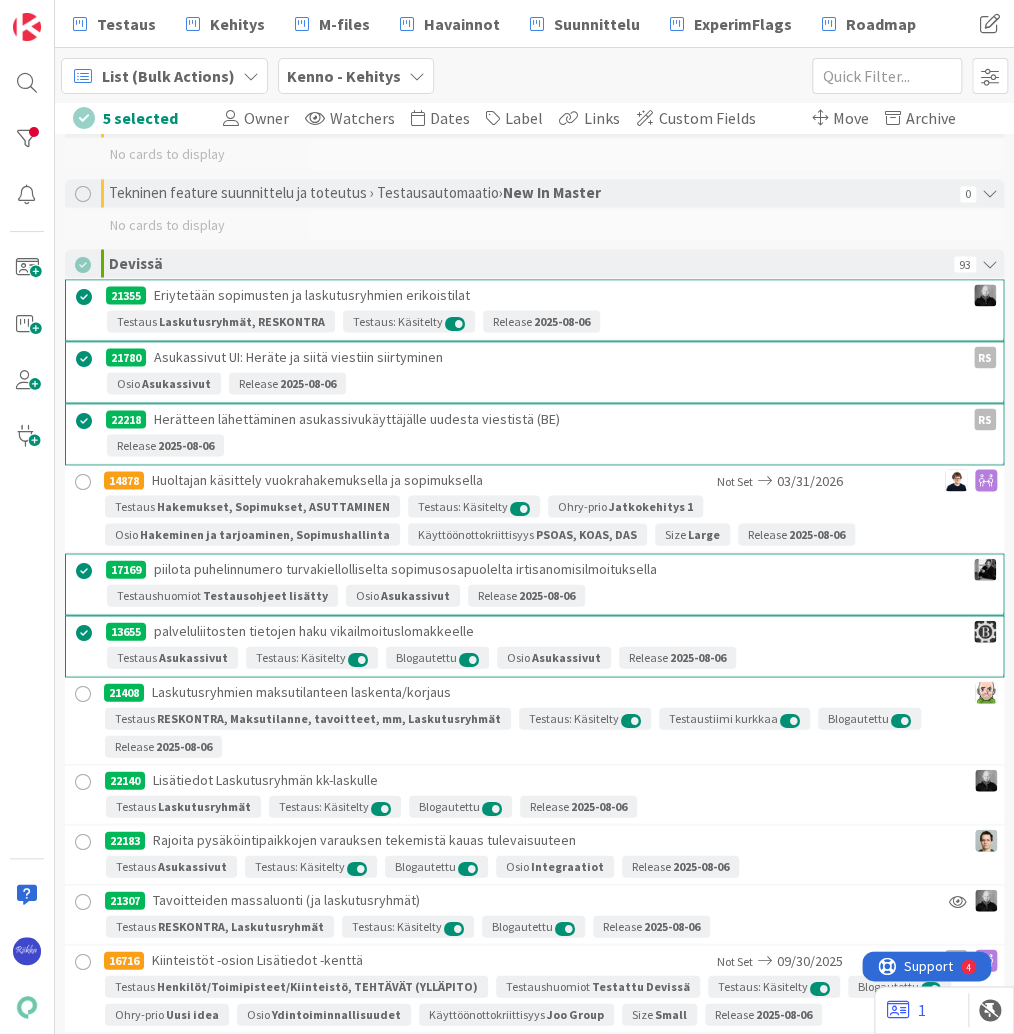 click at bounding box center (83, 693) 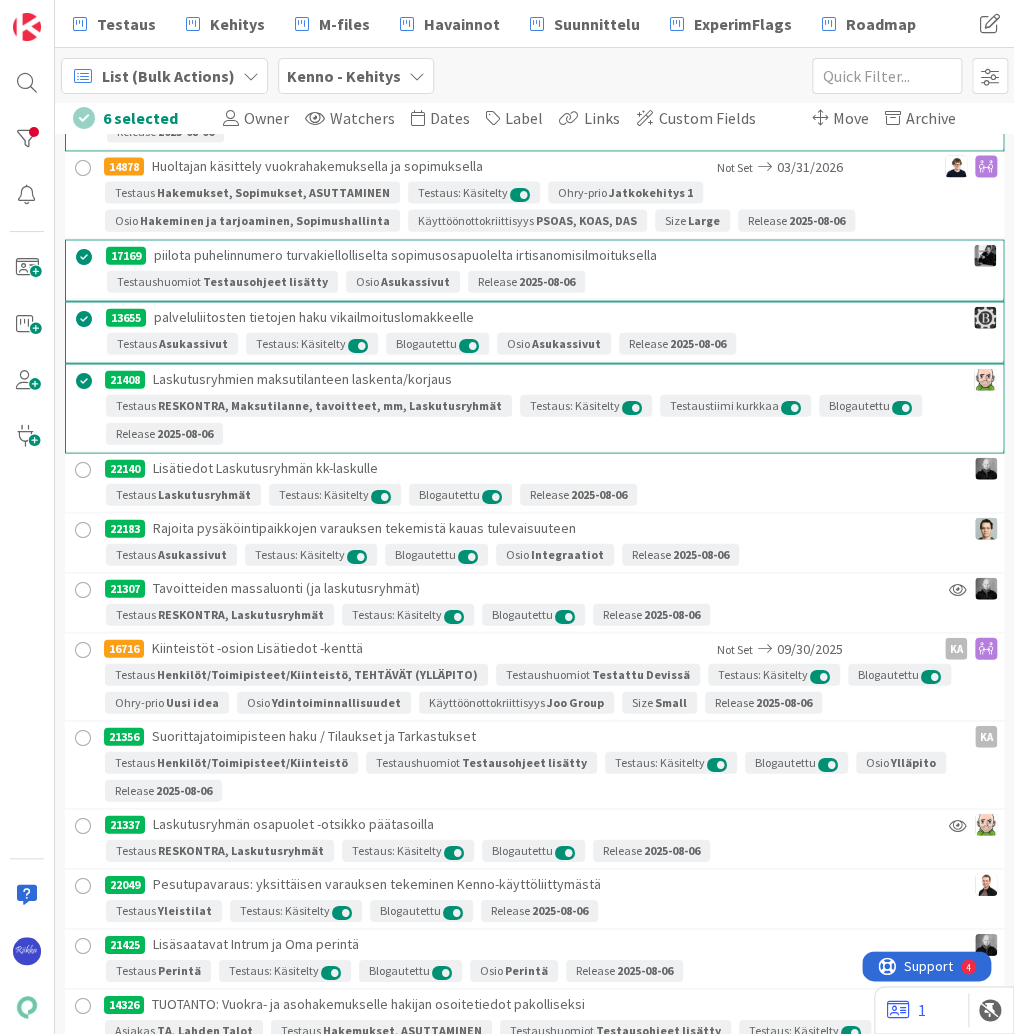 scroll, scrollTop: 4000, scrollLeft: 0, axis: vertical 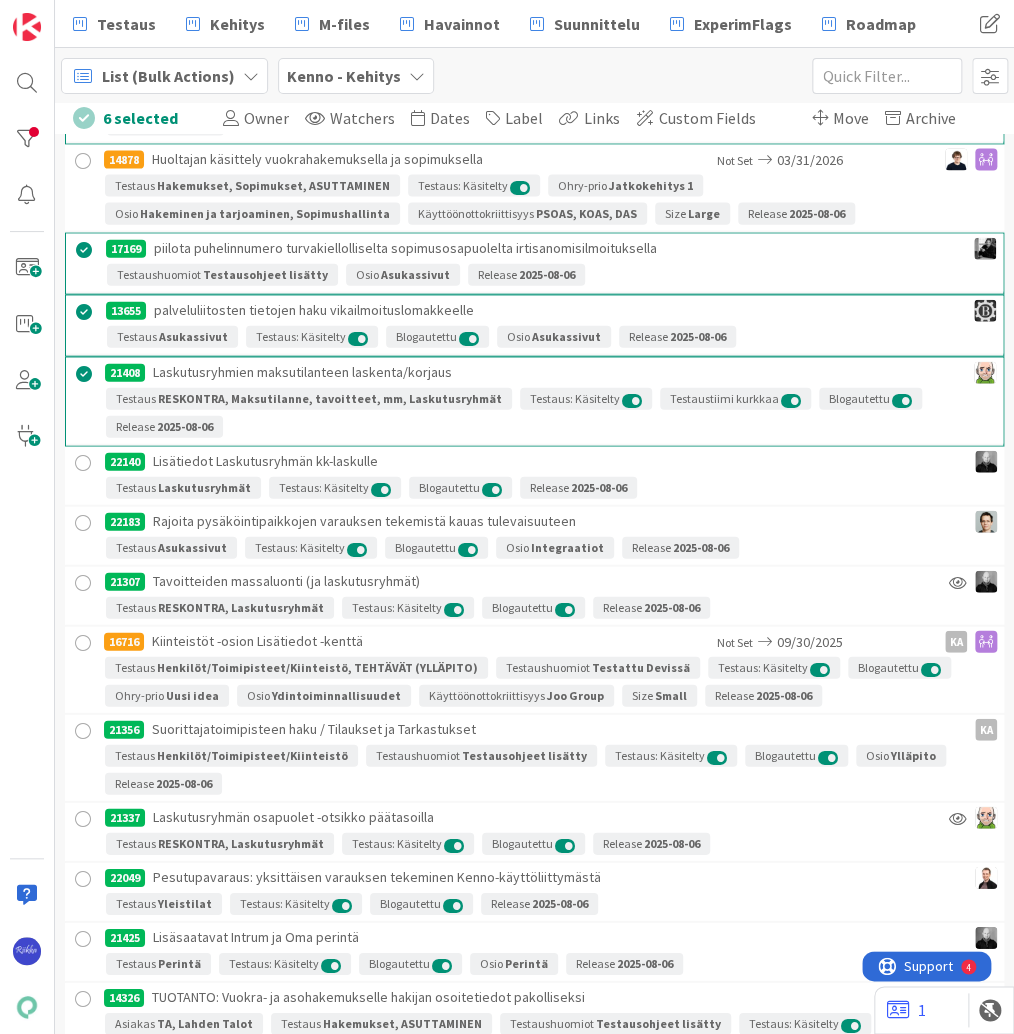 click at bounding box center (83, 463) 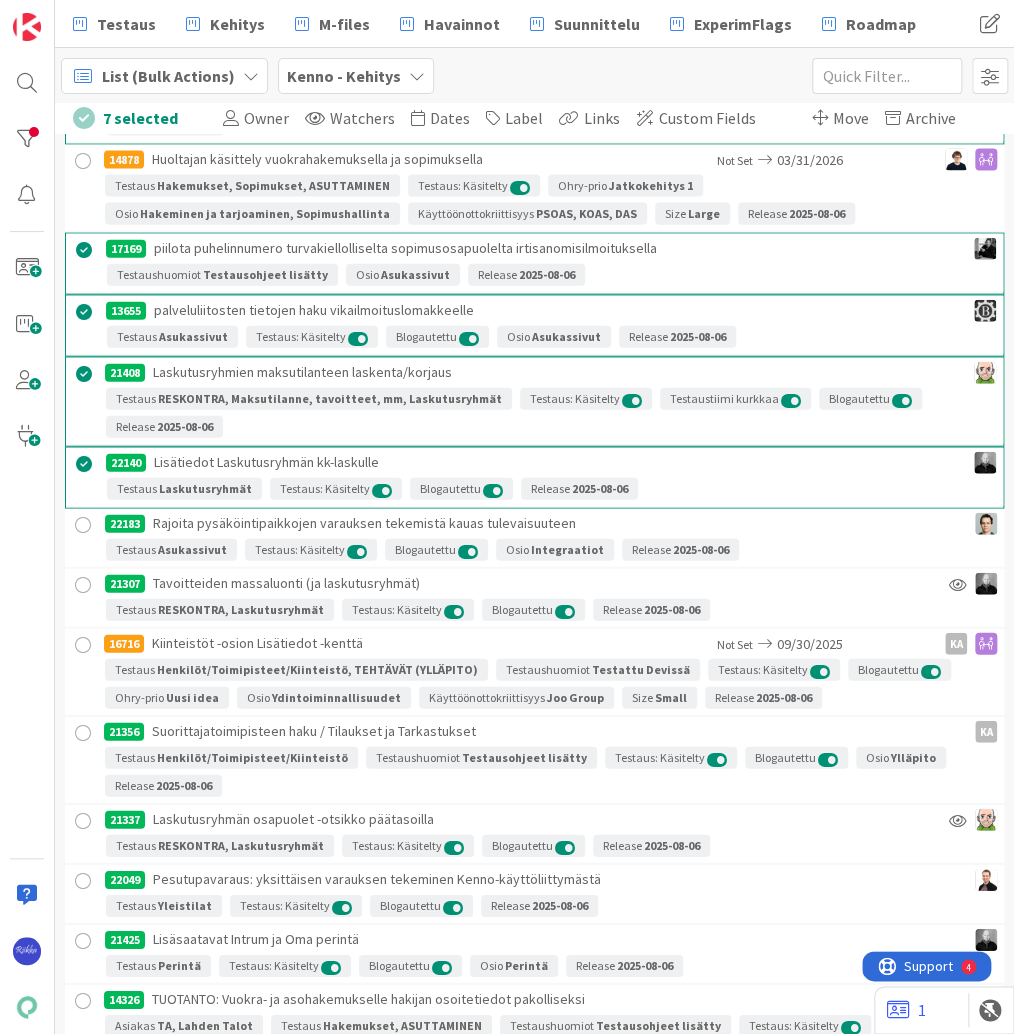 click at bounding box center (83, 525) 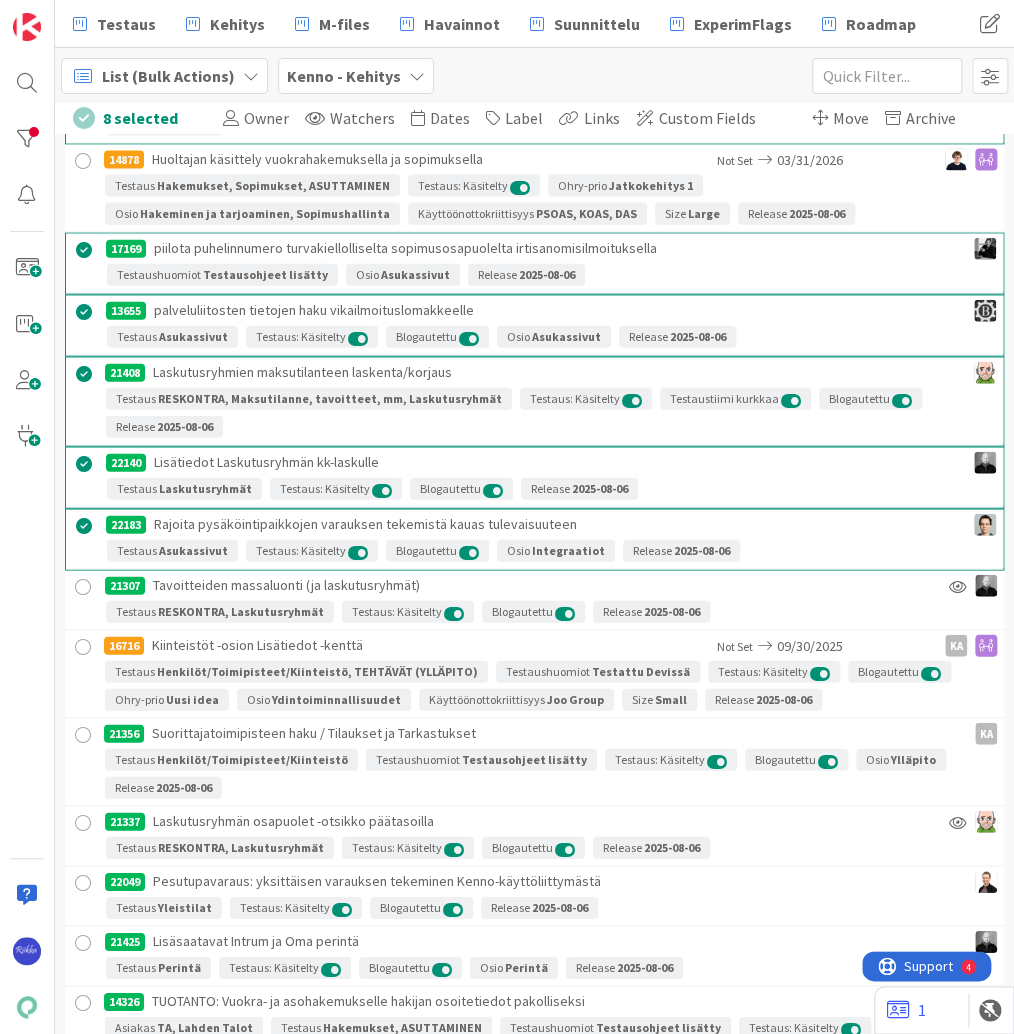click at bounding box center [83, 587] 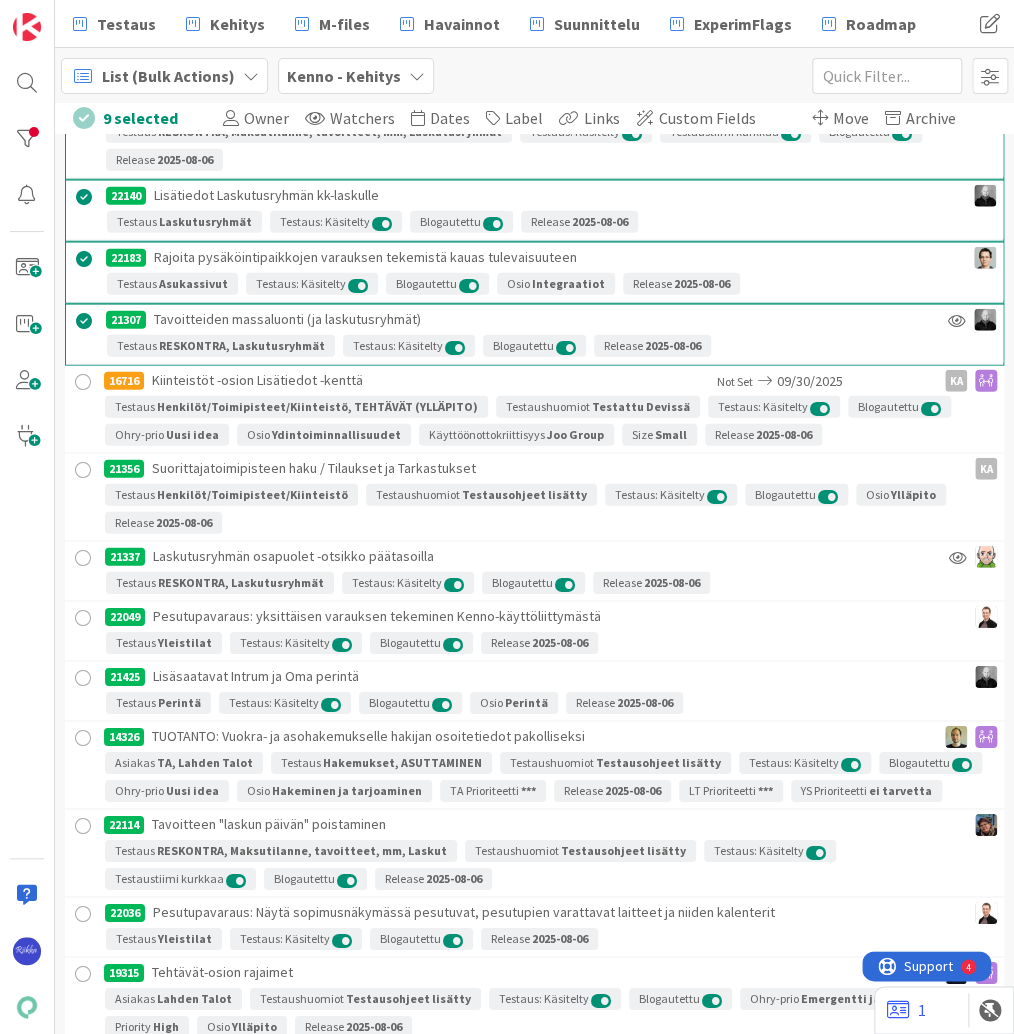 scroll, scrollTop: 4320, scrollLeft: 0, axis: vertical 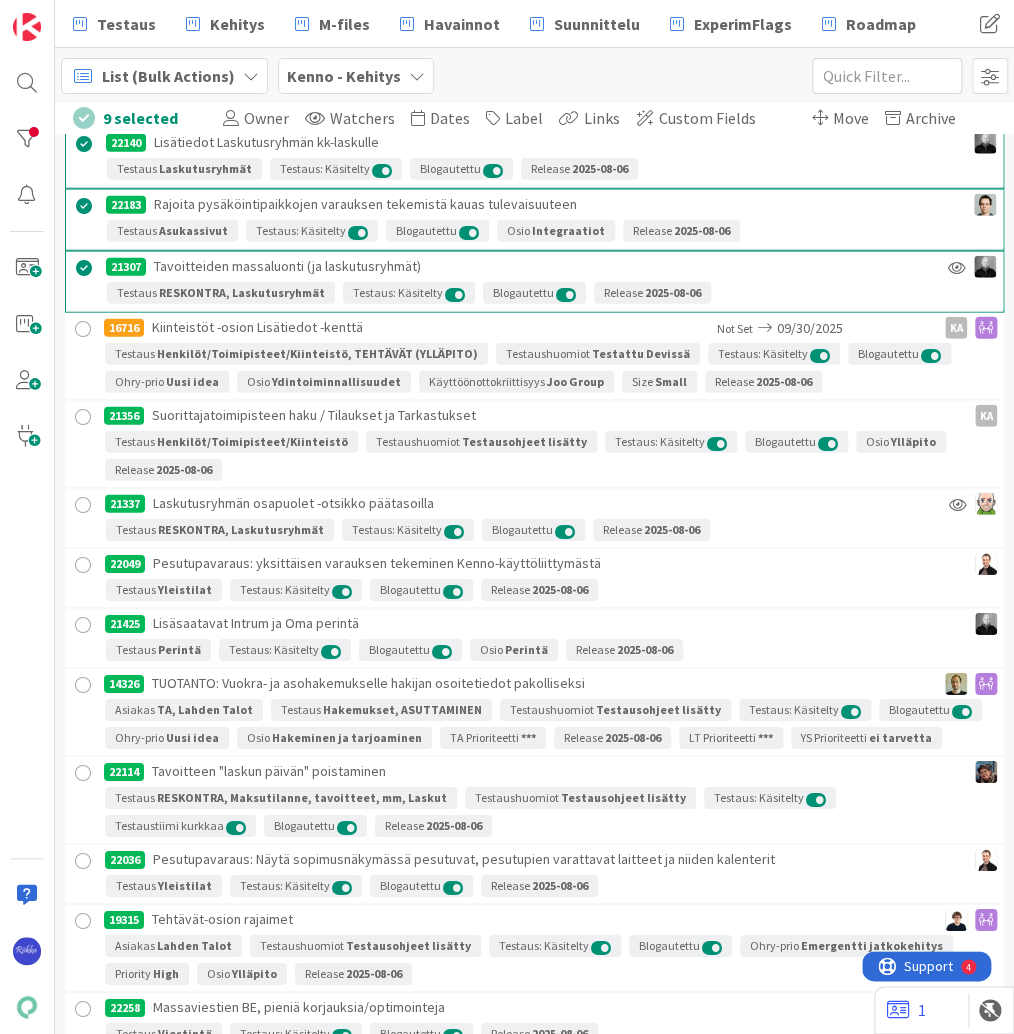 click at bounding box center (83, 417) 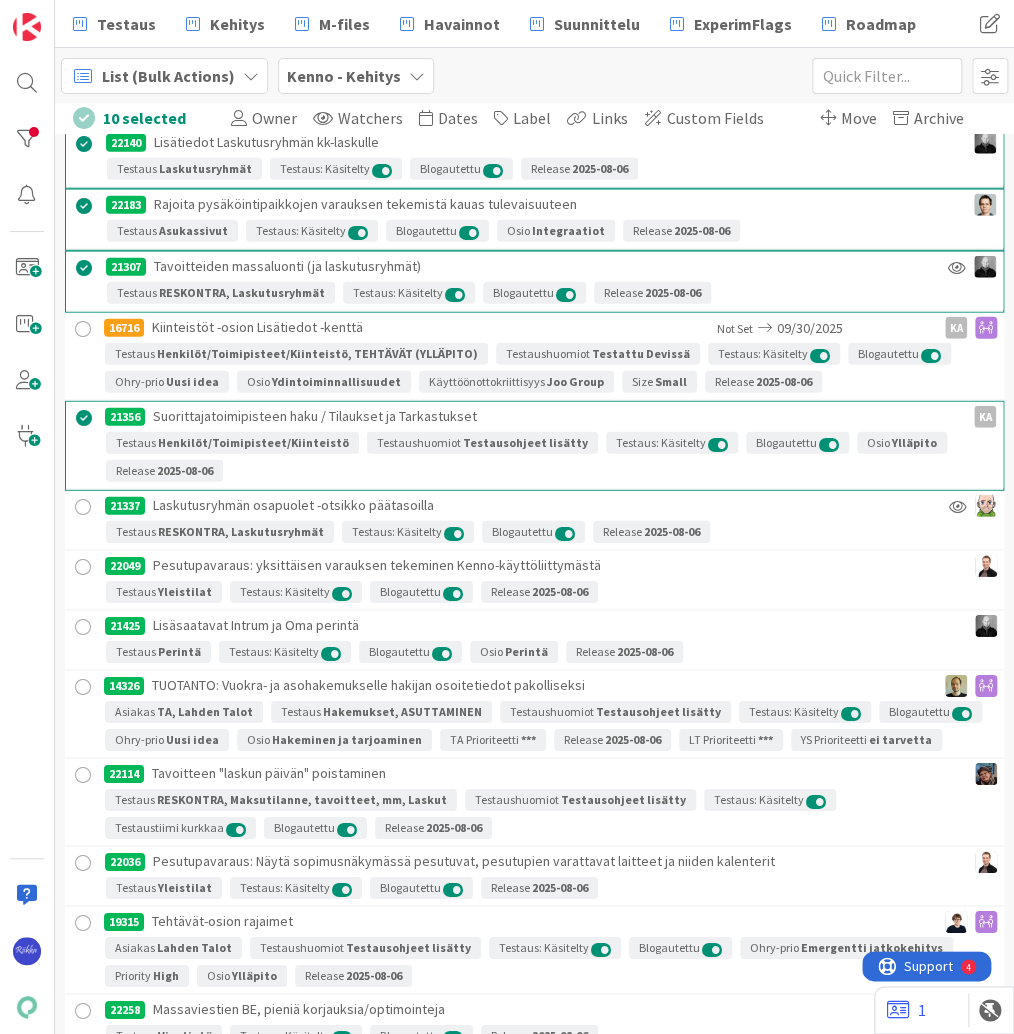 click at bounding box center [83, 507] 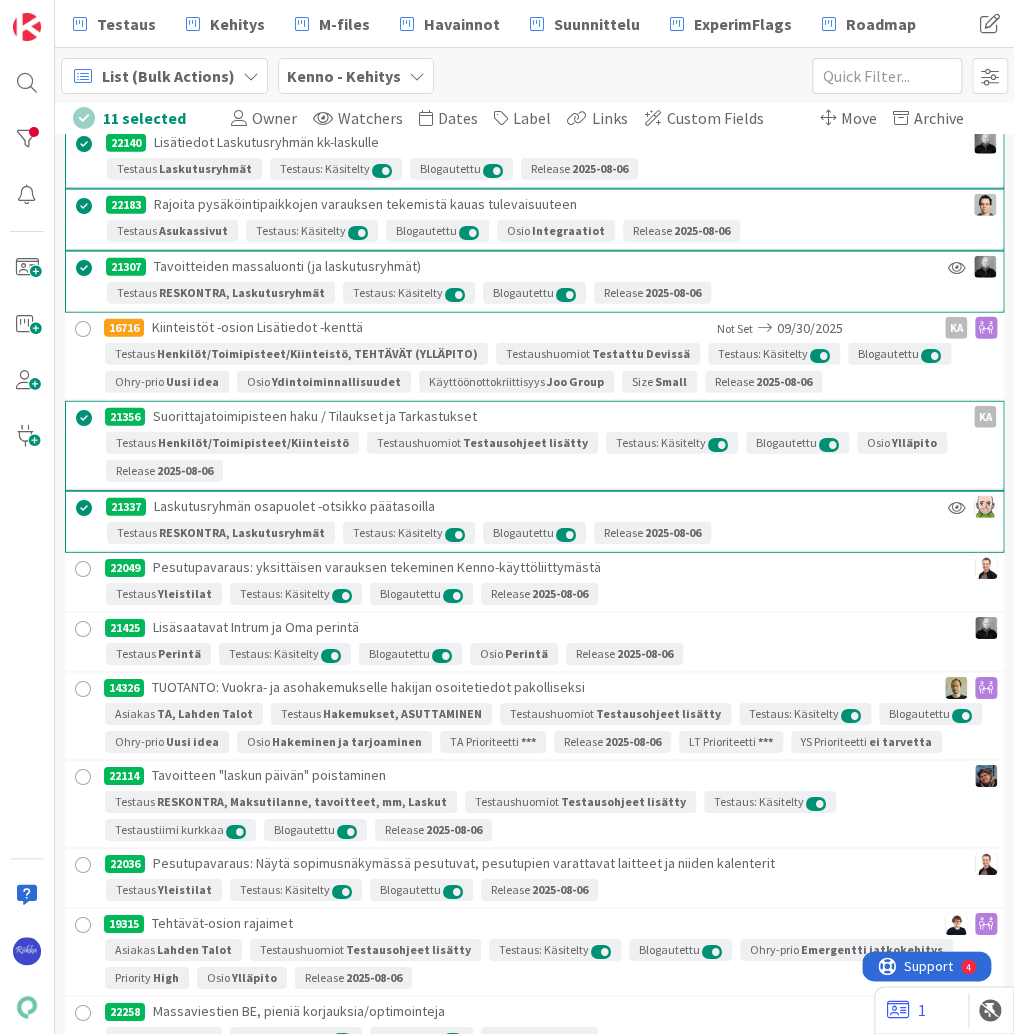 click at bounding box center (83, 569) 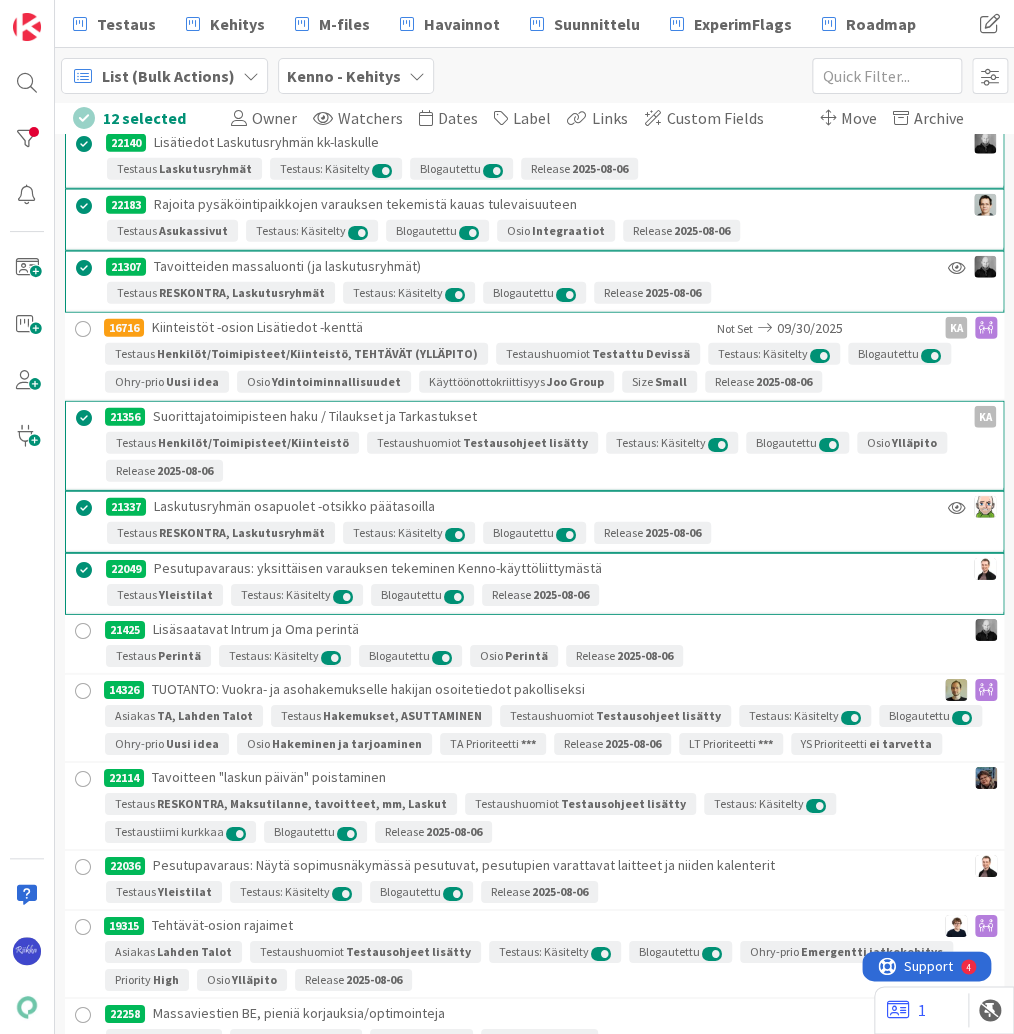 click at bounding box center (83, 631) 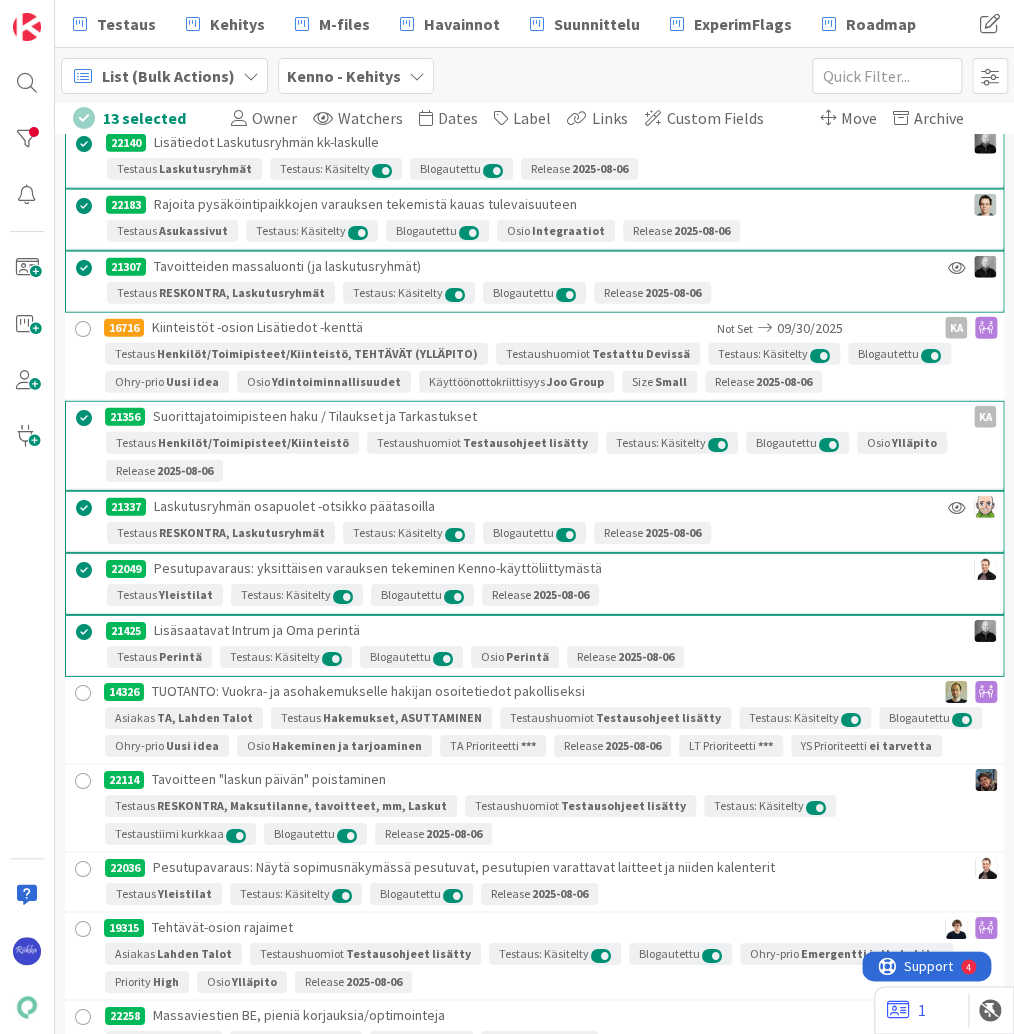 click at bounding box center [83, 693] 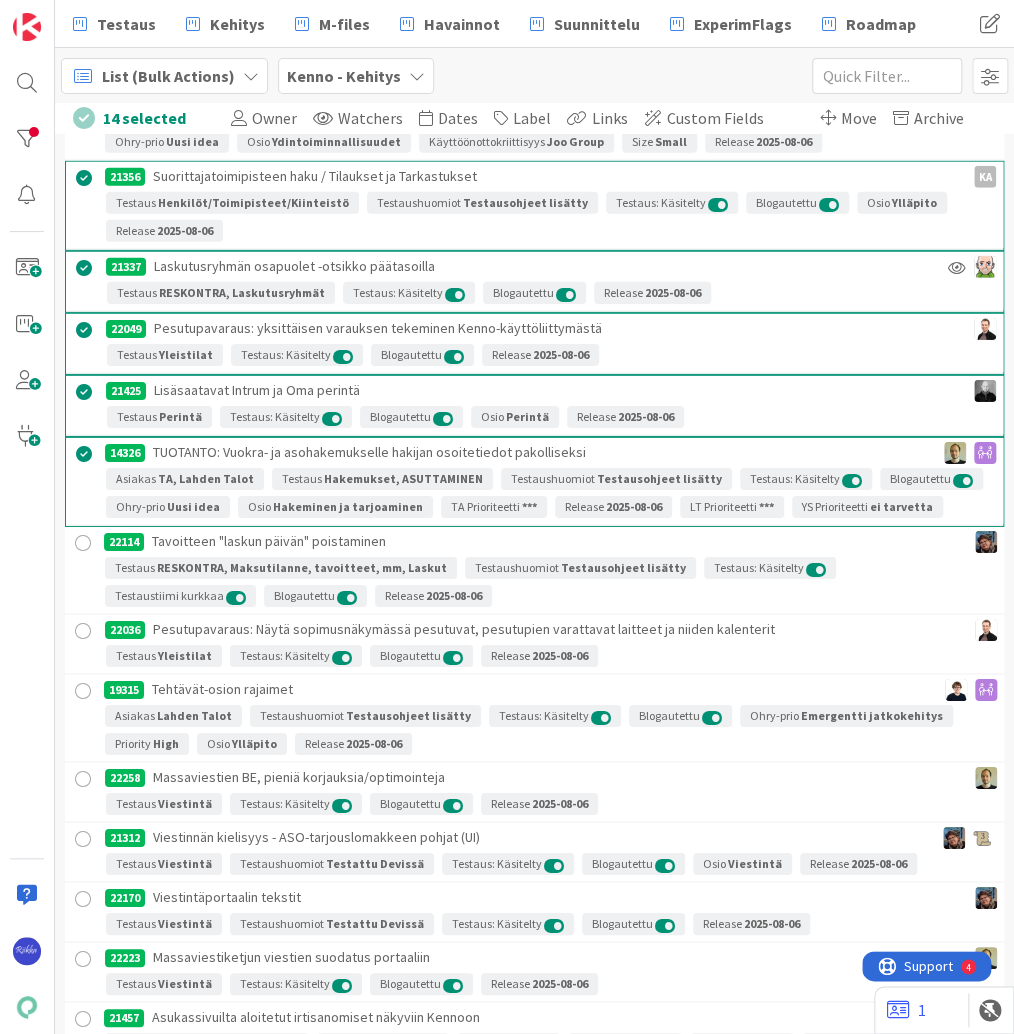 scroll, scrollTop: 4800, scrollLeft: 0, axis: vertical 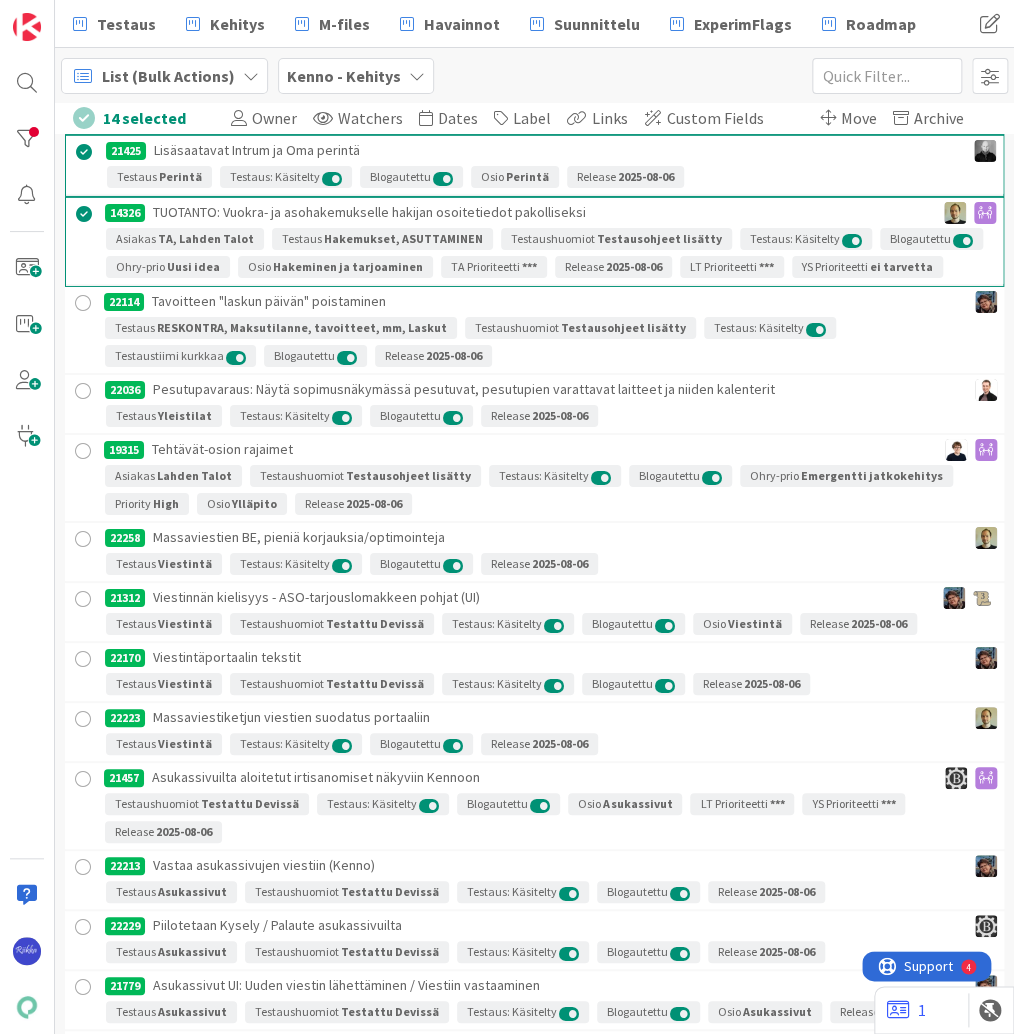 click at bounding box center [83, 303] 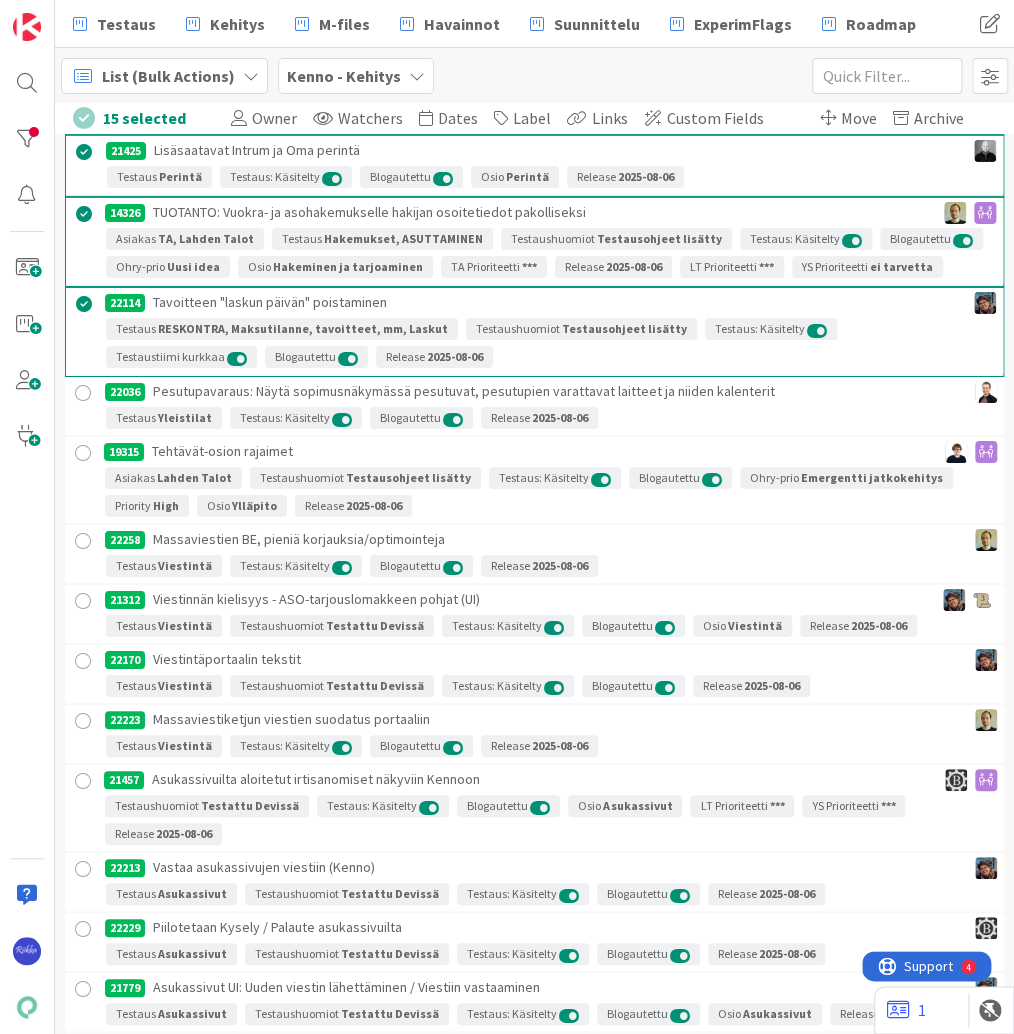 click at bounding box center (83, 393) 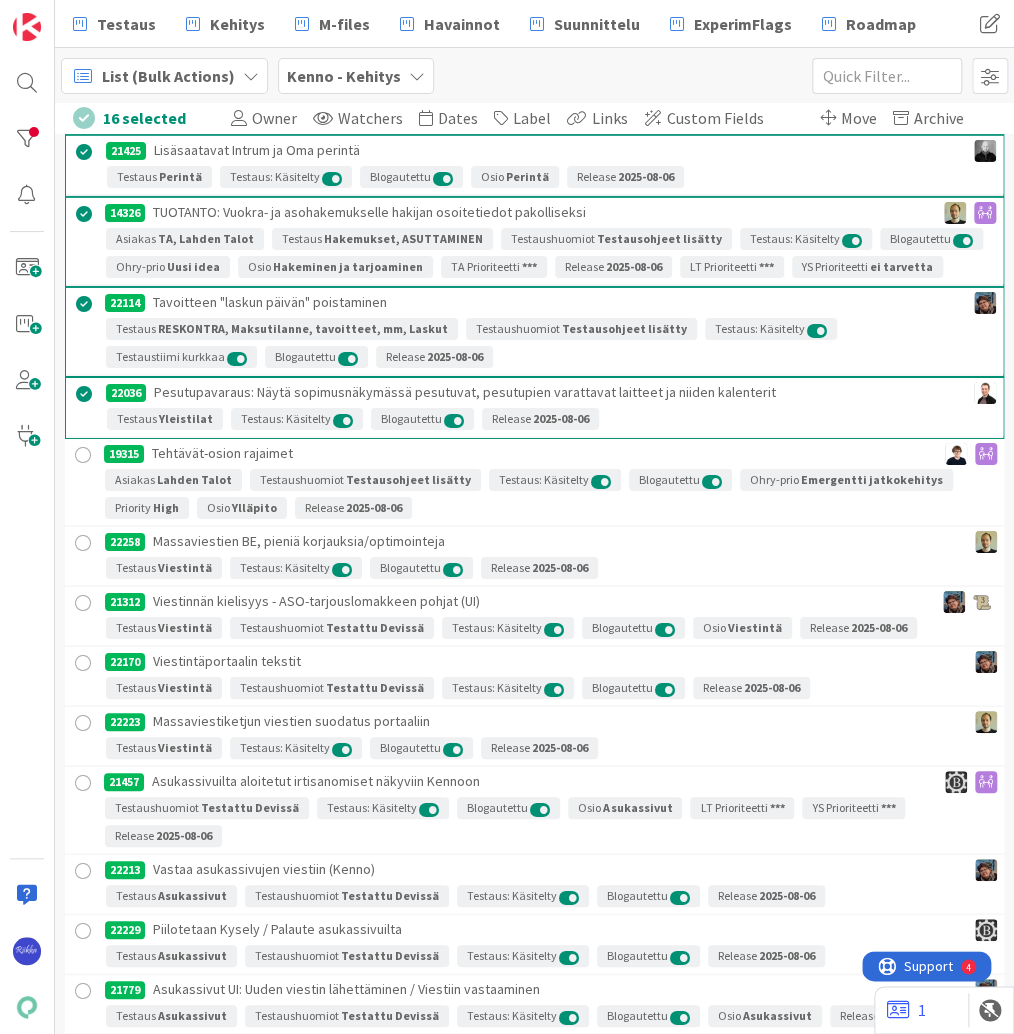 click at bounding box center [83, 455] 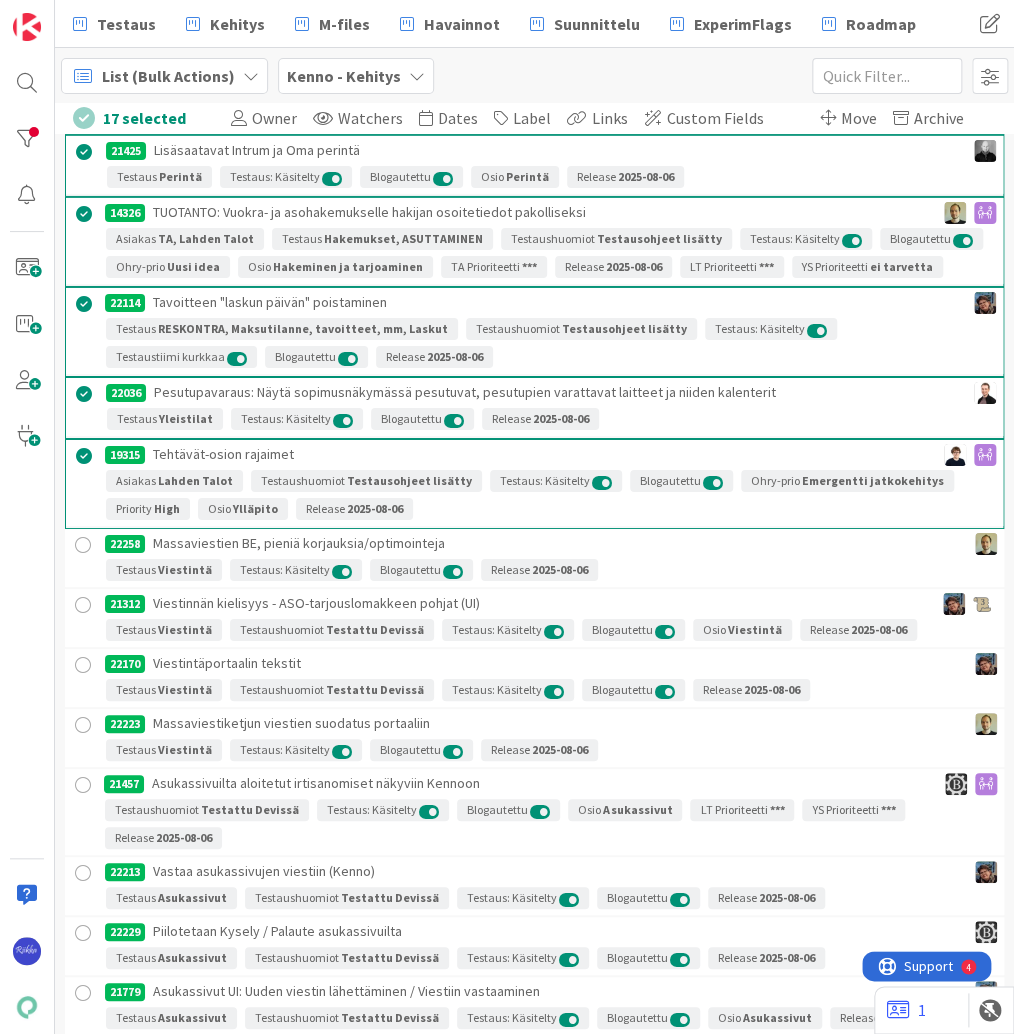 click at bounding box center (83, 545) 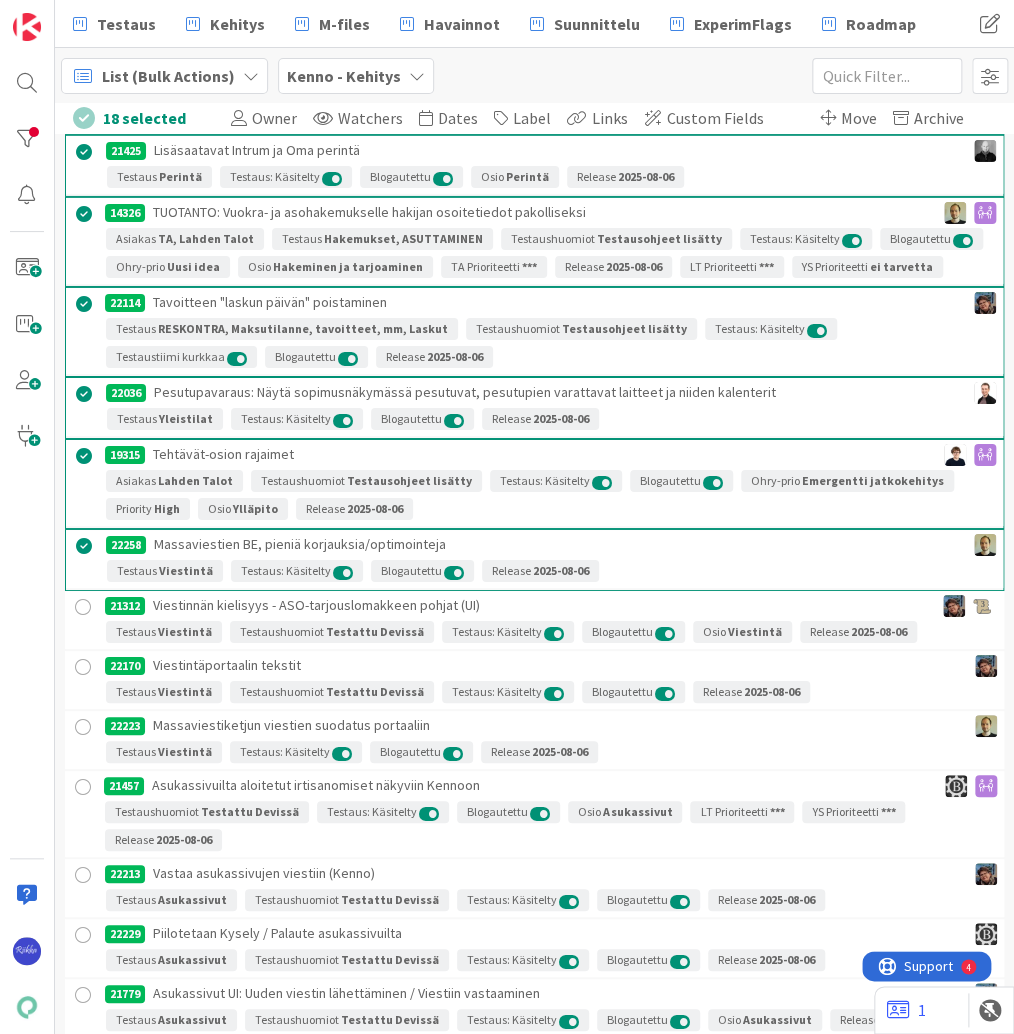click at bounding box center [83, 607] 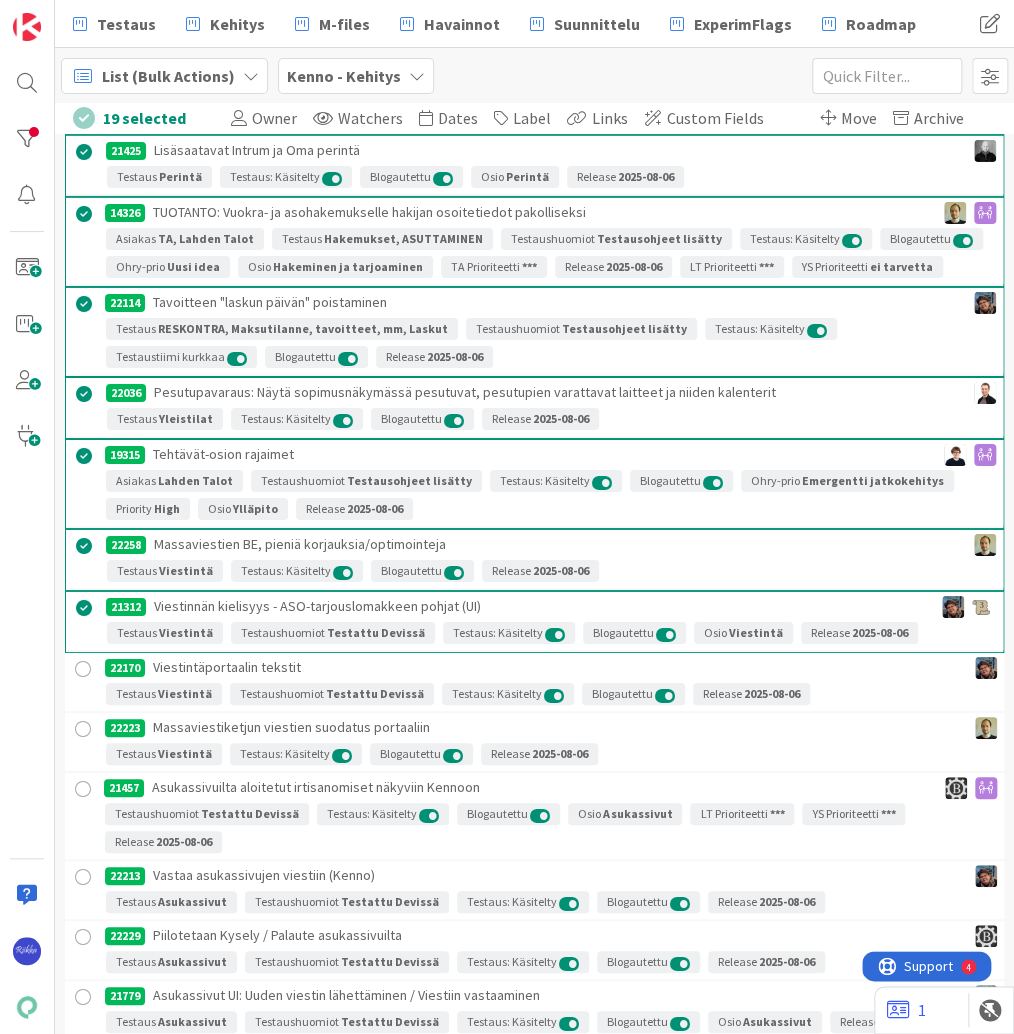 scroll, scrollTop: 5040, scrollLeft: 0, axis: vertical 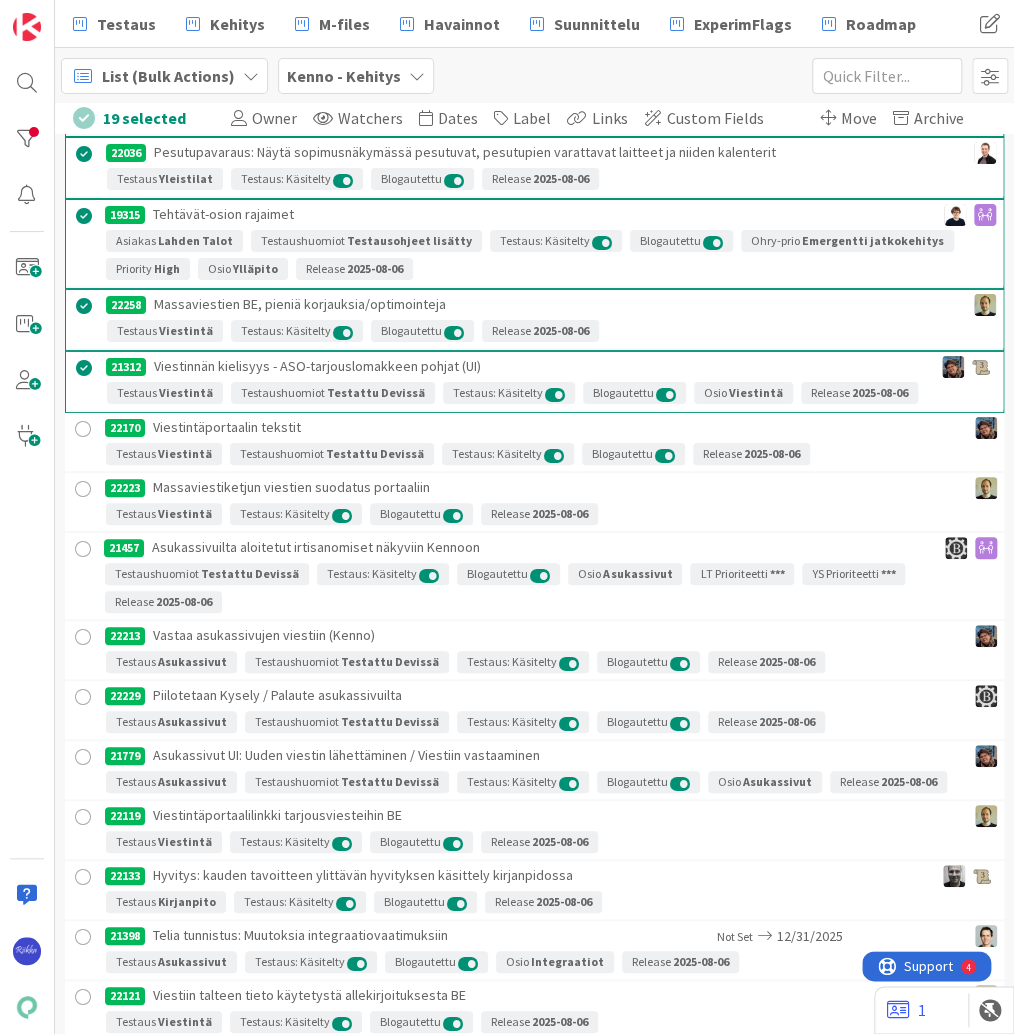 click at bounding box center [83, 429] 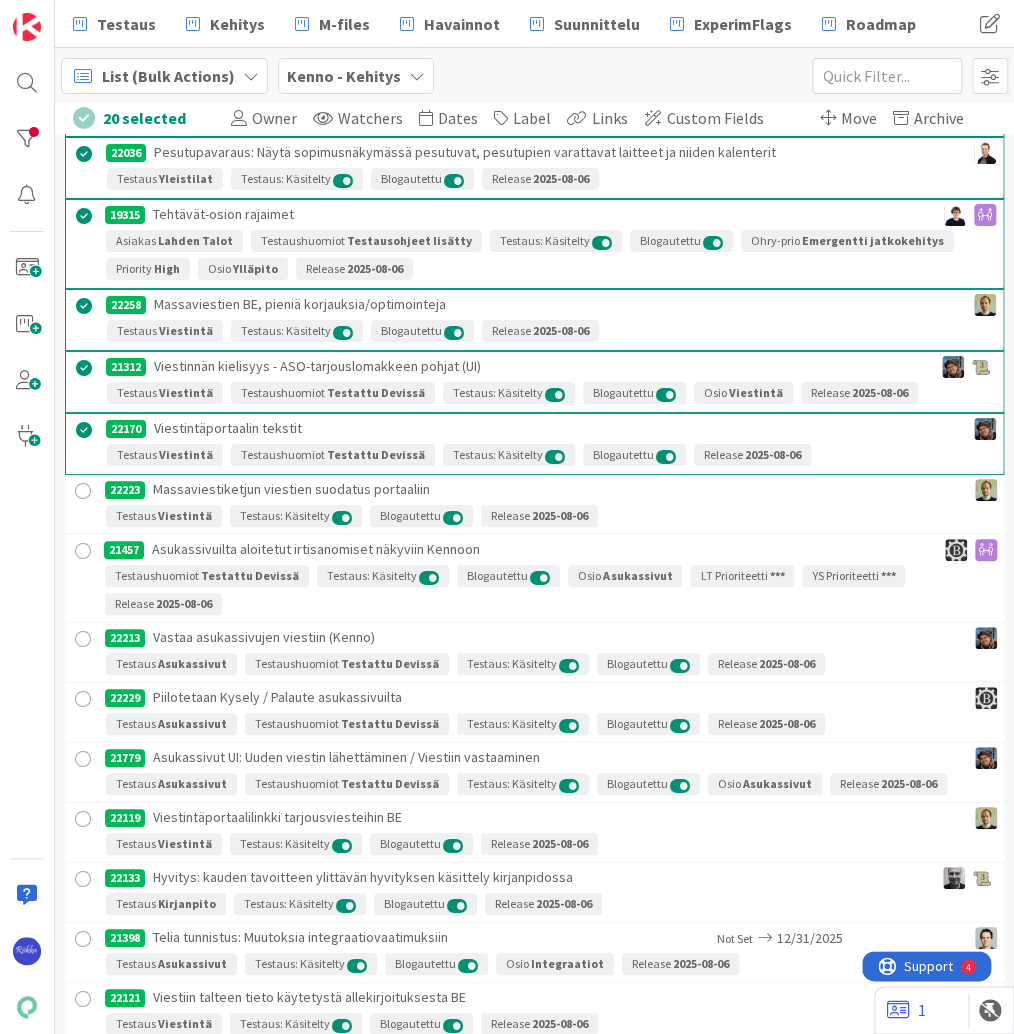 click at bounding box center [83, 491] 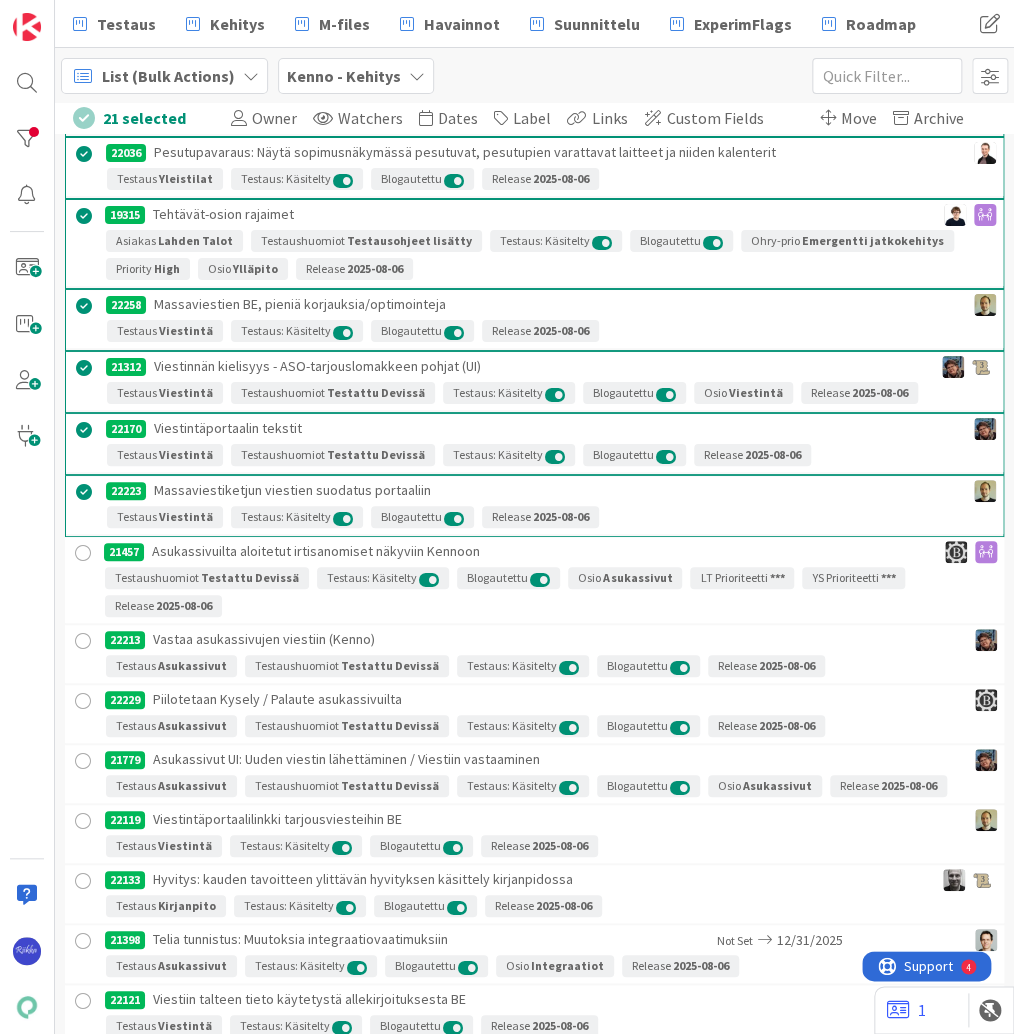 click at bounding box center [83, 553] 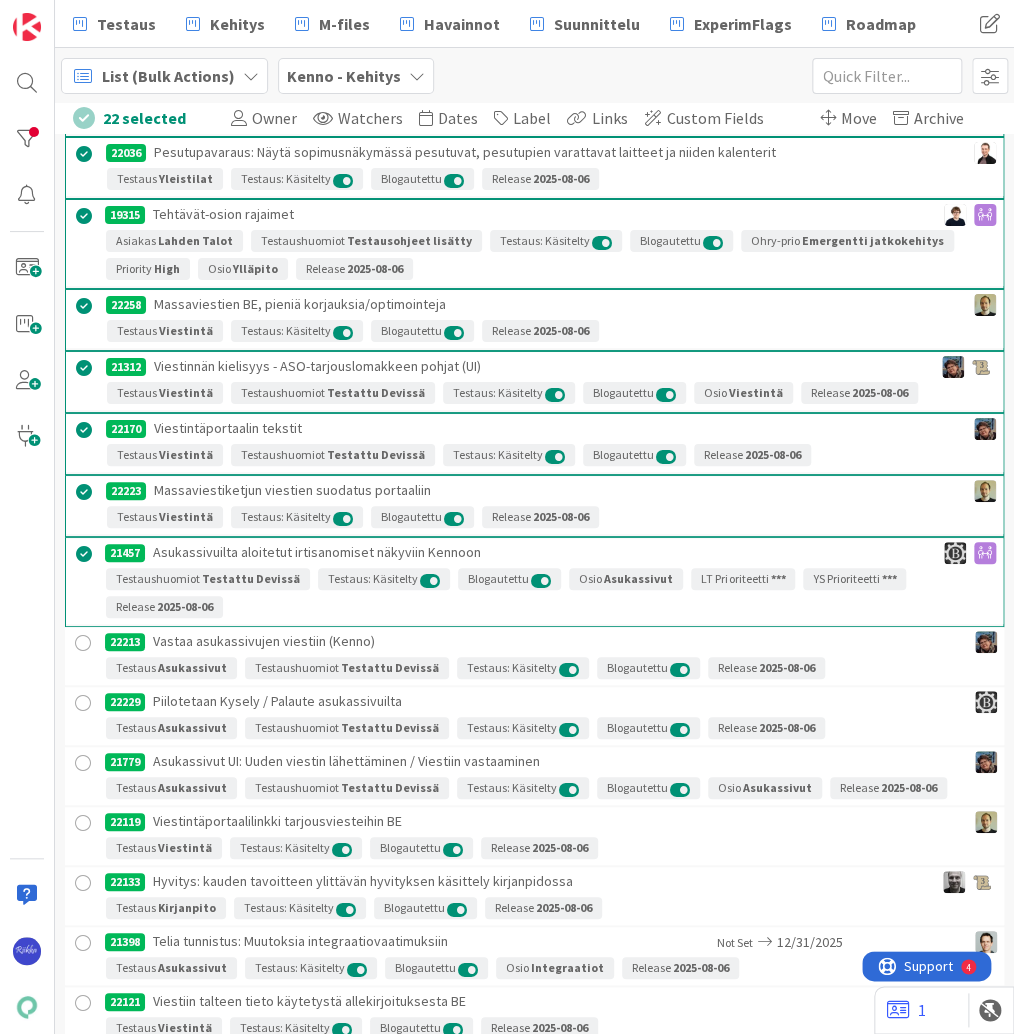 click at bounding box center (83, 643) 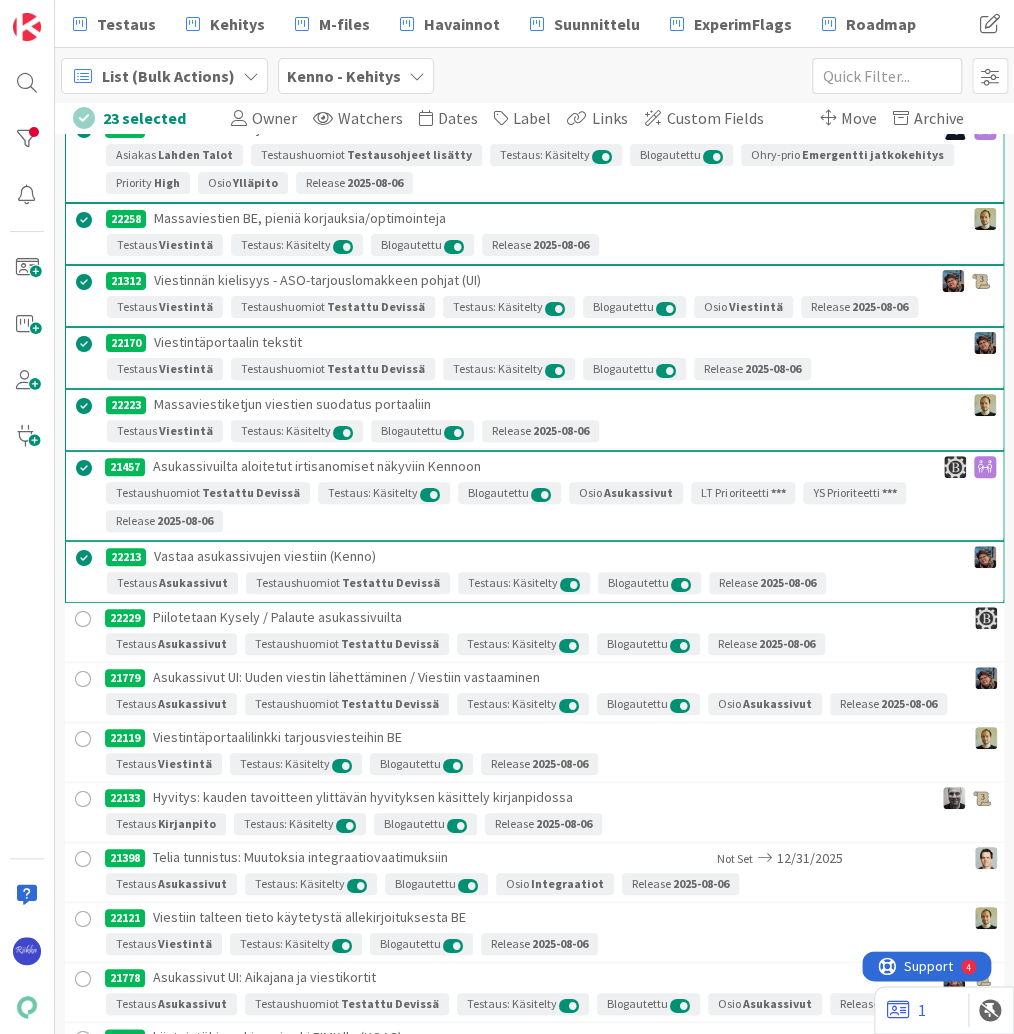 scroll, scrollTop: 5280, scrollLeft: 0, axis: vertical 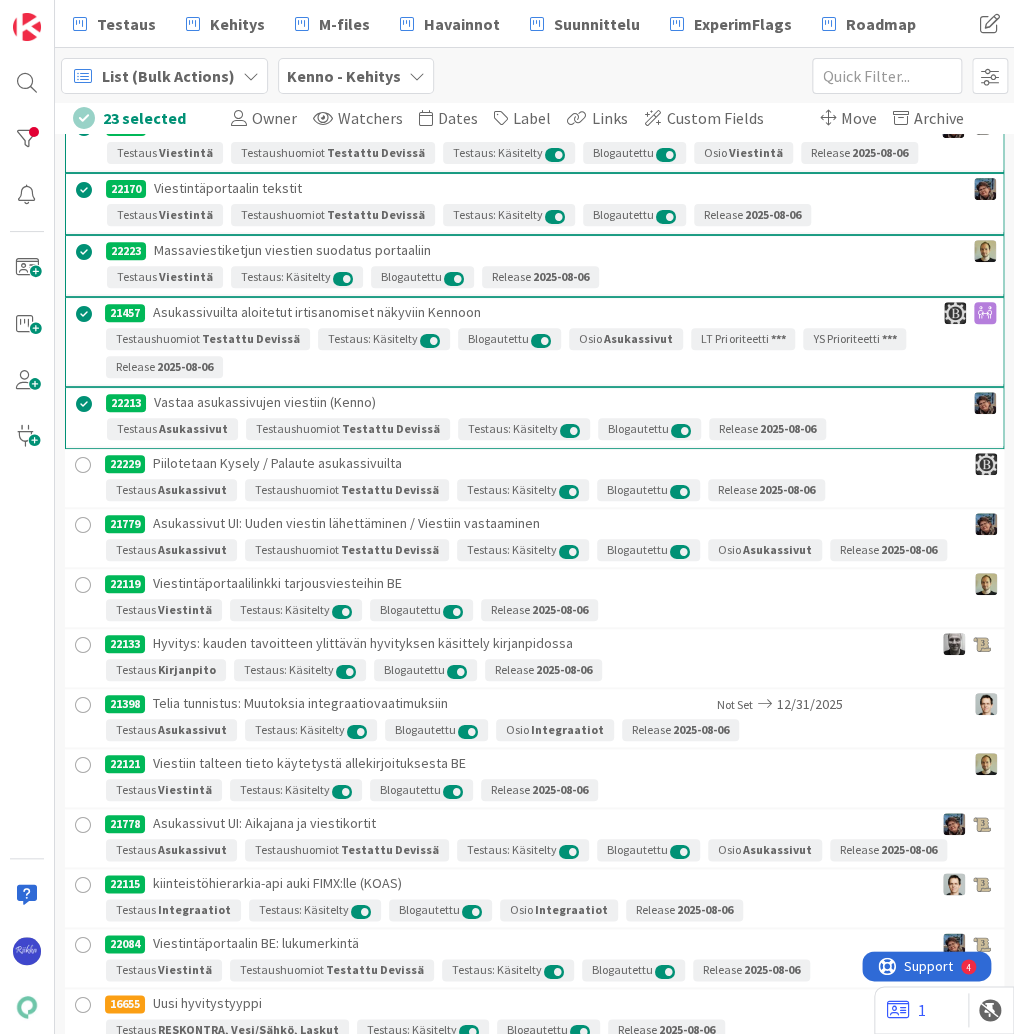 click at bounding box center (83, 465) 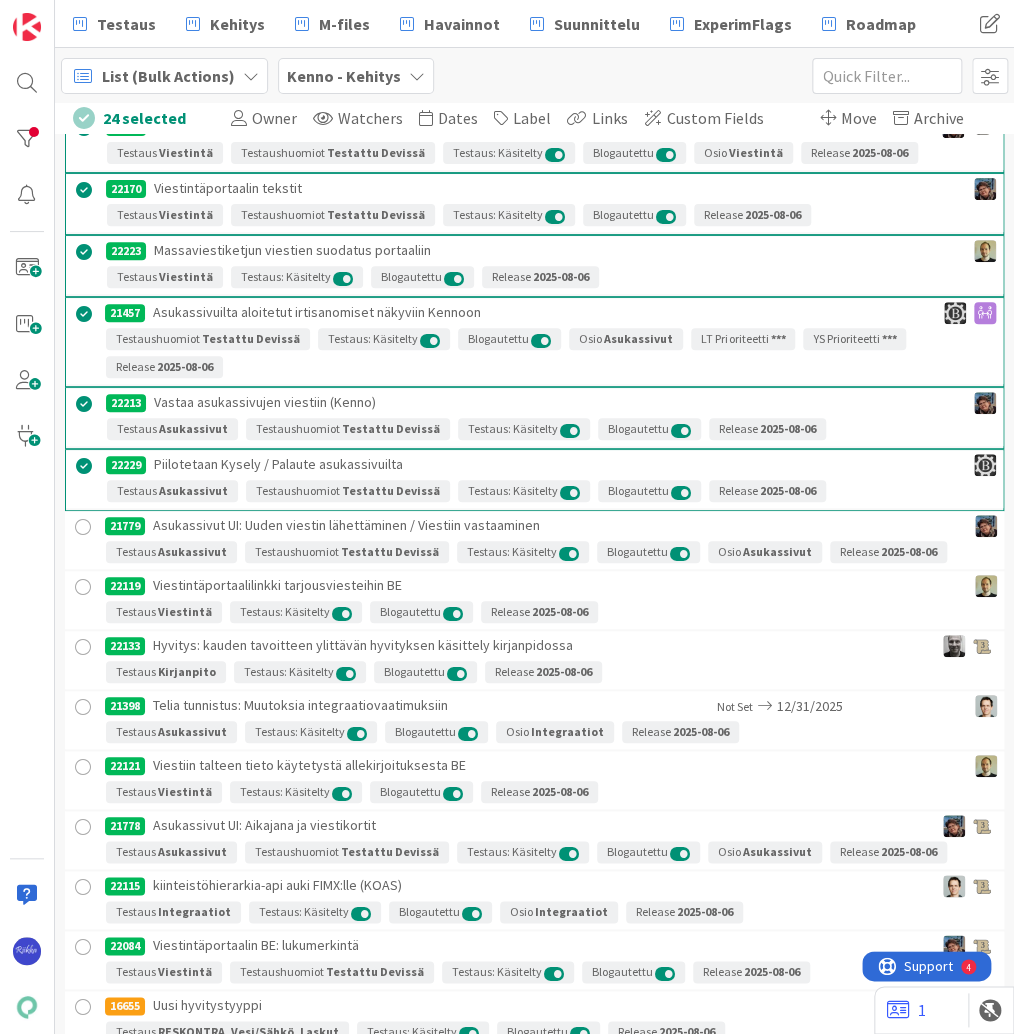 click at bounding box center [83, 527] 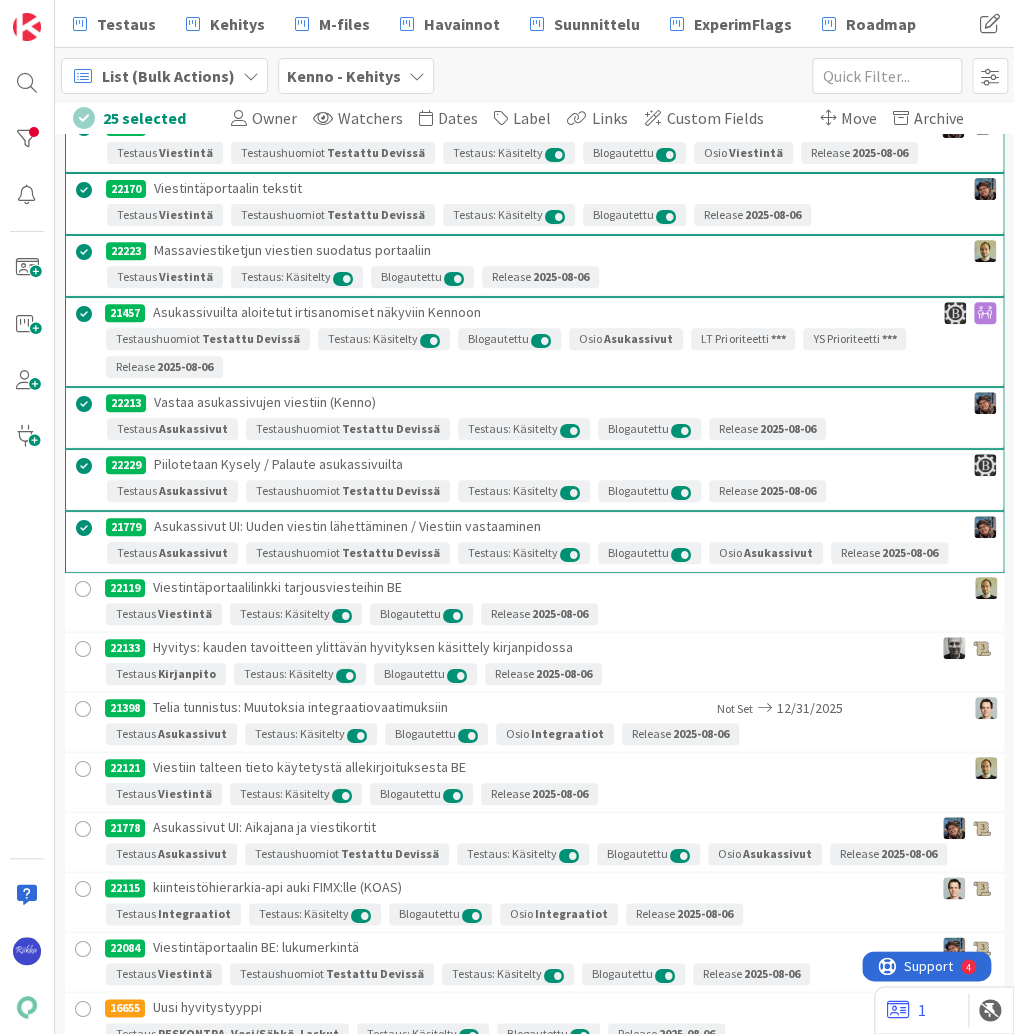 click at bounding box center [83, 589] 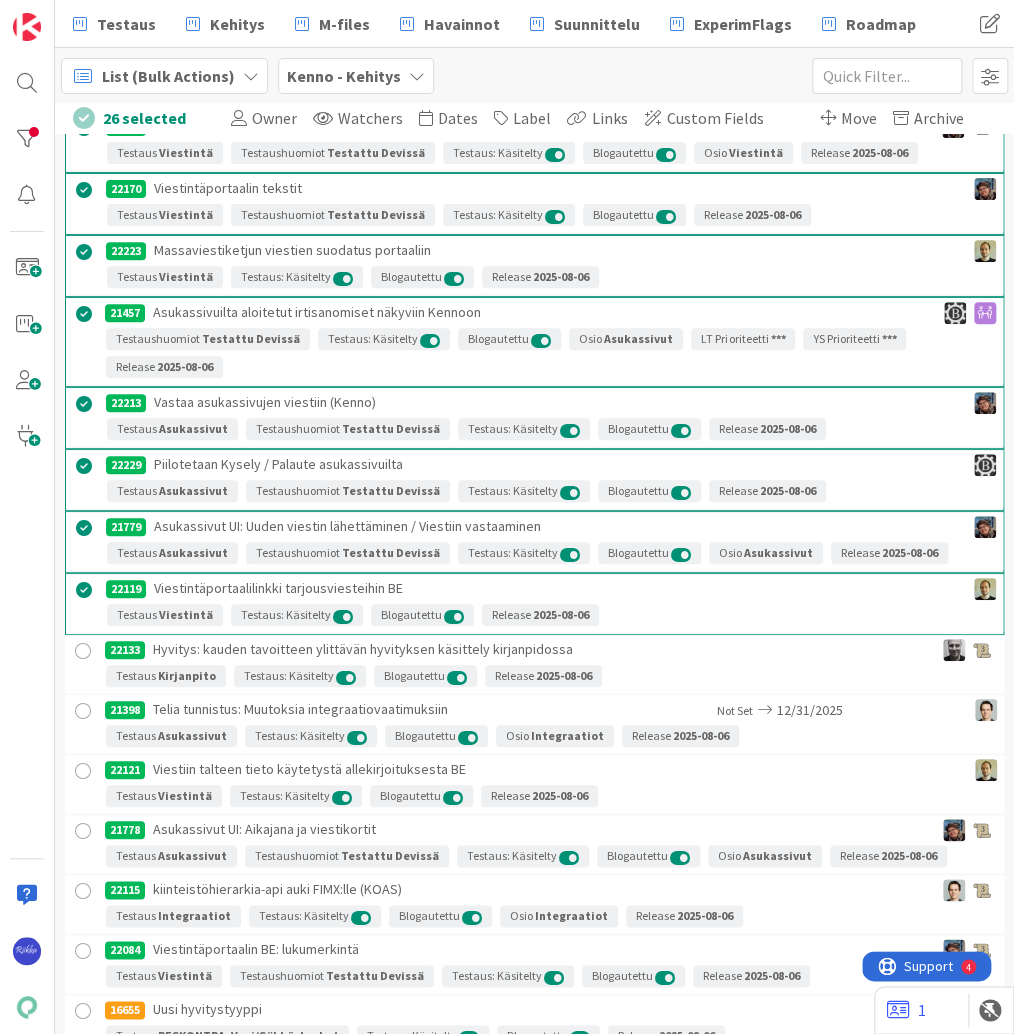 click at bounding box center [83, 651] 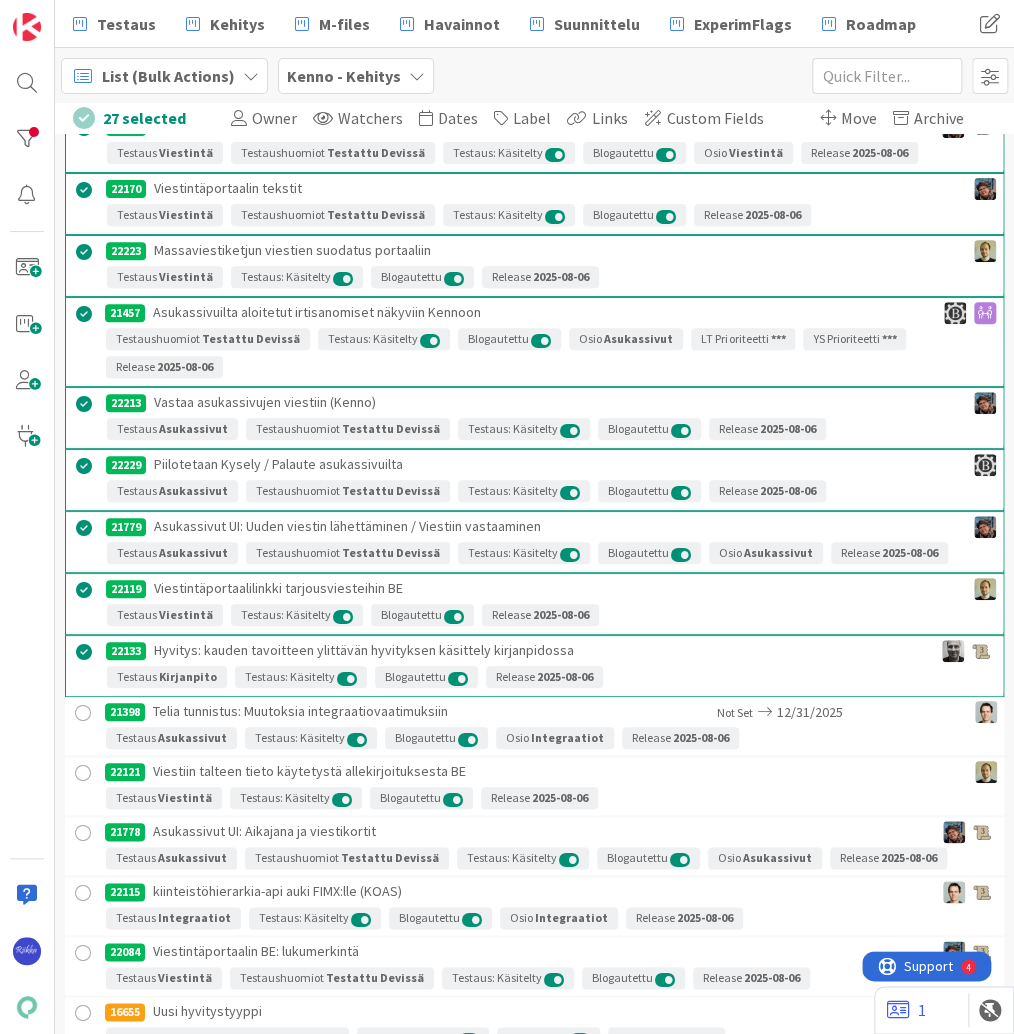 click at bounding box center [83, 713] 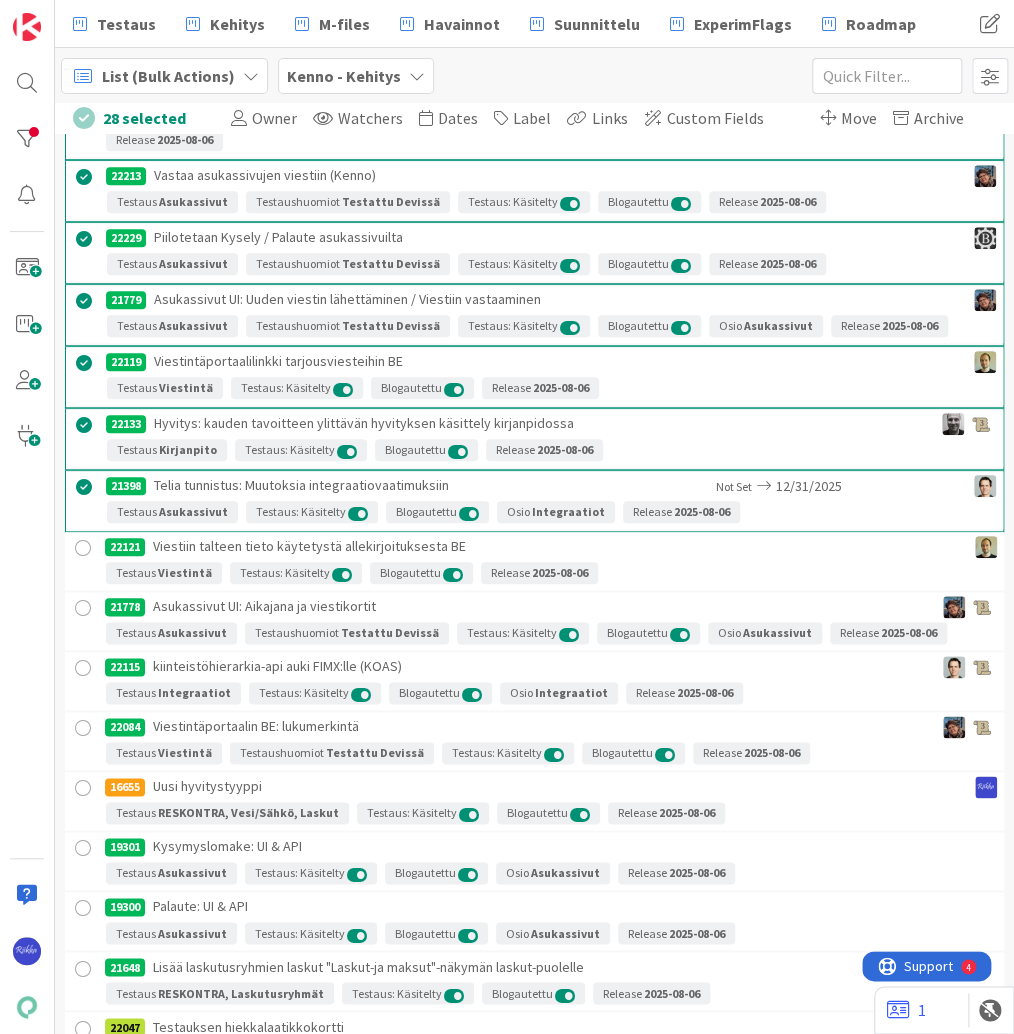 scroll, scrollTop: 5600, scrollLeft: 0, axis: vertical 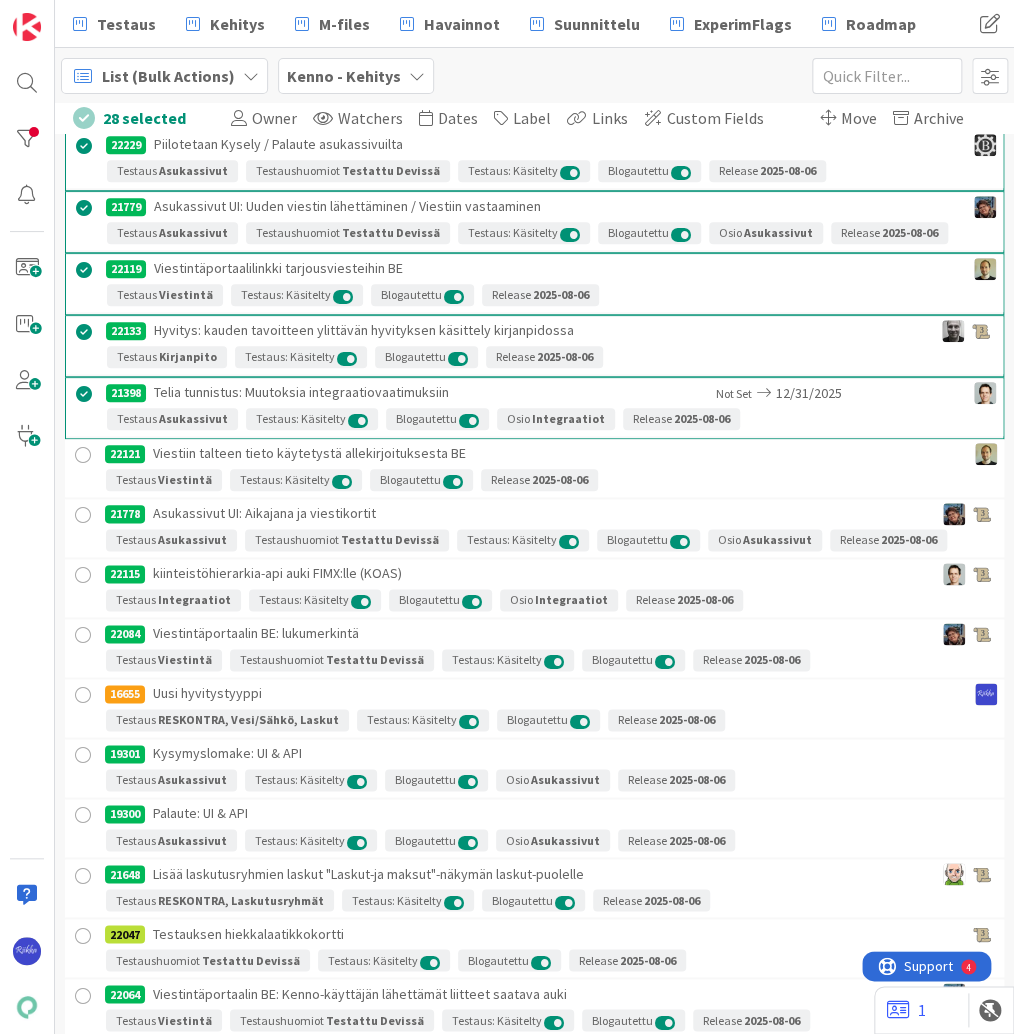 click at bounding box center [83, 455] 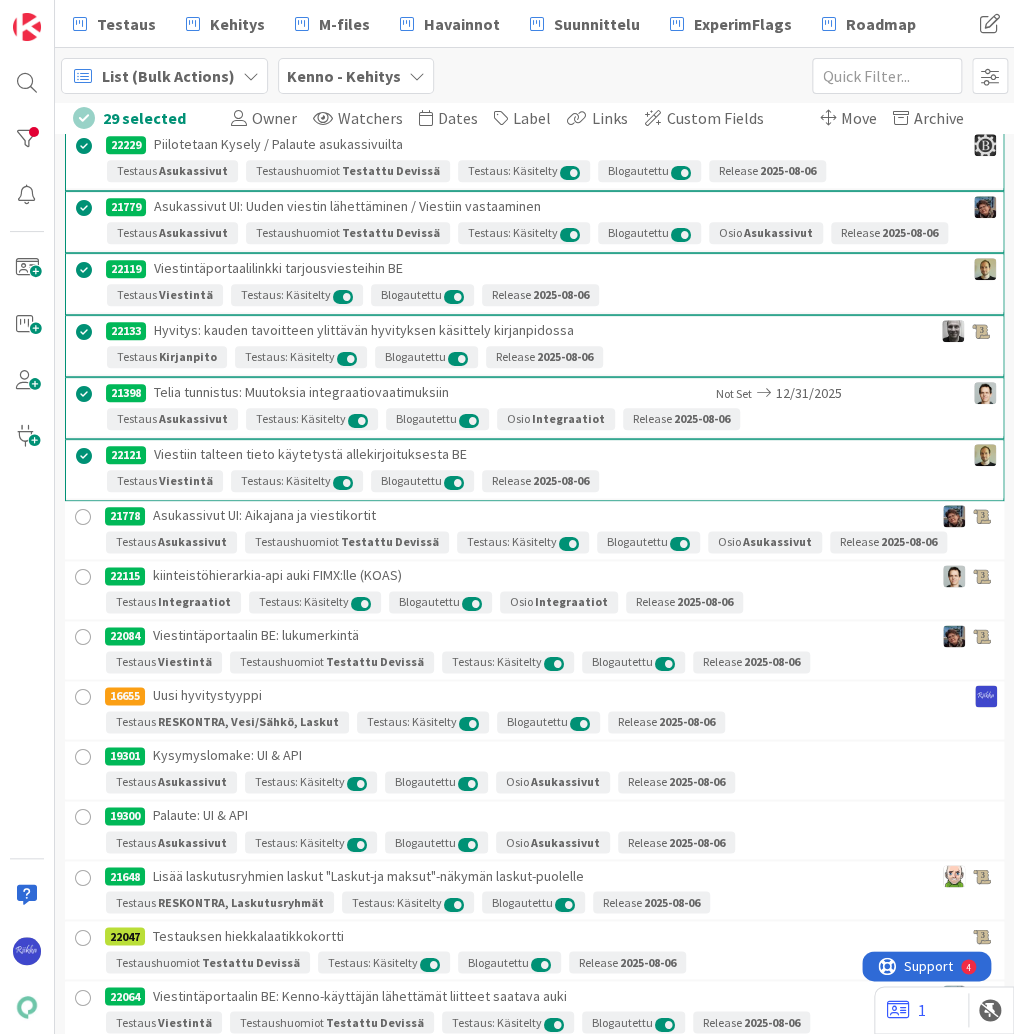 click at bounding box center (83, 517) 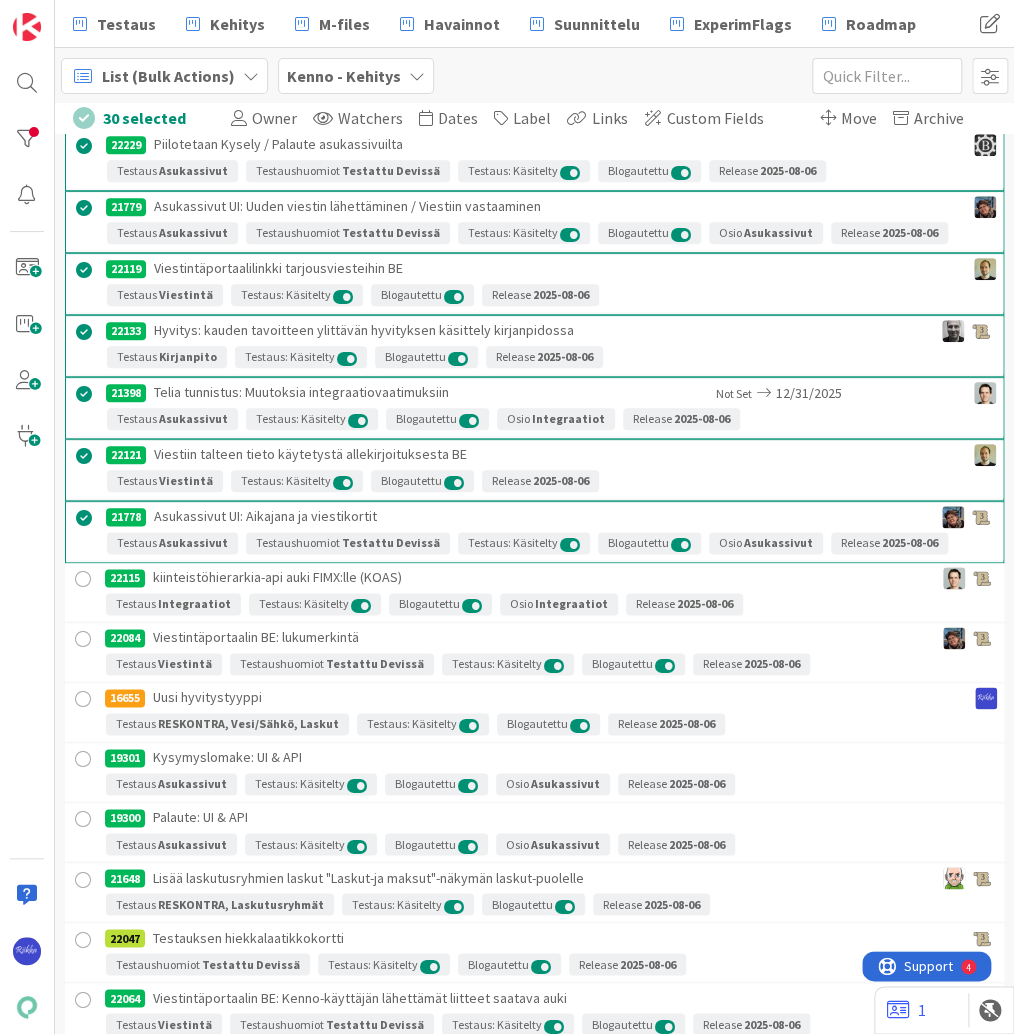 click at bounding box center (83, 579) 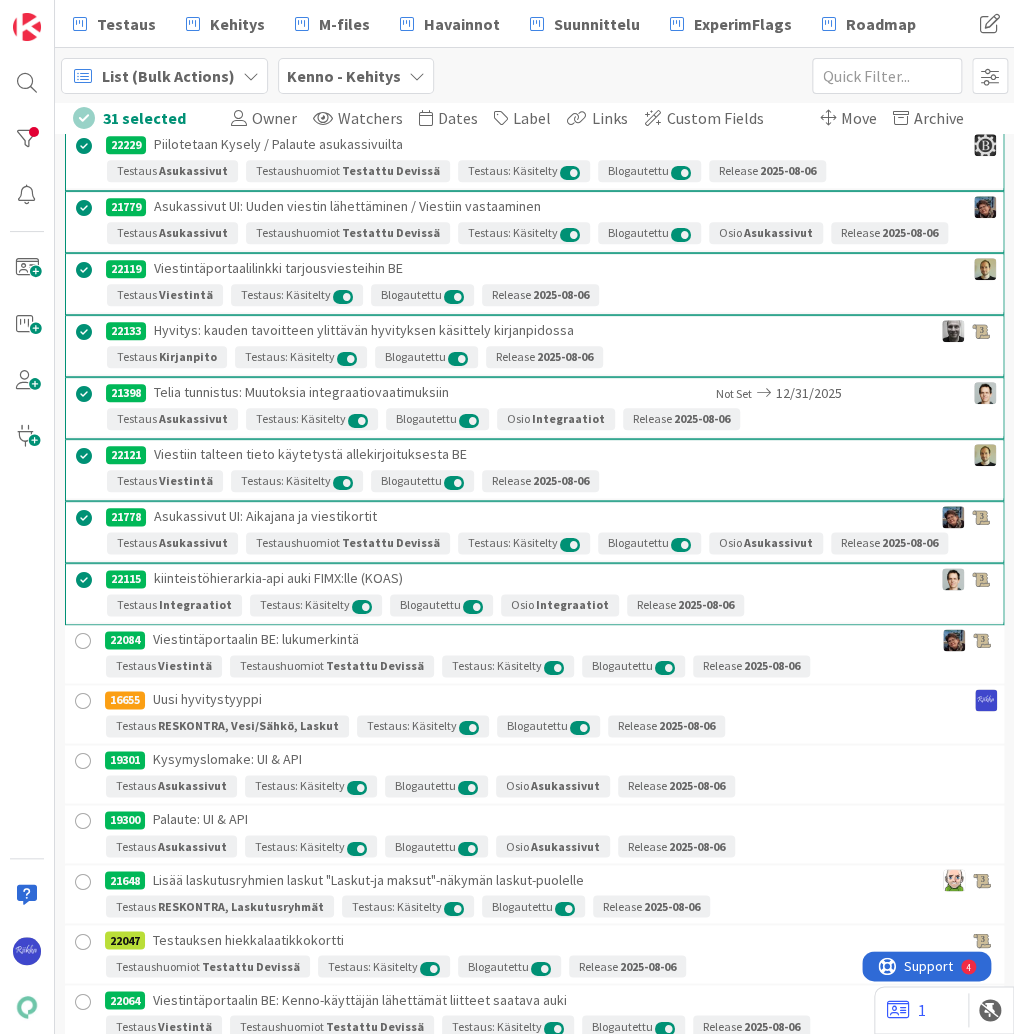 click at bounding box center [83, 641] 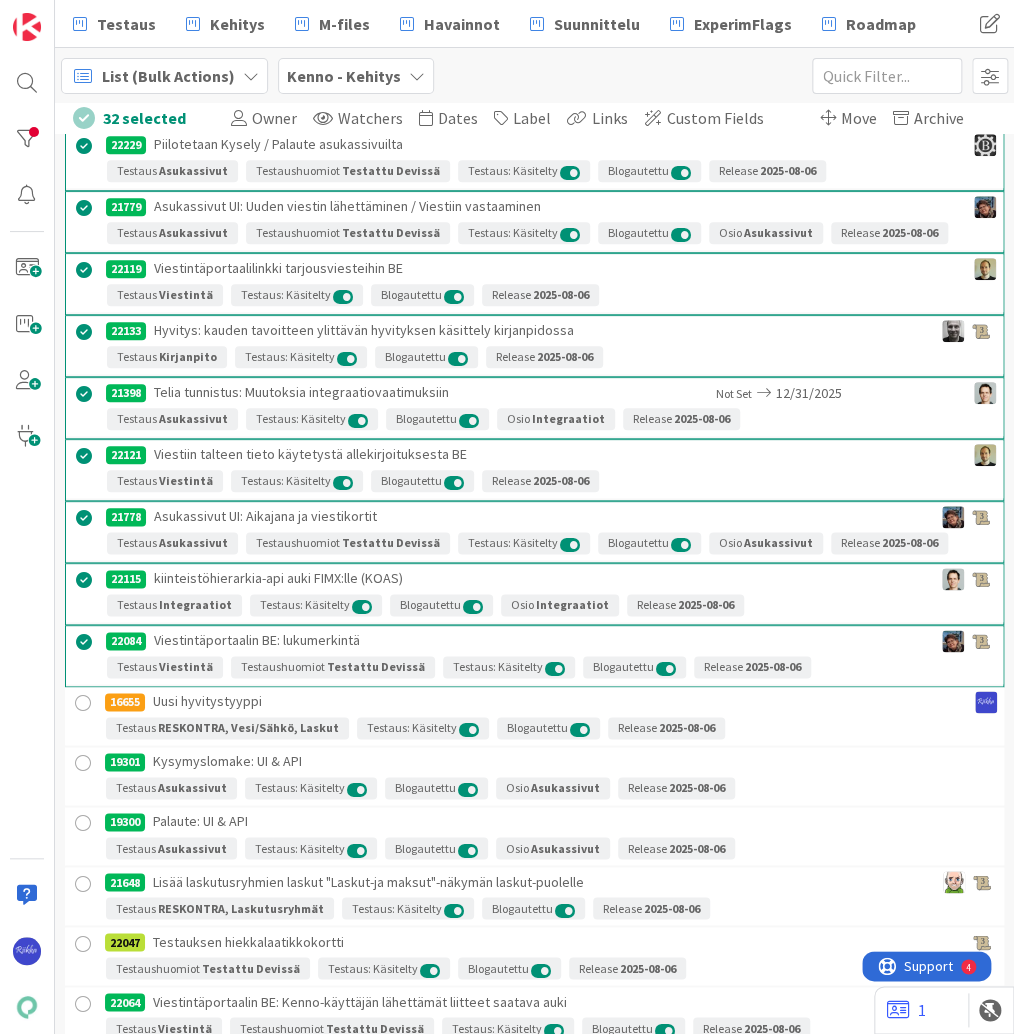 click at bounding box center (83, 763) 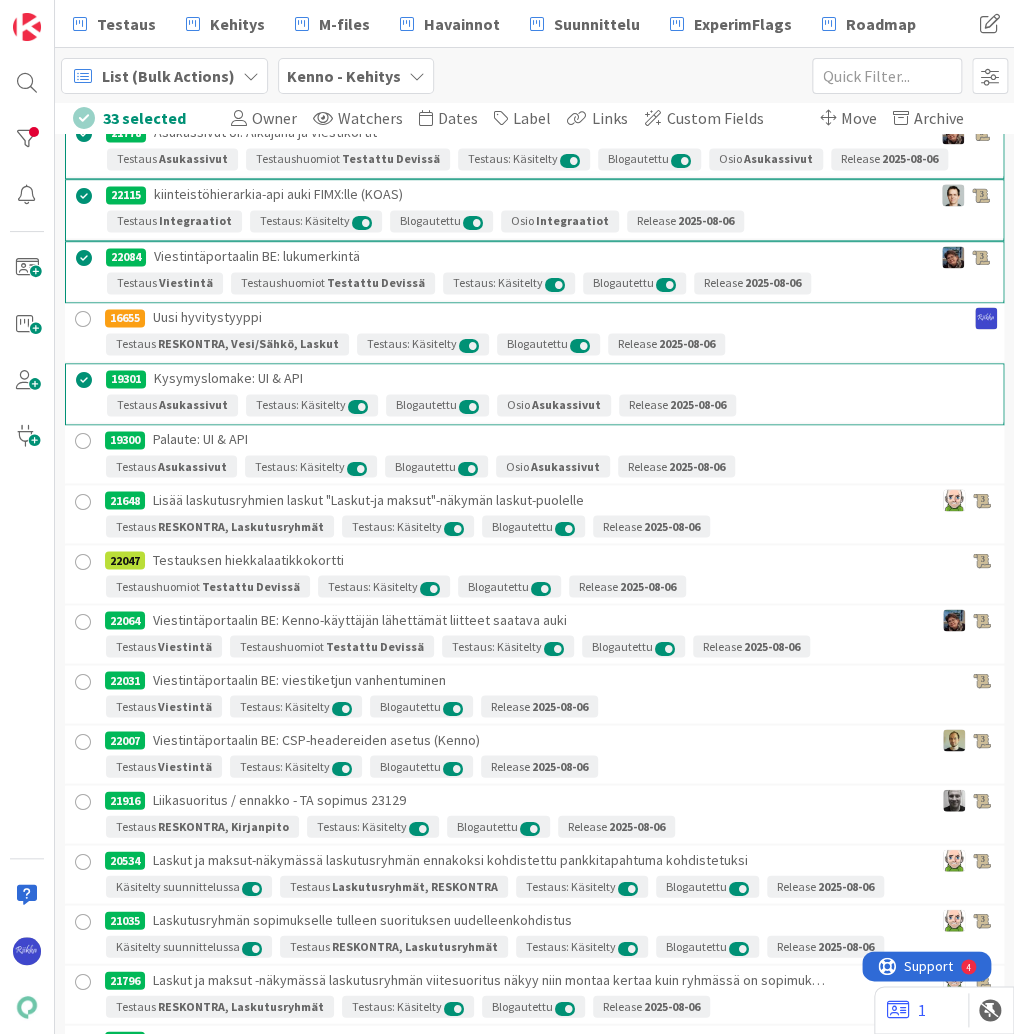 scroll, scrollTop: 6000, scrollLeft: 0, axis: vertical 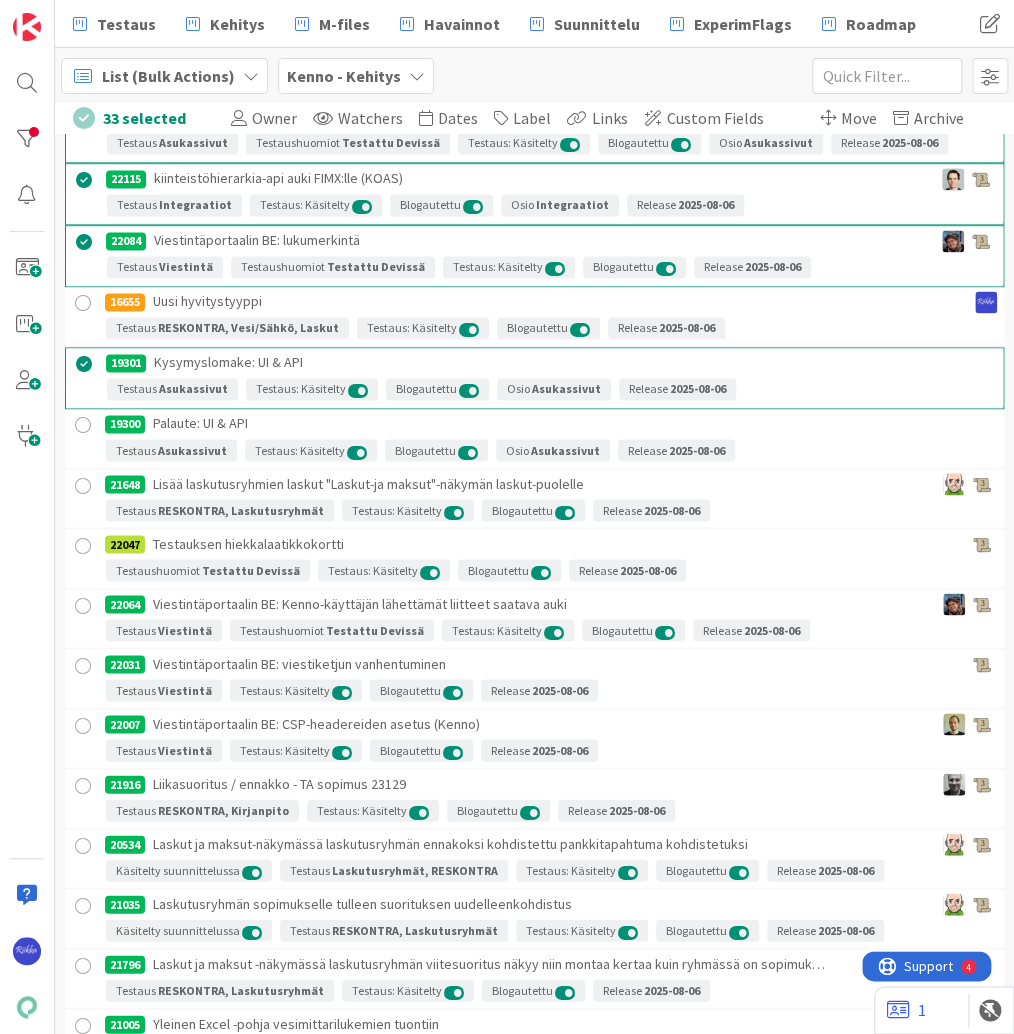 click at bounding box center (83, 425) 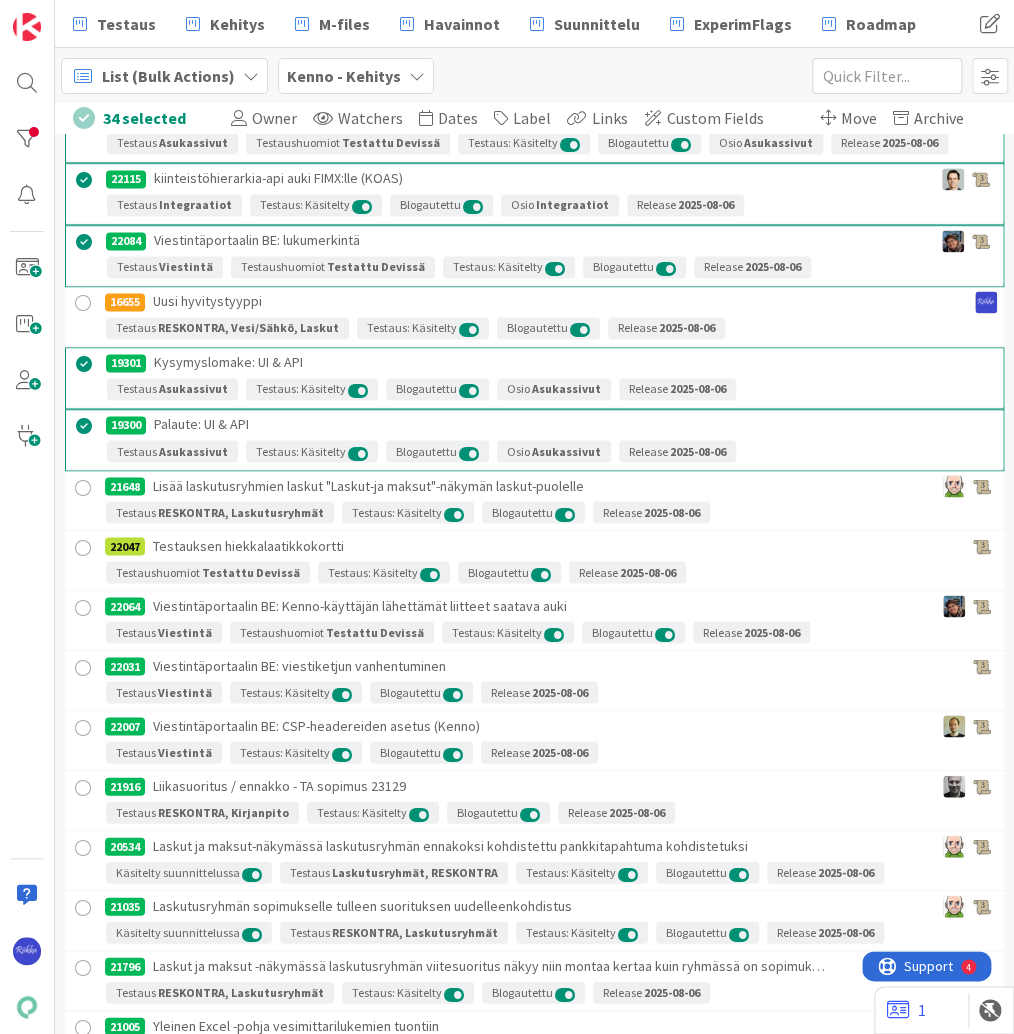 click at bounding box center [83, 487] 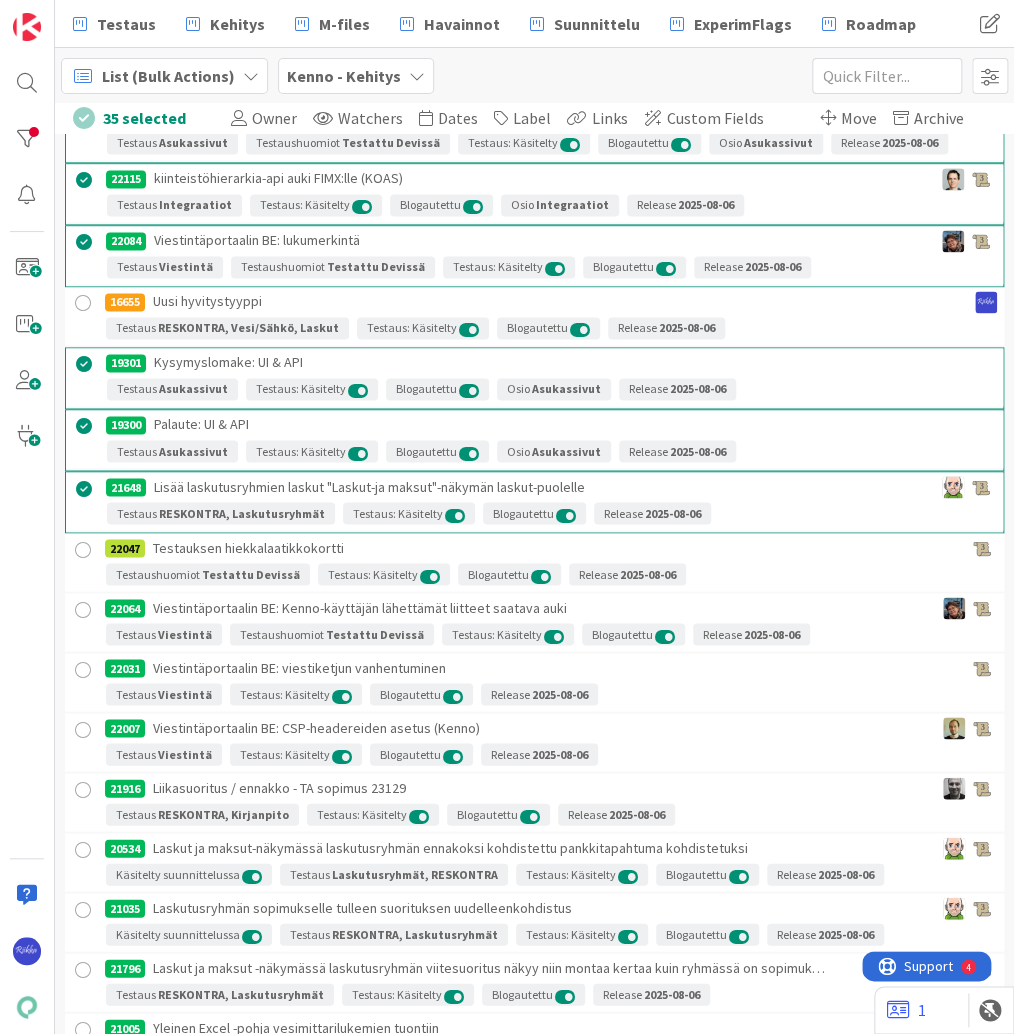 click at bounding box center [83, 609] 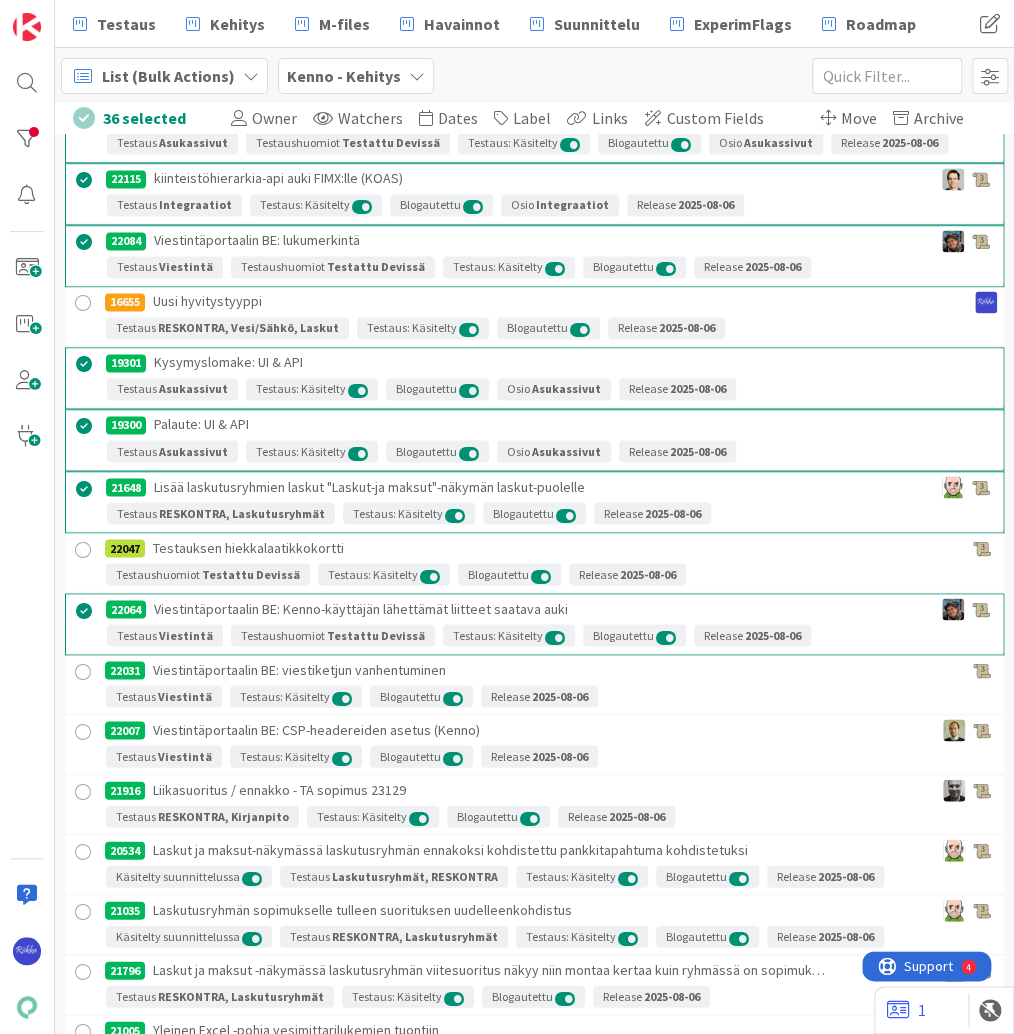click at bounding box center (83, 671) 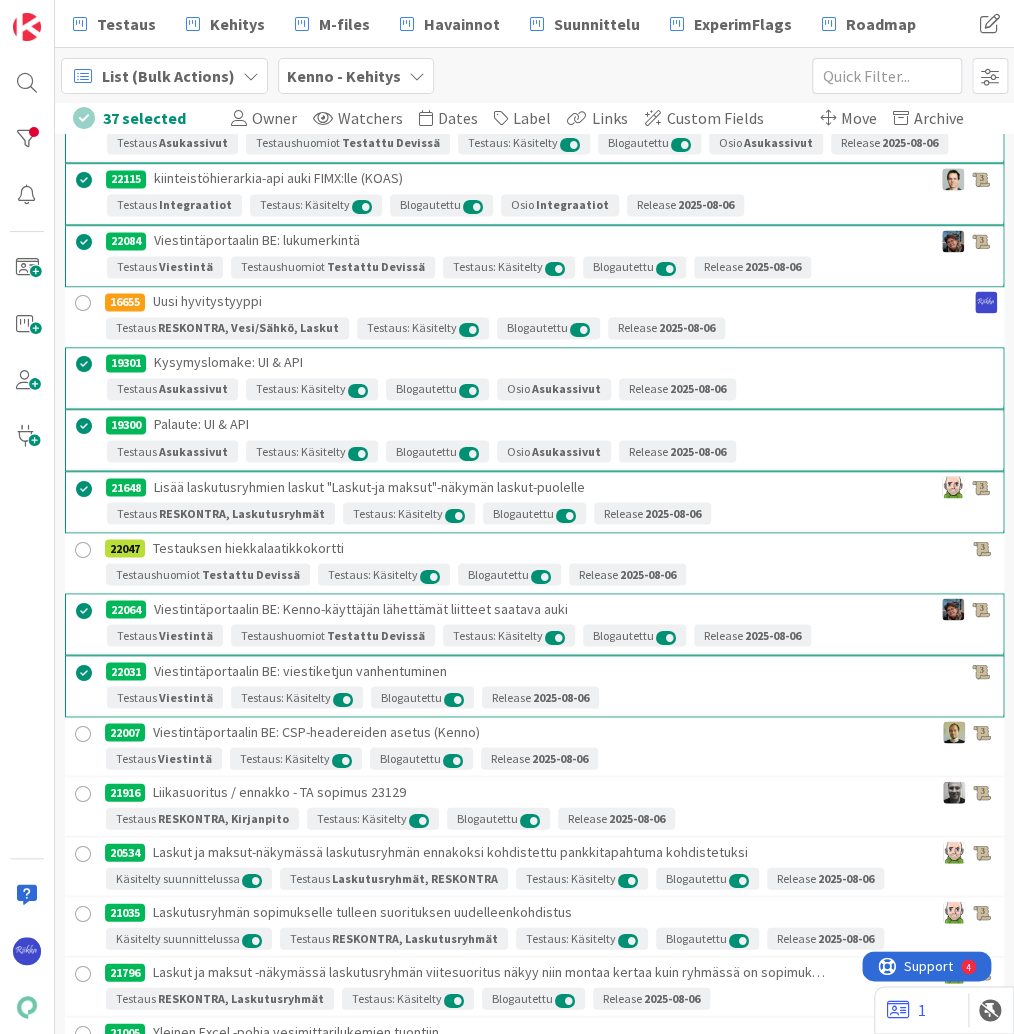 click at bounding box center (83, 733) 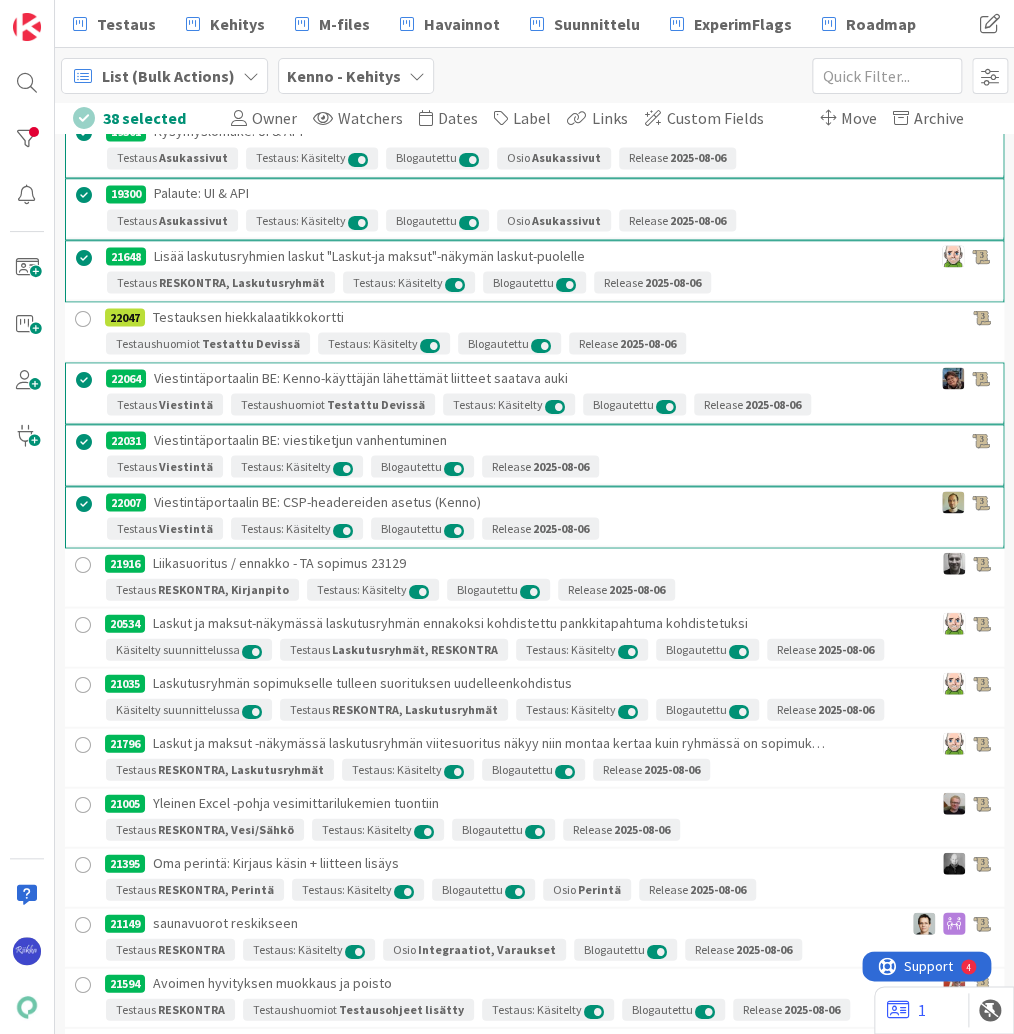 scroll, scrollTop: 6240, scrollLeft: 0, axis: vertical 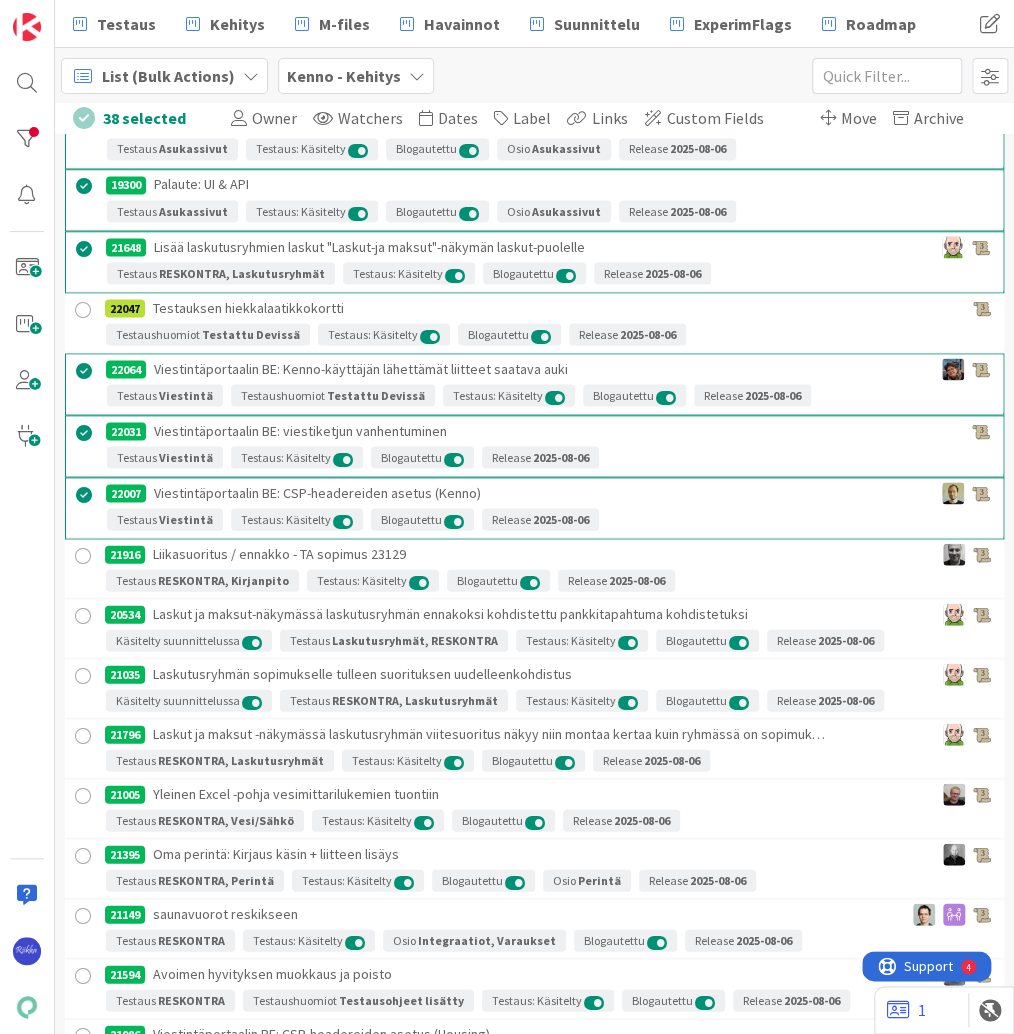 click at bounding box center (83, 555) 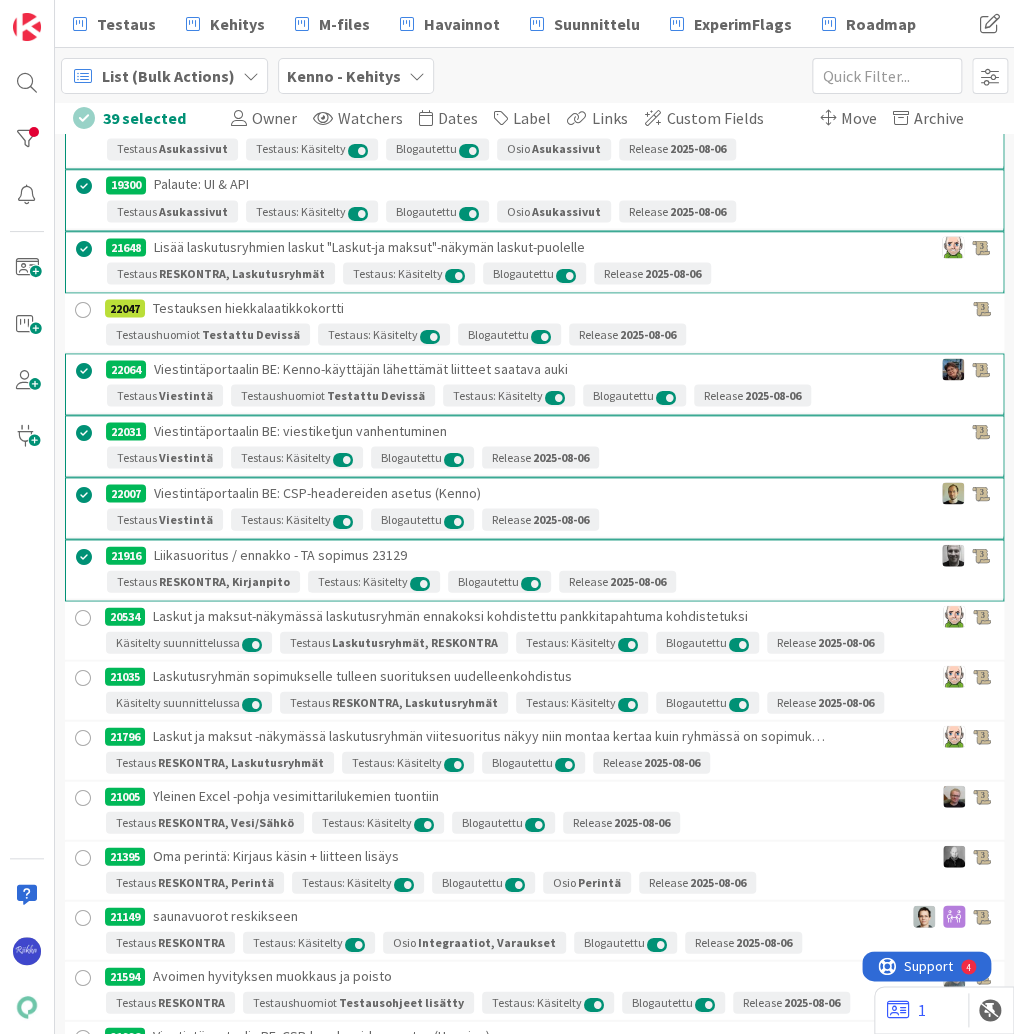 click at bounding box center [83, 617] 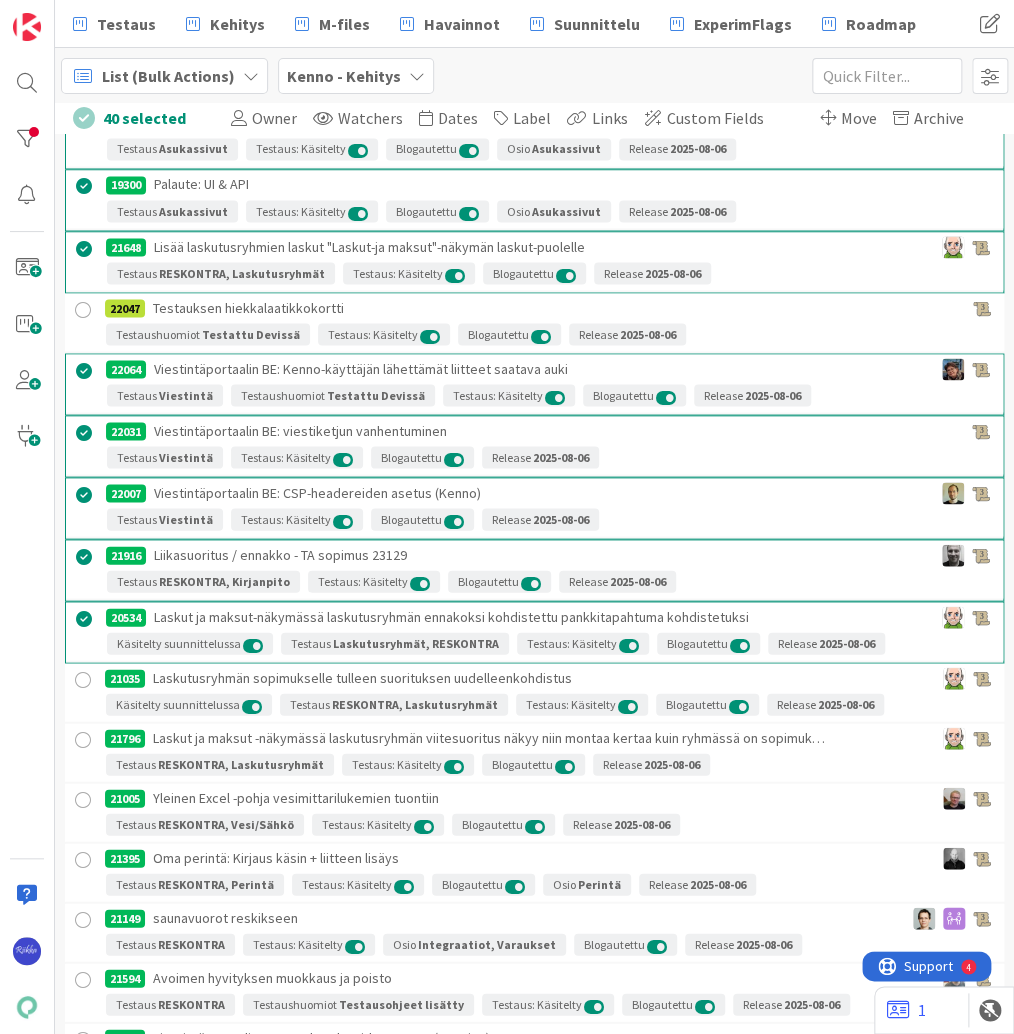 click at bounding box center (83, 679) 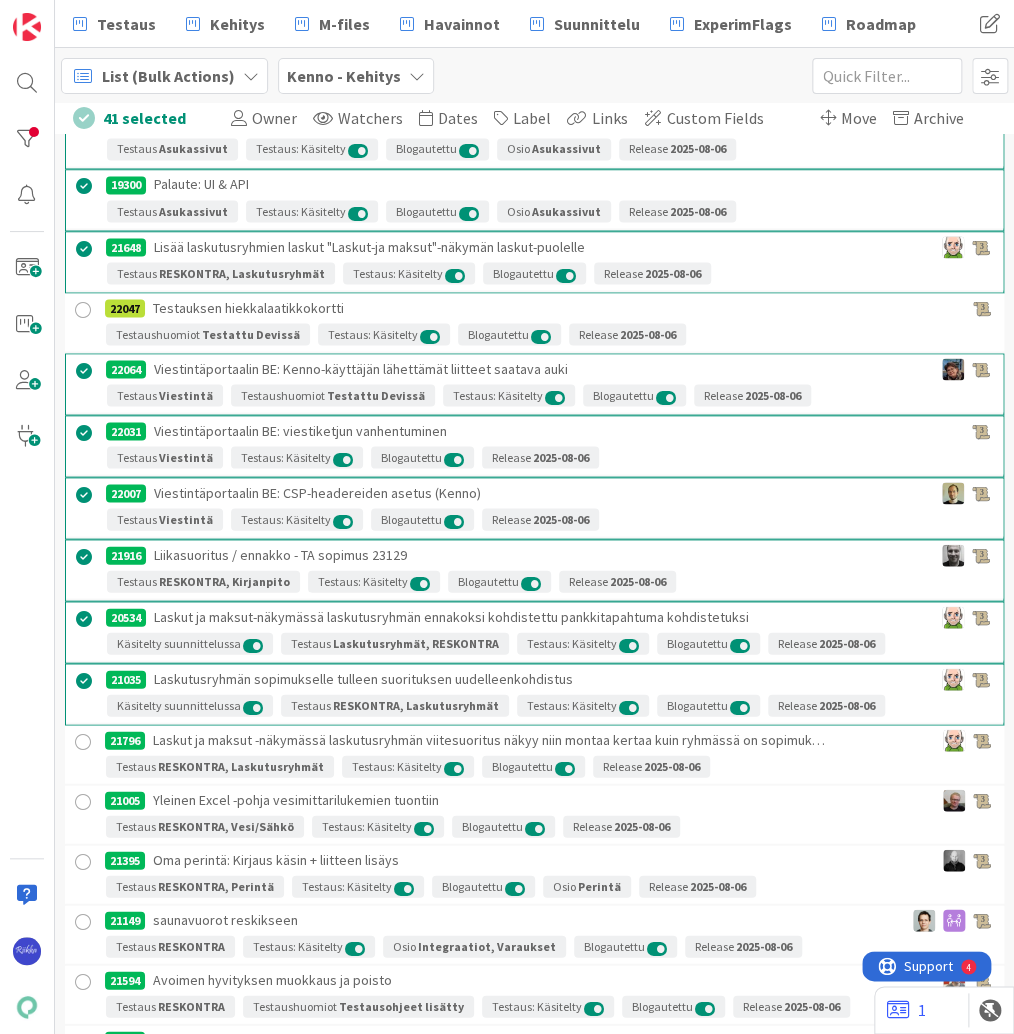 click at bounding box center [83, 741] 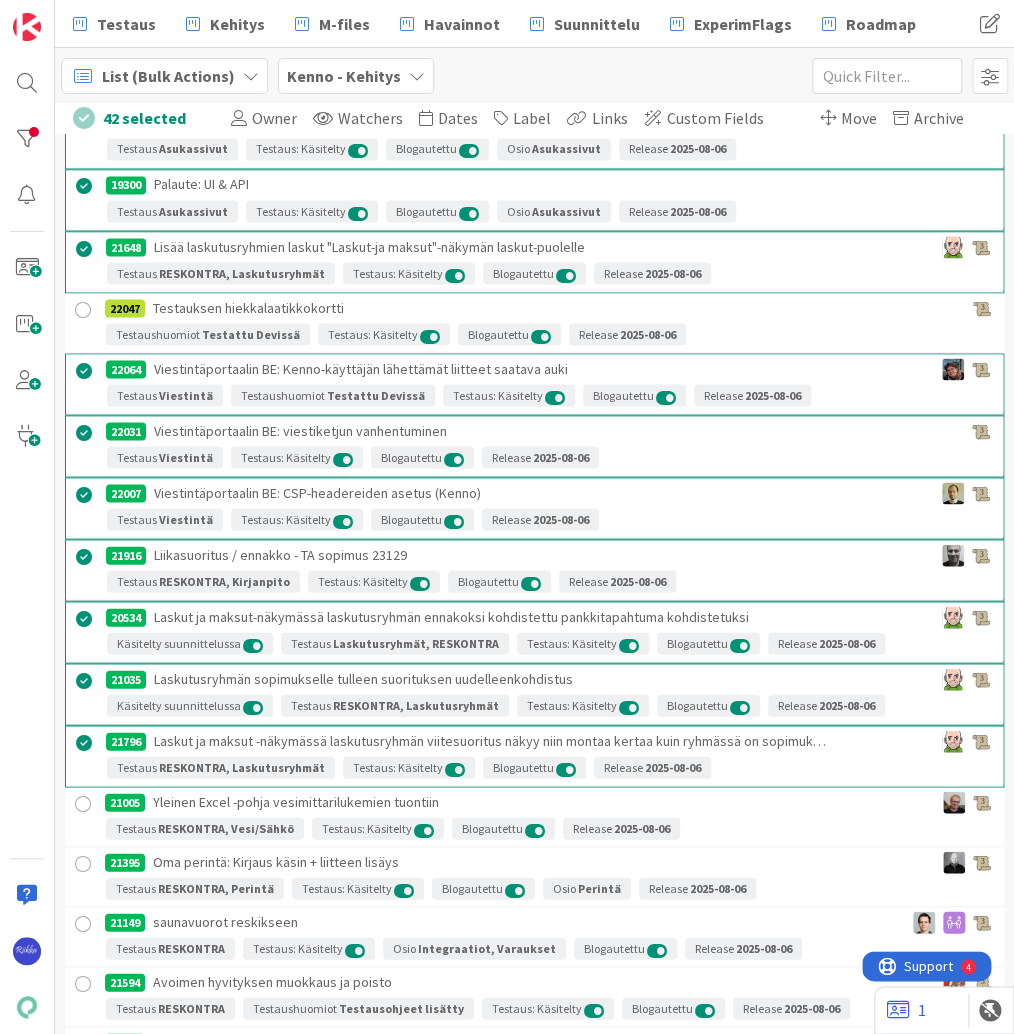click at bounding box center (83, 803) 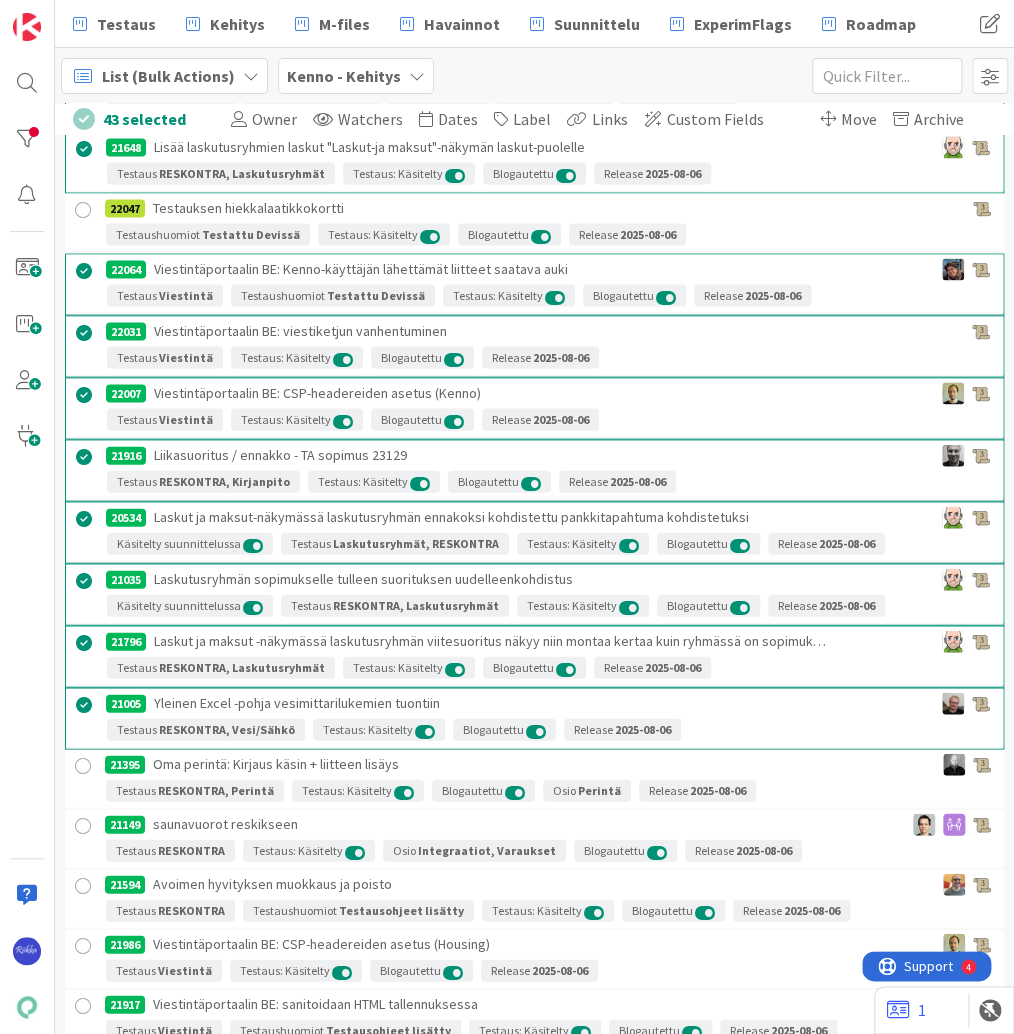 scroll, scrollTop: 6640, scrollLeft: 0, axis: vertical 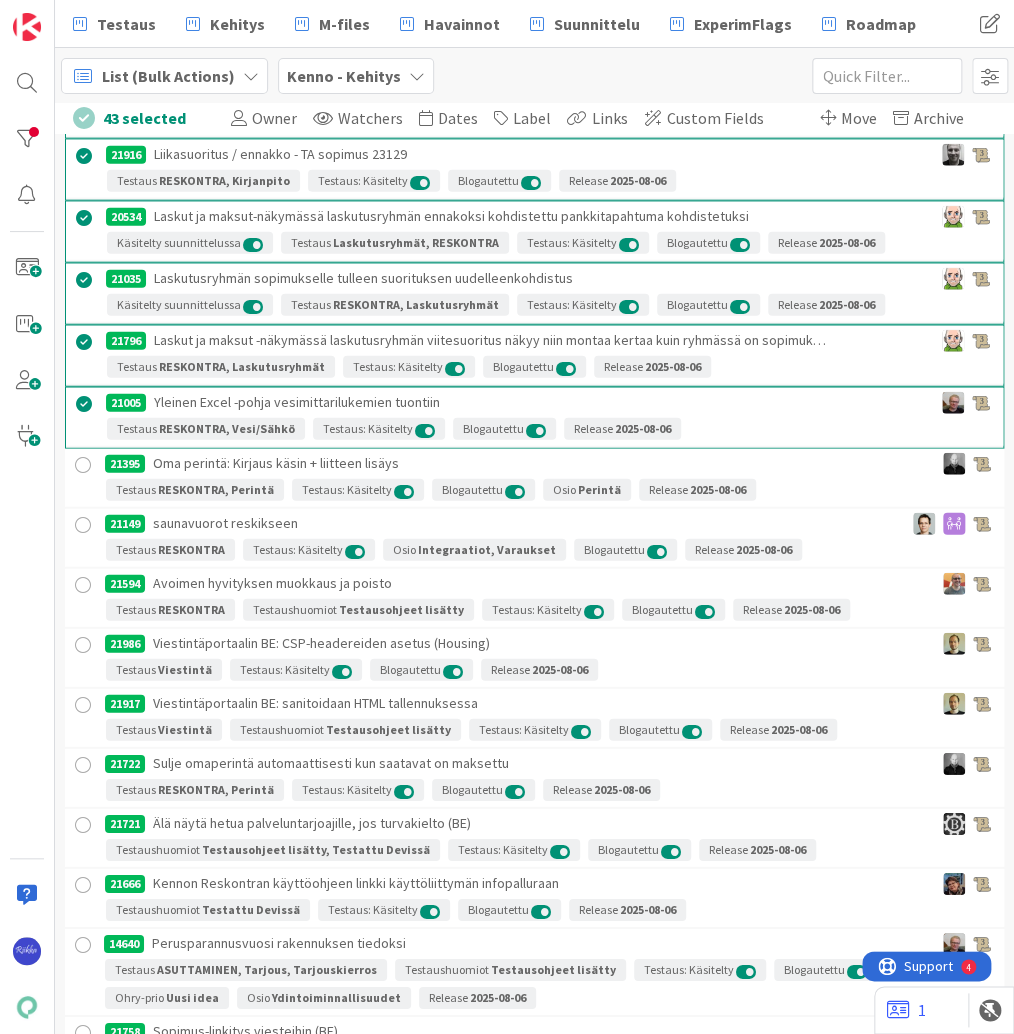 click at bounding box center [83, 465] 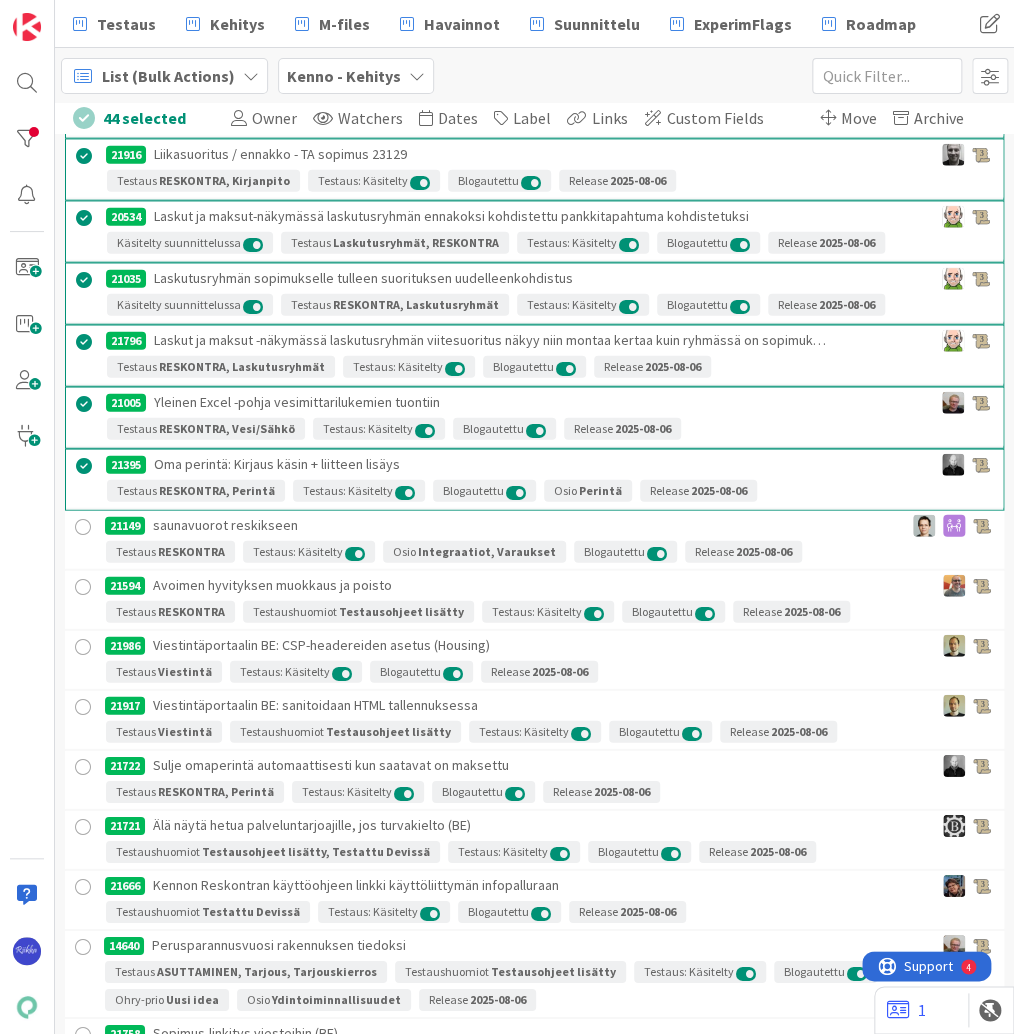 click at bounding box center [83, 527] 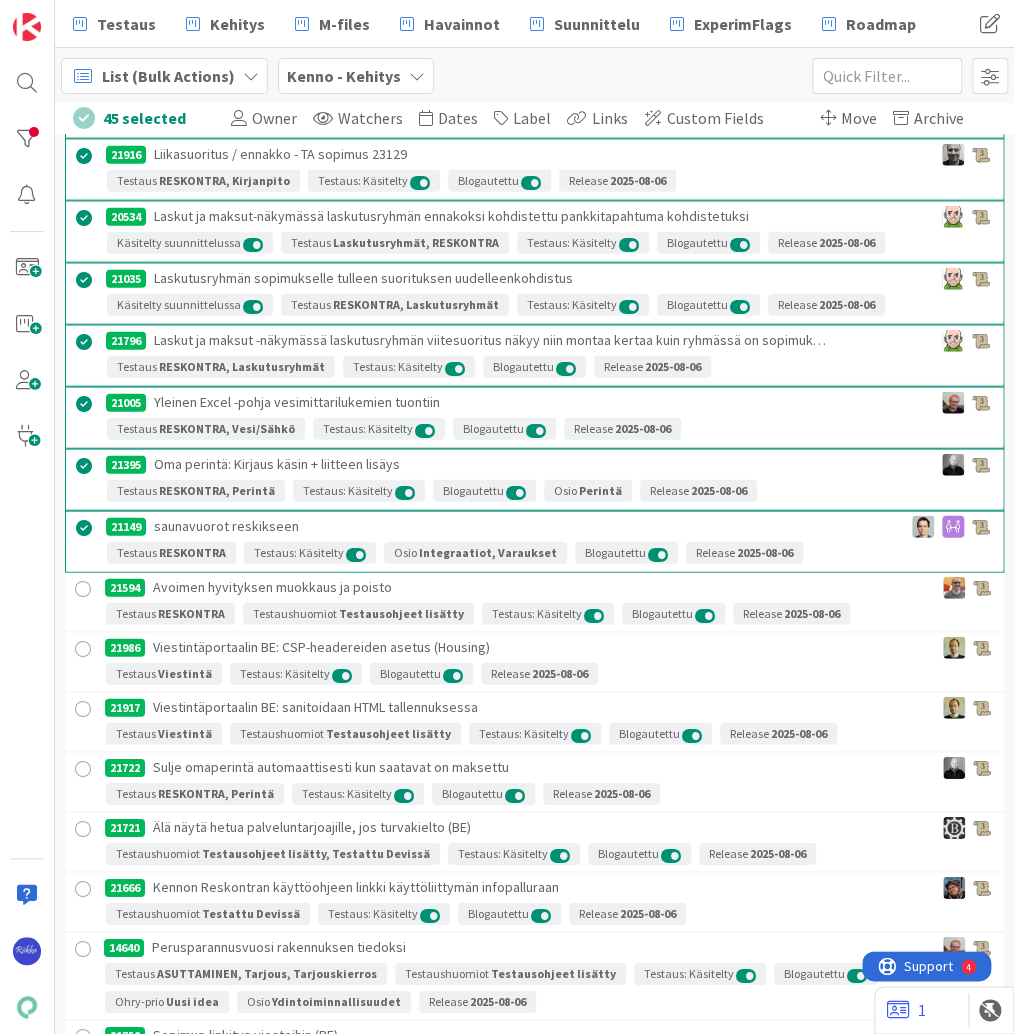 click at bounding box center (83, 589) 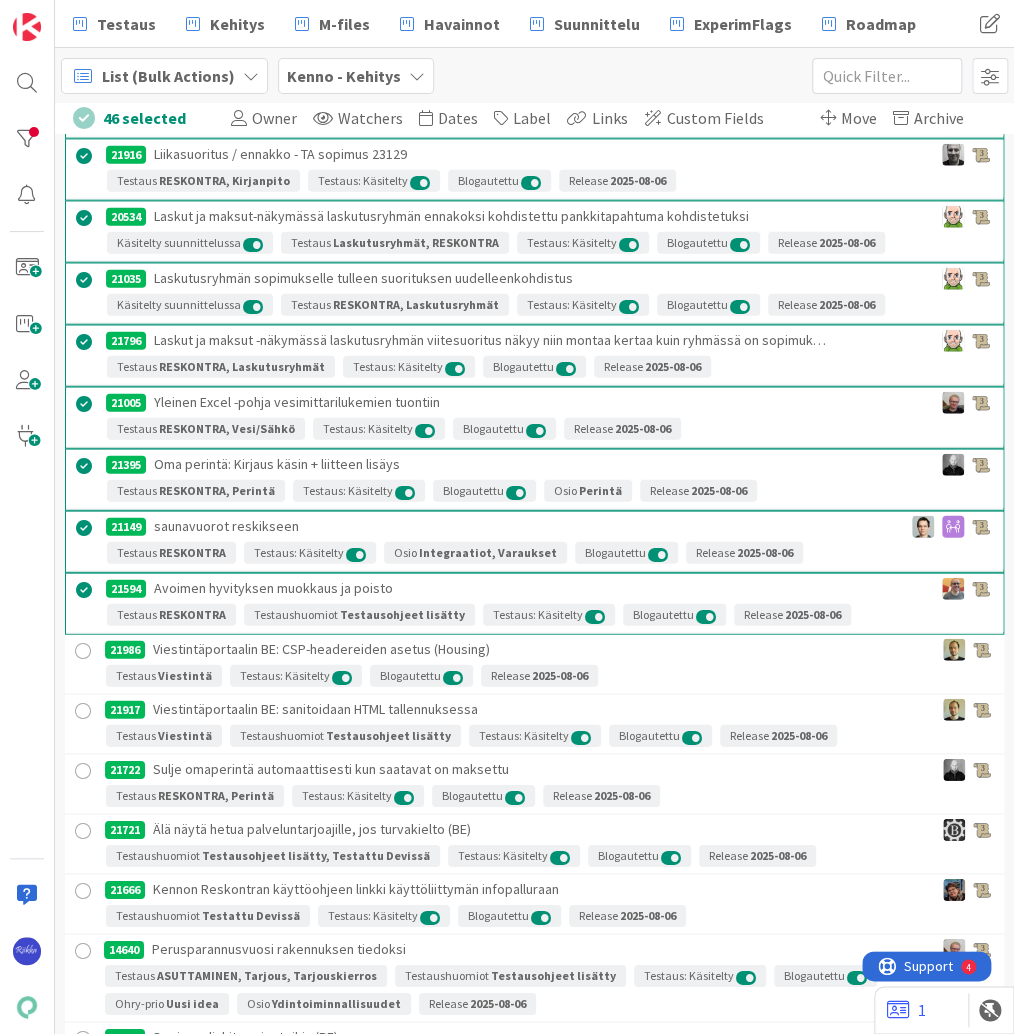 click at bounding box center (83, 651) 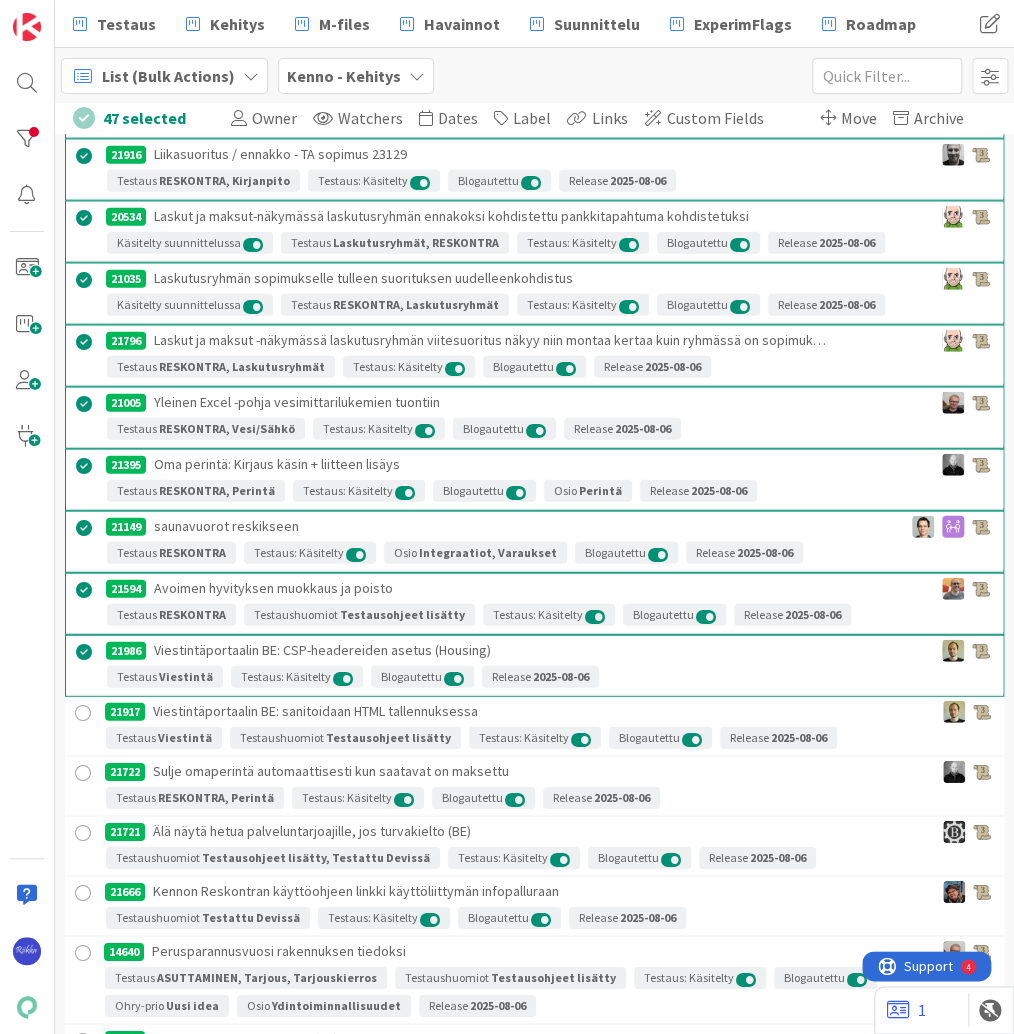 click at bounding box center (83, 713) 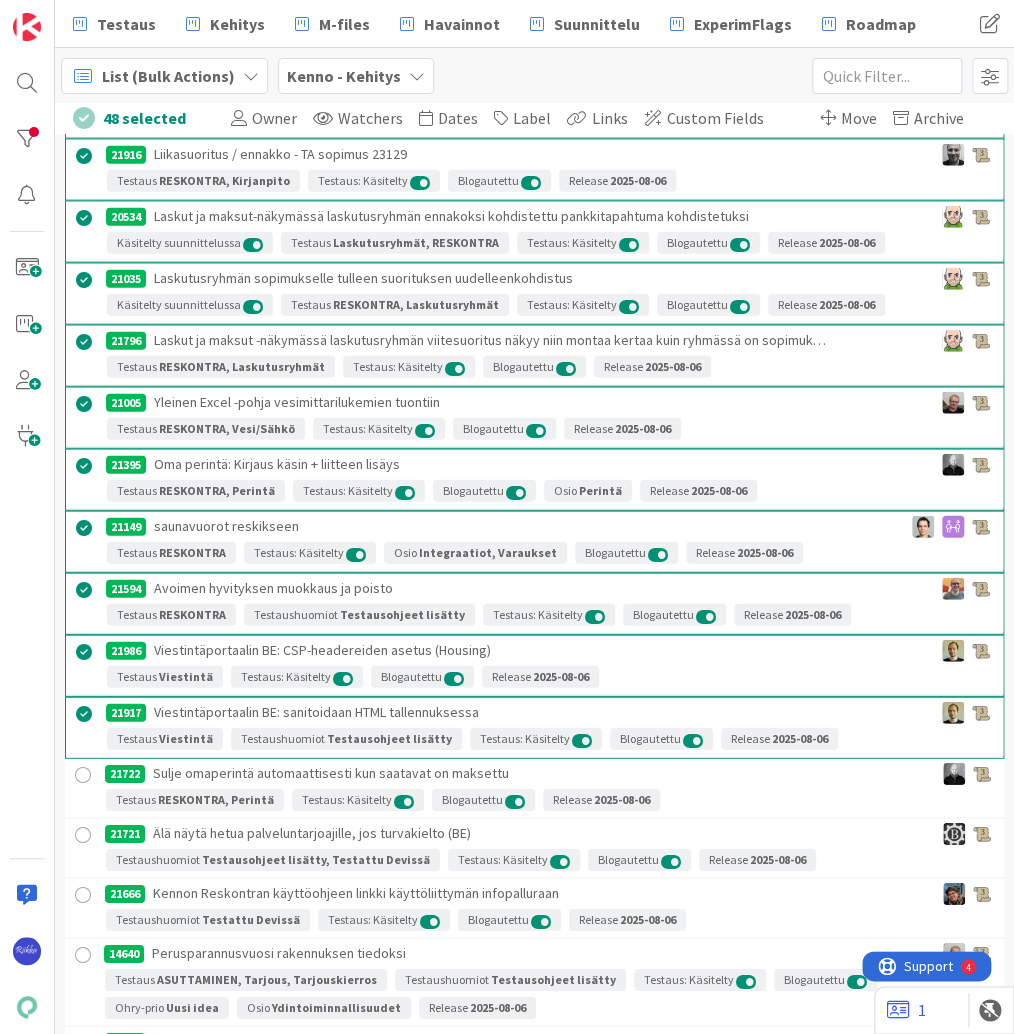 click at bounding box center (83, 775) 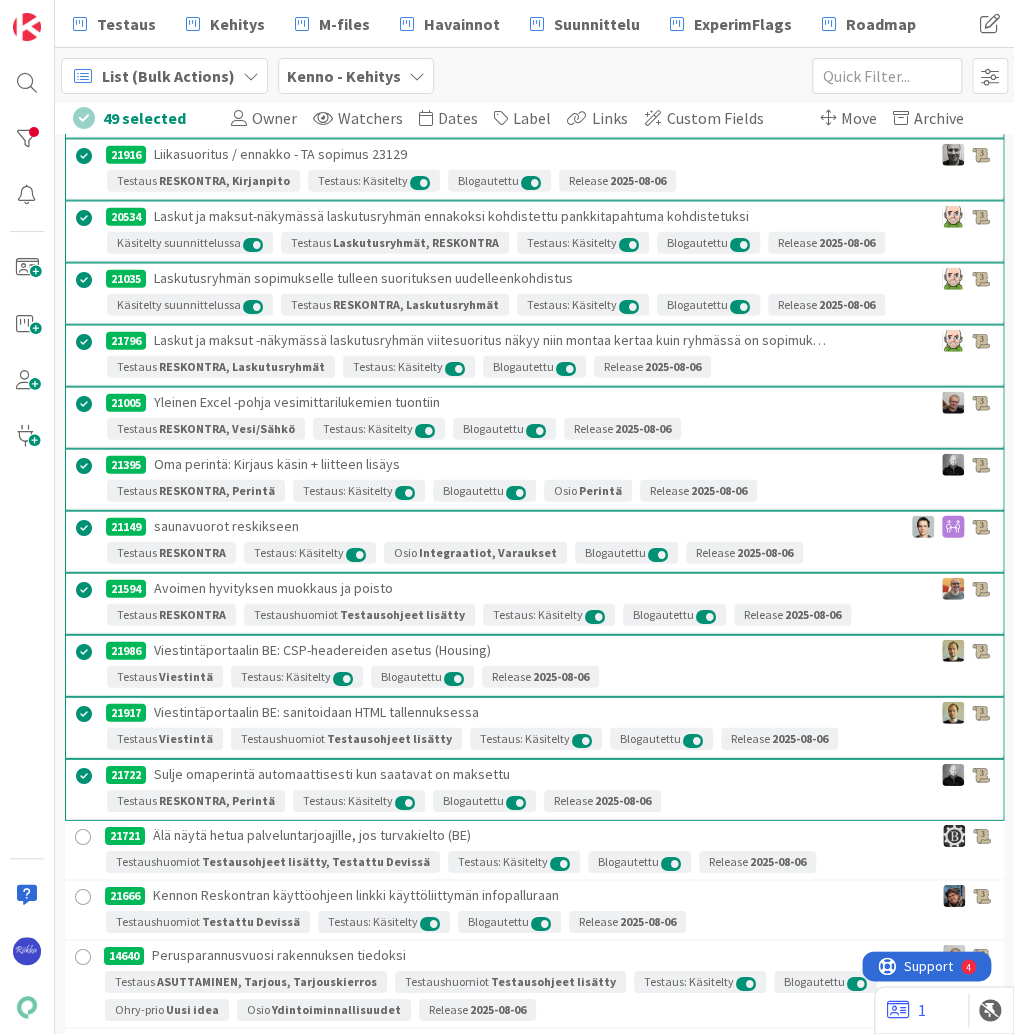 click at bounding box center (83, 837) 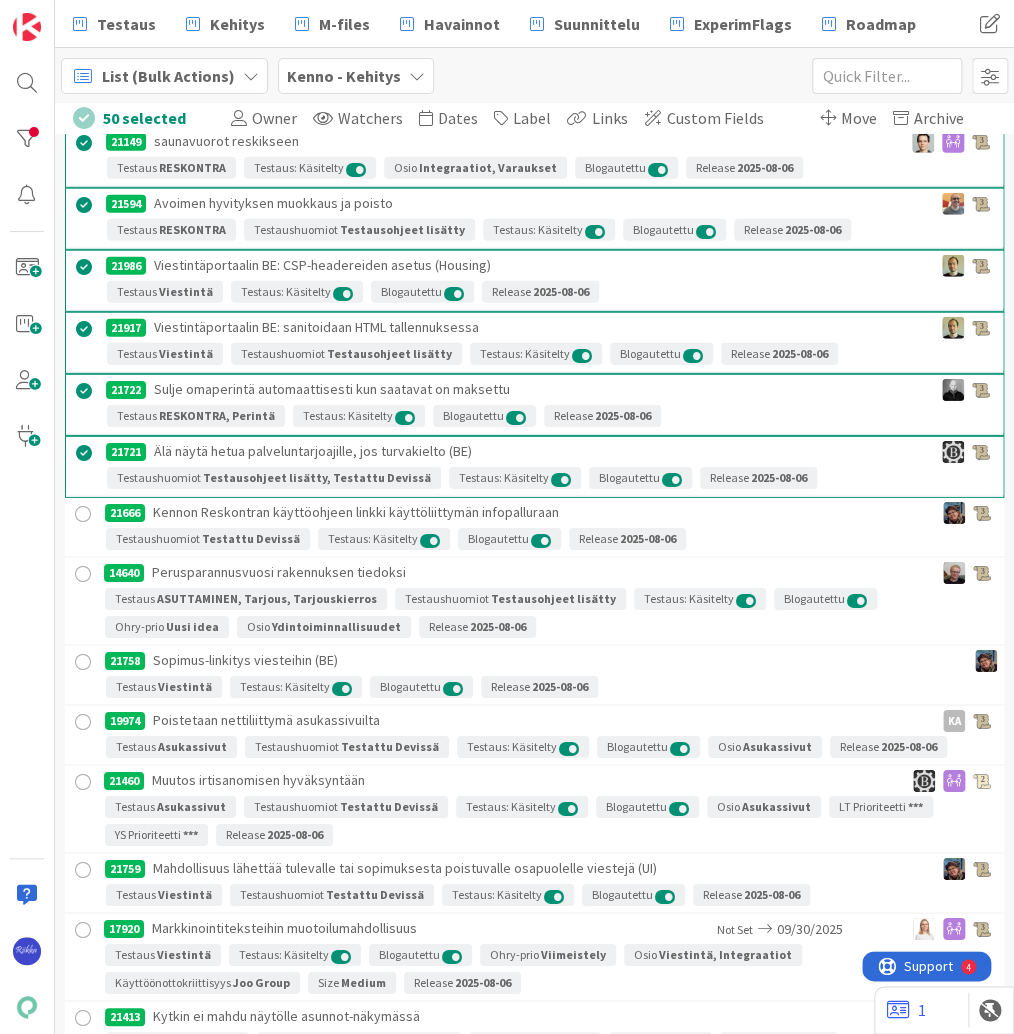 scroll, scrollTop: 7040, scrollLeft: 0, axis: vertical 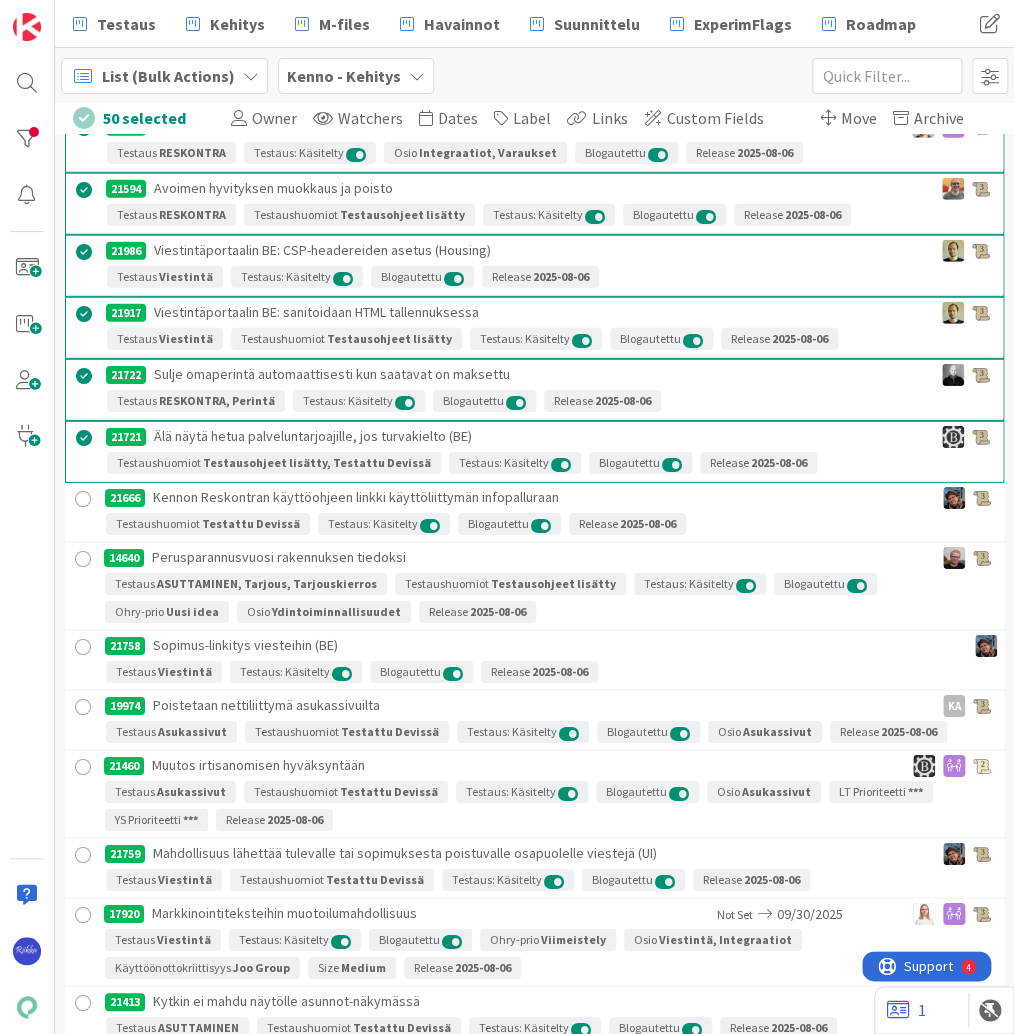 click at bounding box center (83, 499) 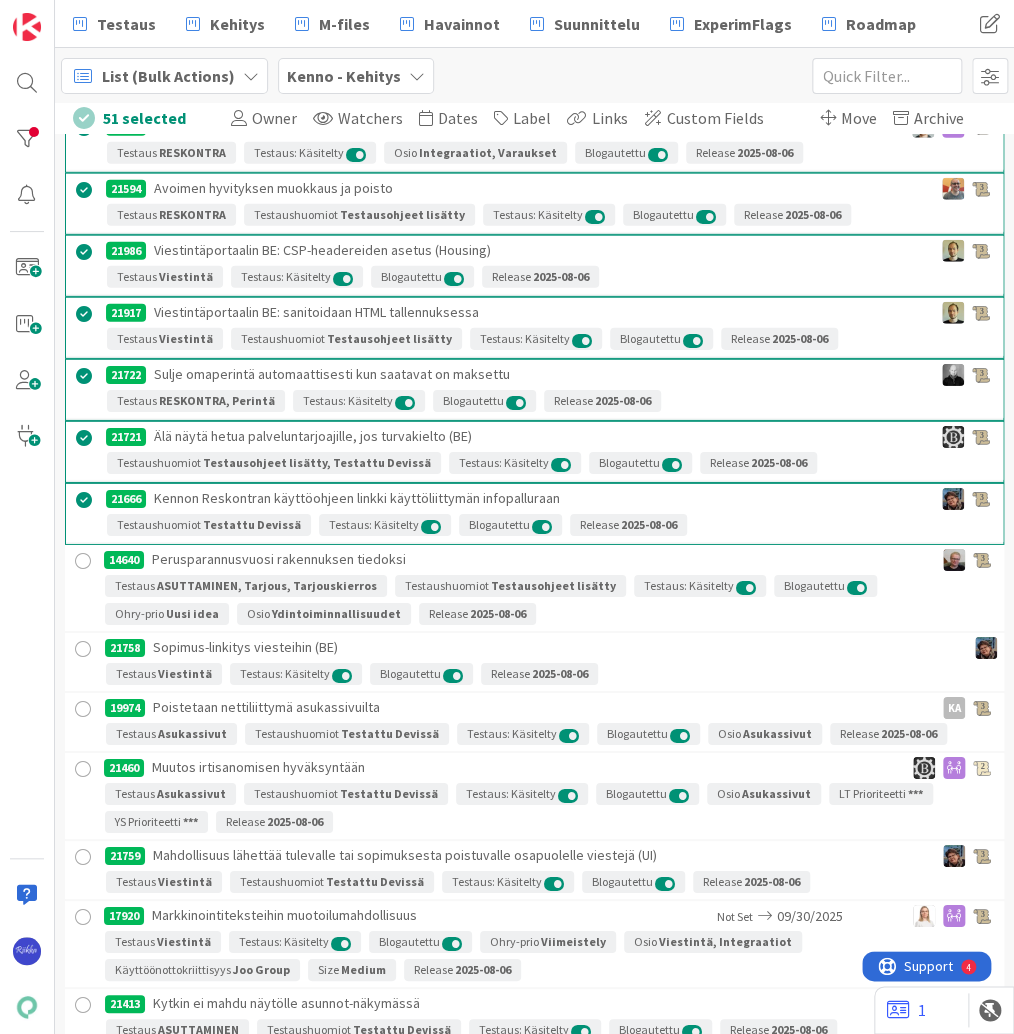 click at bounding box center [83, 561] 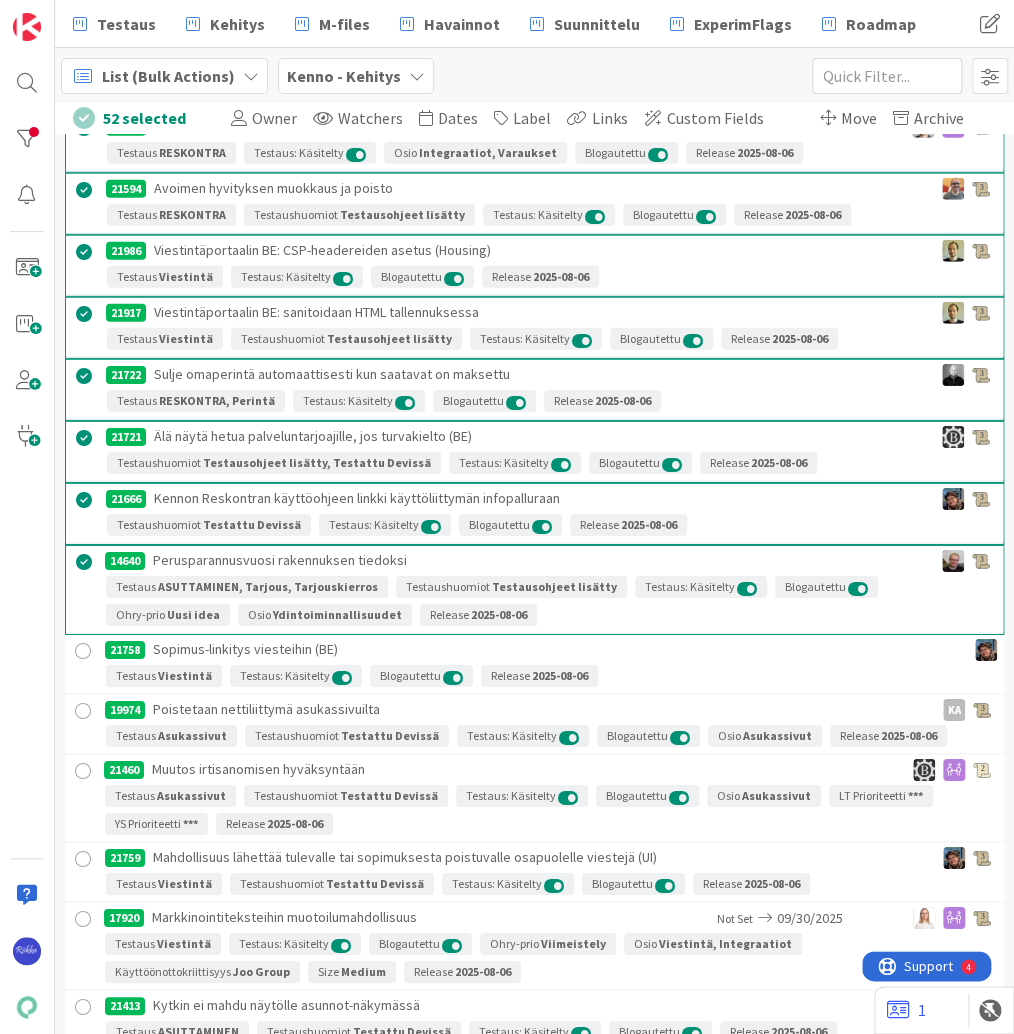 click at bounding box center [83, 651] 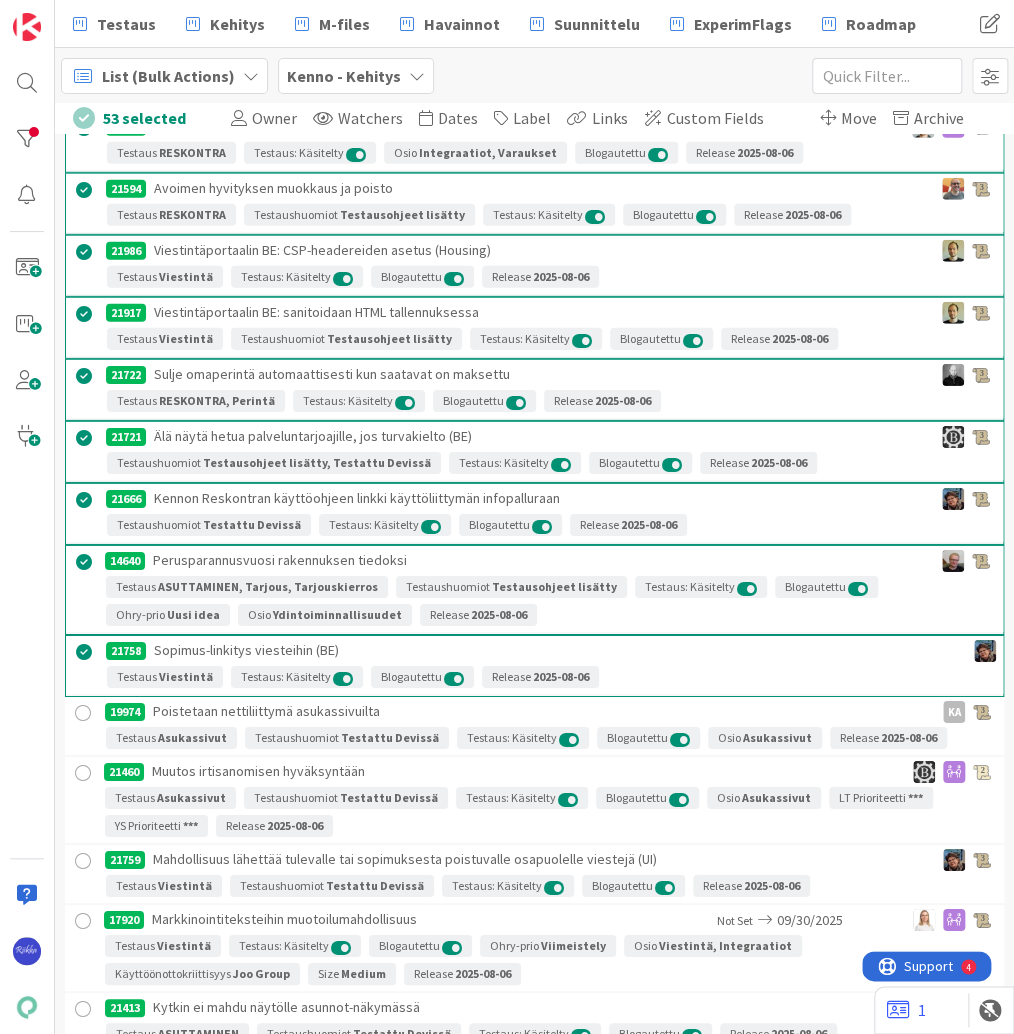 click at bounding box center (83, 713) 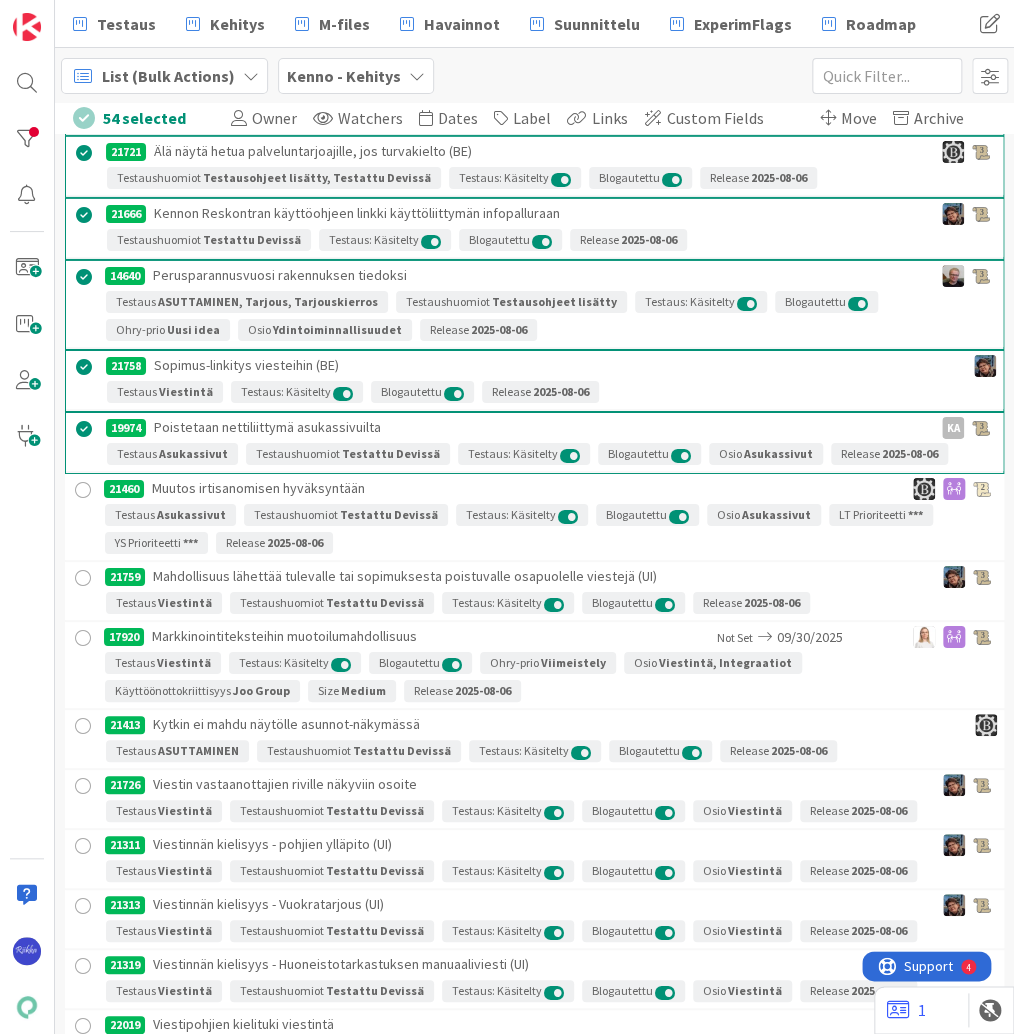 scroll, scrollTop: 7360, scrollLeft: 0, axis: vertical 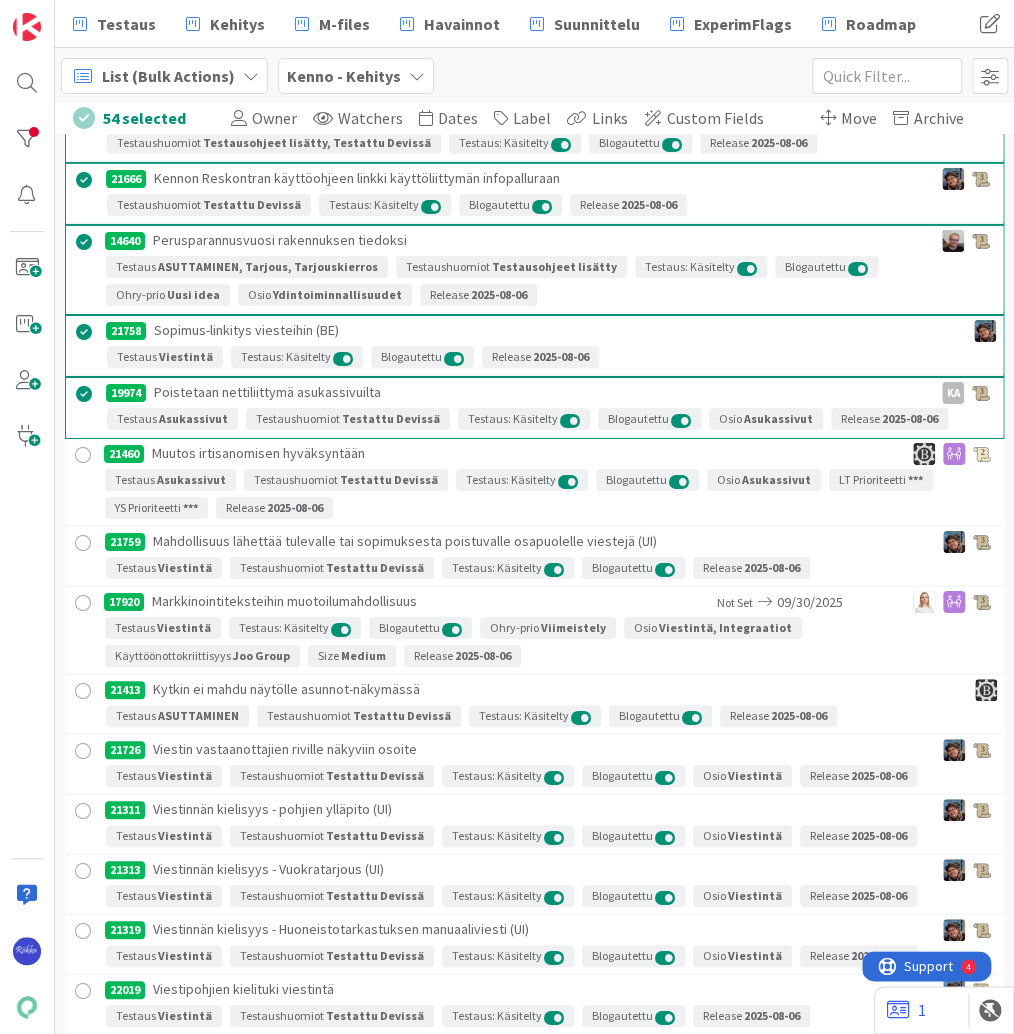 click at bounding box center (83, 455) 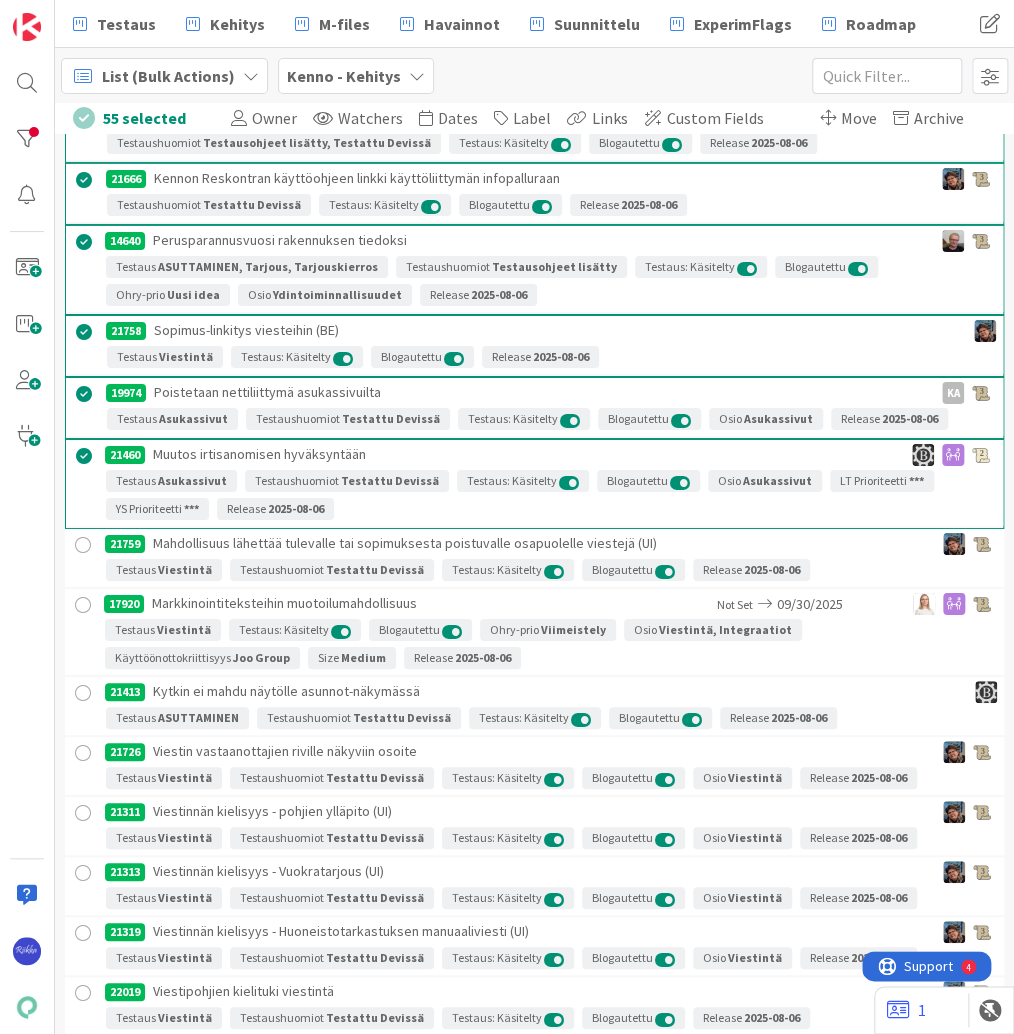 click at bounding box center (83, 545) 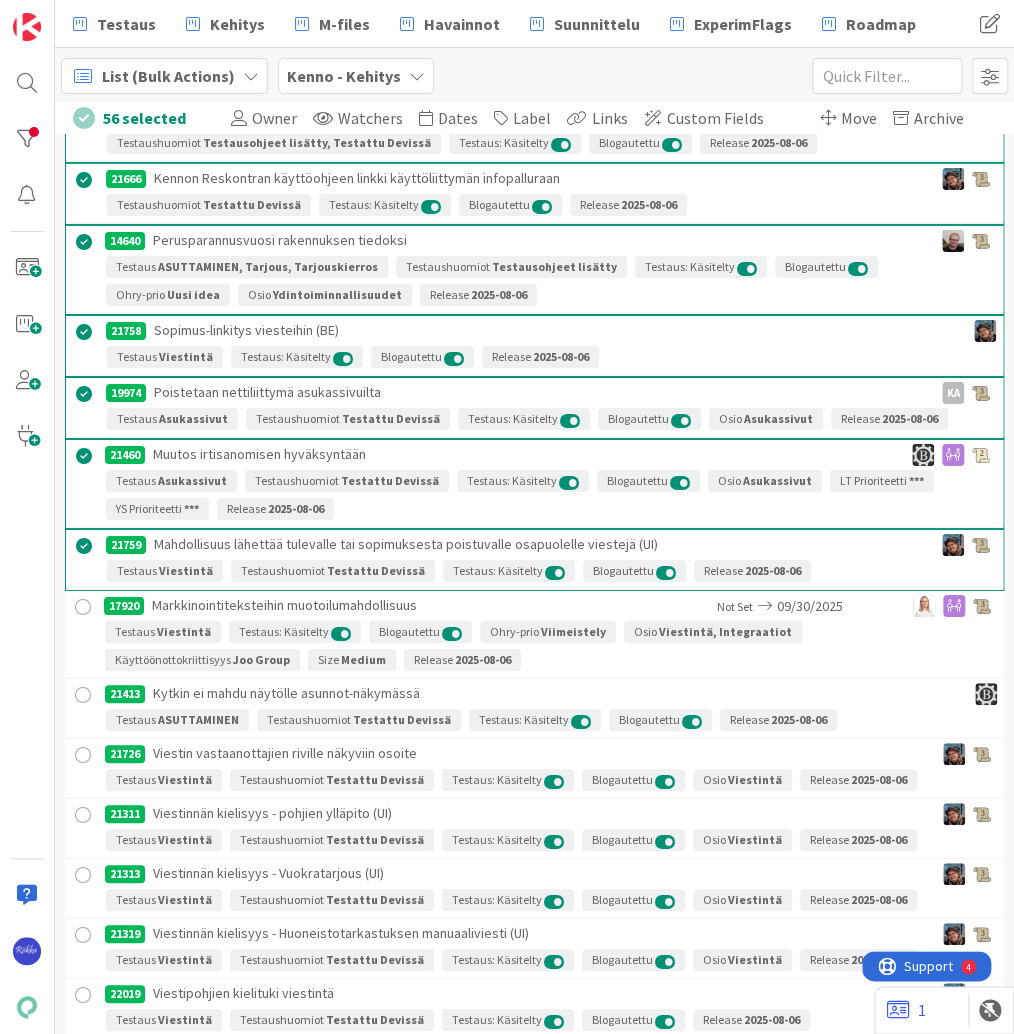 drag, startPoint x: 83, startPoint y: 576, endPoint x: 86, endPoint y: 636, distance: 60.074955 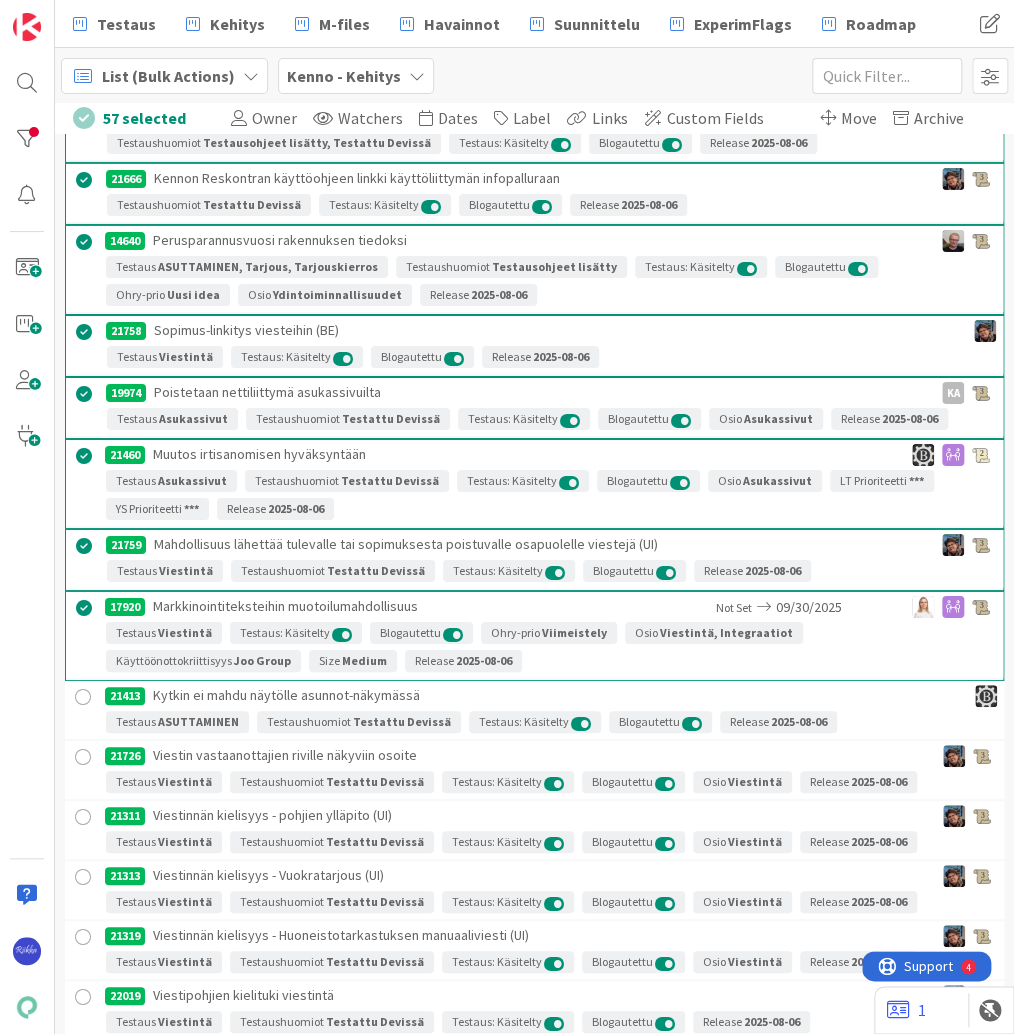 click at bounding box center (83, 697) 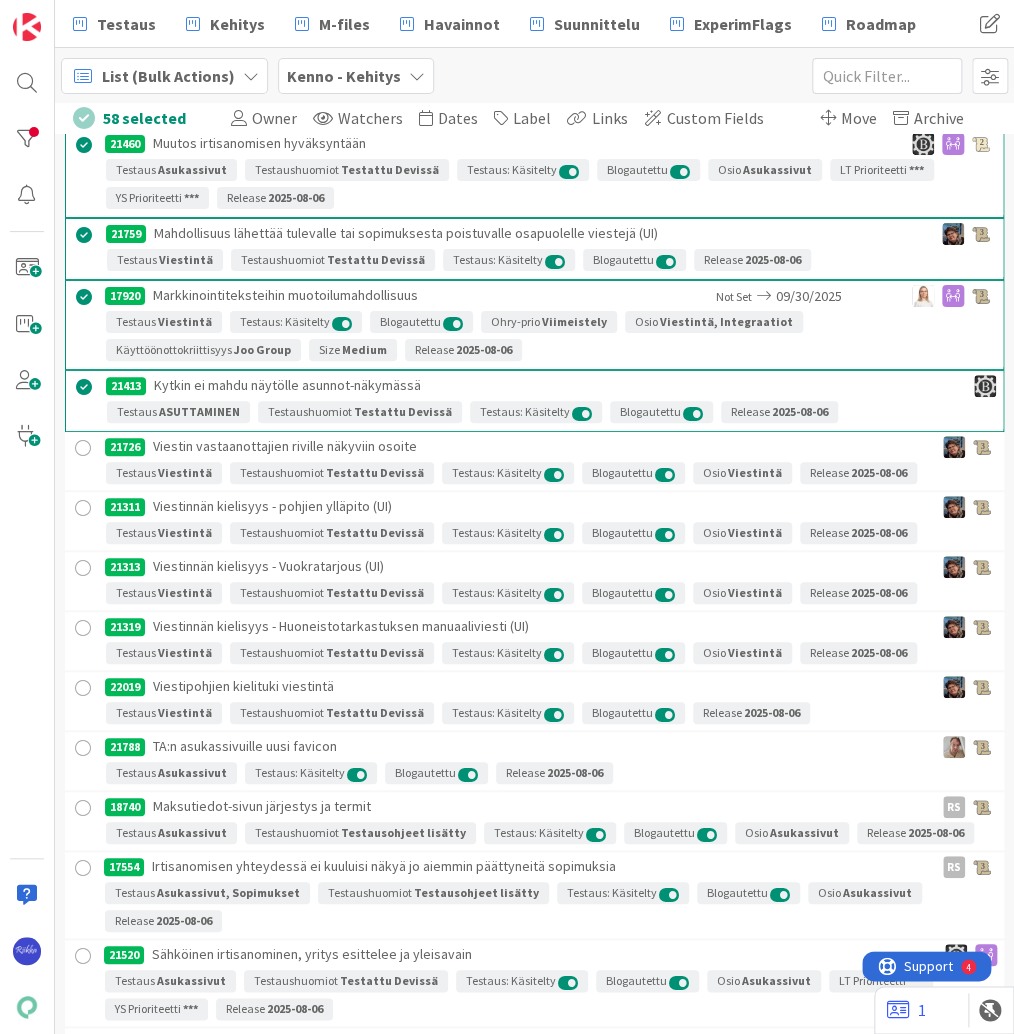 scroll, scrollTop: 7680, scrollLeft: 0, axis: vertical 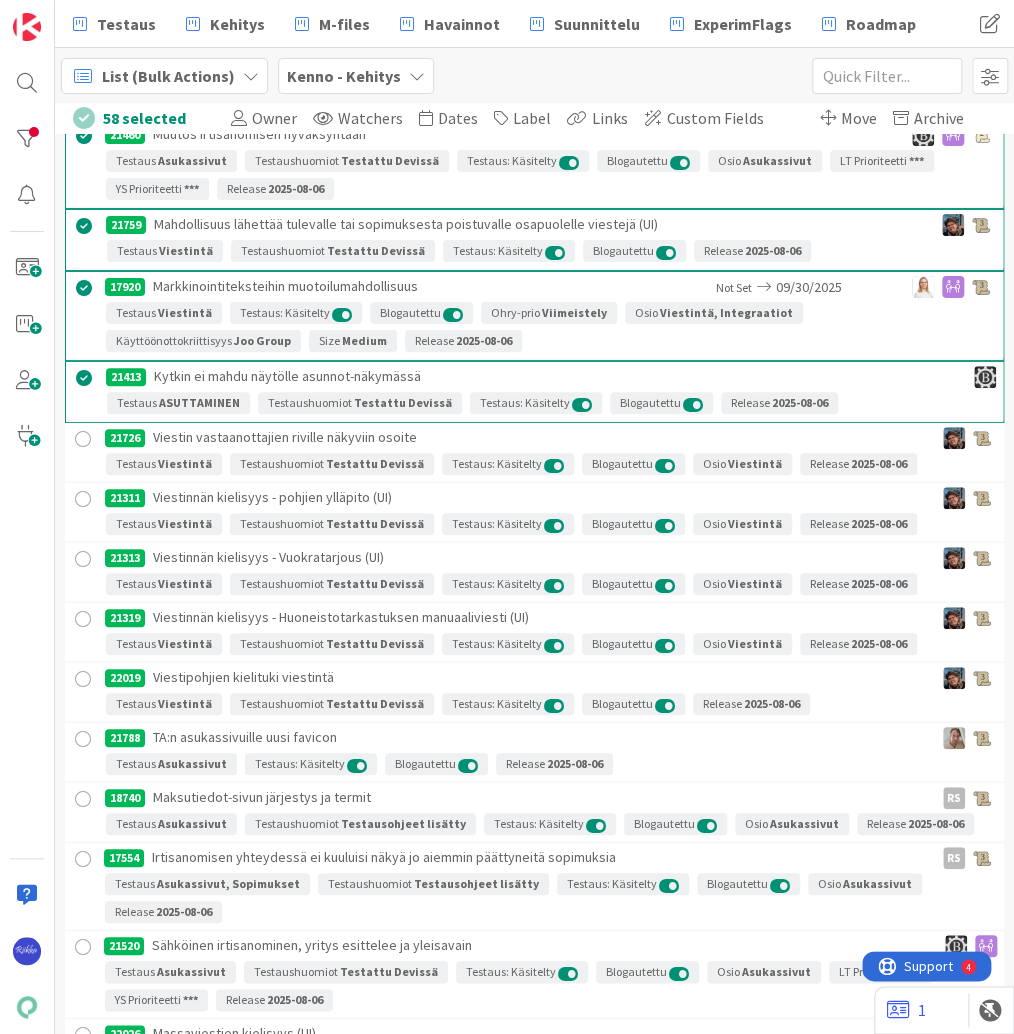 click at bounding box center (83, 439) 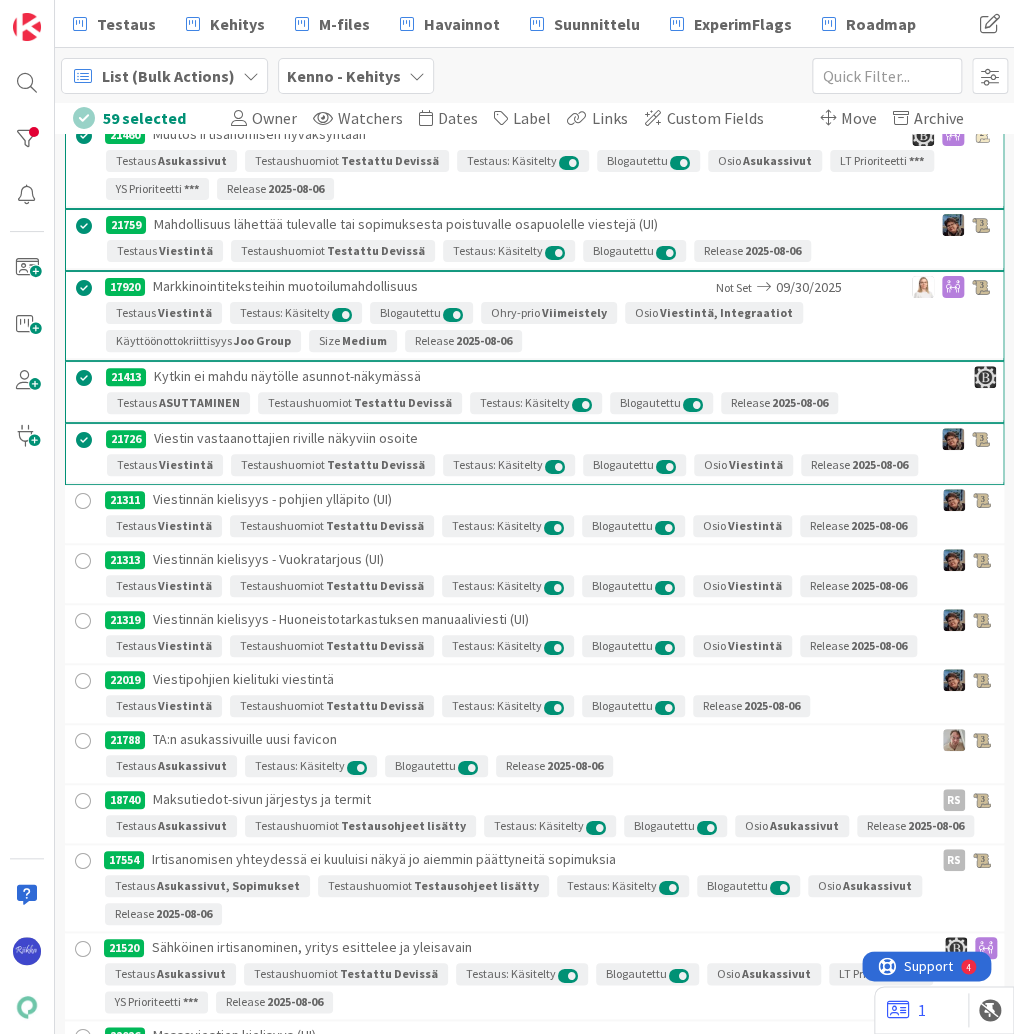 click at bounding box center (83, 501) 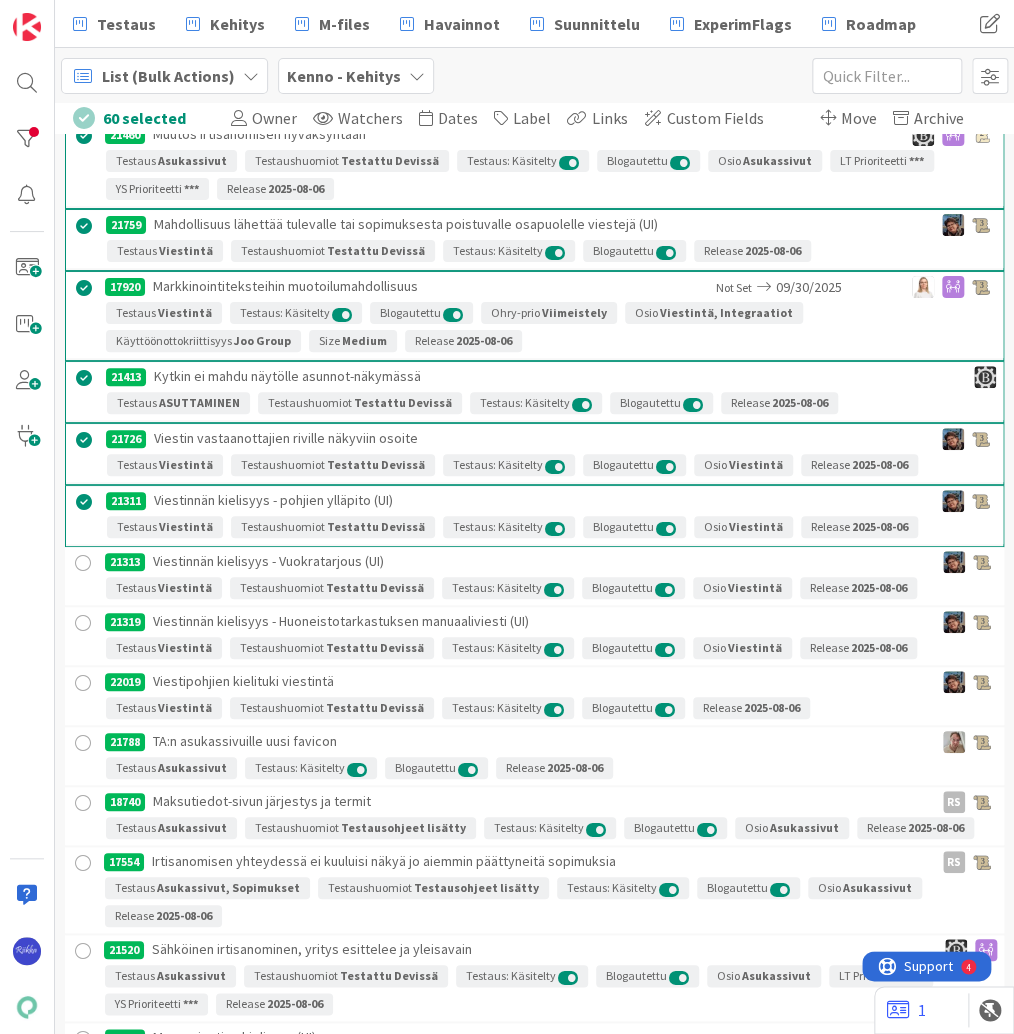 click at bounding box center (83, 563) 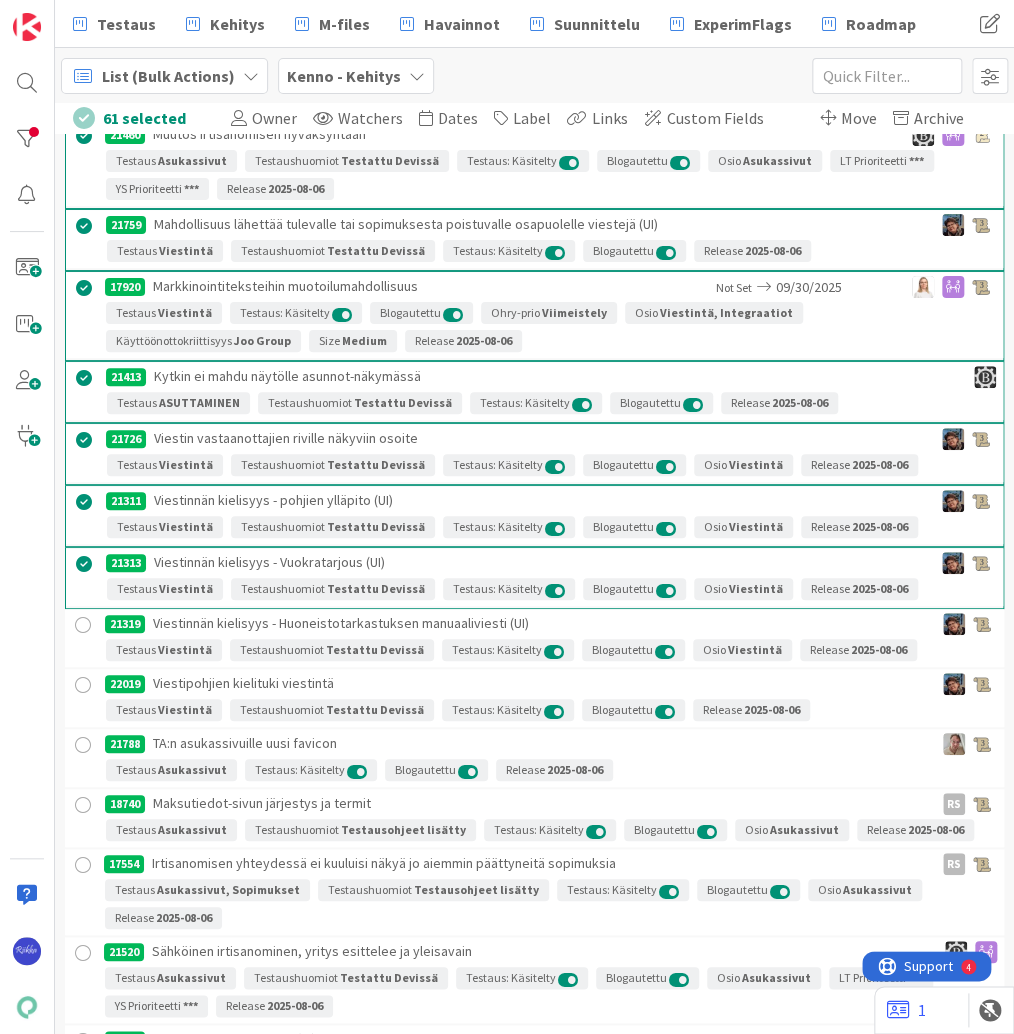 click at bounding box center (83, 625) 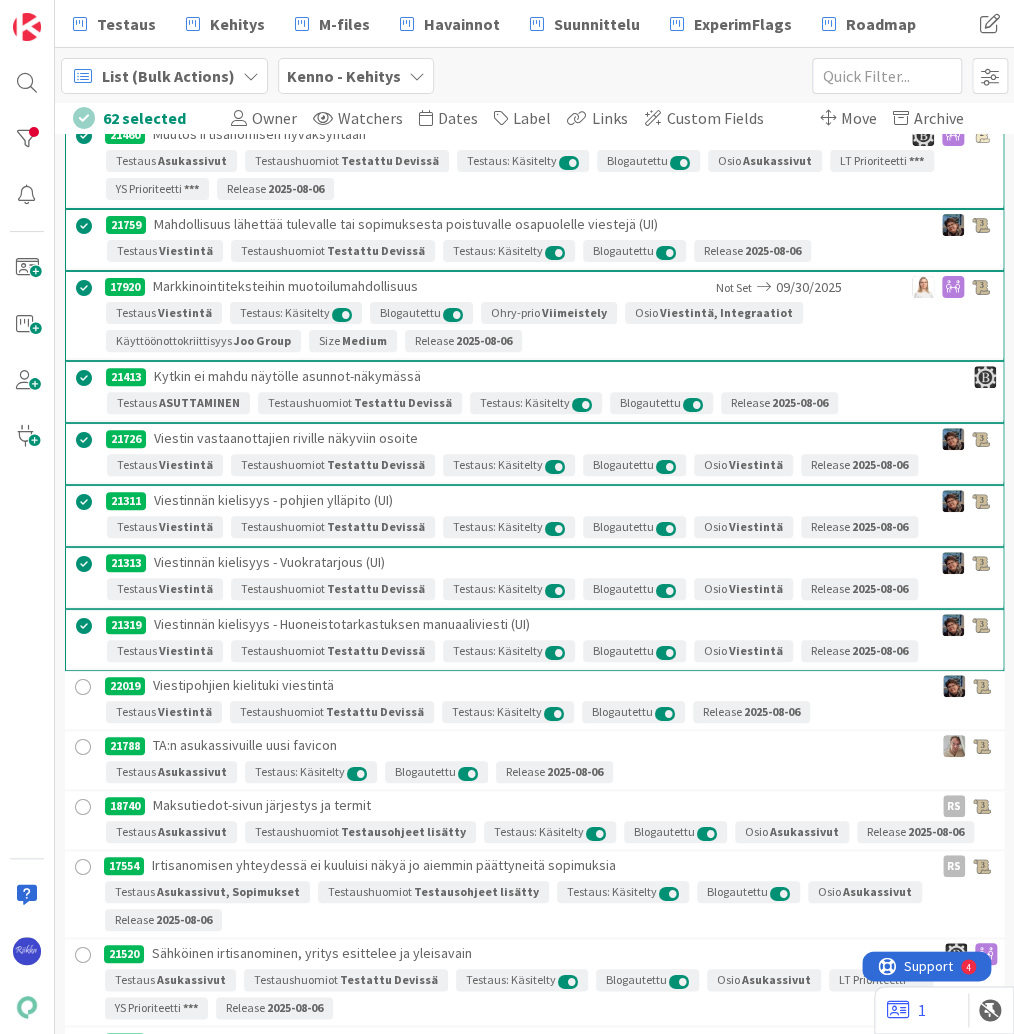 click at bounding box center [83, 687] 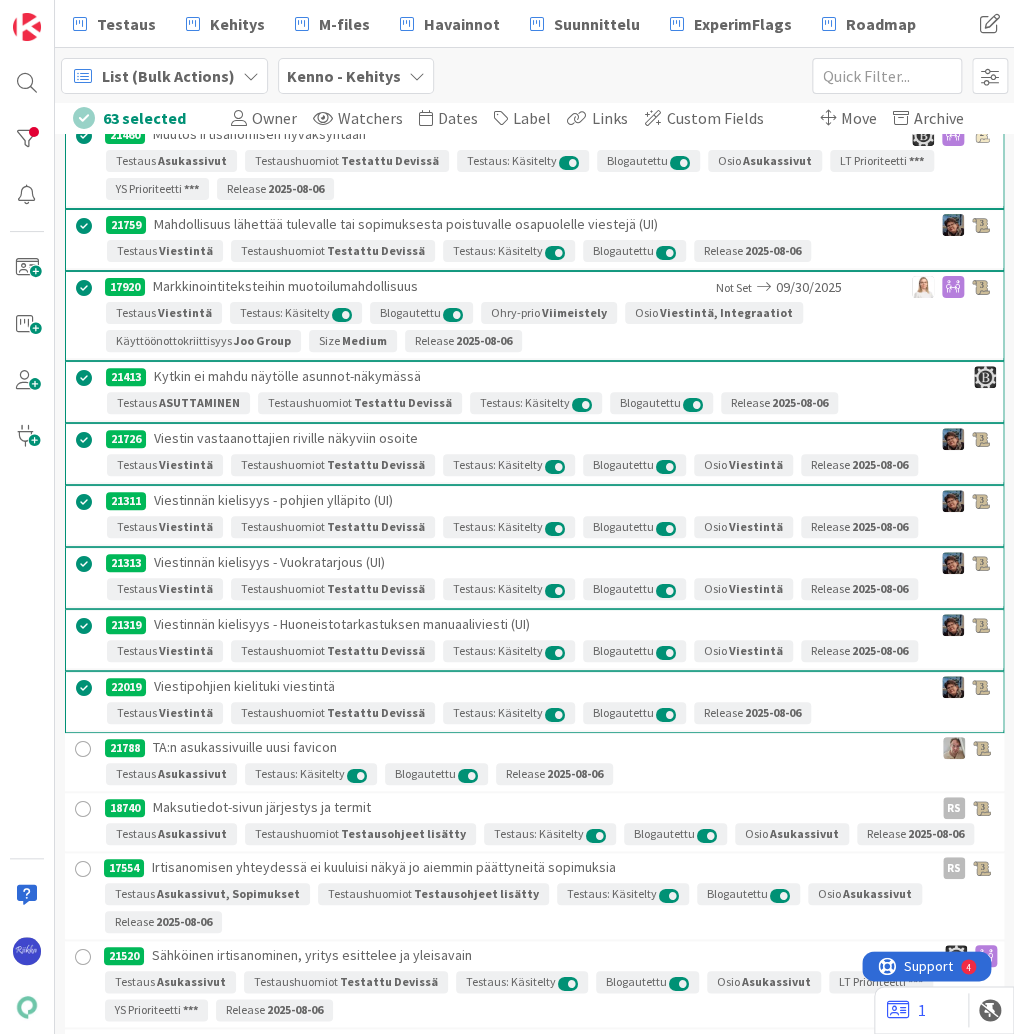 click at bounding box center (83, 749) 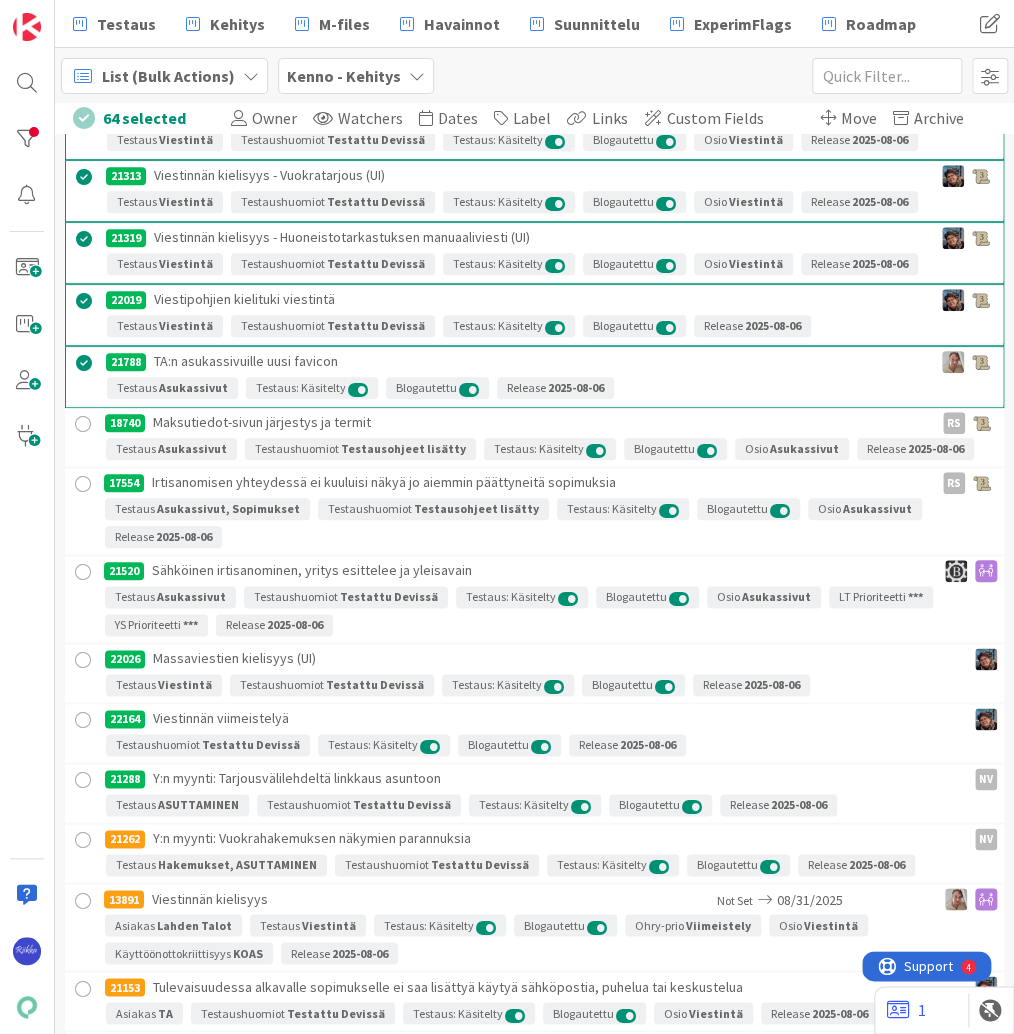 scroll, scrollTop: 8080, scrollLeft: 0, axis: vertical 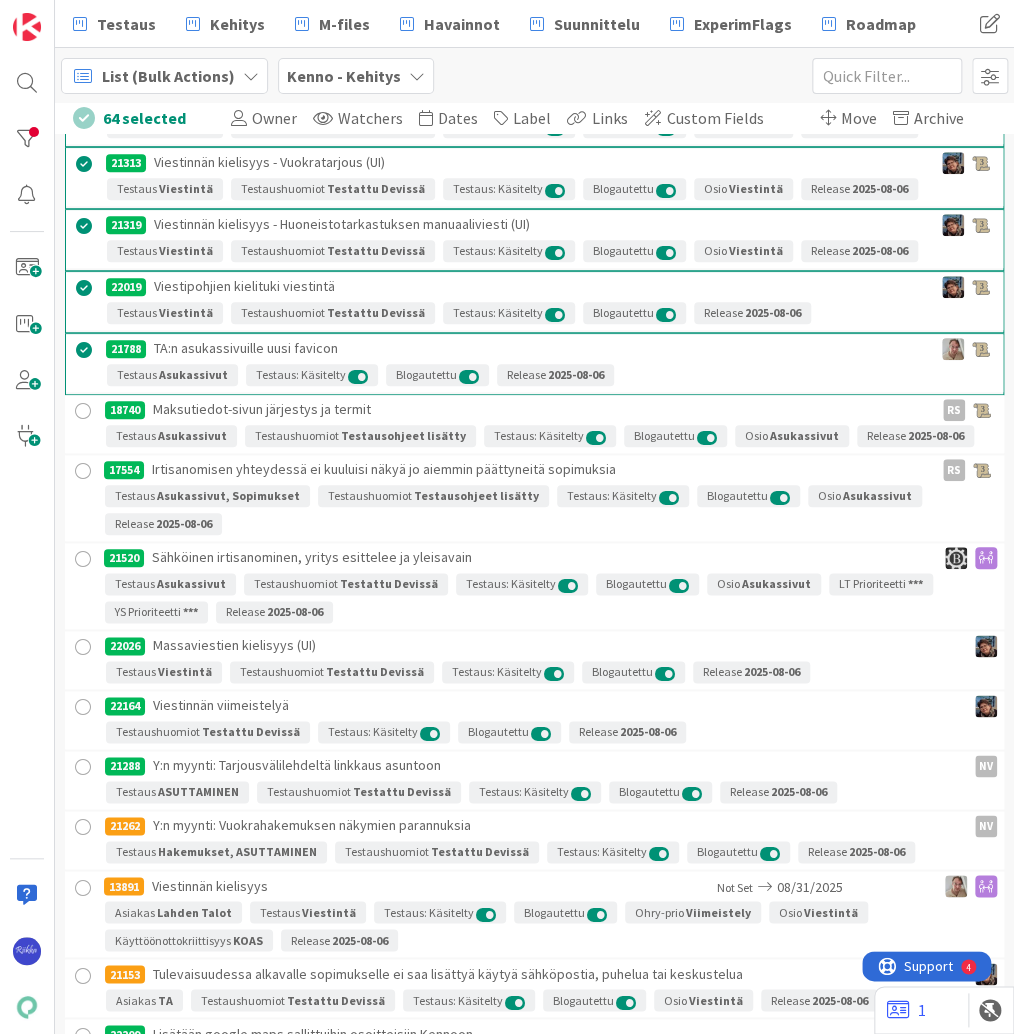click at bounding box center (83, 411) 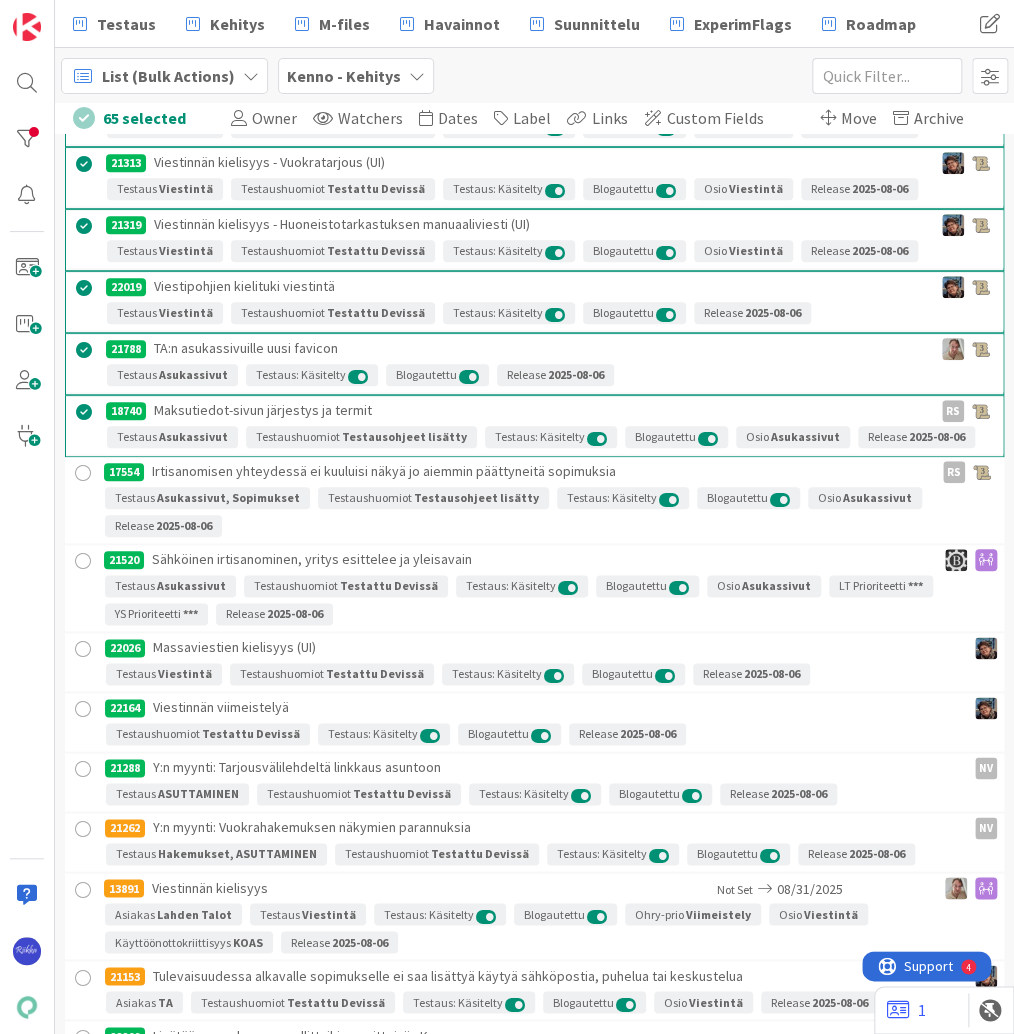click at bounding box center [83, 473] 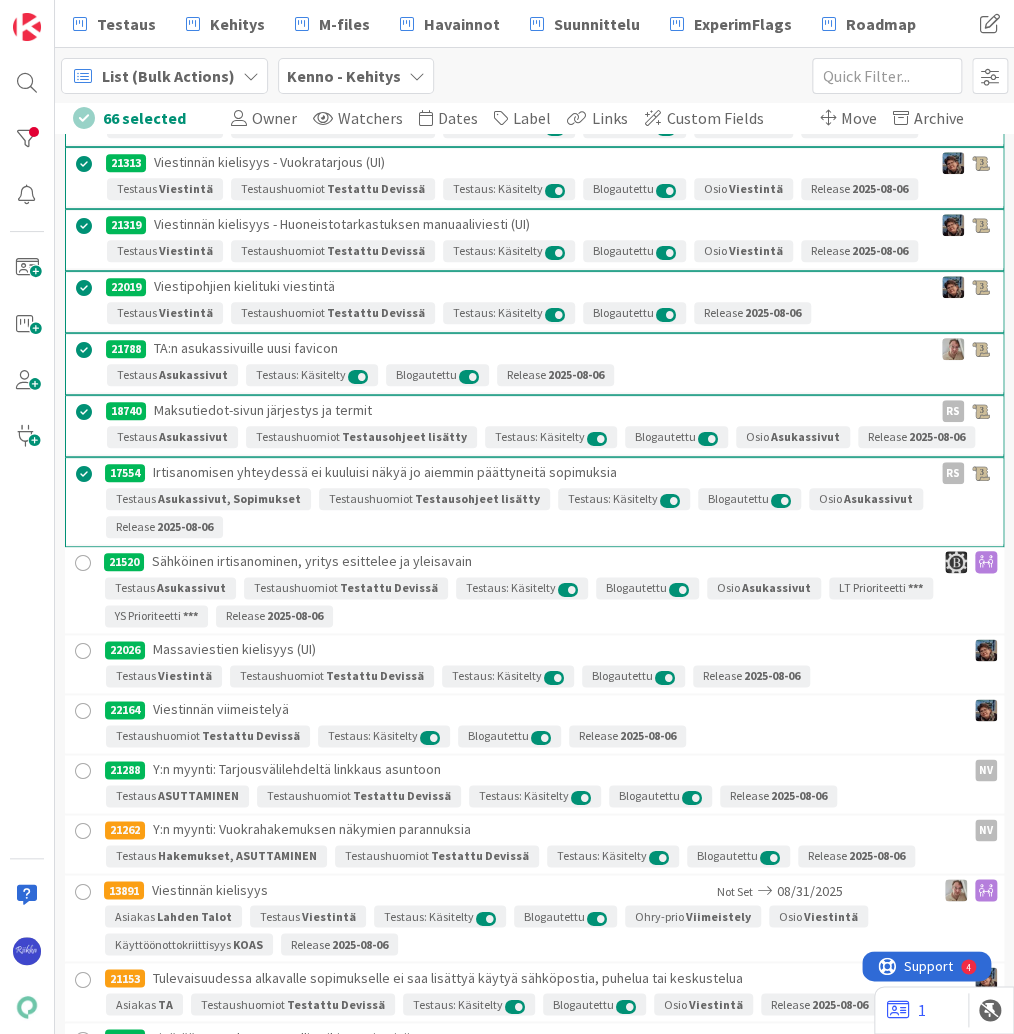 click at bounding box center [83, 563] 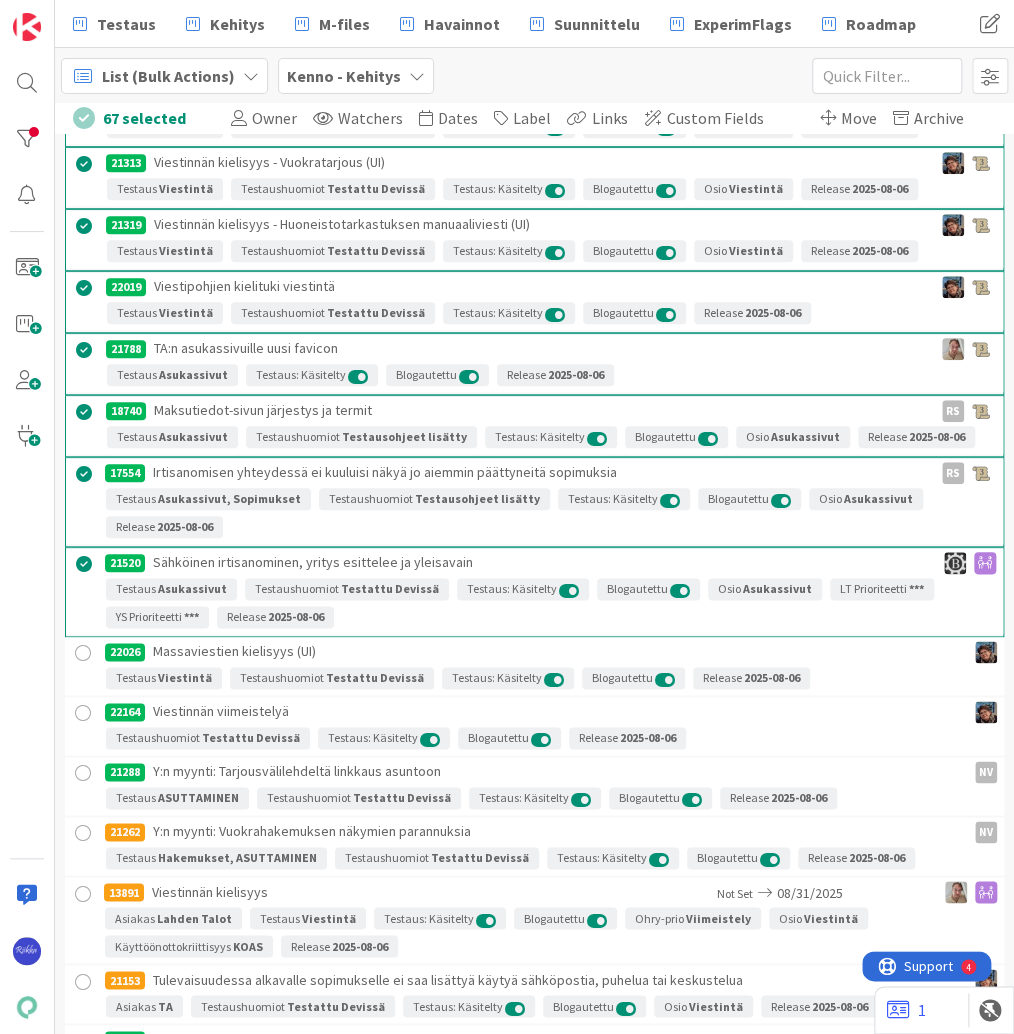 click at bounding box center [83, 653] 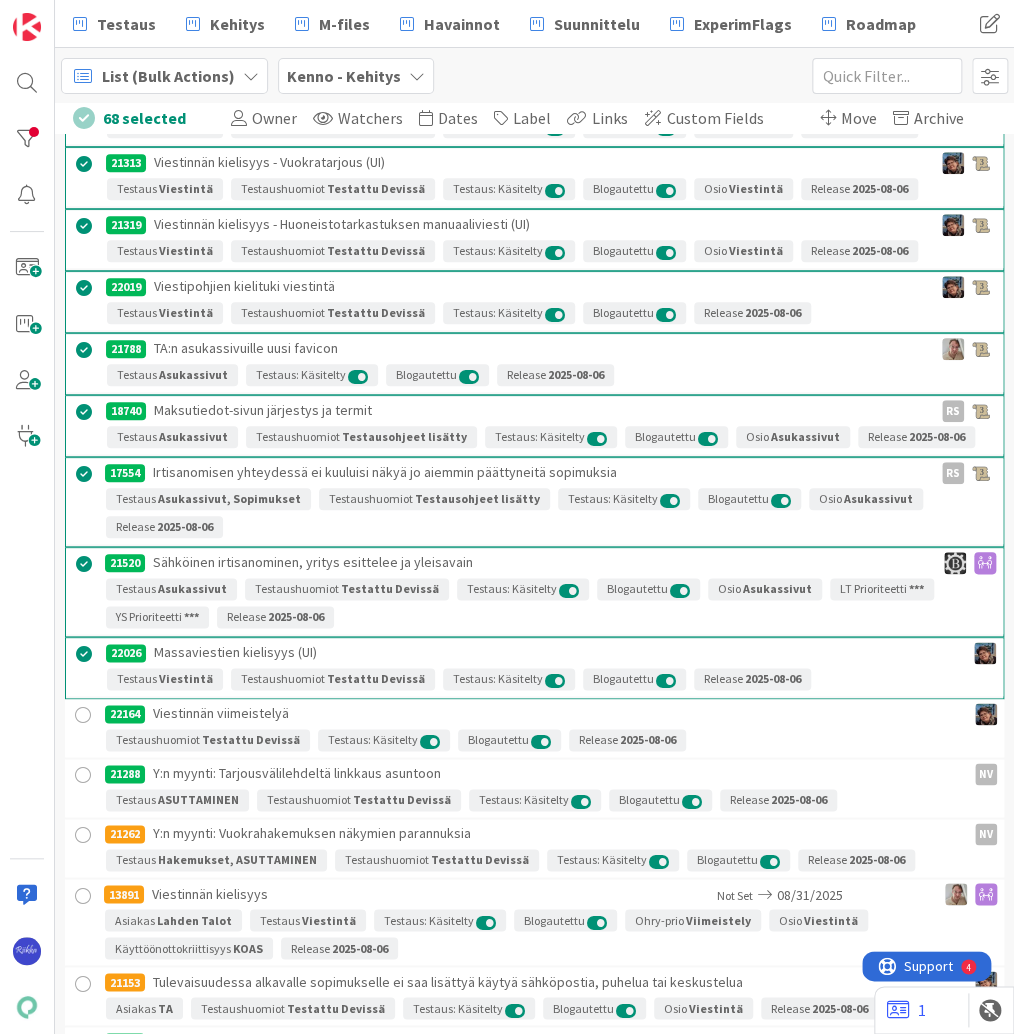 click at bounding box center (83, 715) 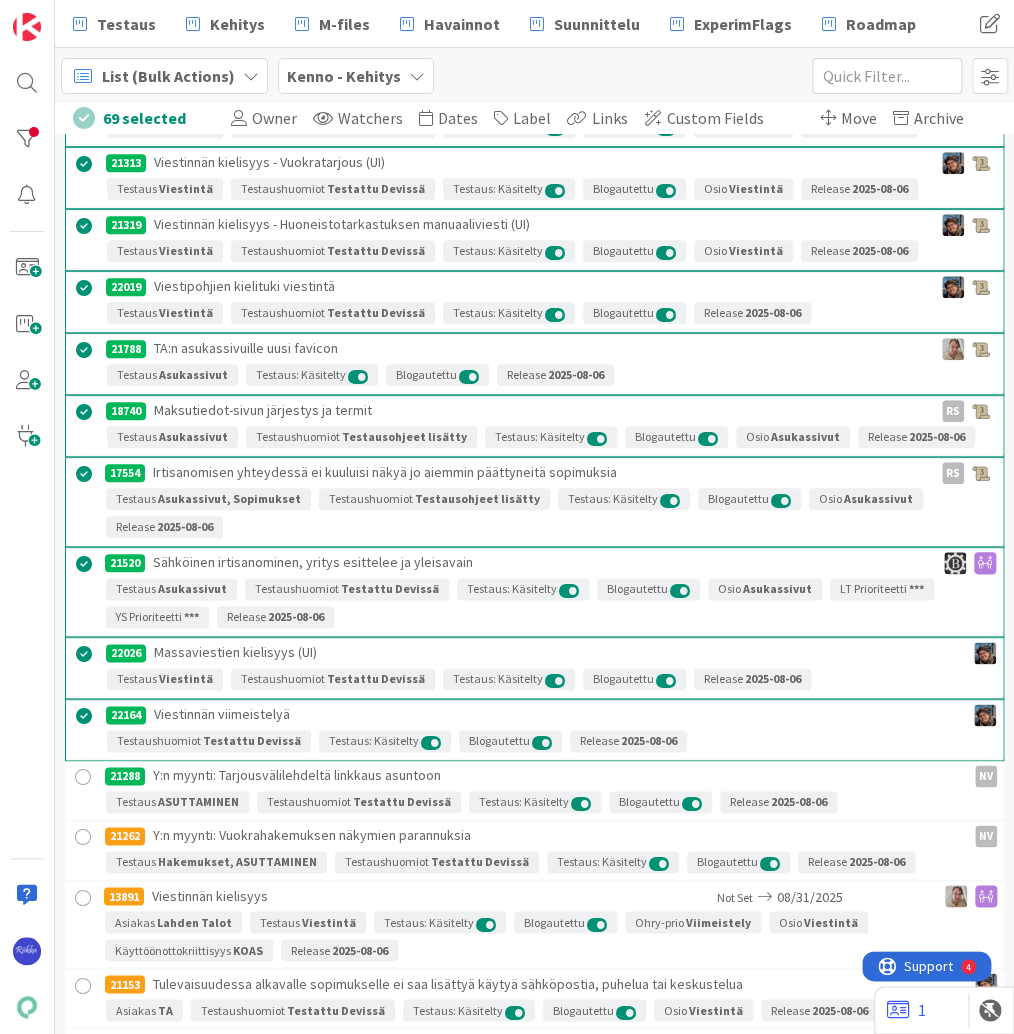 drag, startPoint x: 77, startPoint y: 744, endPoint x: 356, endPoint y: 508, distance: 365.42715 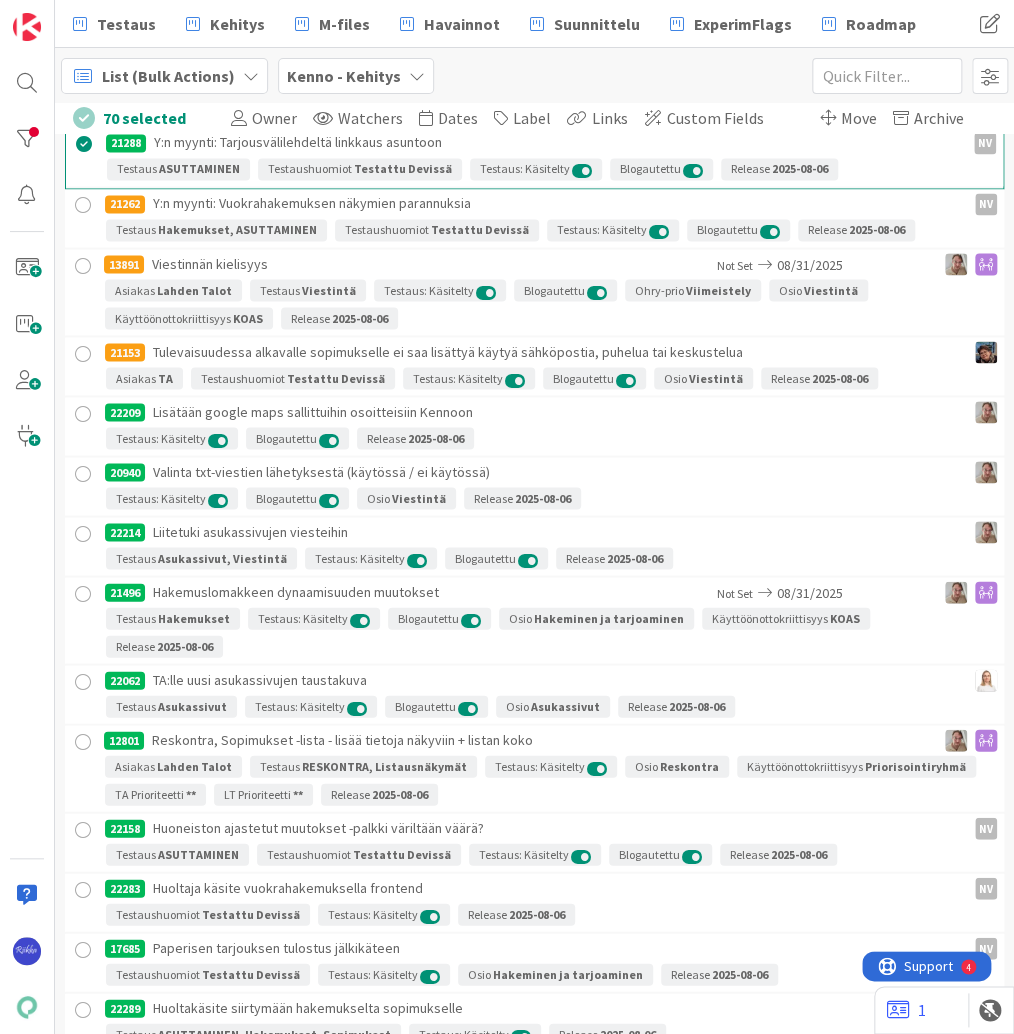 scroll, scrollTop: 8720, scrollLeft: 0, axis: vertical 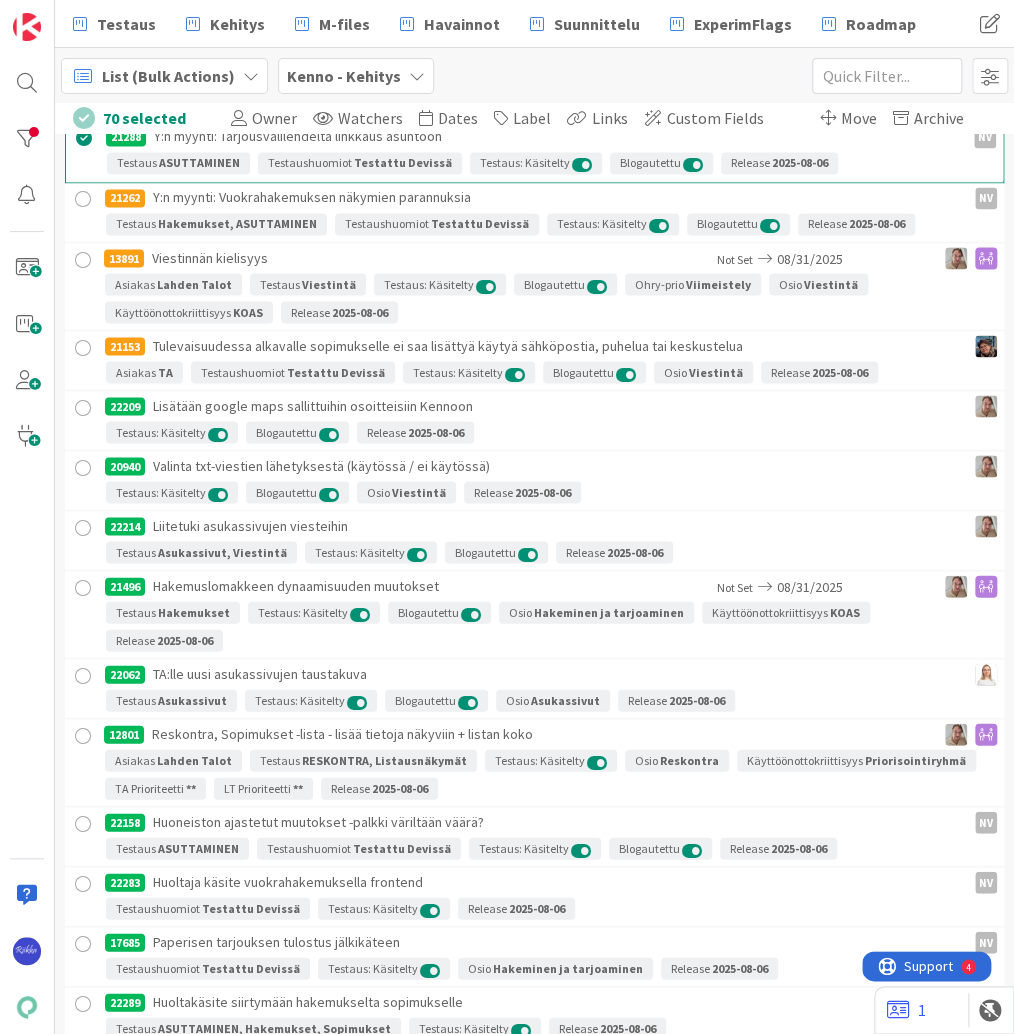 click at bounding box center [83, 407] 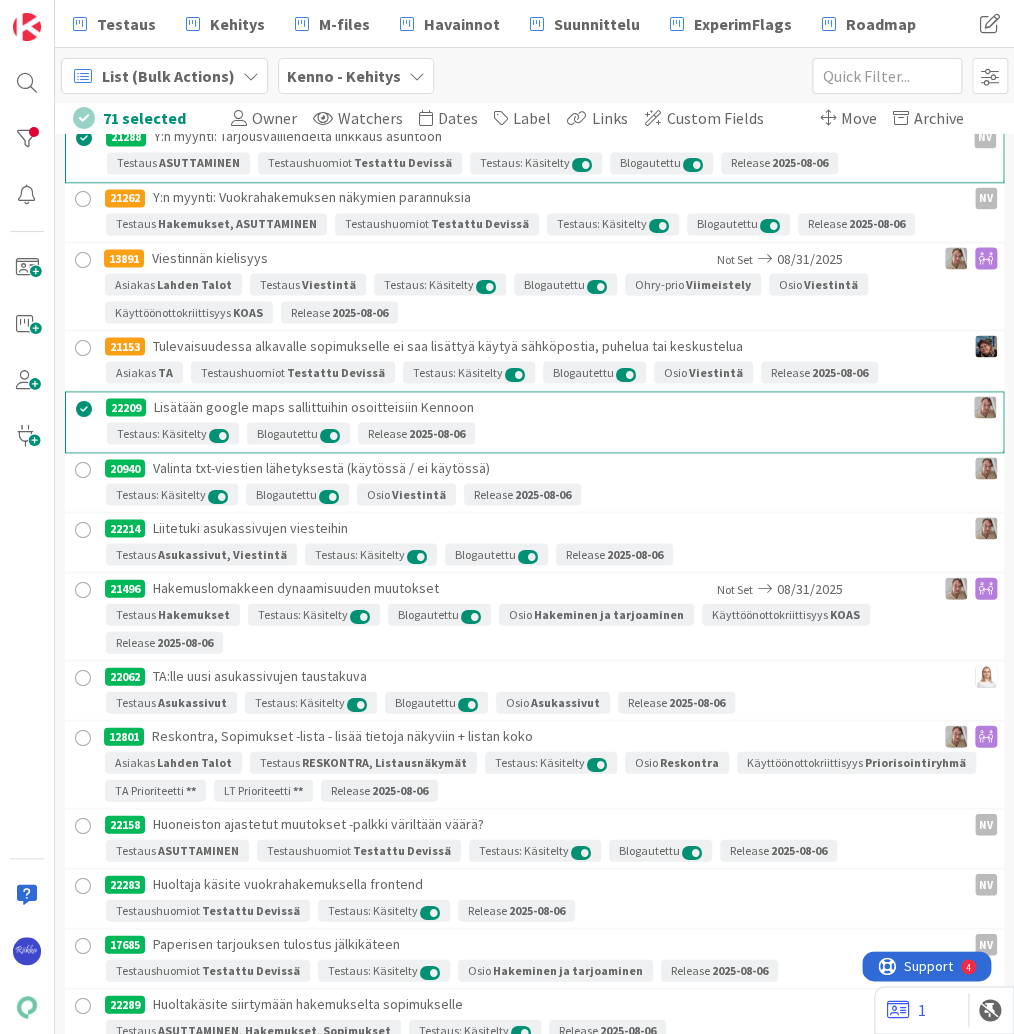 click at bounding box center (83, 469) 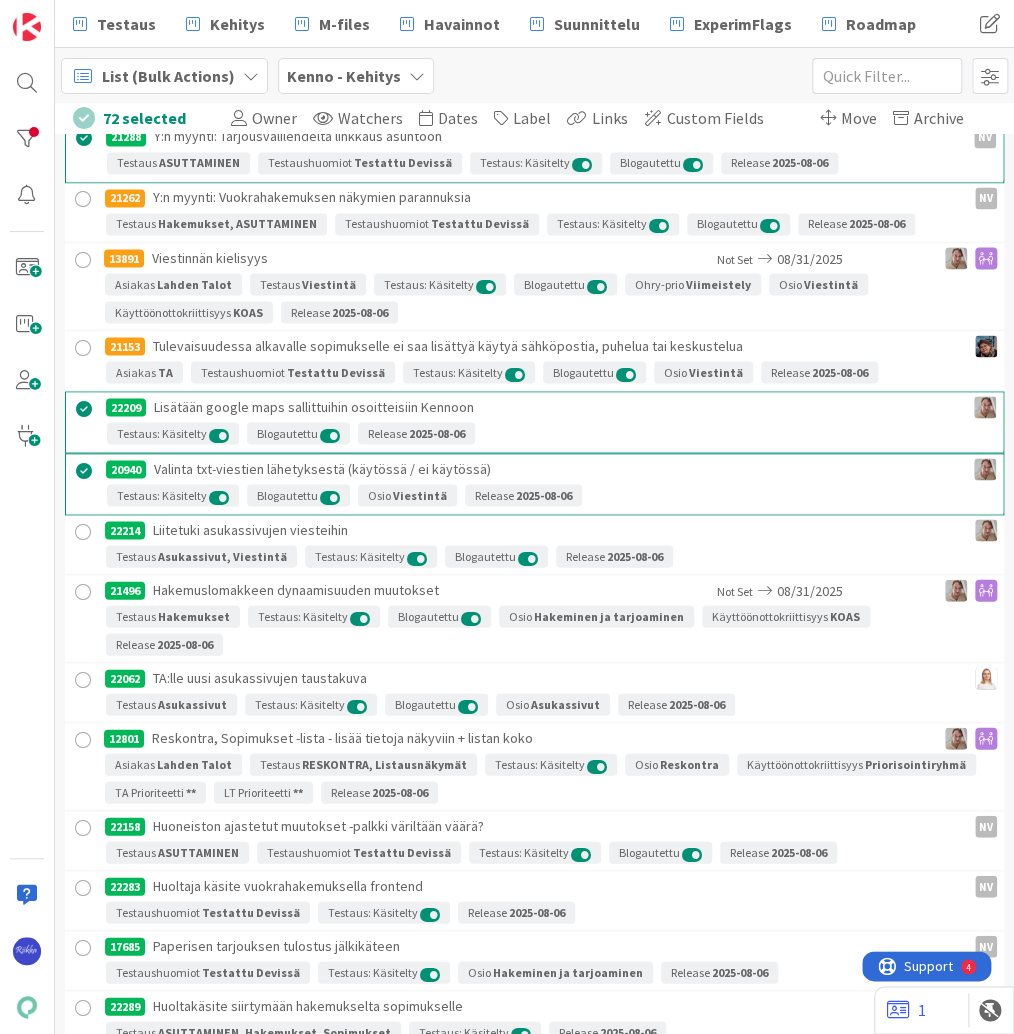 click at bounding box center [83, 531] 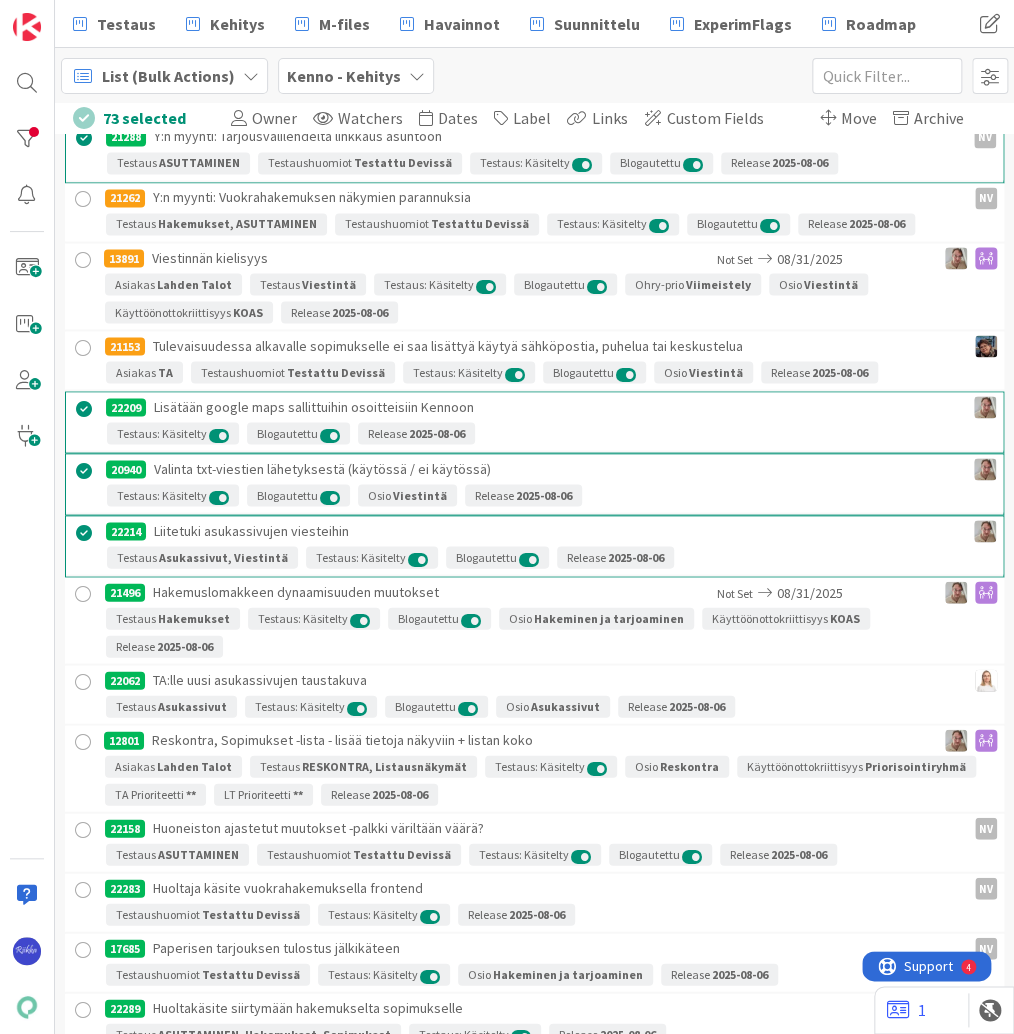 click at bounding box center [83, 593] 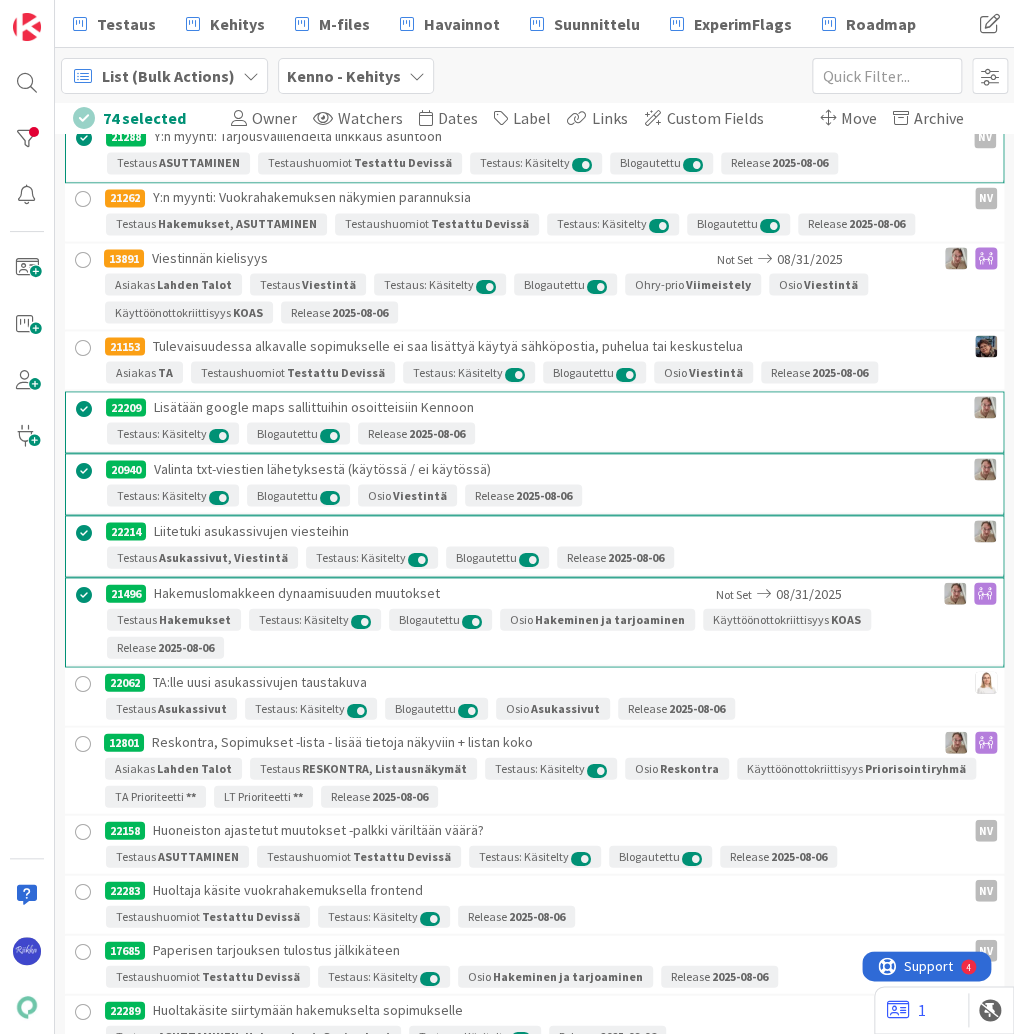 click at bounding box center [83, 683] 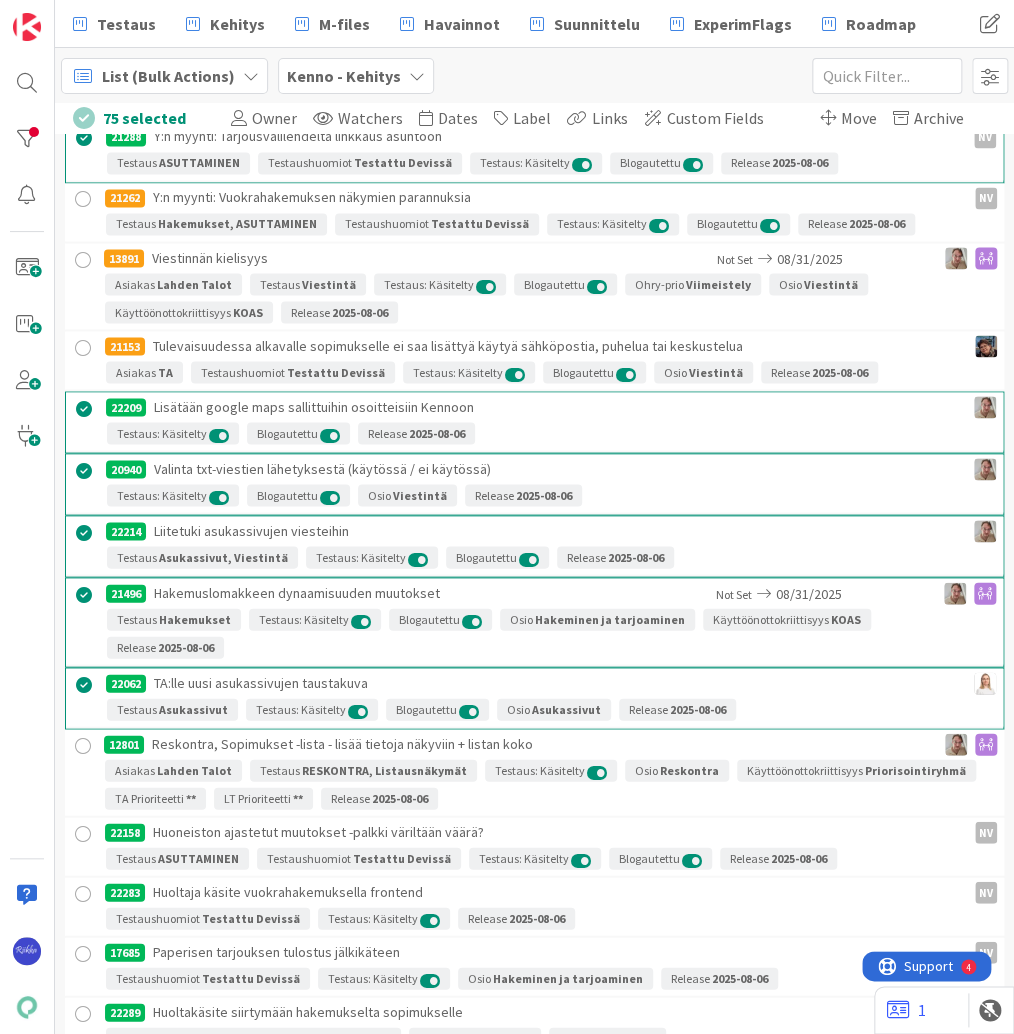 drag, startPoint x: 85, startPoint y: 688, endPoint x: 216, endPoint y: 600, distance: 157.81319 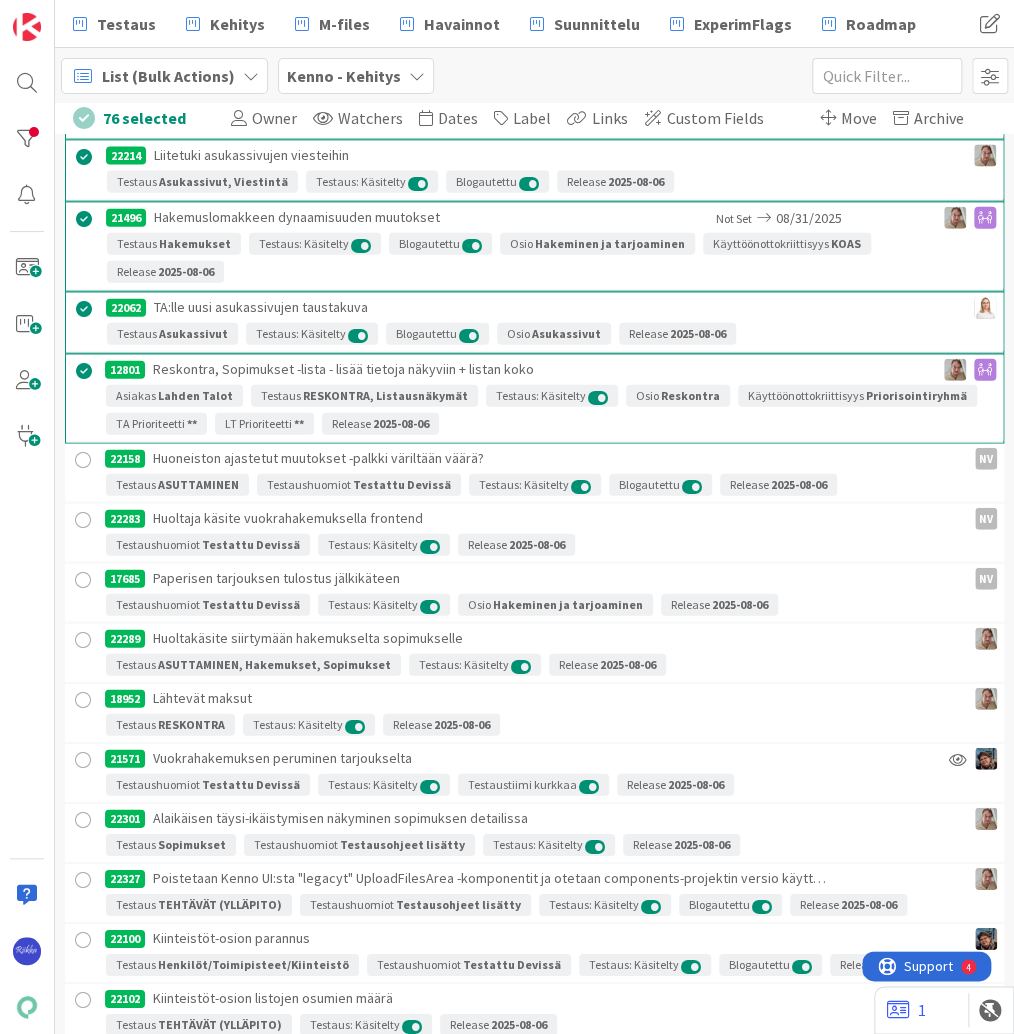scroll, scrollTop: 9107, scrollLeft: 0, axis: vertical 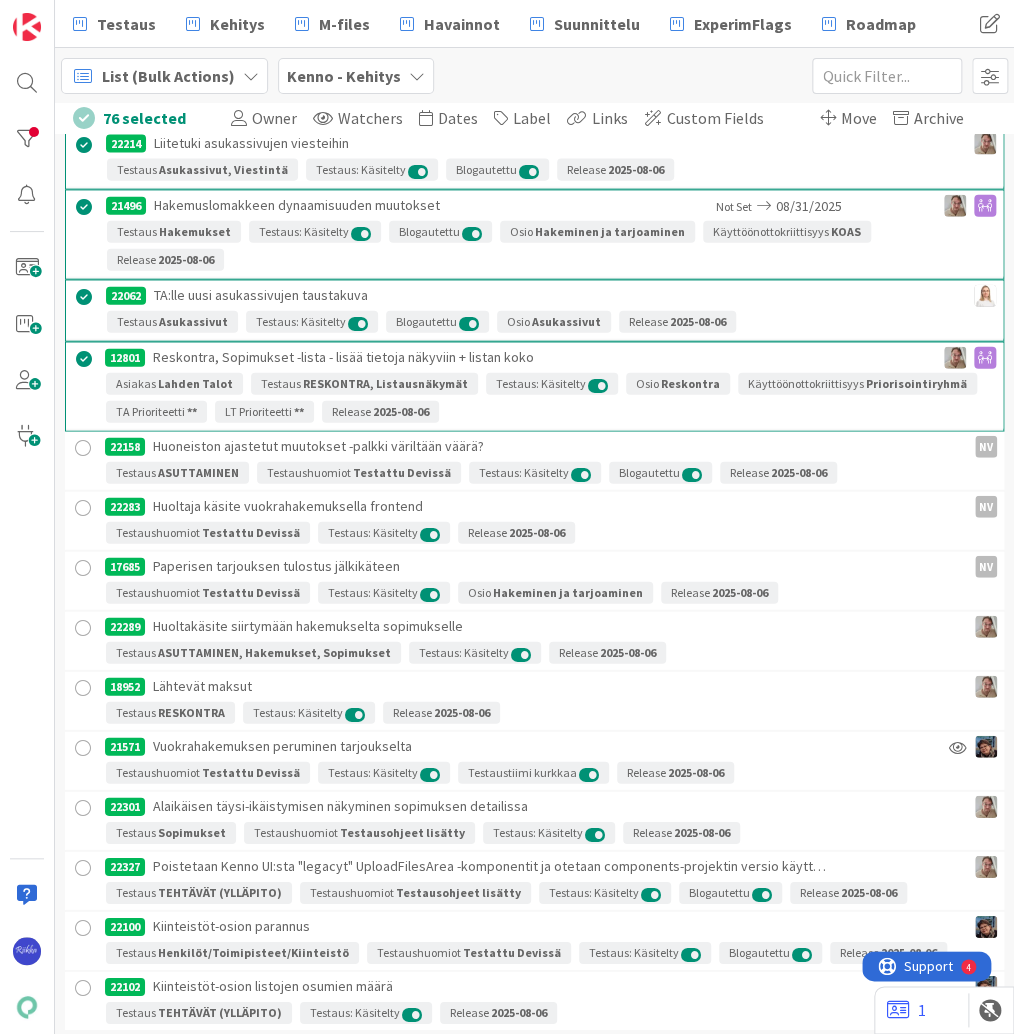 click at bounding box center [83, 448] 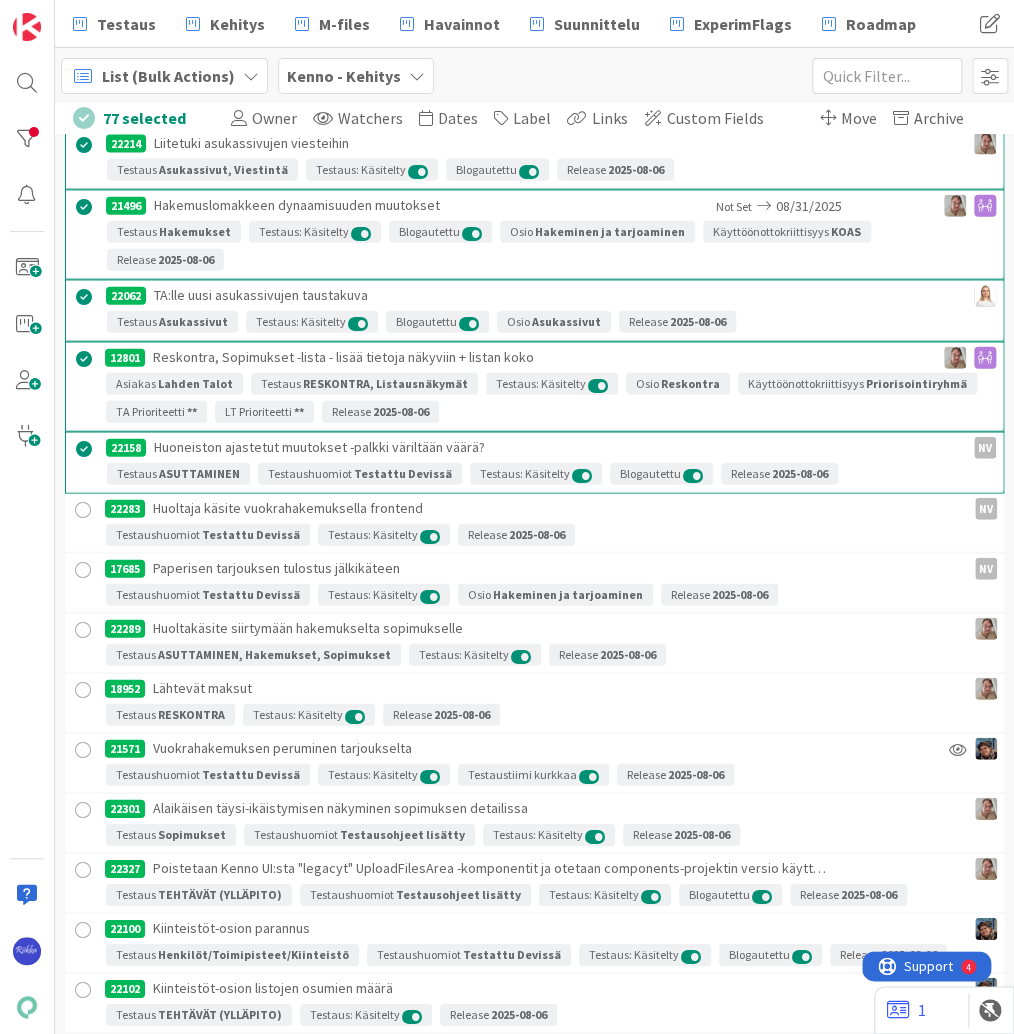 click at bounding box center [83, 510] 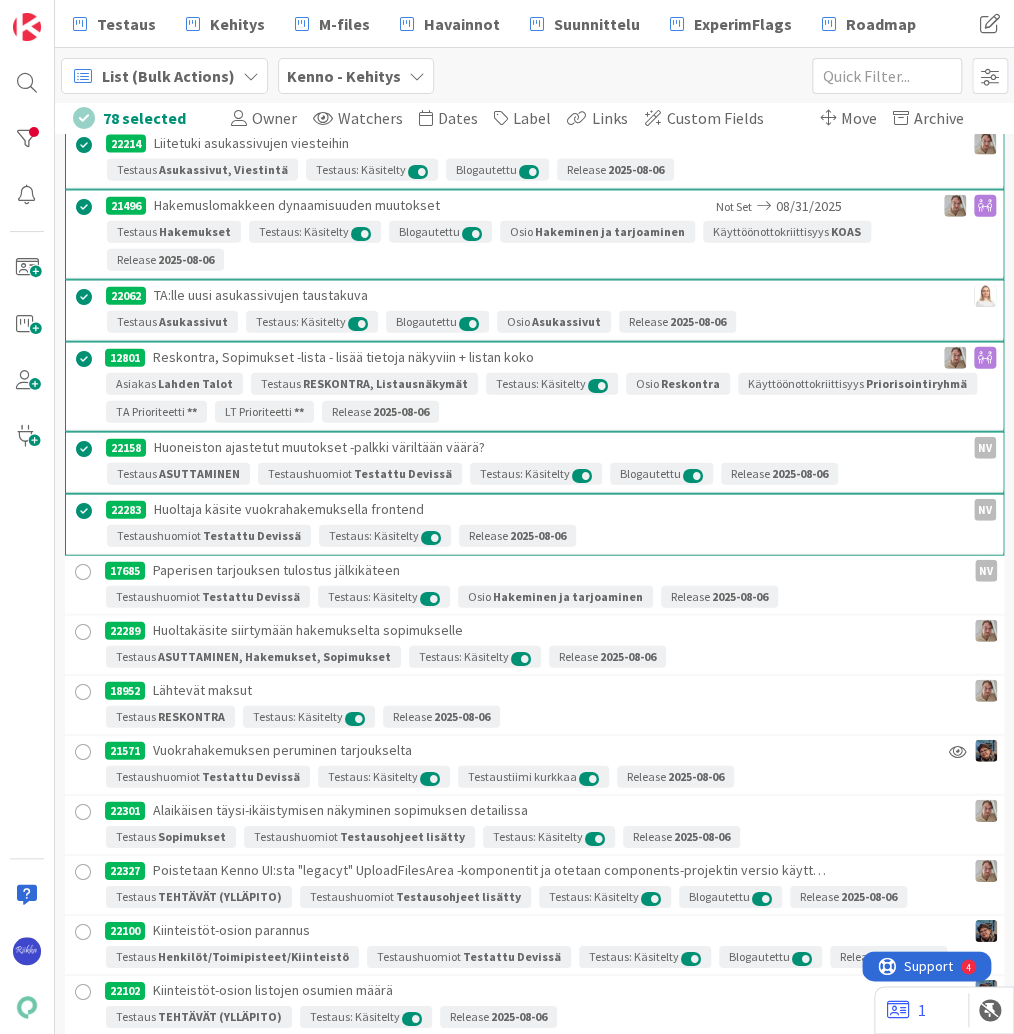 click at bounding box center [83, 572] 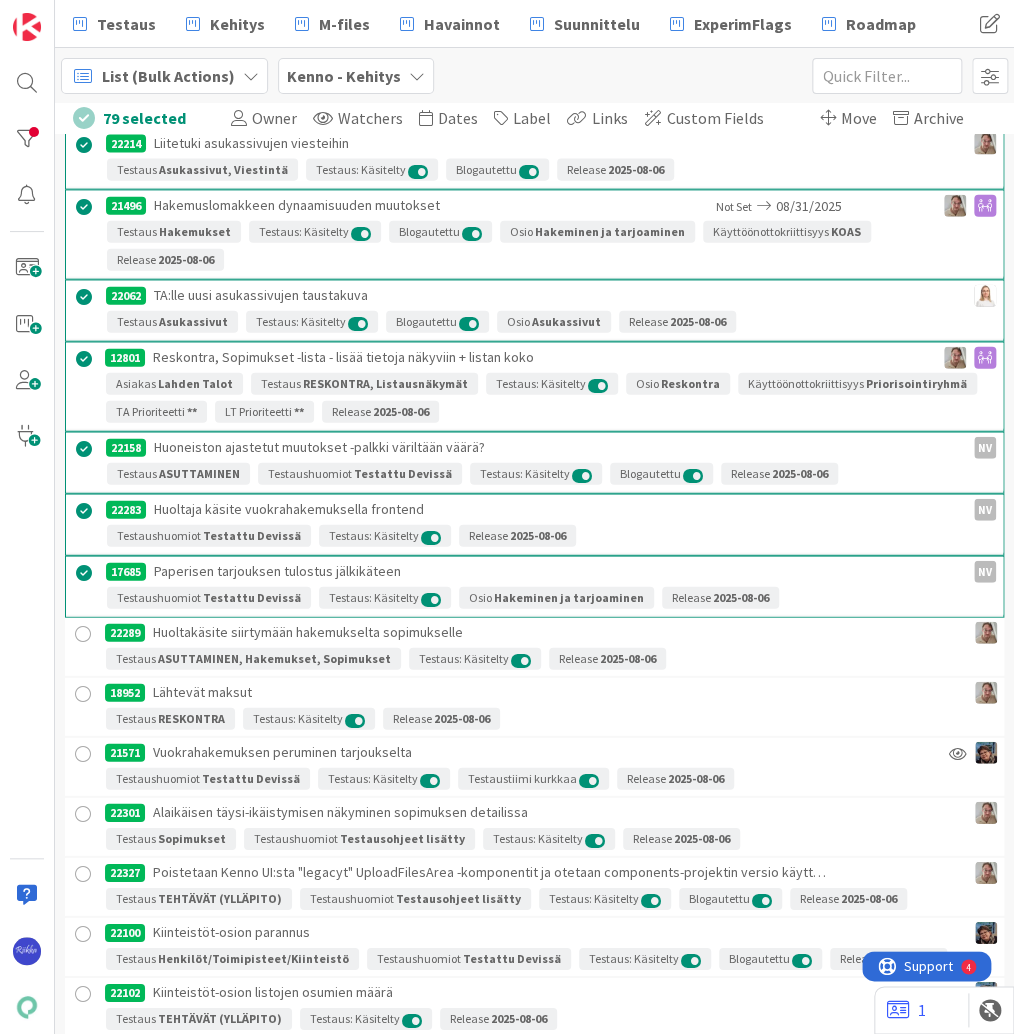 click at bounding box center [83, 634] 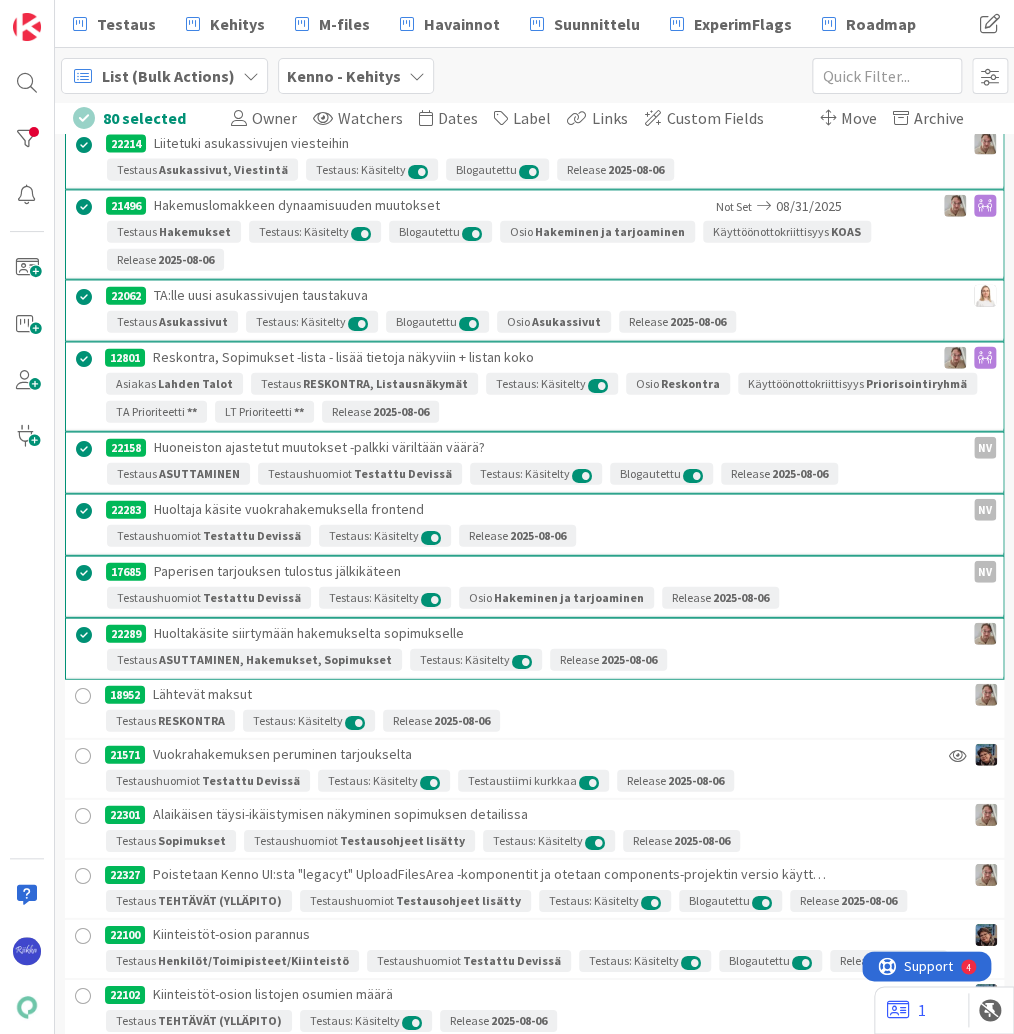 click at bounding box center (83, 696) 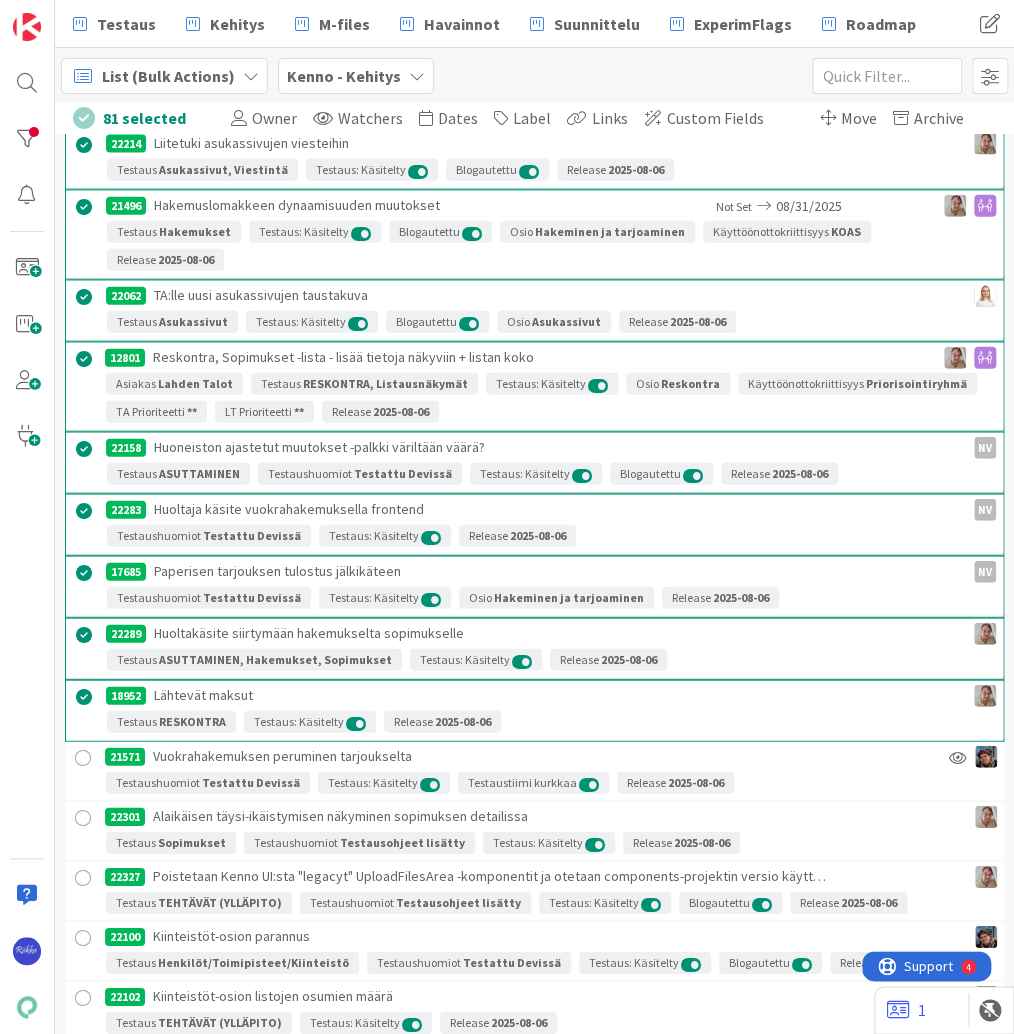 drag, startPoint x: 84, startPoint y: 691, endPoint x: 84, endPoint y: 749, distance: 58 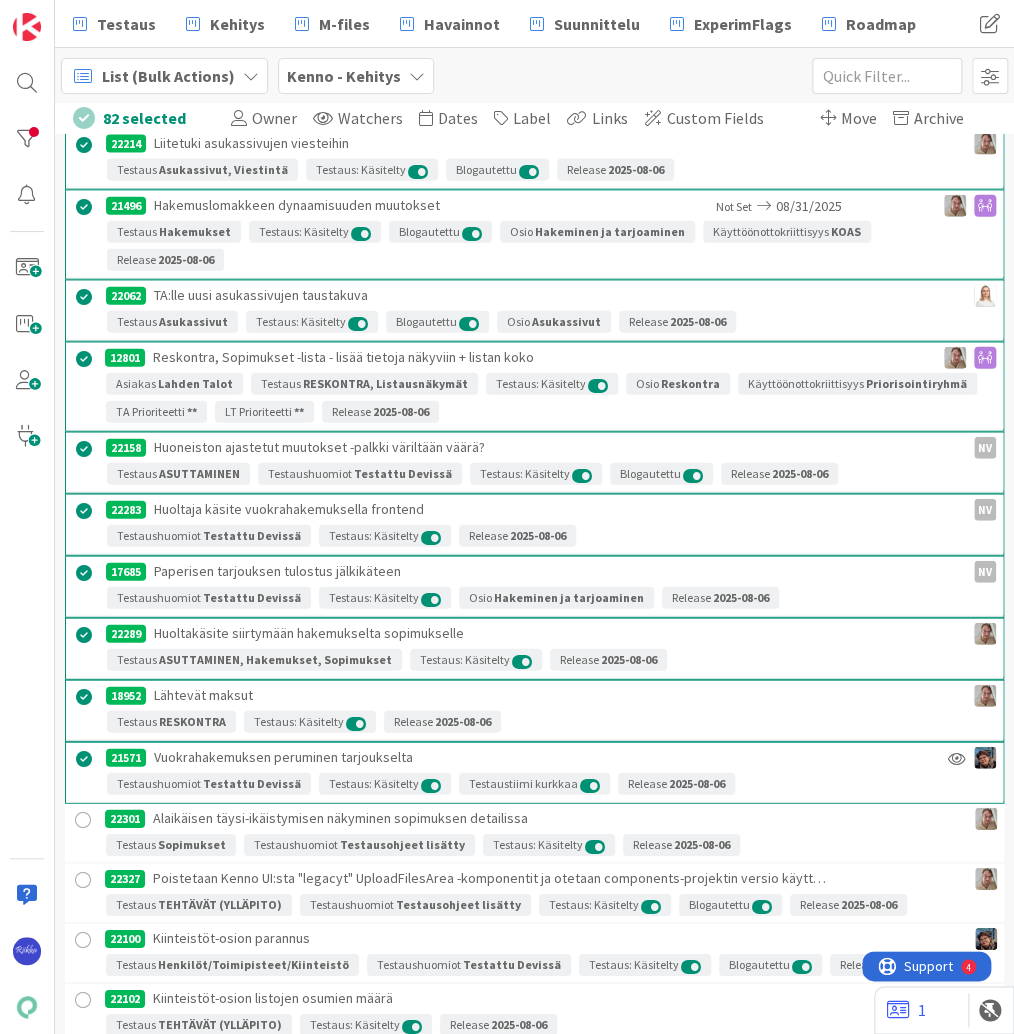 click at bounding box center [83, 820] 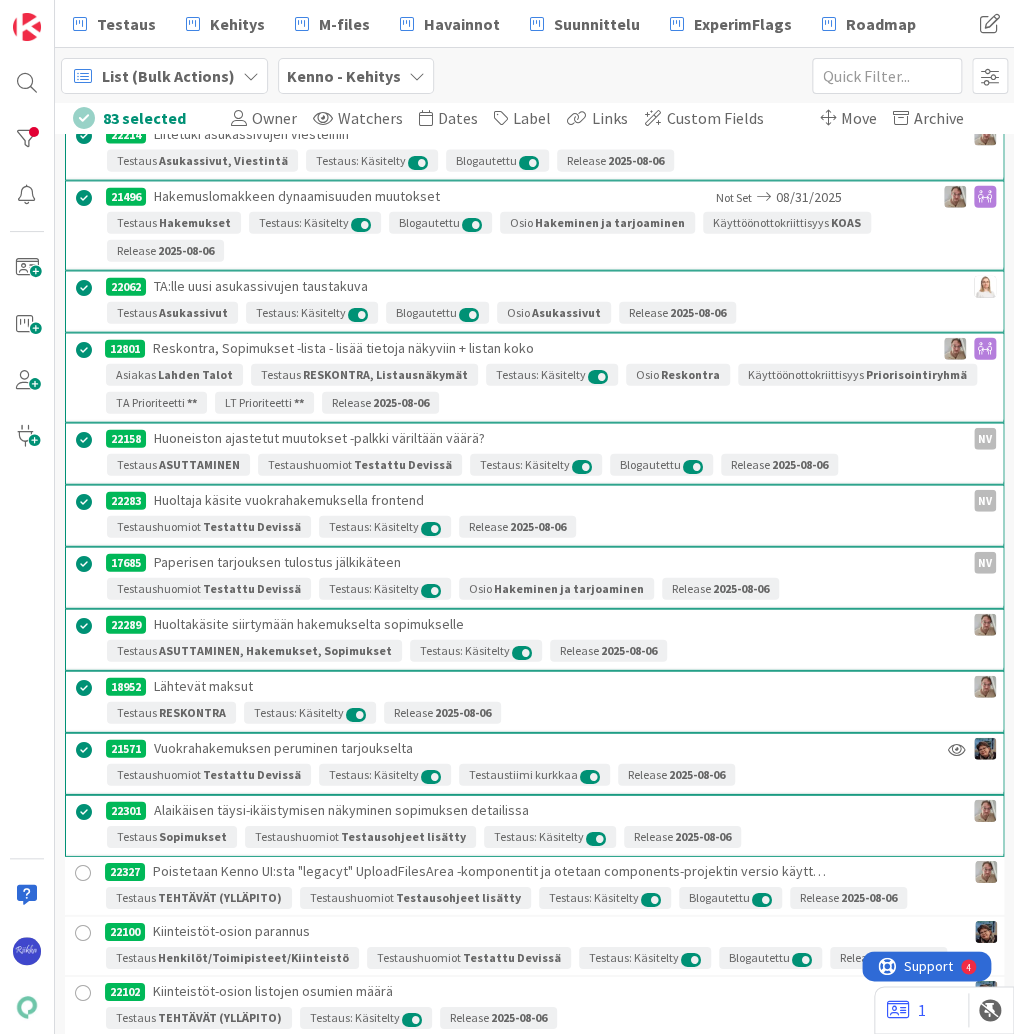 scroll, scrollTop: 9118, scrollLeft: 0, axis: vertical 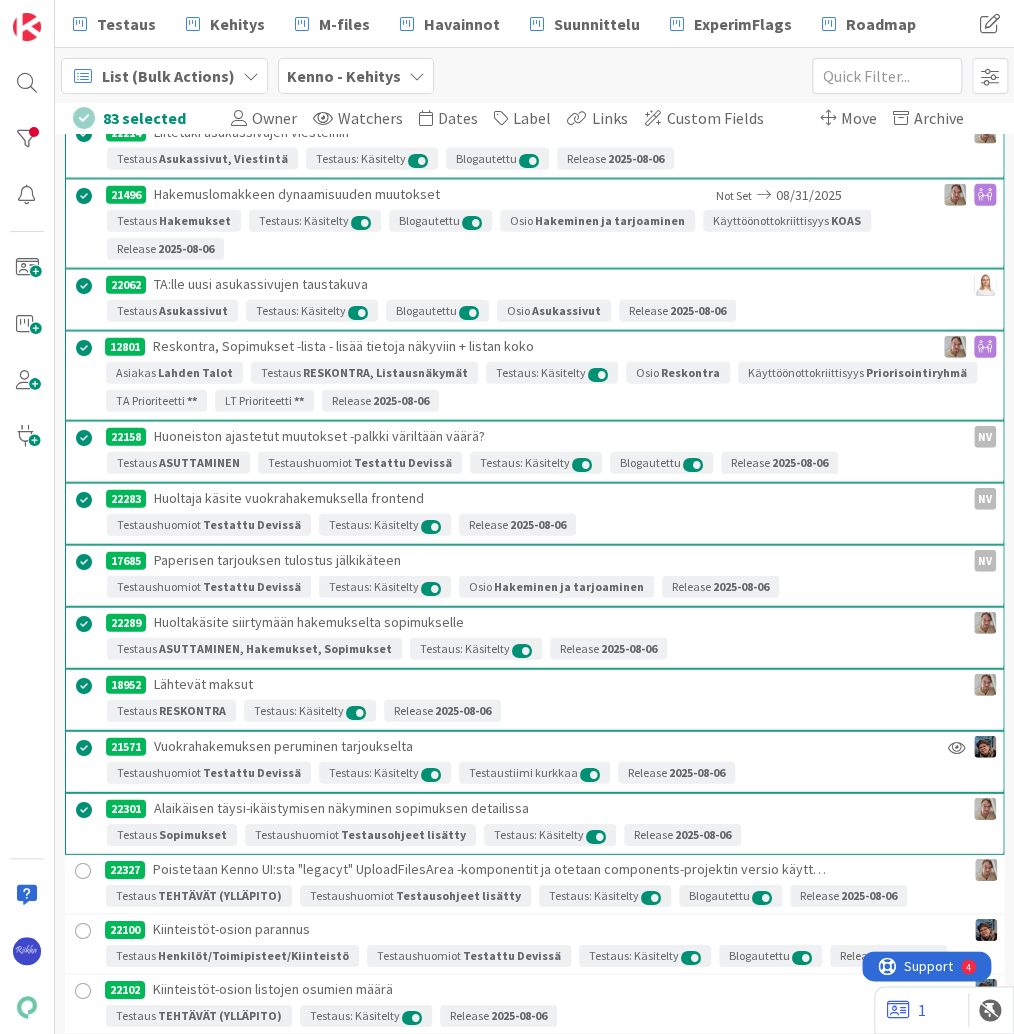 click at bounding box center (83, 871) 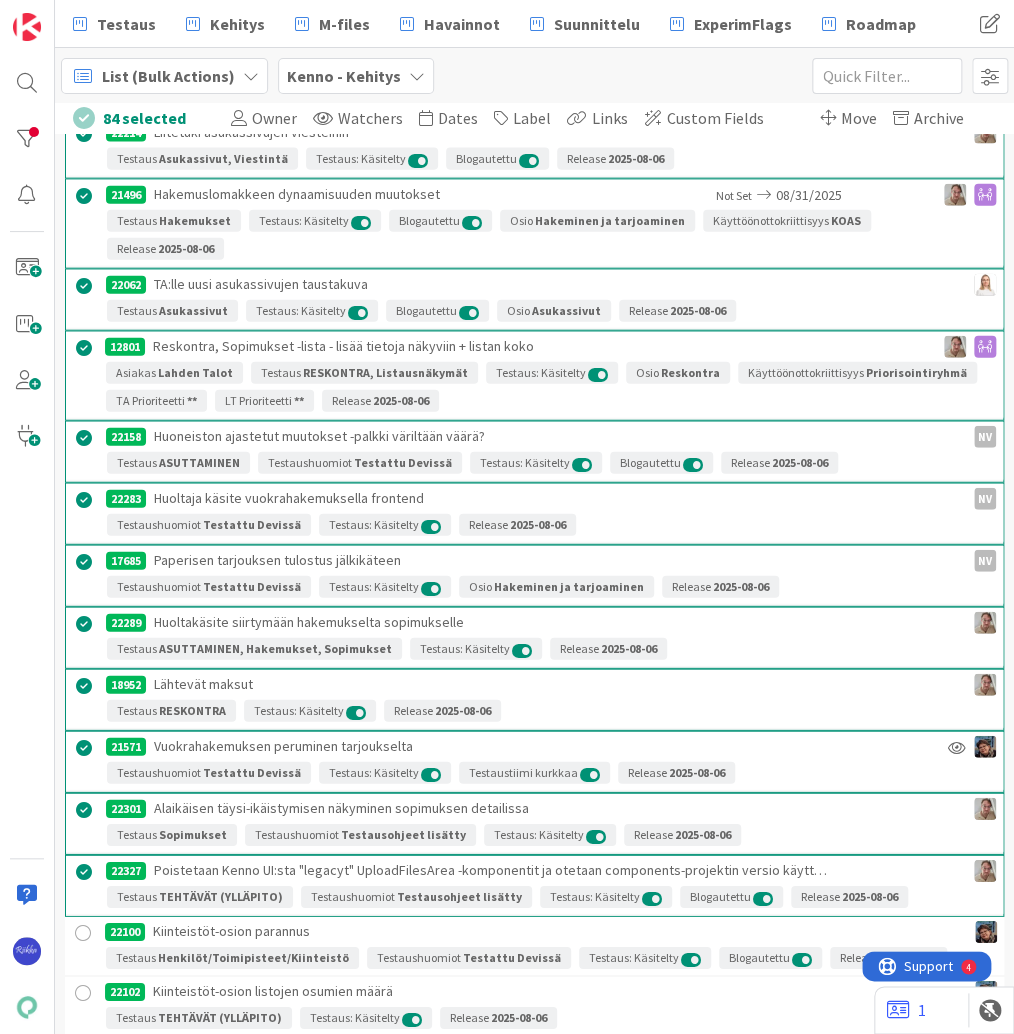 click at bounding box center [83, 933] 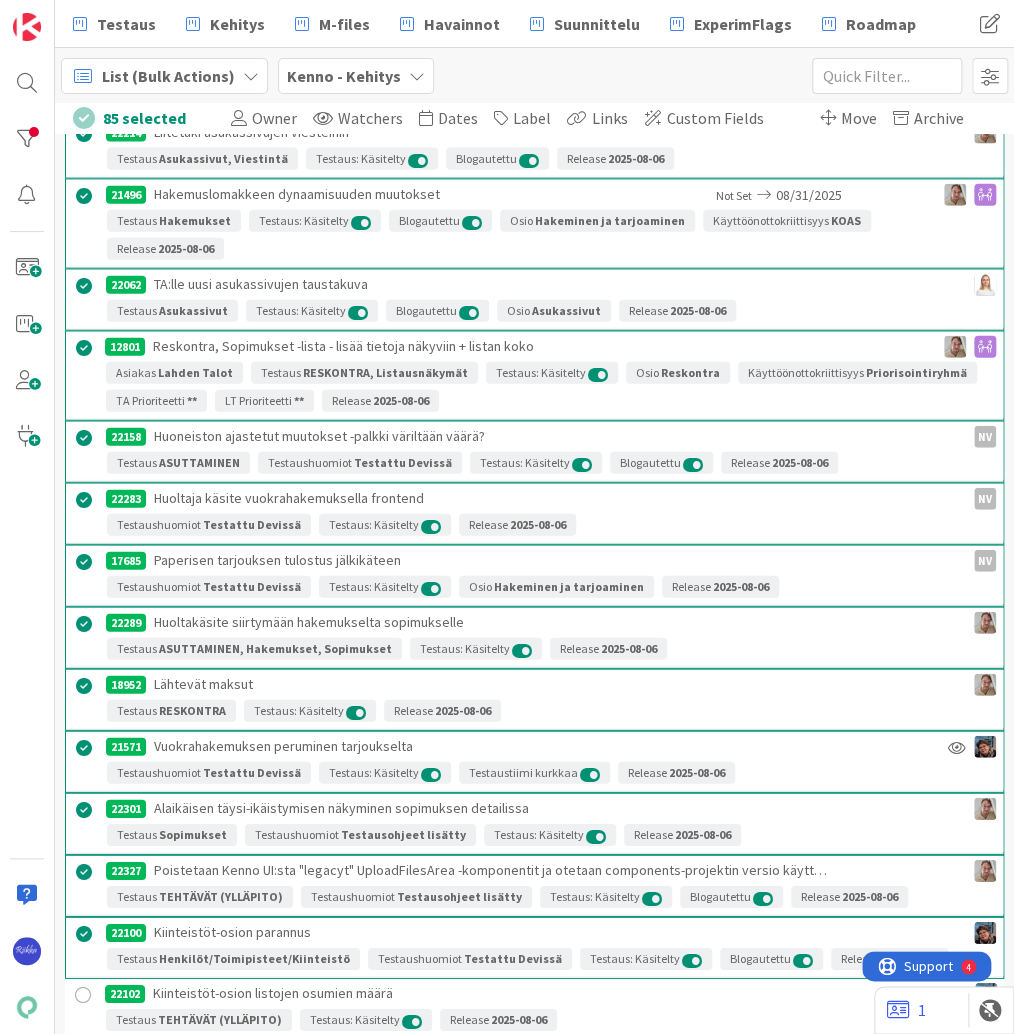 click at bounding box center [83, 995] 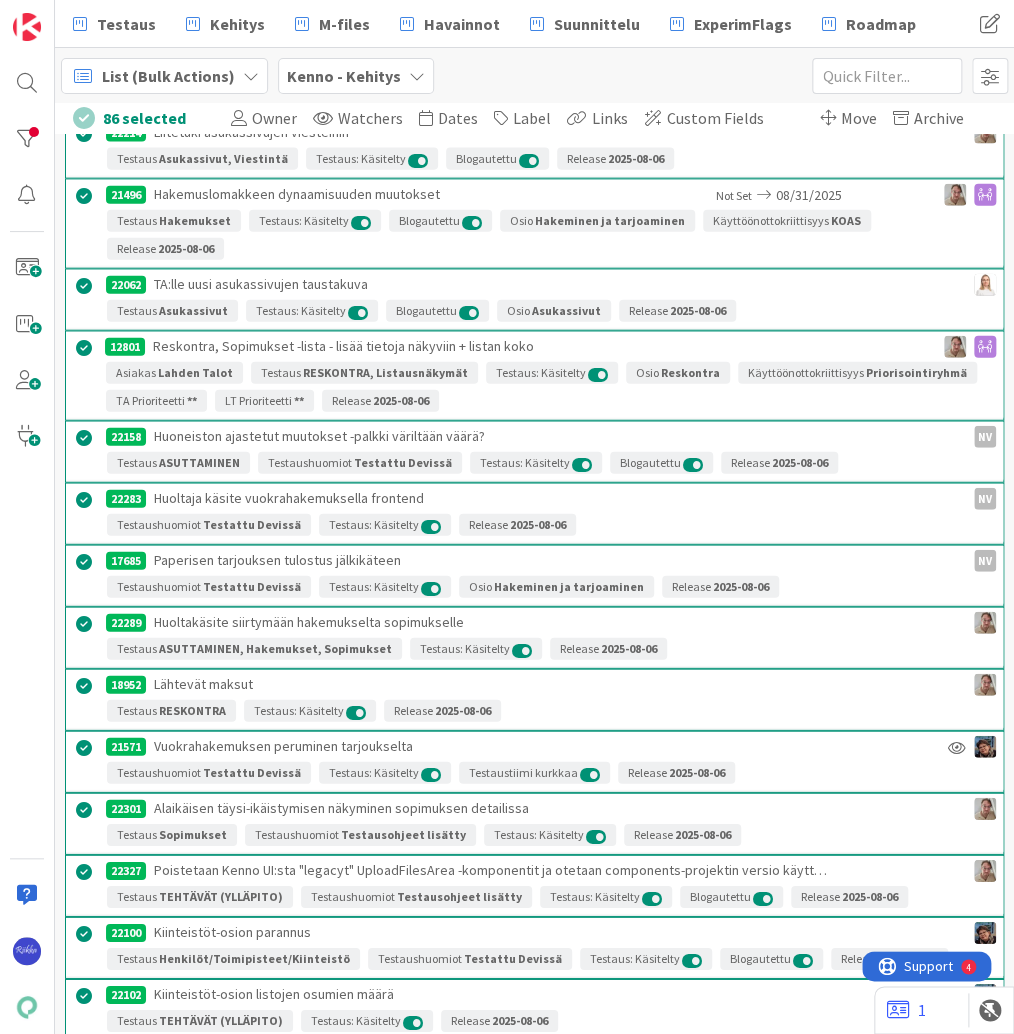click on "Move" at bounding box center (859, 118) 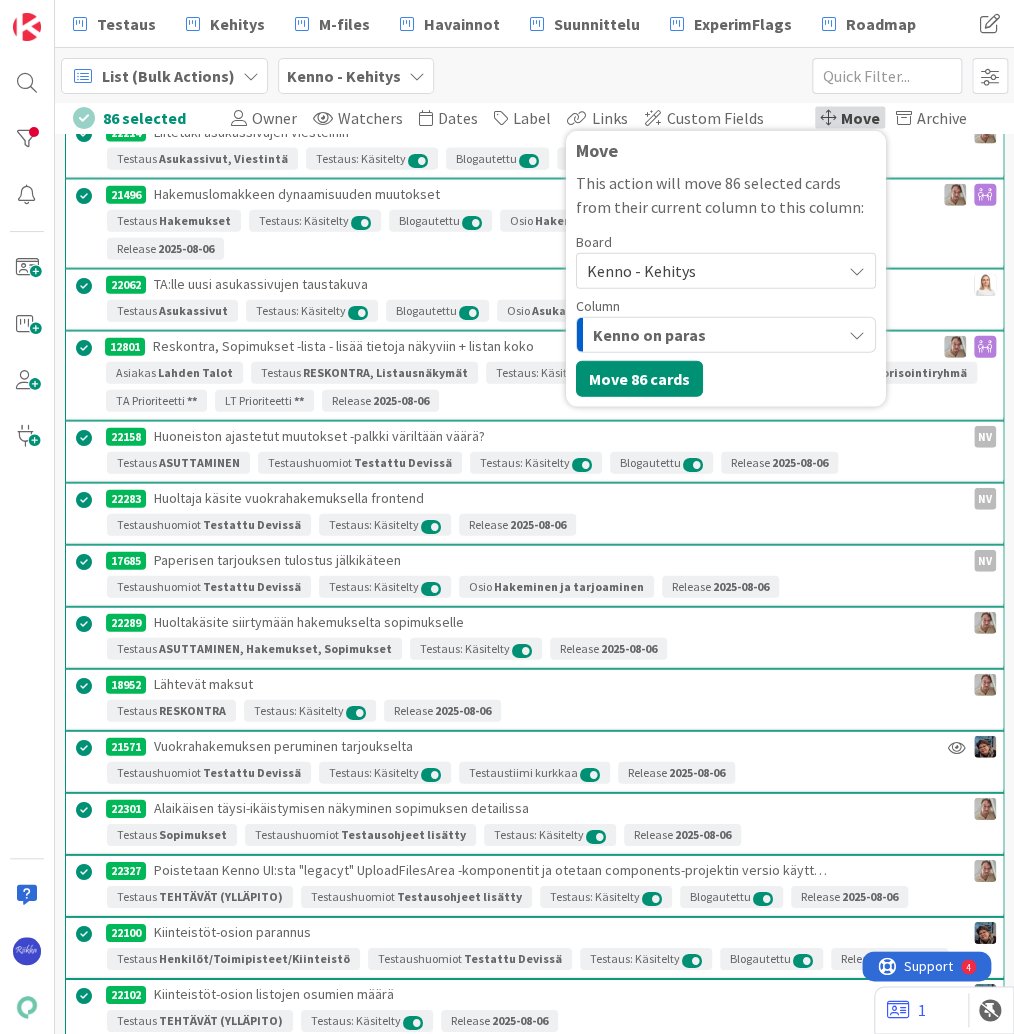 click on "Kenno - Kehitys" at bounding box center [709, 271] 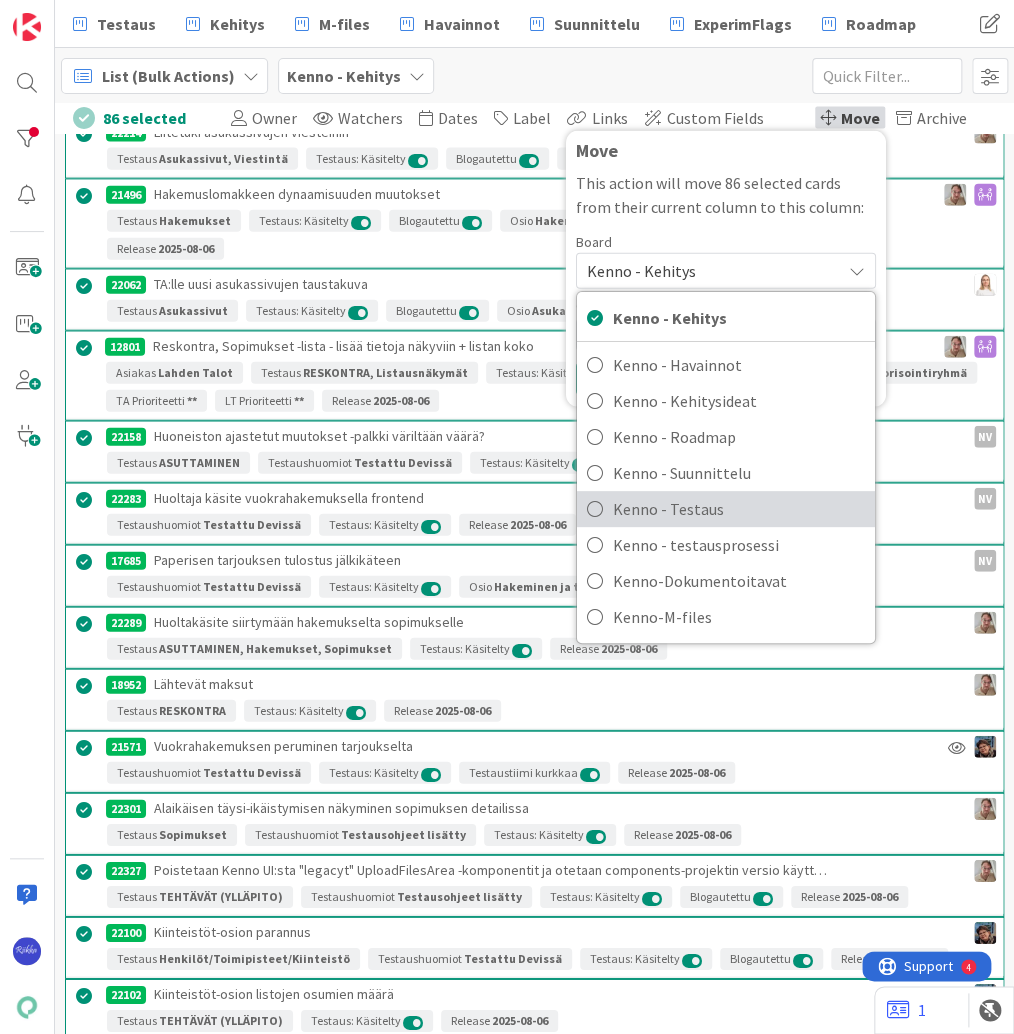 click on "Kenno - Testaus" at bounding box center (739, 509) 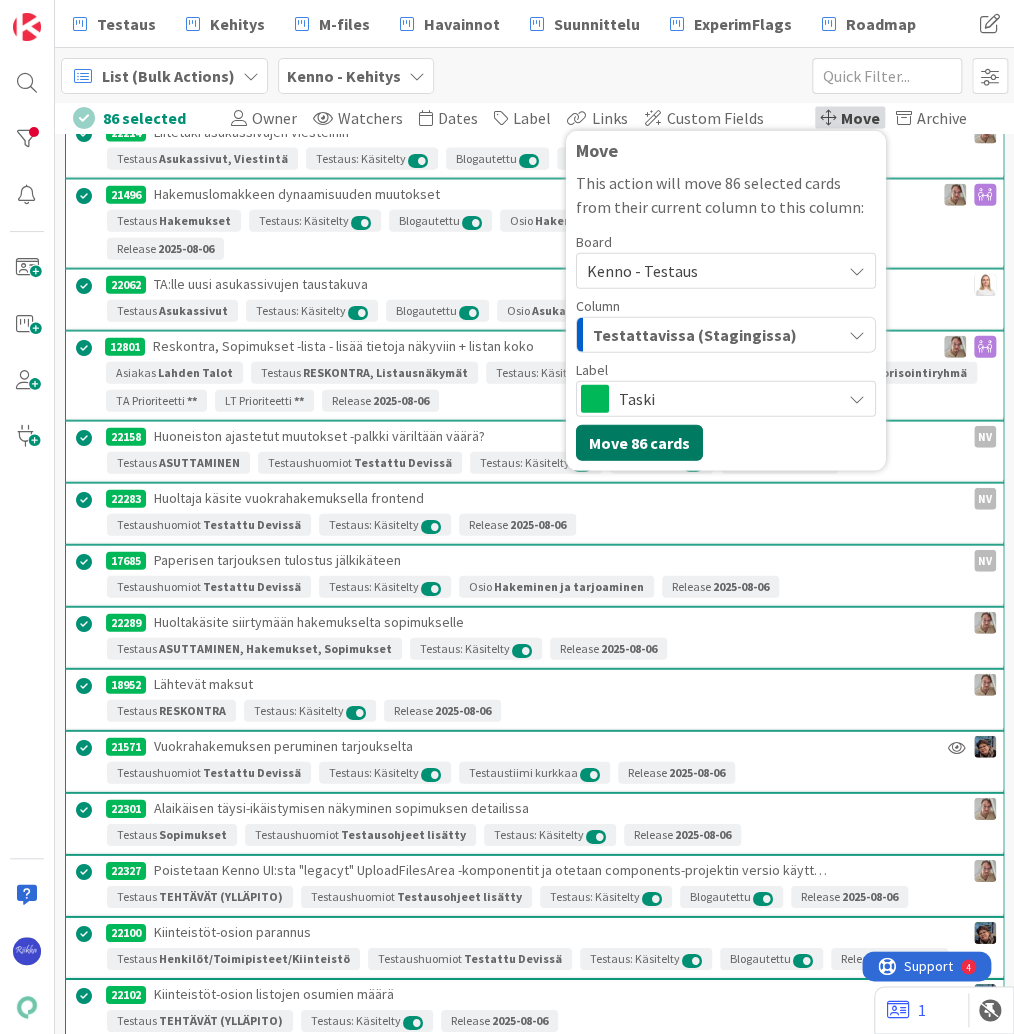 click on "Move 86 cards" at bounding box center [639, 443] 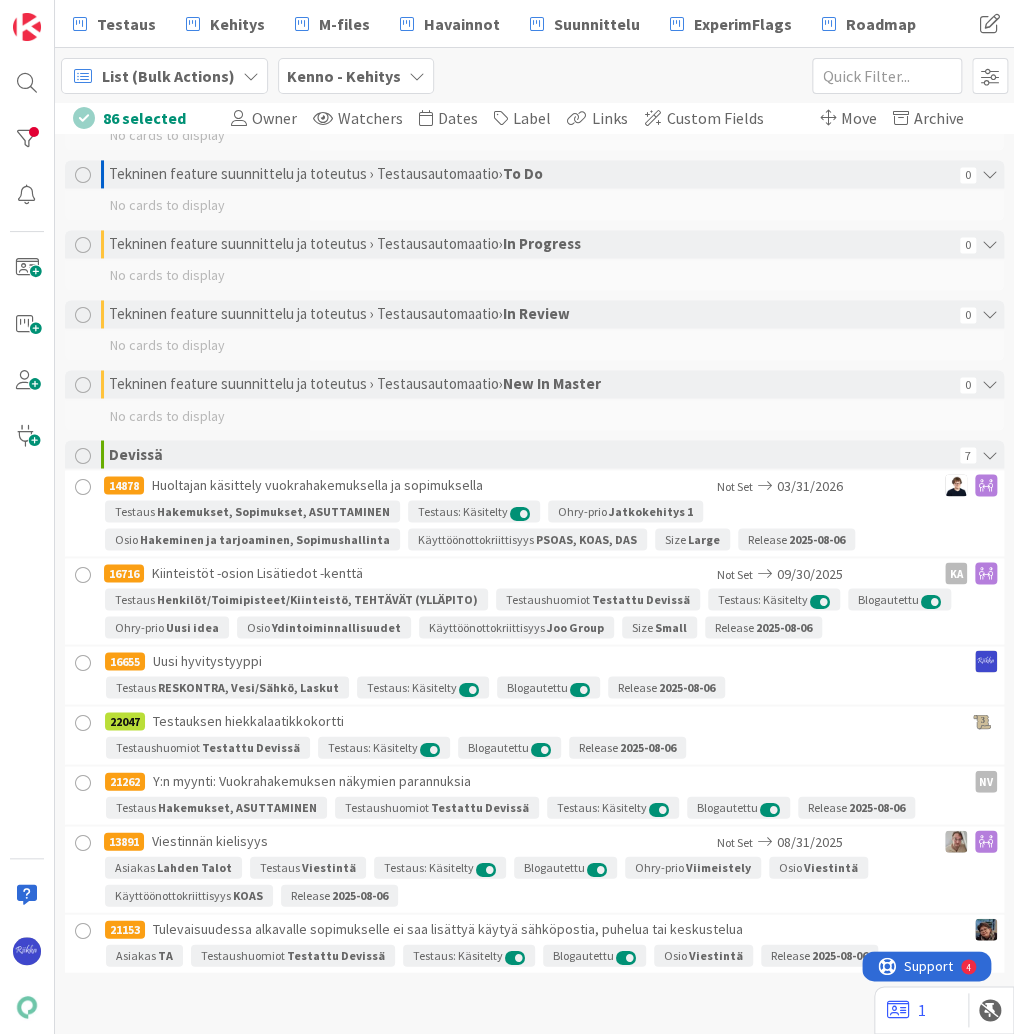scroll, scrollTop: 3489, scrollLeft: 0, axis: vertical 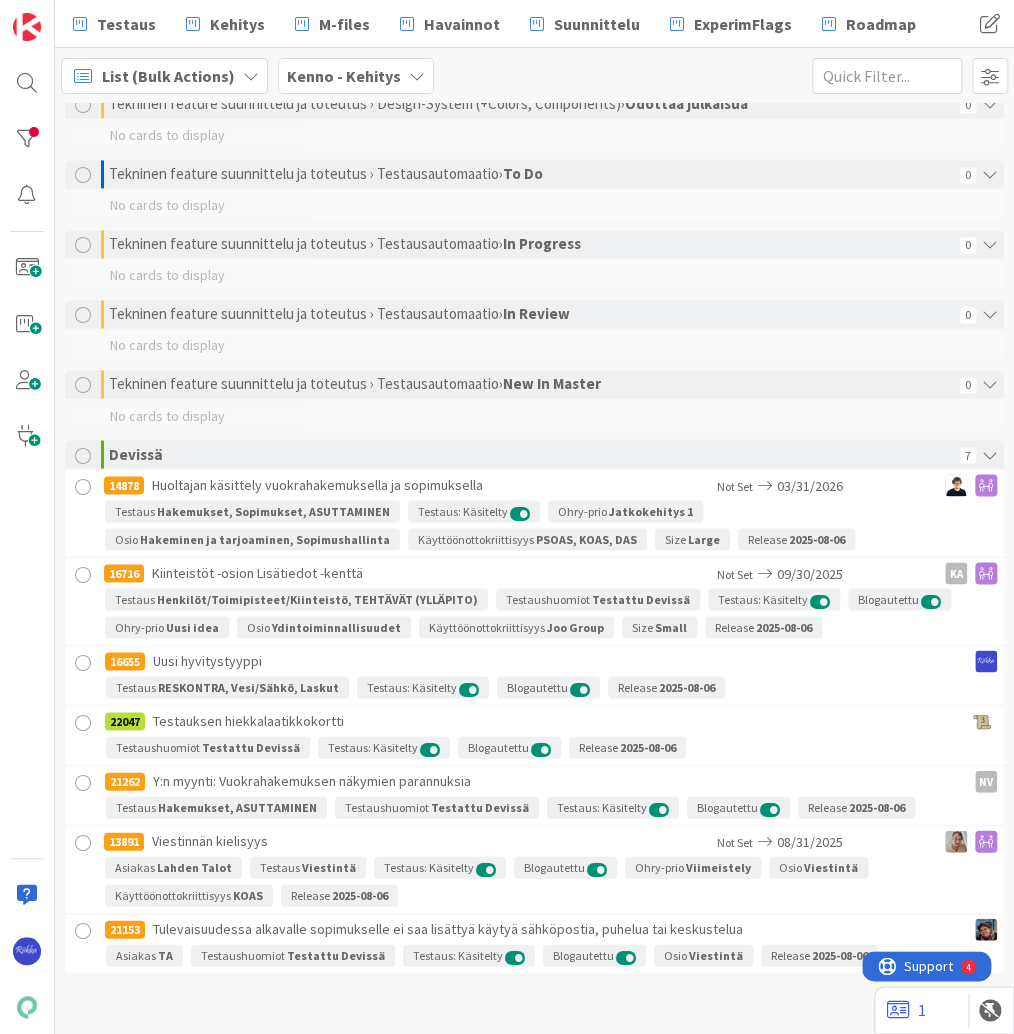 click at bounding box center (83, 930) 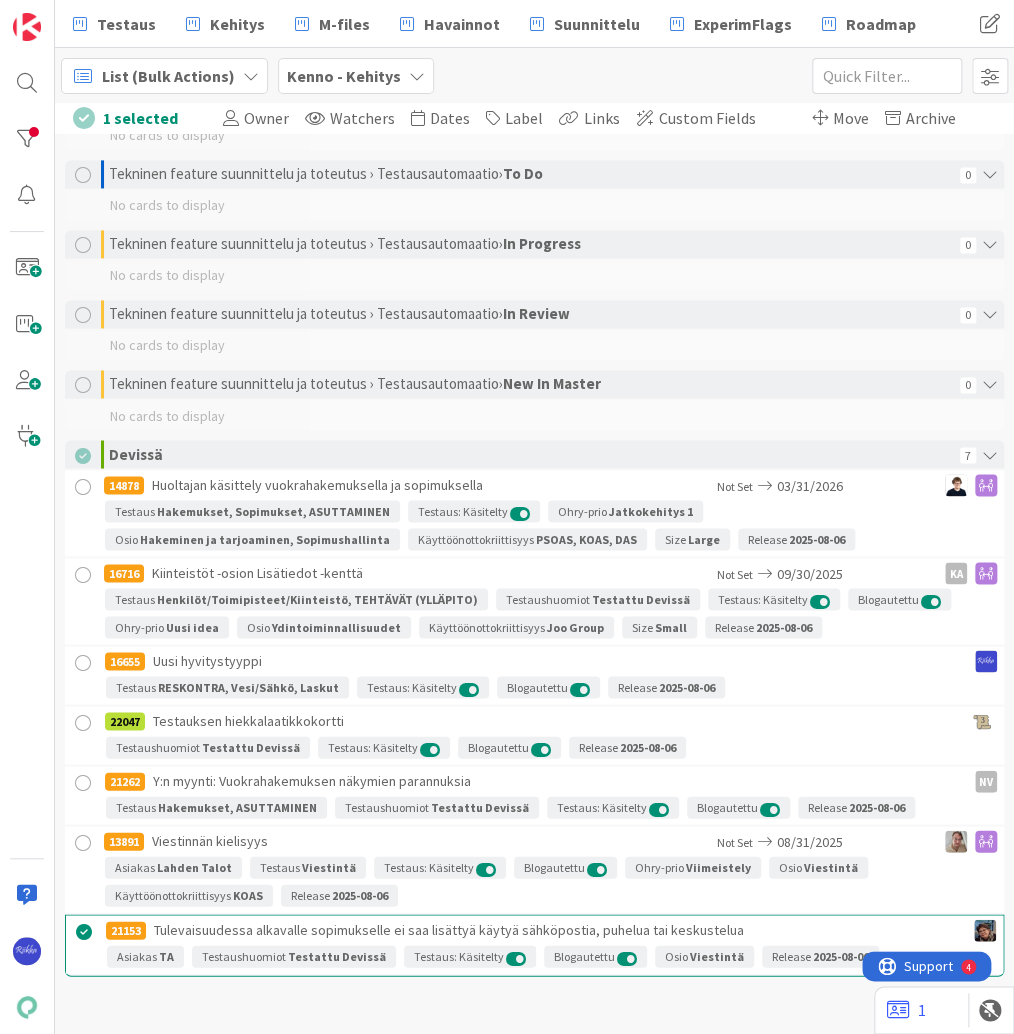 click at bounding box center [83, 842] 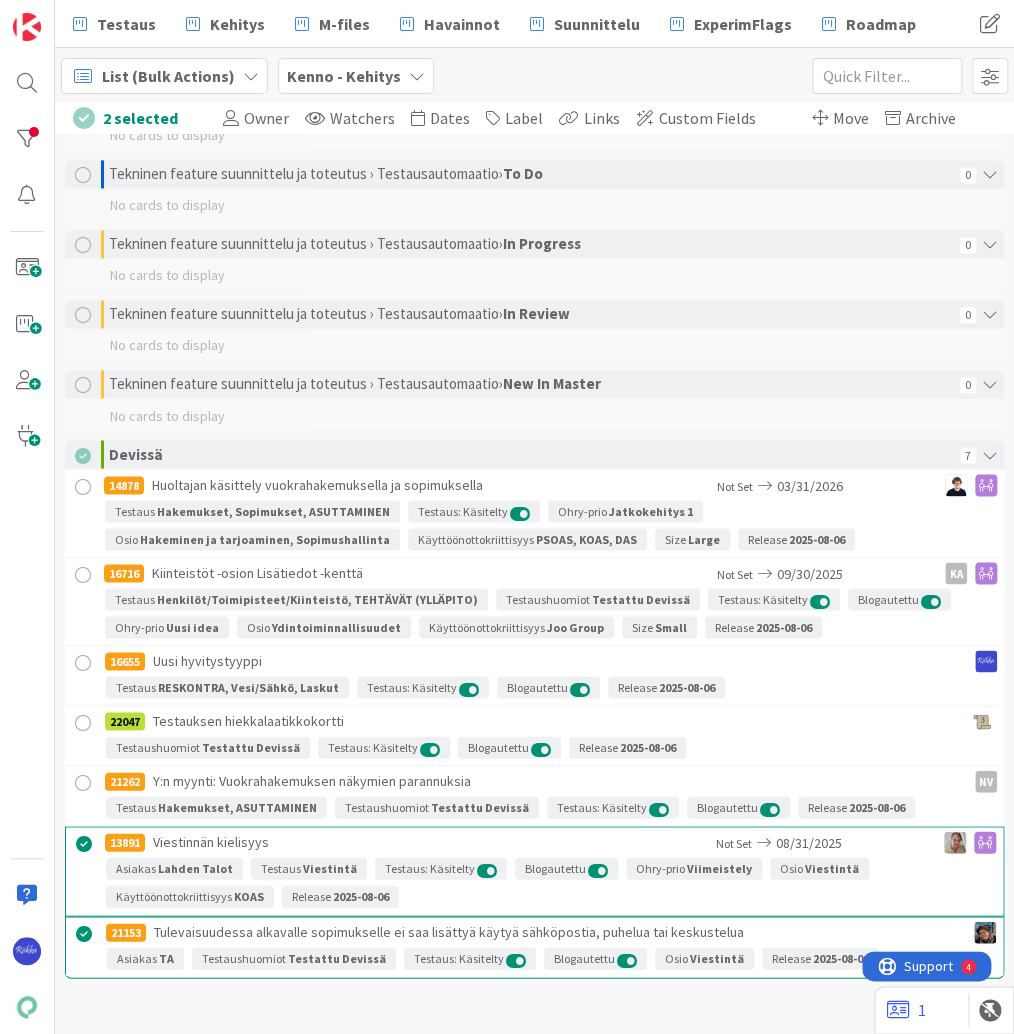 click at bounding box center [83, 782] 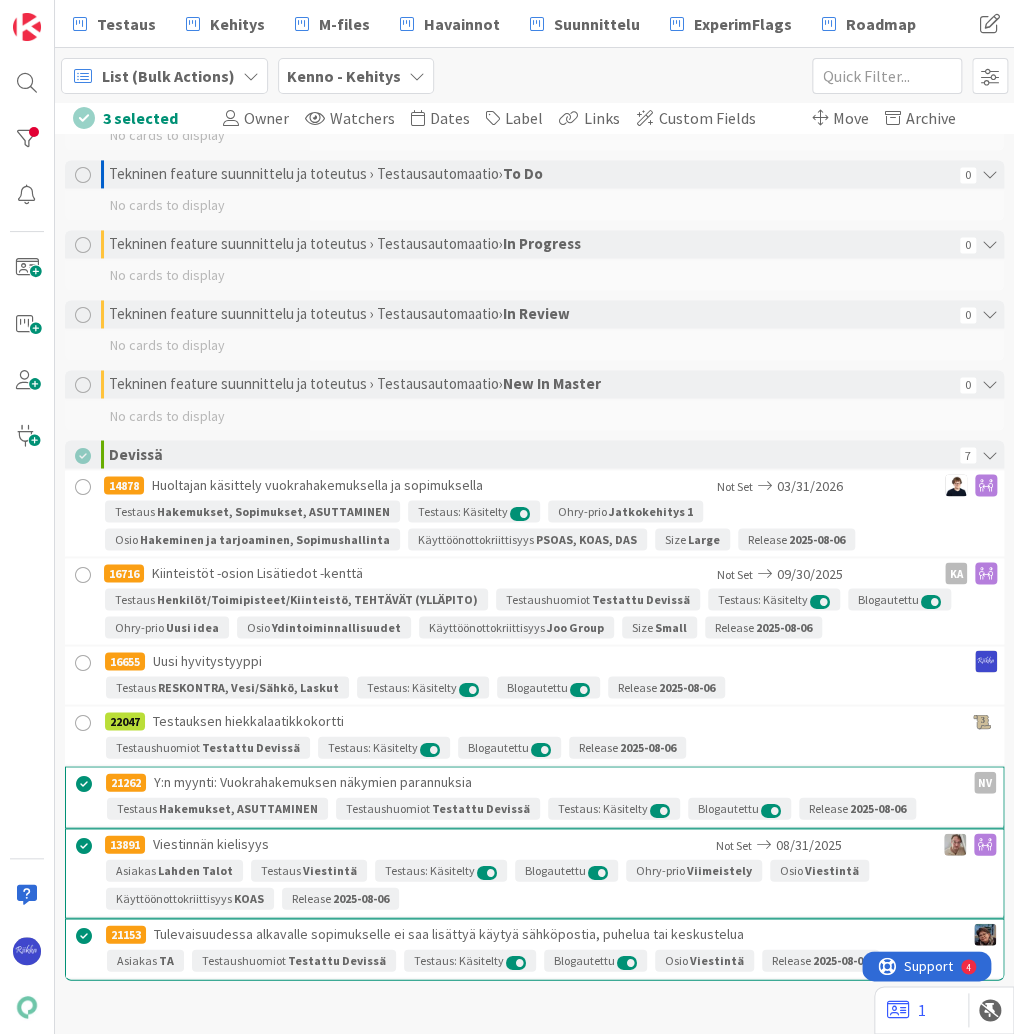 click at bounding box center (83, 662) 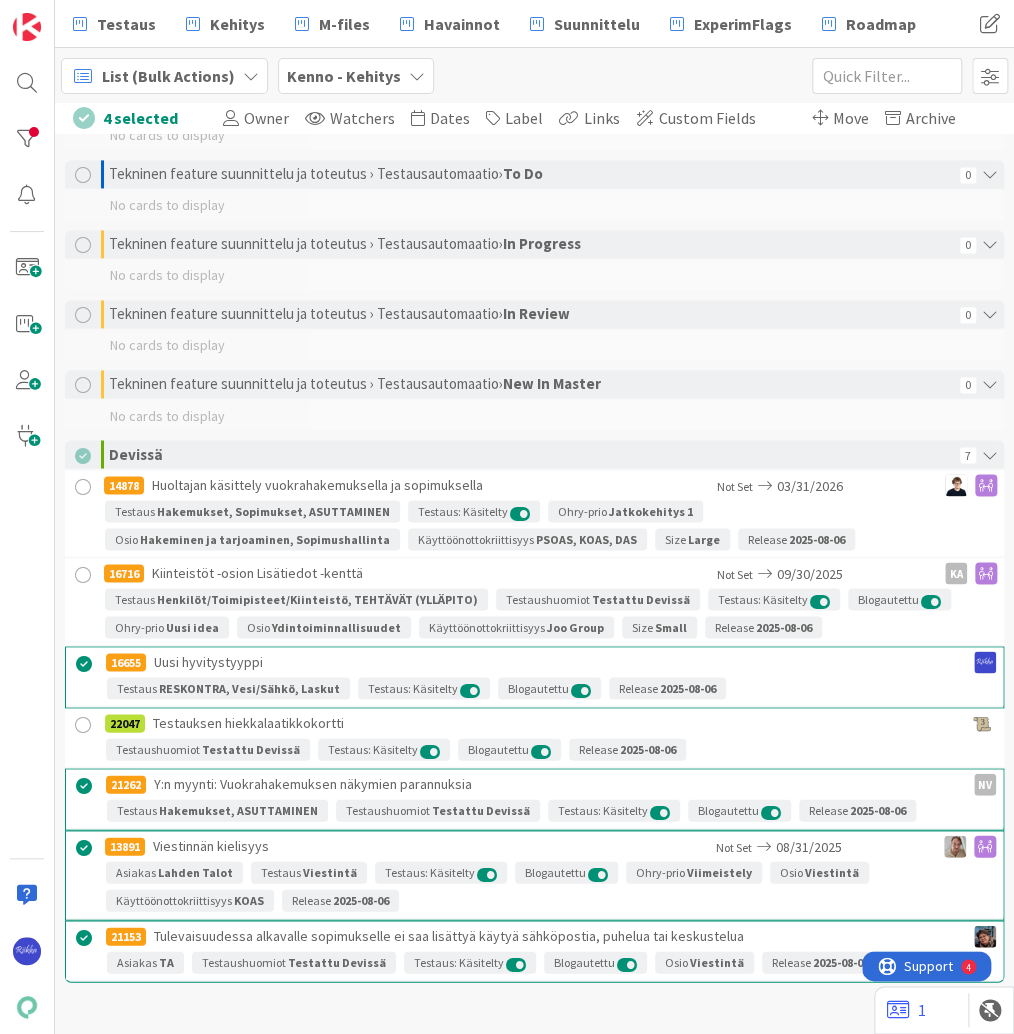 click at bounding box center (83, 574) 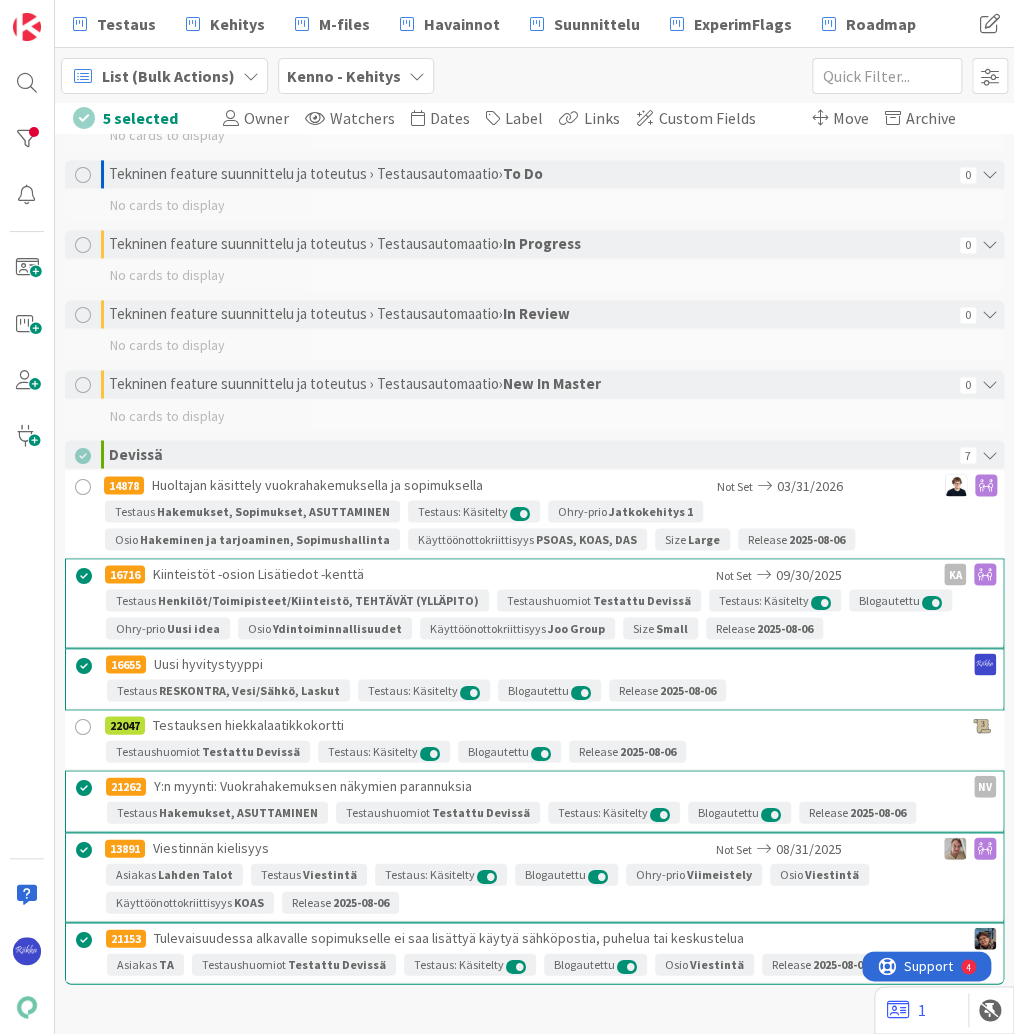 click at bounding box center (83, 486) 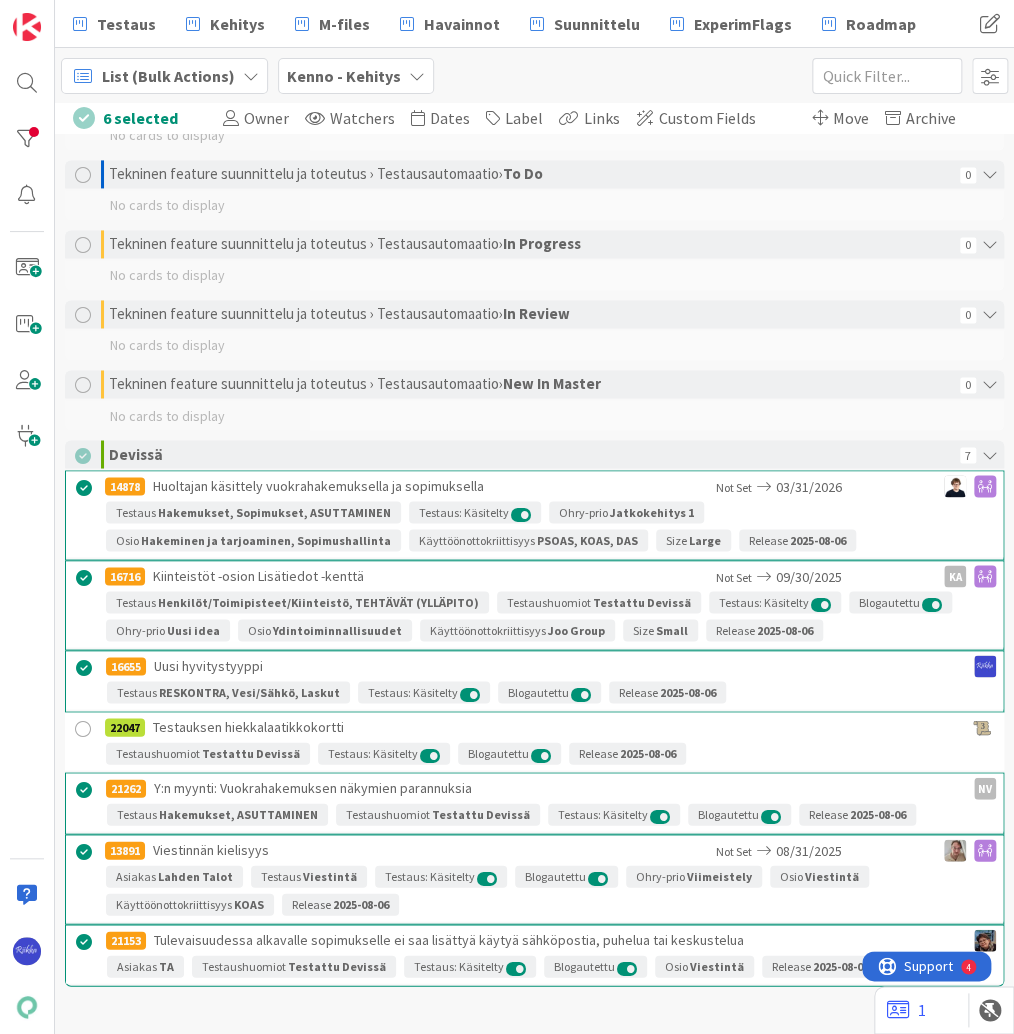 click on "Move" at bounding box center (851, 118) 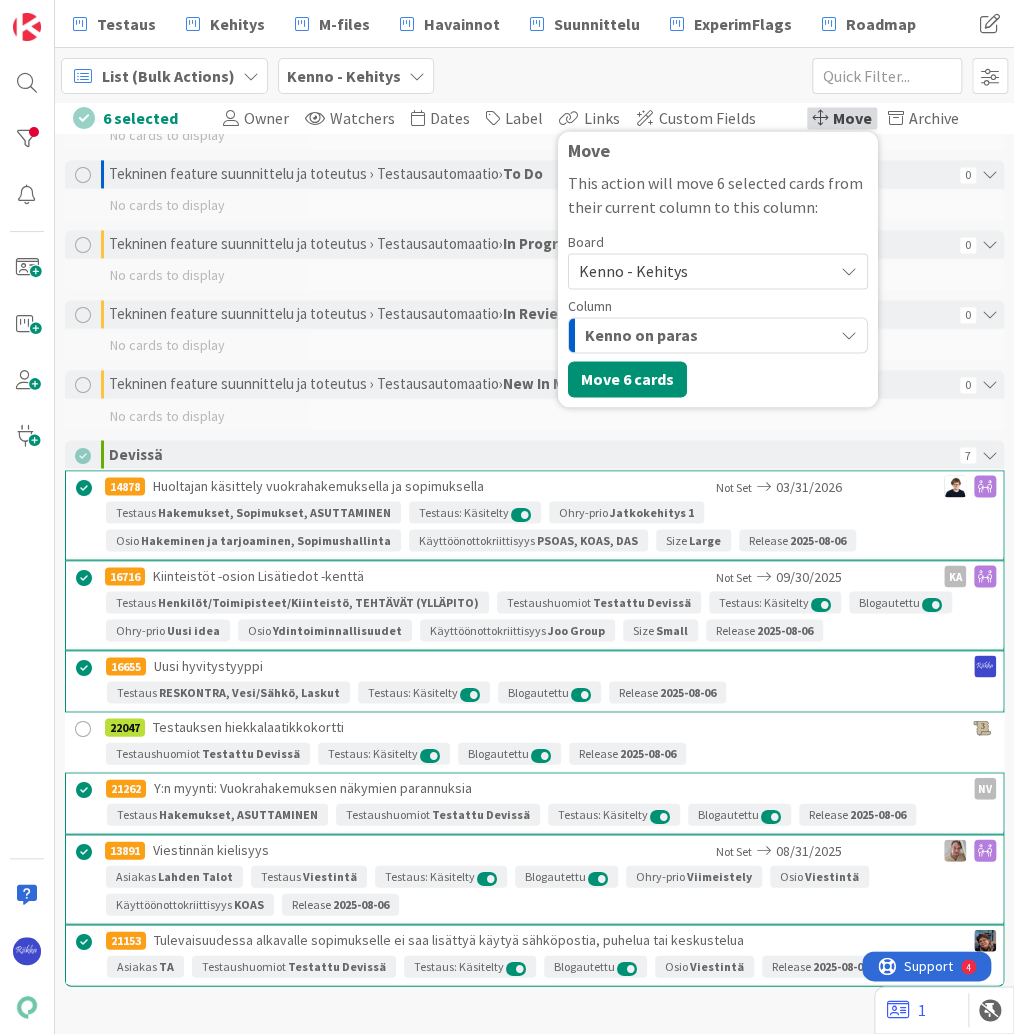 click on "Kenno - Kehitys" at bounding box center (701, 271) 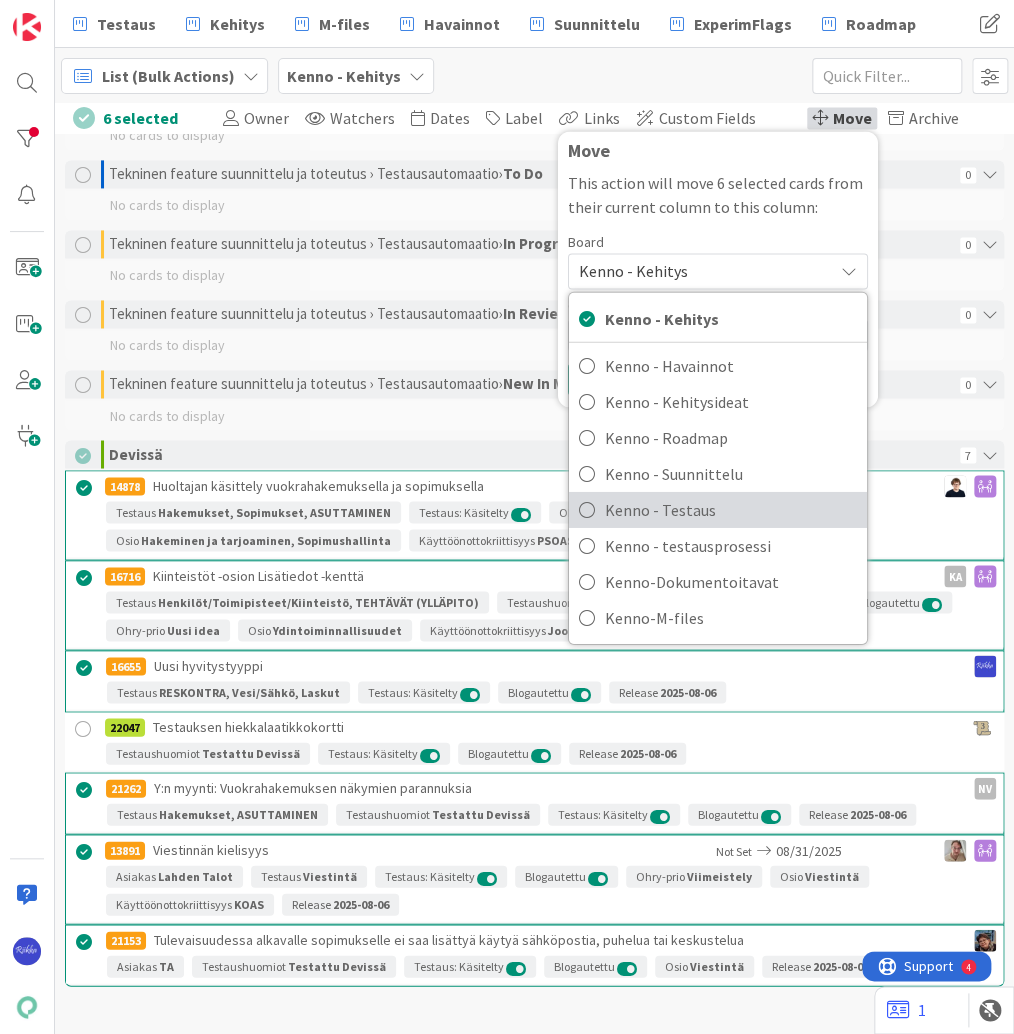 click on "Kenno - Testaus" at bounding box center (731, 509) 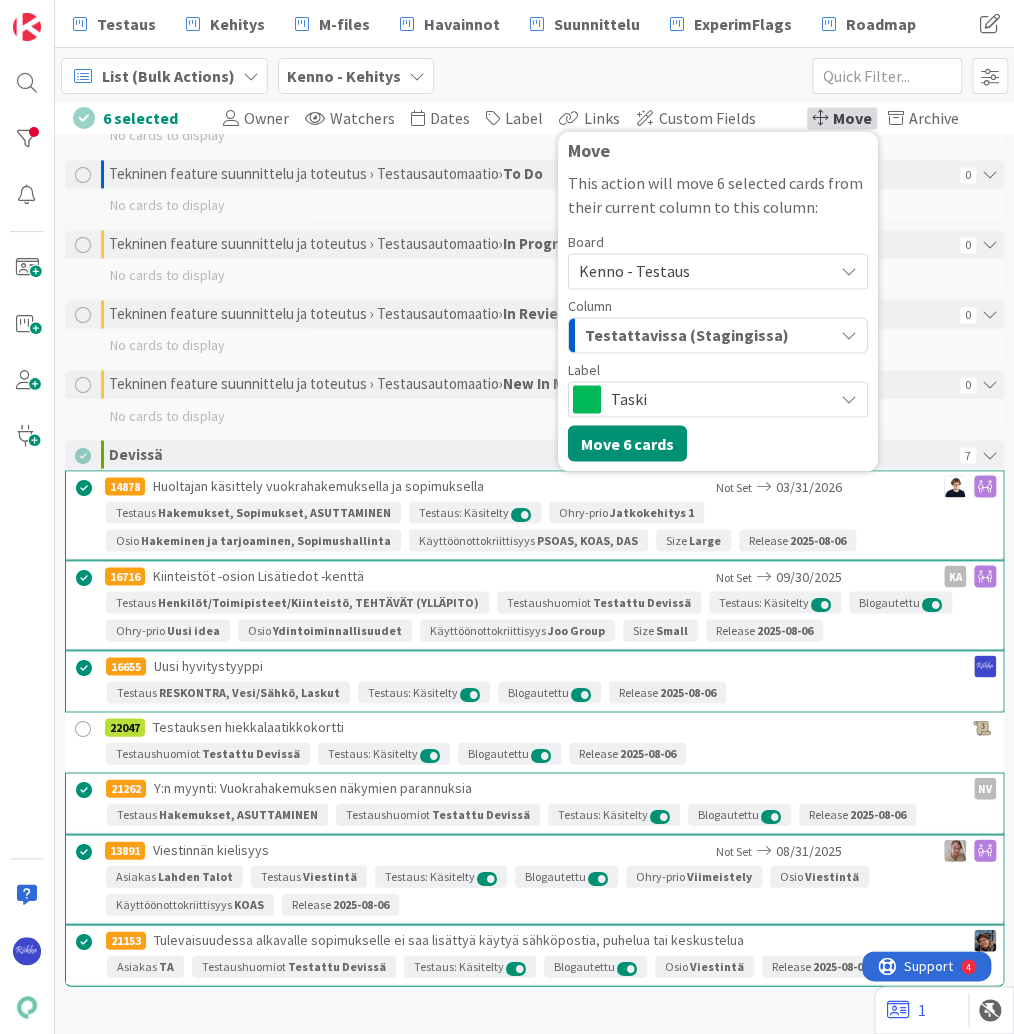 click on "Taski" at bounding box center [717, 399] 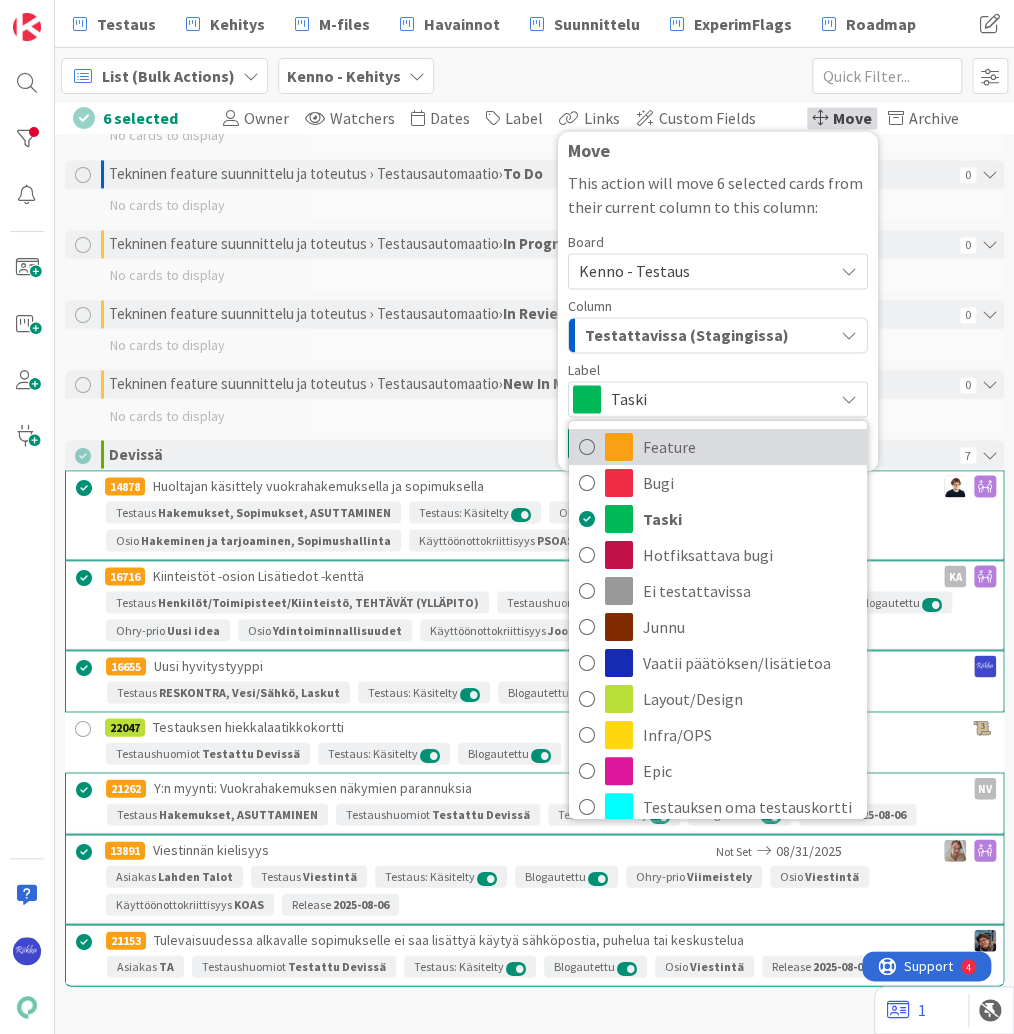 click on "Feature" at bounding box center [750, 446] 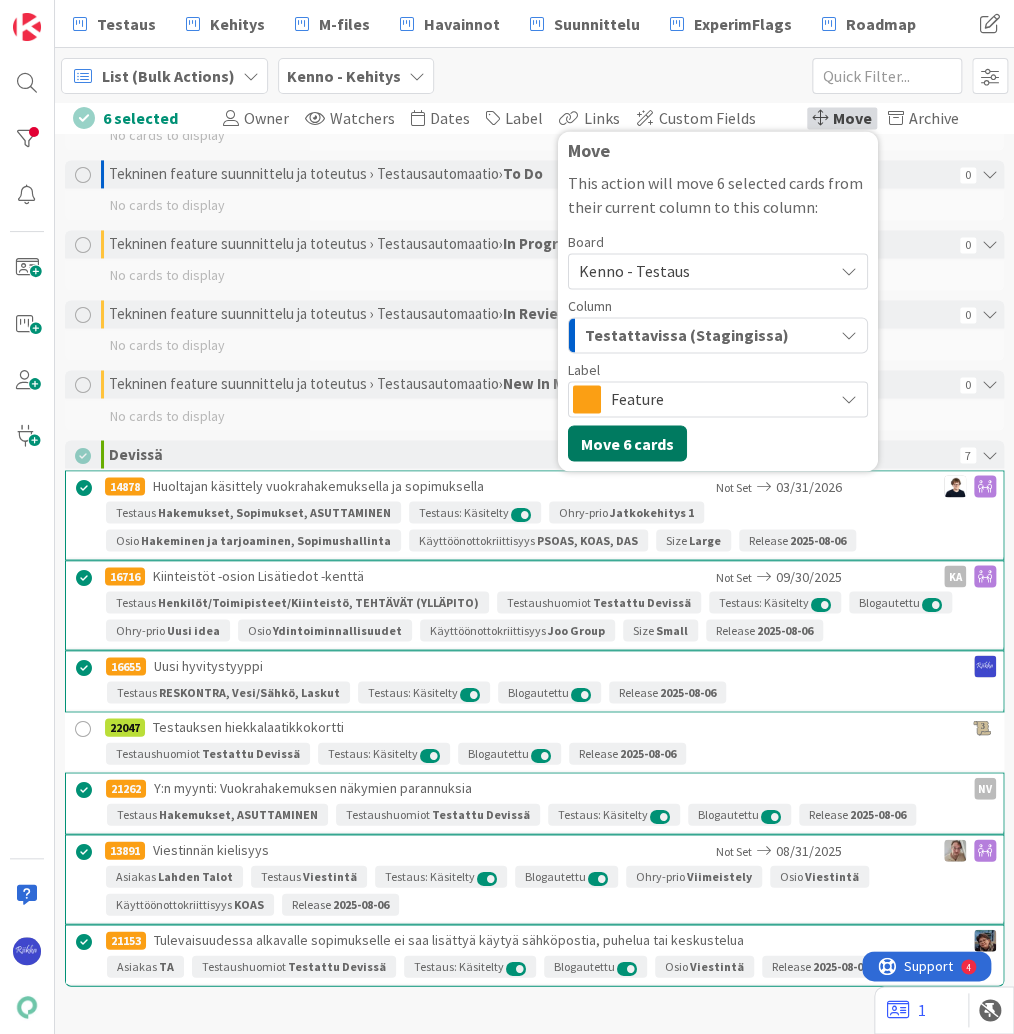 click on "Move 6 cards" at bounding box center (627, 443) 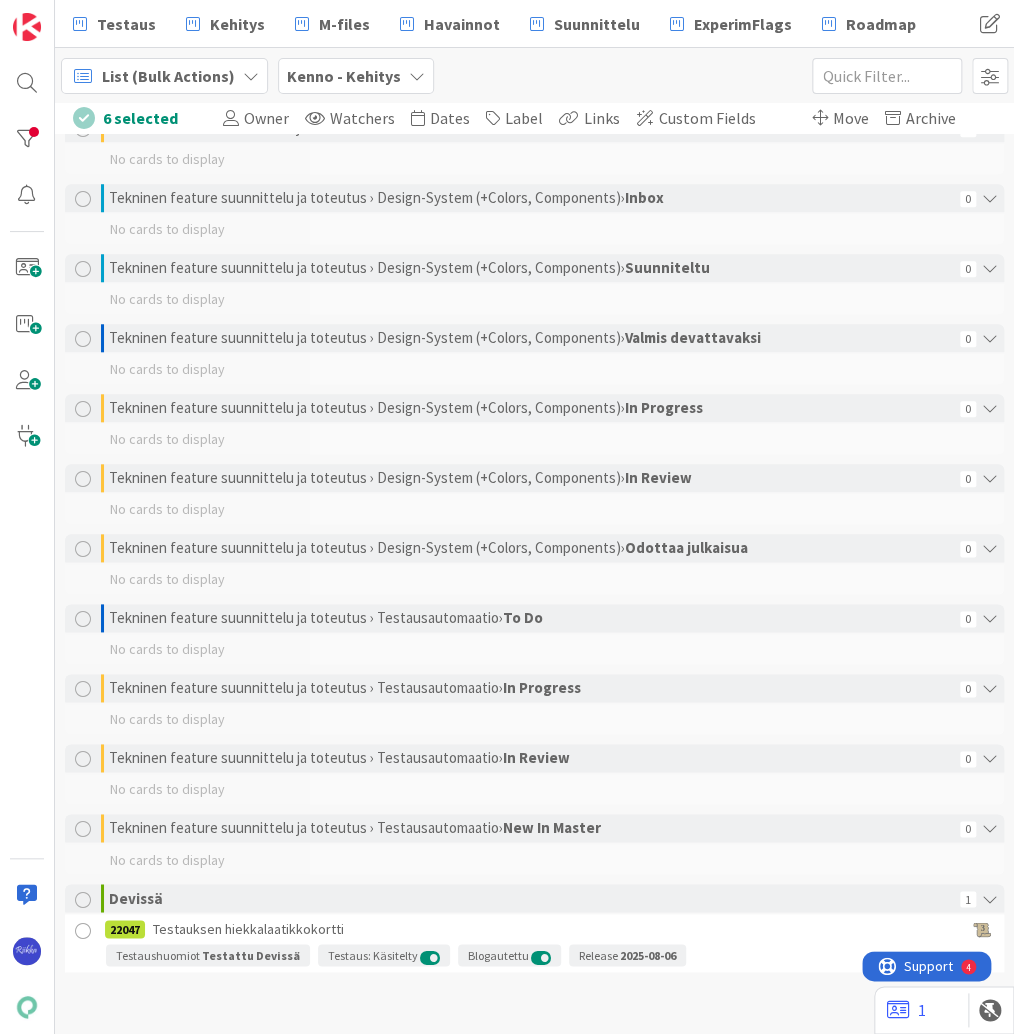 scroll, scrollTop: 3045, scrollLeft: 0, axis: vertical 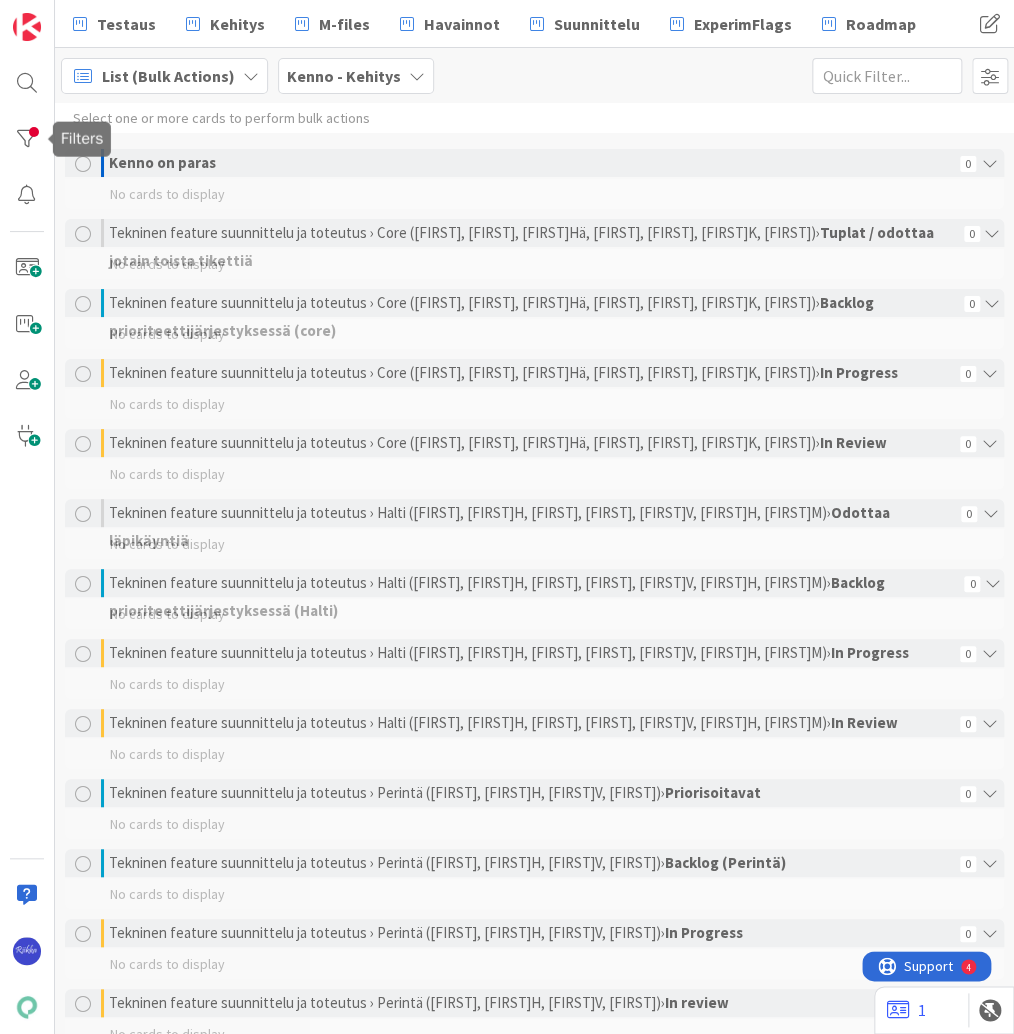 click at bounding box center [27, 139] 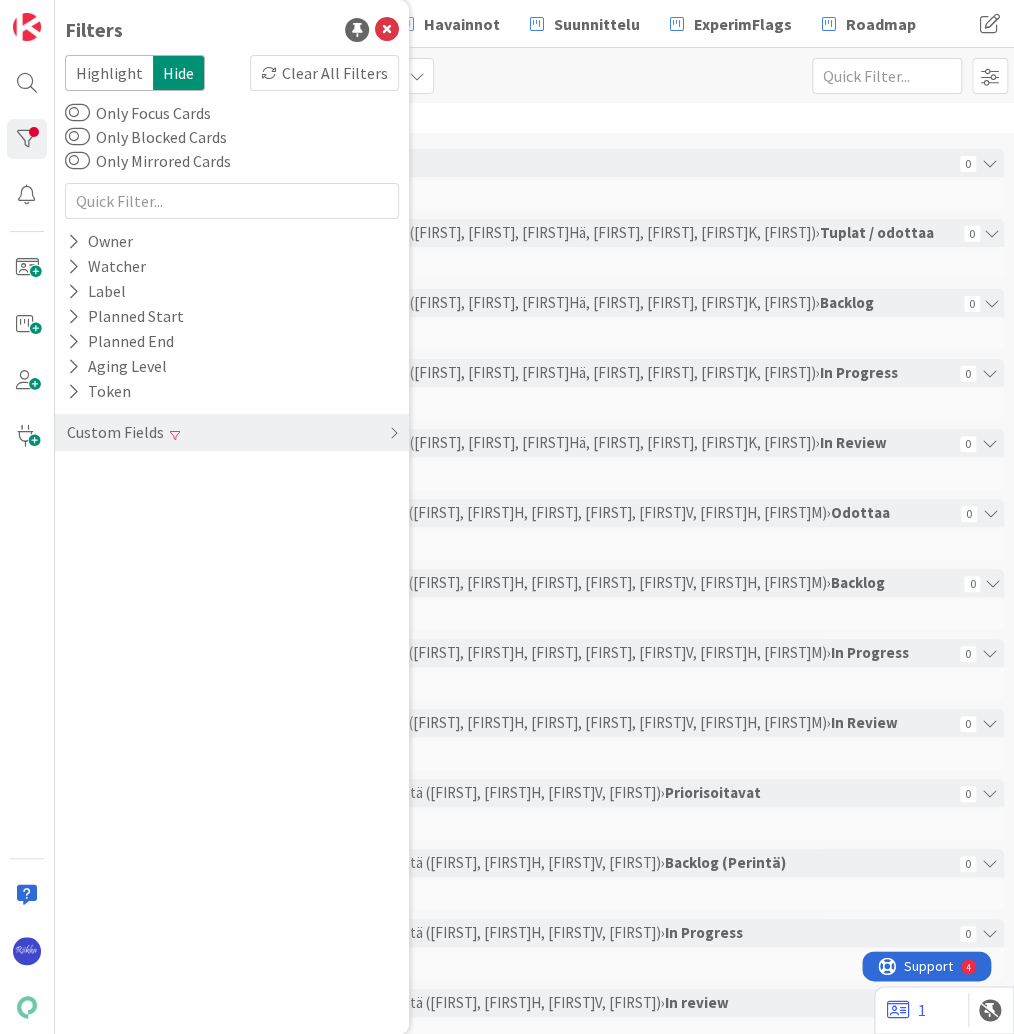 click on "Clear All Filters" at bounding box center (324, 73) 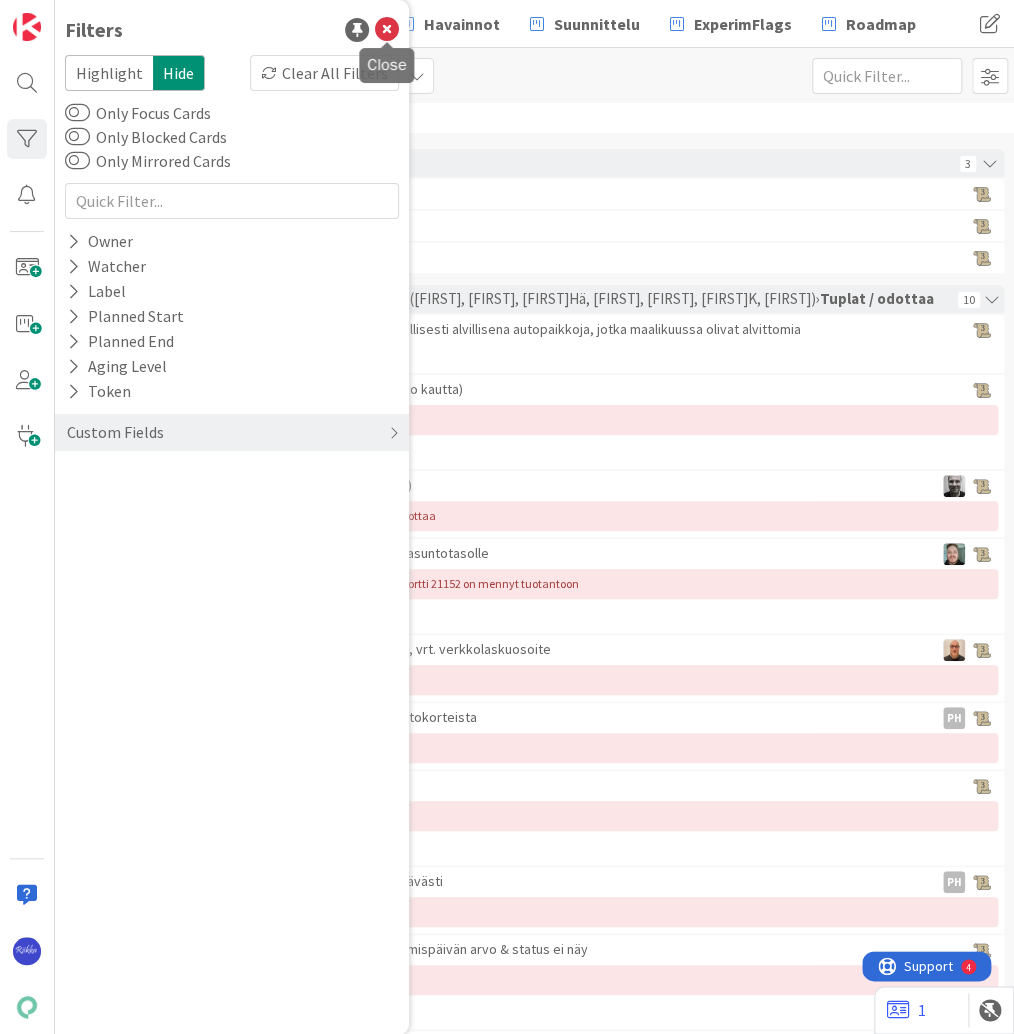 drag, startPoint x: 382, startPoint y: 28, endPoint x: 400, endPoint y: 44, distance: 24.083189 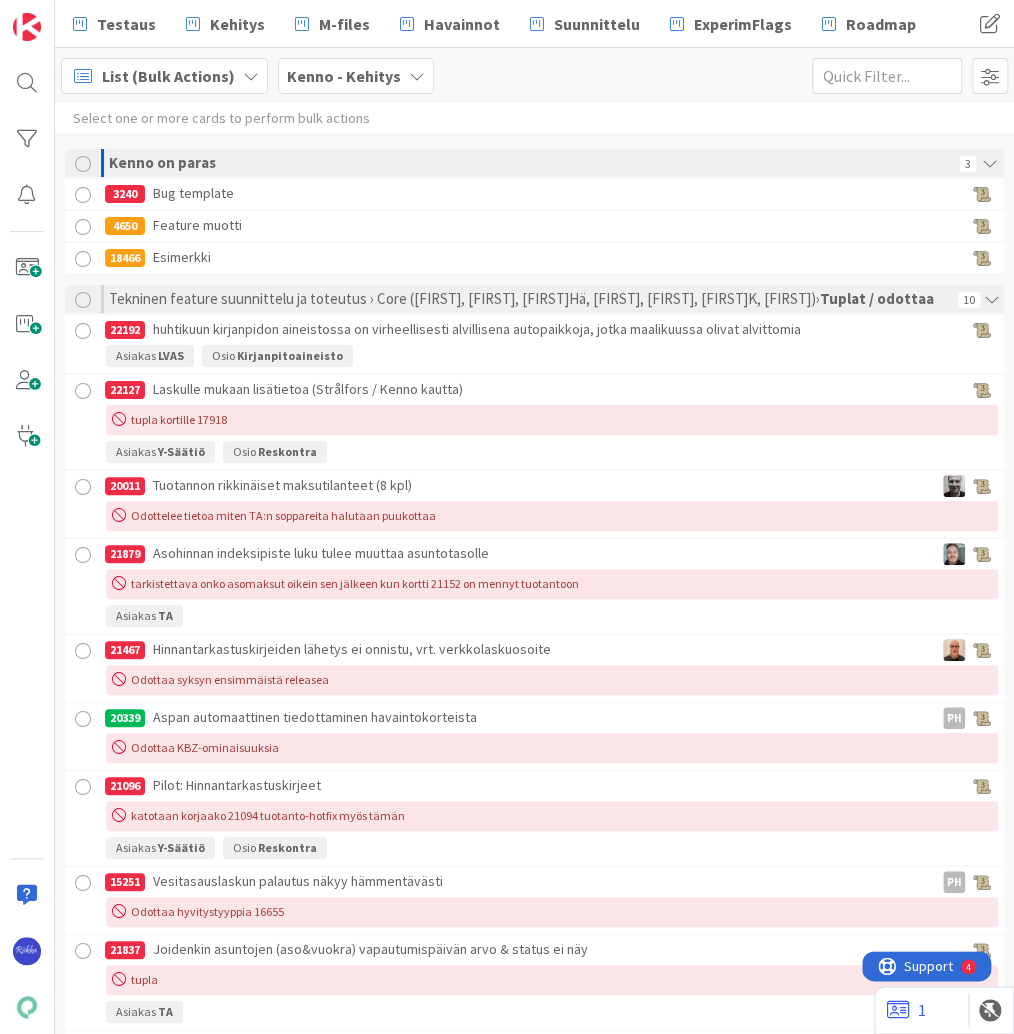 click on "List (Bulk Actions)" at bounding box center (168, 76) 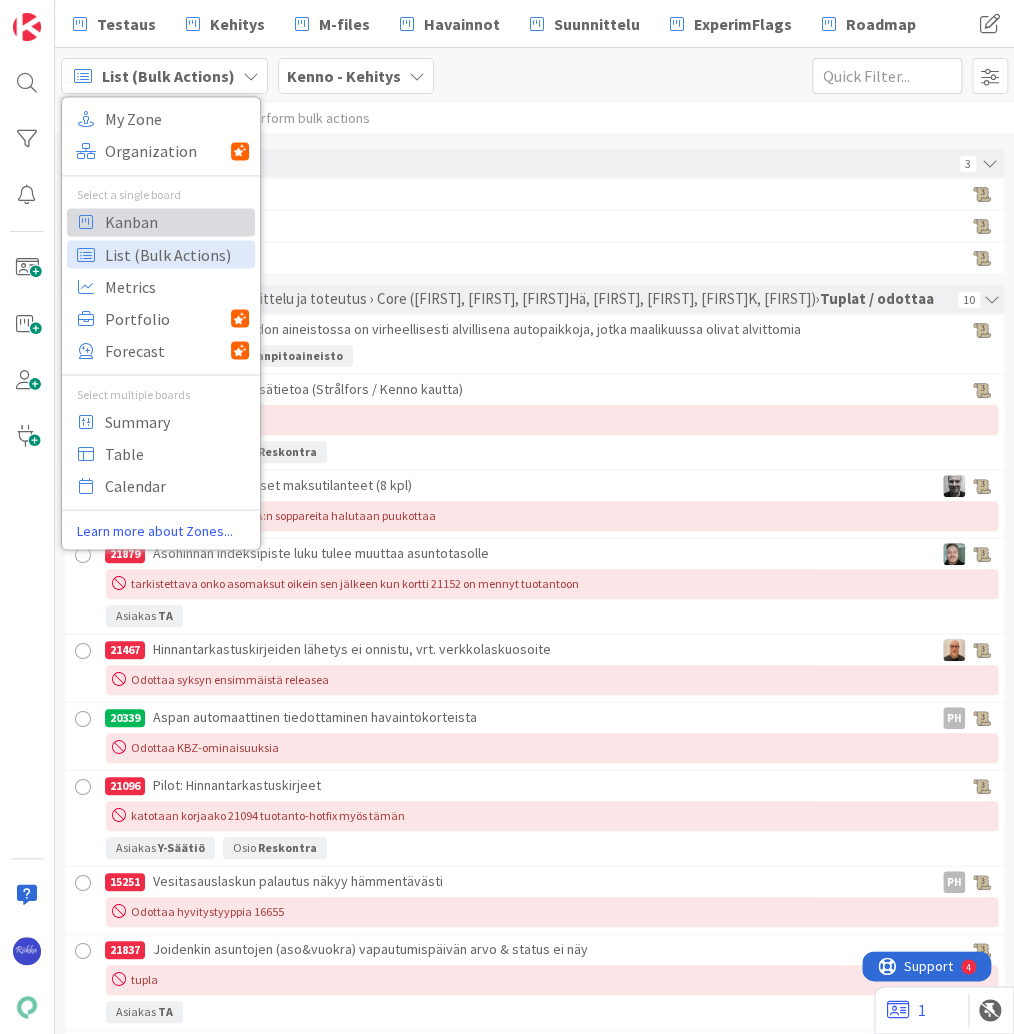 click on "Kanban" at bounding box center (177, 222) 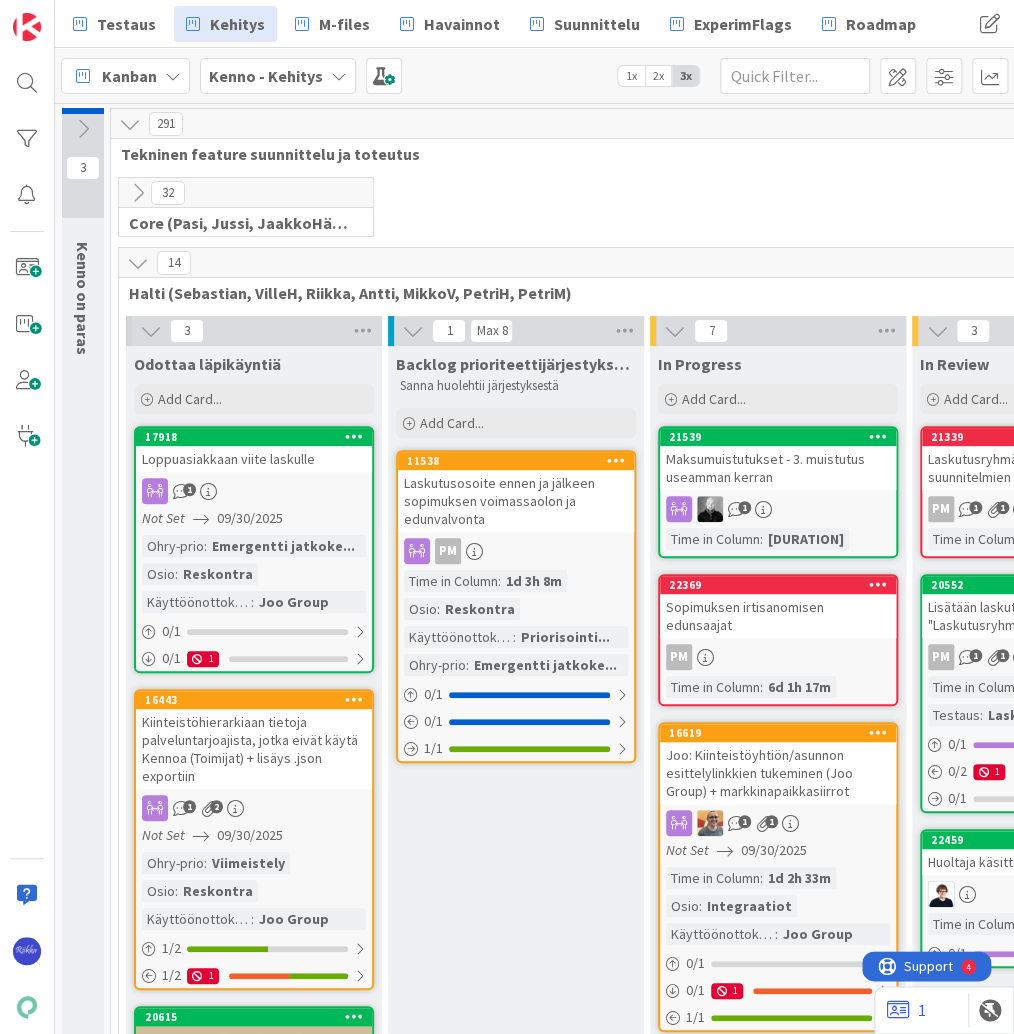 scroll, scrollTop: 0, scrollLeft: 0, axis: both 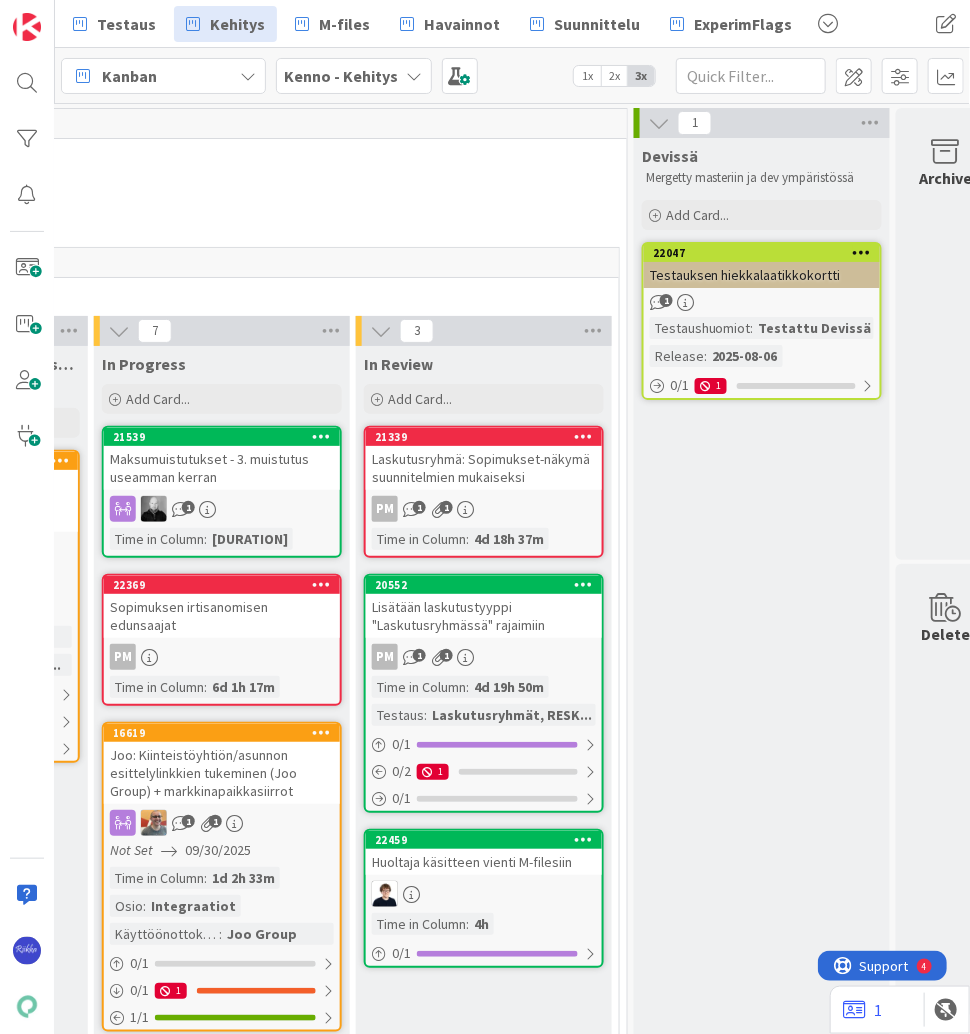 click at bounding box center (27, 517) 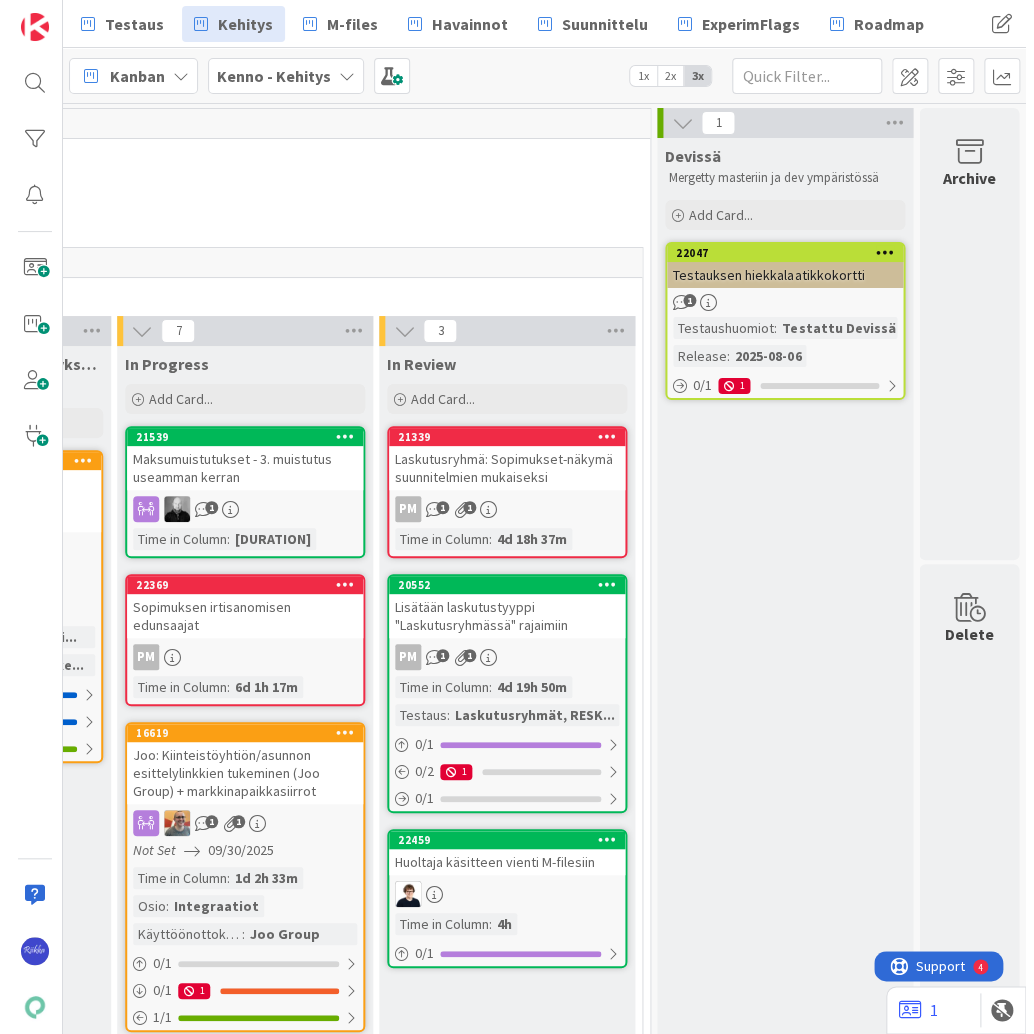 scroll, scrollTop: 0, scrollLeft: 534, axis: horizontal 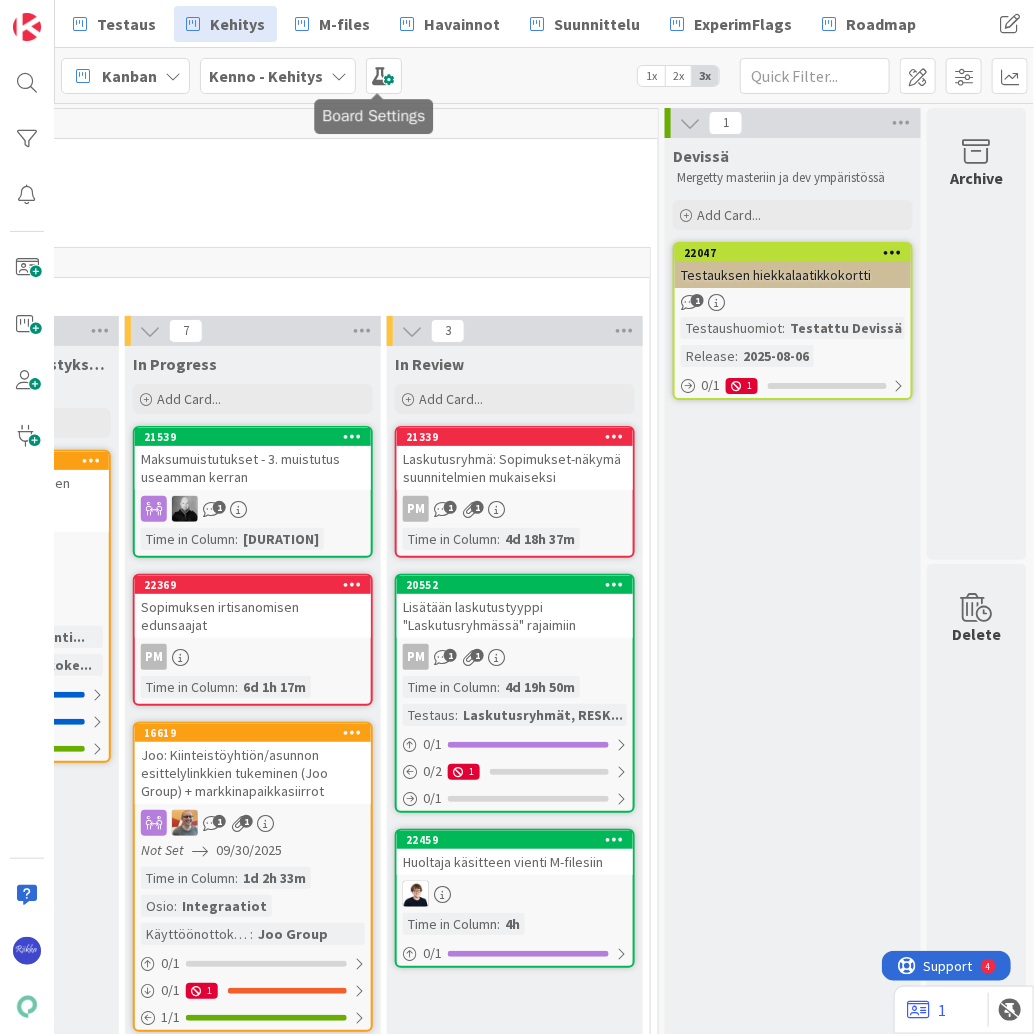 click at bounding box center [384, 76] 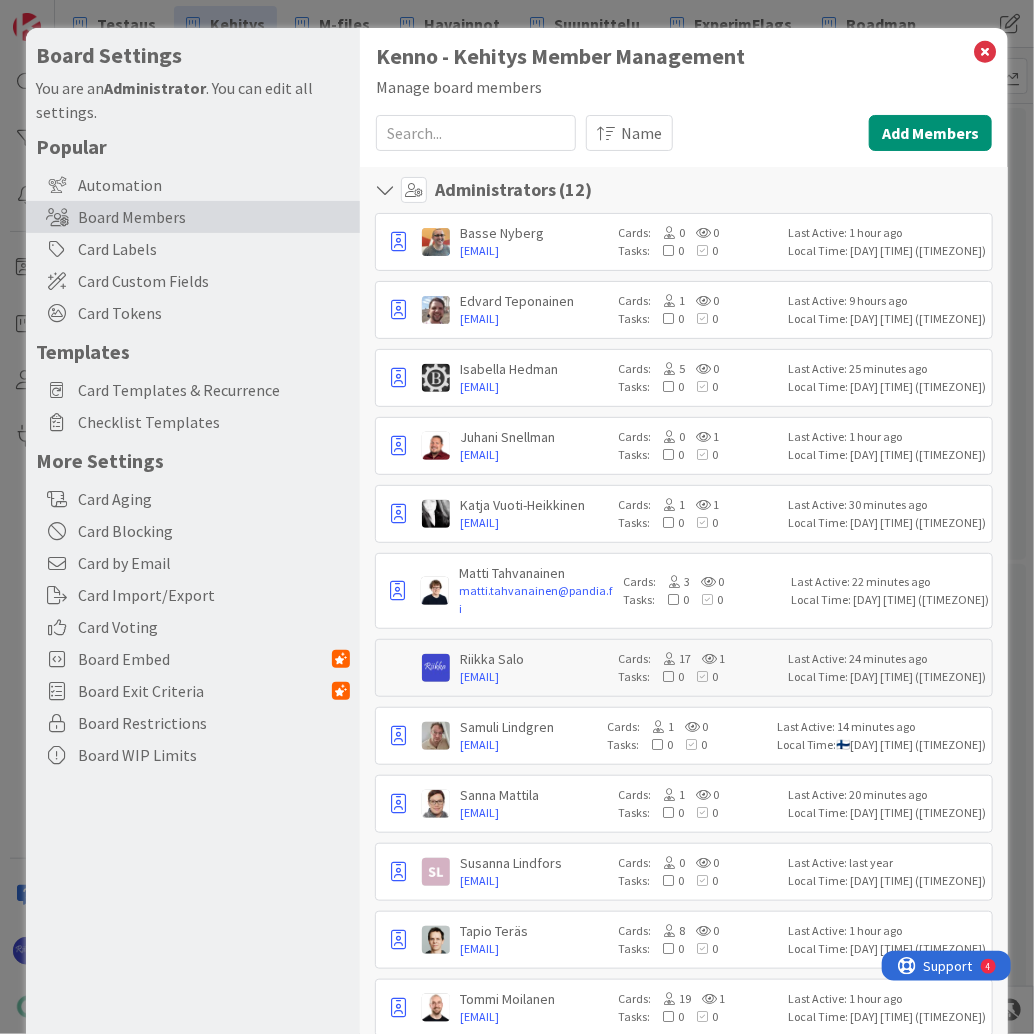 click on "Card Custom Fields" at bounding box center (214, 281) 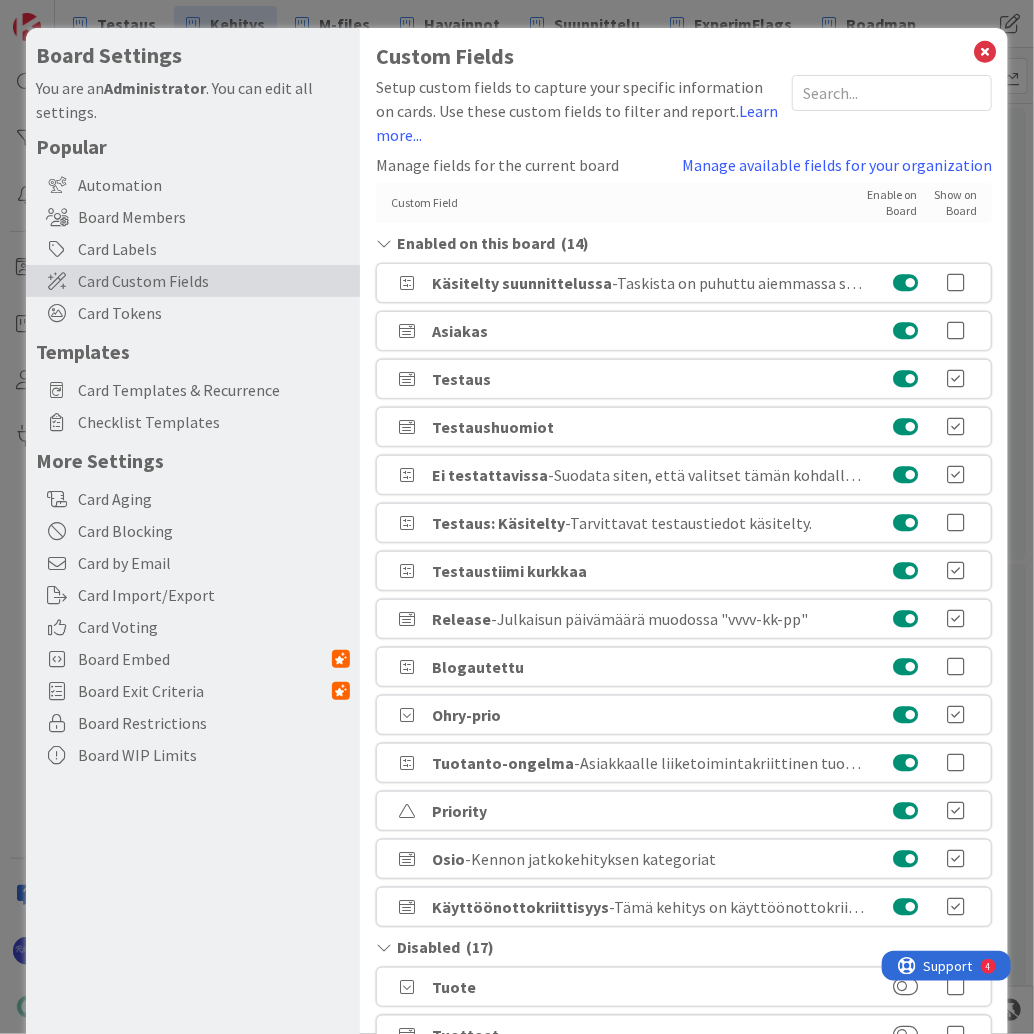 click on "Manage available fields for your organization" at bounding box center [837, 165] 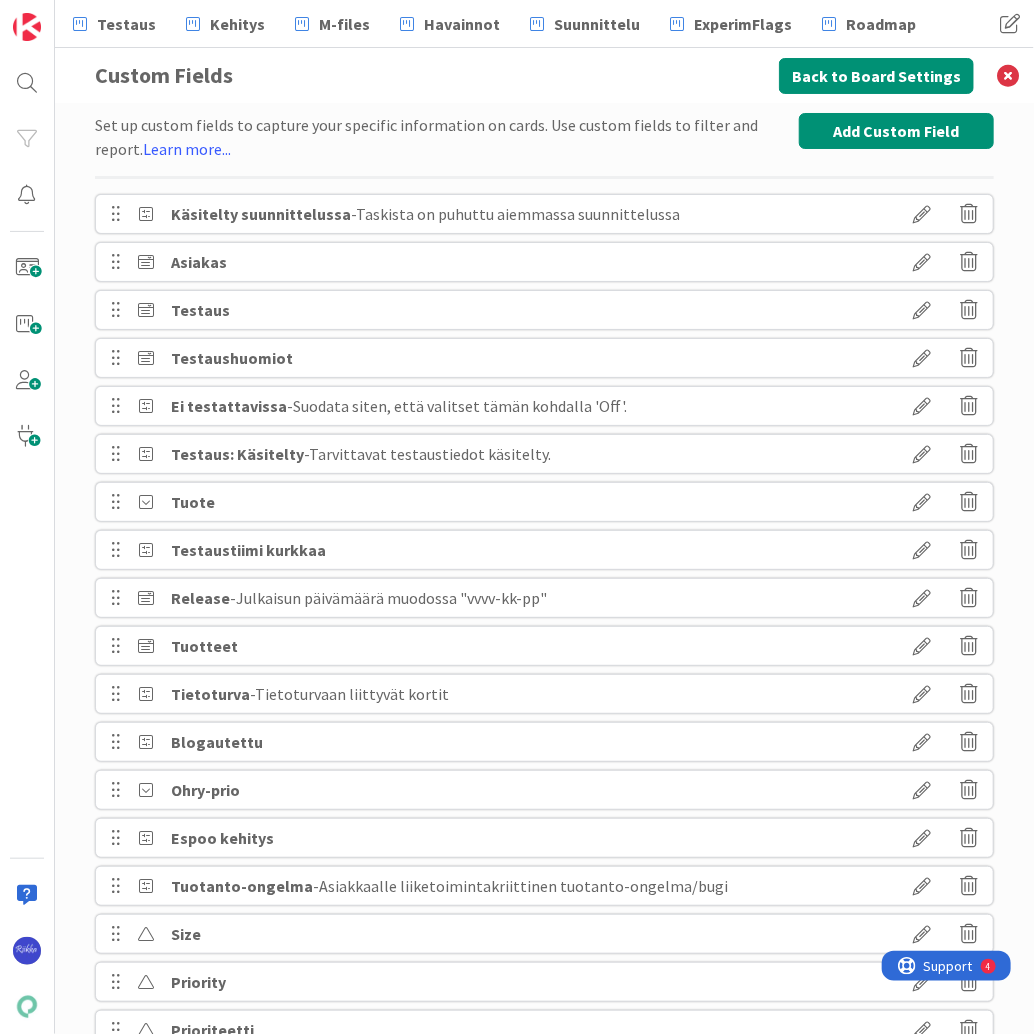 scroll, scrollTop: 0, scrollLeft: 0, axis: both 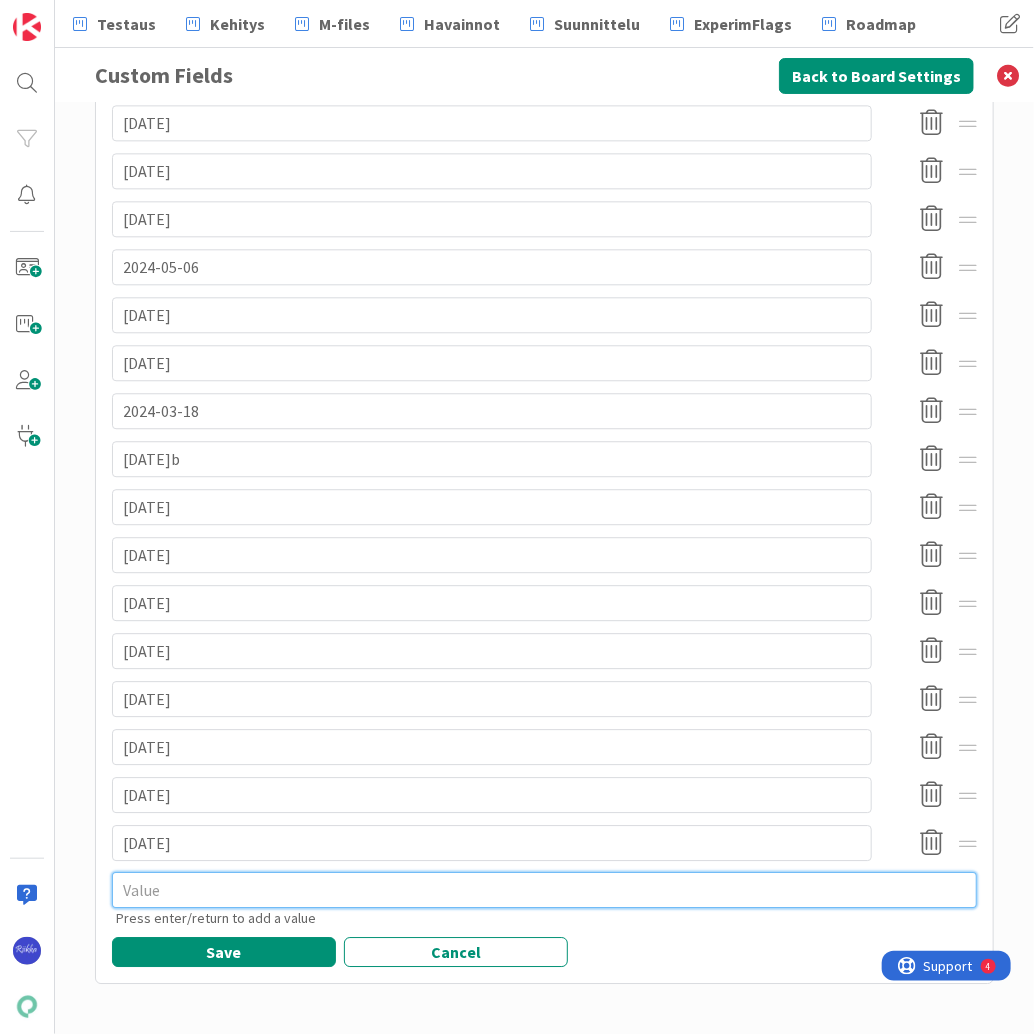 click at bounding box center [544, 890] 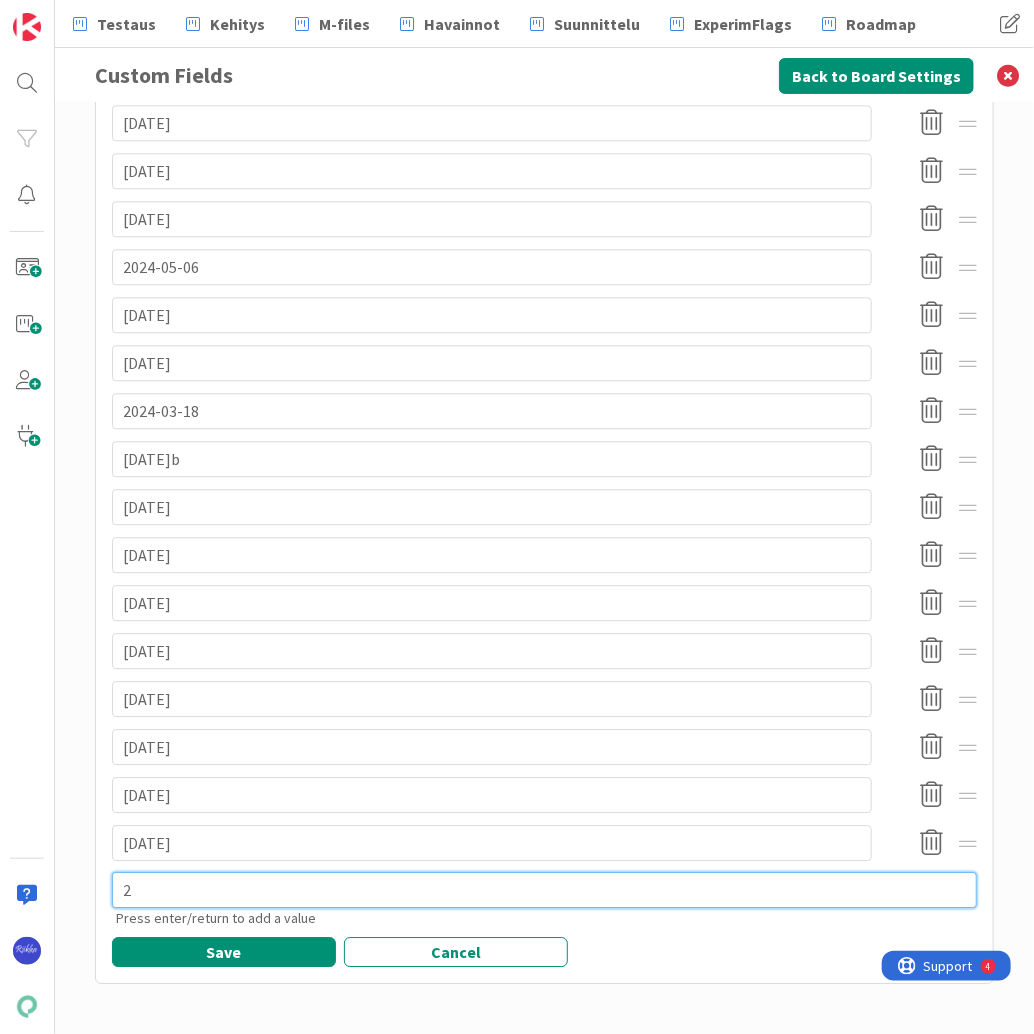 type on "x" 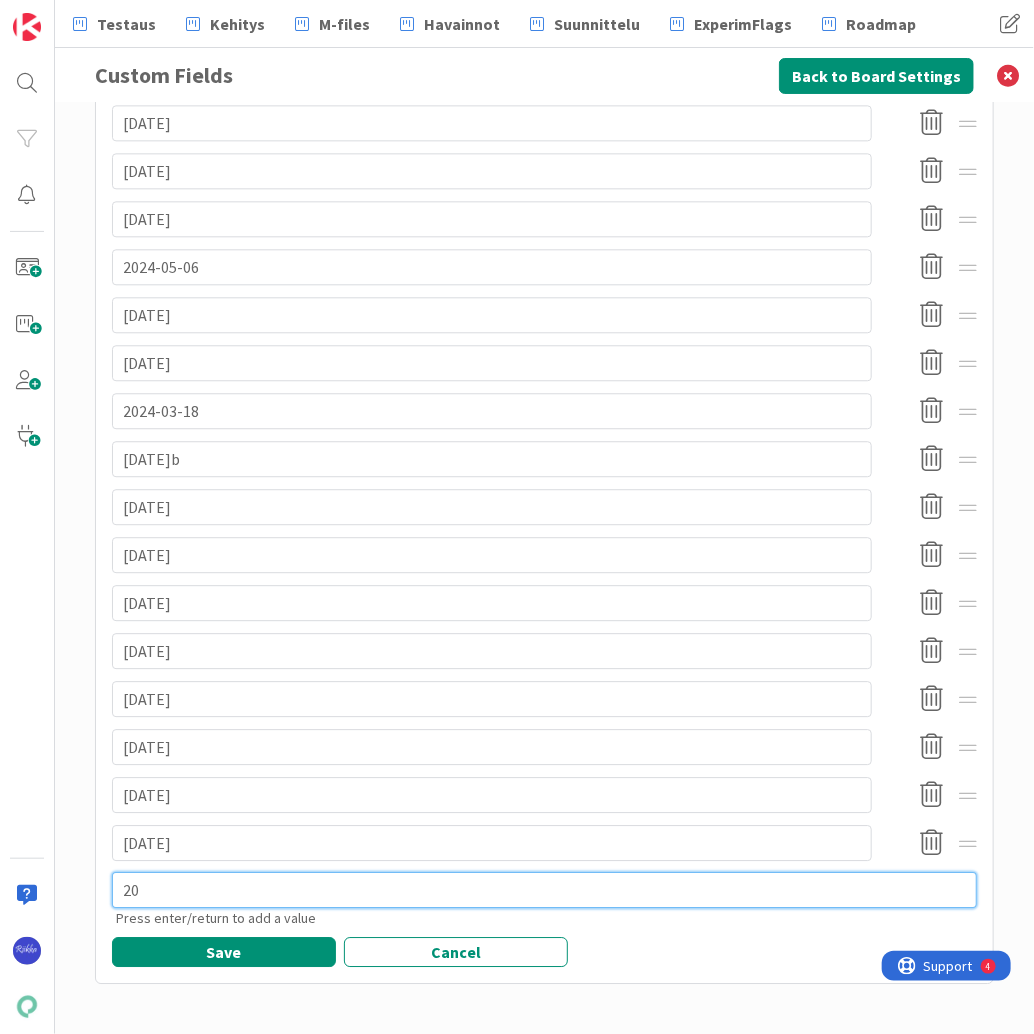 type on "x" 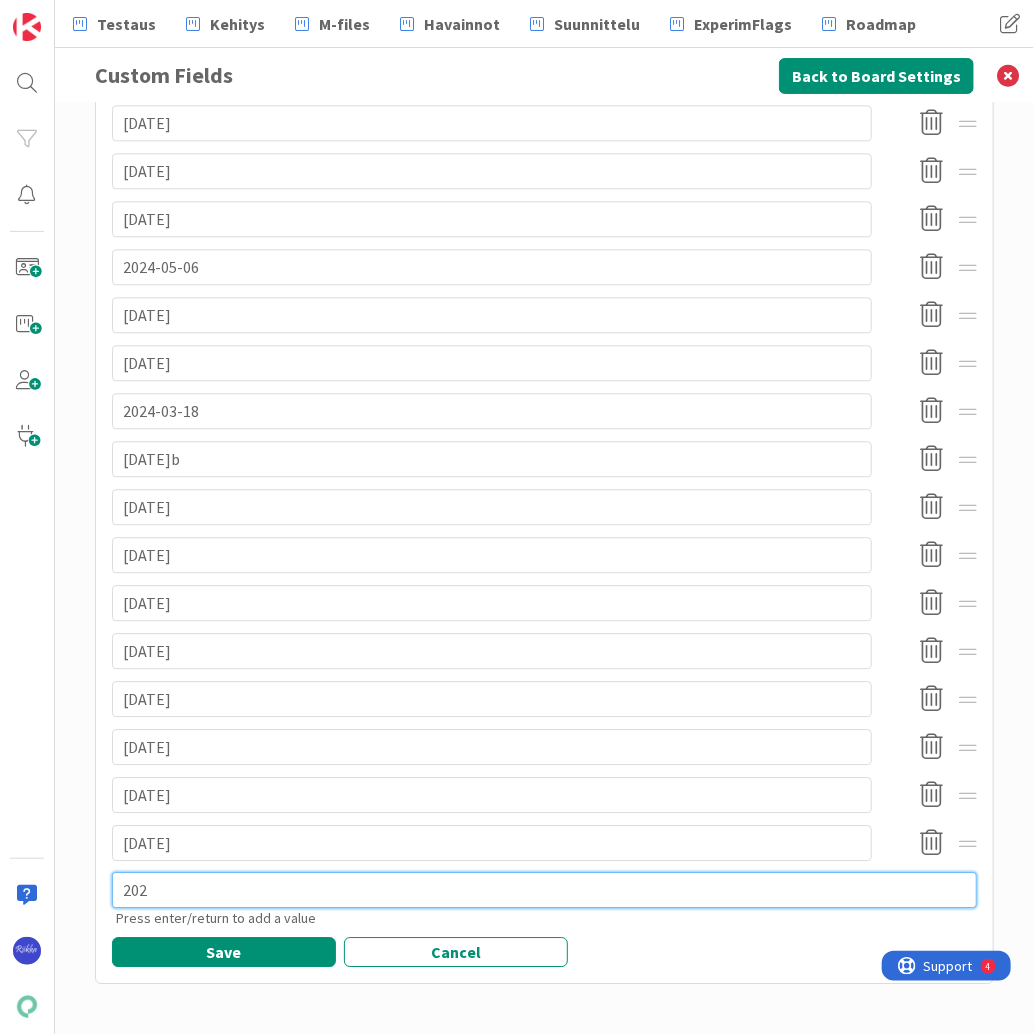 type on "x" 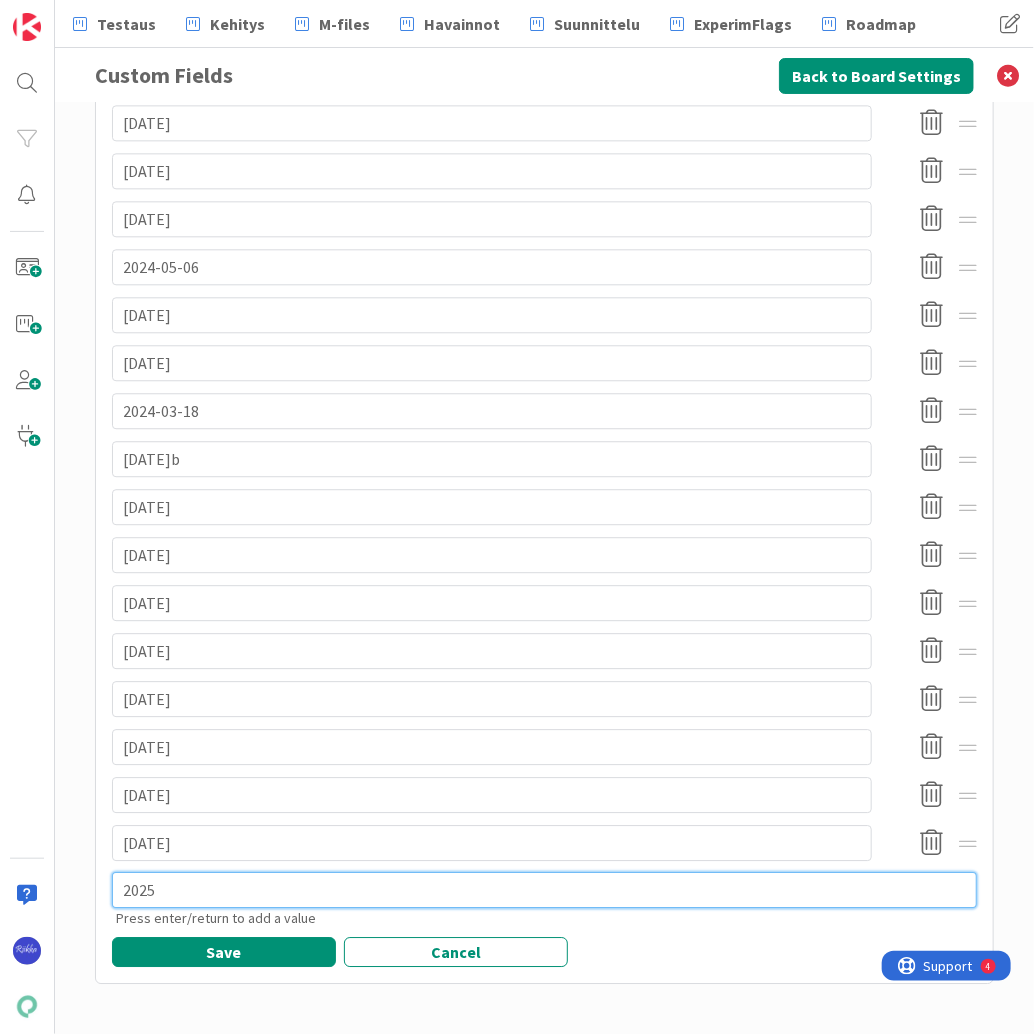 type on "x" 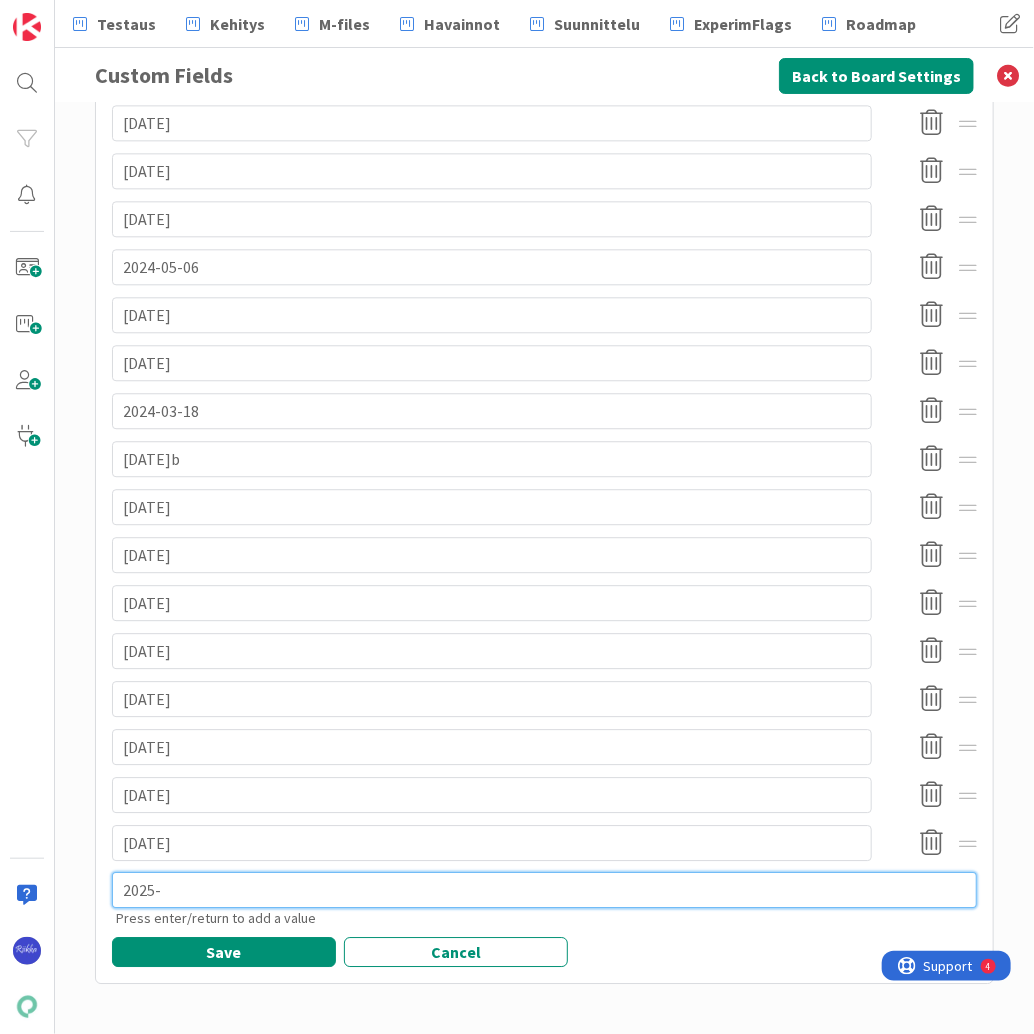 type on "x" 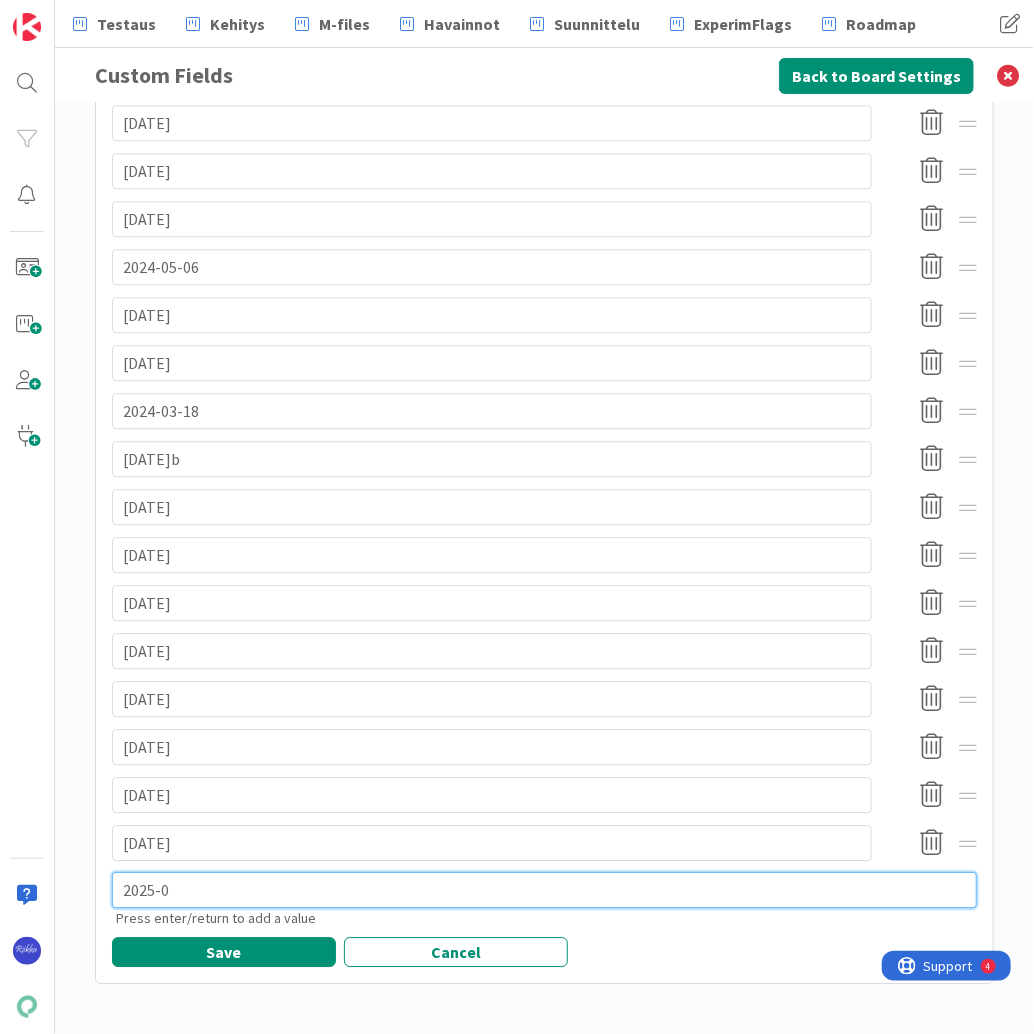 type on "x" 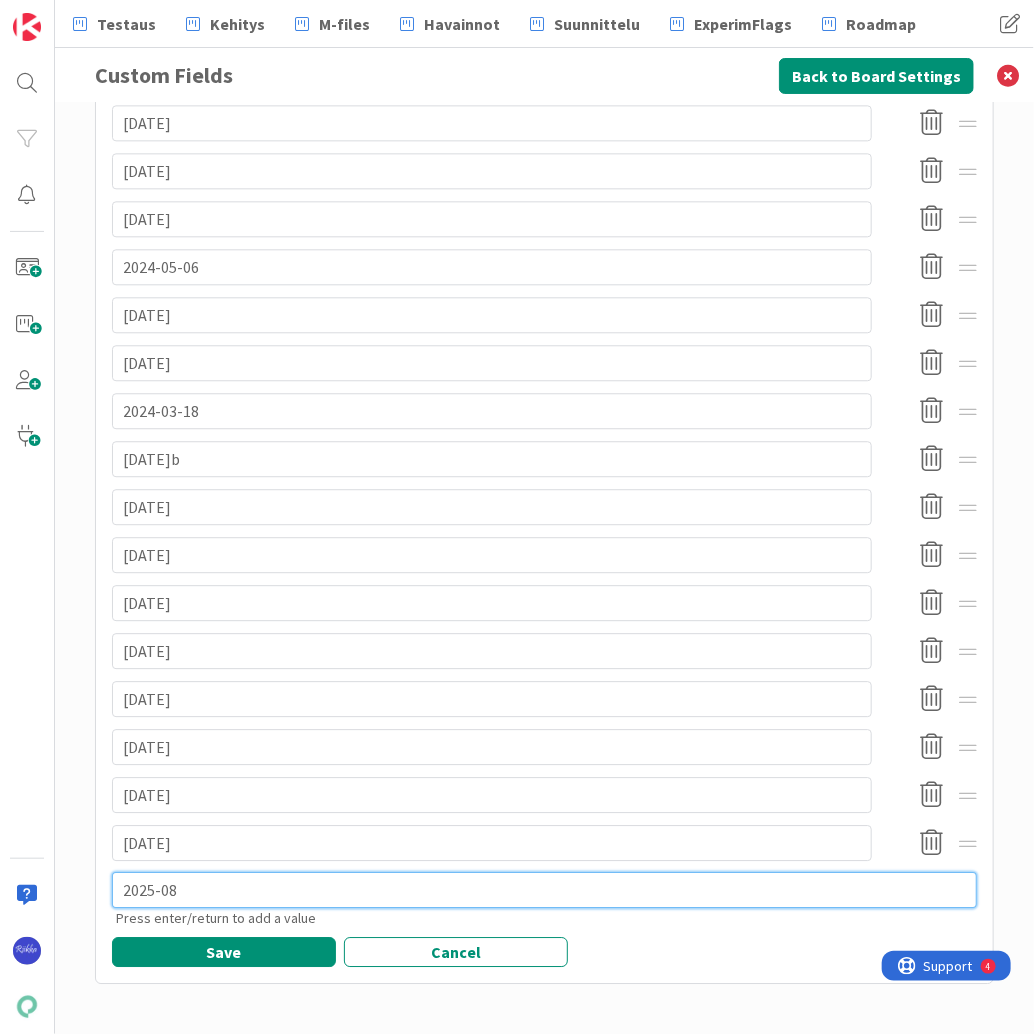 type on "x" 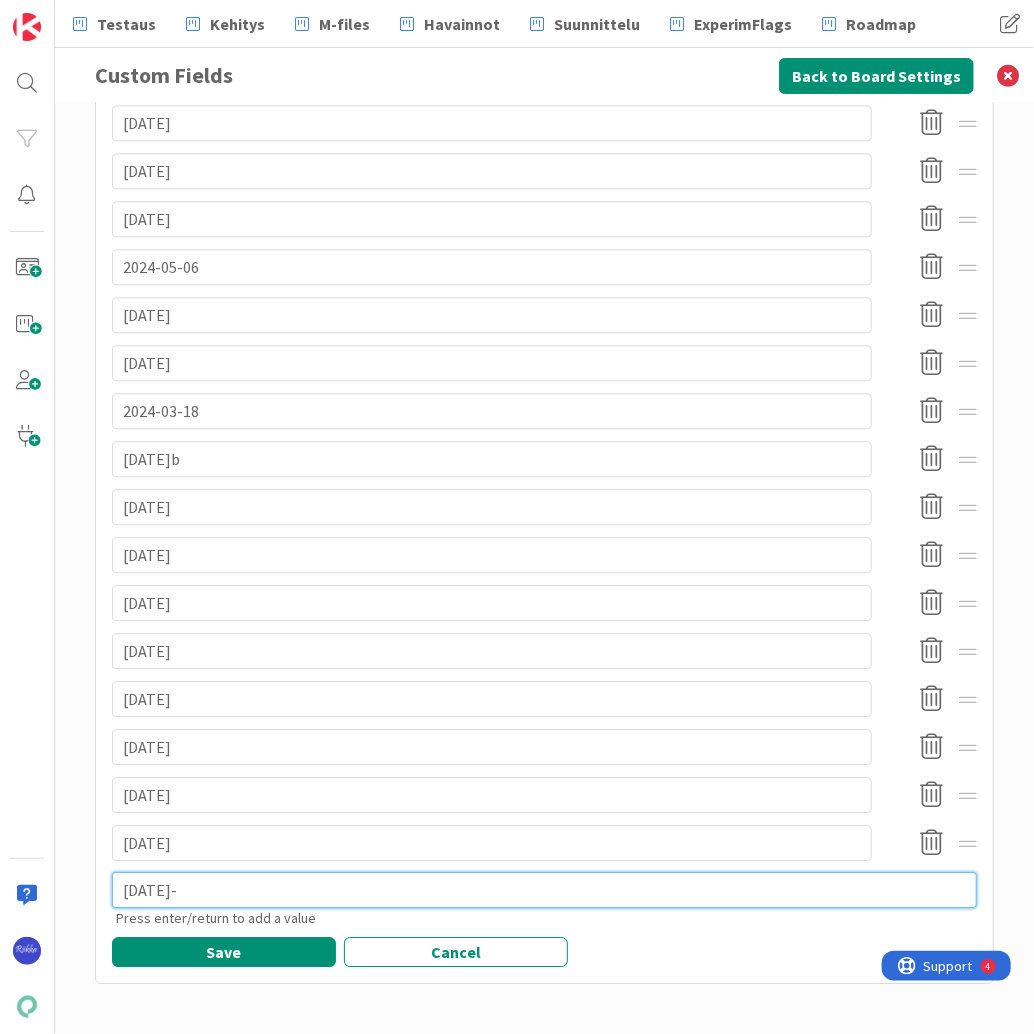 type on "x" 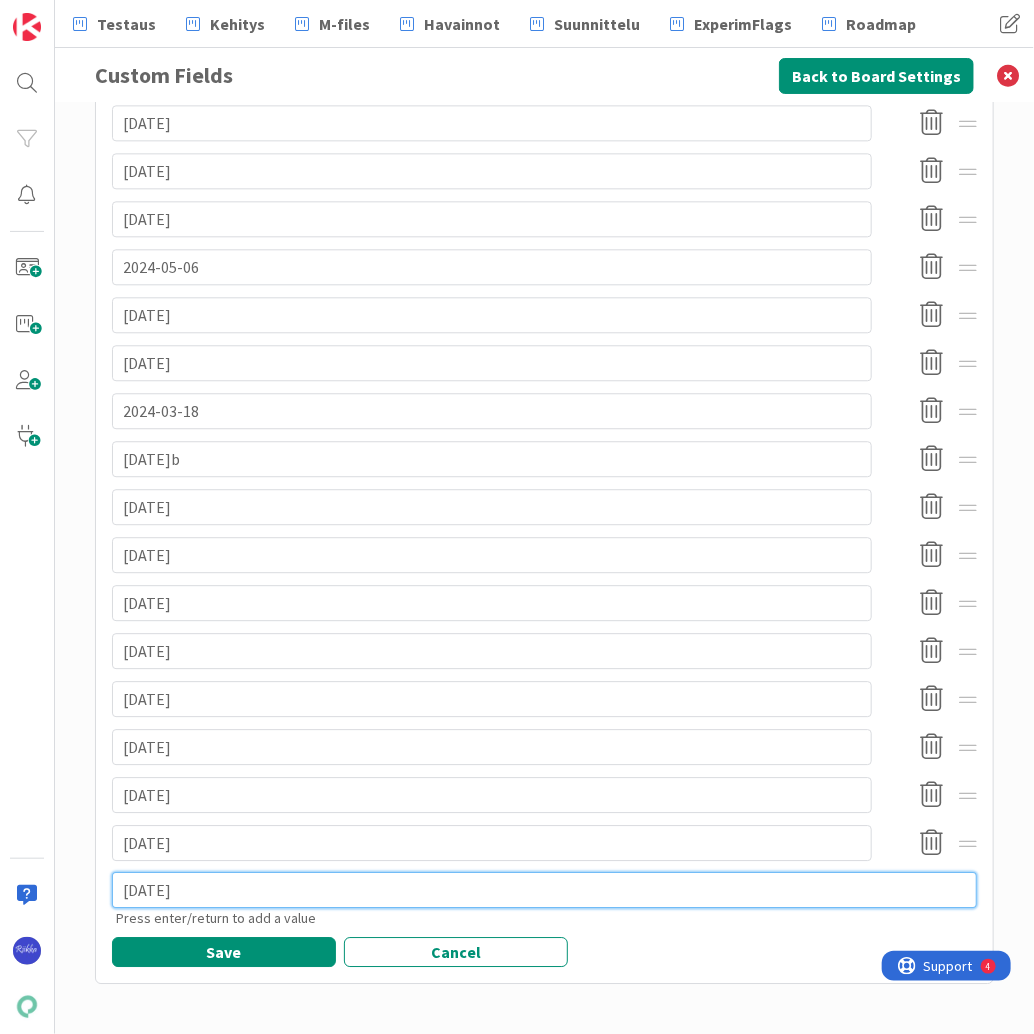 type on "x" 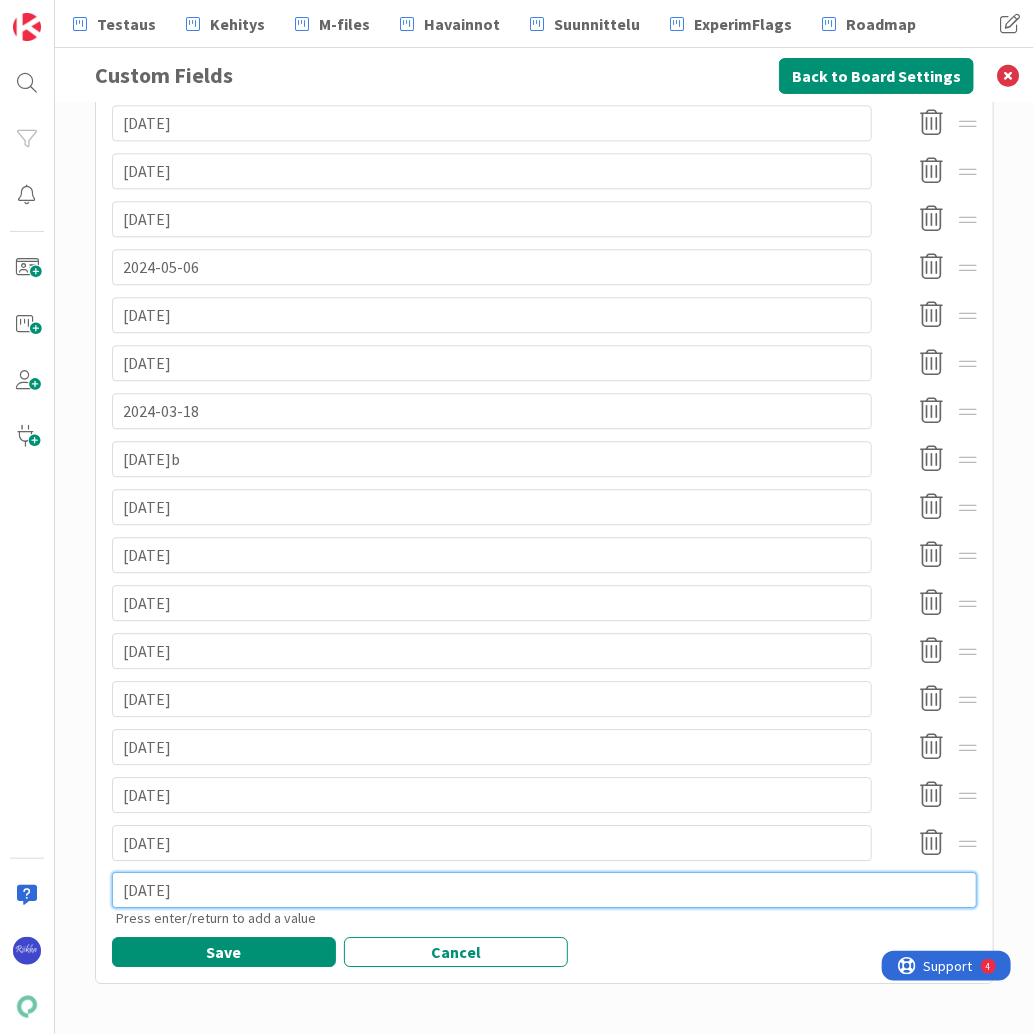 type on "[DATE]" 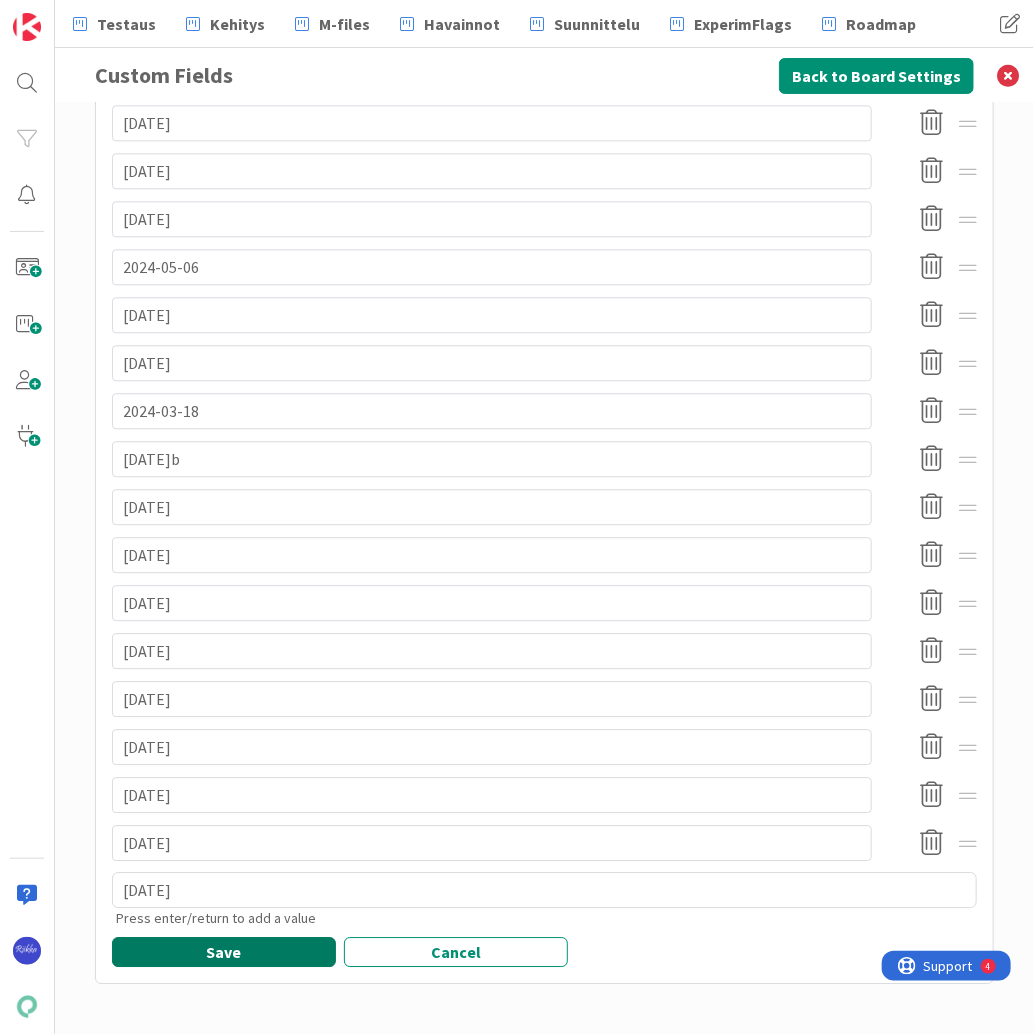 click on "Save" at bounding box center (224, 952) 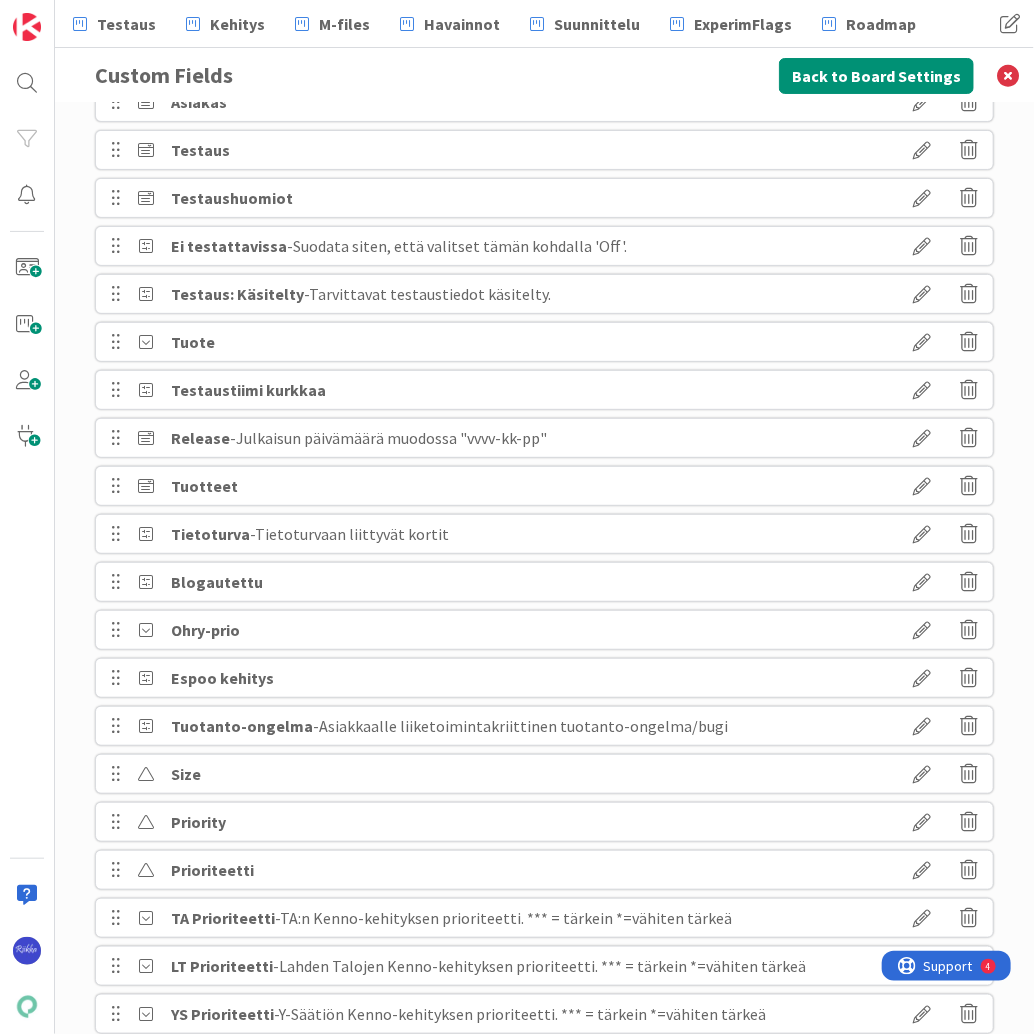 scroll, scrollTop: 160, scrollLeft: 0, axis: vertical 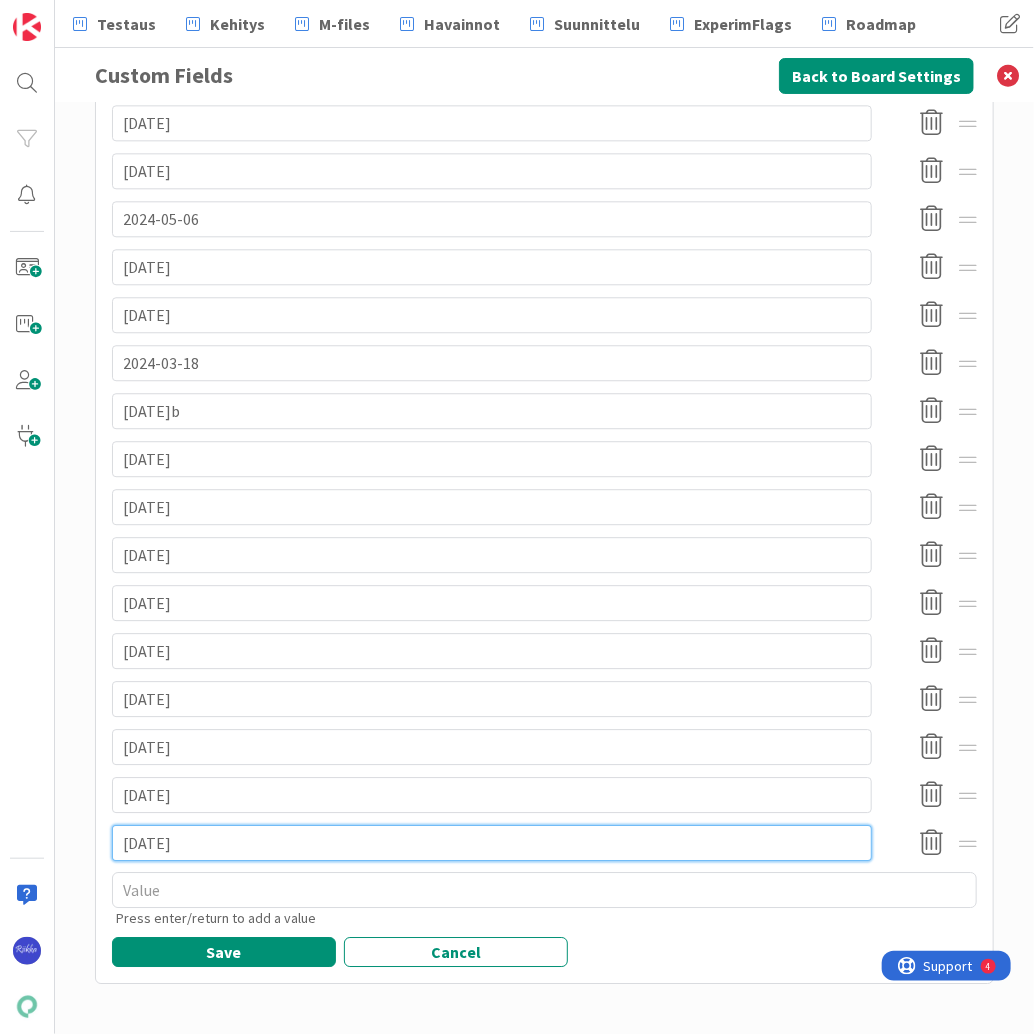 click on "[DATE]" at bounding box center [492, 843] 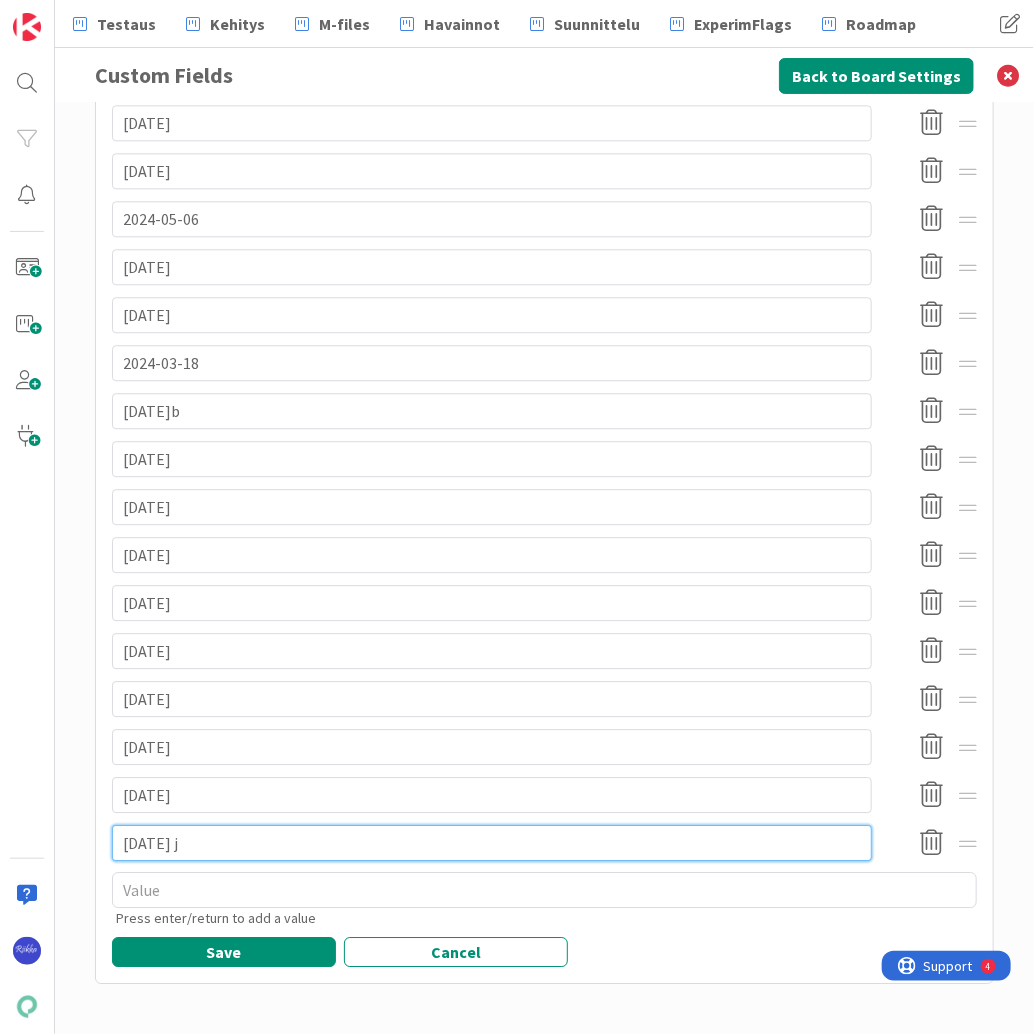 type on "x" 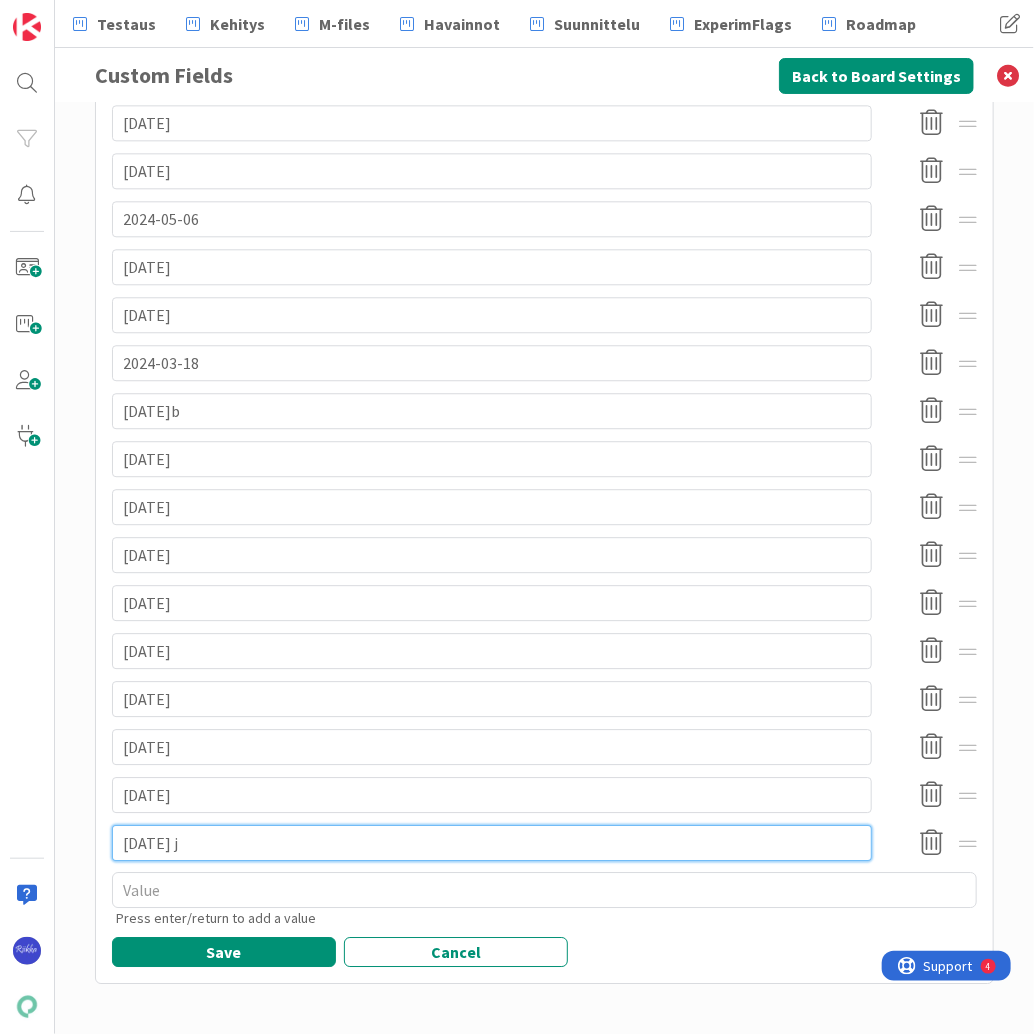 type on "[DATE] jk" 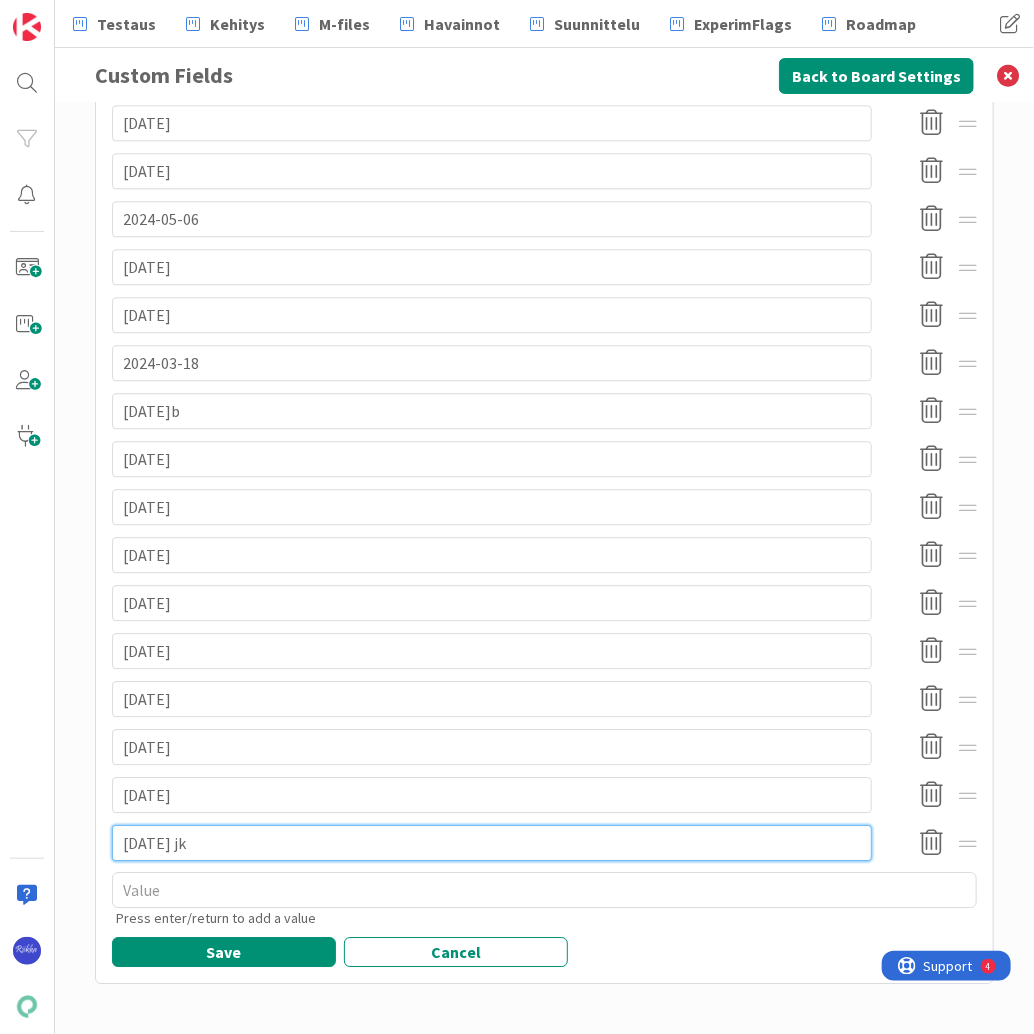 type on "x" 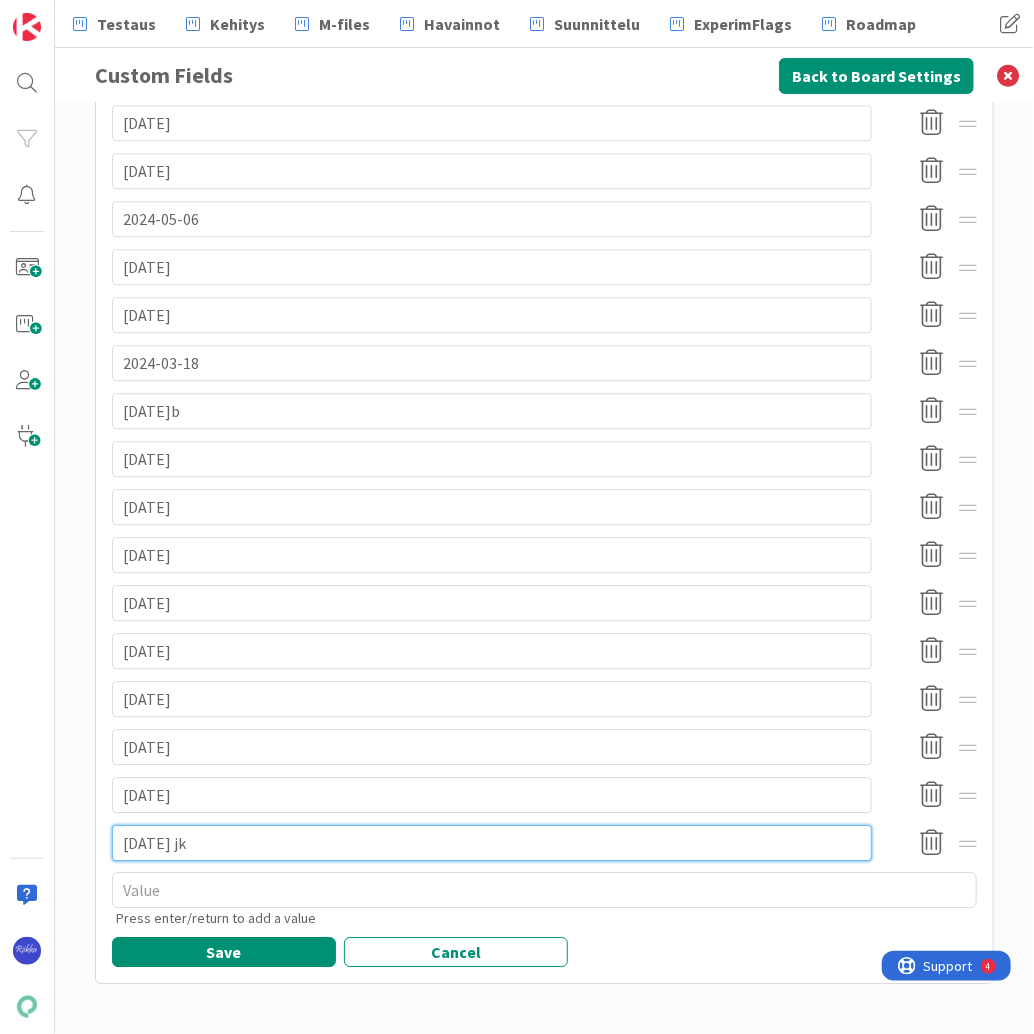 type on "[DATE] jkl" 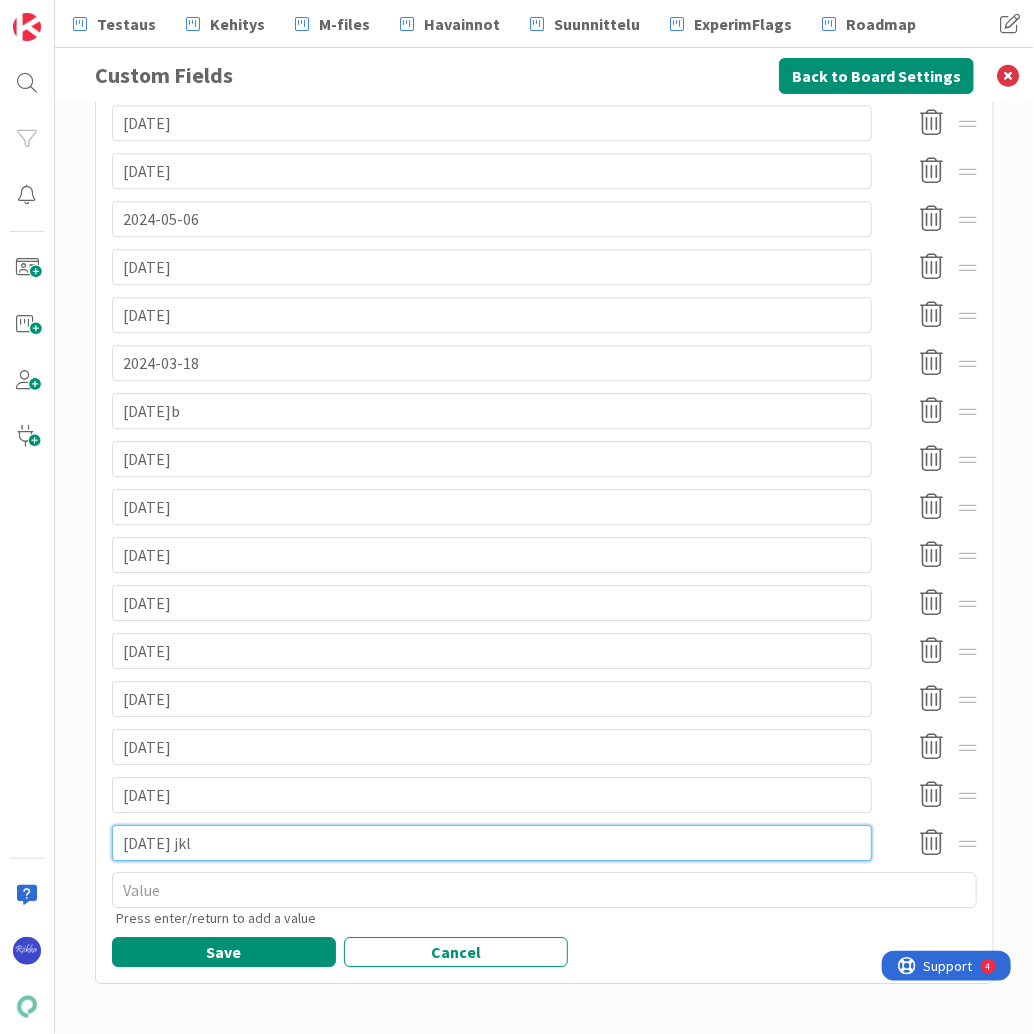 type on "x" 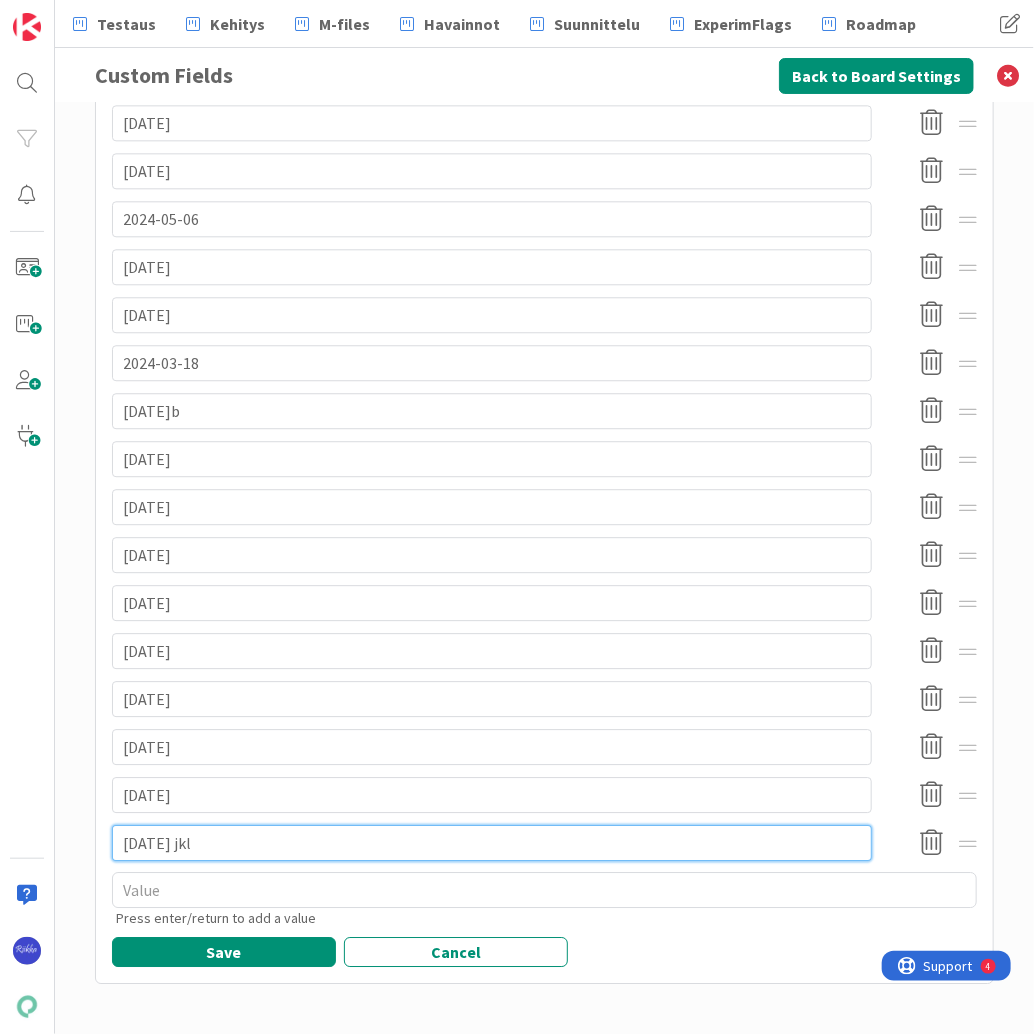 type on "[DATE] jklö" 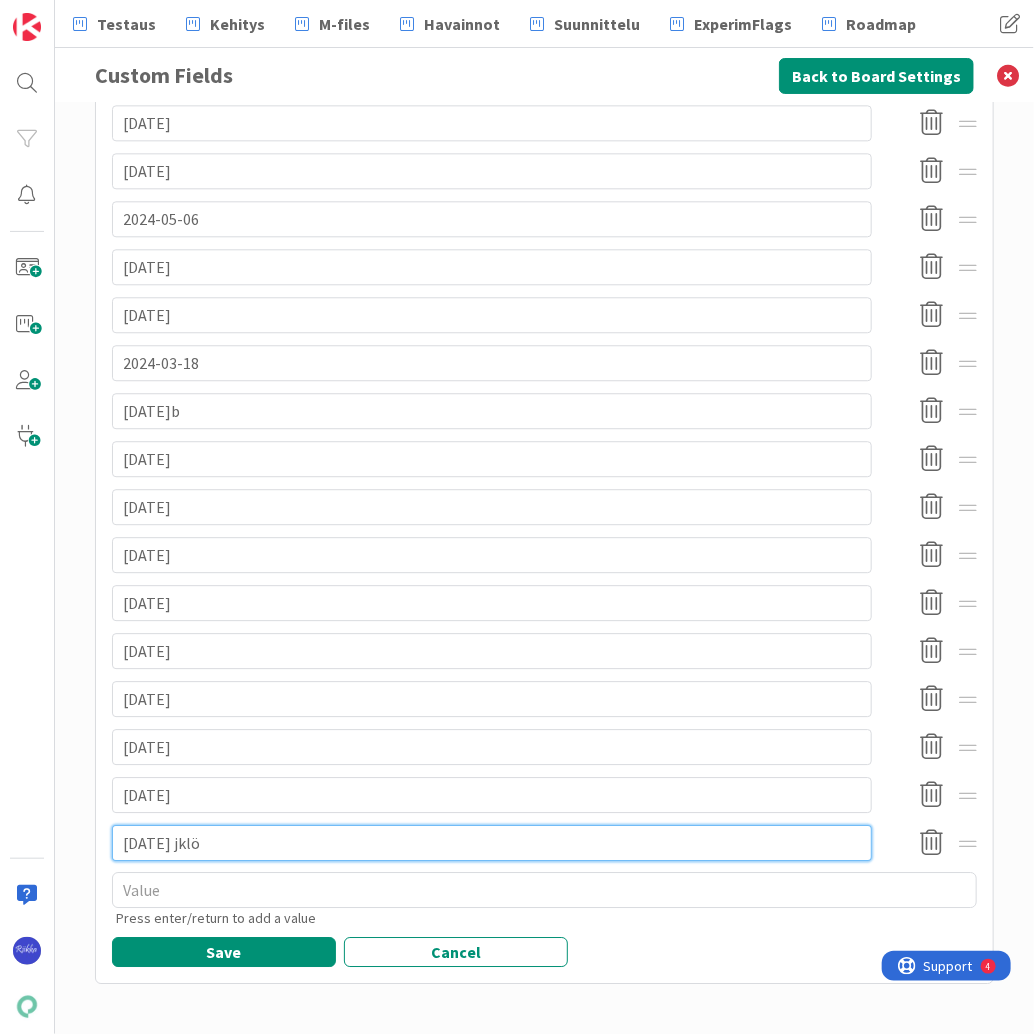 type on "x" 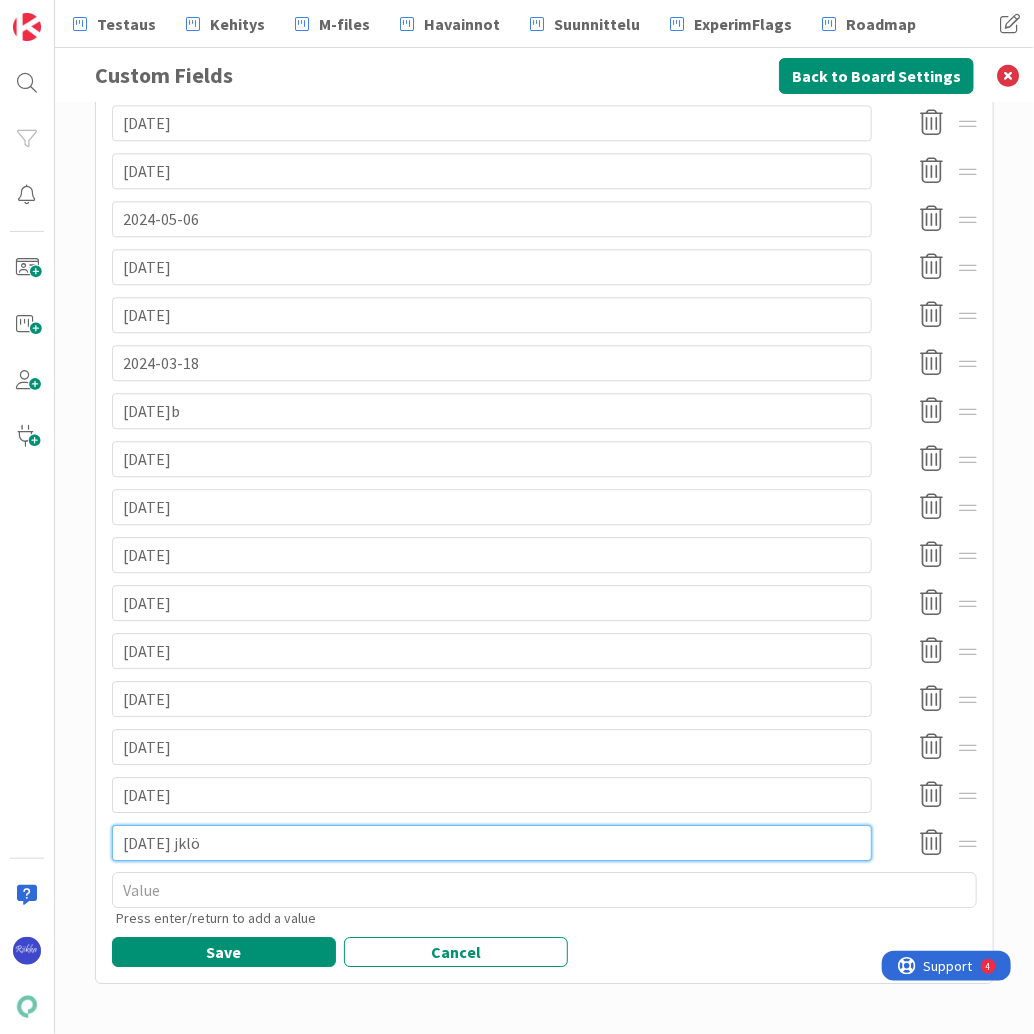 type on "[DATE] jklö" 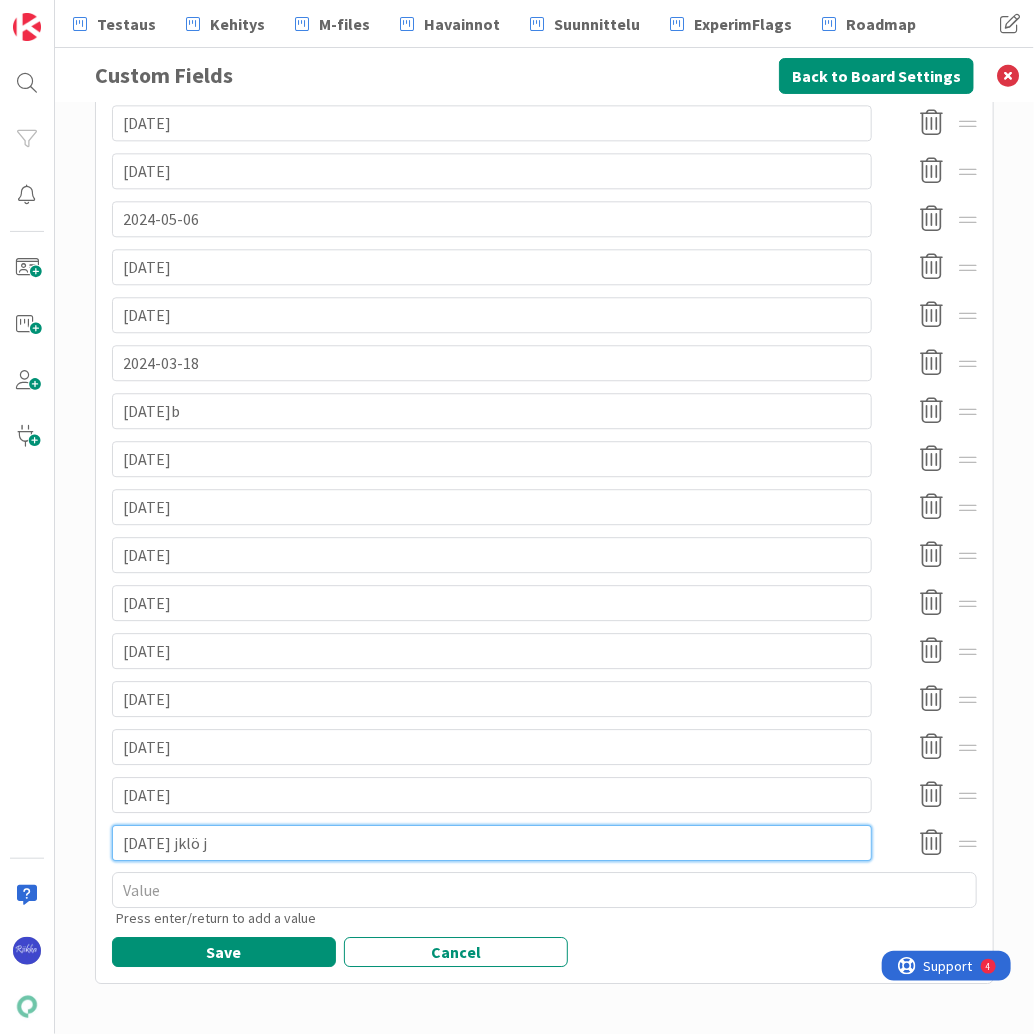 type on "x" 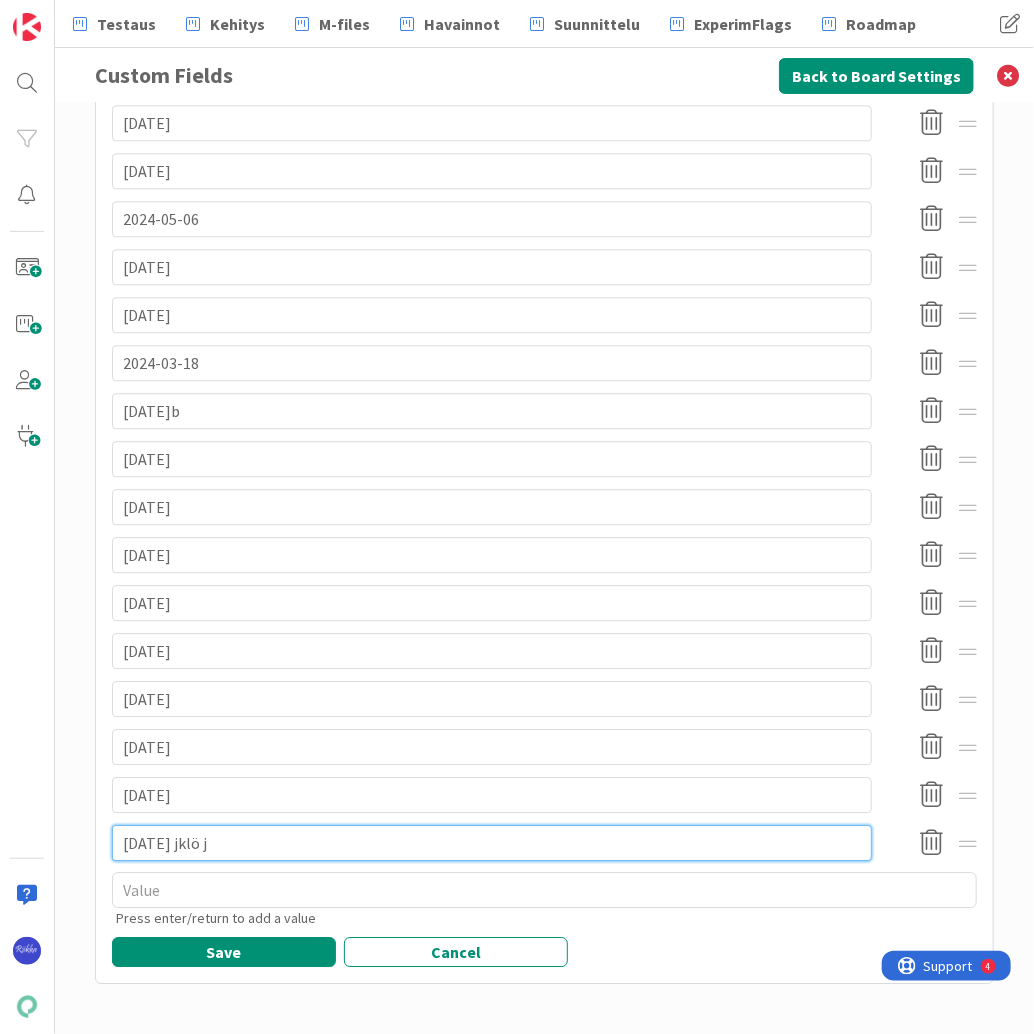 type on "[DATE] jklö jk" 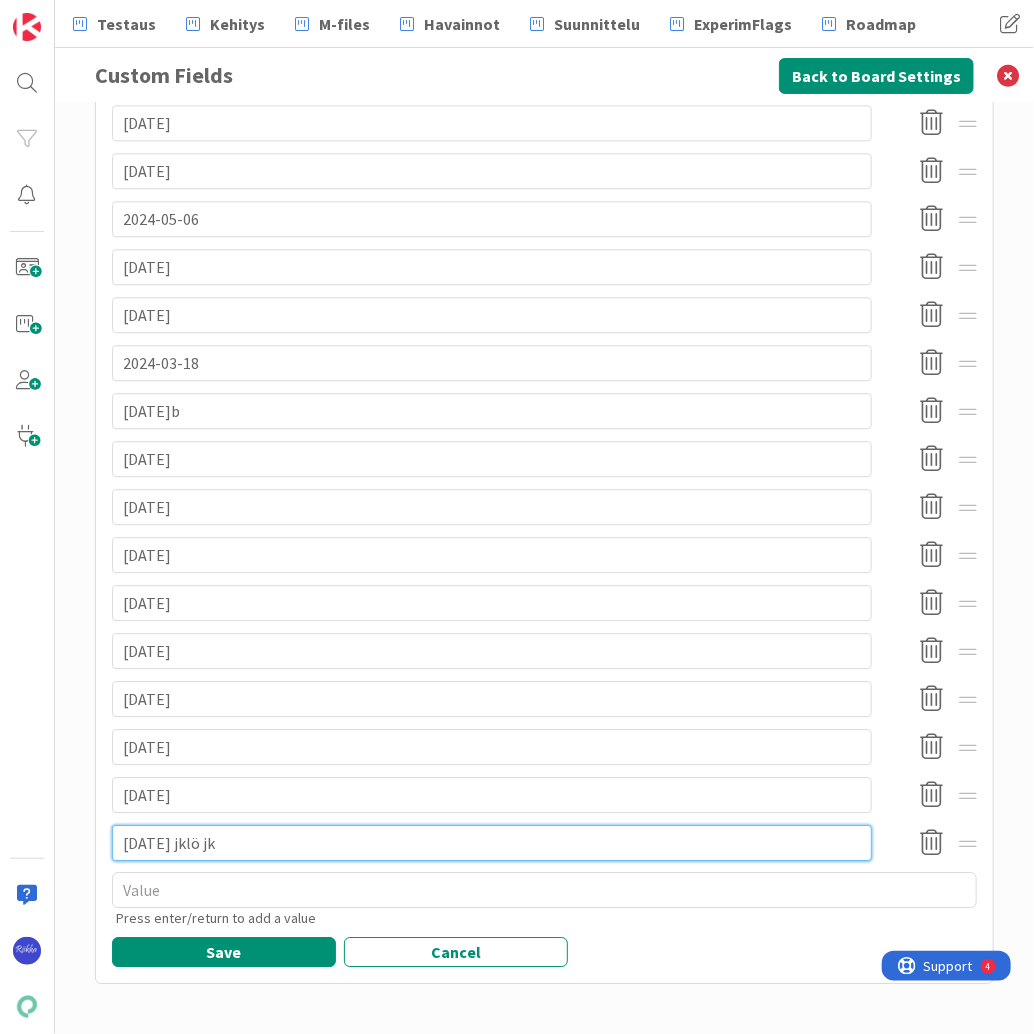 type on "x" 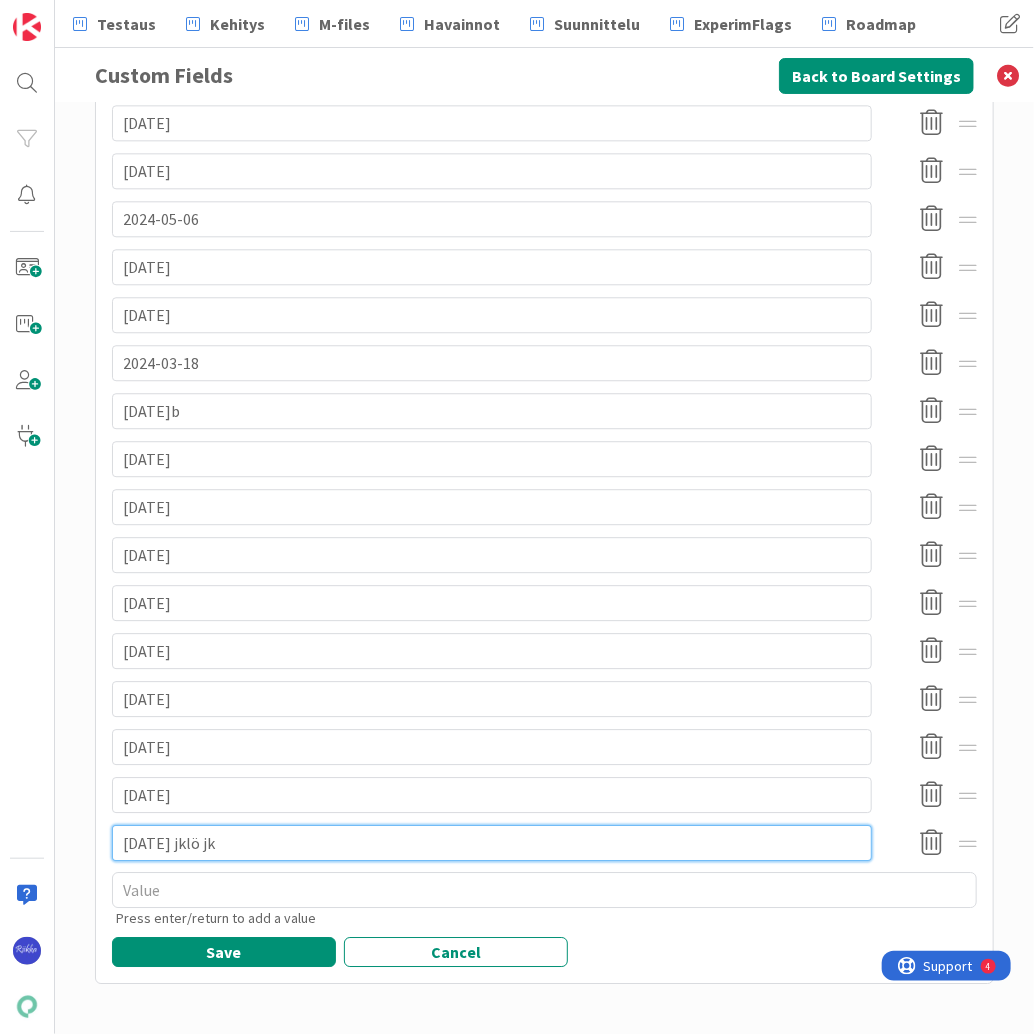type on "[DATE] jklö jkl" 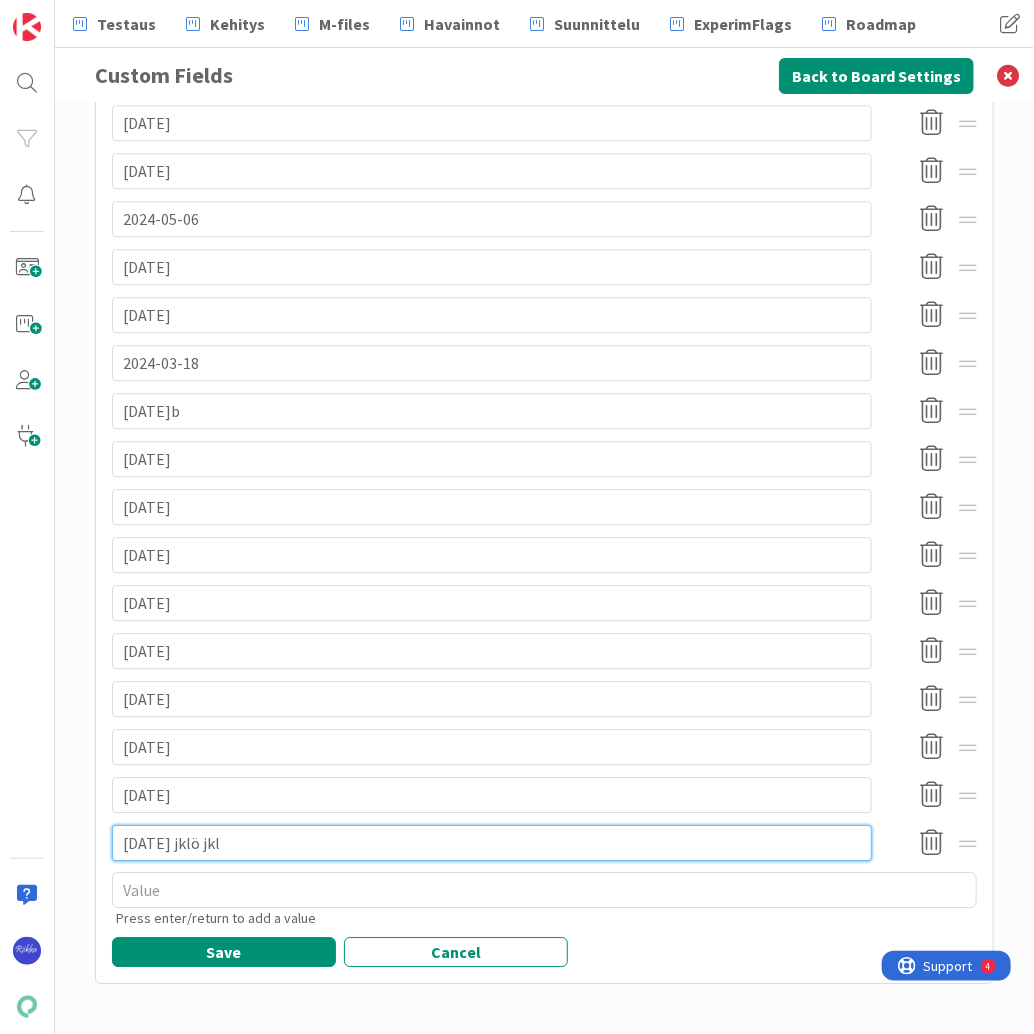 type on "x" 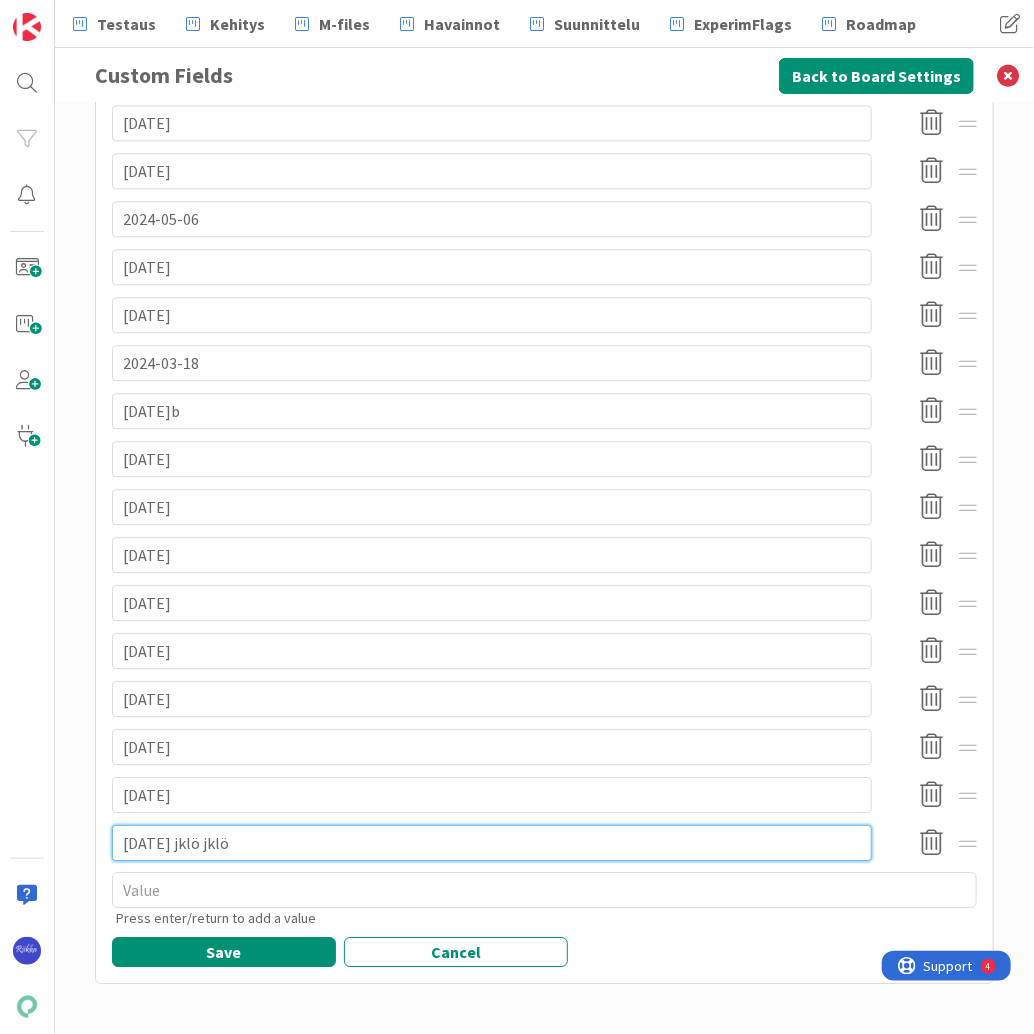 type on "[DATE] jklö jklöj" 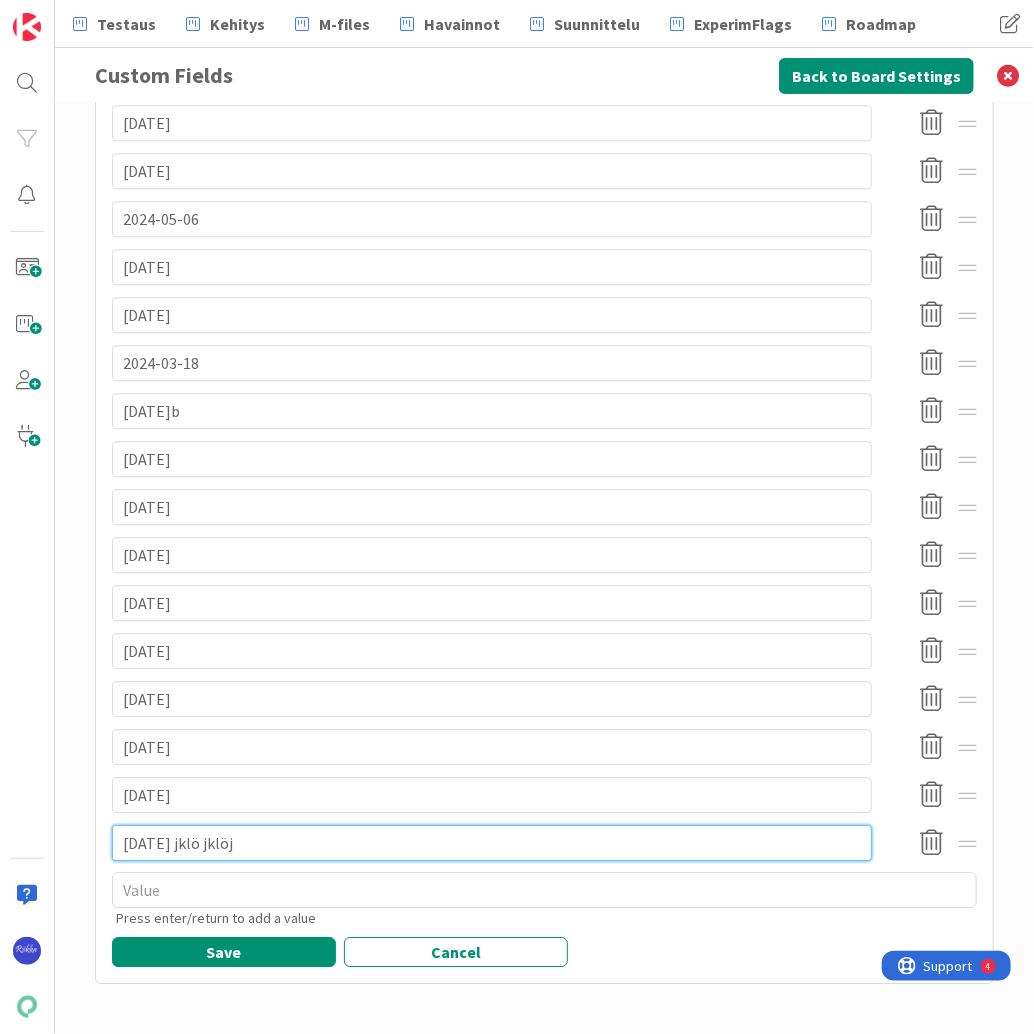 type on "x" 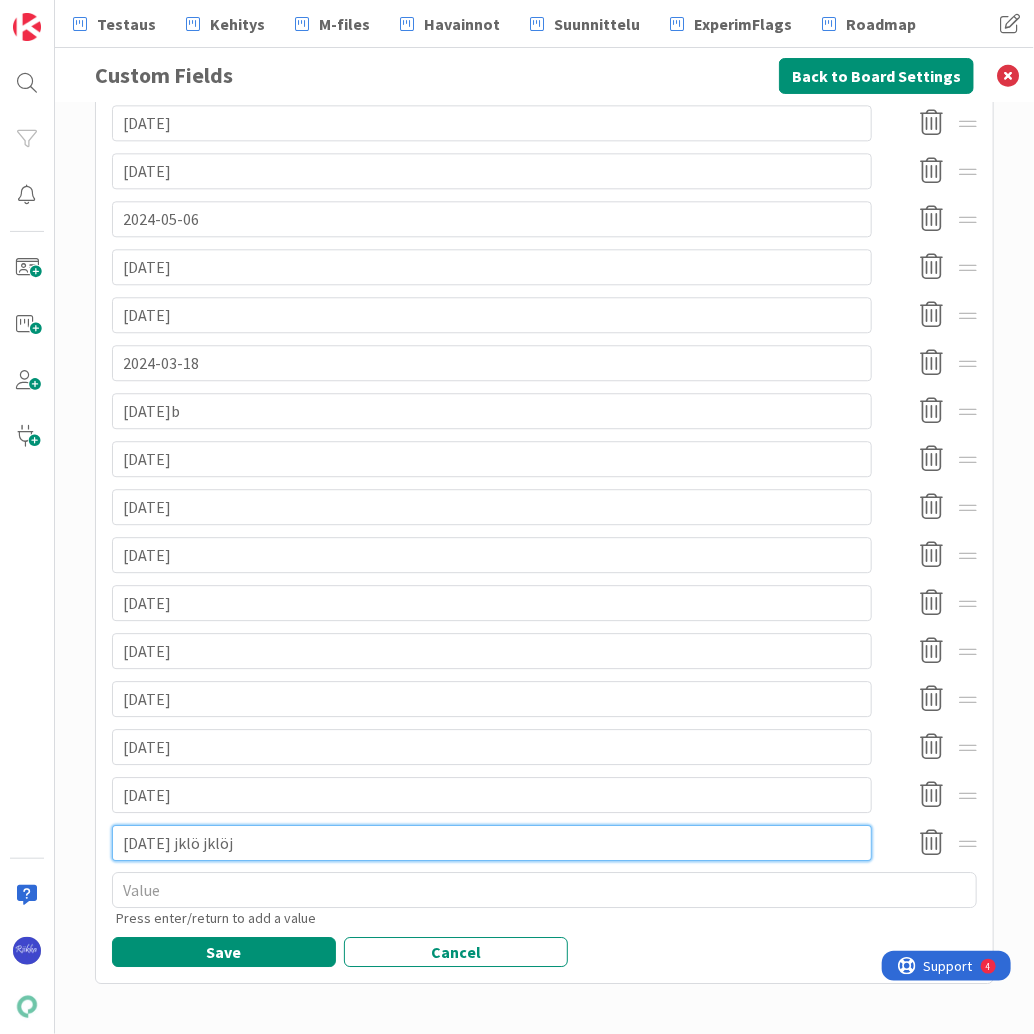 type on "[DATE] jklö jklöj" 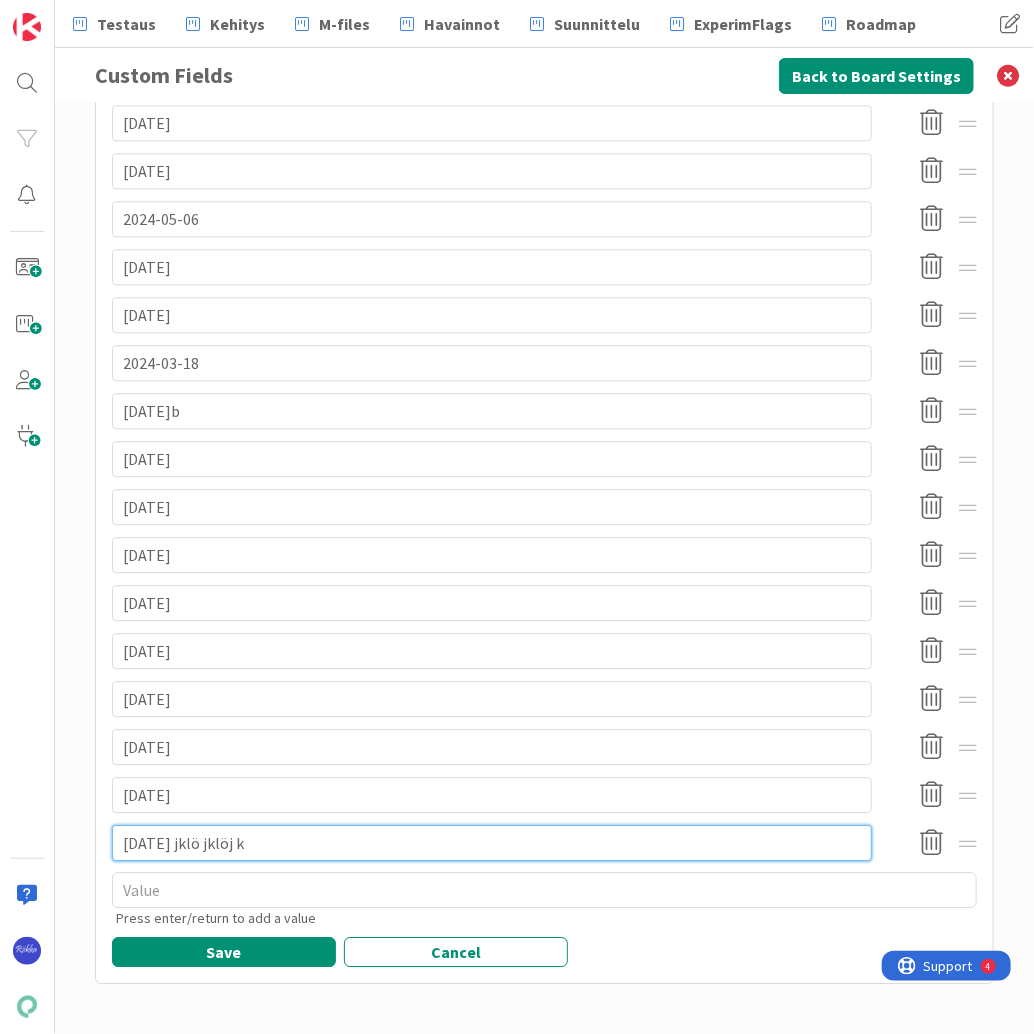 type on "x" 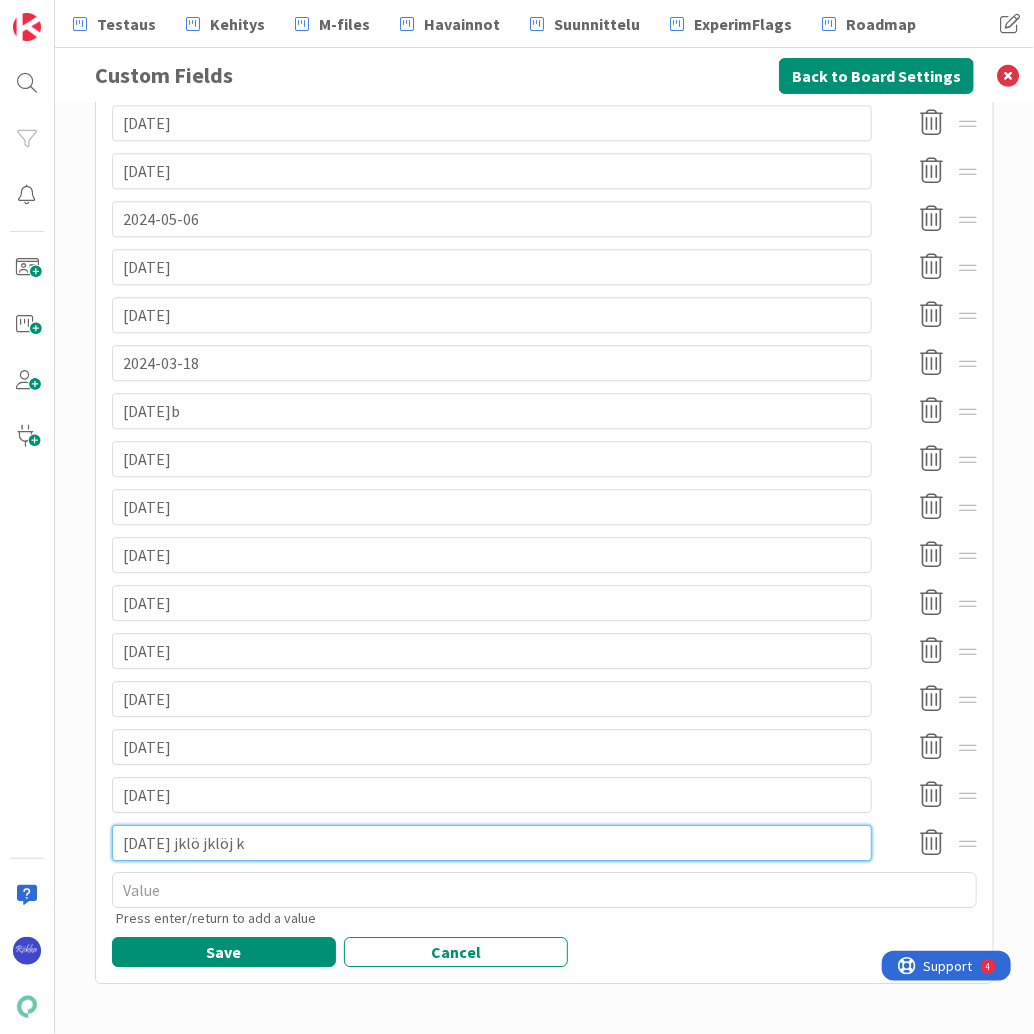 type on "[DATE] jklö jklöj kl" 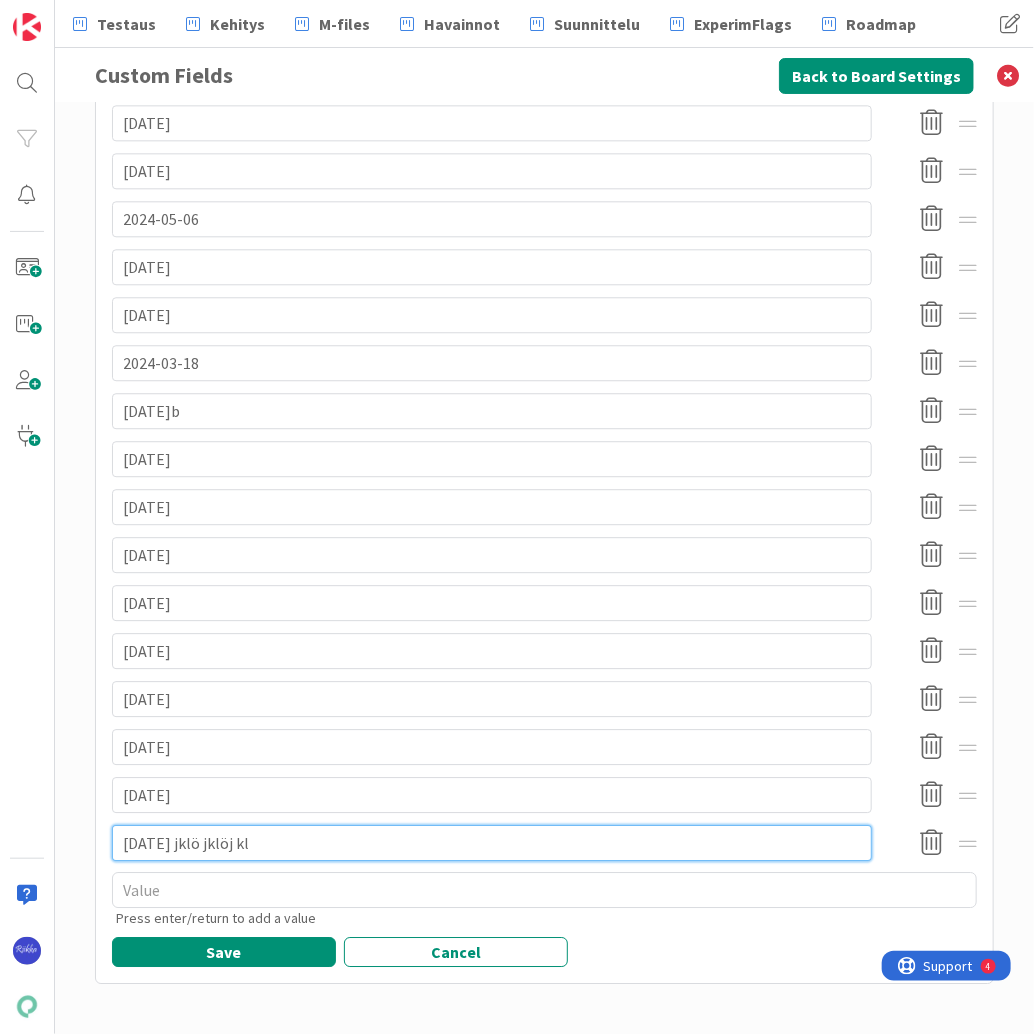 type on "x" 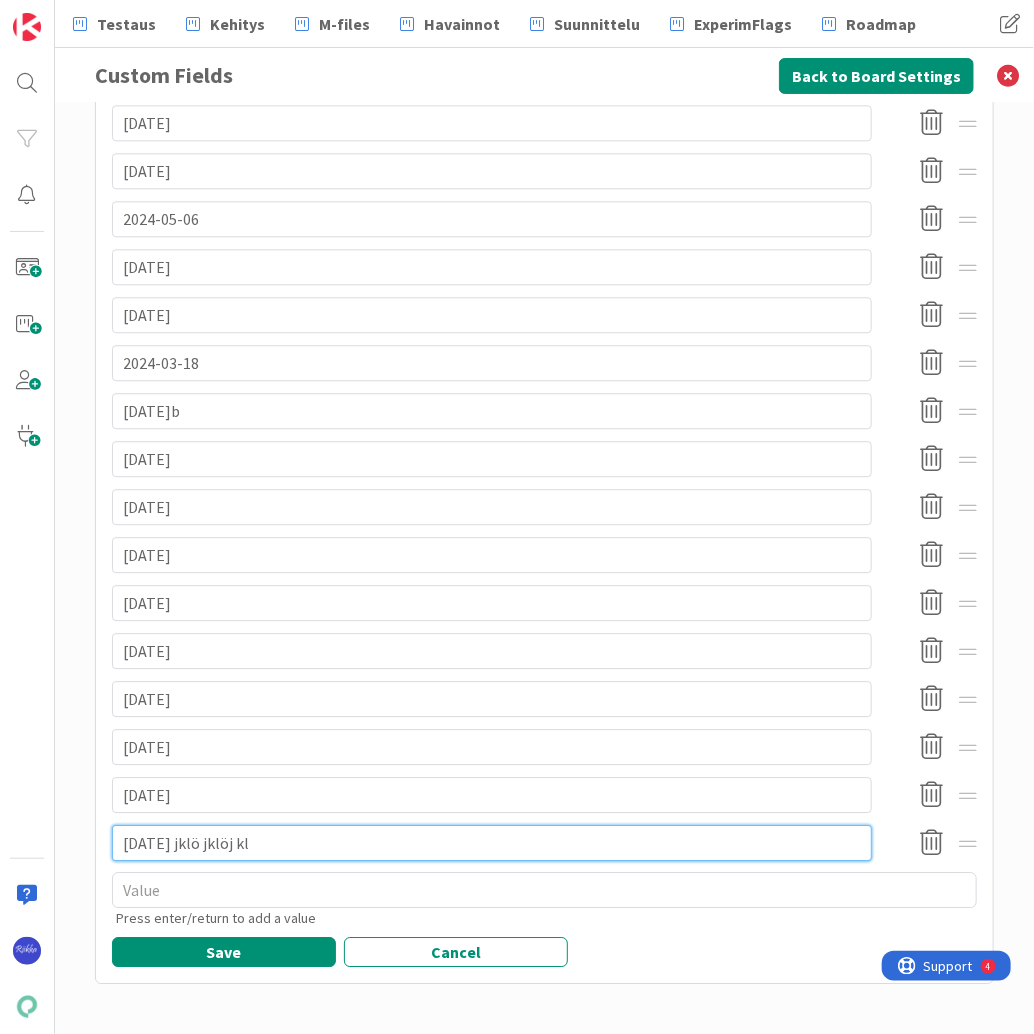 type on "[DATE] jklö jklöj klö" 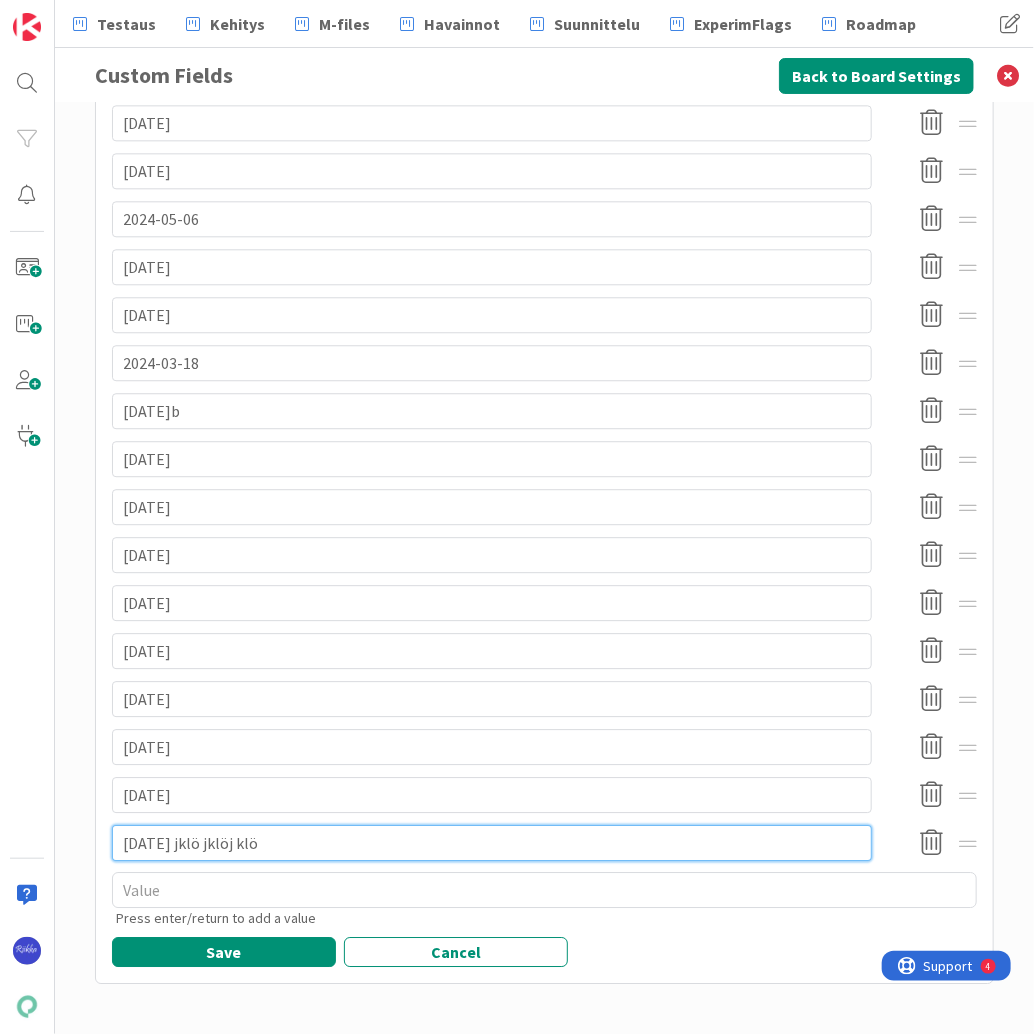 type on "x" 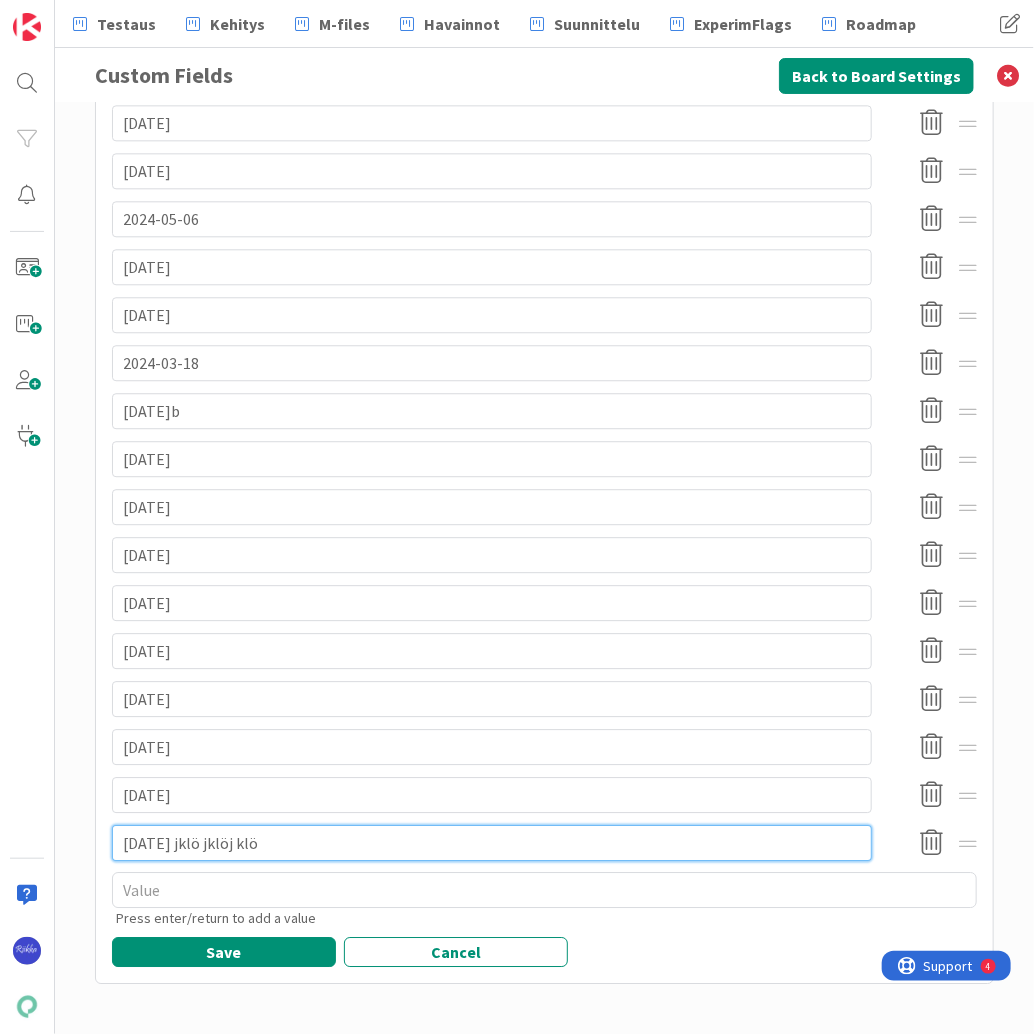type on "[DATE] jklö jklöj klöj" 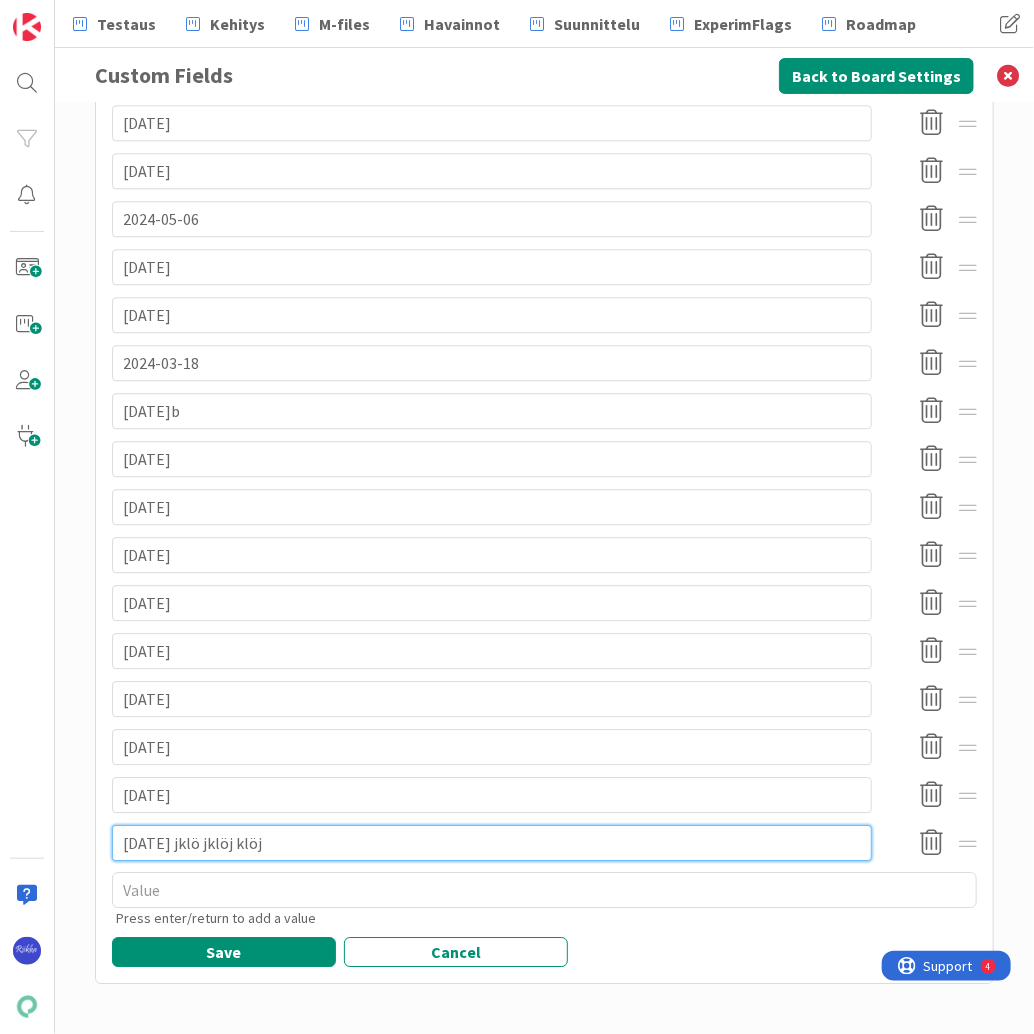 type on "x" 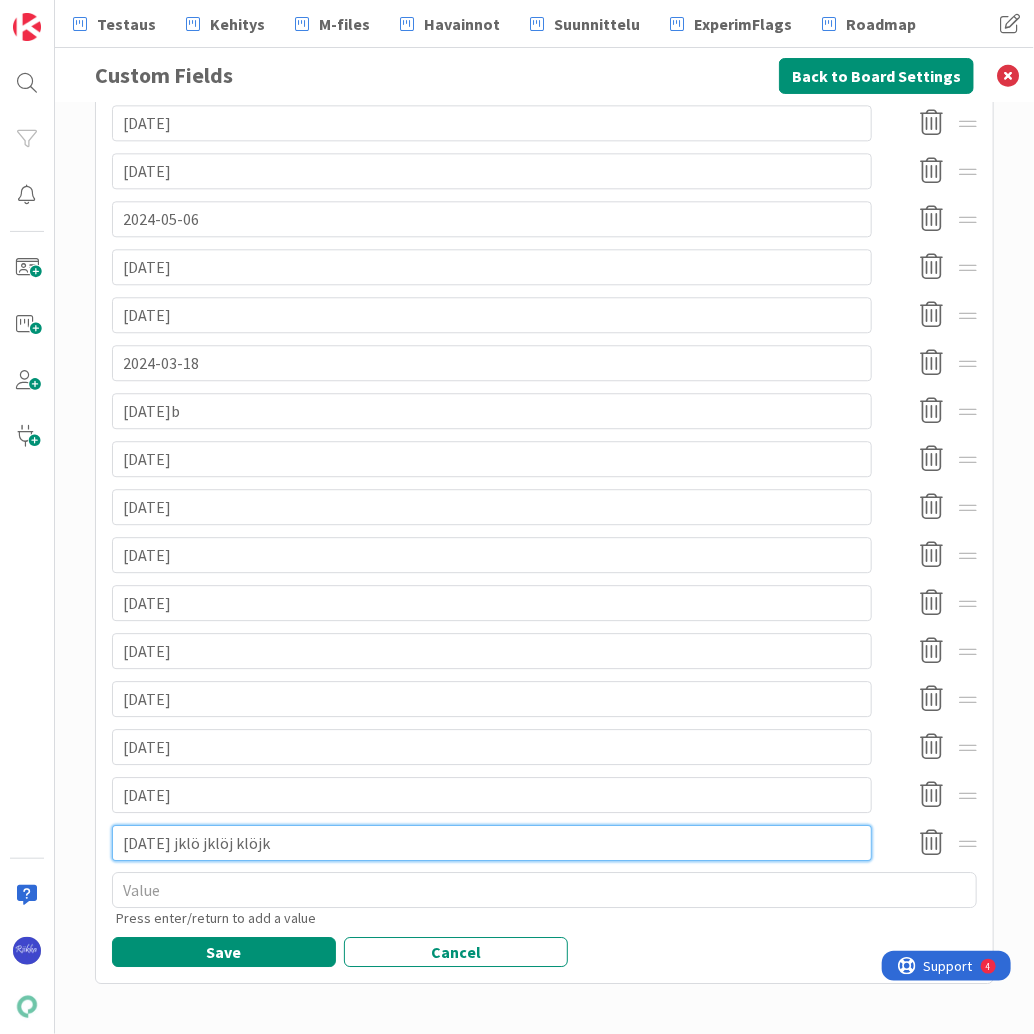 type on "[DATE] jklö jklöj klöjkö" 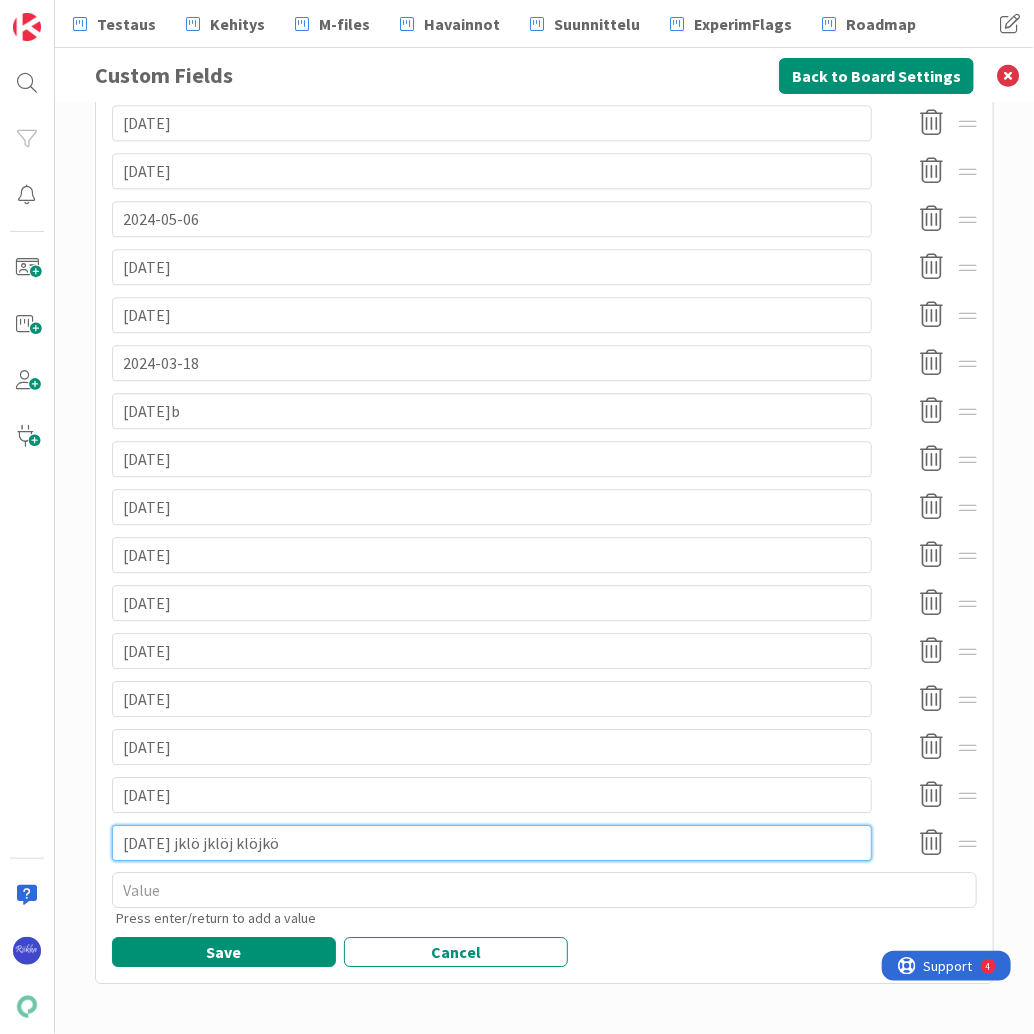 type on "x" 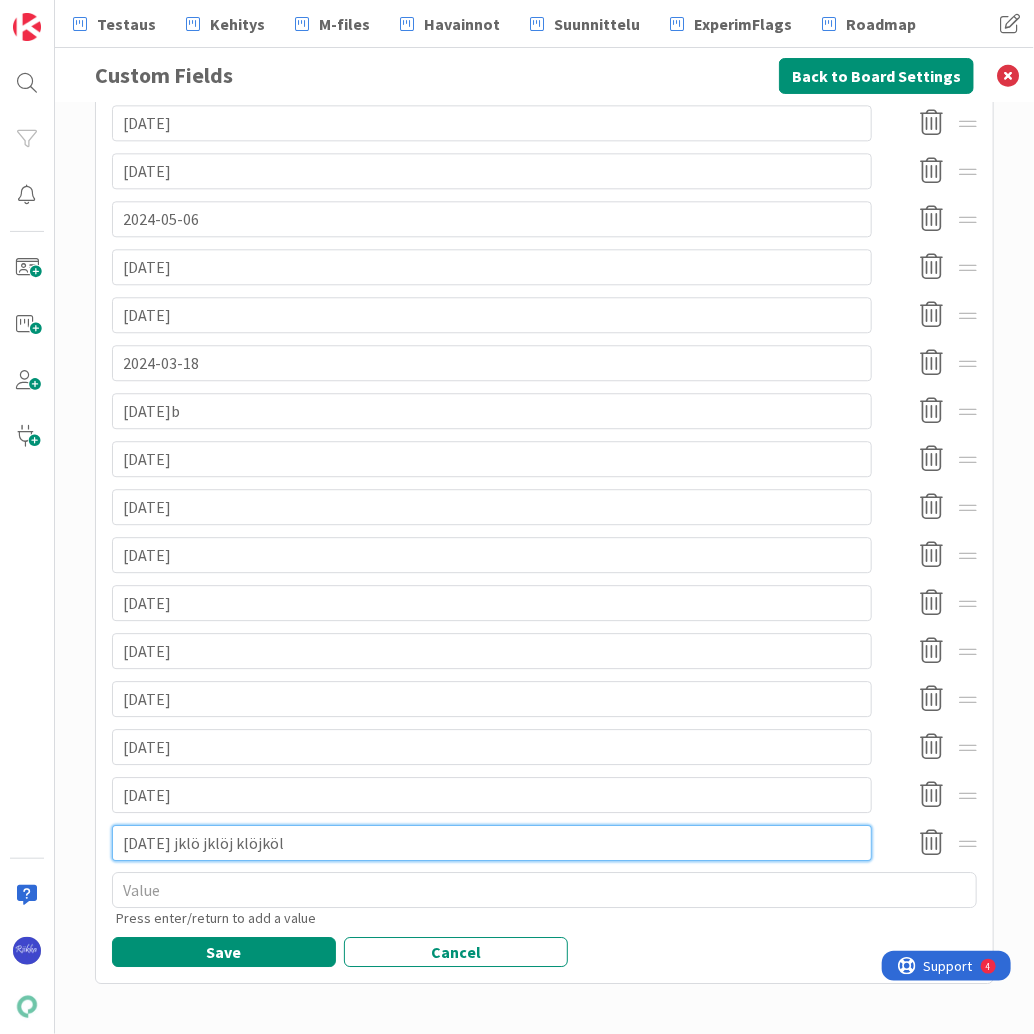type on "[DATE] jklö jklöj klöjköl" 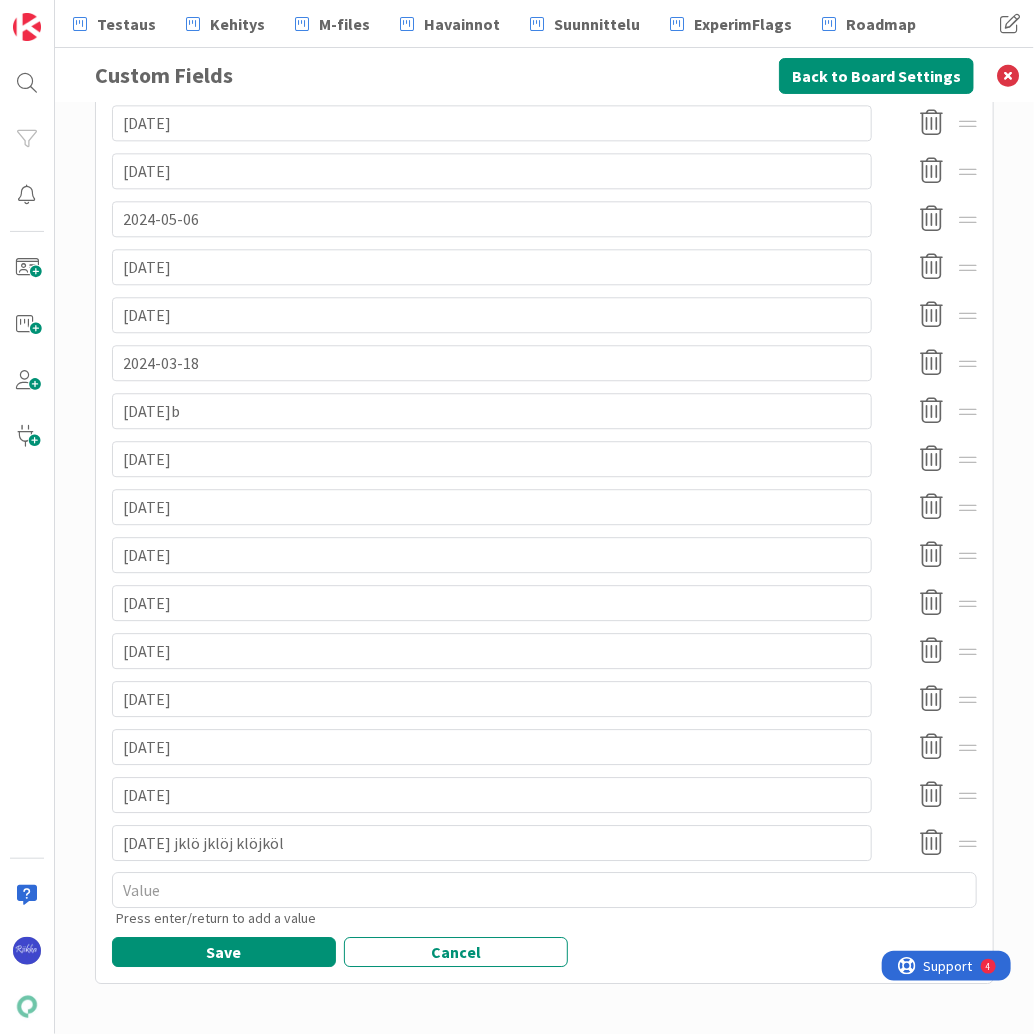 scroll, scrollTop: 1670, scrollLeft: 0, axis: vertical 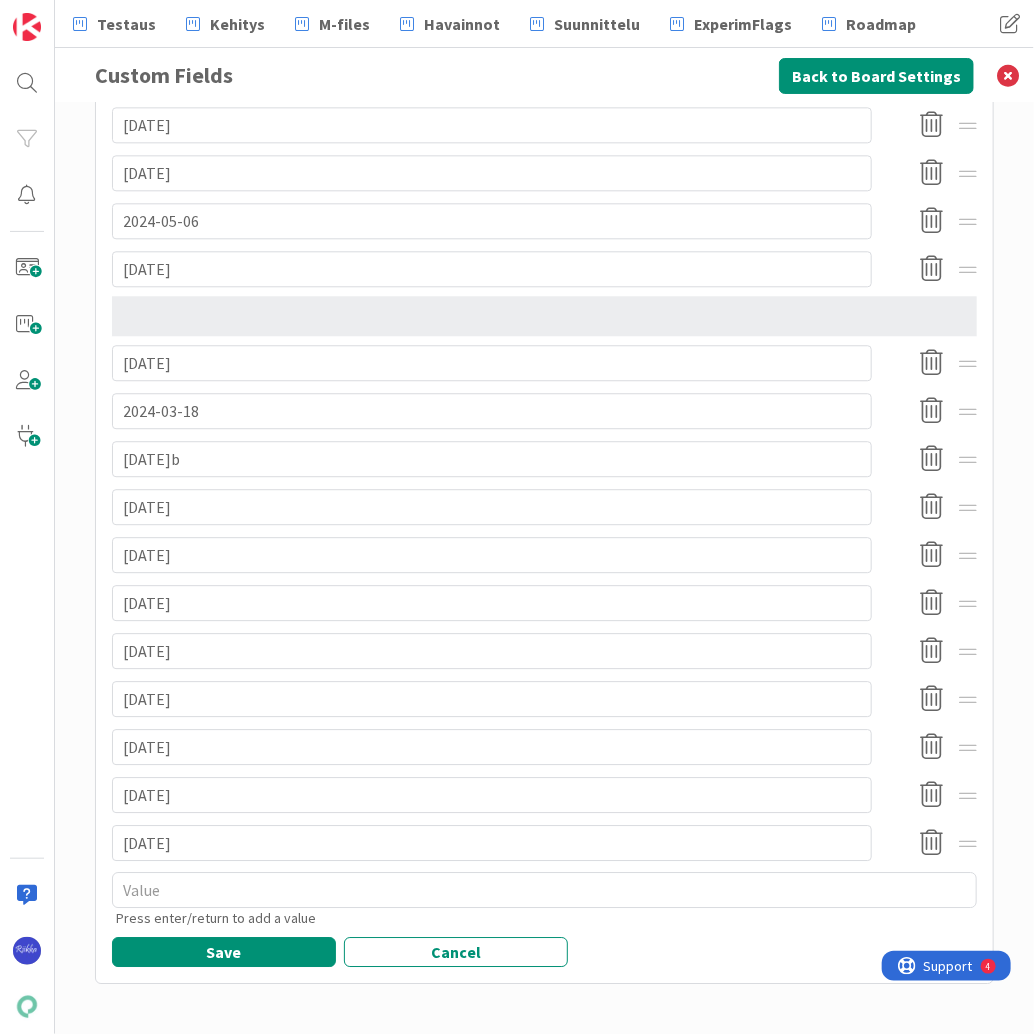 type on "x" 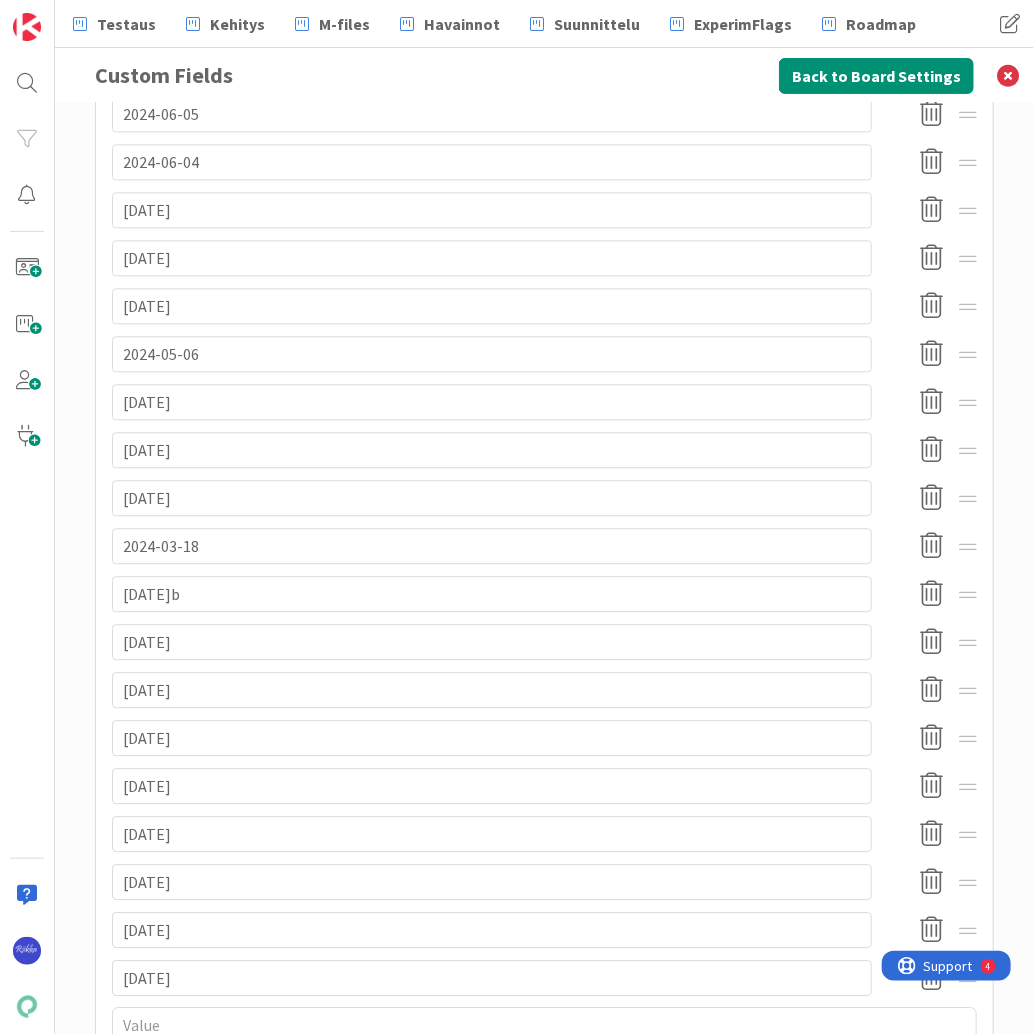 scroll, scrollTop: 1672, scrollLeft: 0, axis: vertical 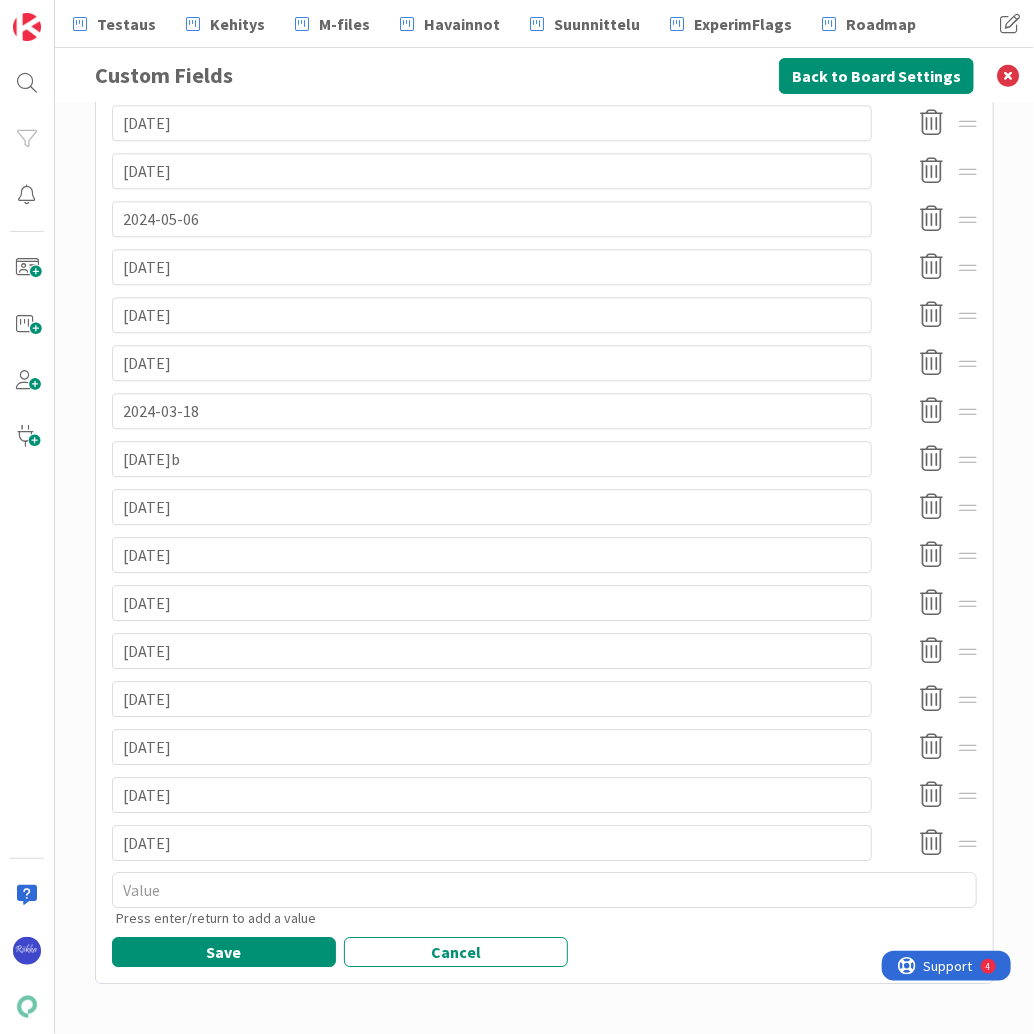 click on "Cancel" at bounding box center (456, 952) 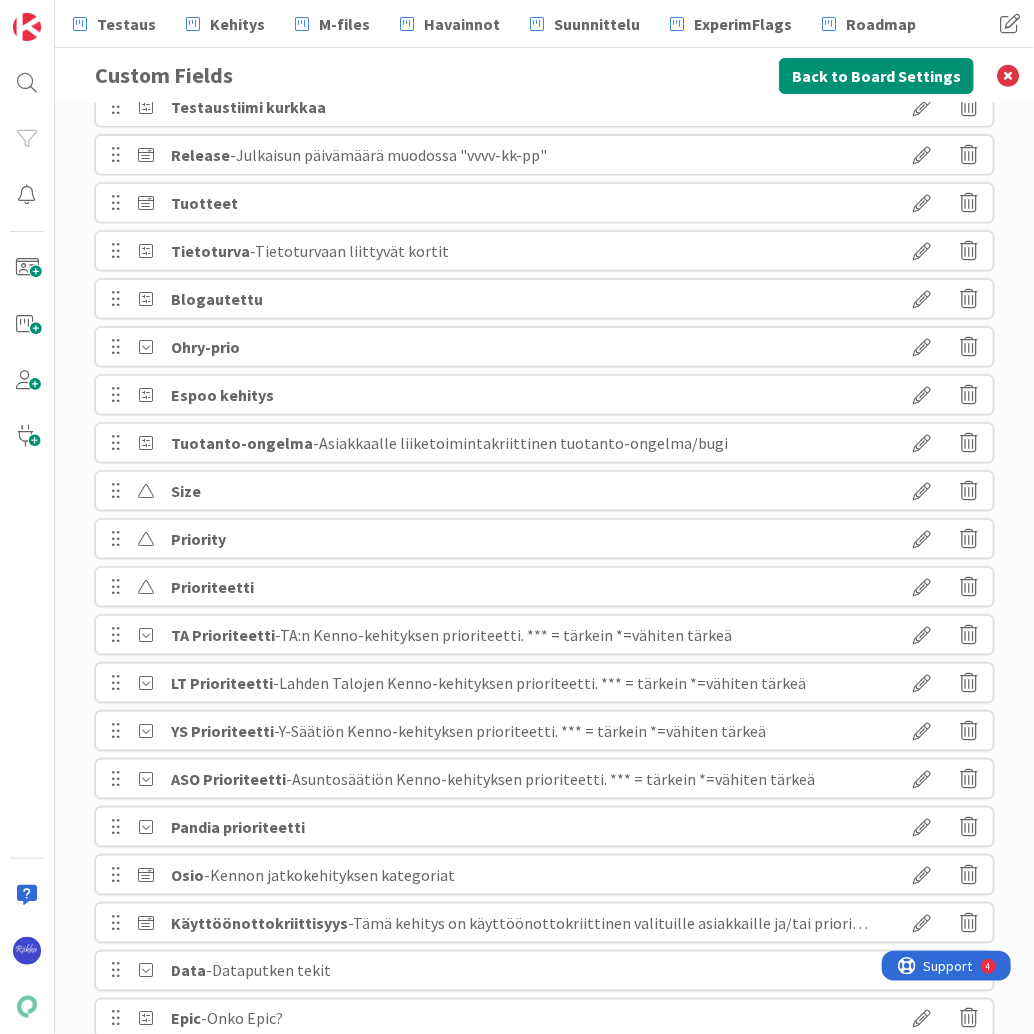 scroll, scrollTop: 290, scrollLeft: 0, axis: vertical 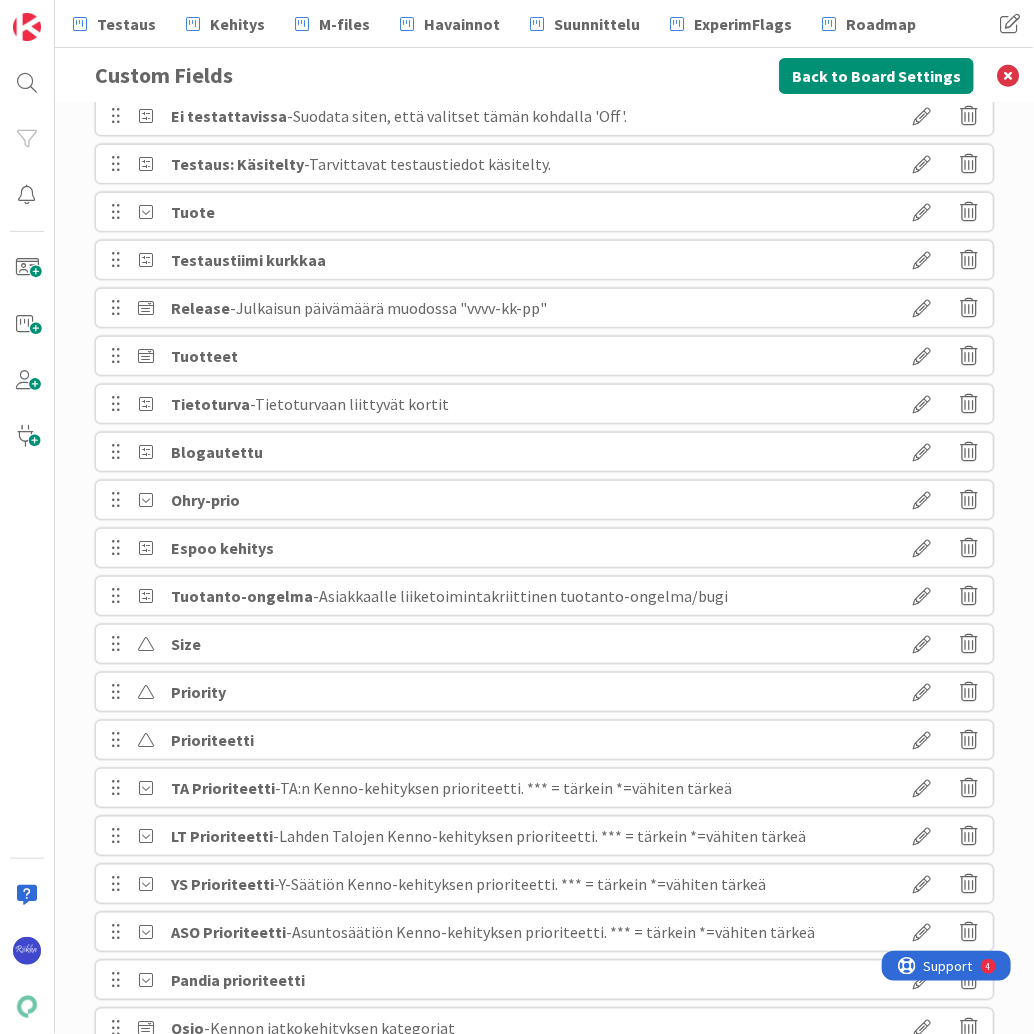 click at bounding box center (922, 308) 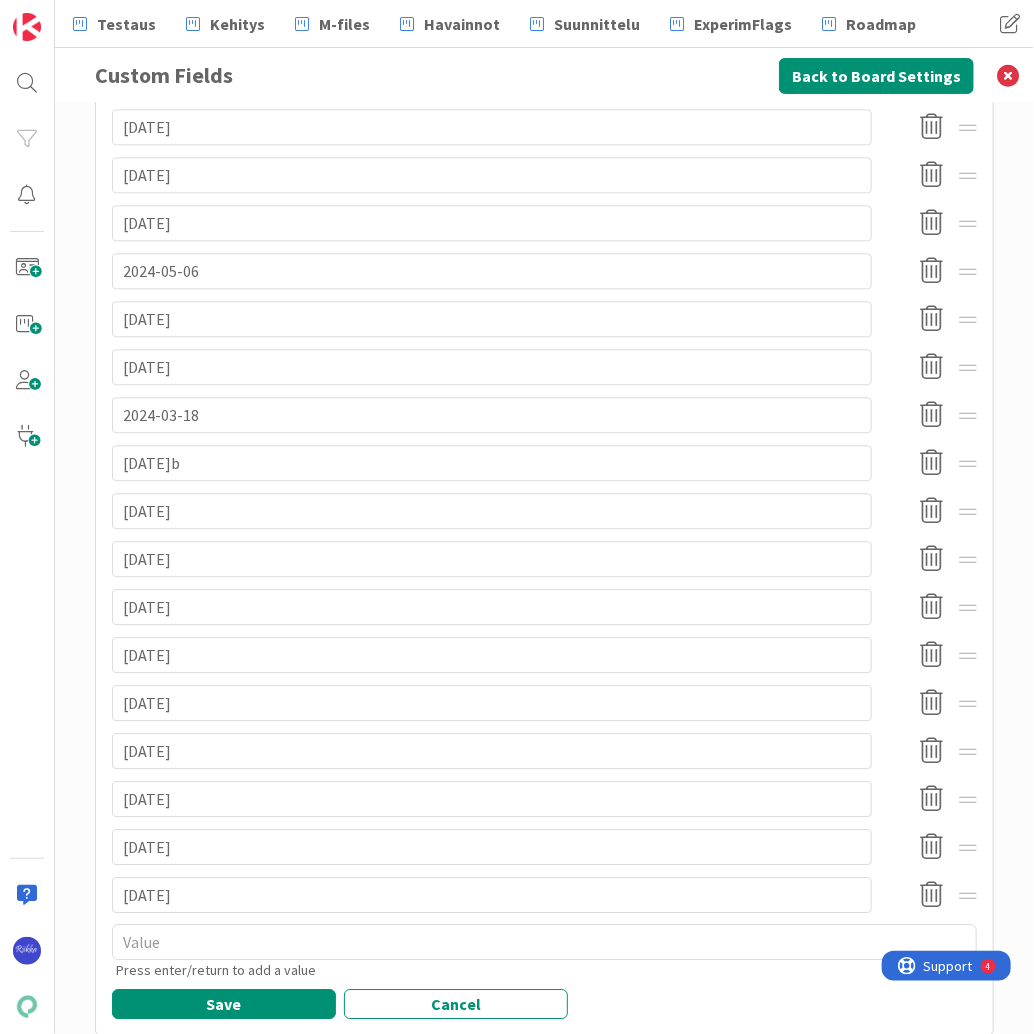 scroll, scrollTop: 1672, scrollLeft: 0, axis: vertical 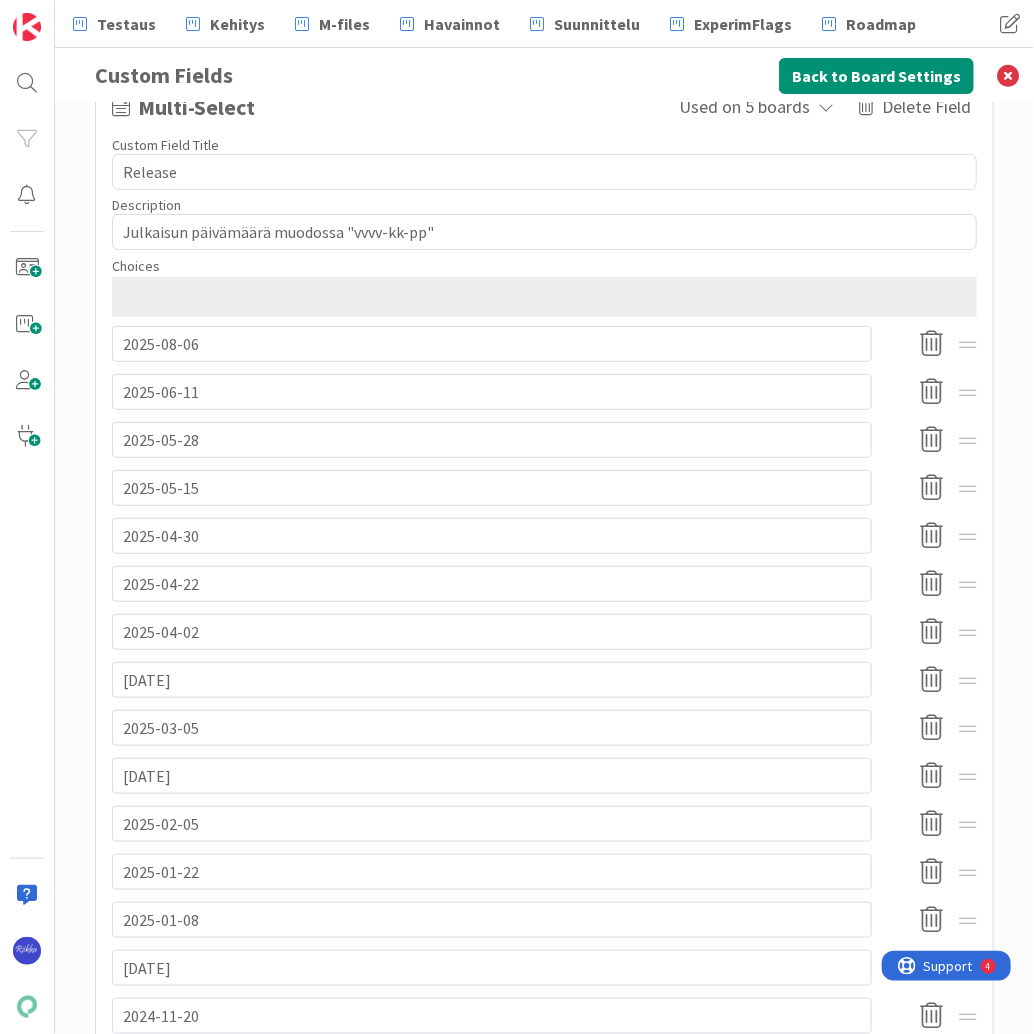 type on "x" 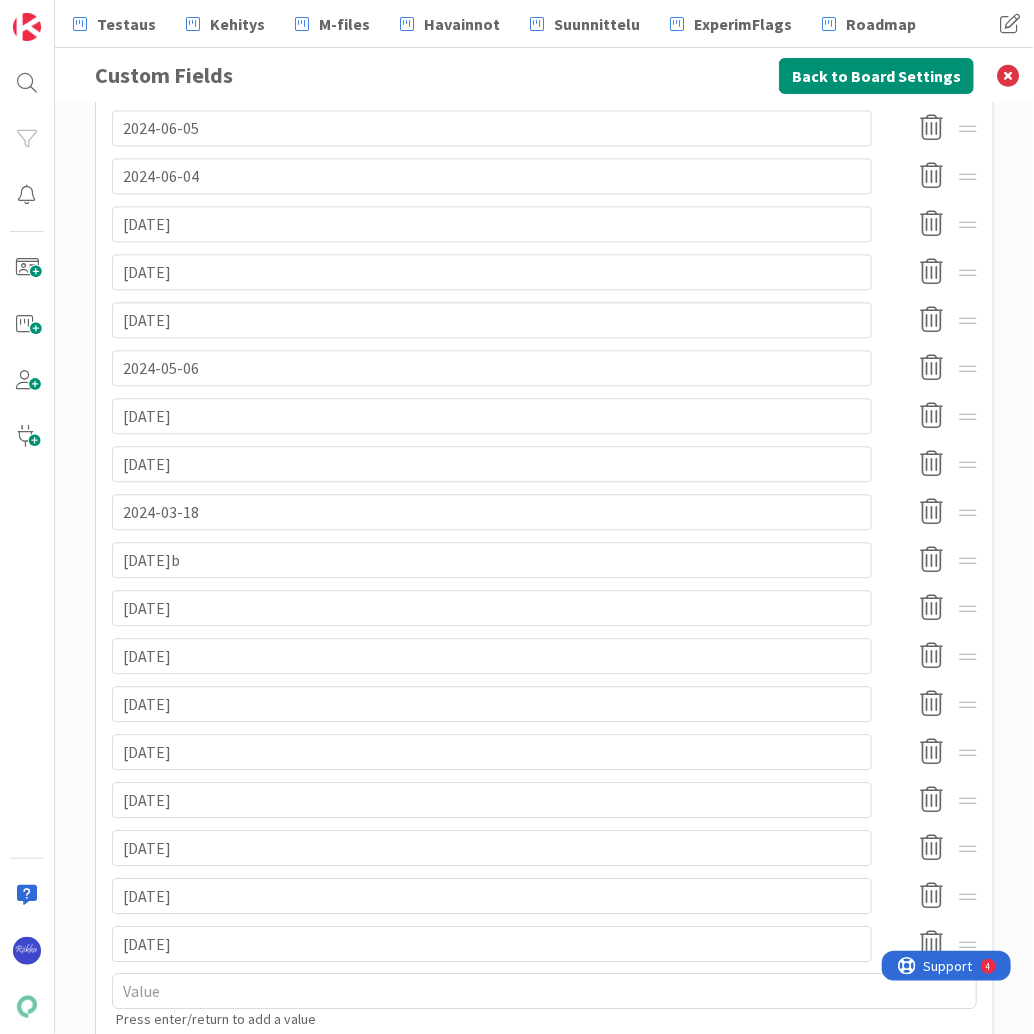 scroll, scrollTop: 1672, scrollLeft: 0, axis: vertical 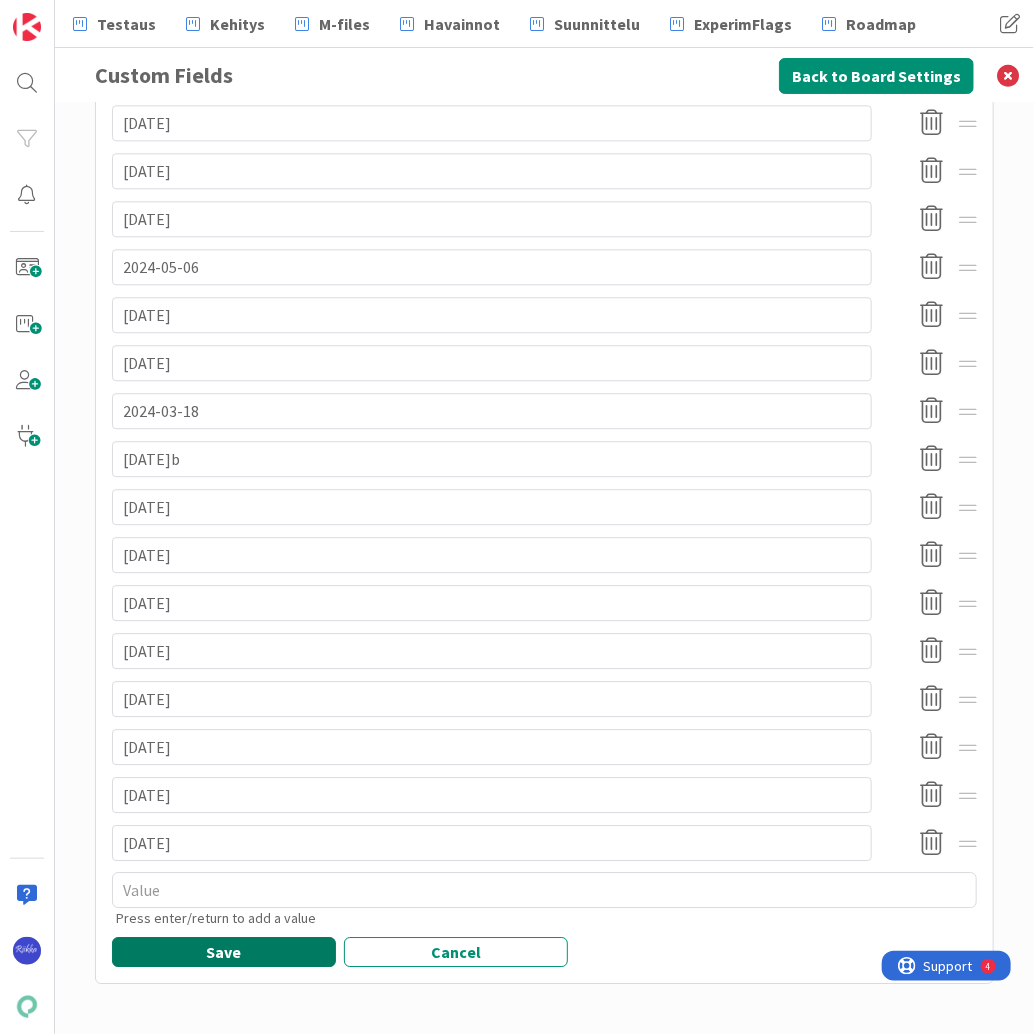 click on "Save" at bounding box center [224, 952] 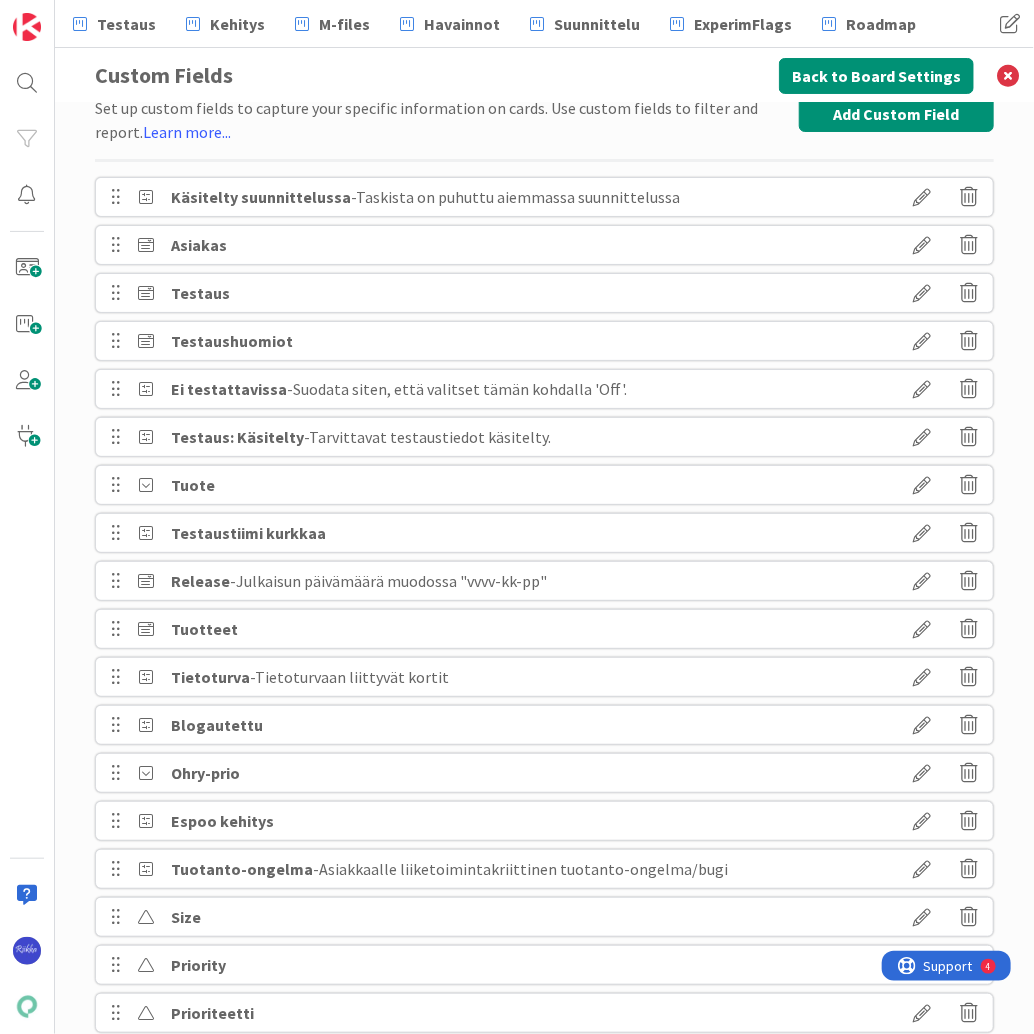 scroll, scrollTop: 0, scrollLeft: 0, axis: both 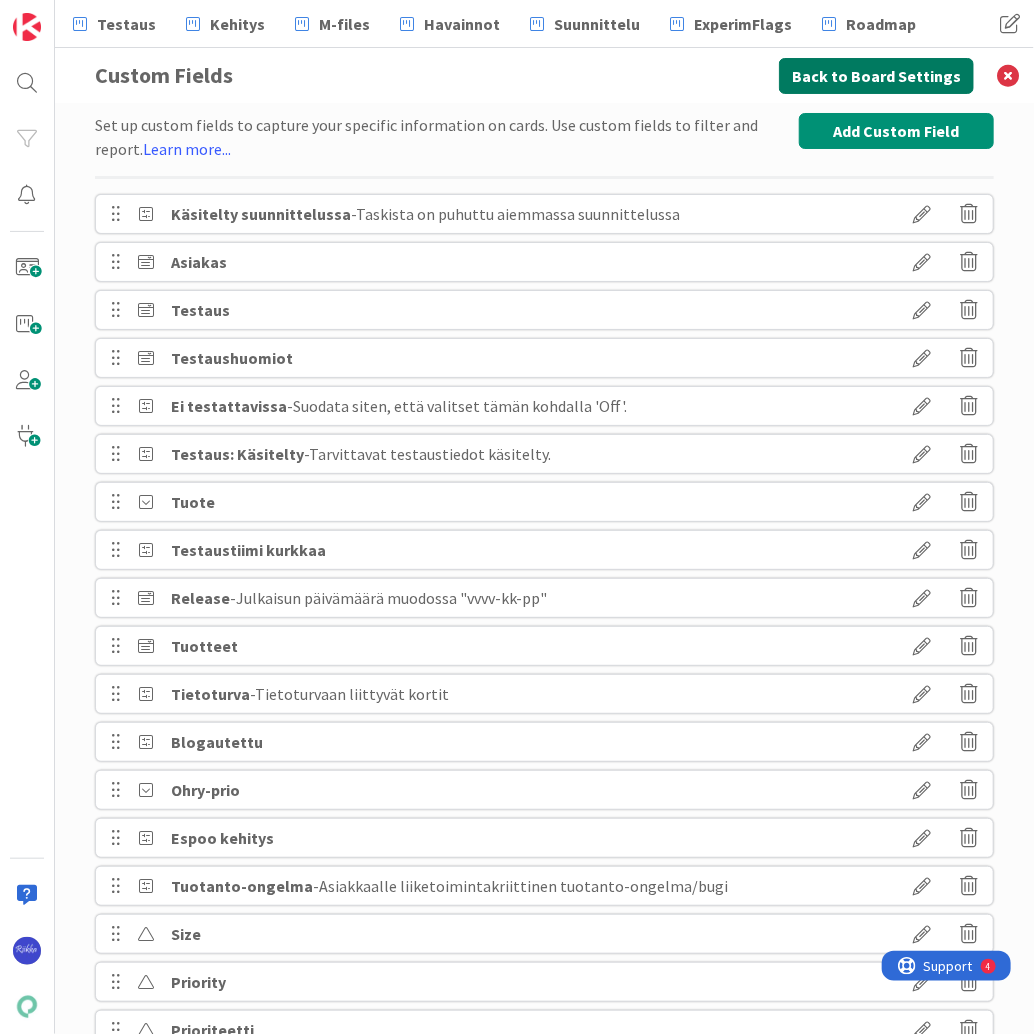 click on "Back to Board Settings" at bounding box center (876, 76) 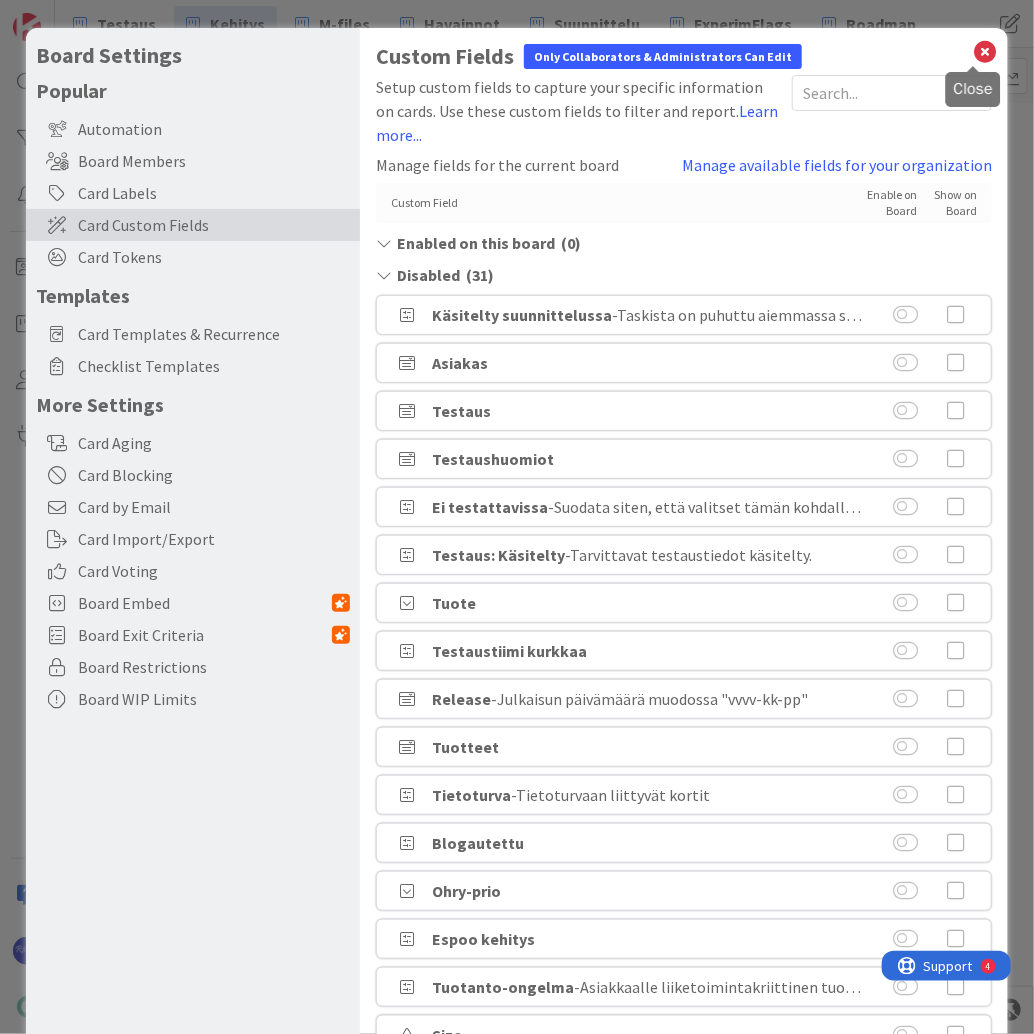 click at bounding box center (985, 52) 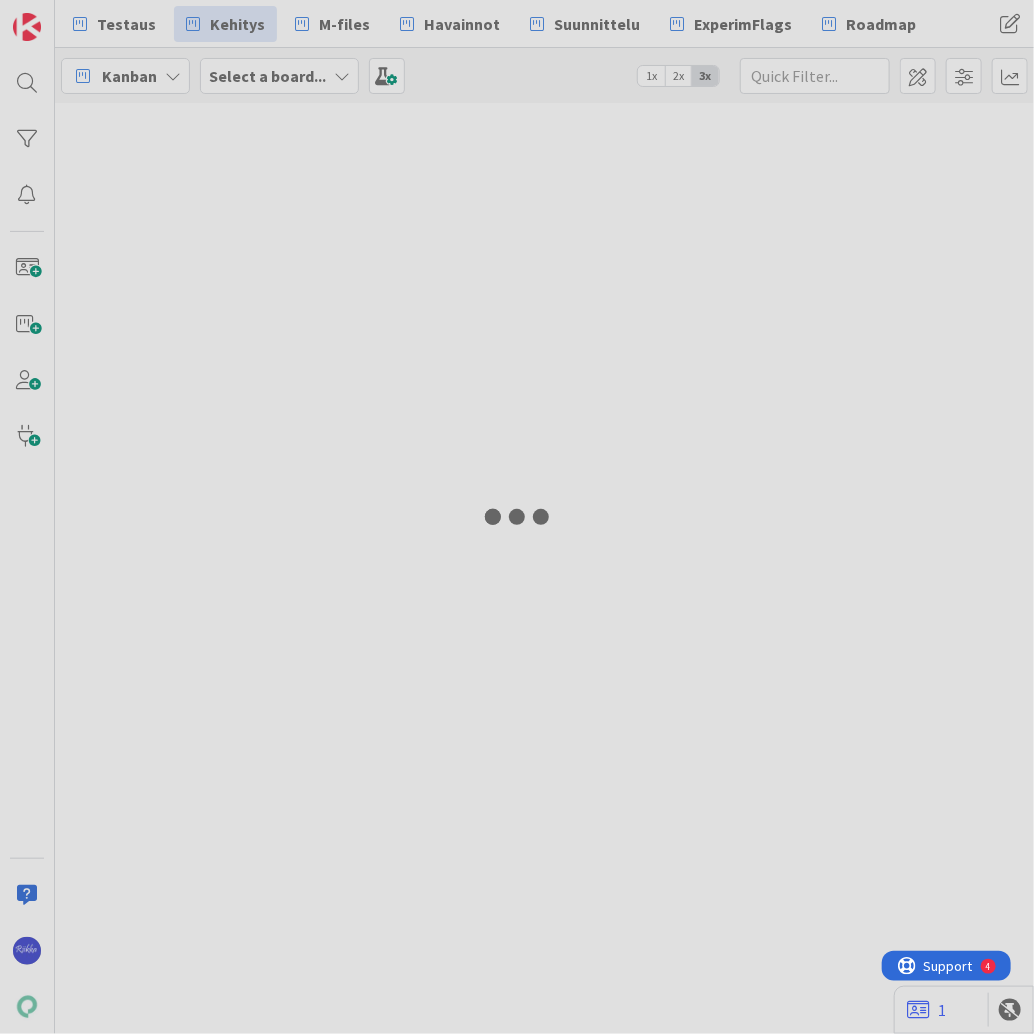 scroll, scrollTop: 0, scrollLeft: 0, axis: both 